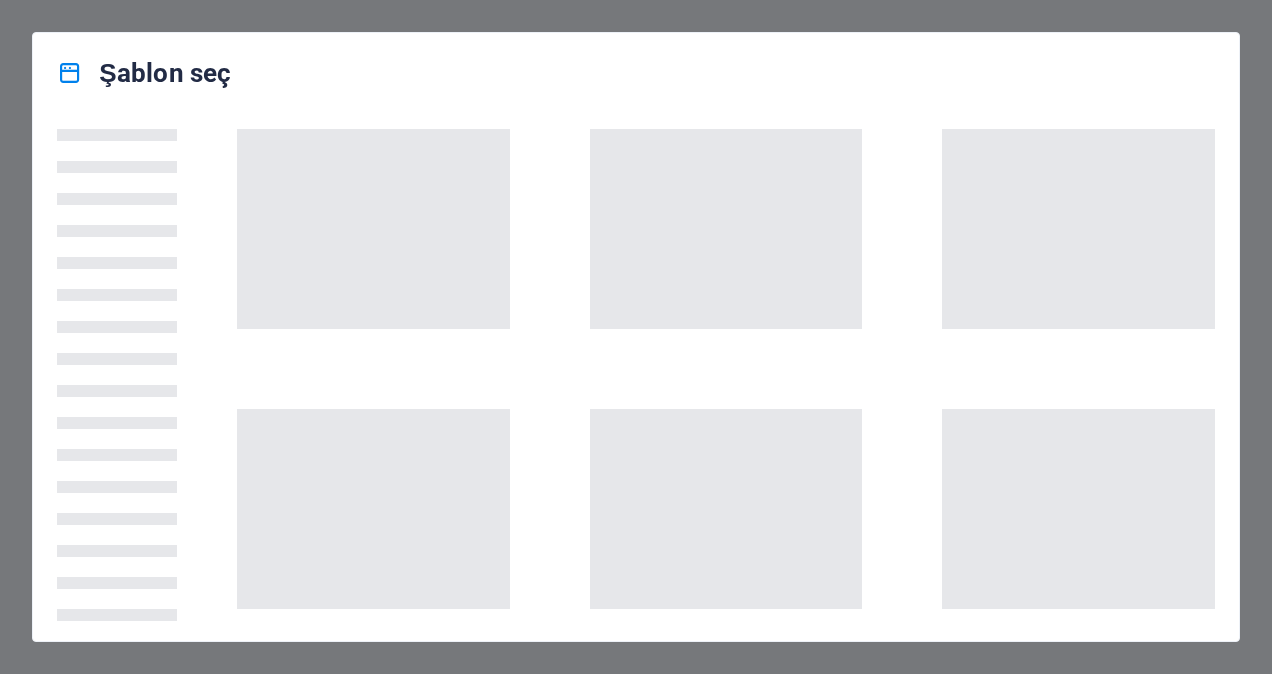 scroll, scrollTop: 0, scrollLeft: 0, axis: both 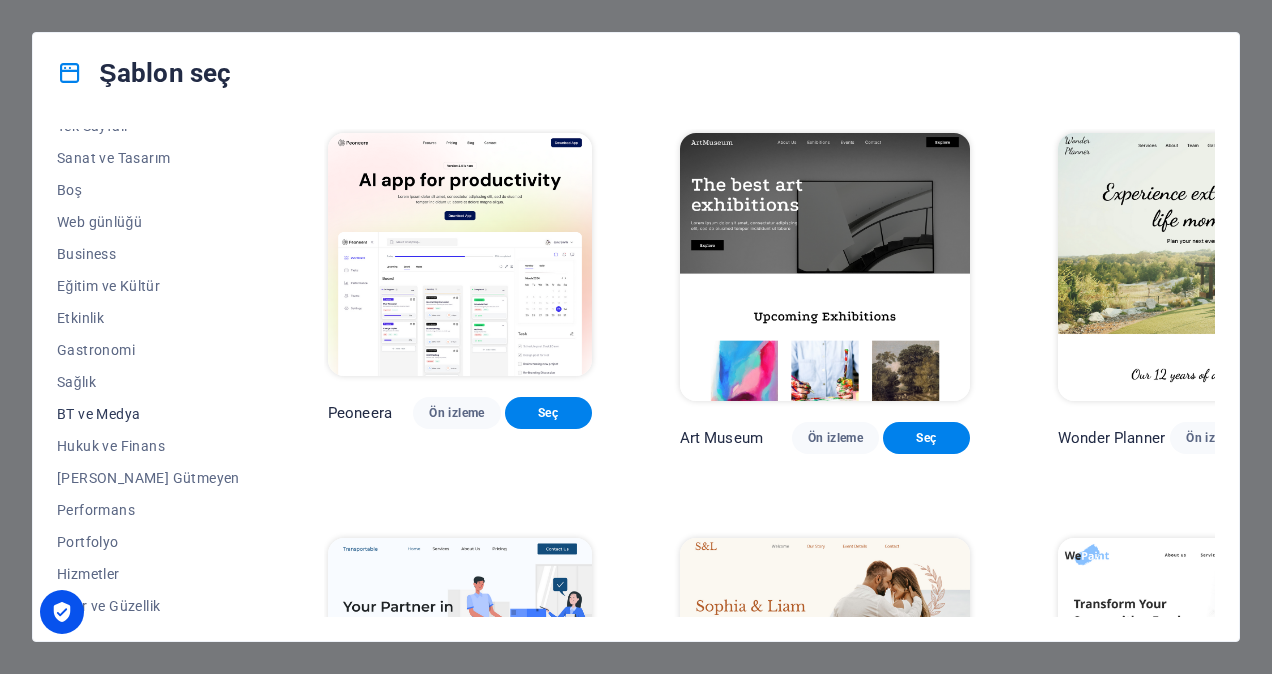 click on "BT ve Medya" at bounding box center [148, 414] 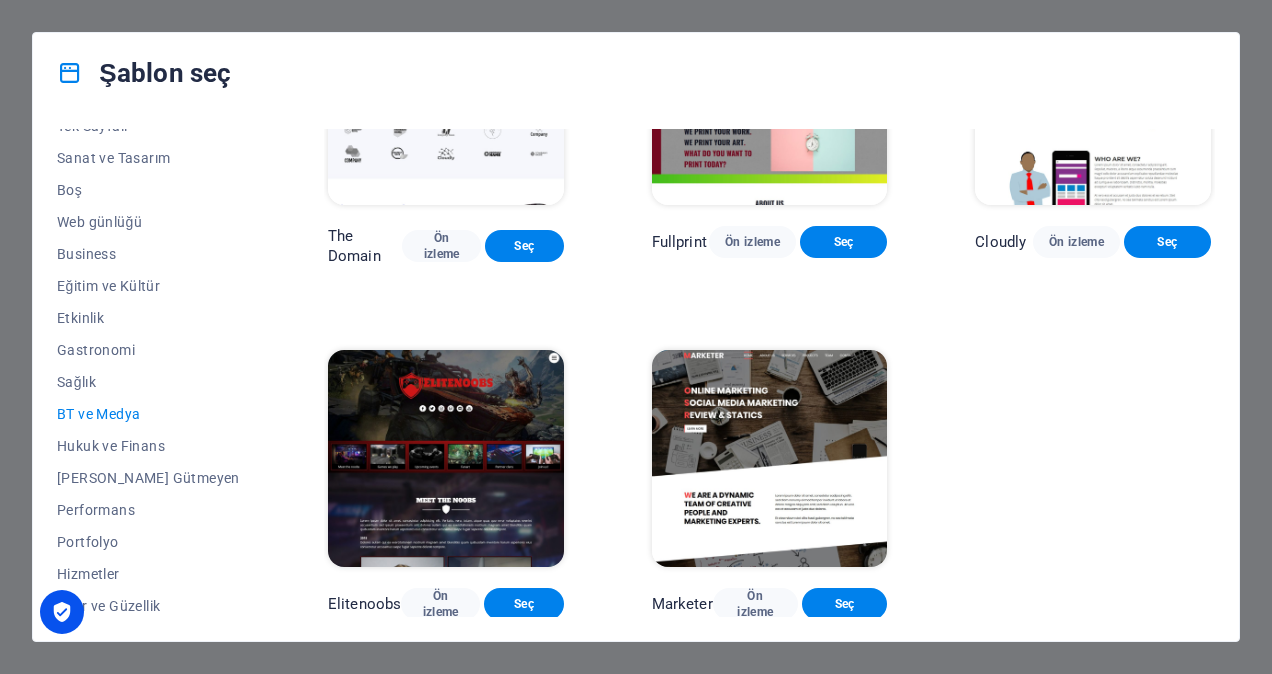 scroll, scrollTop: 916, scrollLeft: 0, axis: vertical 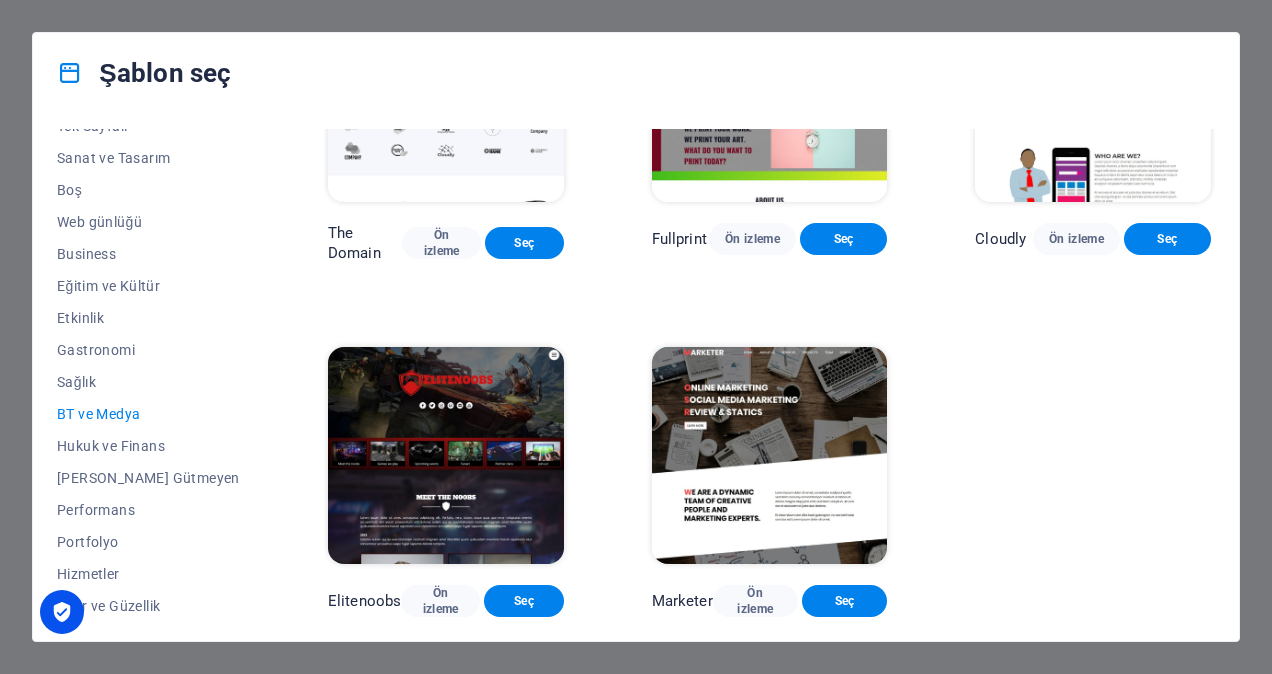 click at bounding box center (446, 455) 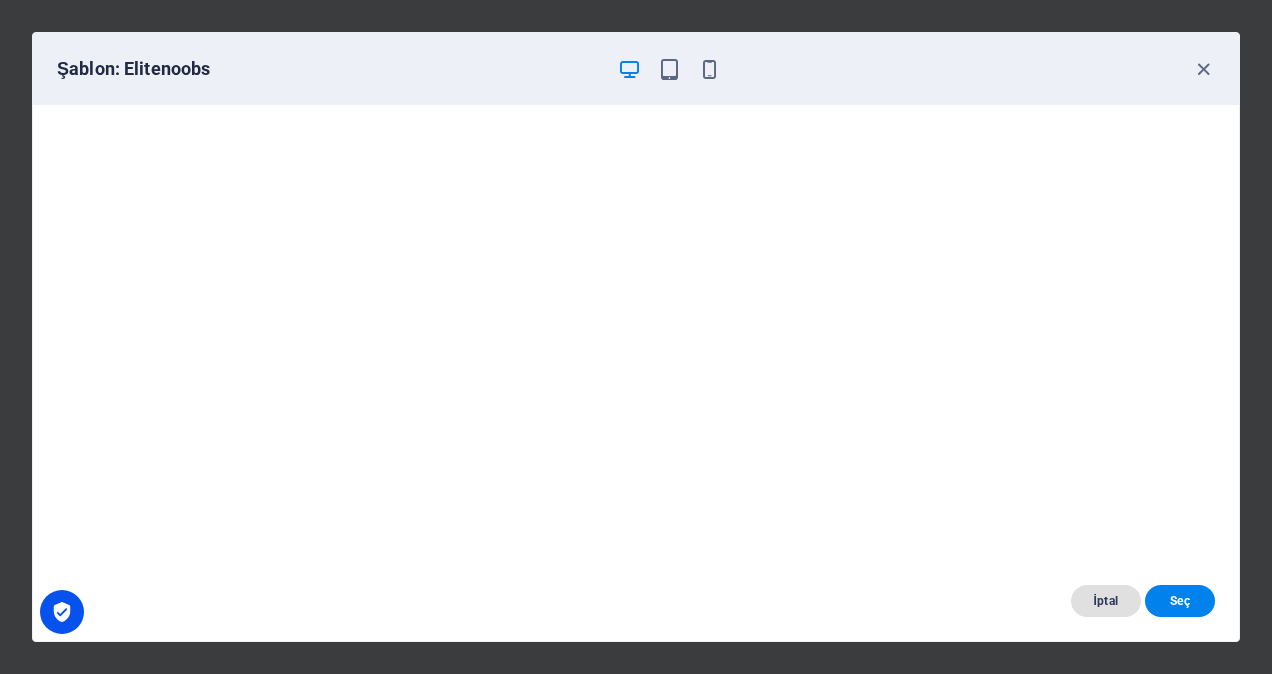 click on "İptal" at bounding box center (1106, 601) 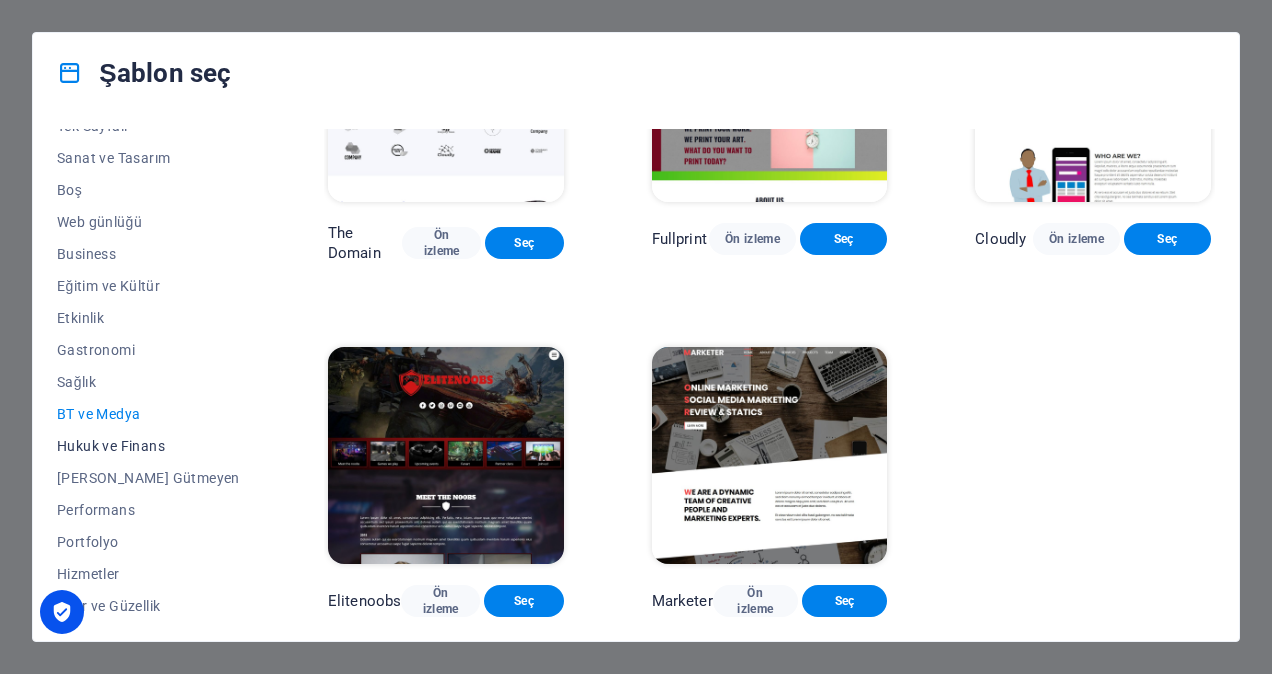 click on "Hukuk ve Finans" at bounding box center (148, 446) 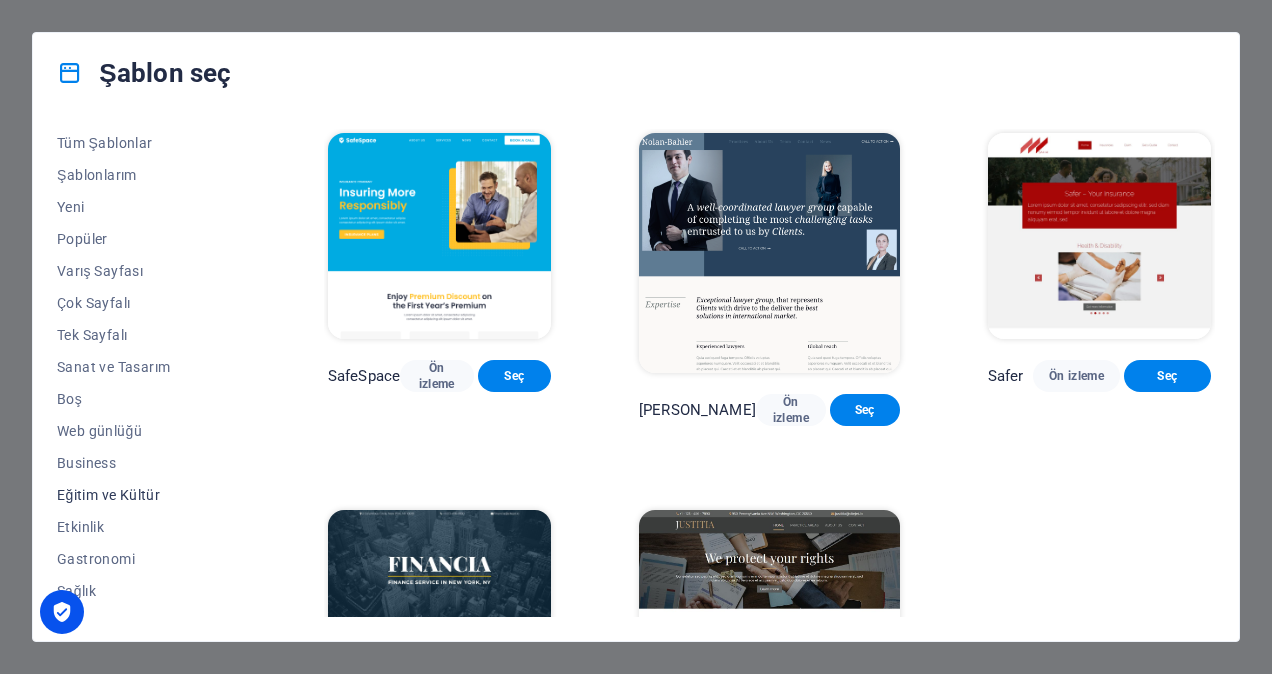 scroll, scrollTop: 0, scrollLeft: 0, axis: both 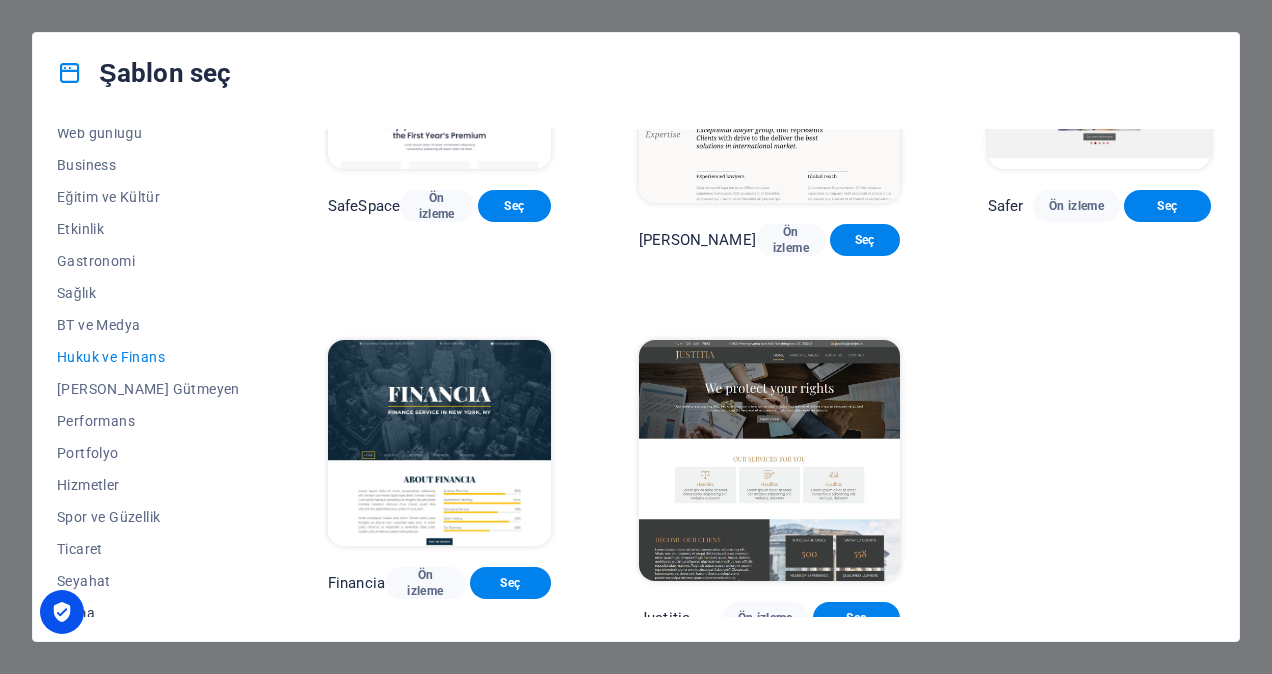 click on "Şema" at bounding box center (148, 613) 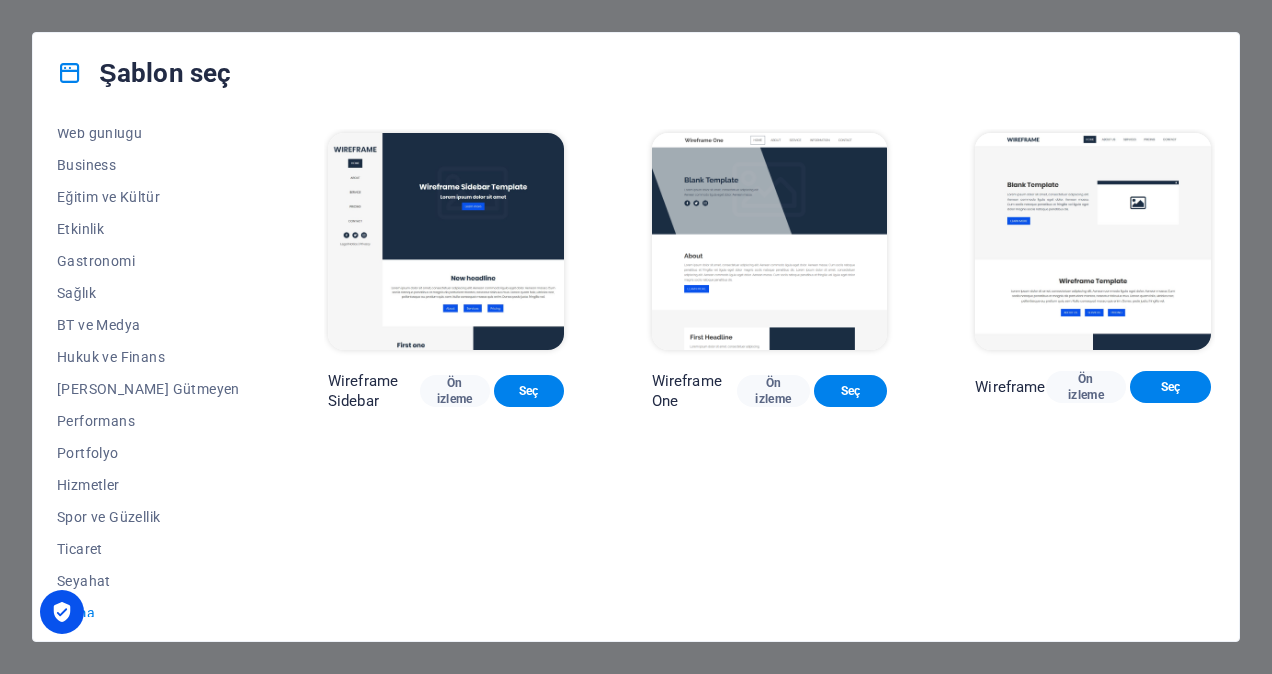 scroll, scrollTop: 0, scrollLeft: 0, axis: both 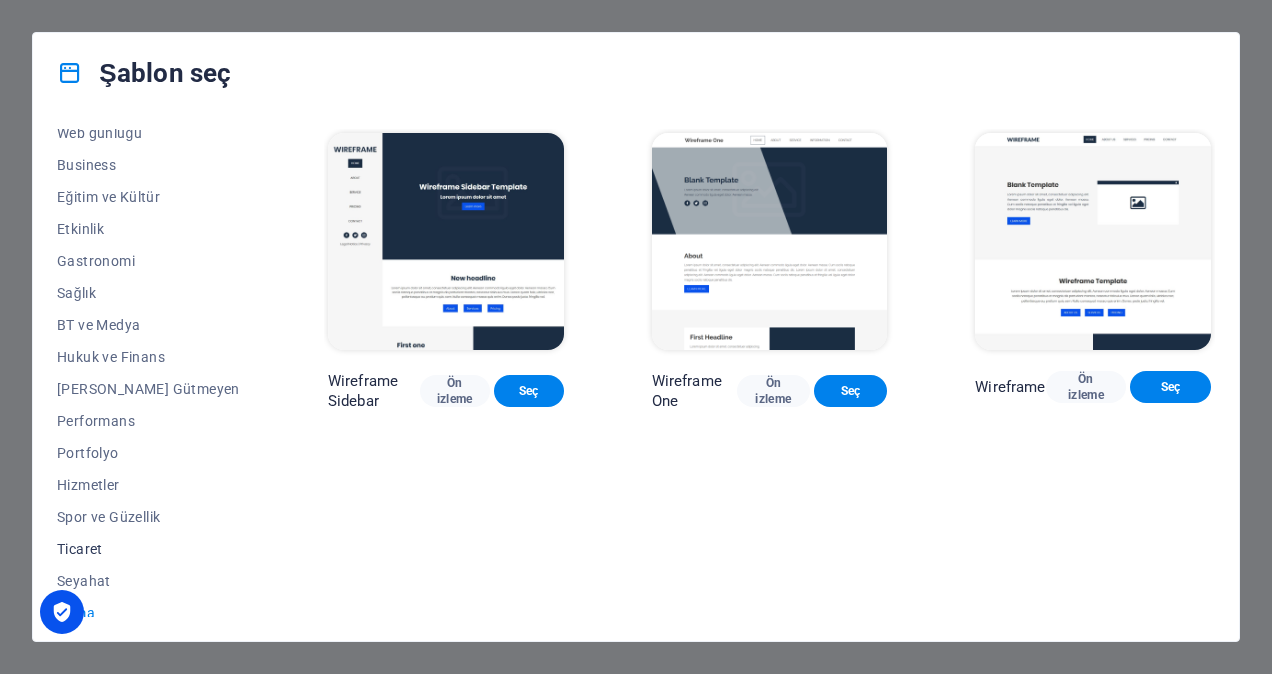 click on "Ticaret" at bounding box center (148, 549) 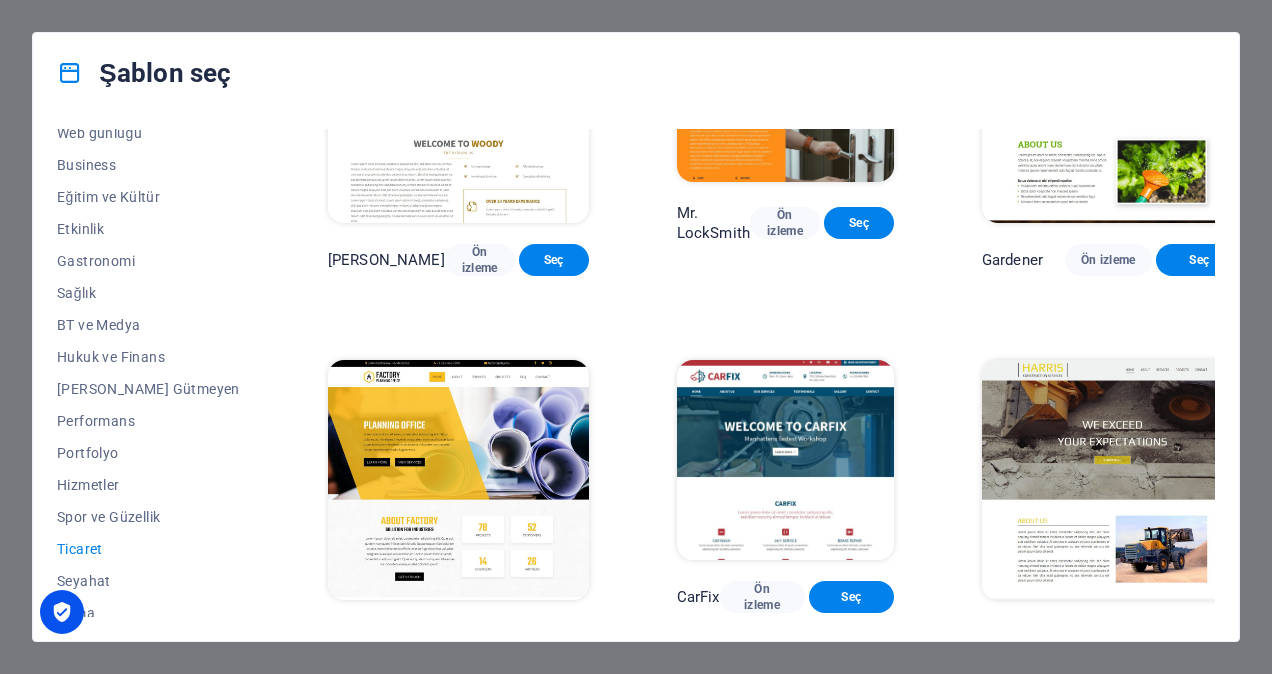 scroll, scrollTop: 543, scrollLeft: 0, axis: vertical 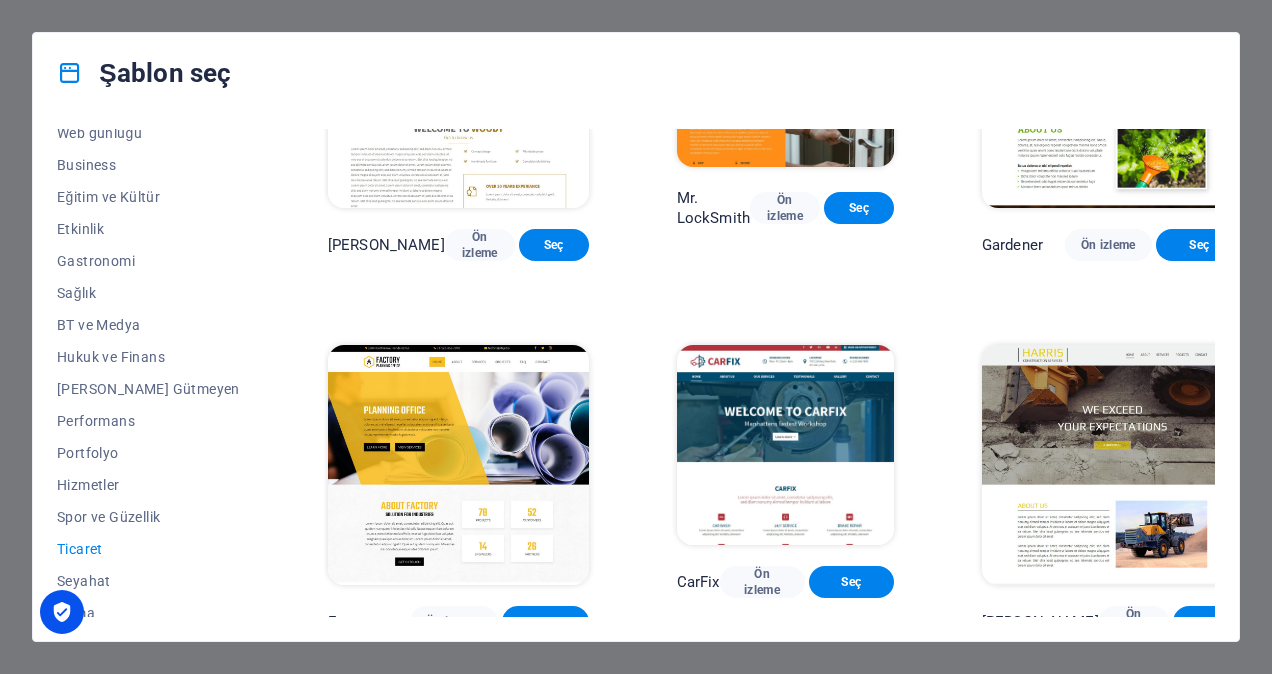click at bounding box center (458, 465) 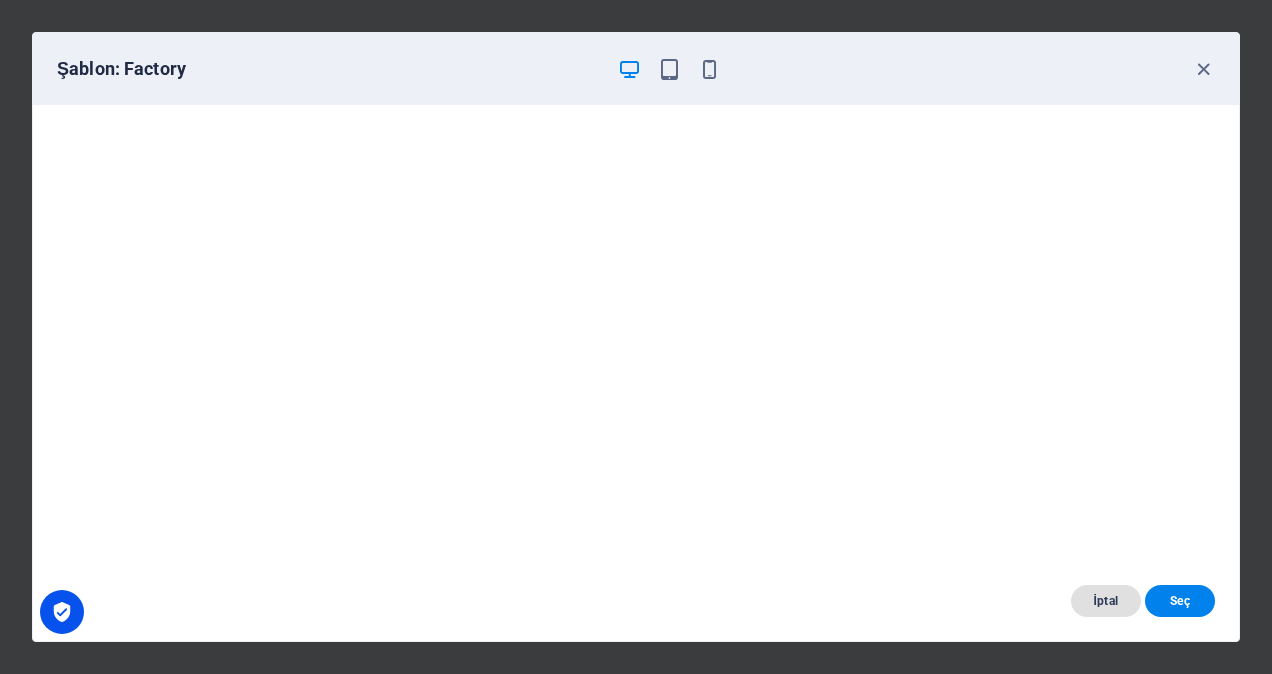 click on "İptal" at bounding box center [1106, 601] 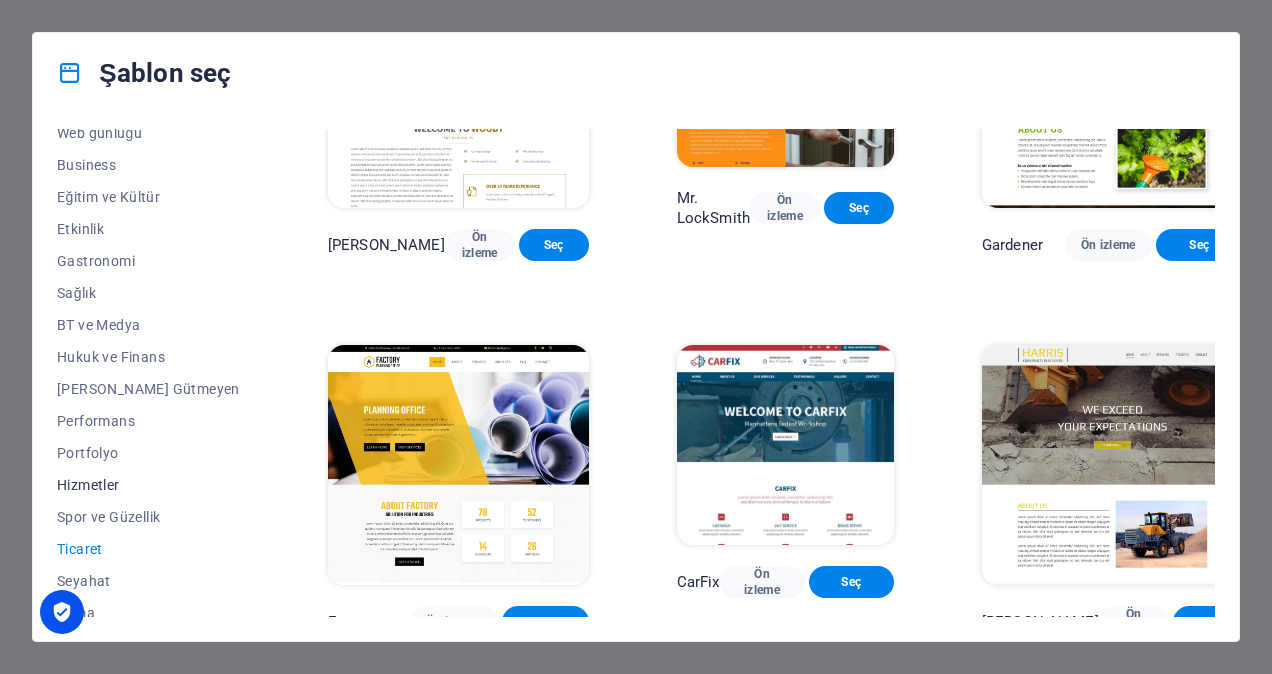 click on "Hizmetler" at bounding box center [148, 485] 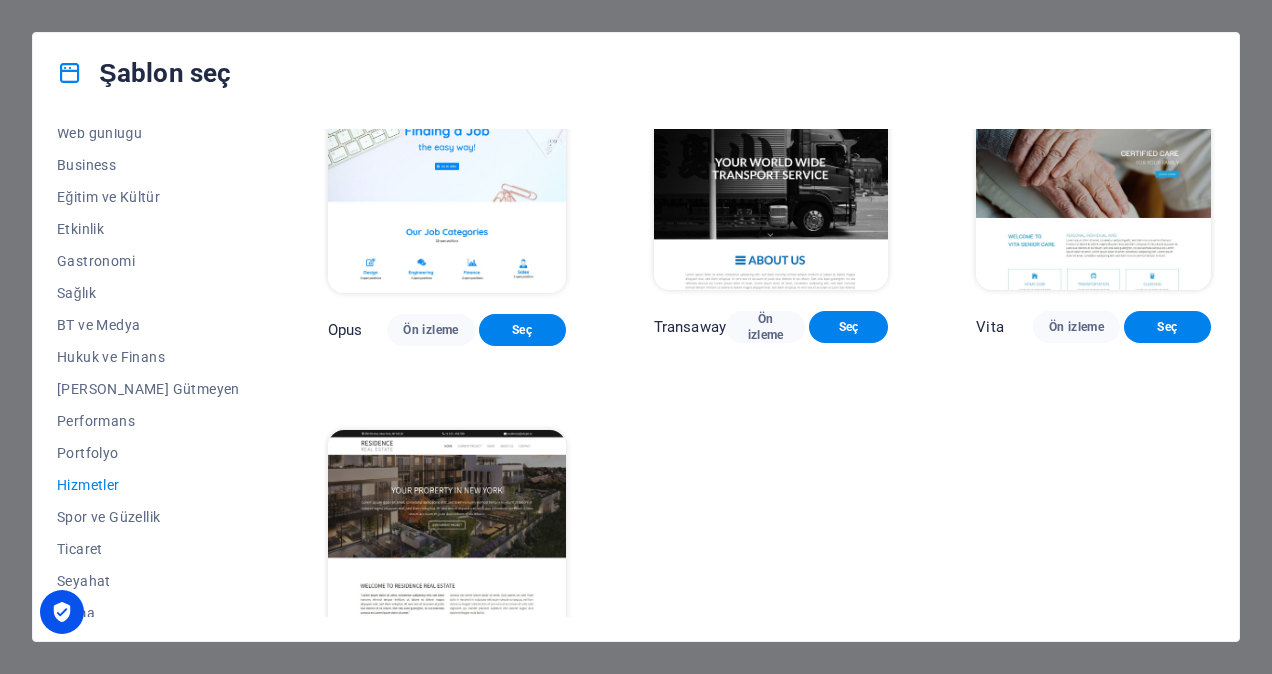 scroll, scrollTop: 1604, scrollLeft: 0, axis: vertical 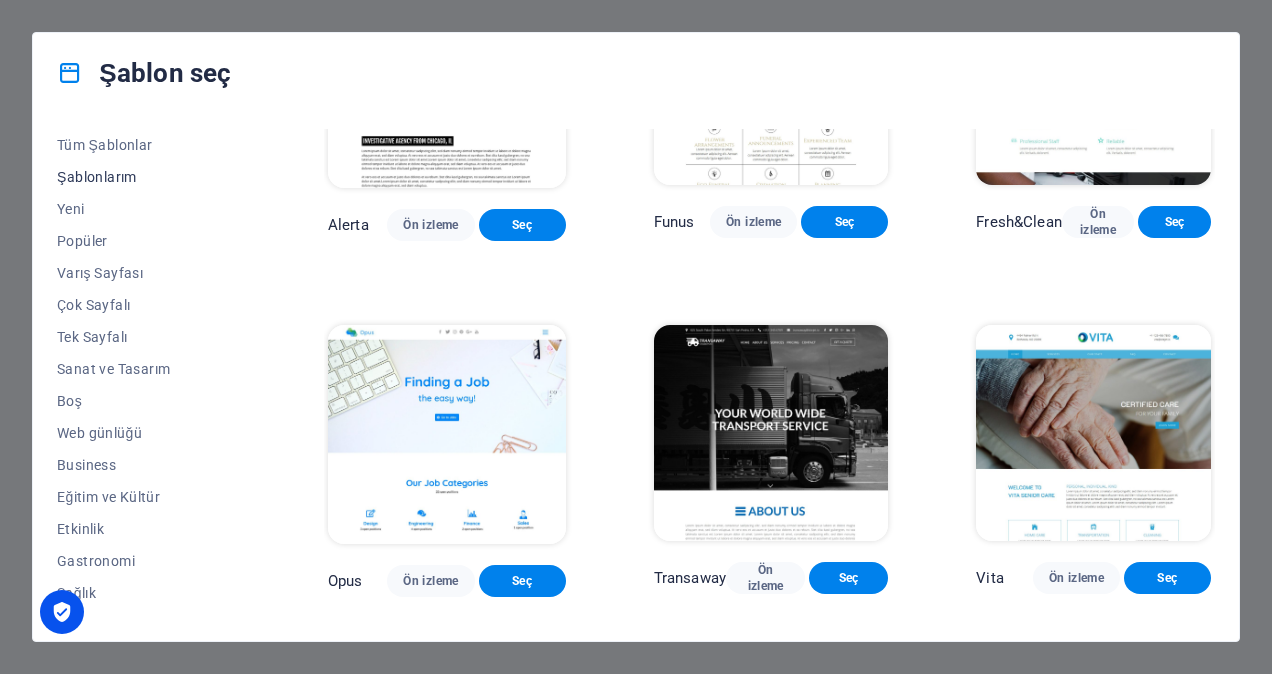 click on "Şablonlarım" at bounding box center (148, 177) 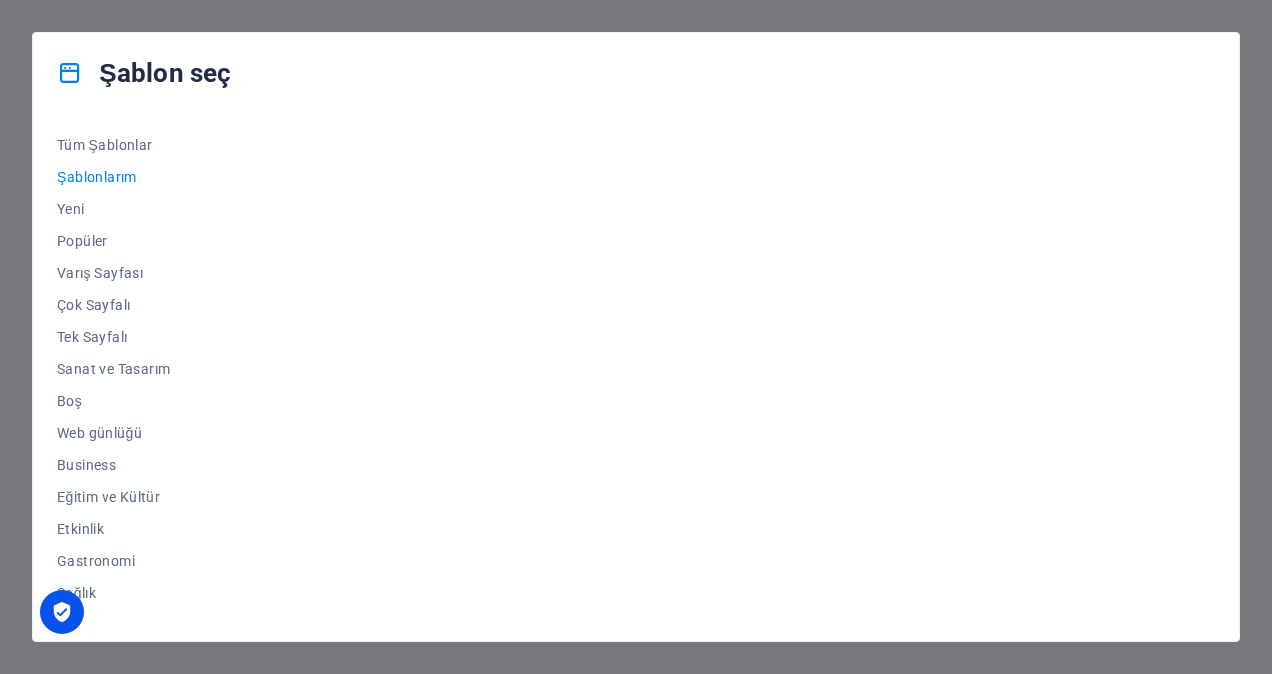 scroll, scrollTop: 0, scrollLeft: 0, axis: both 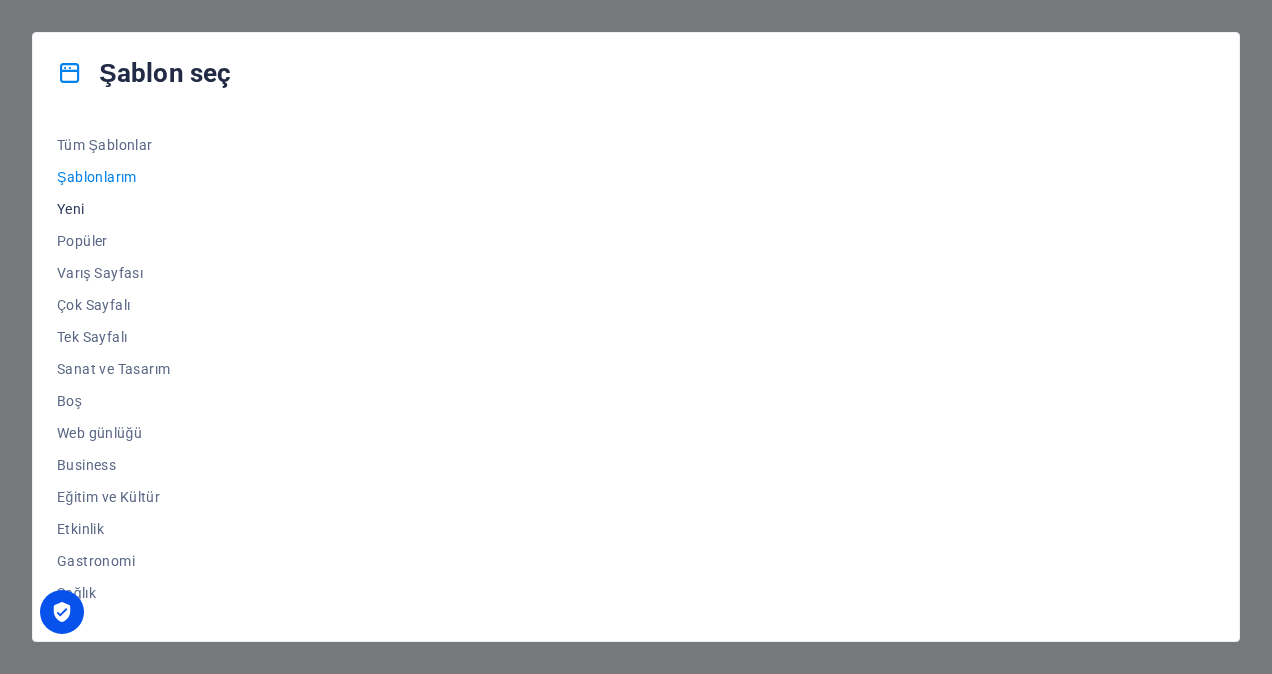 click on "Yeni" at bounding box center [148, 209] 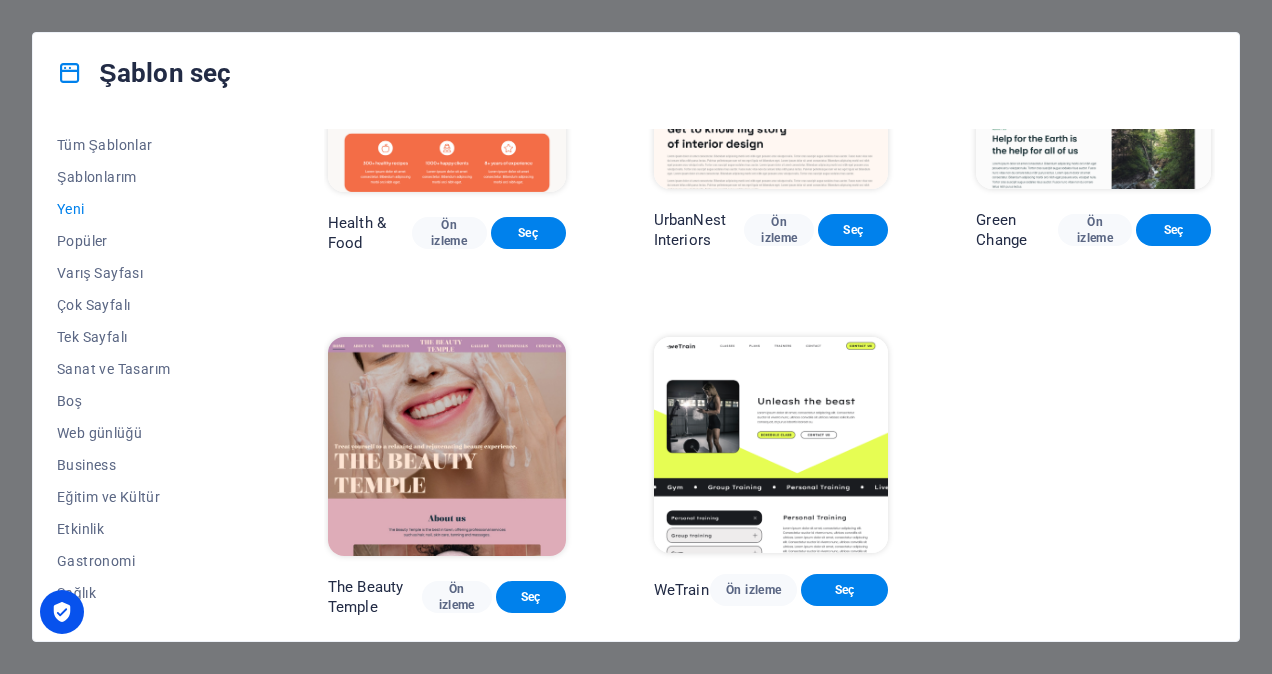 scroll, scrollTop: 1663, scrollLeft: 0, axis: vertical 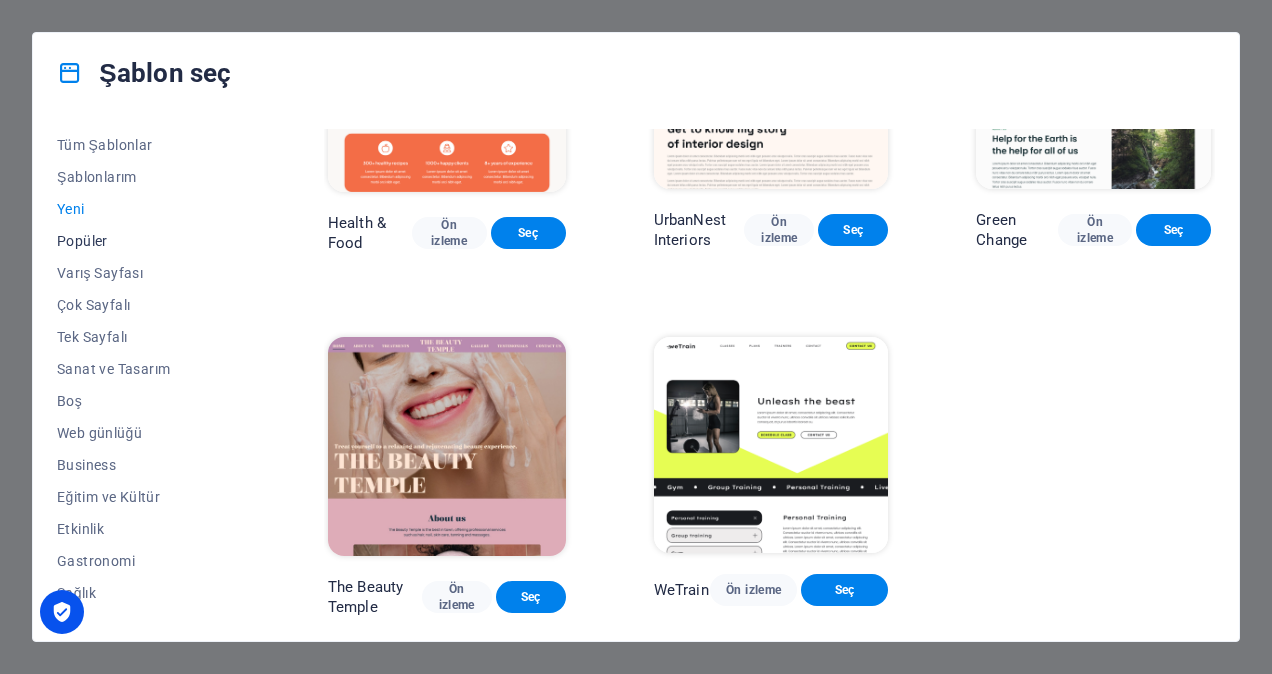 click on "Popüler" at bounding box center [148, 241] 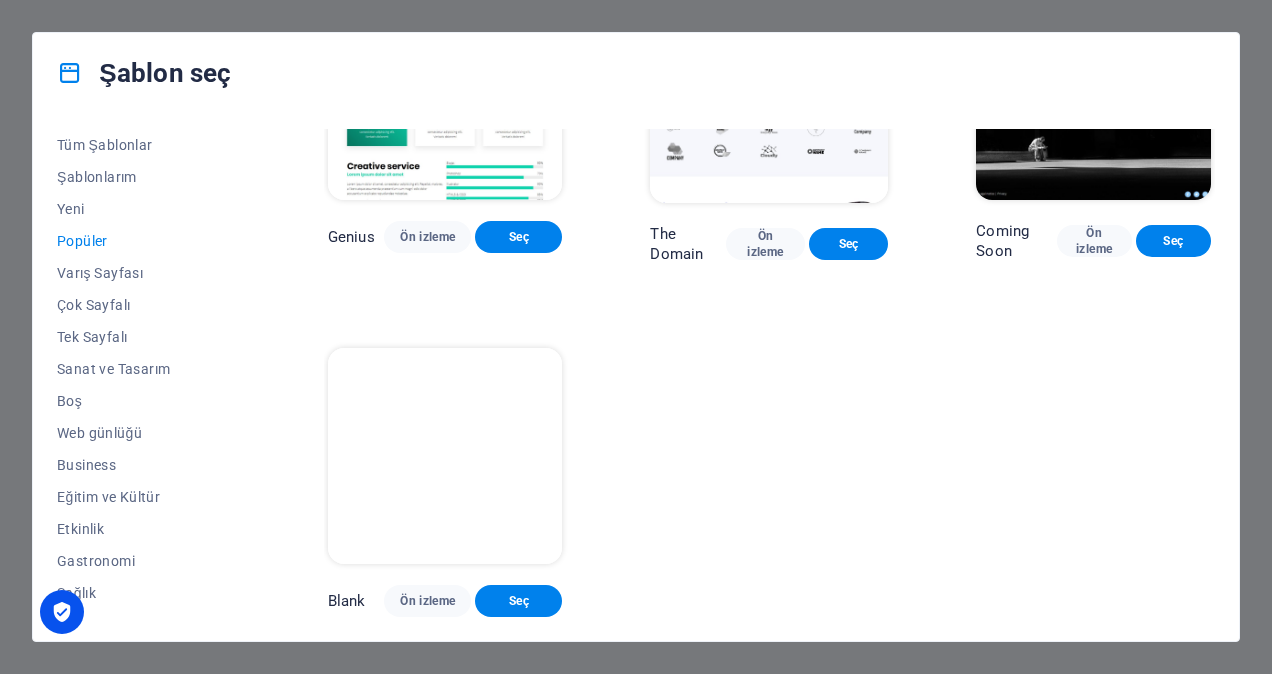scroll, scrollTop: 1647, scrollLeft: 0, axis: vertical 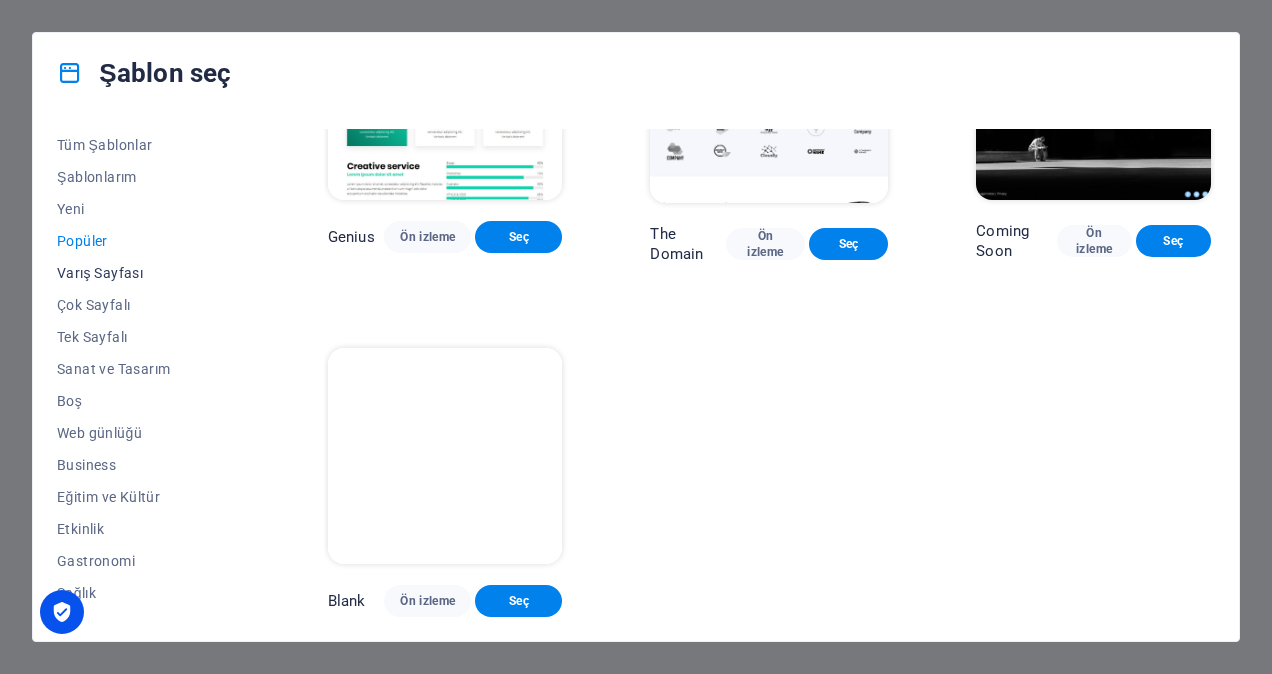 click on "Varış Sayfası" at bounding box center (148, 273) 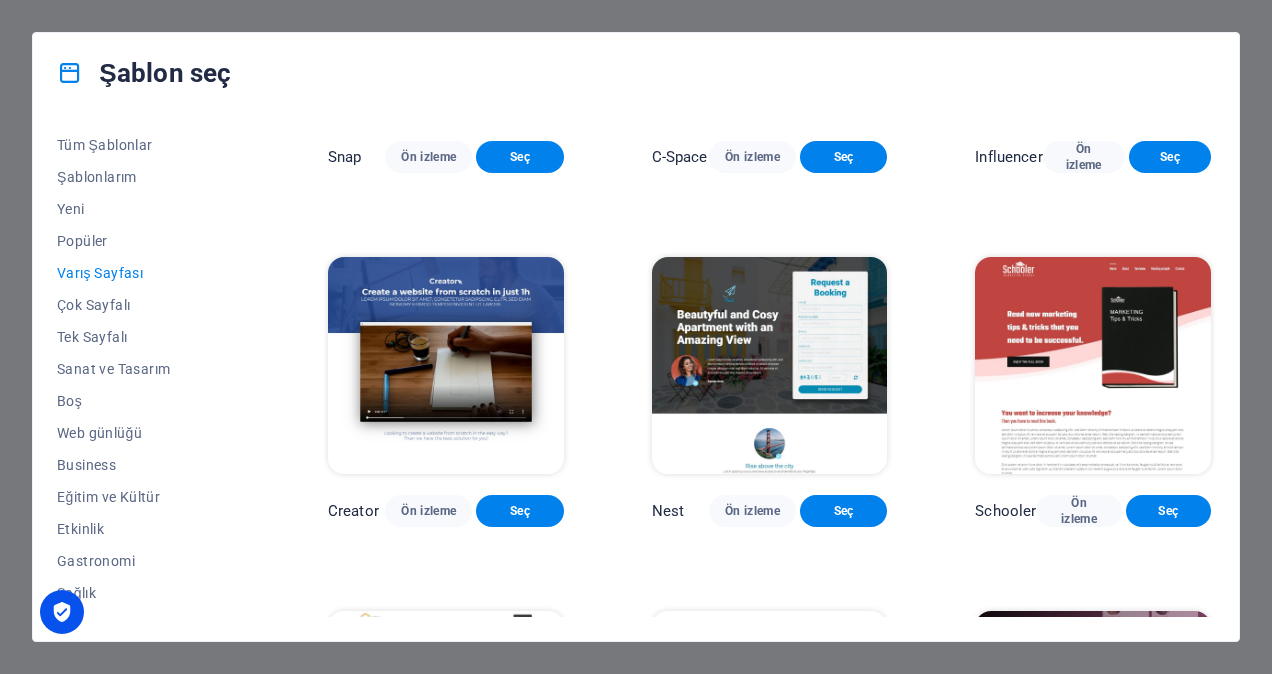 scroll, scrollTop: 2734, scrollLeft: 0, axis: vertical 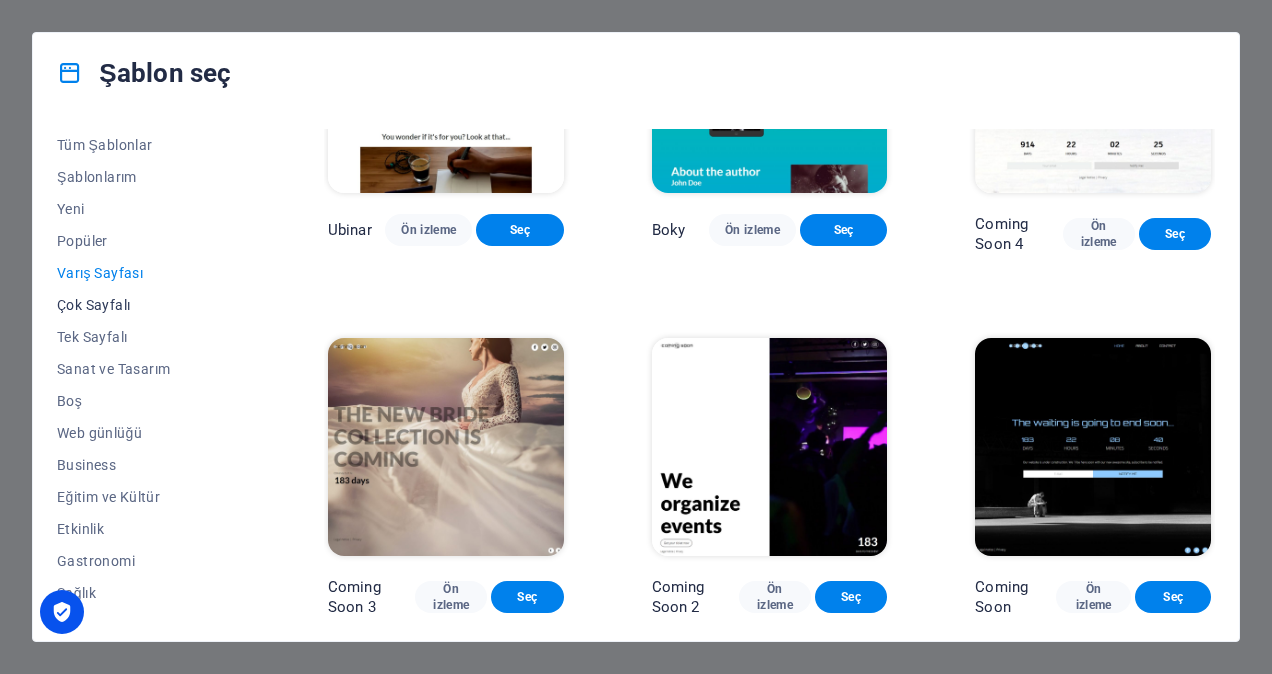 click on "Çok Sayfalı" at bounding box center [148, 305] 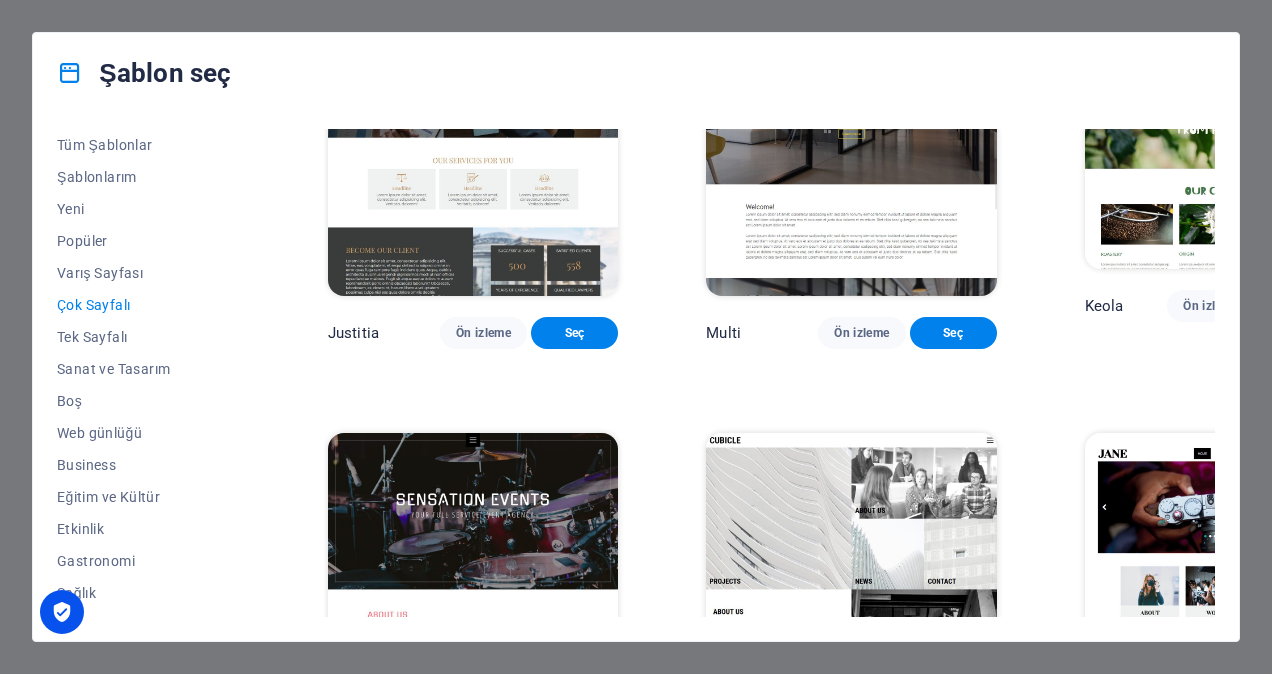 scroll, scrollTop: 7828, scrollLeft: 0, axis: vertical 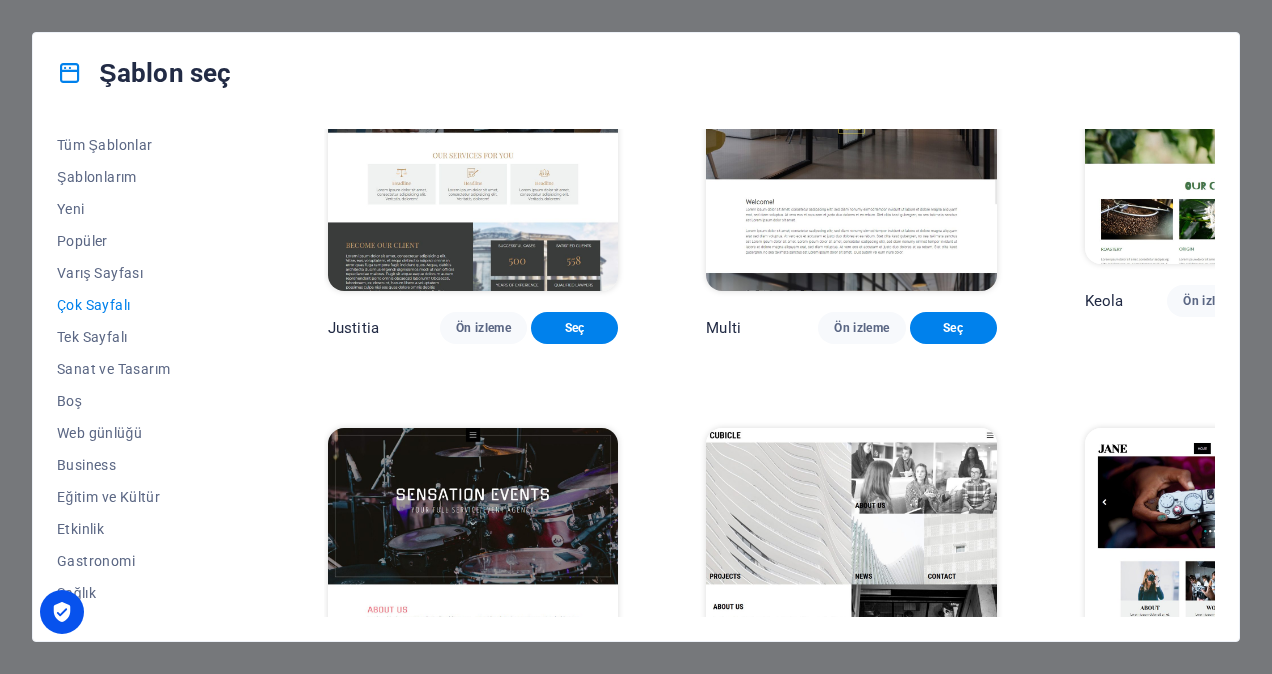 click at bounding box center (473, 966) 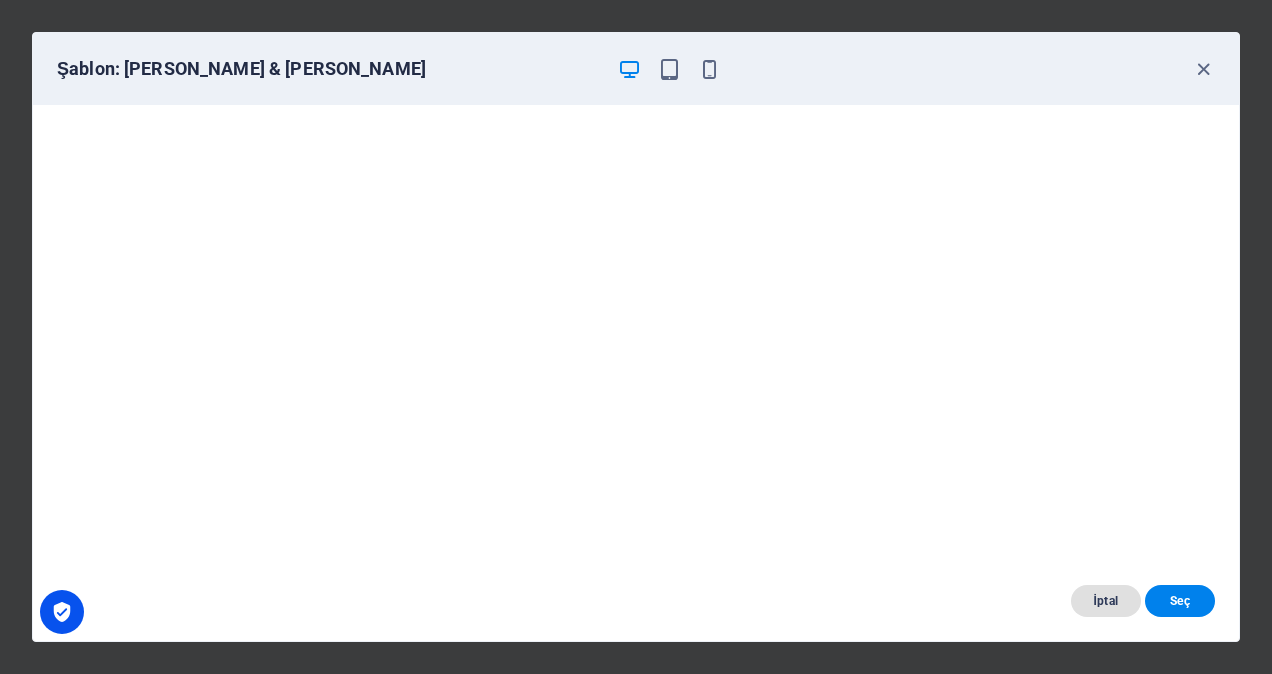 click on "İptal" at bounding box center (1106, 601) 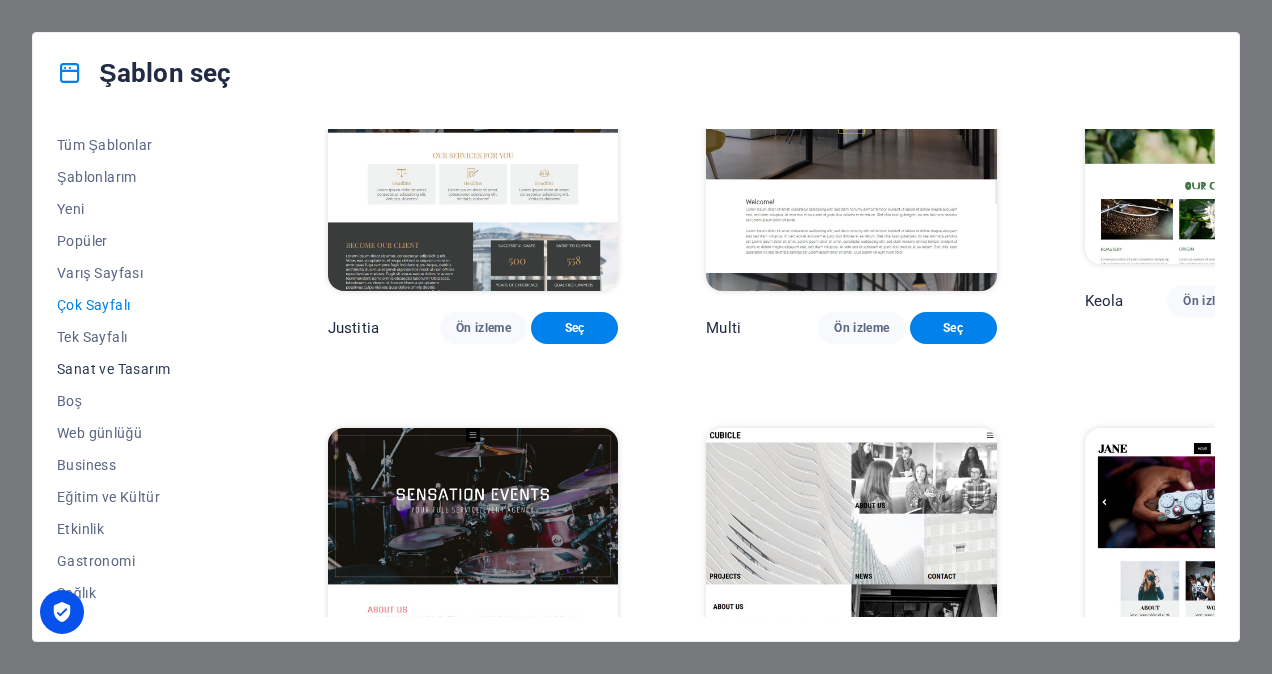click on "Sanat ve Tasarım" at bounding box center (148, 369) 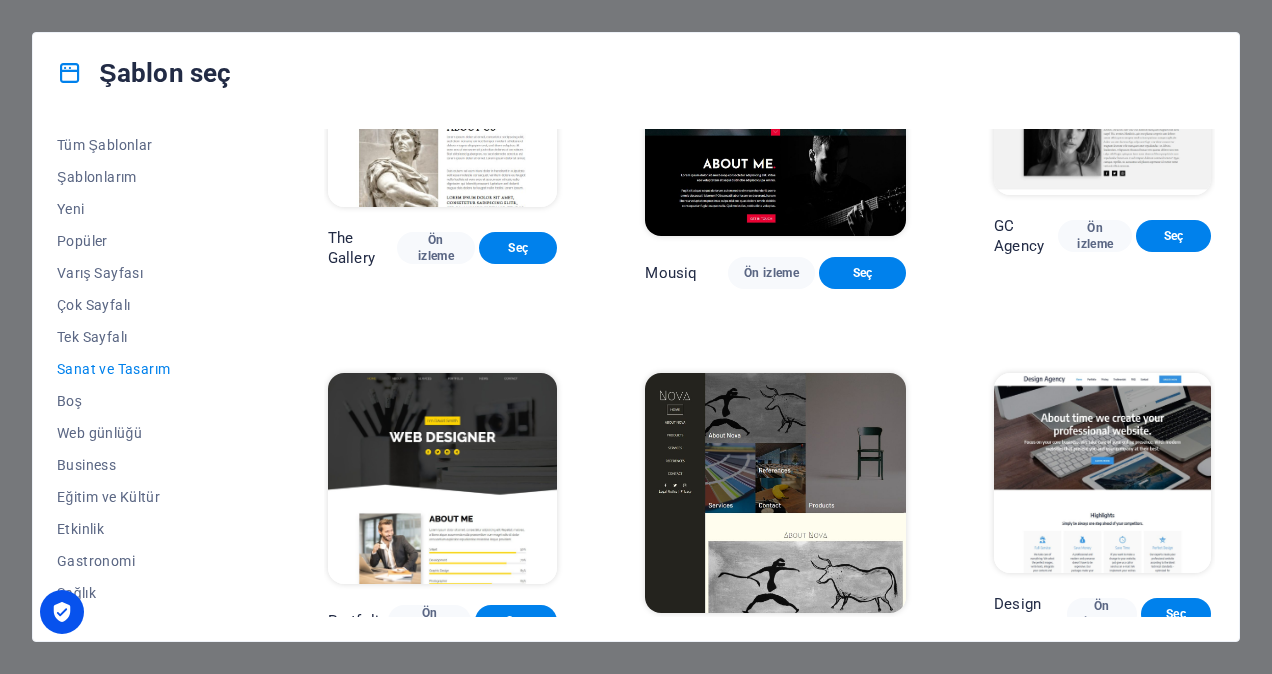 scroll, scrollTop: 890, scrollLeft: 0, axis: vertical 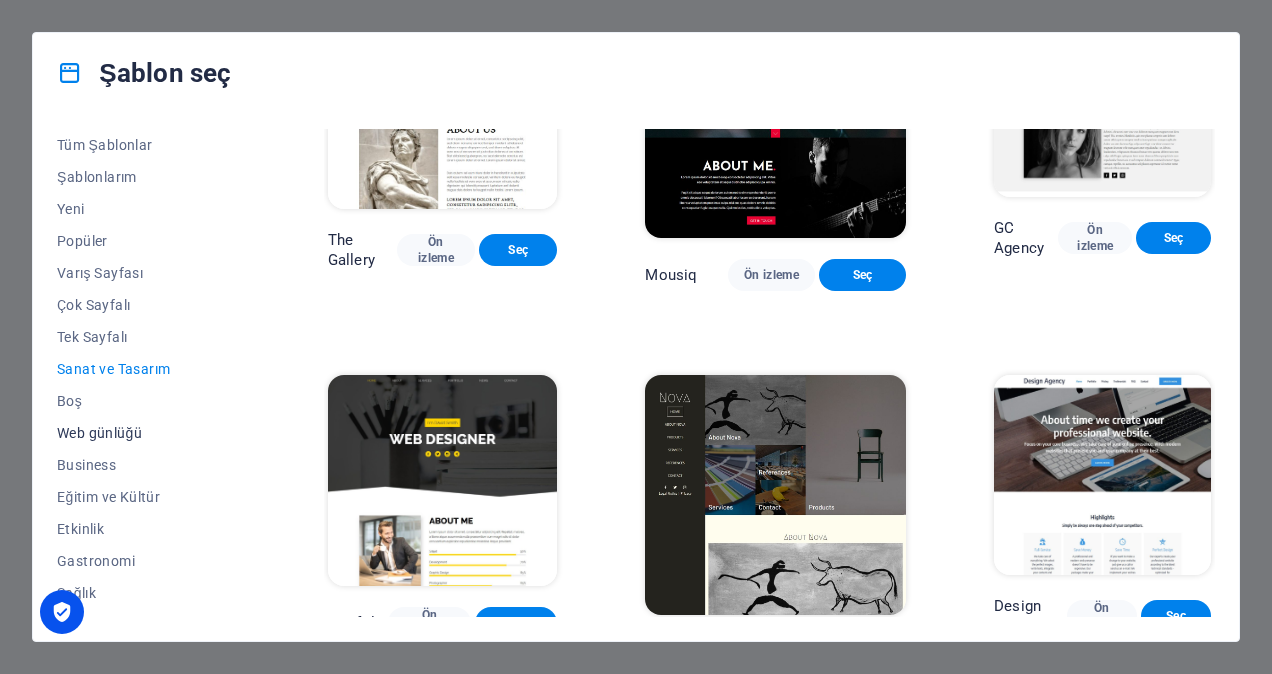 click on "Web günlüğü" at bounding box center (148, 433) 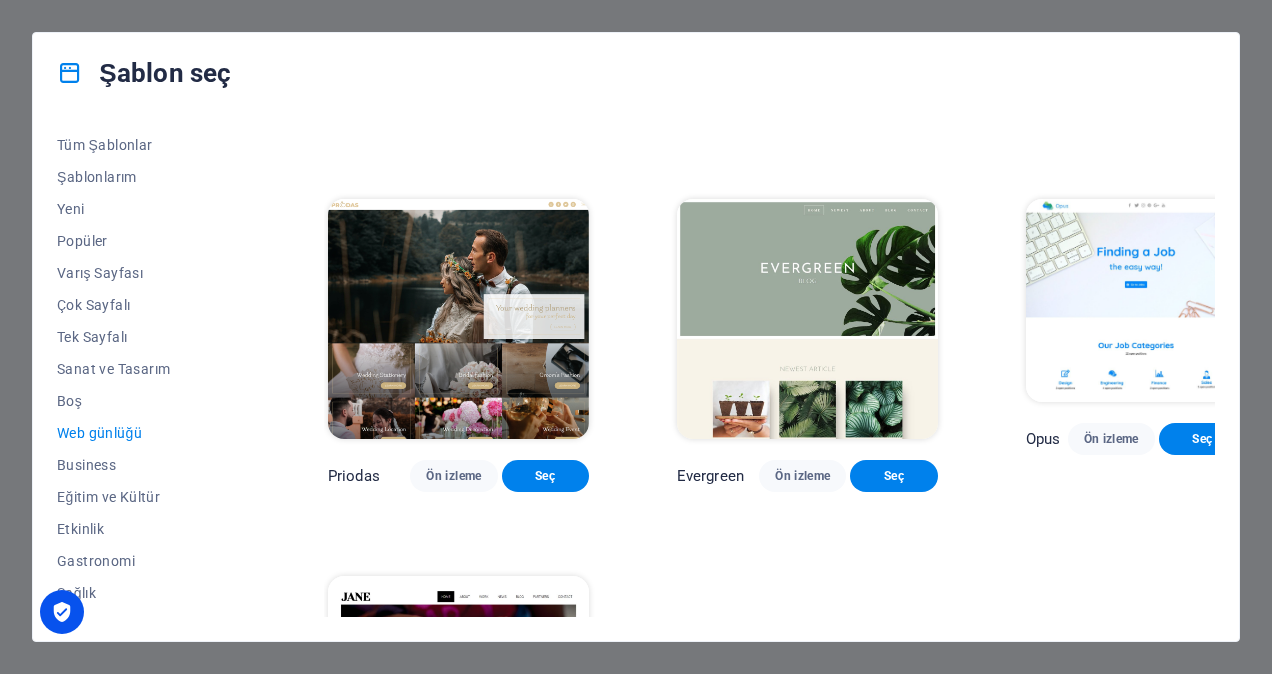 scroll, scrollTop: 2290, scrollLeft: 0, axis: vertical 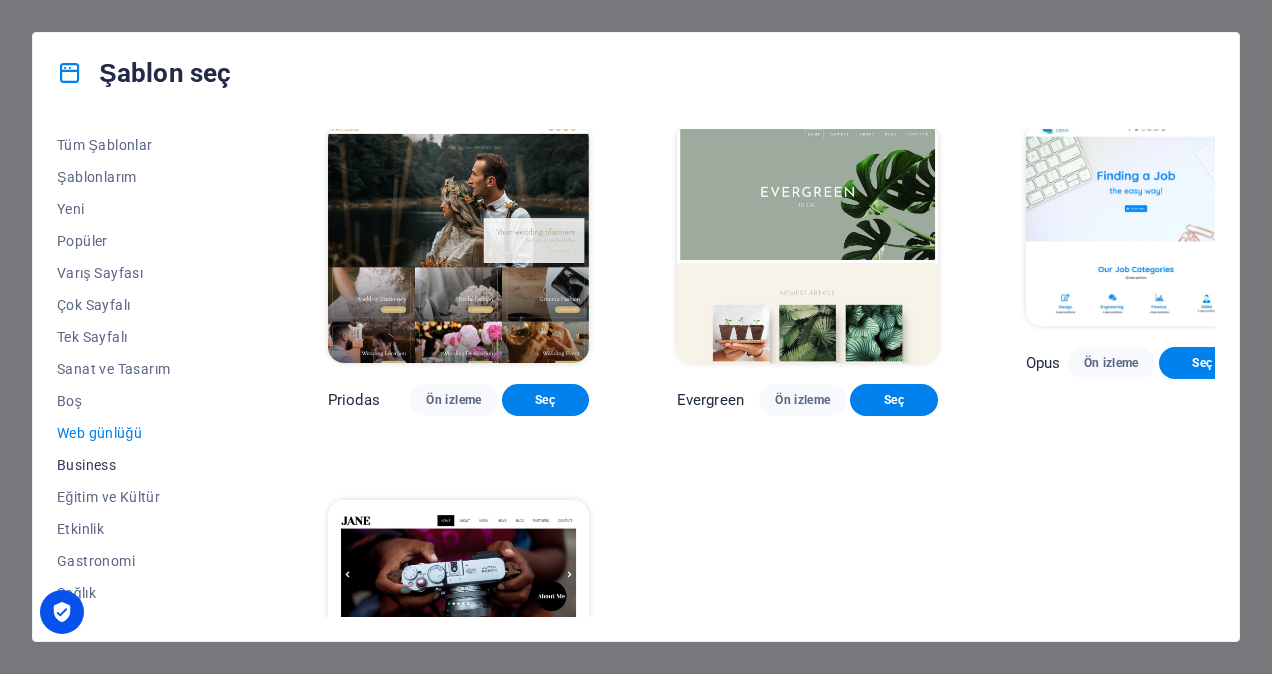 click on "Business" at bounding box center (148, 465) 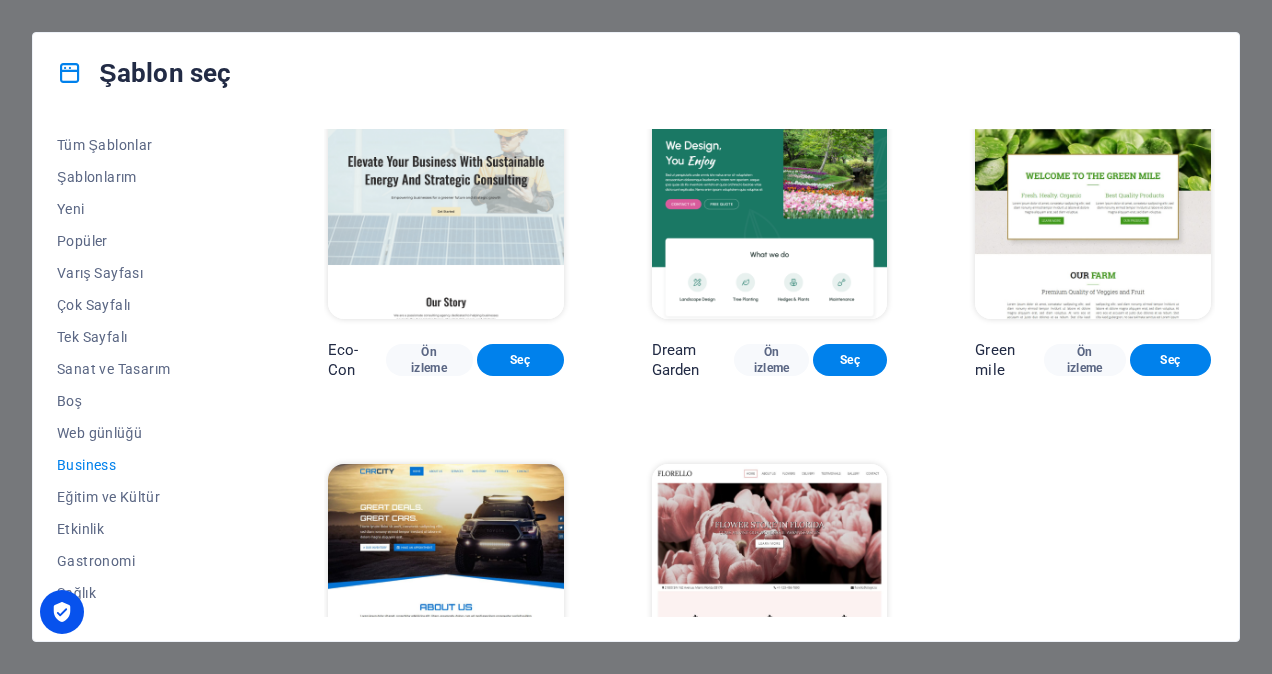 scroll, scrollTop: 0, scrollLeft: 0, axis: both 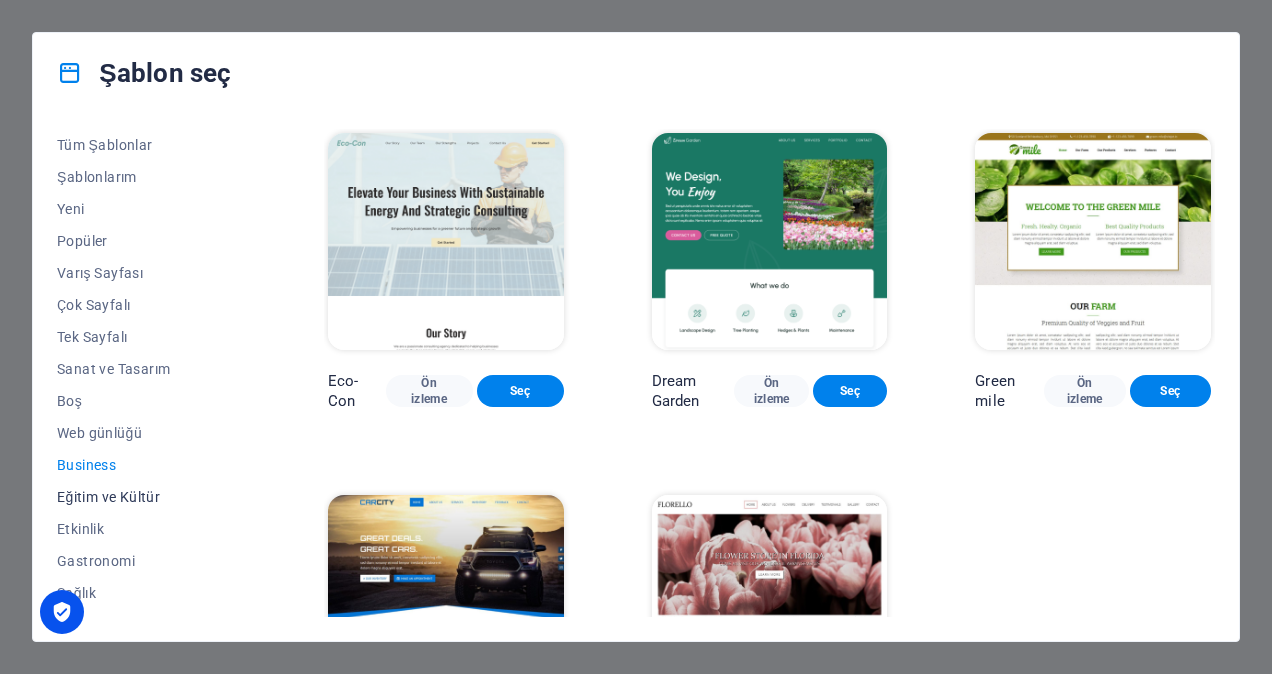 click on "Eğitim ve Kültür" at bounding box center (148, 497) 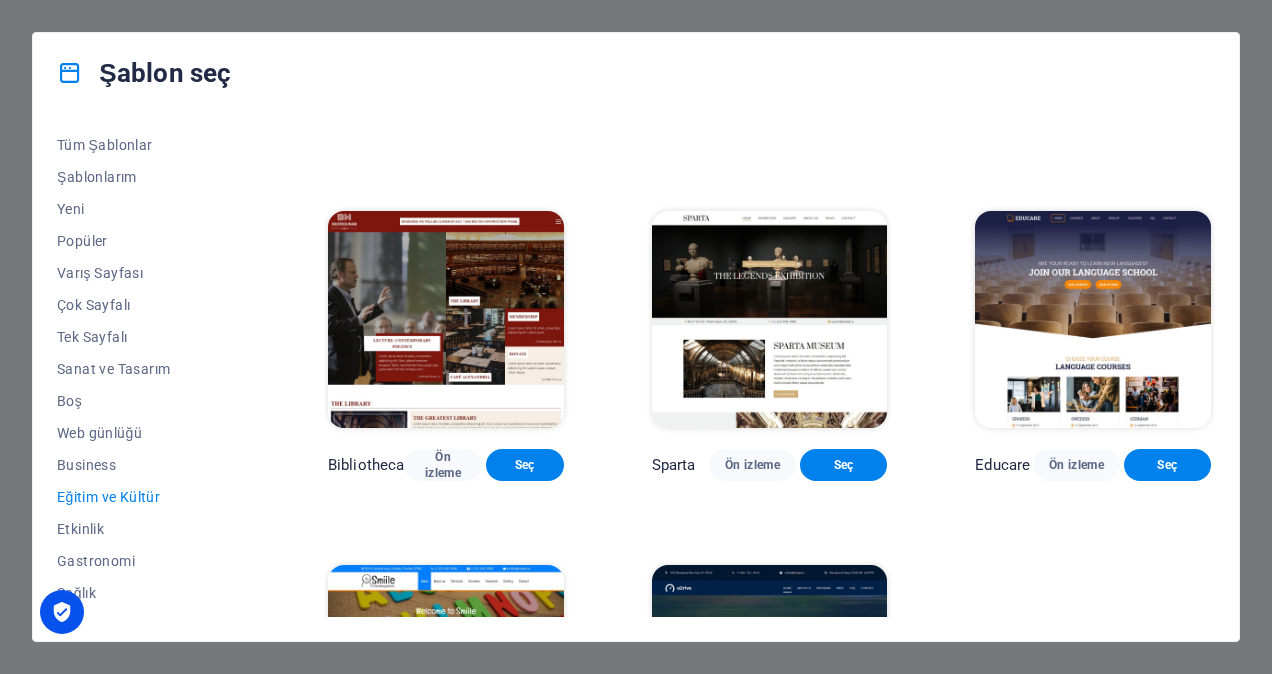 scroll, scrollTop: 300, scrollLeft: 0, axis: vertical 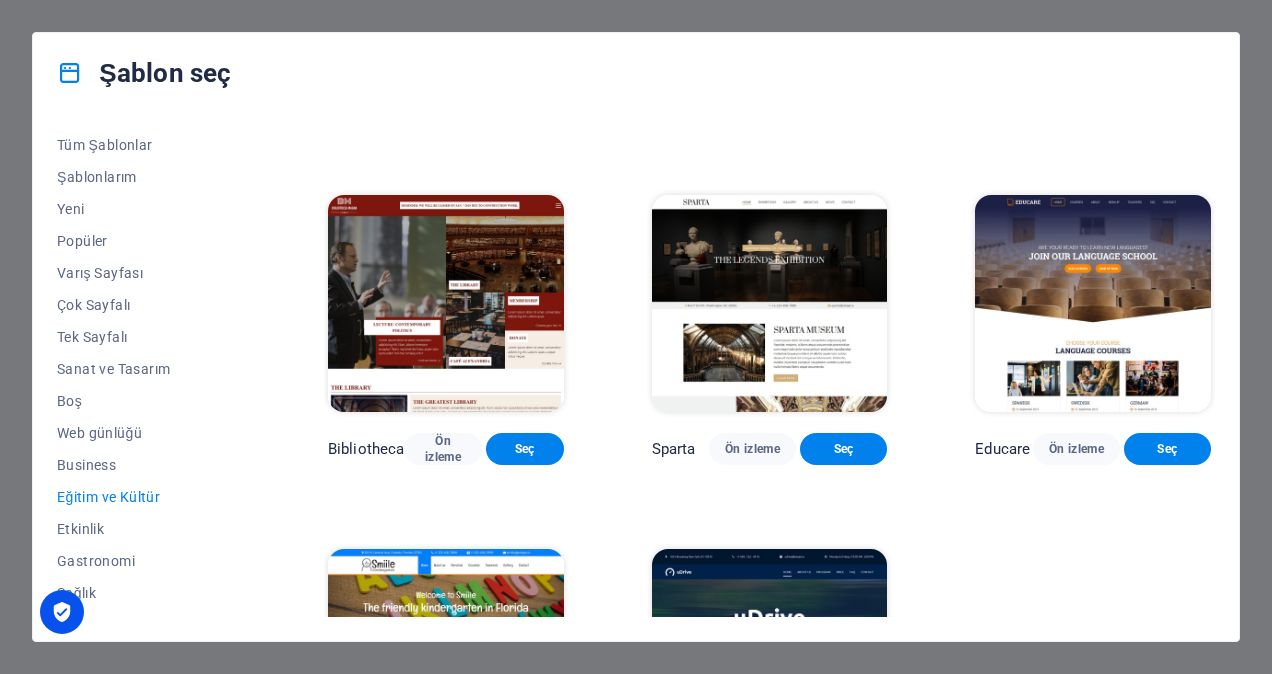 click at bounding box center [446, 303] 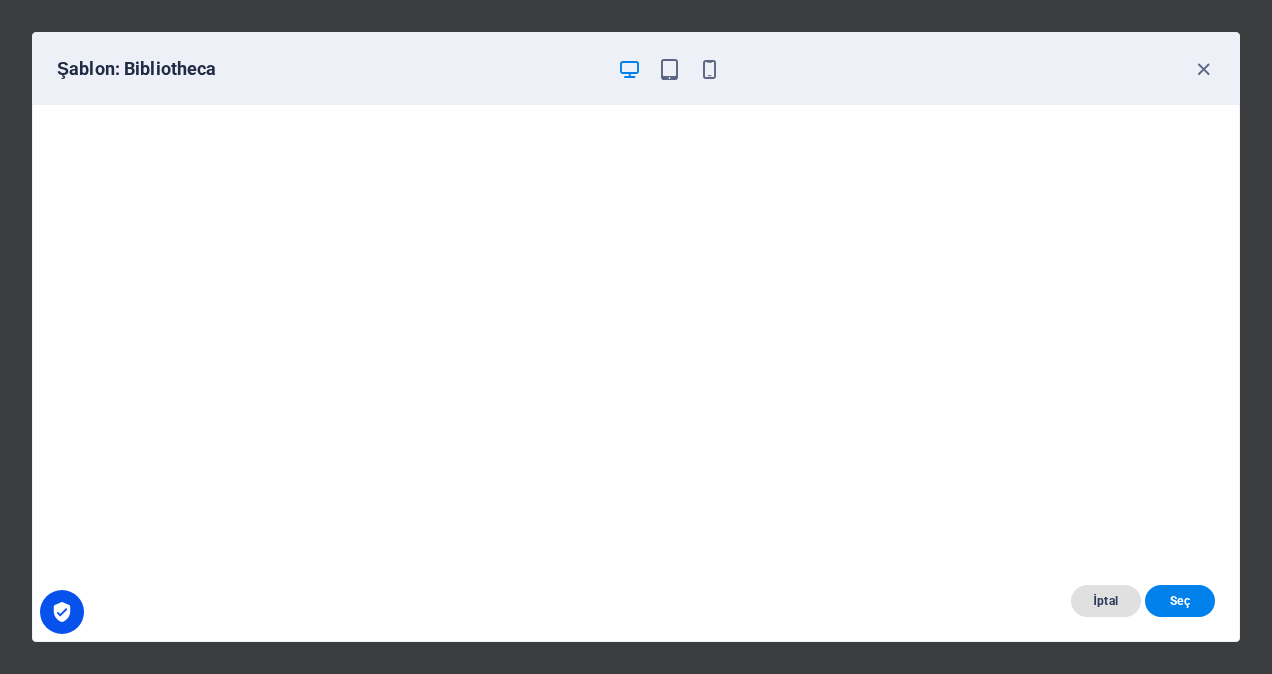 click on "İptal" at bounding box center [1106, 601] 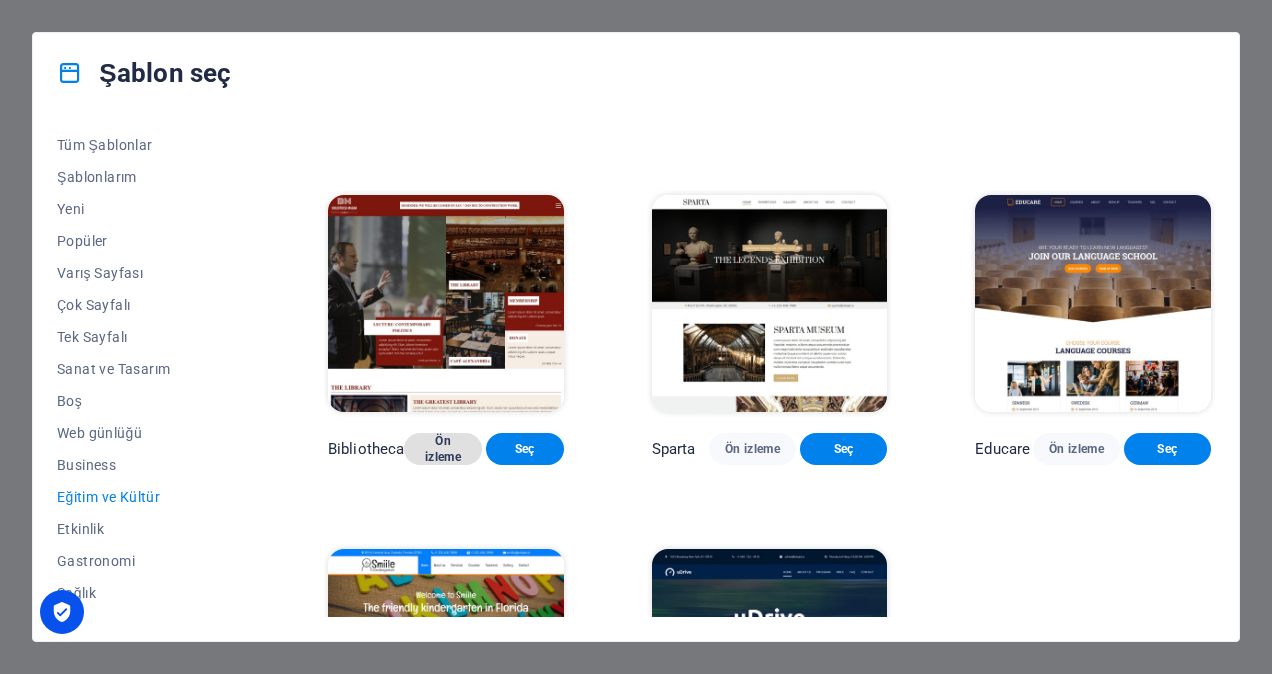 click on "Ön izleme" at bounding box center [443, 449] 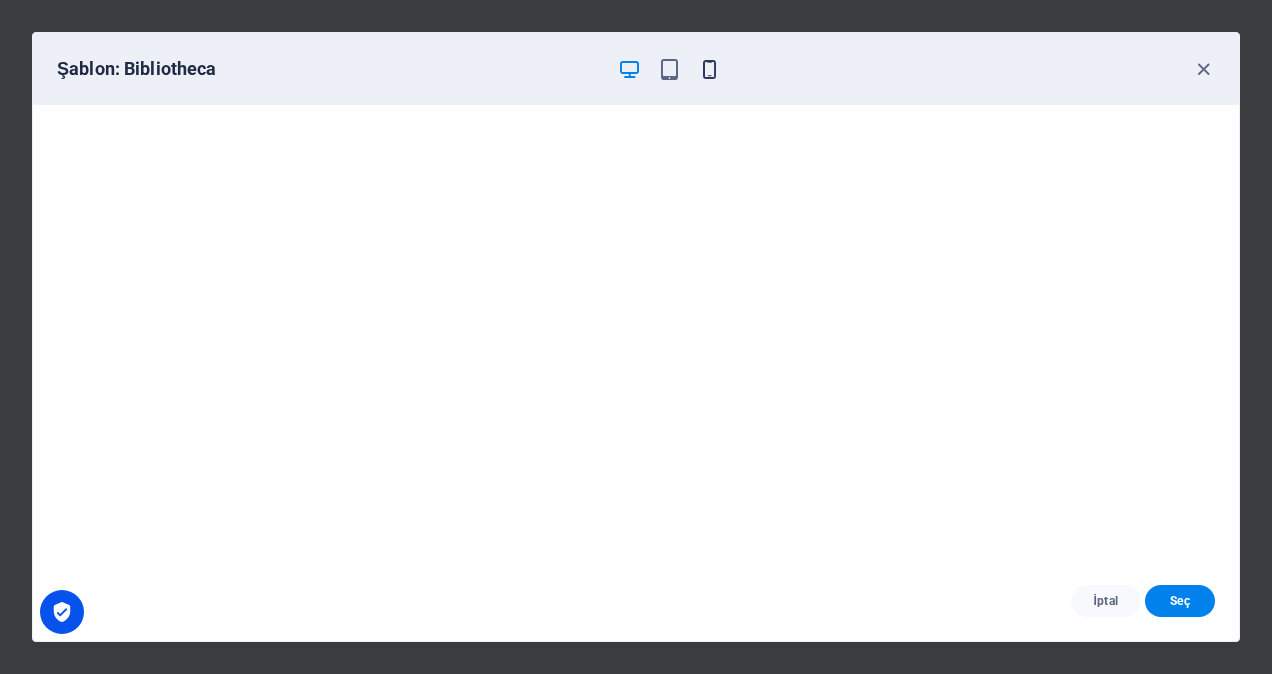 click at bounding box center (709, 69) 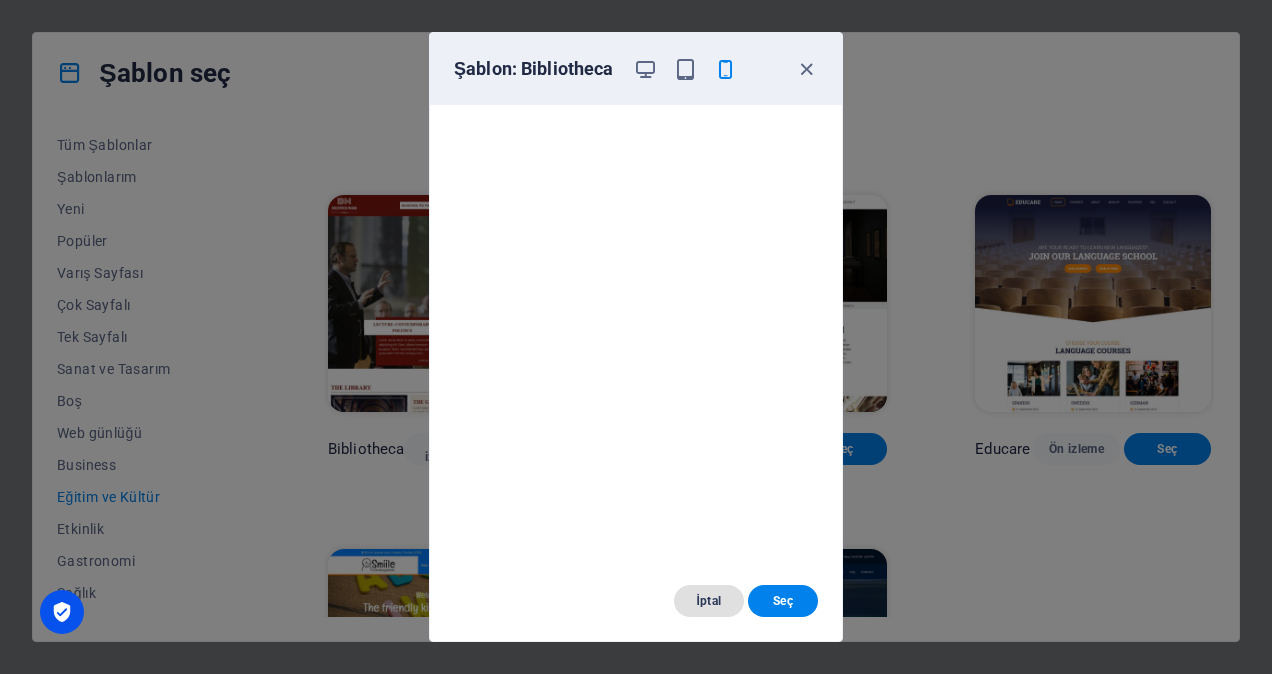 click on "İptal" at bounding box center [709, 601] 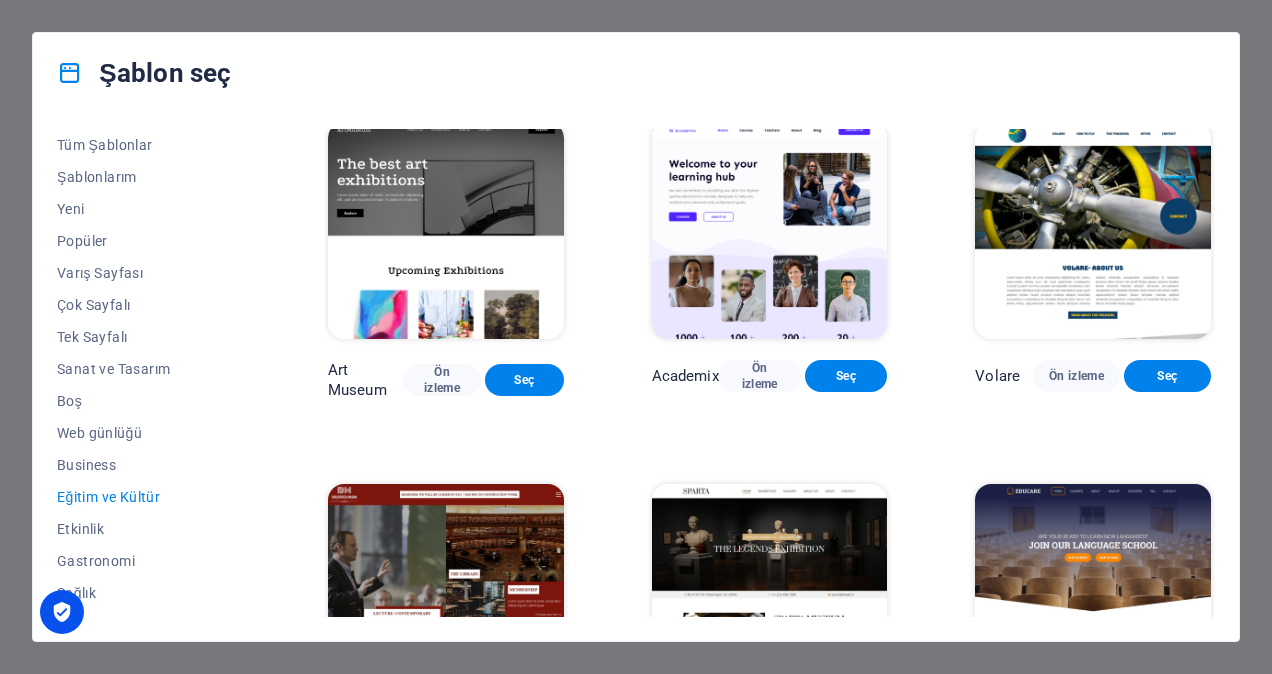 scroll, scrollTop: 0, scrollLeft: 0, axis: both 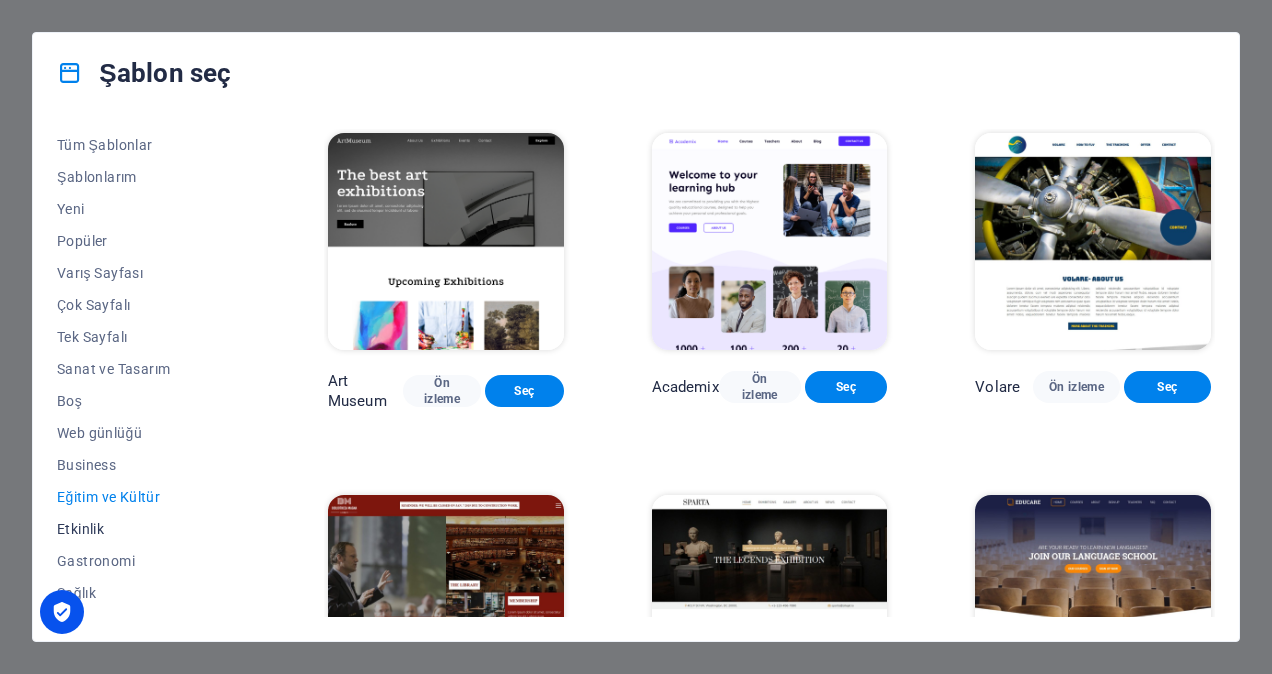 click on "Etkinlik" at bounding box center [148, 529] 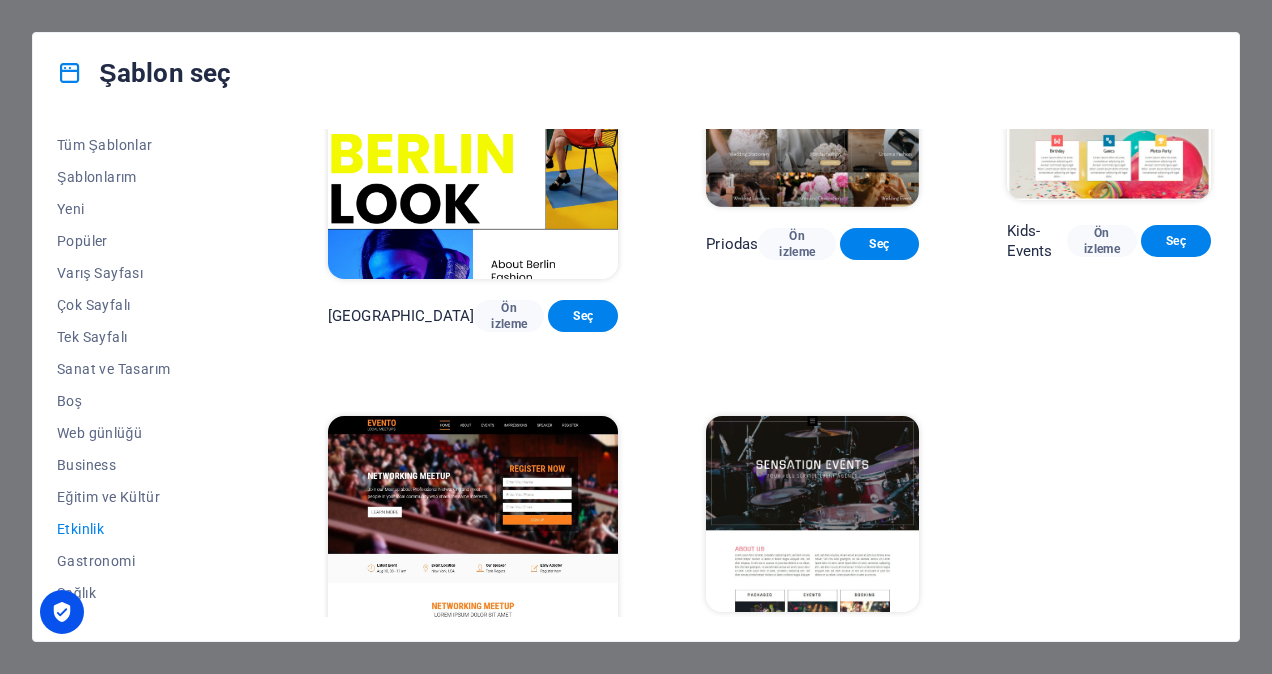 scroll, scrollTop: 543, scrollLeft: 0, axis: vertical 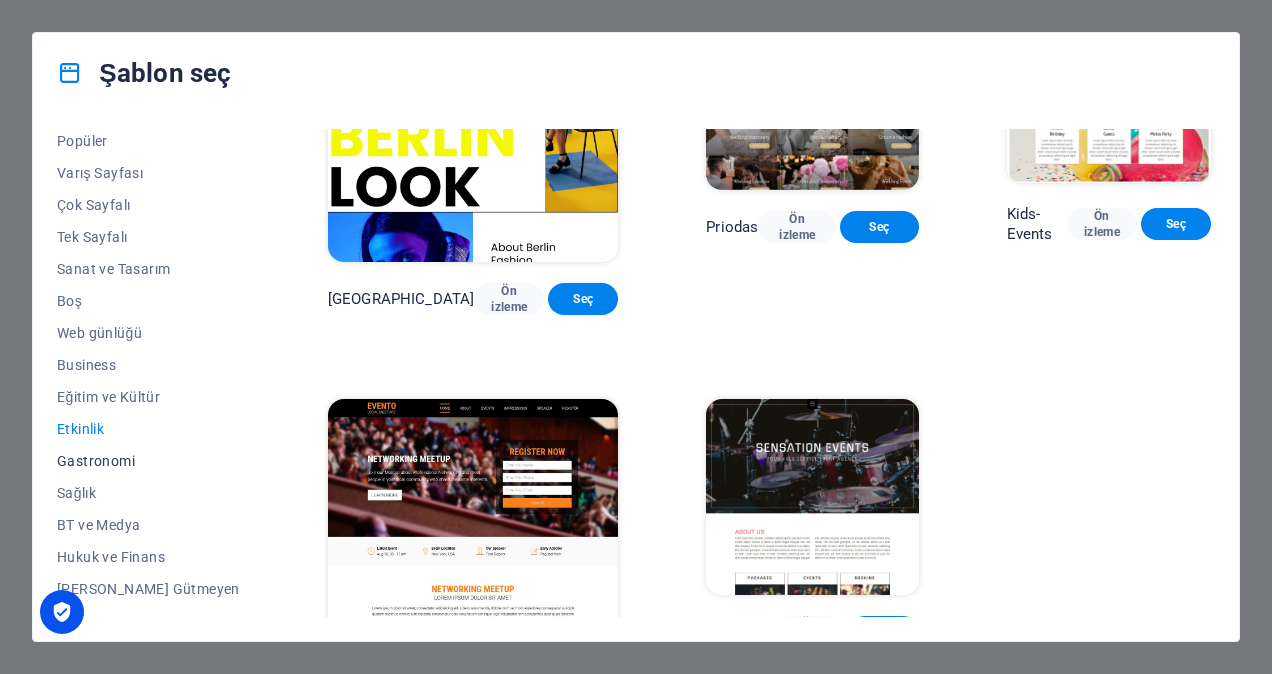 click on "Gastronomi" at bounding box center (148, 461) 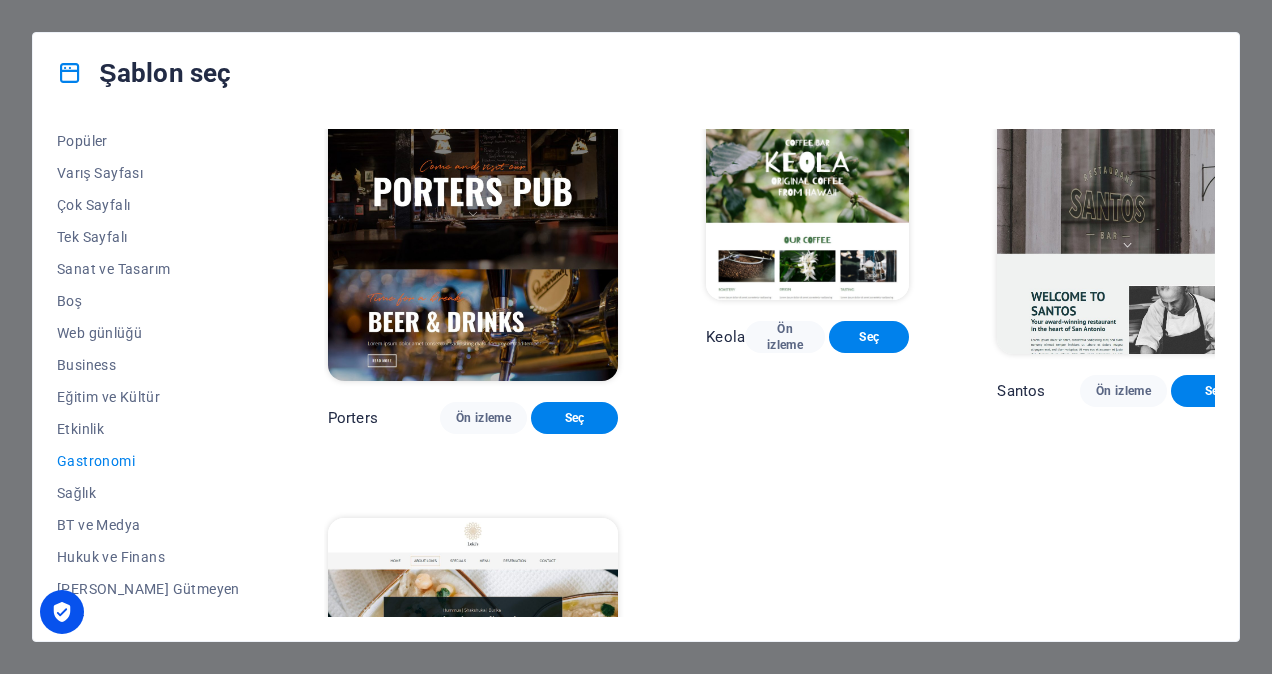scroll, scrollTop: 1646, scrollLeft: 0, axis: vertical 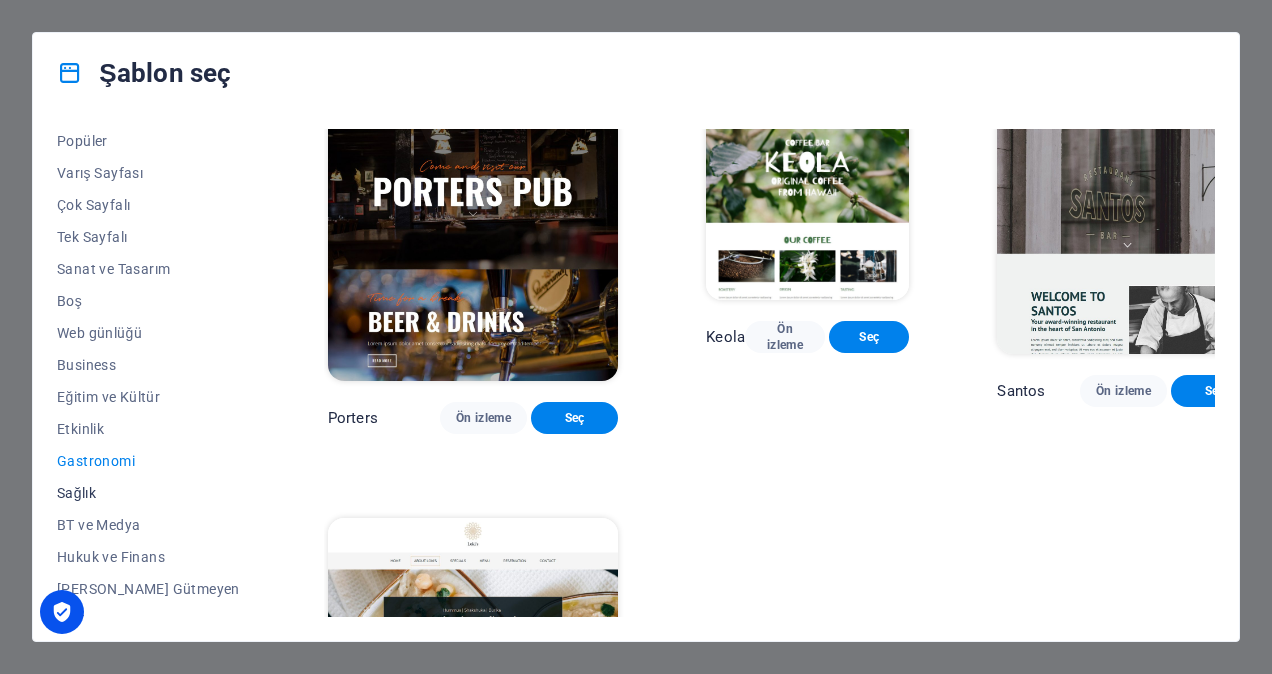 click on "Sağlık" at bounding box center (148, 493) 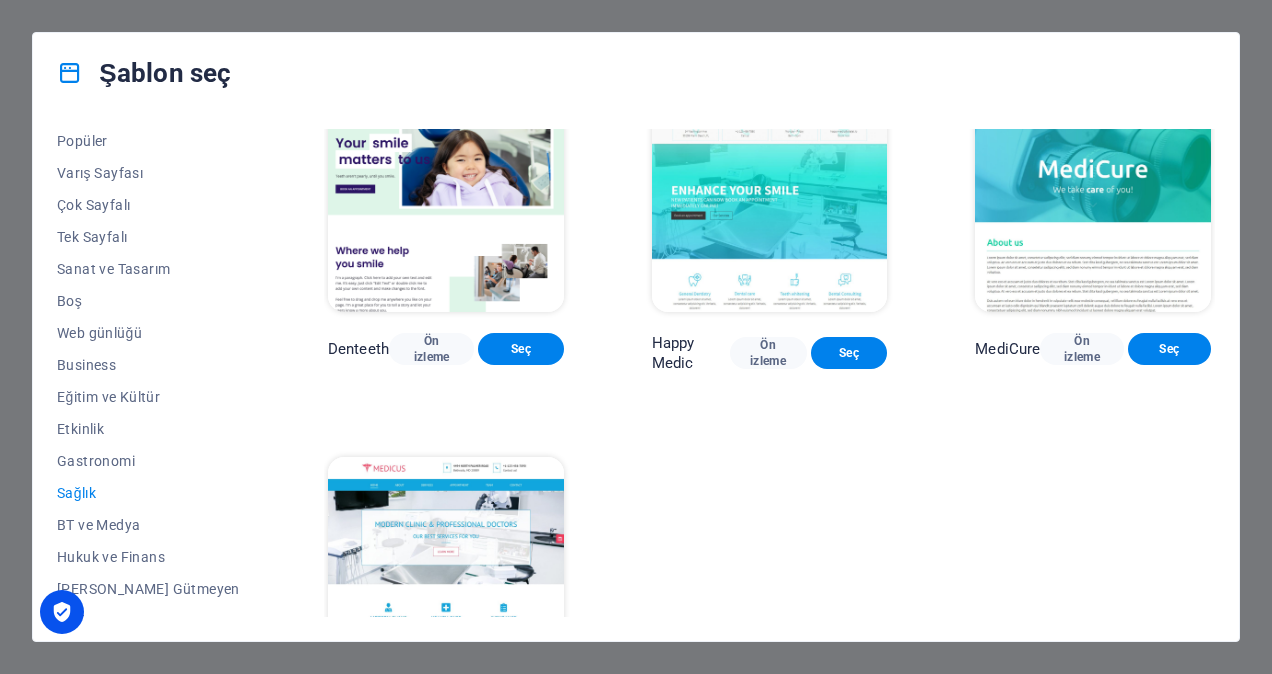 scroll, scrollTop: 543, scrollLeft: 0, axis: vertical 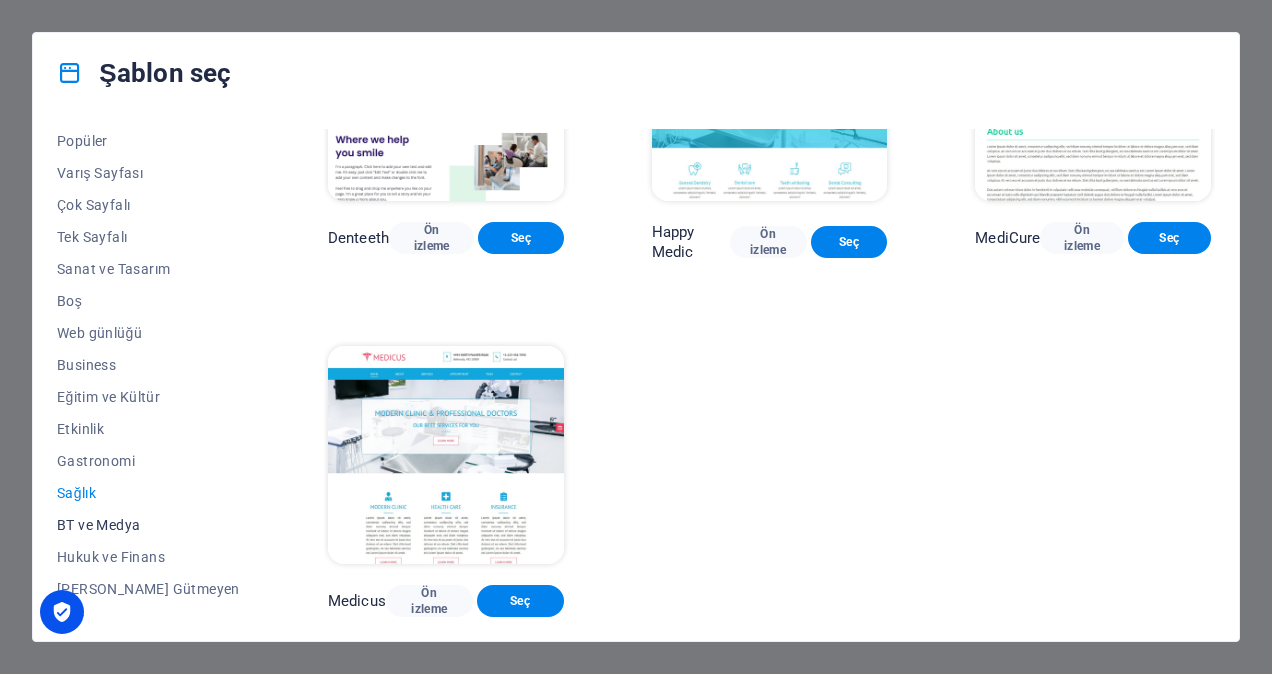 click on "BT ve Medya" at bounding box center (148, 525) 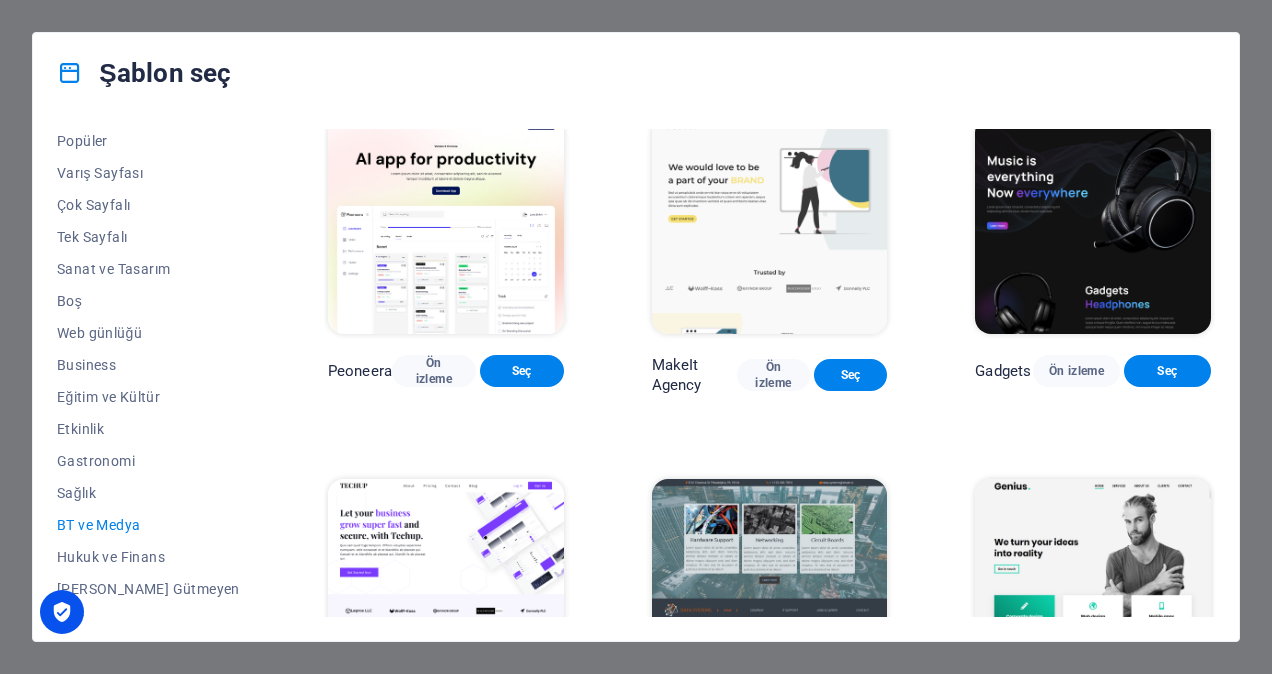 scroll, scrollTop: 0, scrollLeft: 0, axis: both 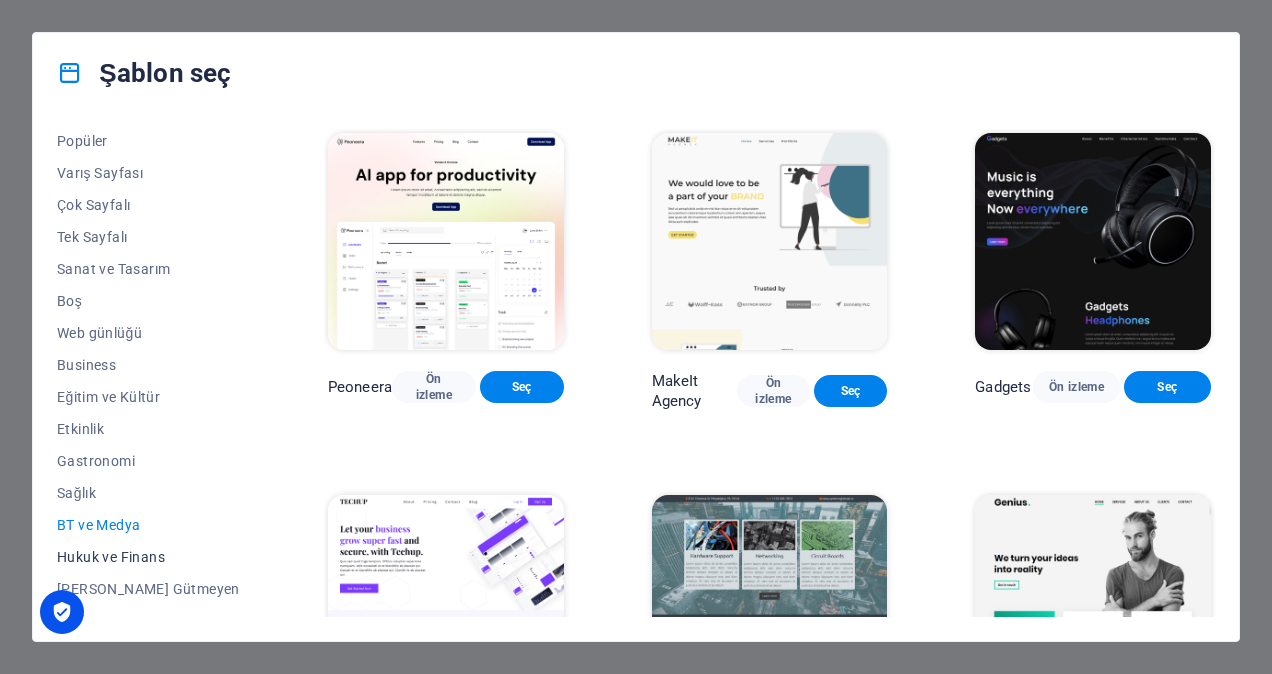 click on "Hukuk ve Finans" at bounding box center (148, 557) 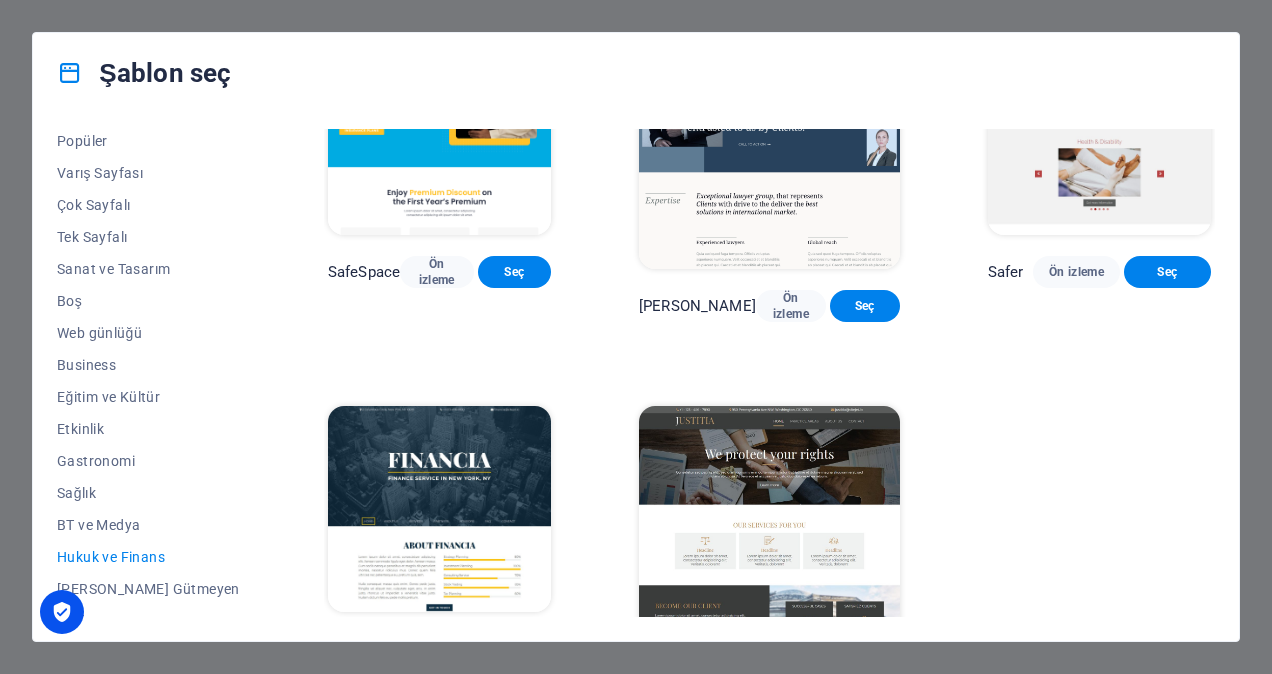 scroll, scrollTop: 170, scrollLeft: 0, axis: vertical 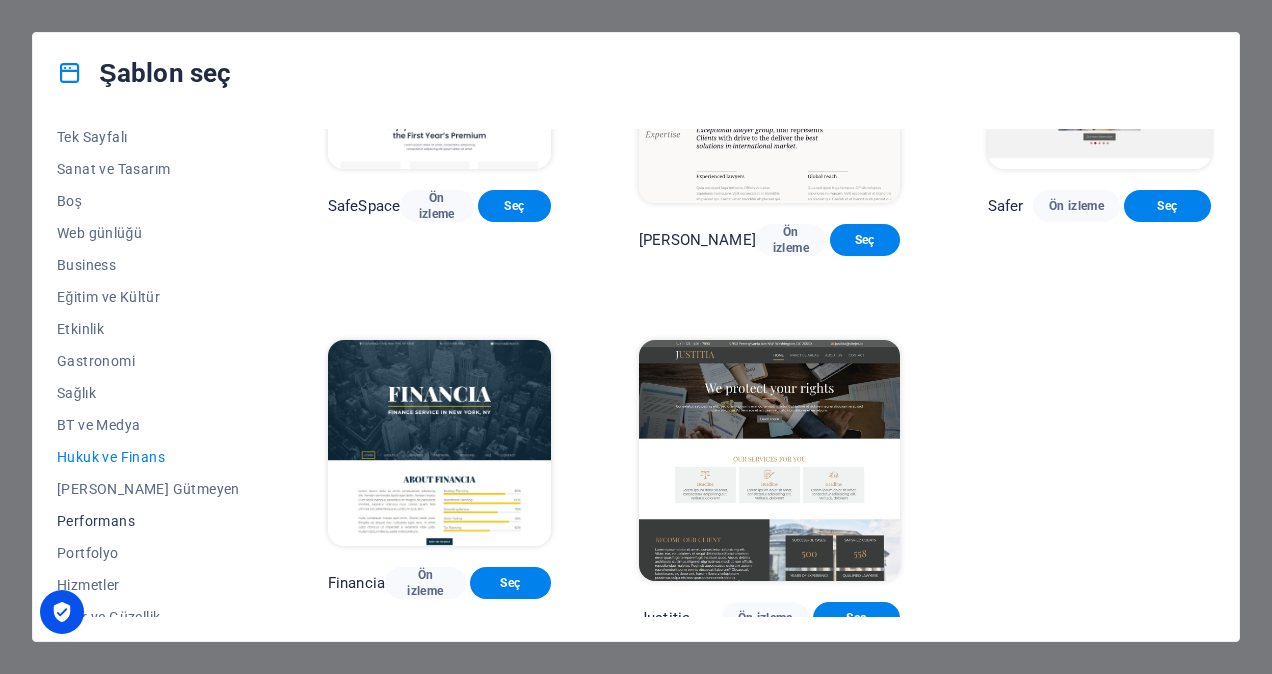 click on "Performans" at bounding box center [148, 521] 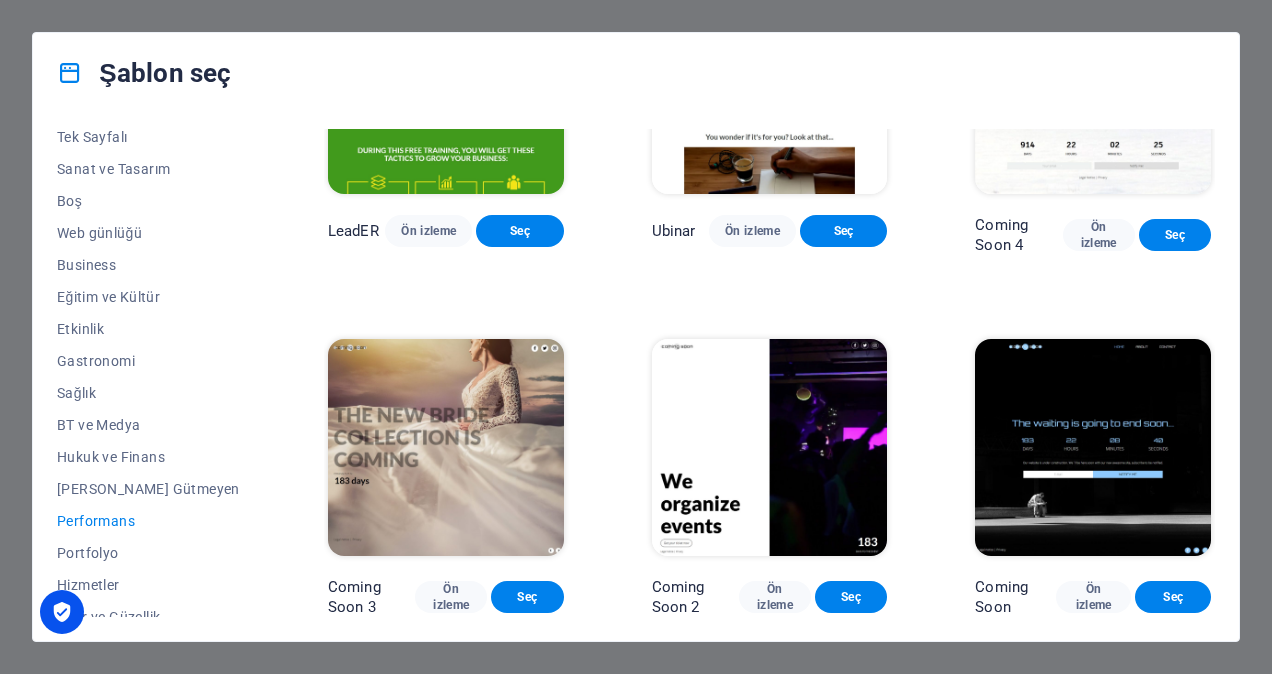 scroll, scrollTop: 1639, scrollLeft: 0, axis: vertical 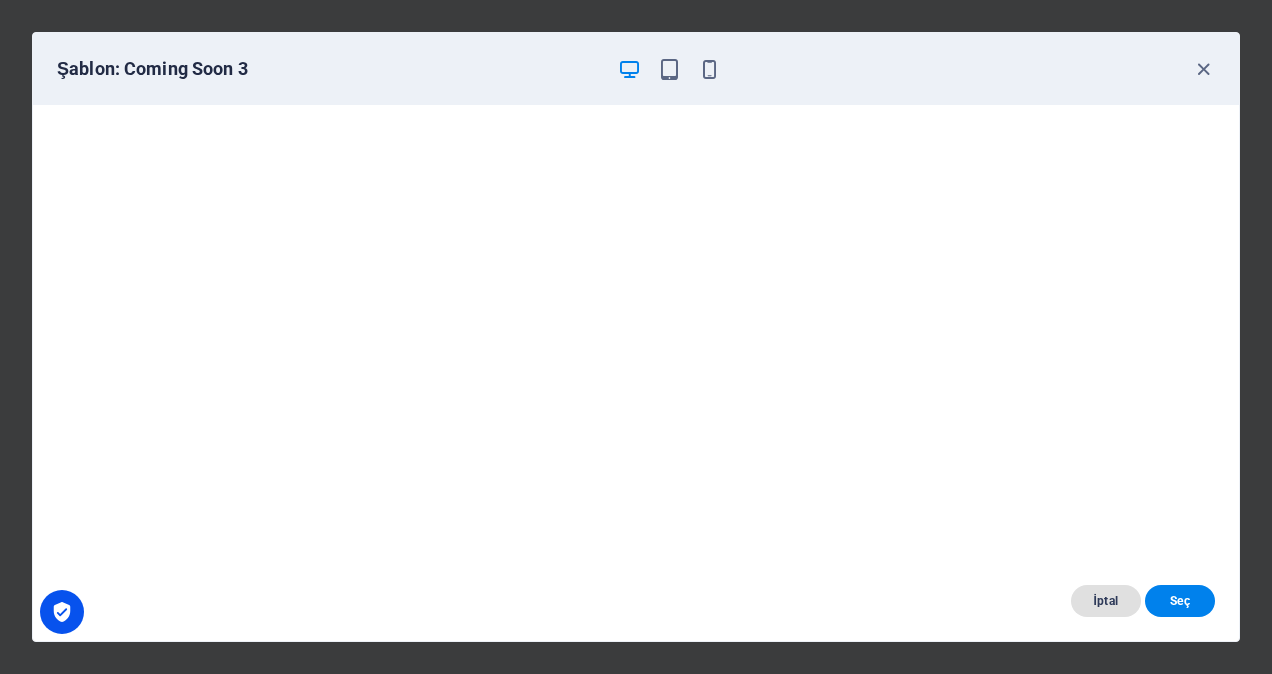 click on "İptal" at bounding box center (1106, 601) 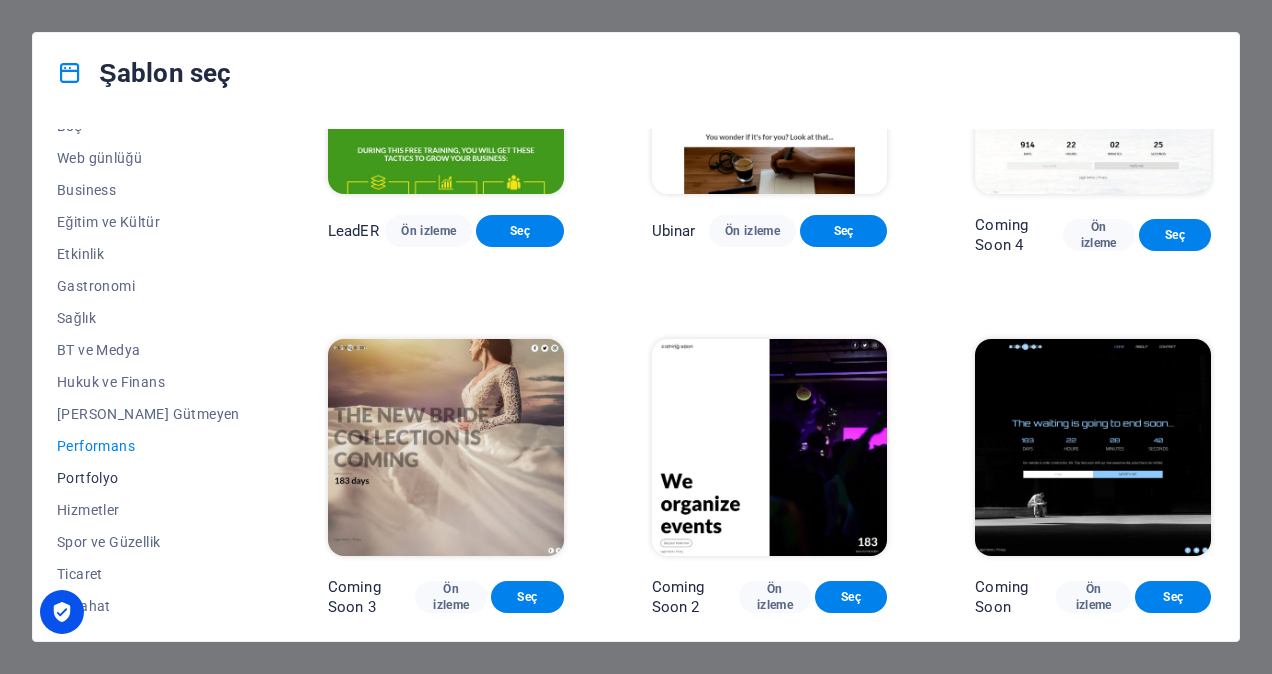 scroll, scrollTop: 300, scrollLeft: 0, axis: vertical 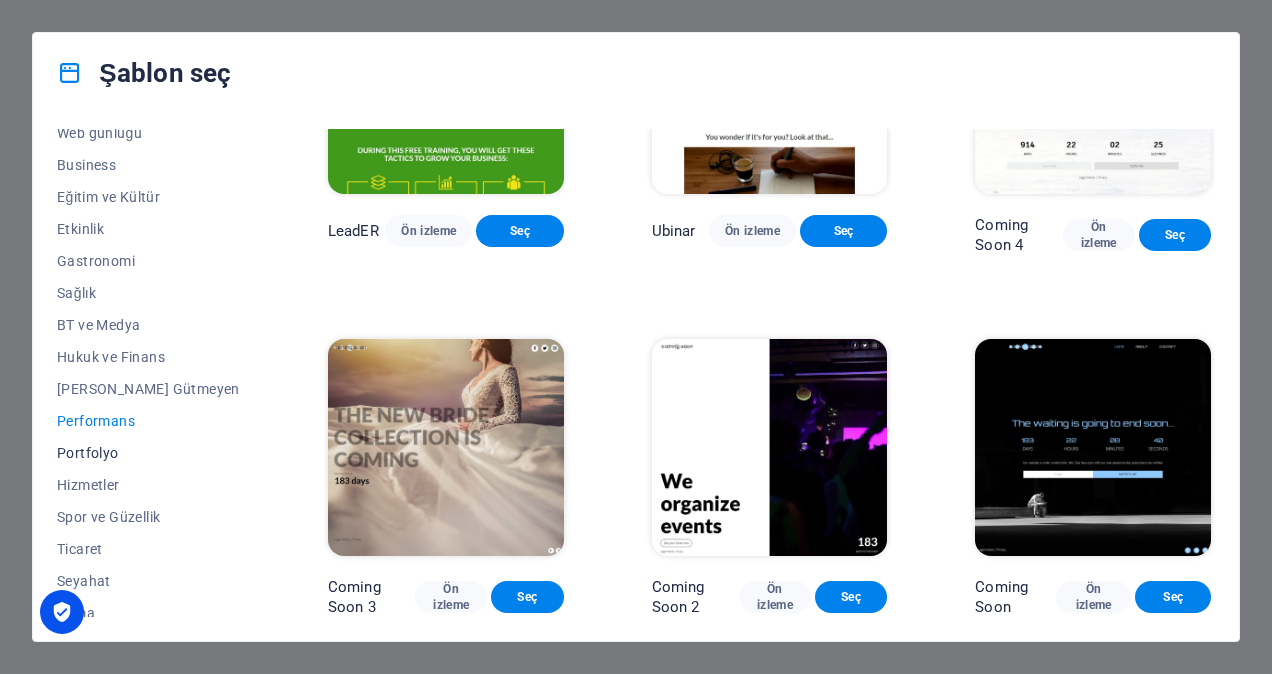 click on "Portfolyo" at bounding box center [148, 453] 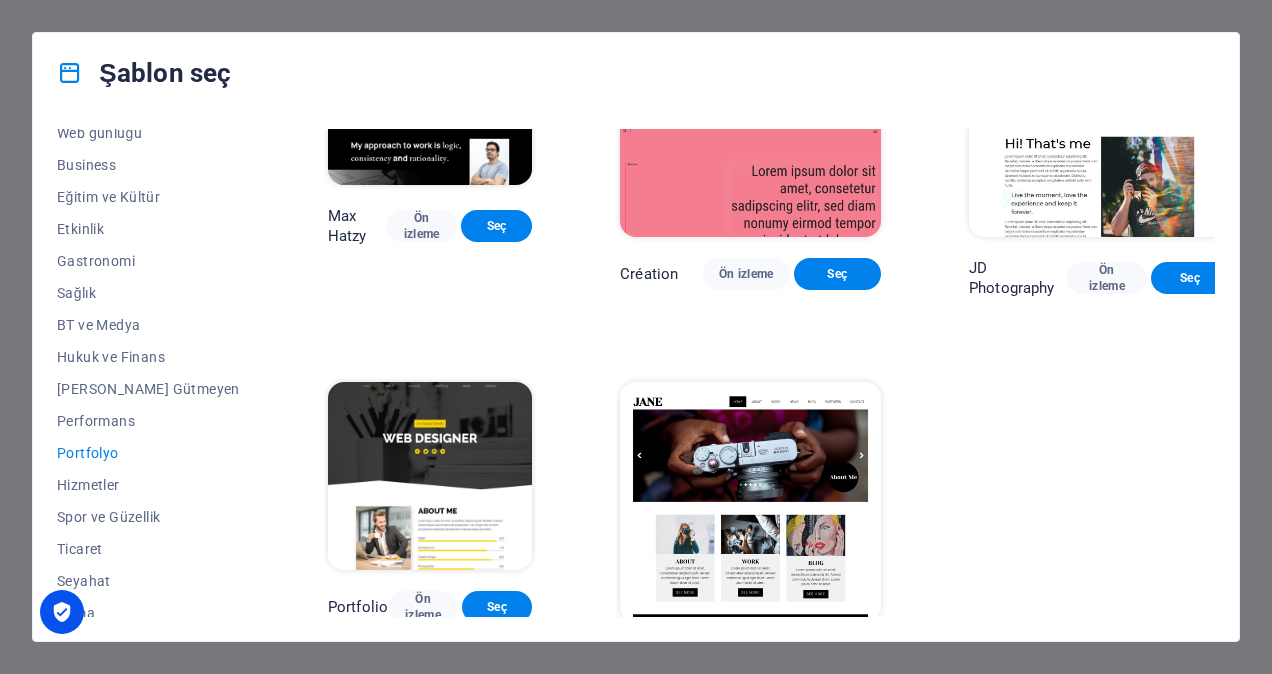 scroll, scrollTop: 543, scrollLeft: 0, axis: vertical 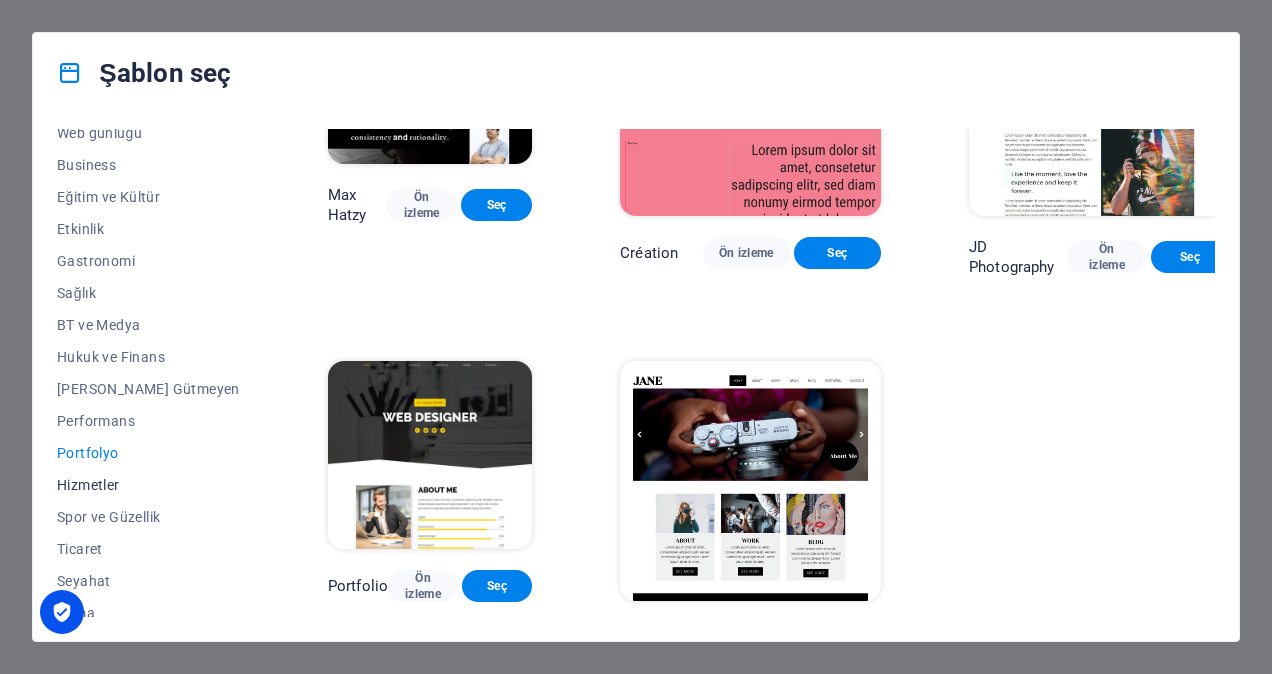 click on "Hizmetler" at bounding box center (148, 485) 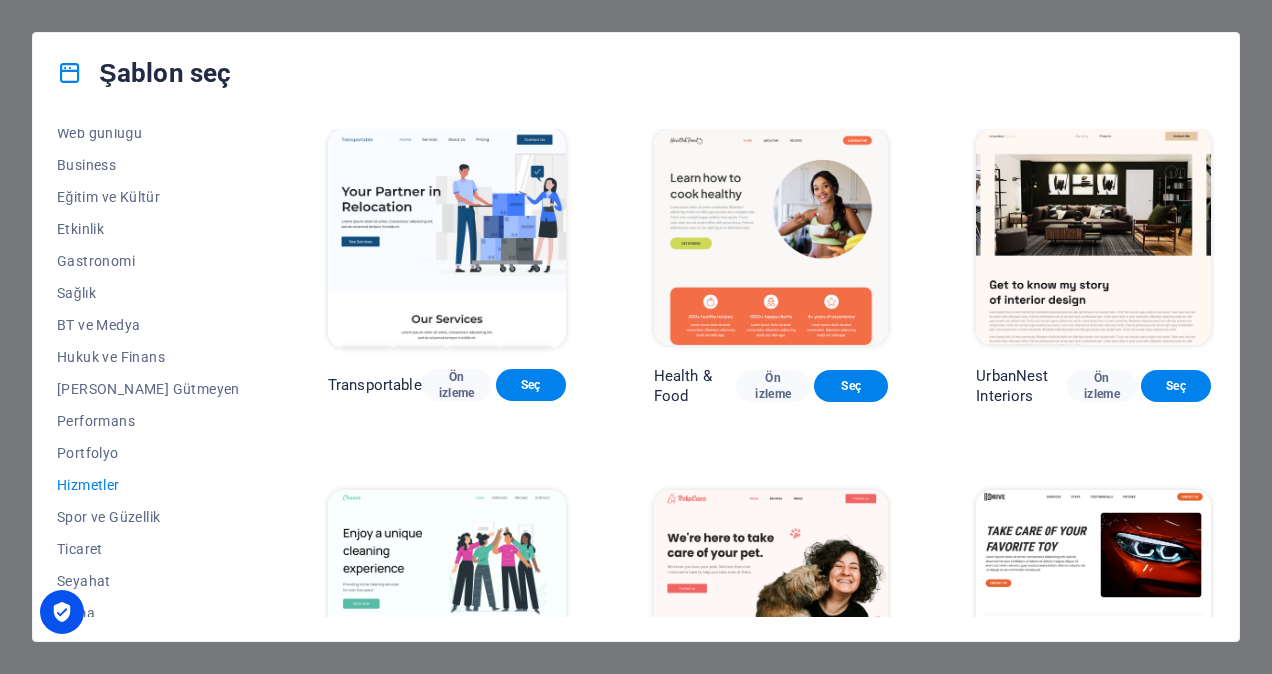scroll, scrollTop: 0, scrollLeft: 0, axis: both 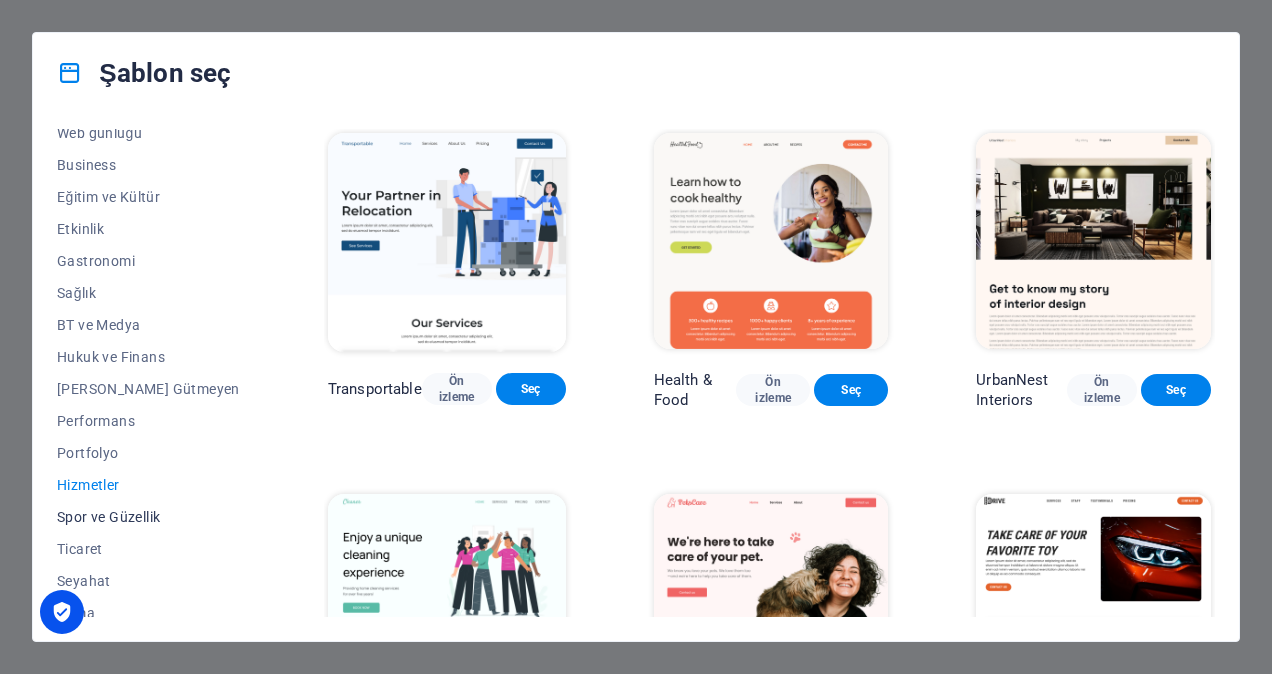 click on "Spor ve Güzellik" at bounding box center [148, 517] 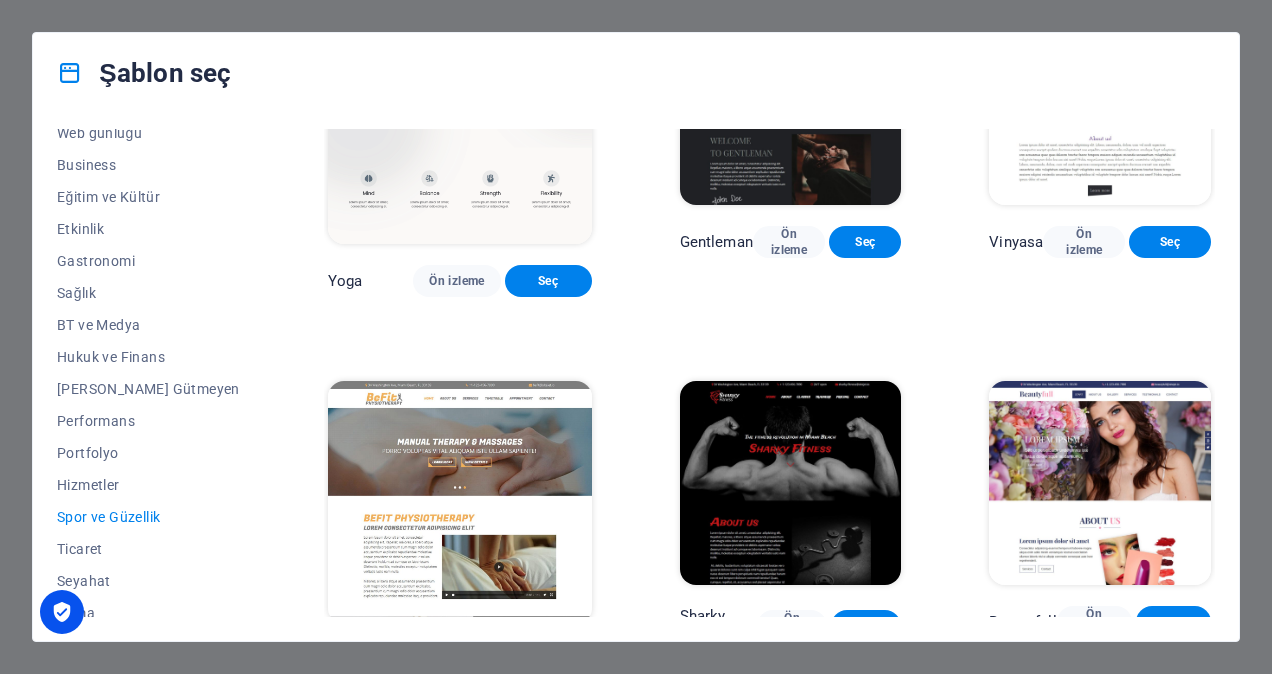 scroll, scrollTop: 1100, scrollLeft: 0, axis: vertical 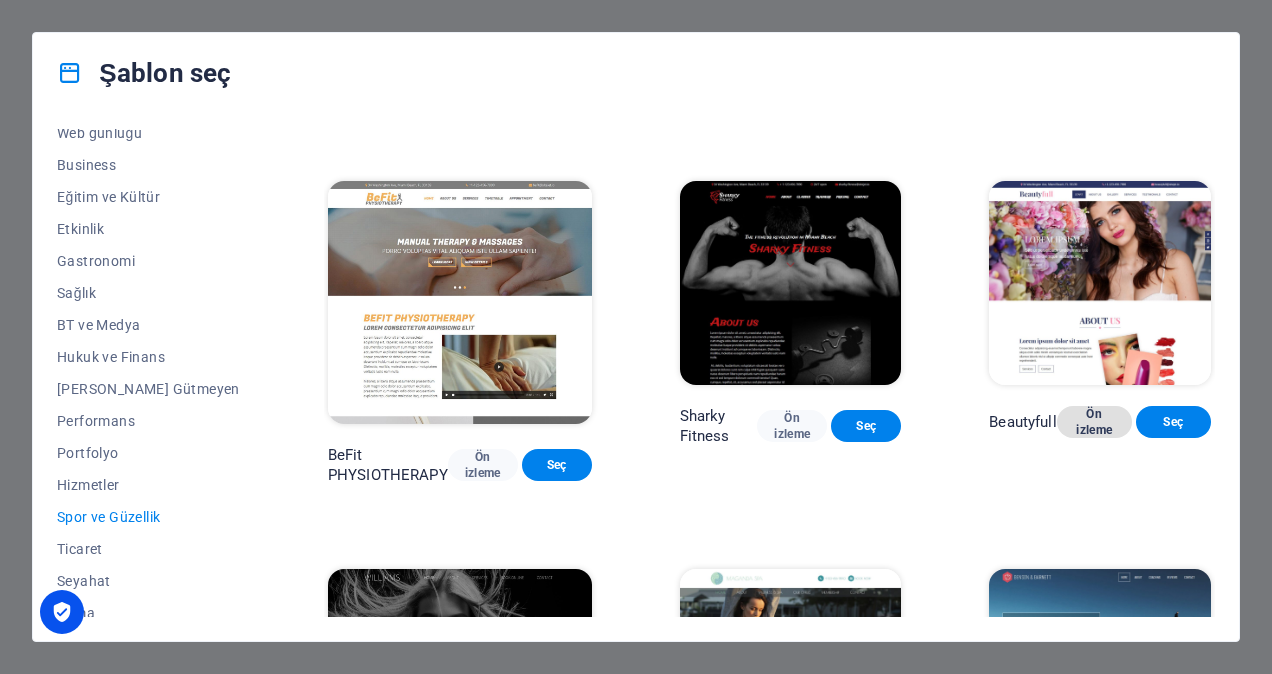 click on "Ön izleme" at bounding box center (1094, 422) 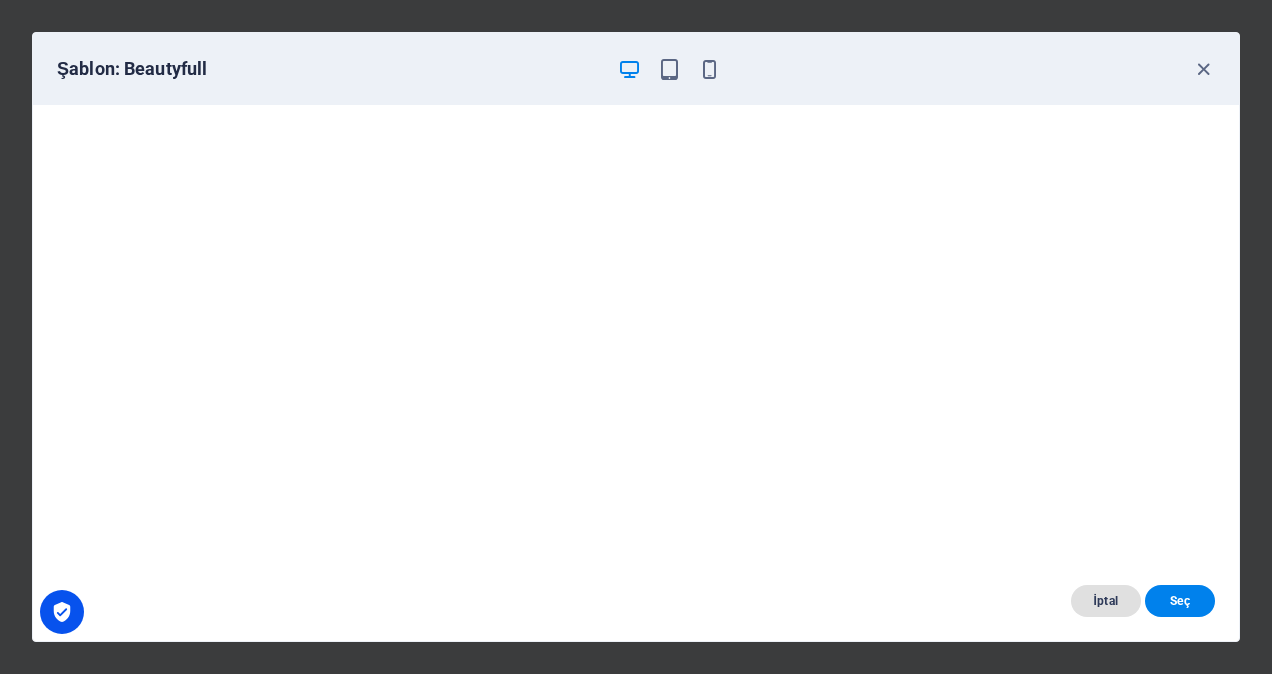 click on "İptal" at bounding box center [1106, 601] 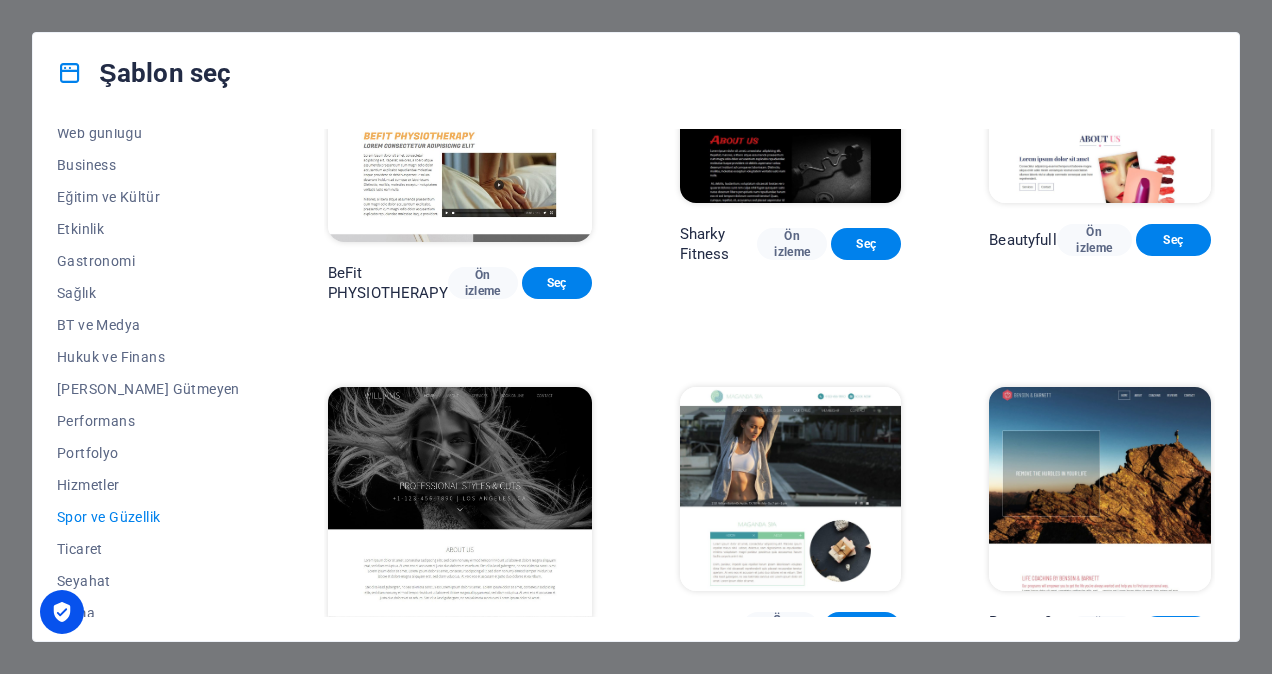 scroll, scrollTop: 1344, scrollLeft: 0, axis: vertical 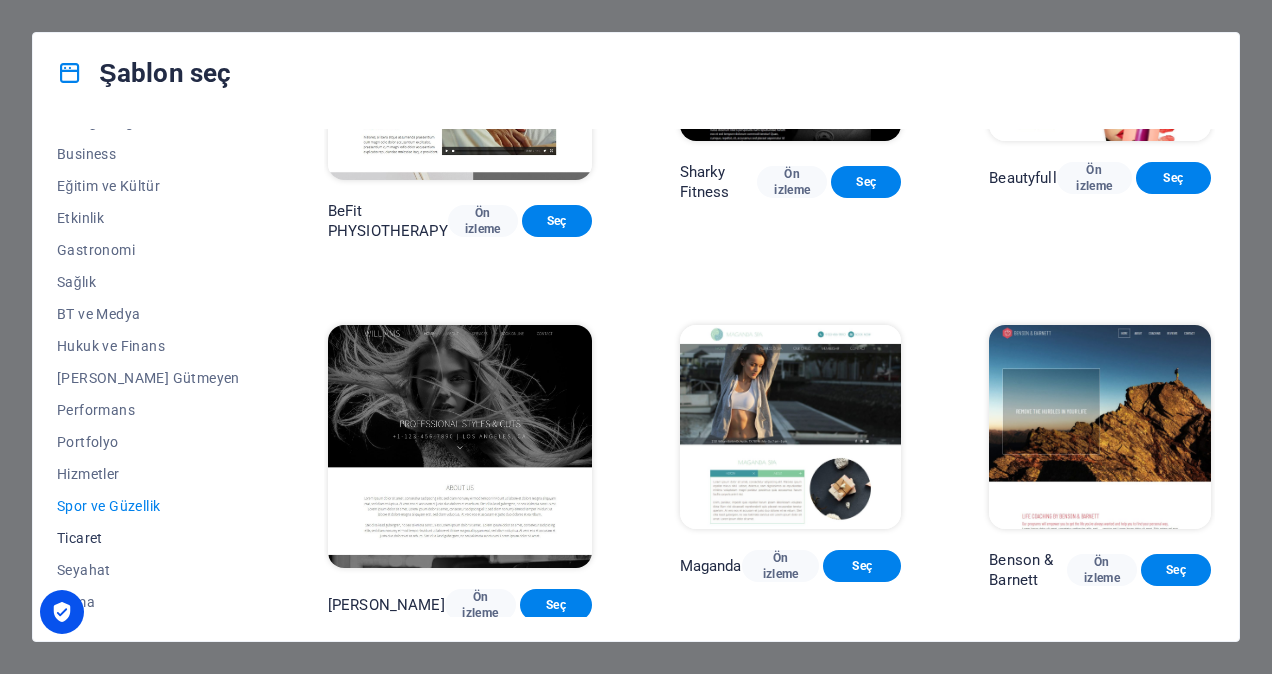 click on "Ticaret" at bounding box center [148, 538] 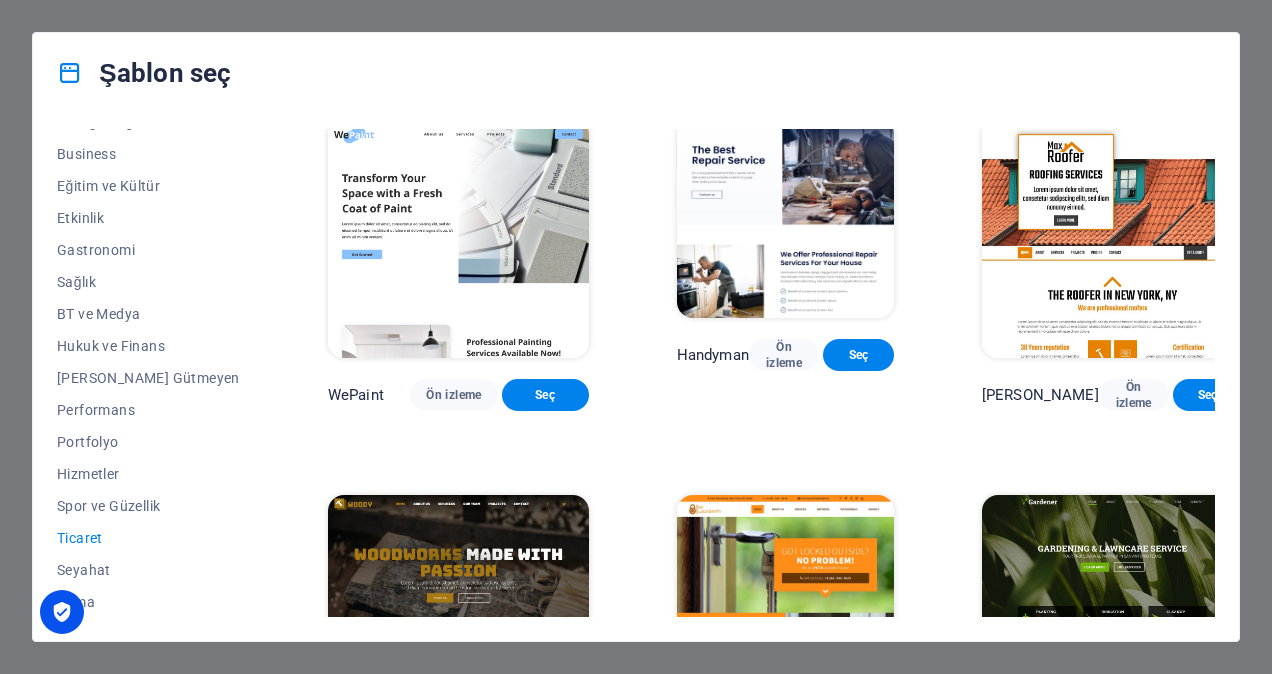 scroll, scrollTop: 0, scrollLeft: 0, axis: both 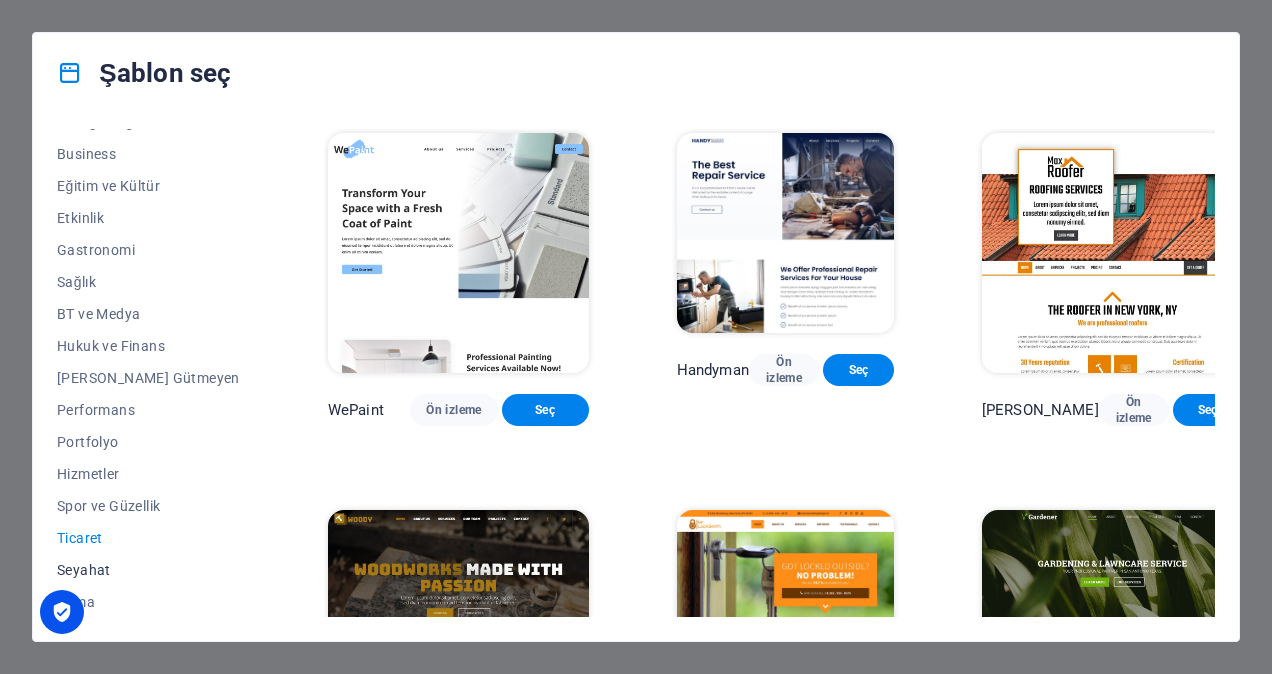 click on "Seyahat" at bounding box center [148, 570] 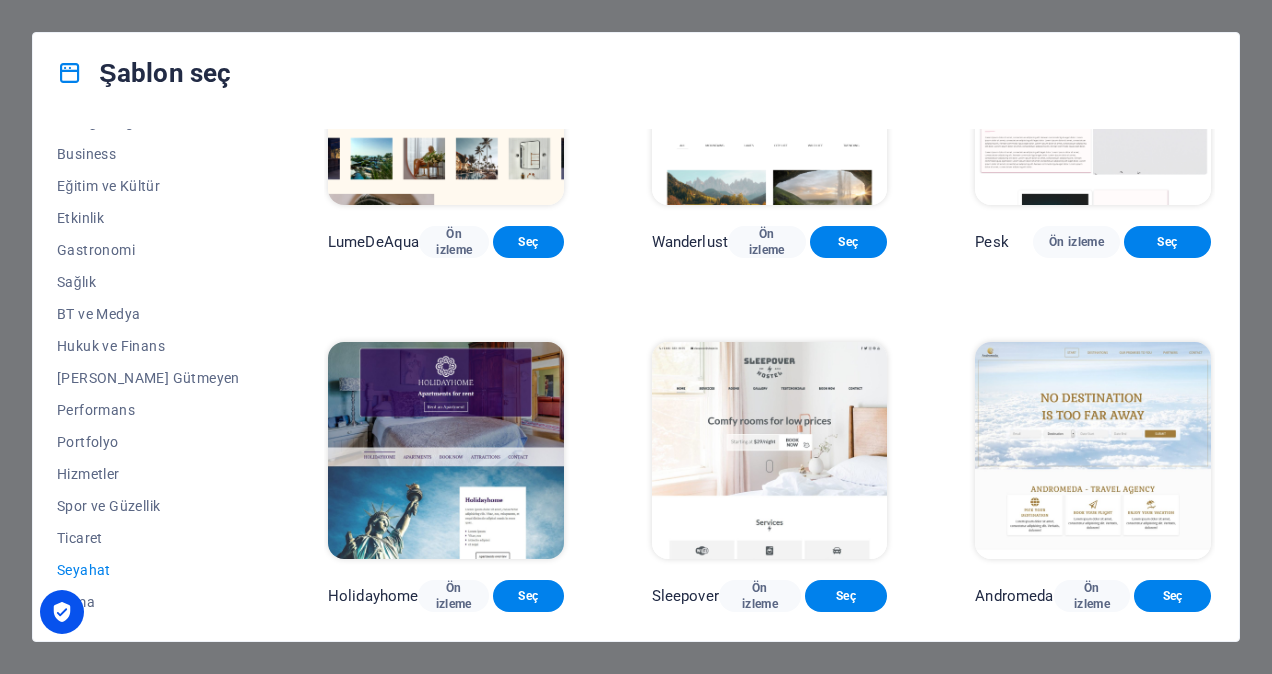 scroll, scrollTop: 100, scrollLeft: 0, axis: vertical 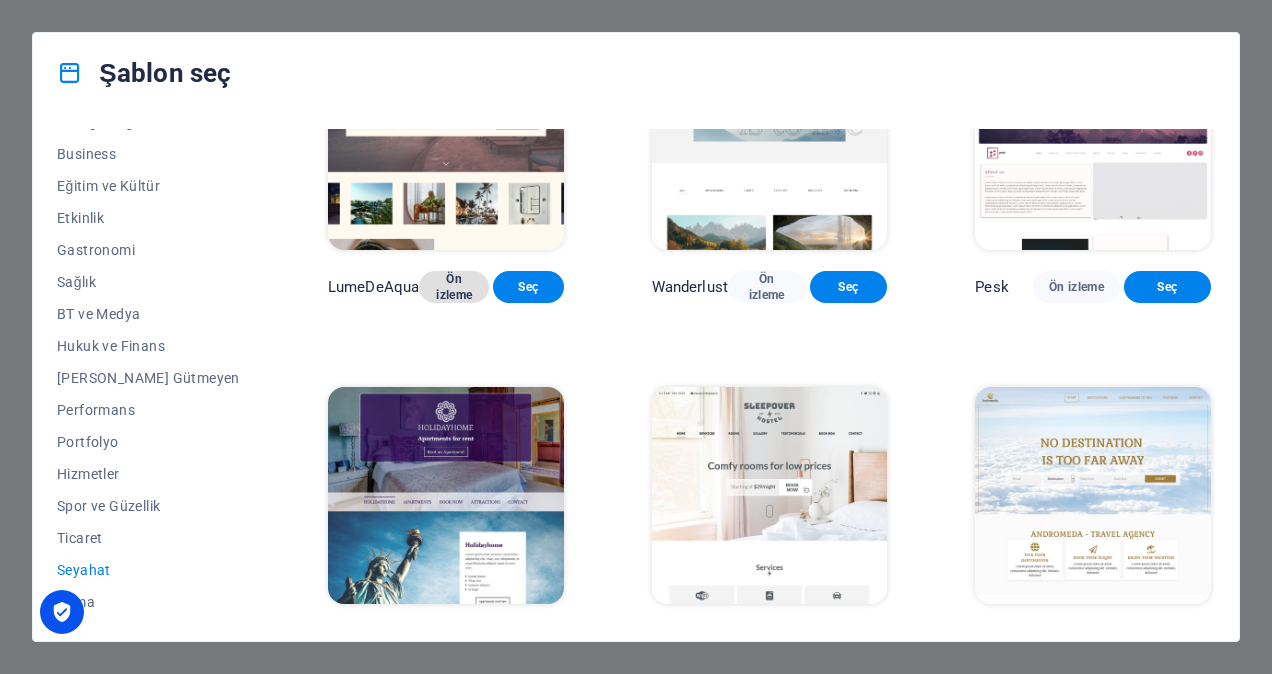 click on "Ön izleme" at bounding box center (454, 287) 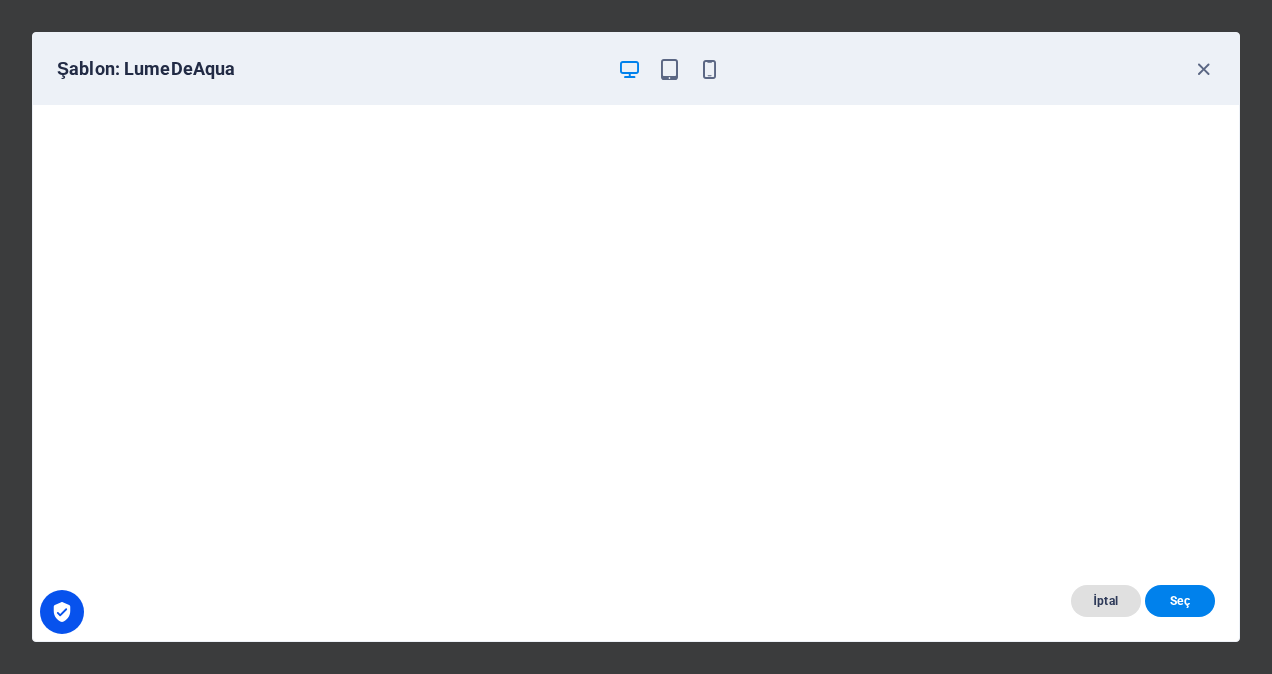 click on "İptal" at bounding box center (1106, 601) 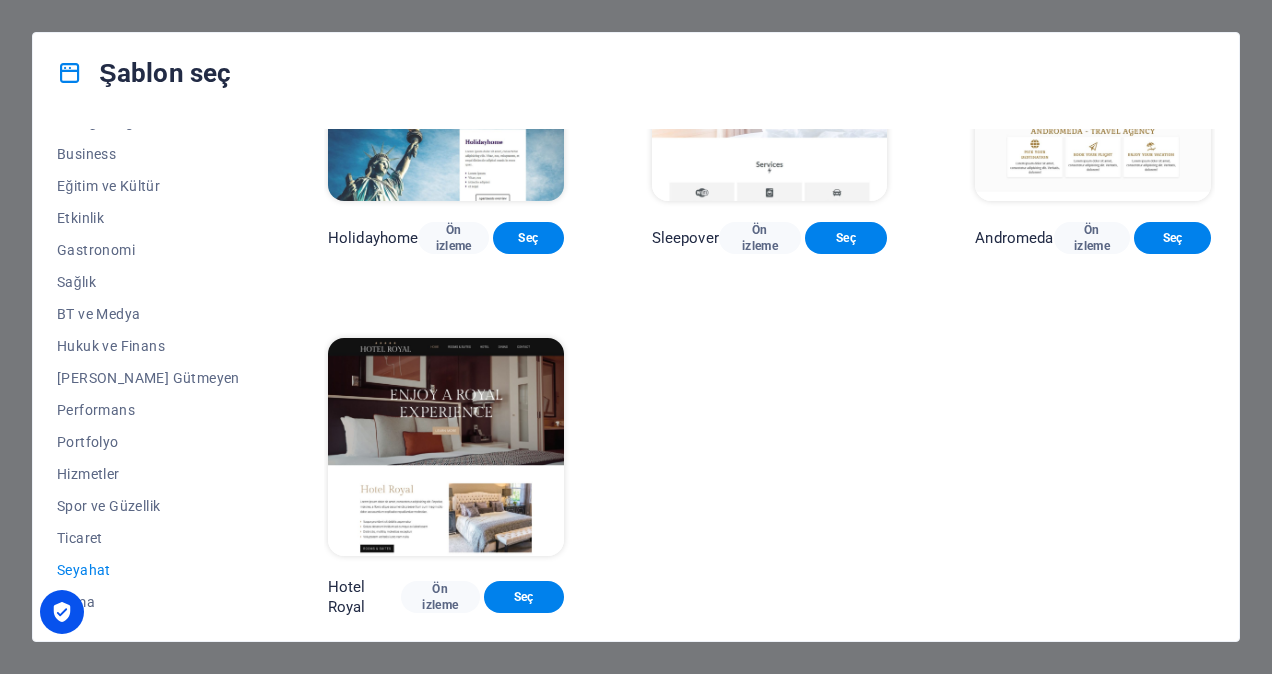 scroll, scrollTop: 535, scrollLeft: 0, axis: vertical 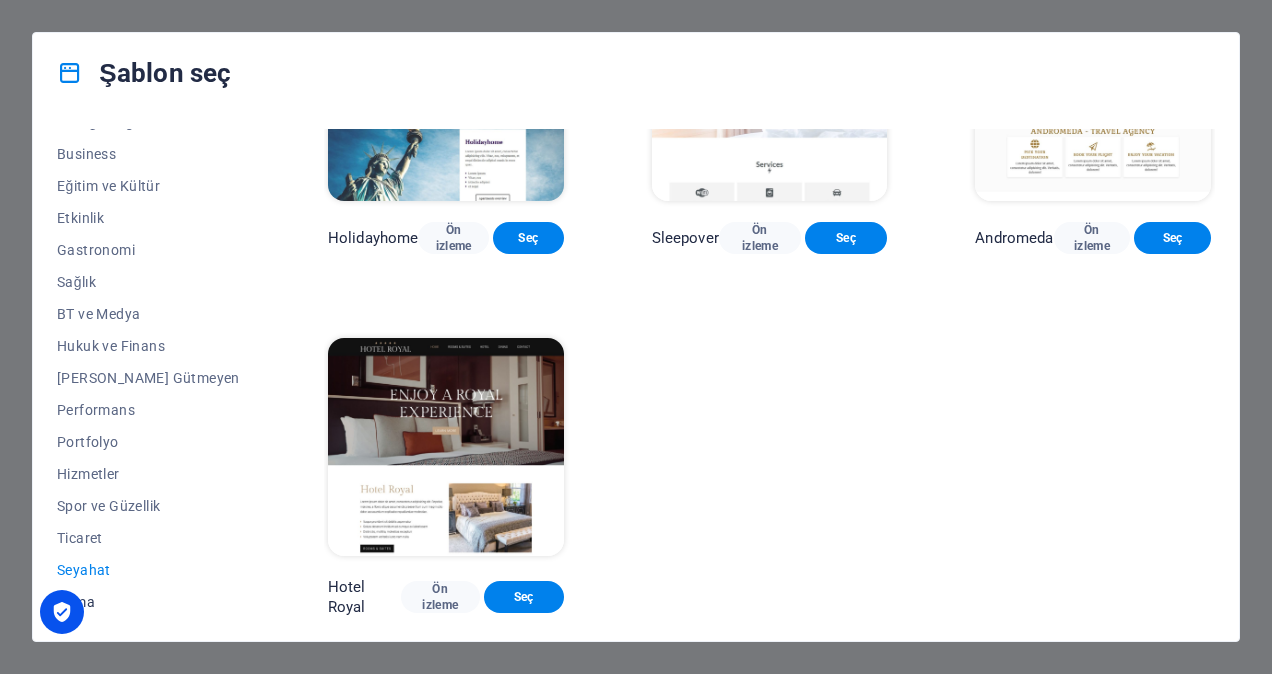 click on "Şema" at bounding box center [148, 602] 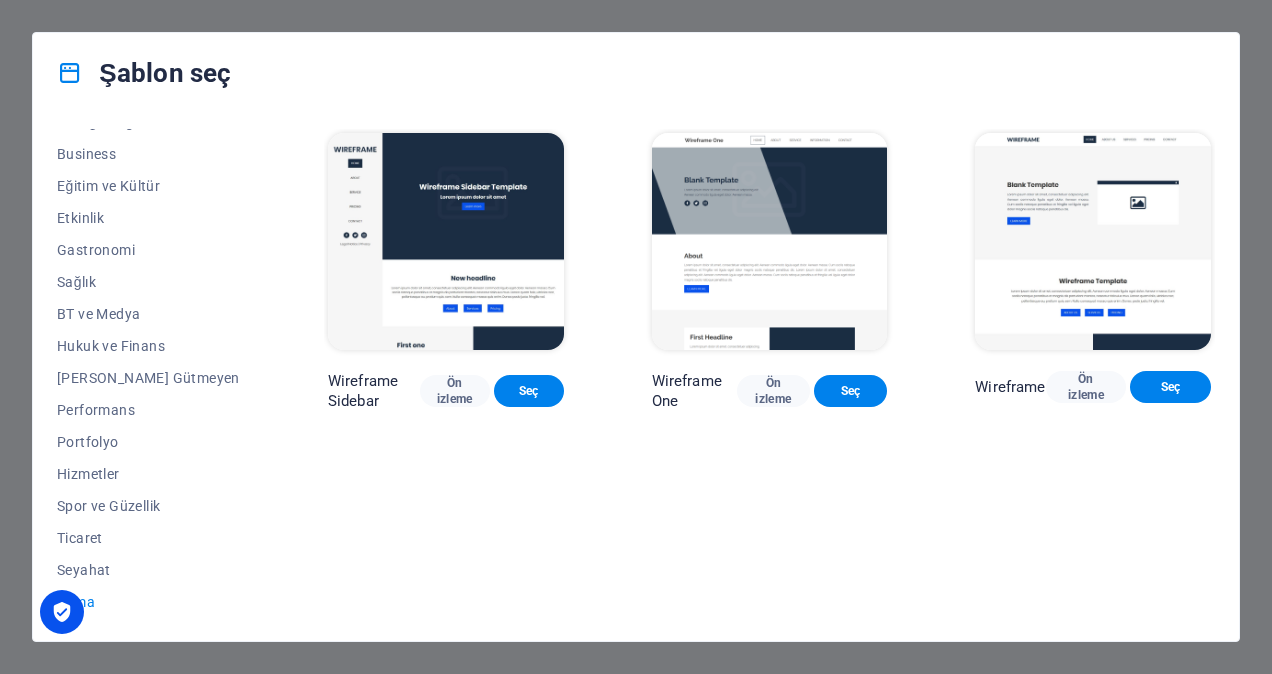 scroll, scrollTop: 0, scrollLeft: 0, axis: both 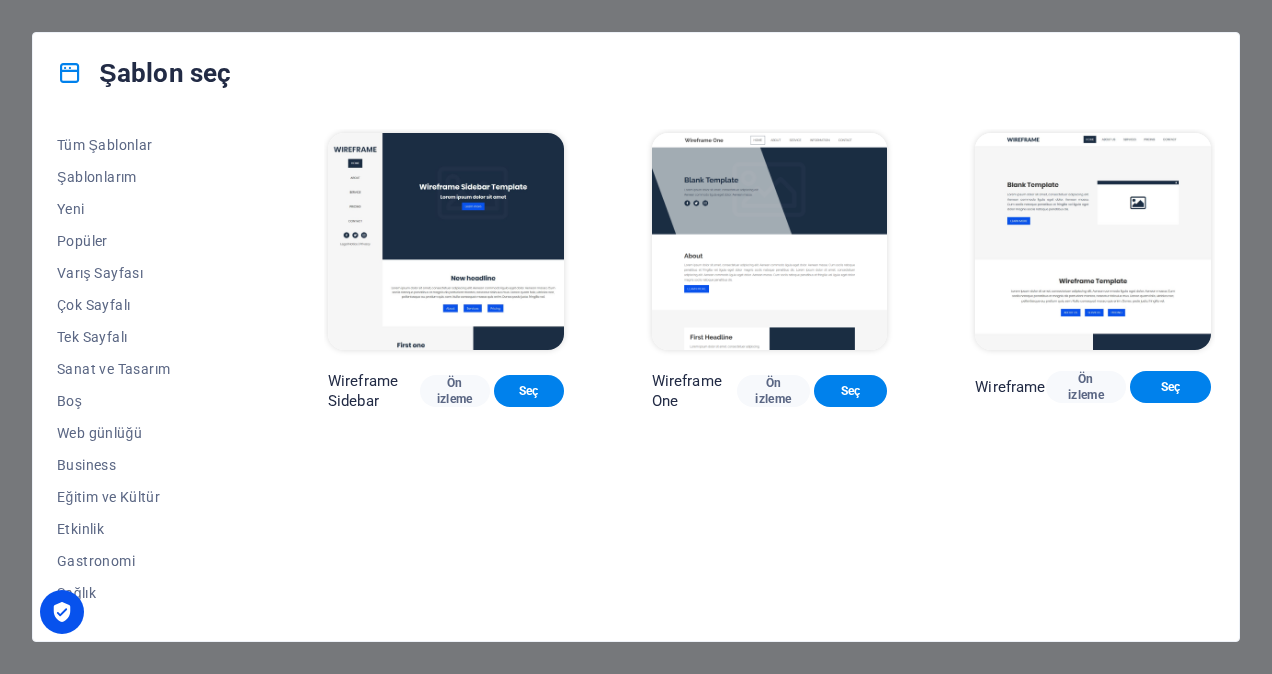 click on "Şablon seç Tüm Şablonlar Şablonlarım Yeni Popüler Varış Sayfası Çok Sayfalı Tek Sayfalı Sanat ve Tasarım Boş Web günlüğü Business Eğitim ve Kültür Etkinlik Gastronomi Sağlık BT ve Medya Hukuk ve Finans Kâr Amacı Gütmeyen Performans Portfolyo Hizmetler Spor ve Güzellik Ticaret Seyahat Şema Wireframe Sidebar Ön izleme Seç Wireframe One Ön izleme Seç Wireframe Ön izleme Seç" at bounding box center (636, 337) 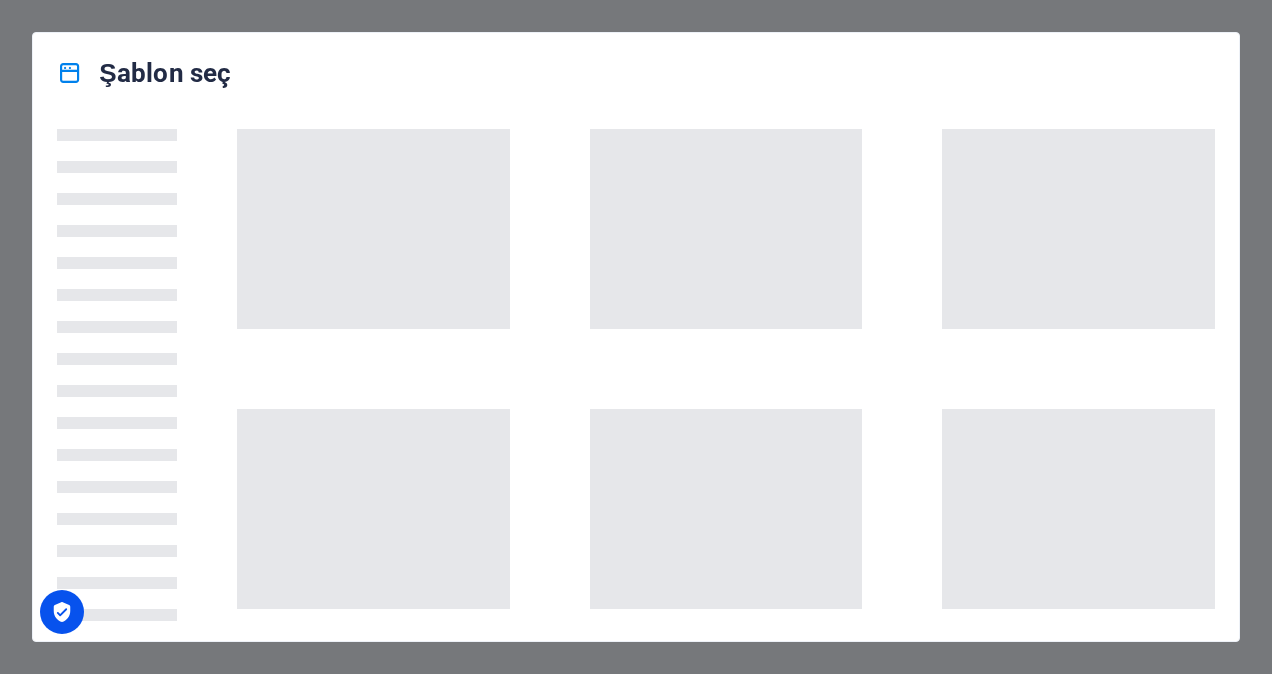 scroll, scrollTop: 0, scrollLeft: 0, axis: both 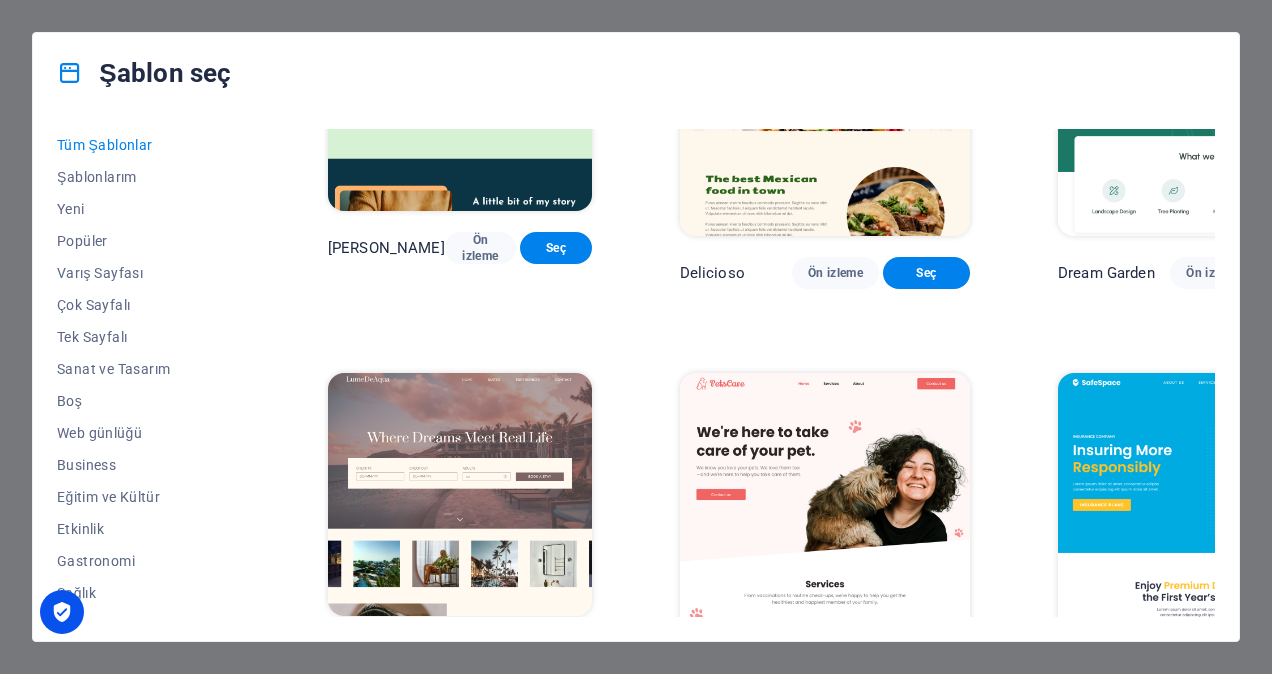click on "Ön izleme" at bounding box center [461, 653] 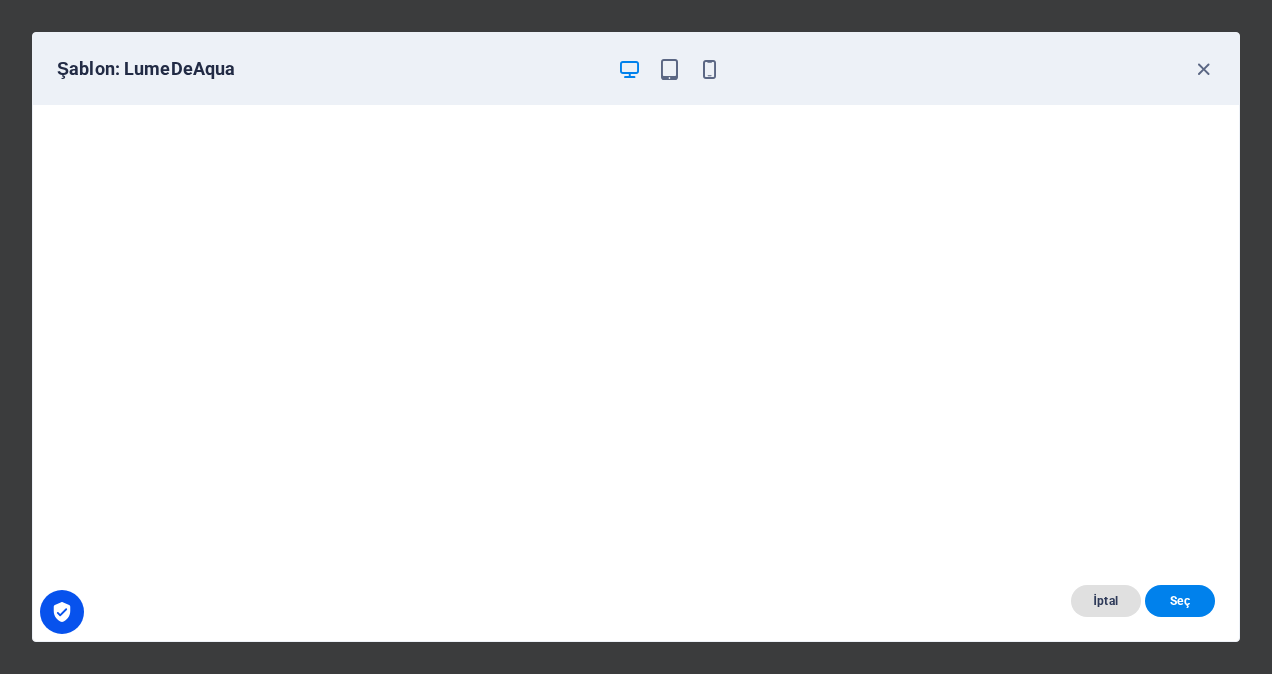 click on "İptal" at bounding box center (1106, 601) 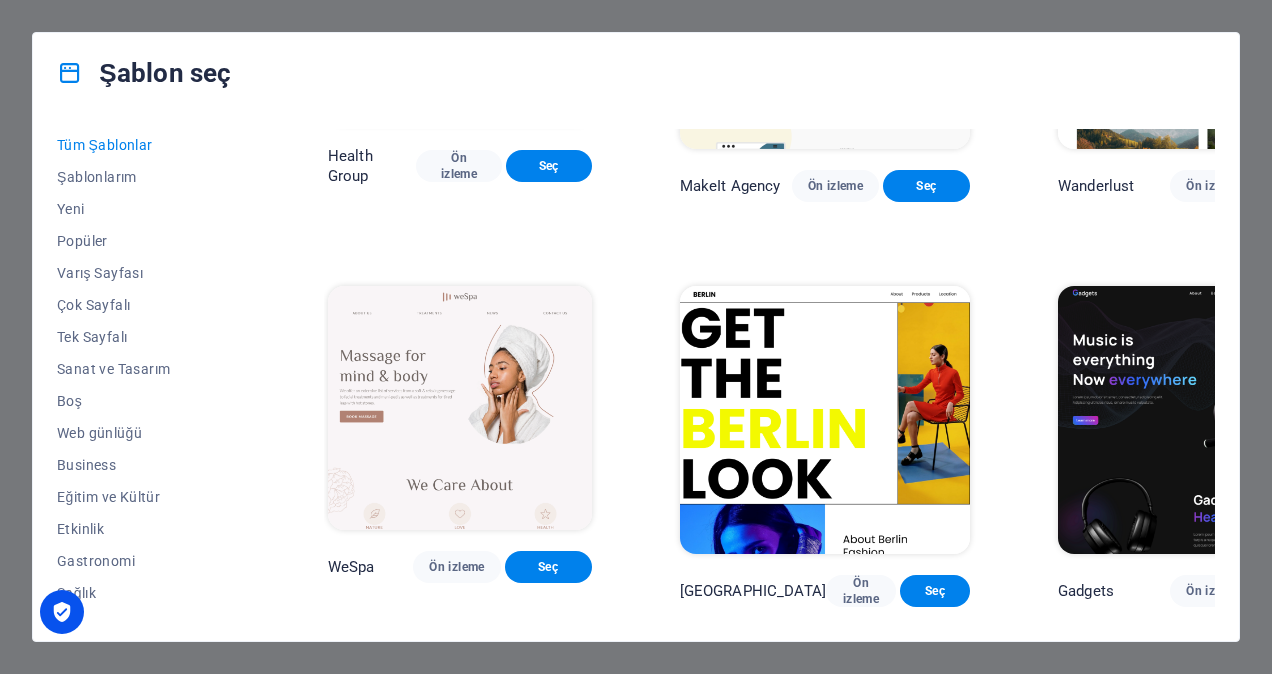 scroll, scrollTop: 4100, scrollLeft: 0, axis: vertical 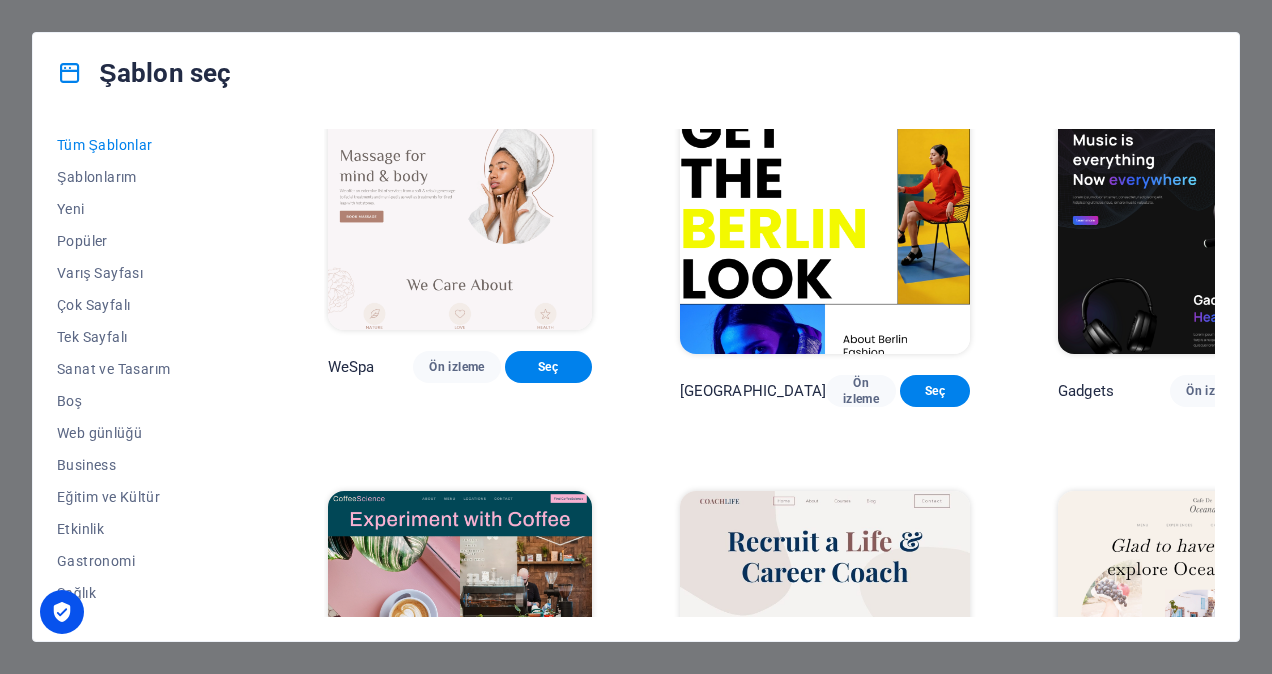 click on "Ön izleme" at bounding box center (468, 771) 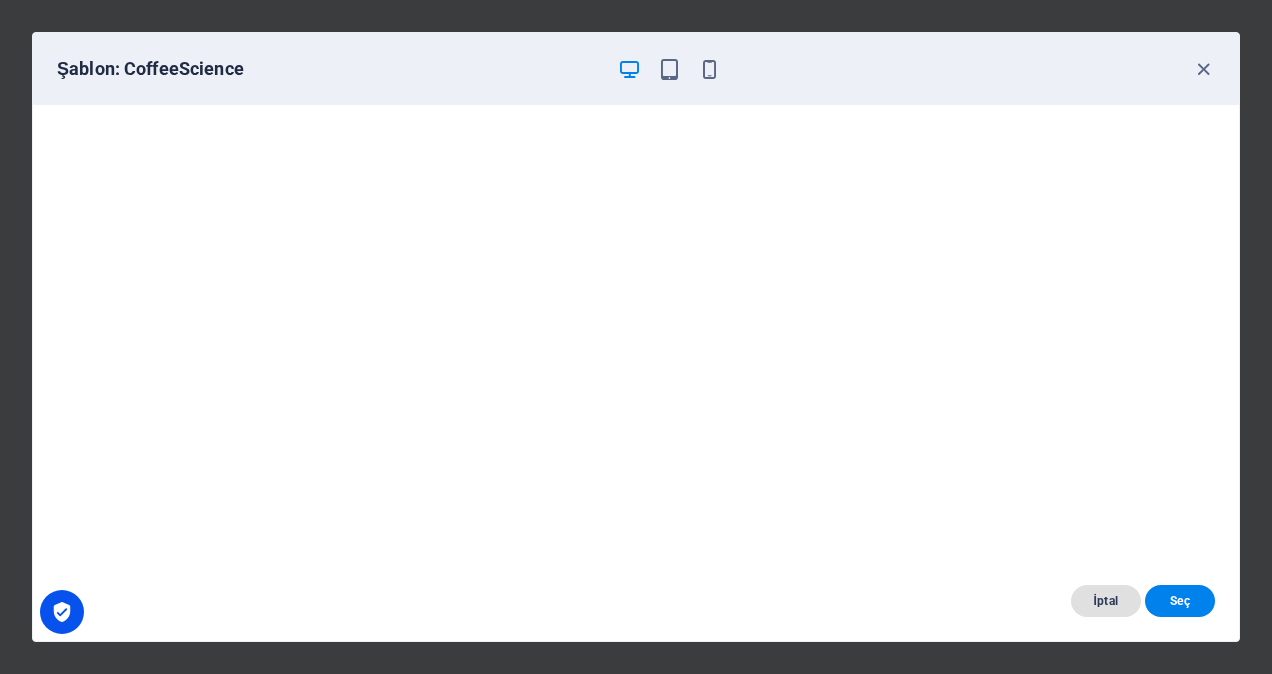 click on "İptal" at bounding box center (1106, 601) 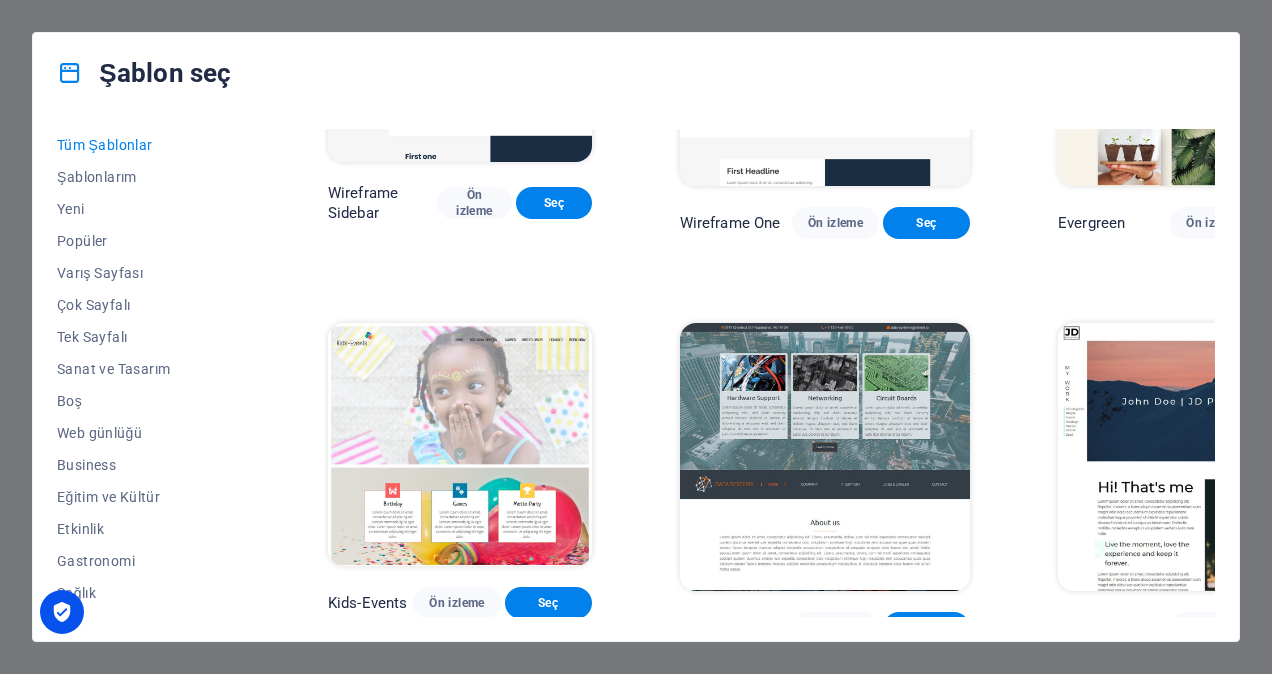scroll, scrollTop: 6700, scrollLeft: 0, axis: vertical 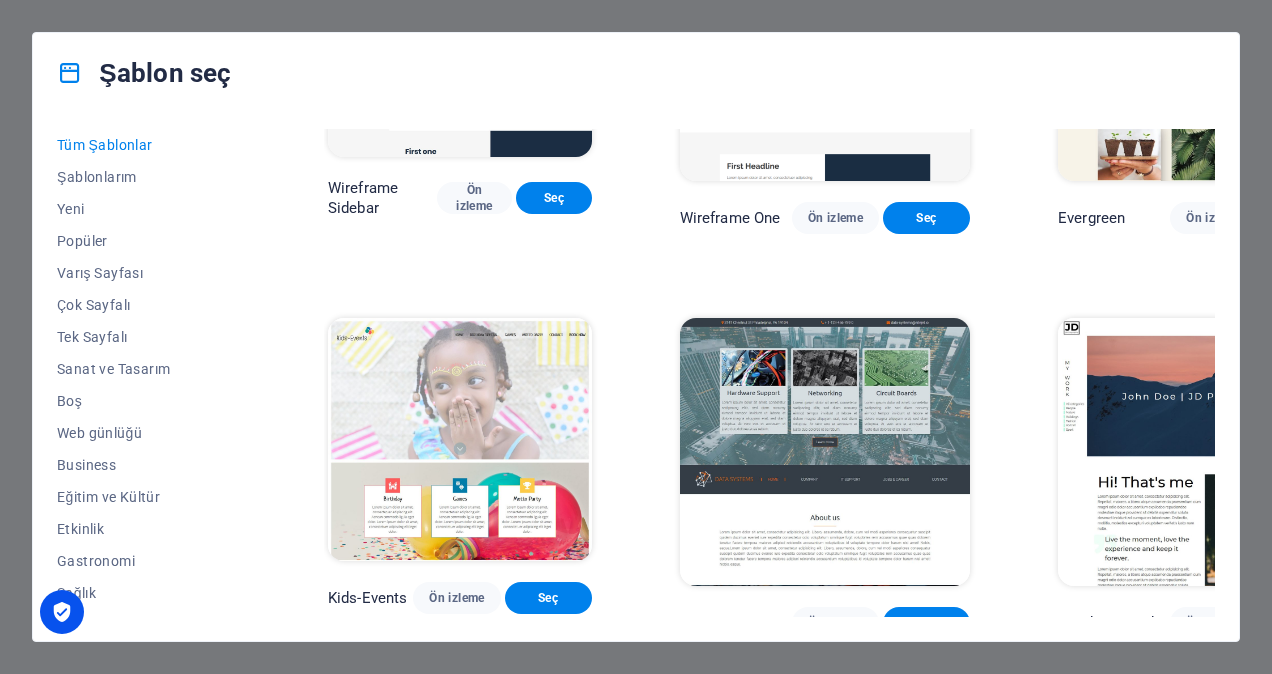 click on "Ön izleme" at bounding box center (456, 1003) 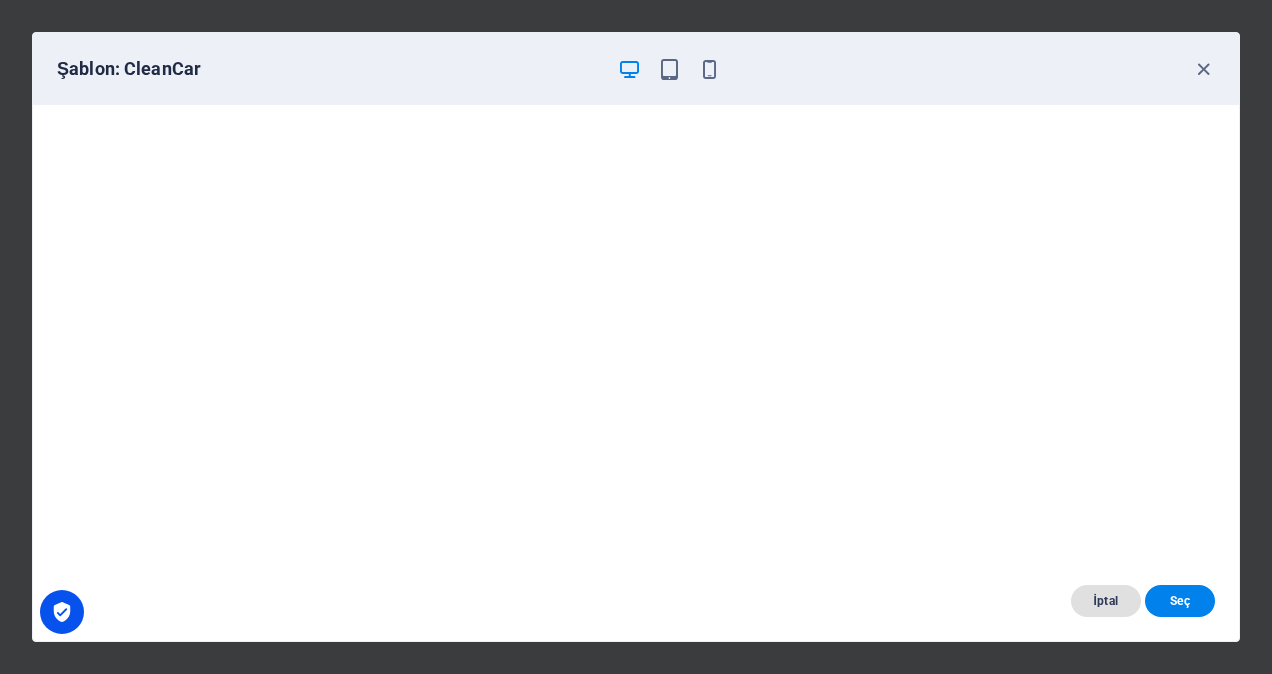 click on "İptal" at bounding box center (1106, 601) 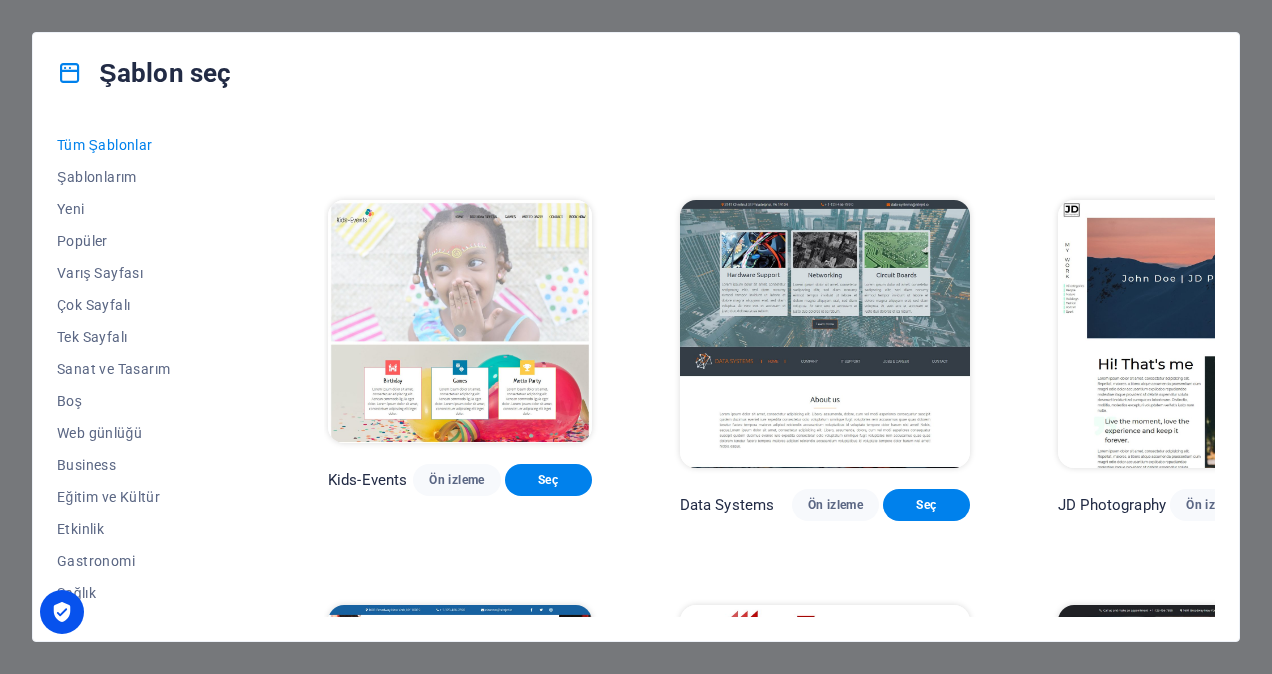 scroll, scrollTop: 6800, scrollLeft: 0, axis: vertical 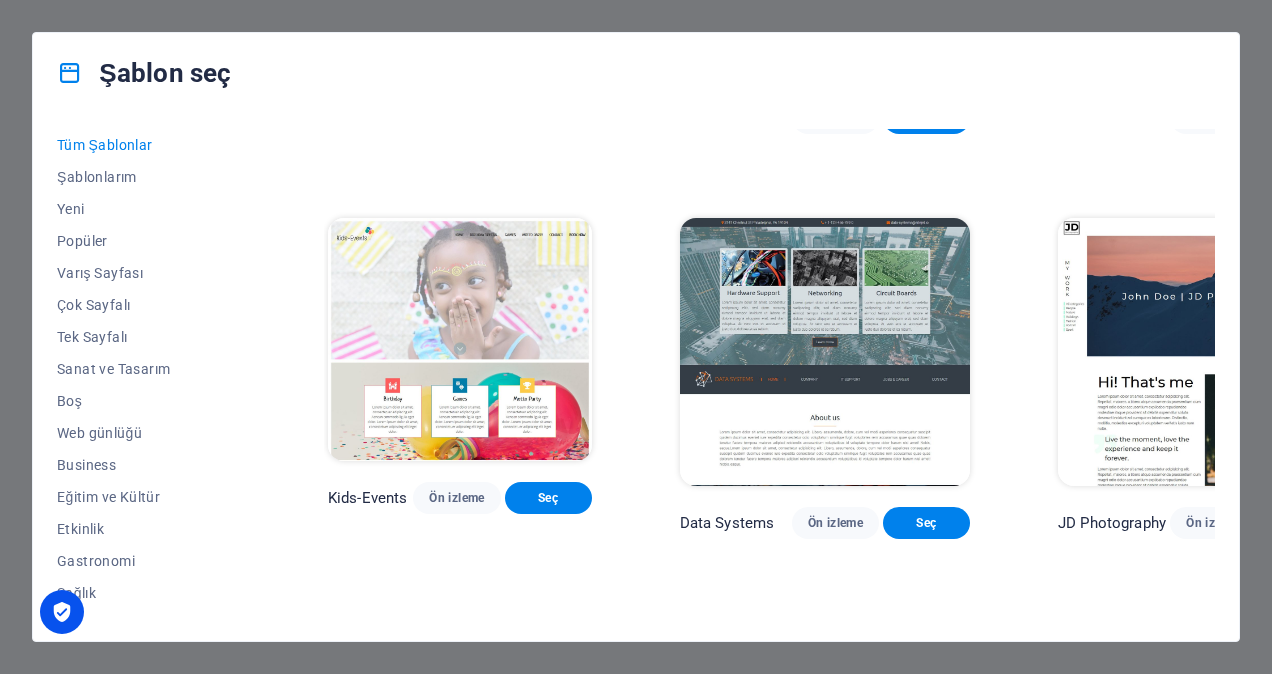 click on "Ön izleme" at bounding box center [835, 927] 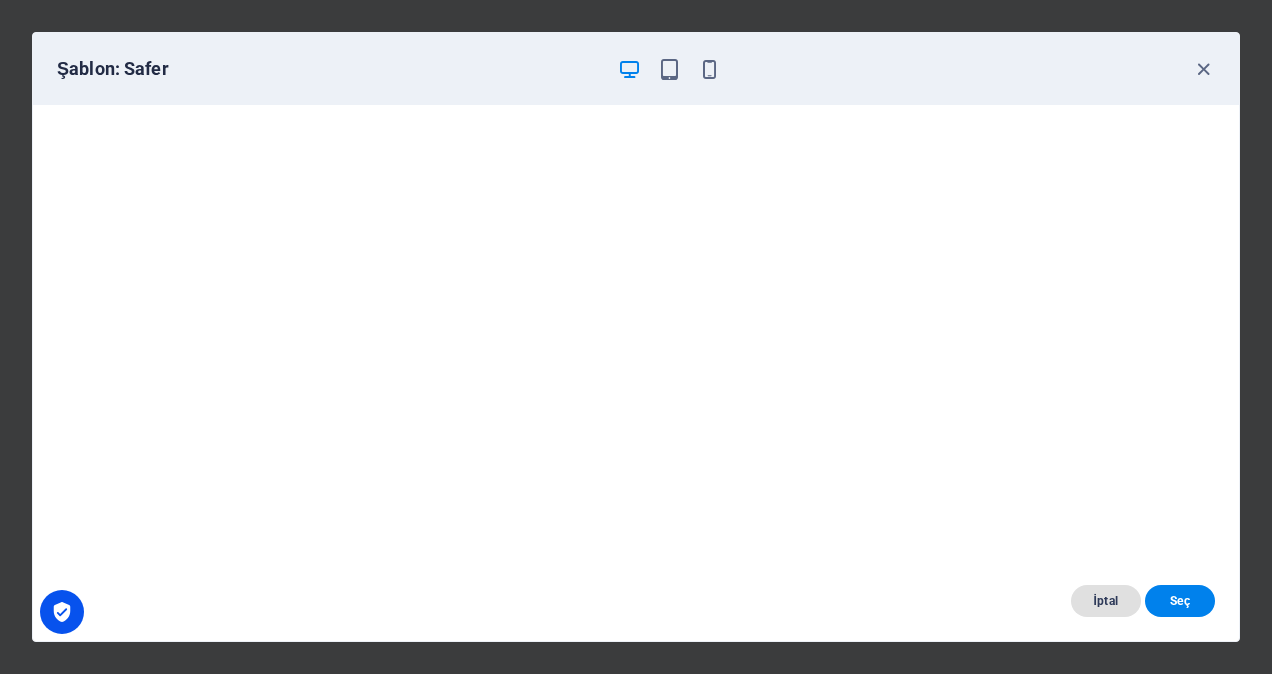 click on "İptal" at bounding box center (1106, 601) 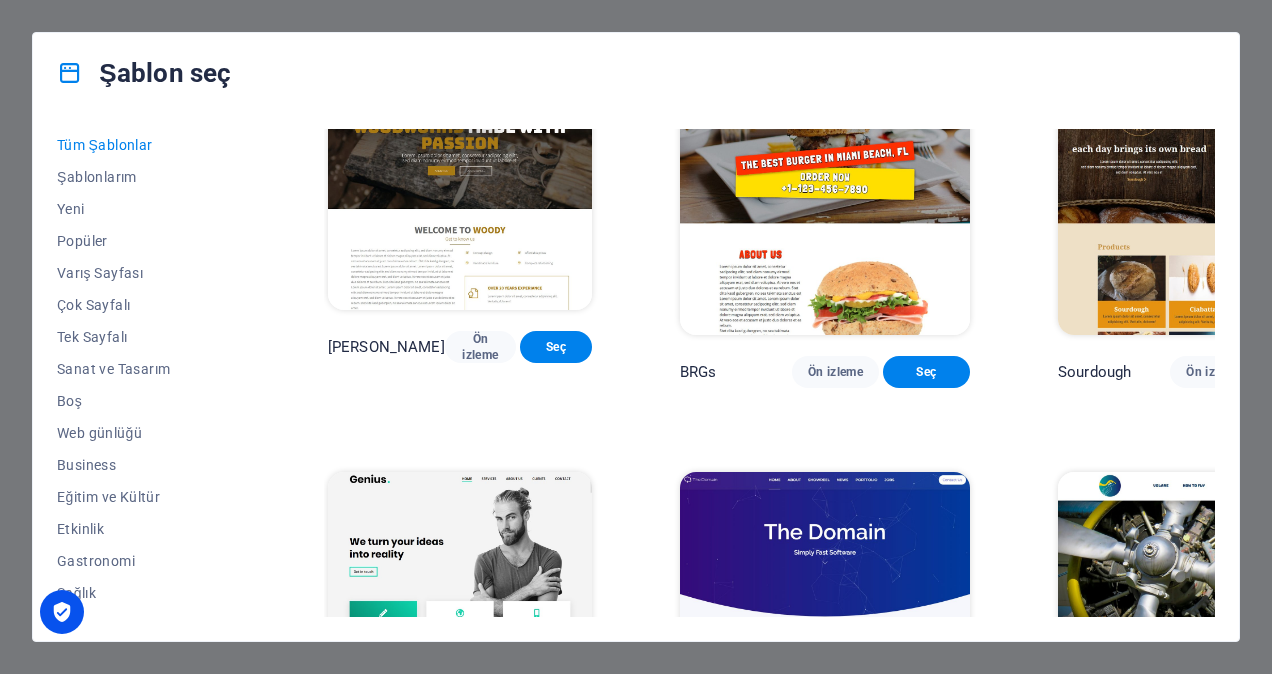 scroll, scrollTop: 9000, scrollLeft: 0, axis: vertical 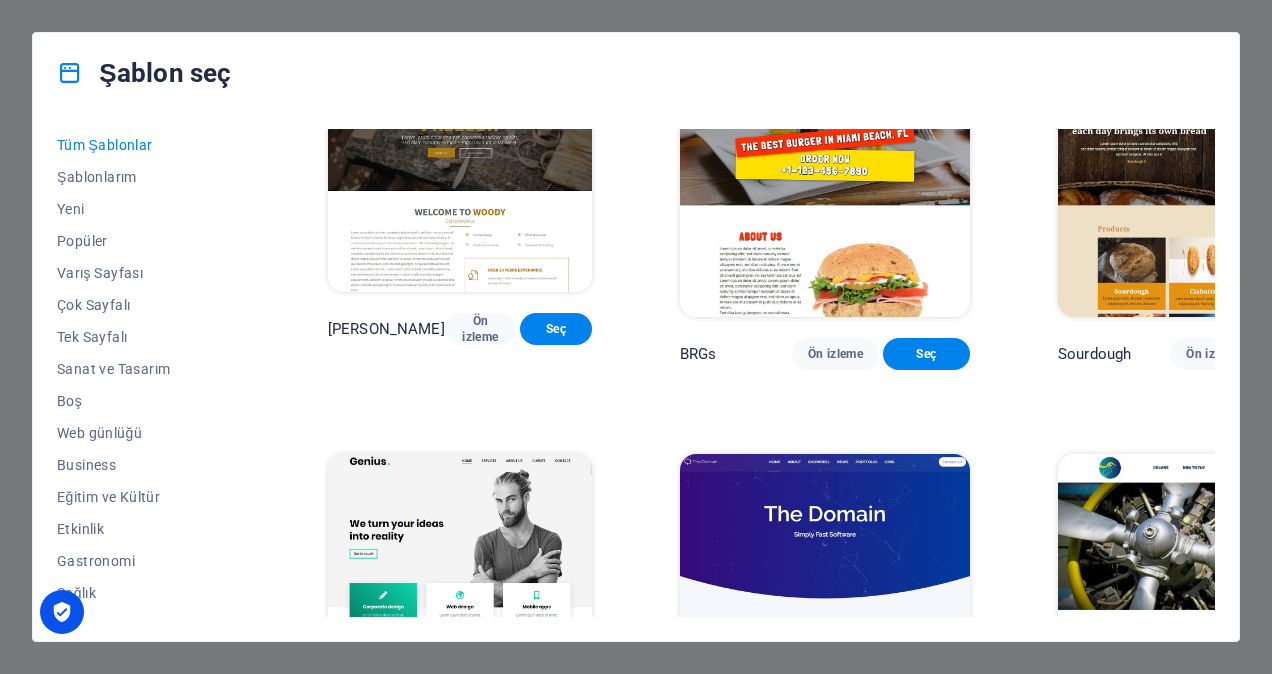 click on "Ön izleme" at bounding box center [1213, 1163] 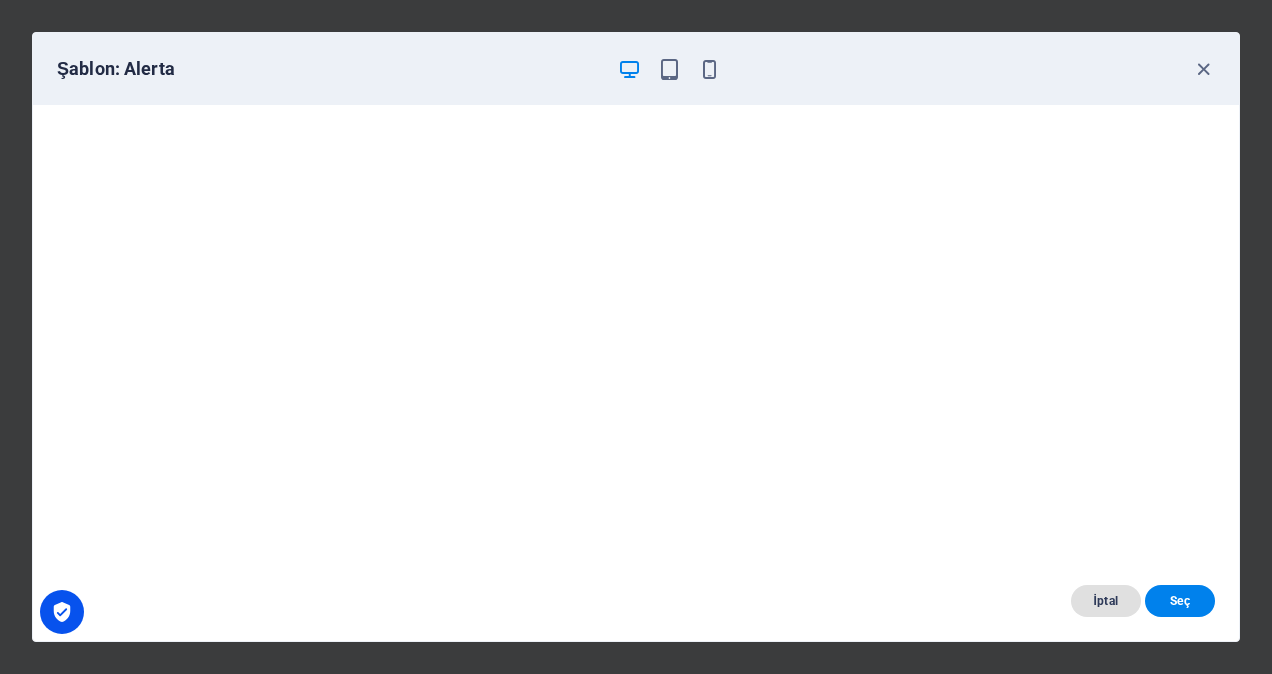 click on "İptal" at bounding box center [1106, 601] 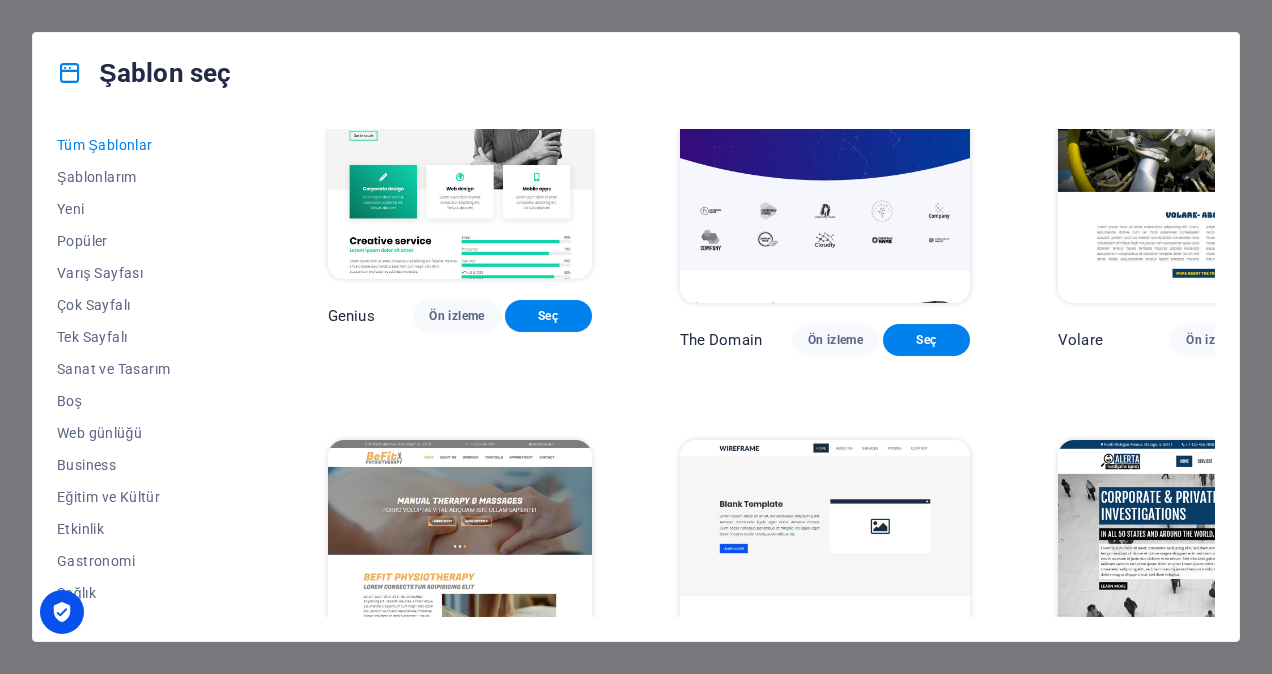 scroll, scrollTop: 9500, scrollLeft: 0, axis: vertical 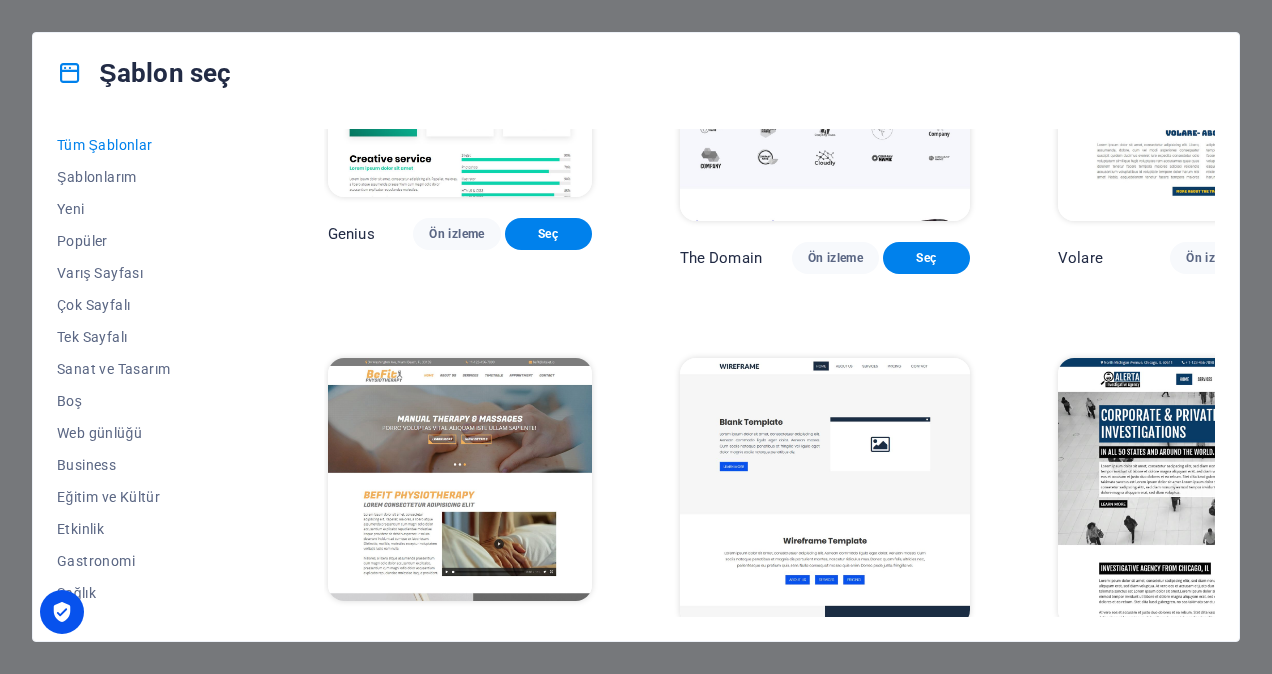 click on "Ön izleme" at bounding box center [1213, 1067] 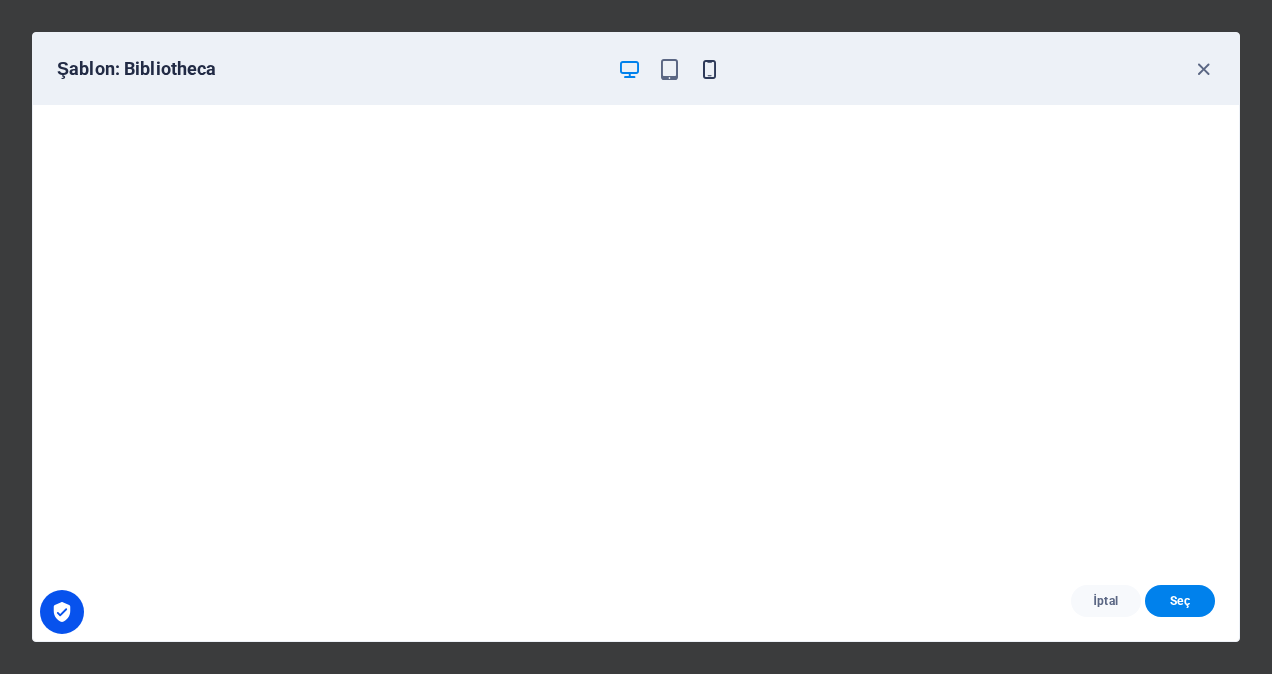 click at bounding box center [709, 69] 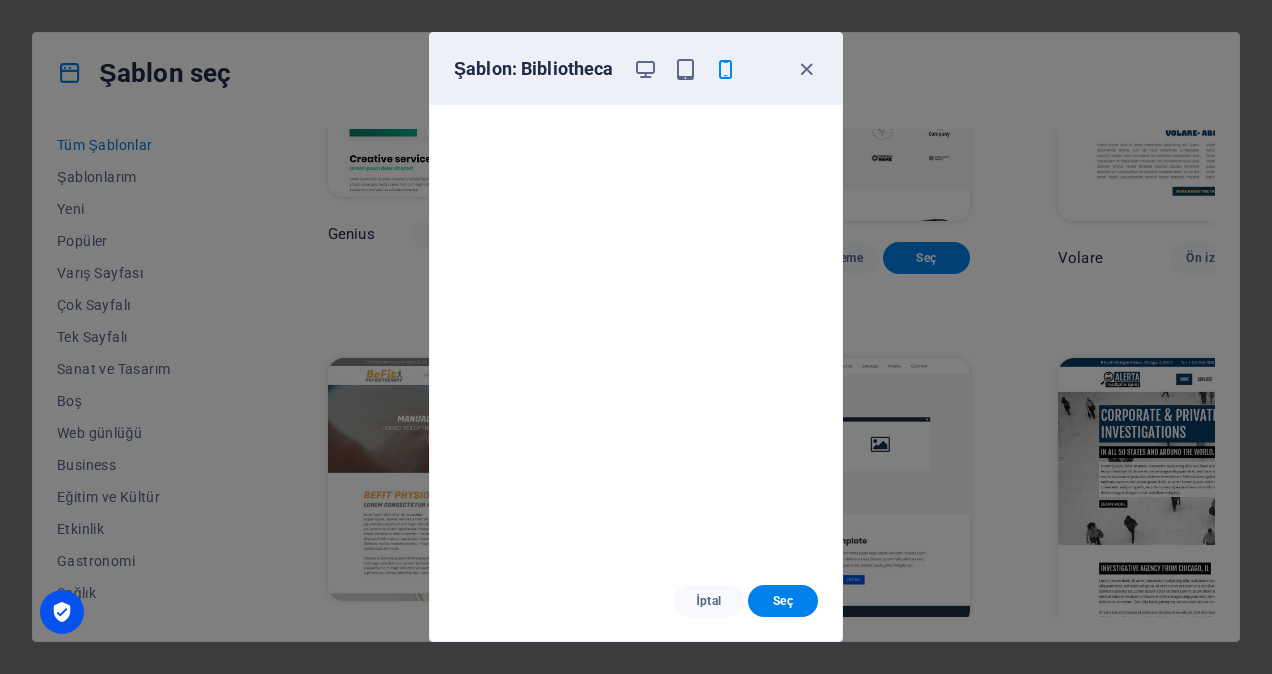 scroll, scrollTop: 4, scrollLeft: 0, axis: vertical 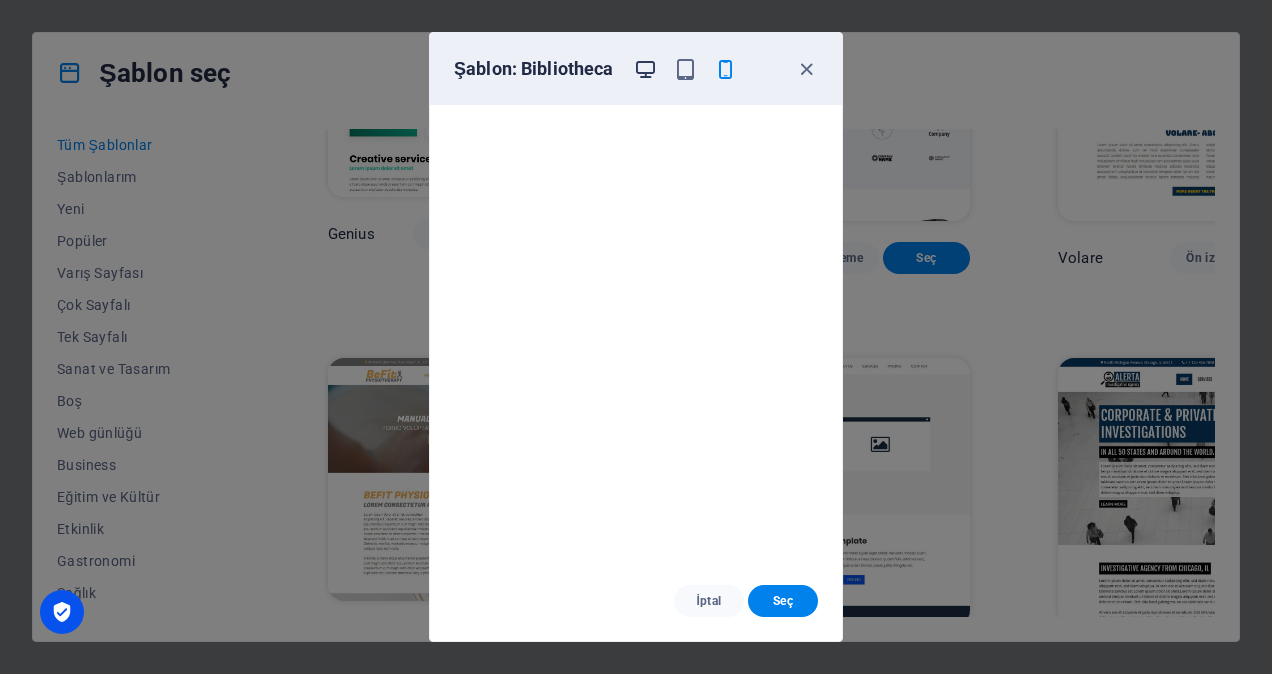 click at bounding box center (645, 69) 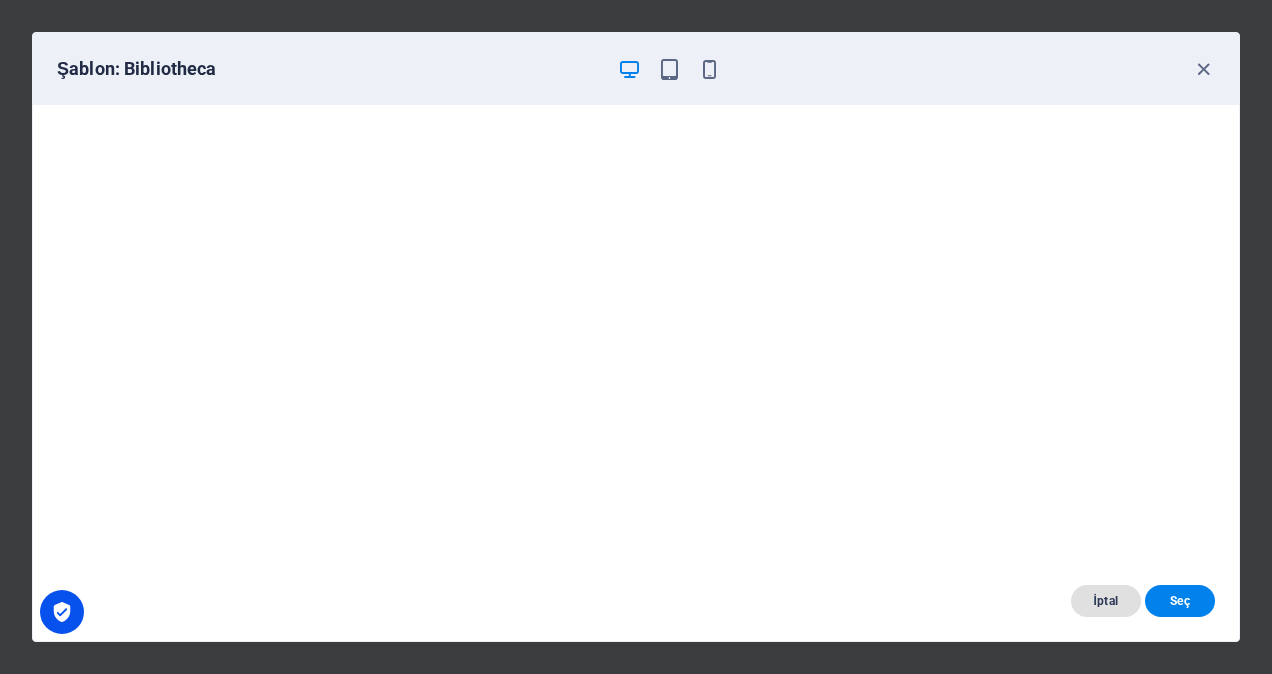 click on "İptal" at bounding box center (1106, 601) 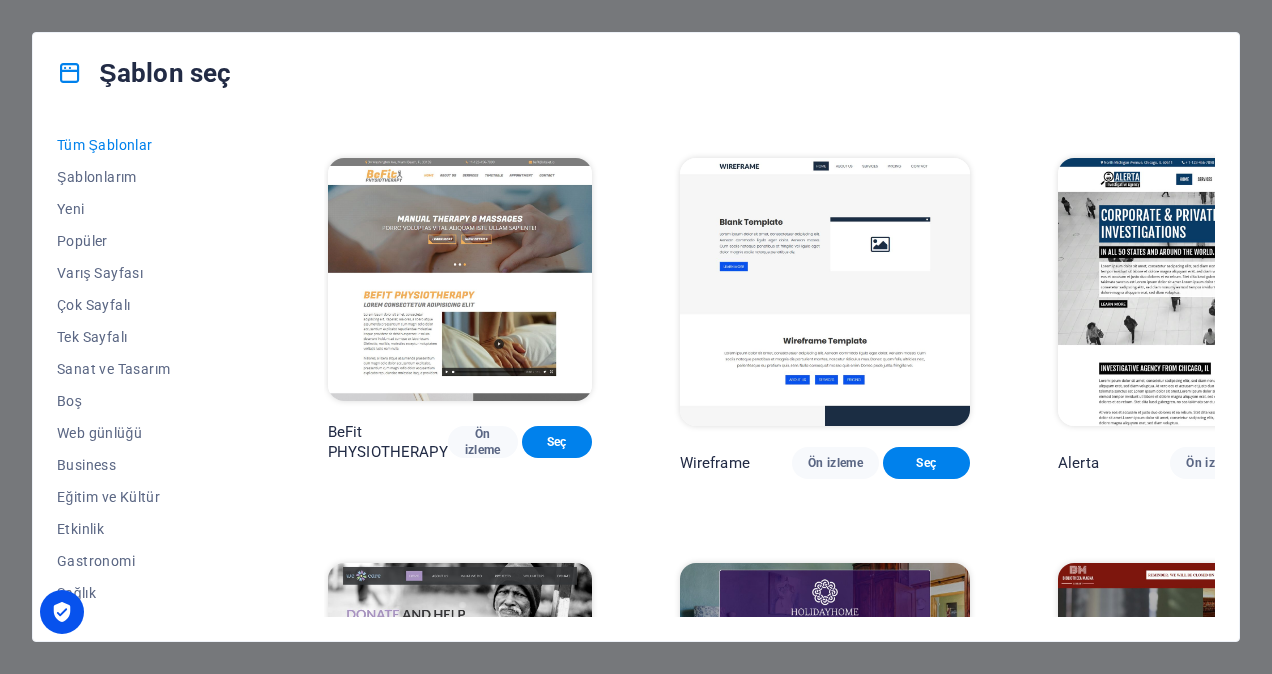 scroll, scrollTop: 9600, scrollLeft: 0, axis: vertical 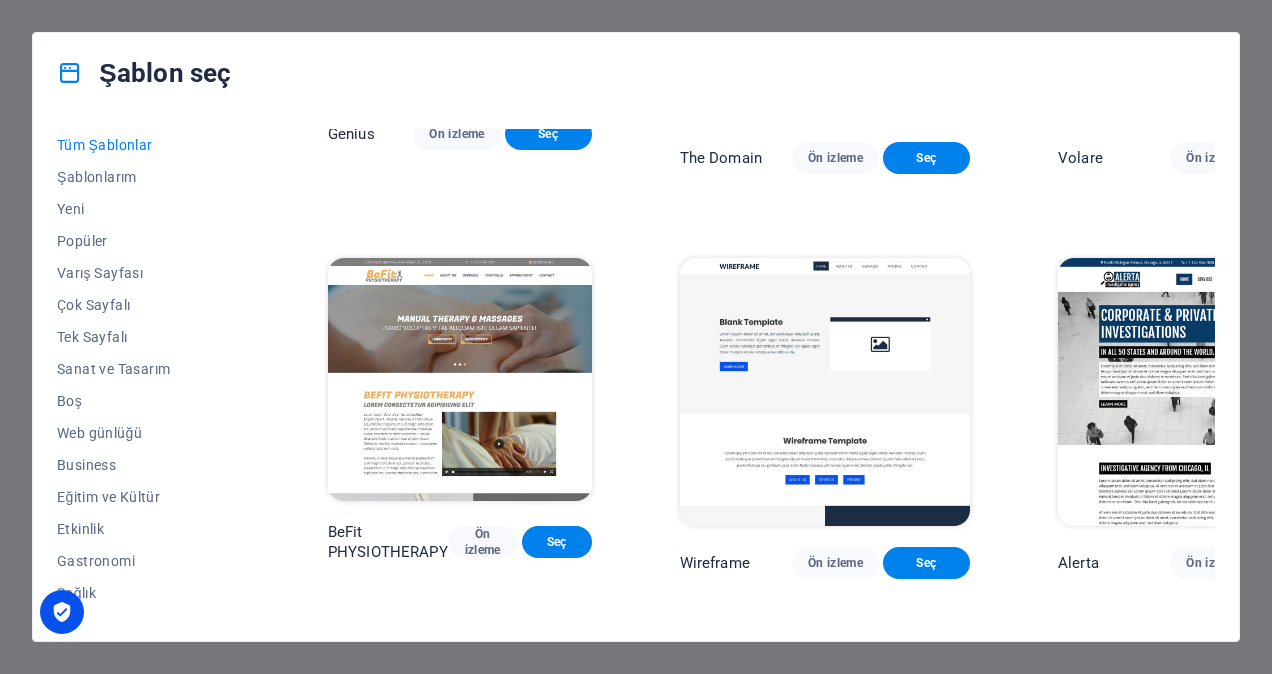 drag, startPoint x: 964, startPoint y: 353, endPoint x: 1042, endPoint y: 354, distance: 78.00641 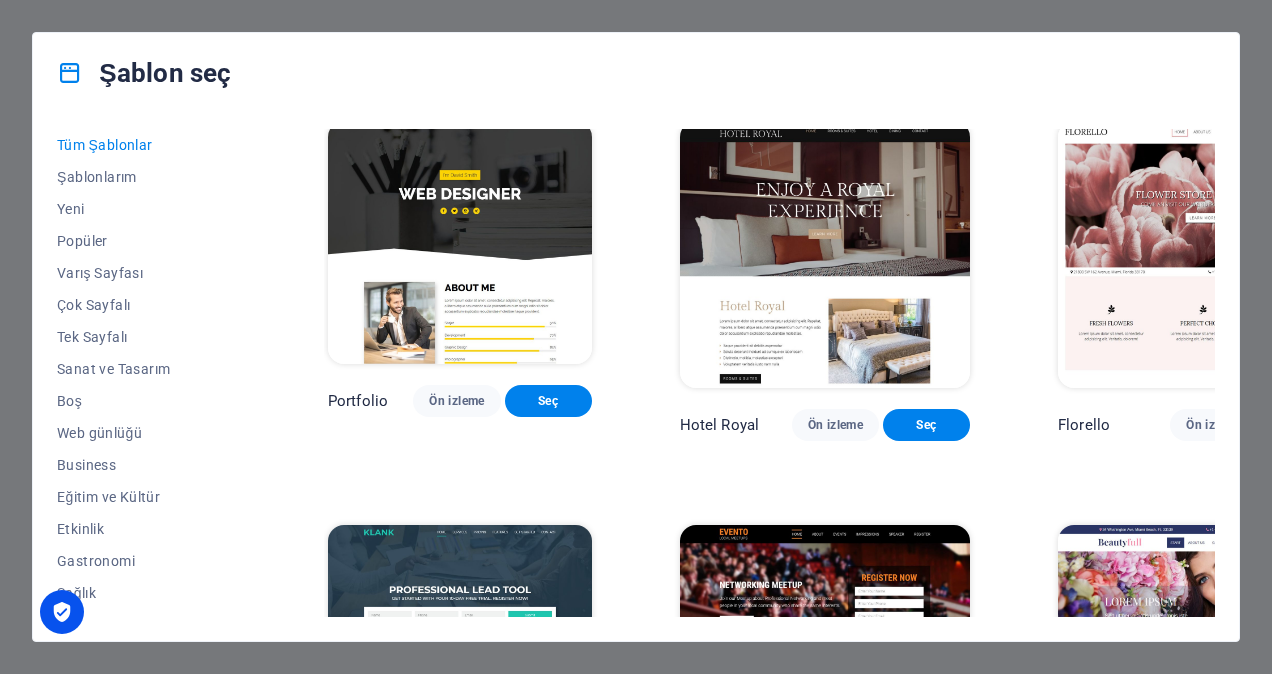 scroll, scrollTop: 14500, scrollLeft: 0, axis: vertical 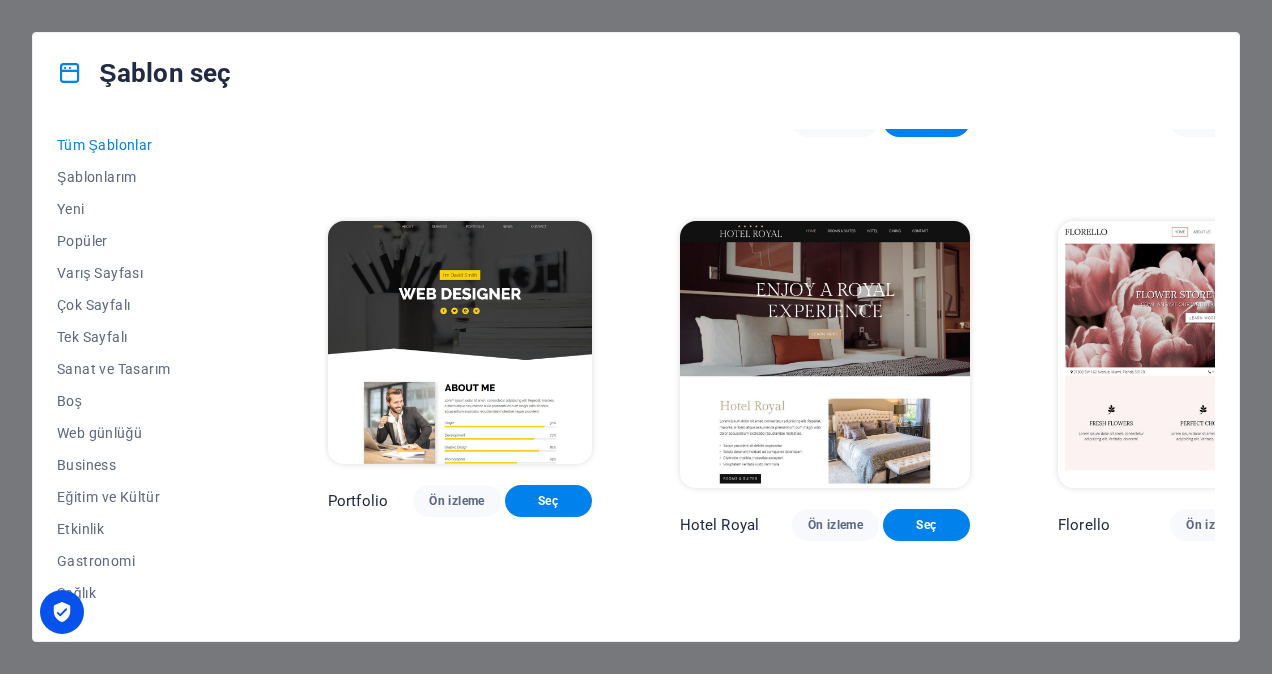 click on "Ön izleme" at bounding box center [456, 1310] 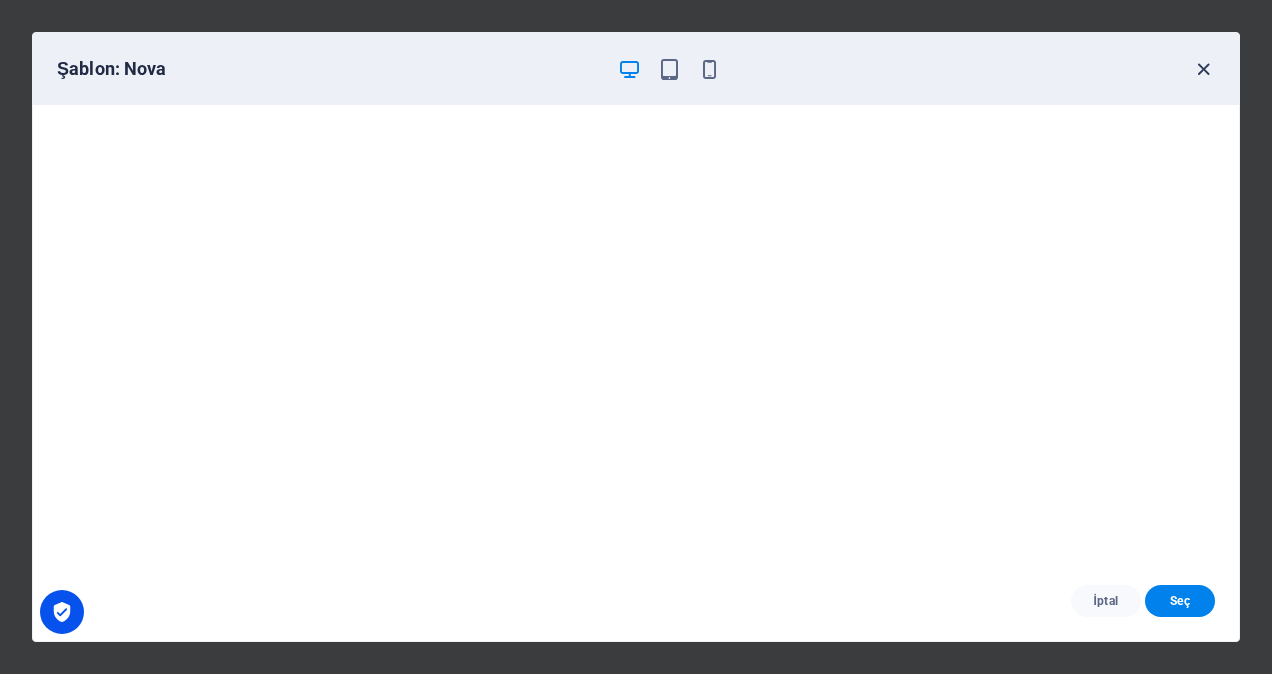 click at bounding box center (1203, 69) 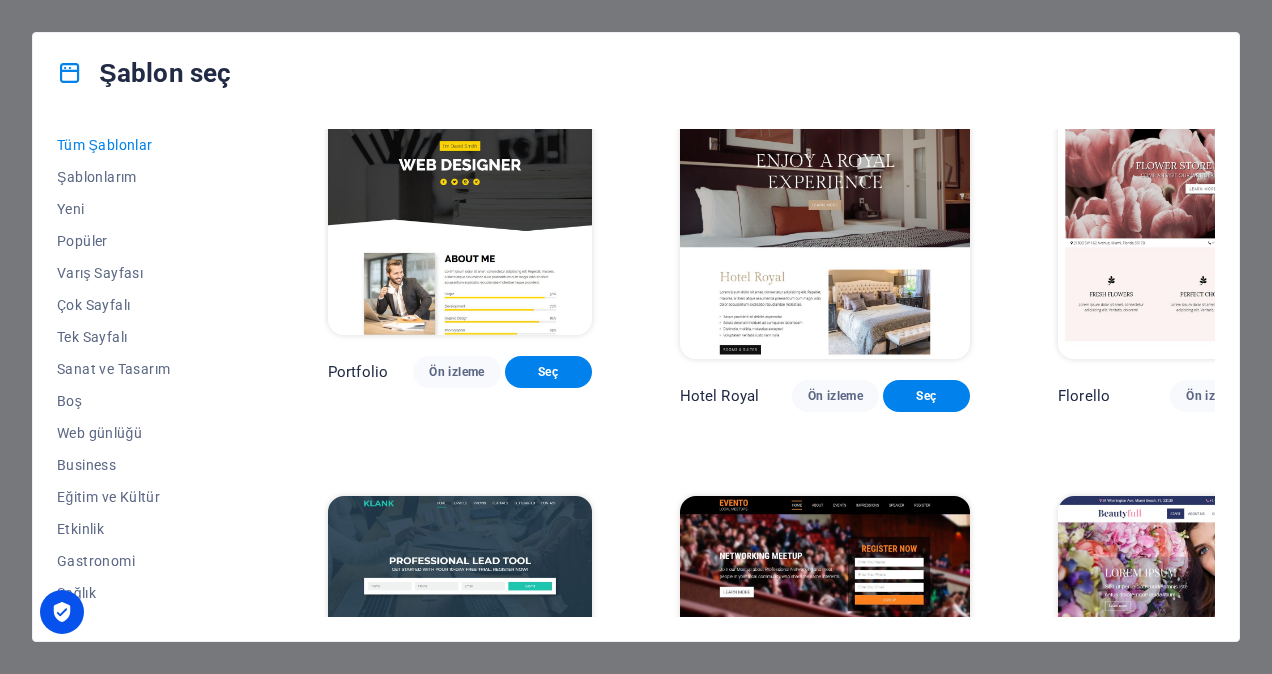 scroll, scrollTop: 14700, scrollLeft: 0, axis: vertical 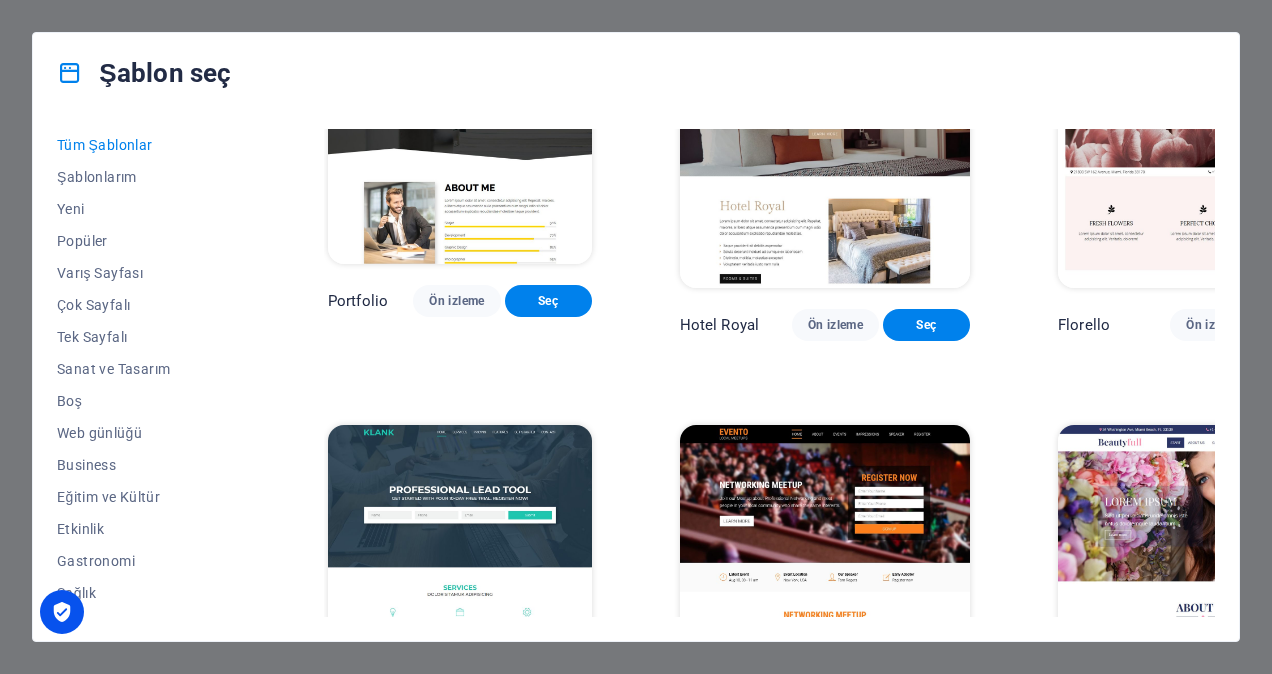 click on "Ön izleme" at bounding box center [835, 1539] 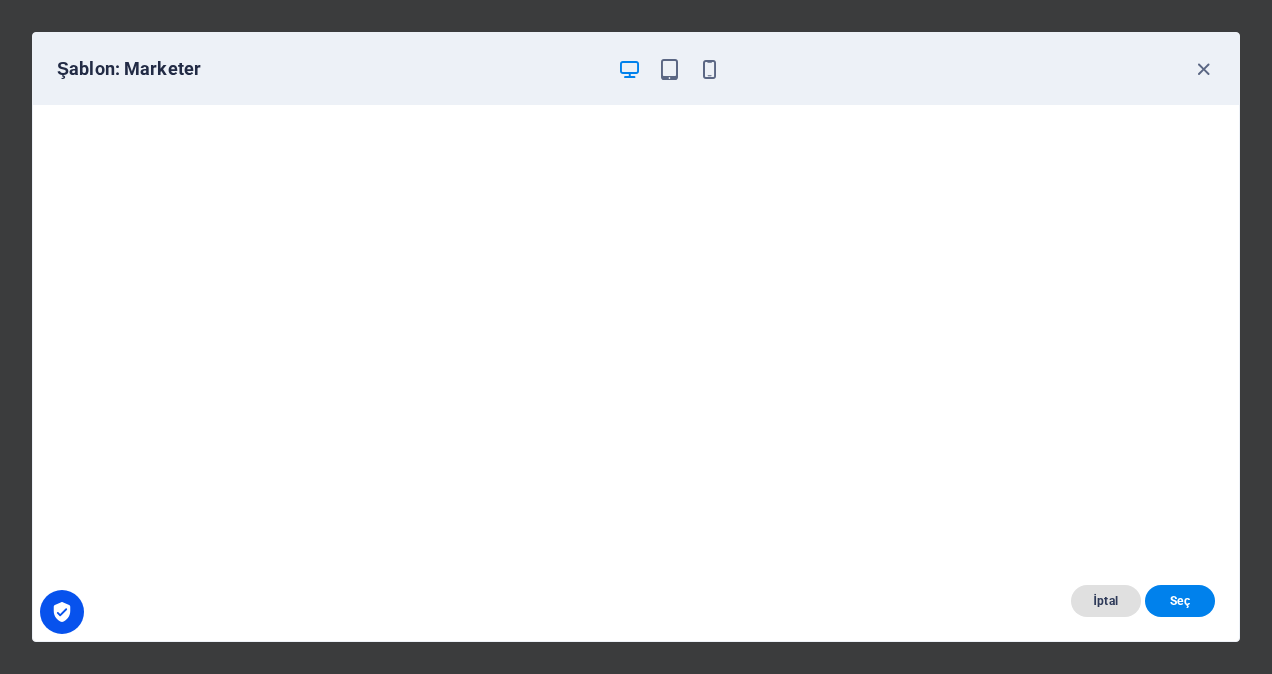 click on "İptal" at bounding box center [1106, 601] 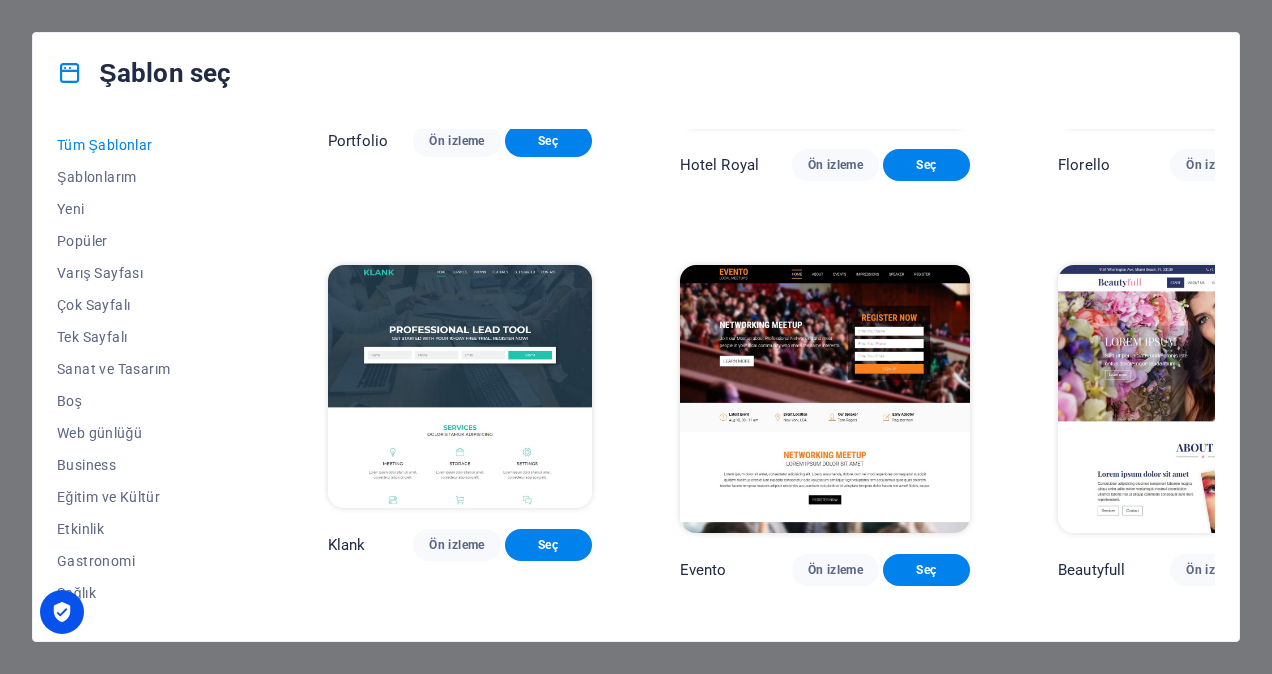 scroll, scrollTop: 14800, scrollLeft: 0, axis: vertical 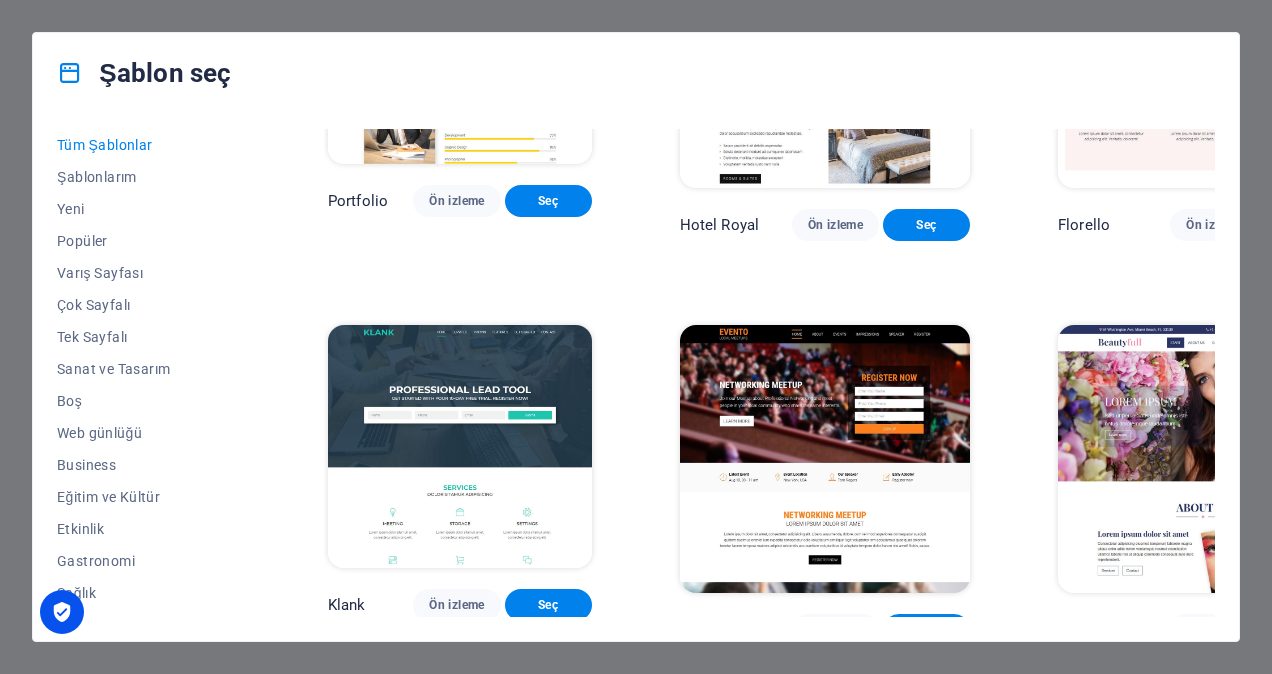click on "Ön izleme" at bounding box center [1213, 1439] 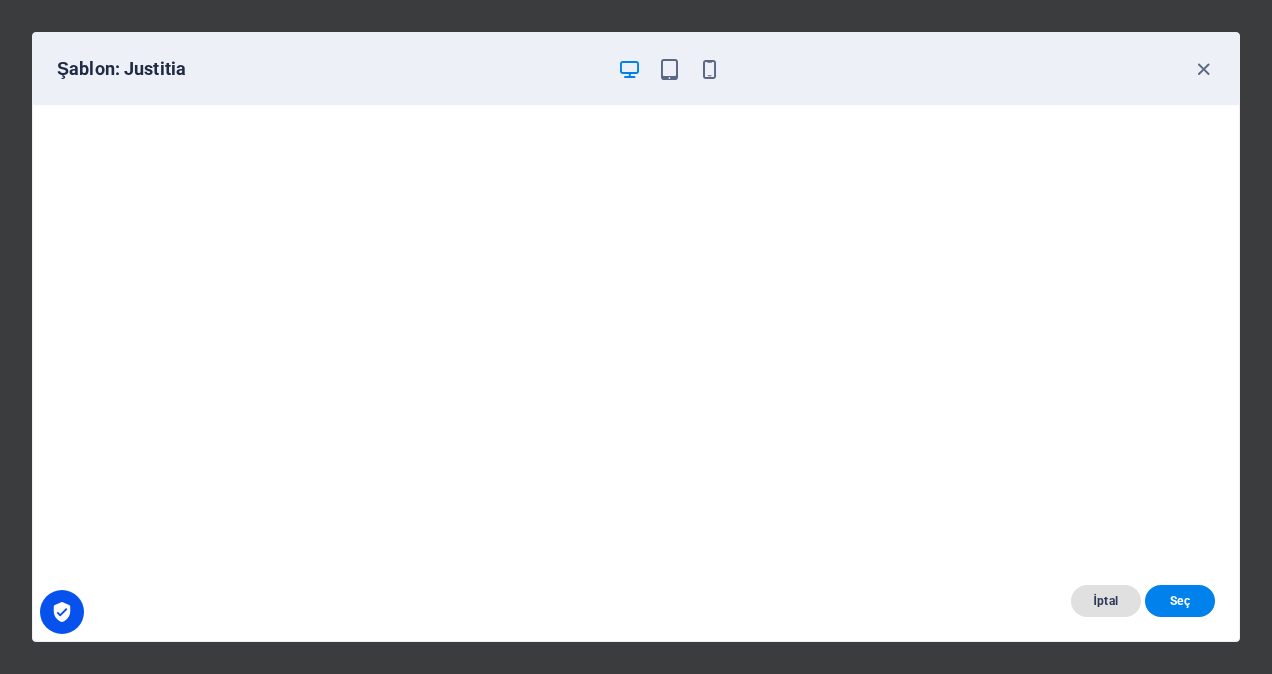 click on "İptal" at bounding box center [1106, 601] 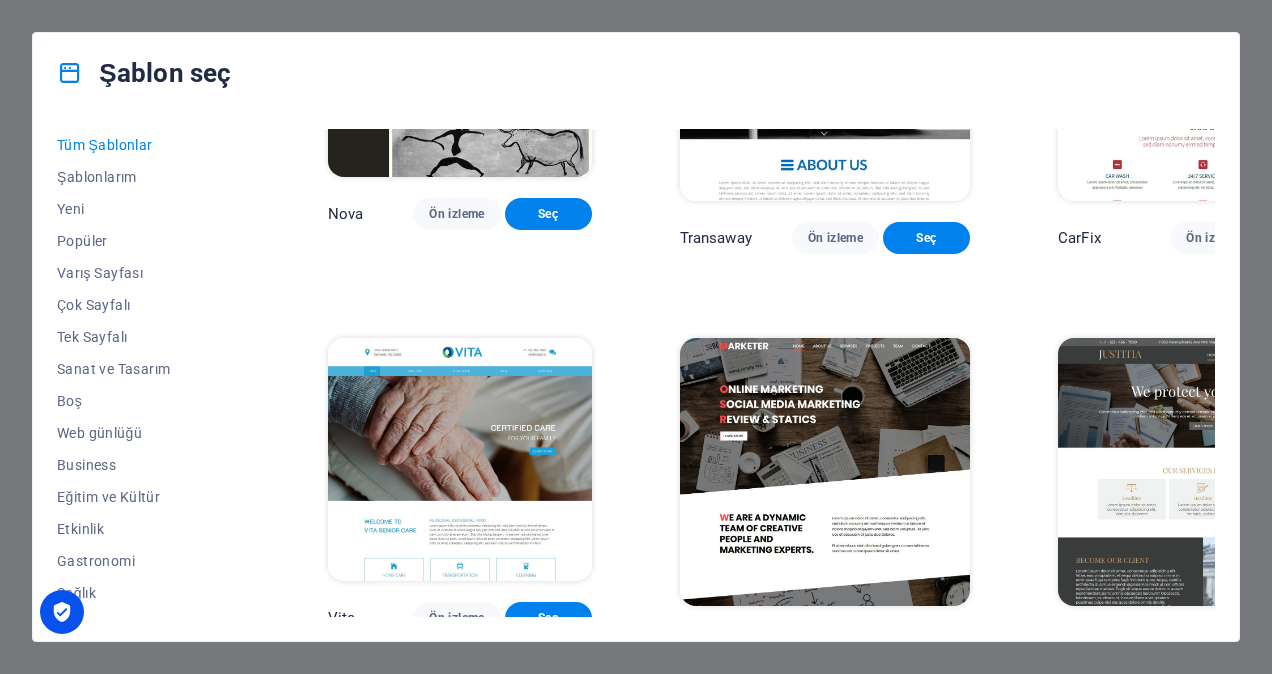 scroll, scrollTop: 15600, scrollLeft: 0, axis: vertical 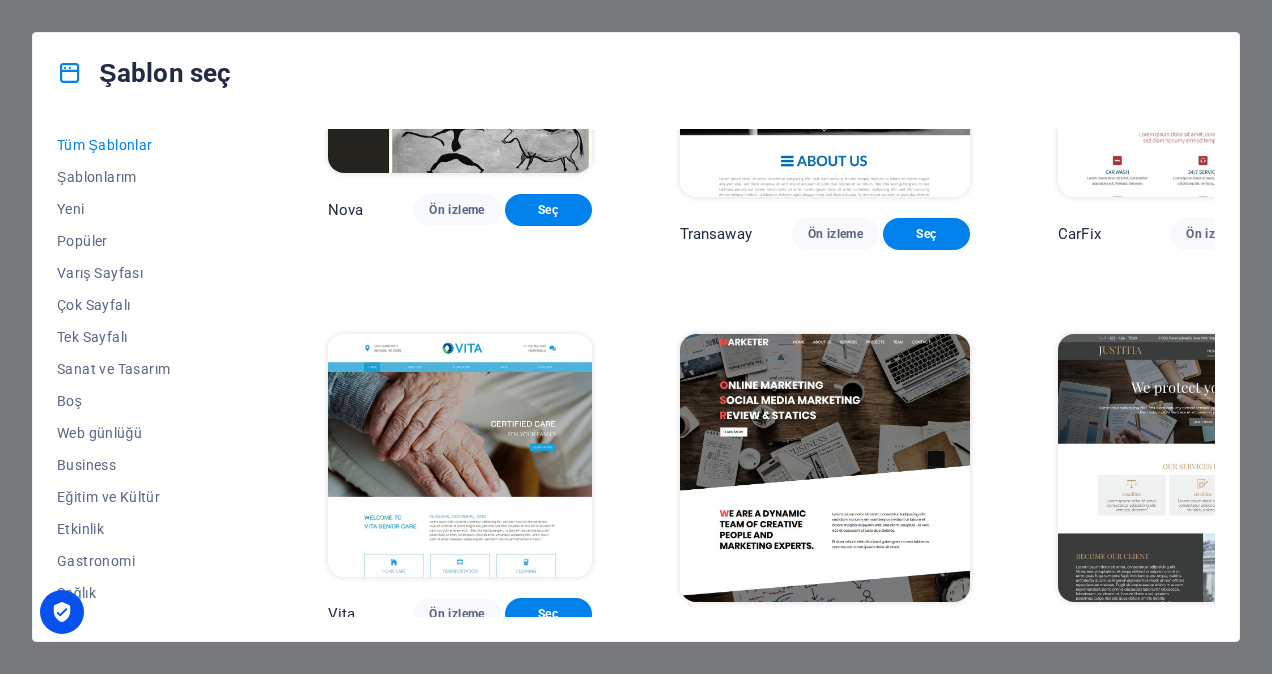 click on "Ön izleme" at bounding box center [835, 1448] 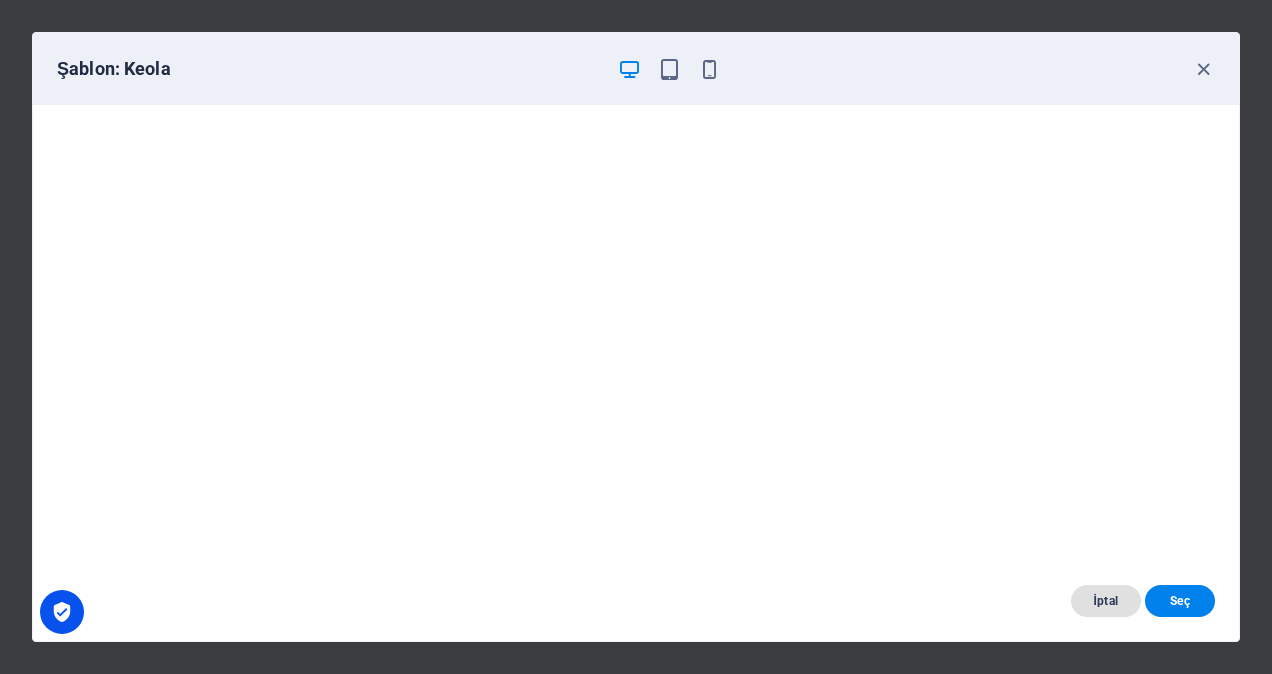 drag, startPoint x: 1093, startPoint y: 598, endPoint x: 1084, endPoint y: 586, distance: 15 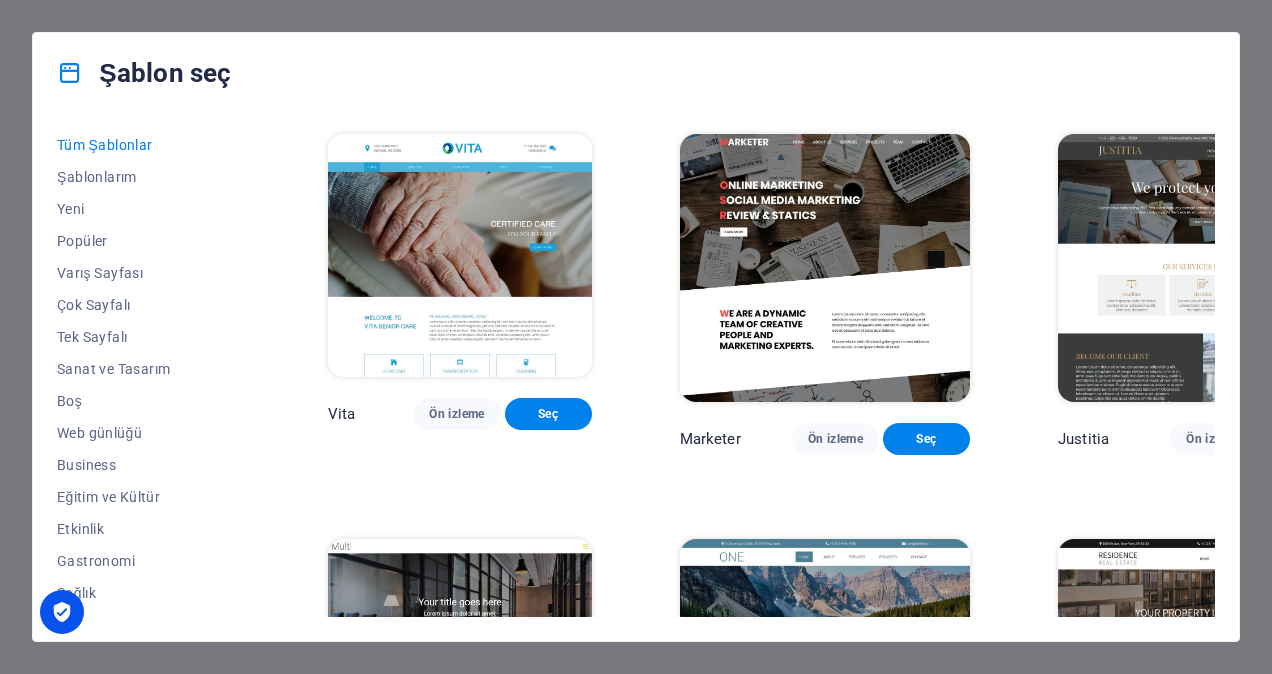 scroll, scrollTop: 15900, scrollLeft: 0, axis: vertical 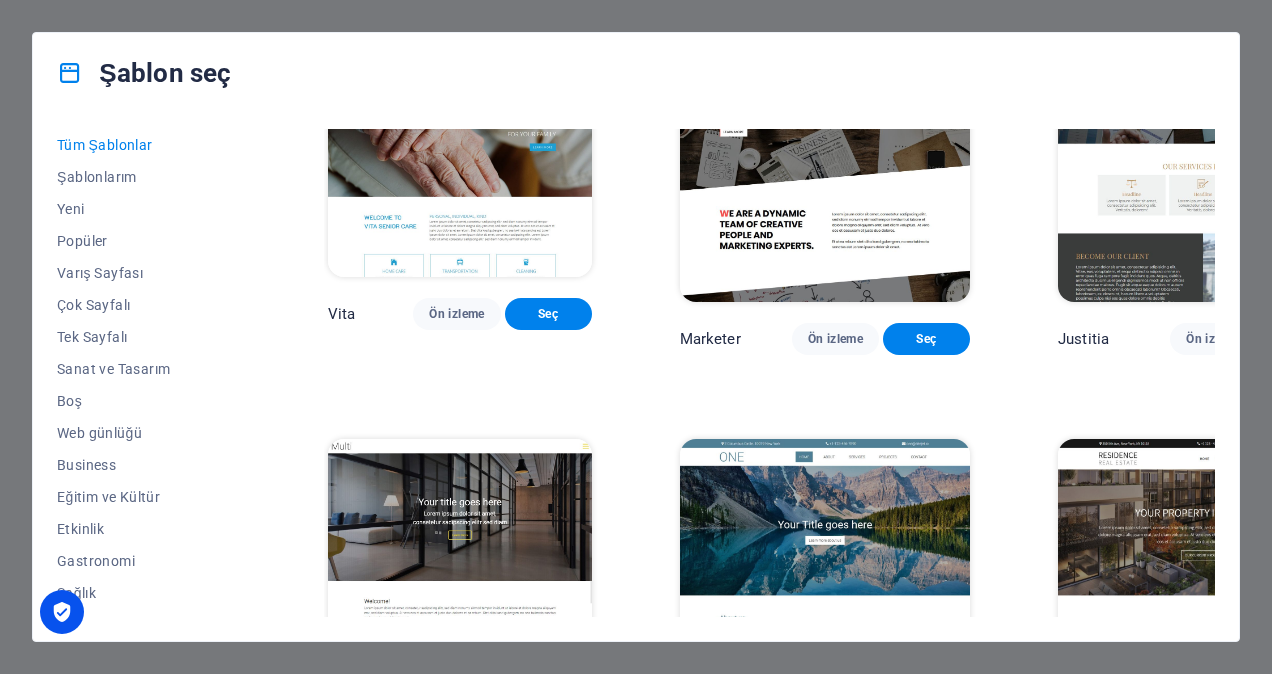 click on "Ön izleme" at bounding box center (456, 1528) 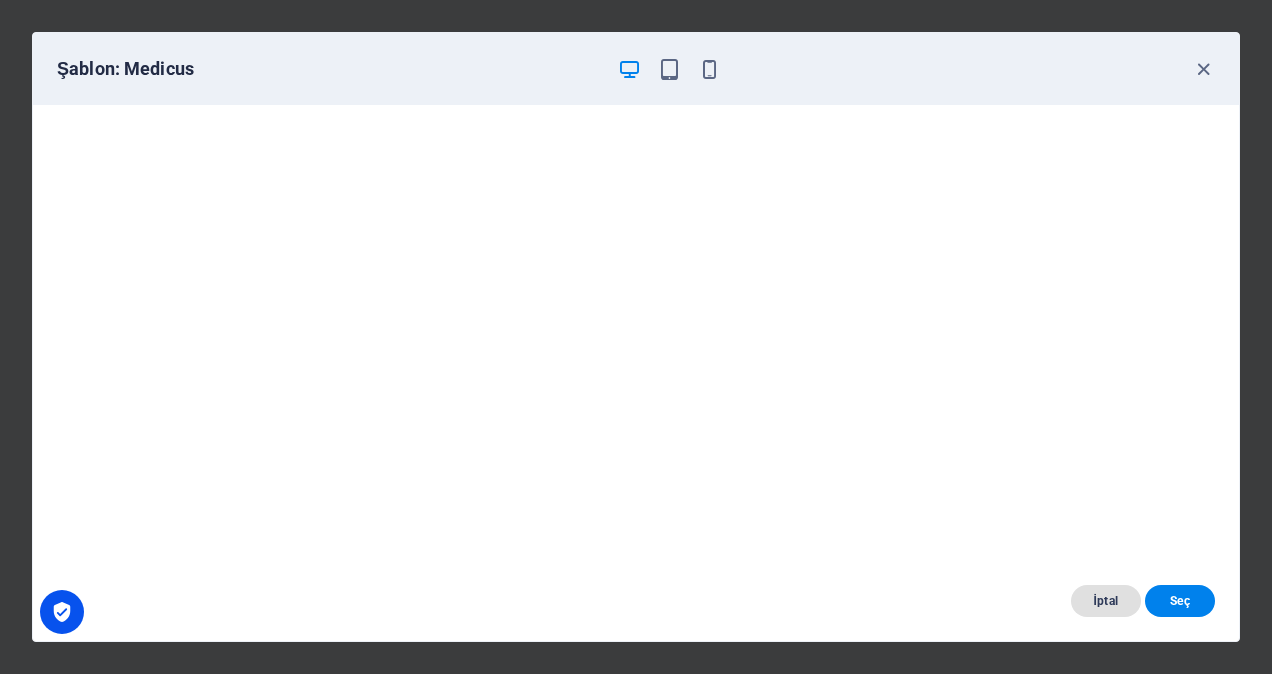 click on "İptal" at bounding box center [1106, 601] 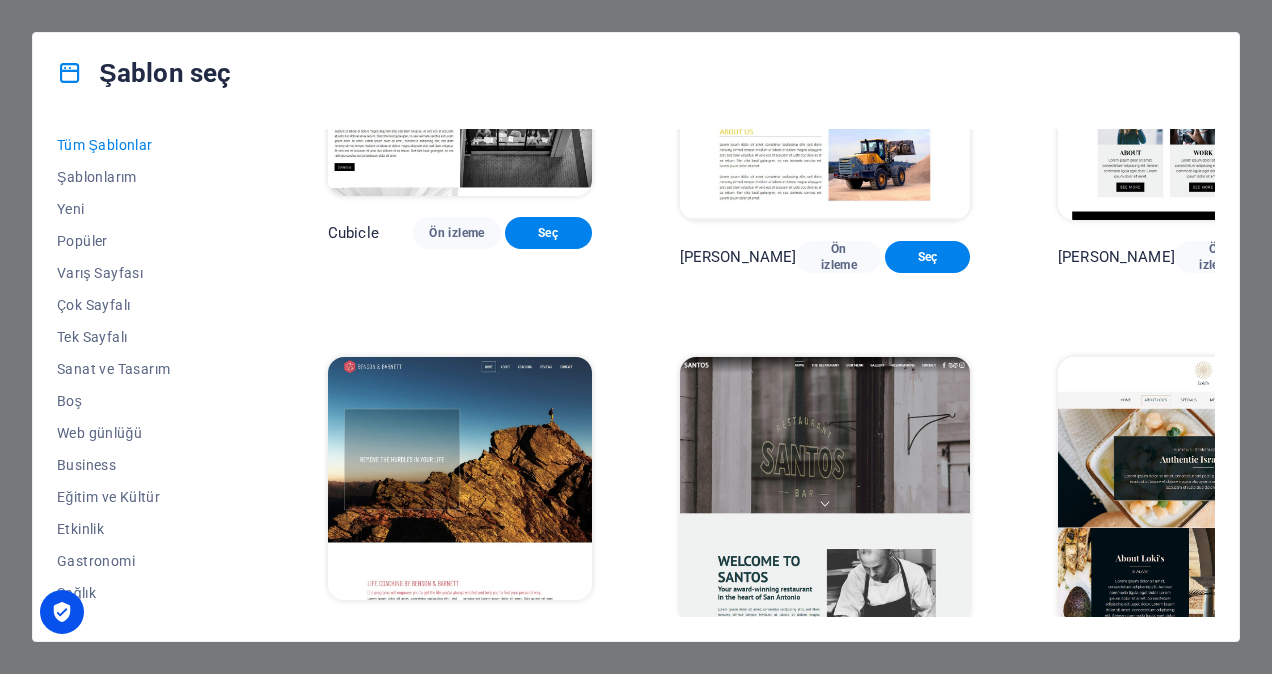 scroll, scrollTop: 17400, scrollLeft: 0, axis: vertical 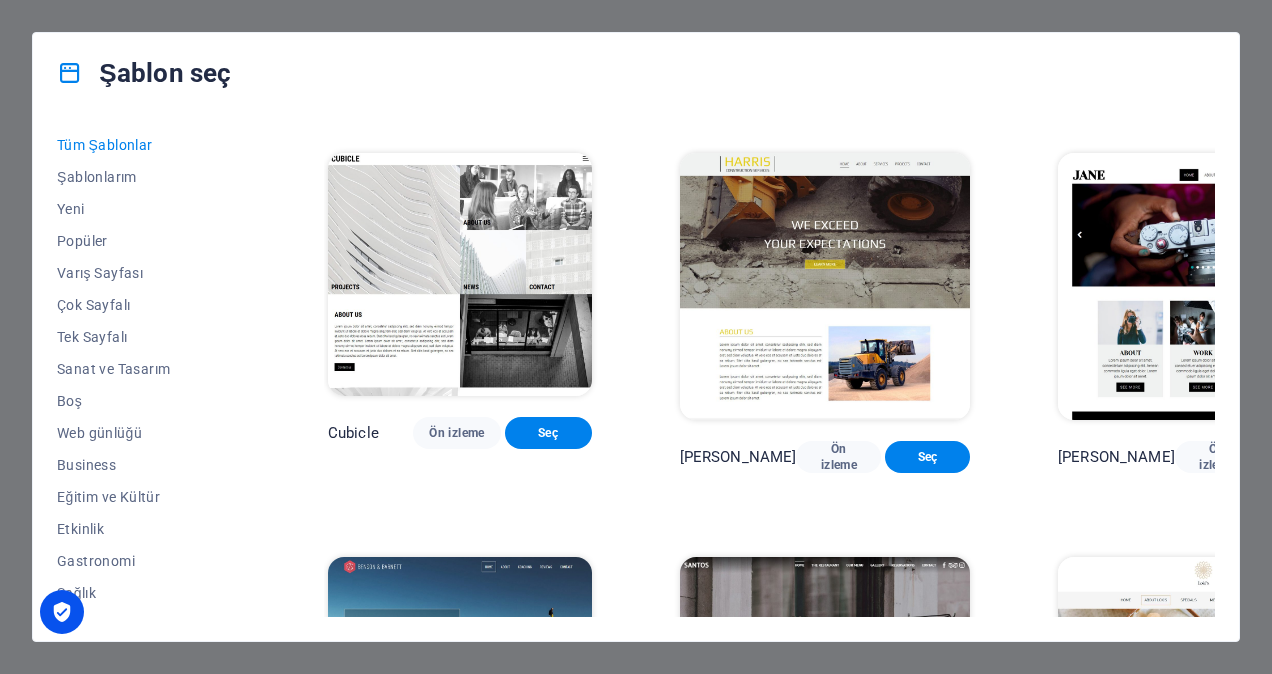 click on "Ön izleme" at bounding box center (835, 1671) 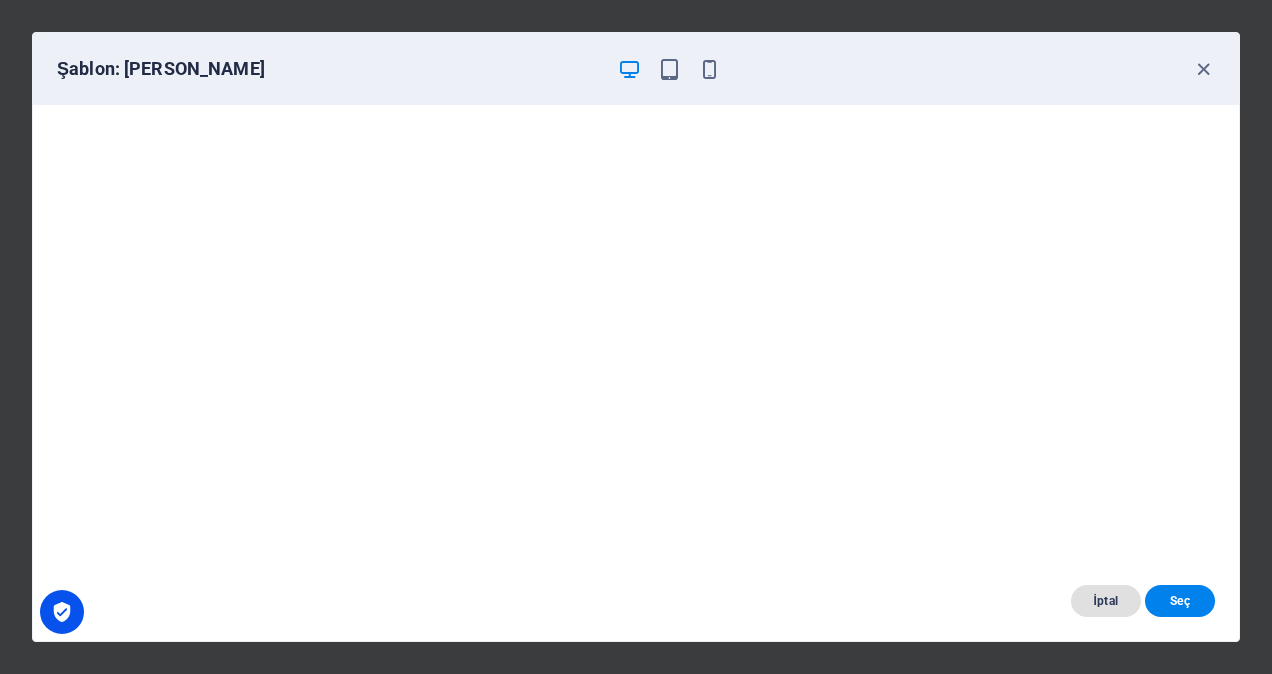 click on "İptal" at bounding box center [1106, 601] 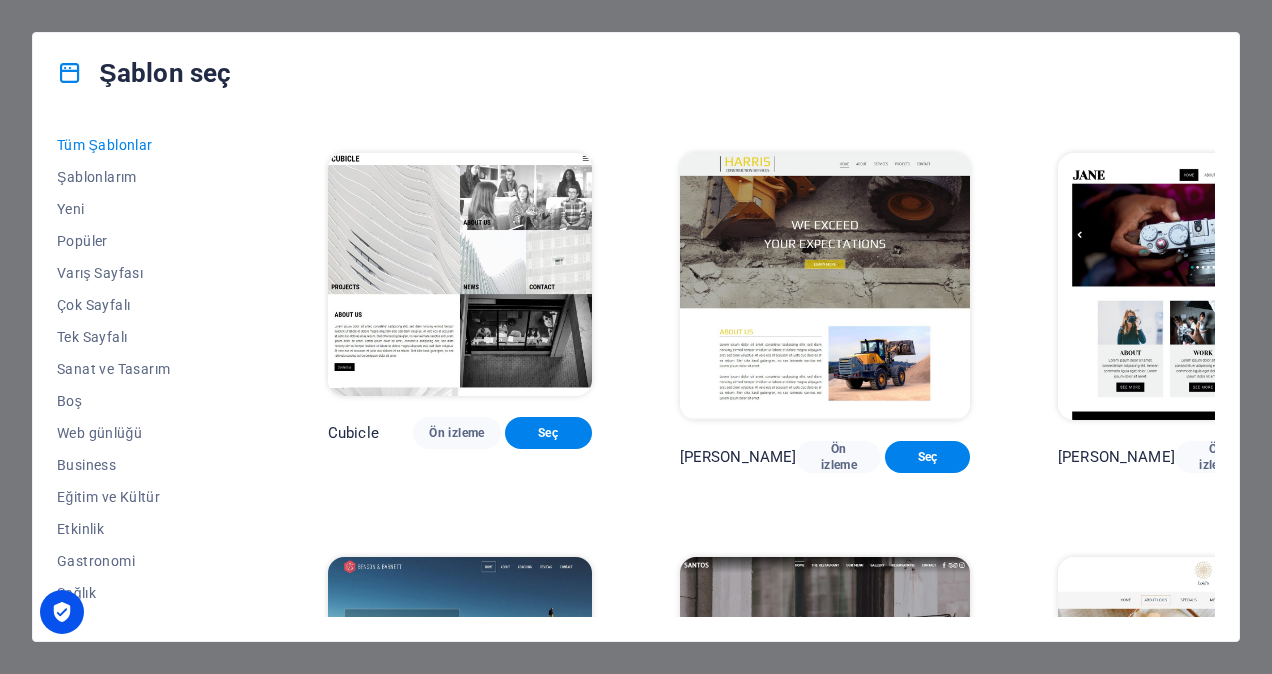 scroll, scrollTop: 17500, scrollLeft: 0, axis: vertical 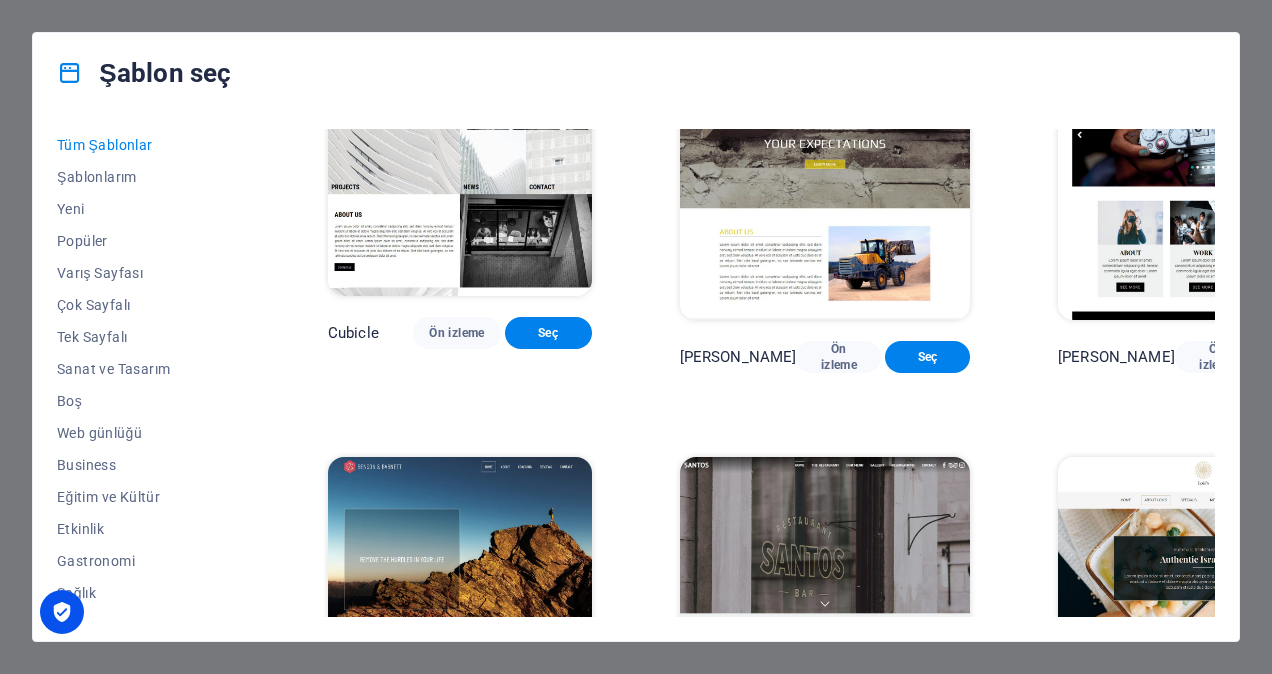 click on "Ön izleme" at bounding box center (456, 1546) 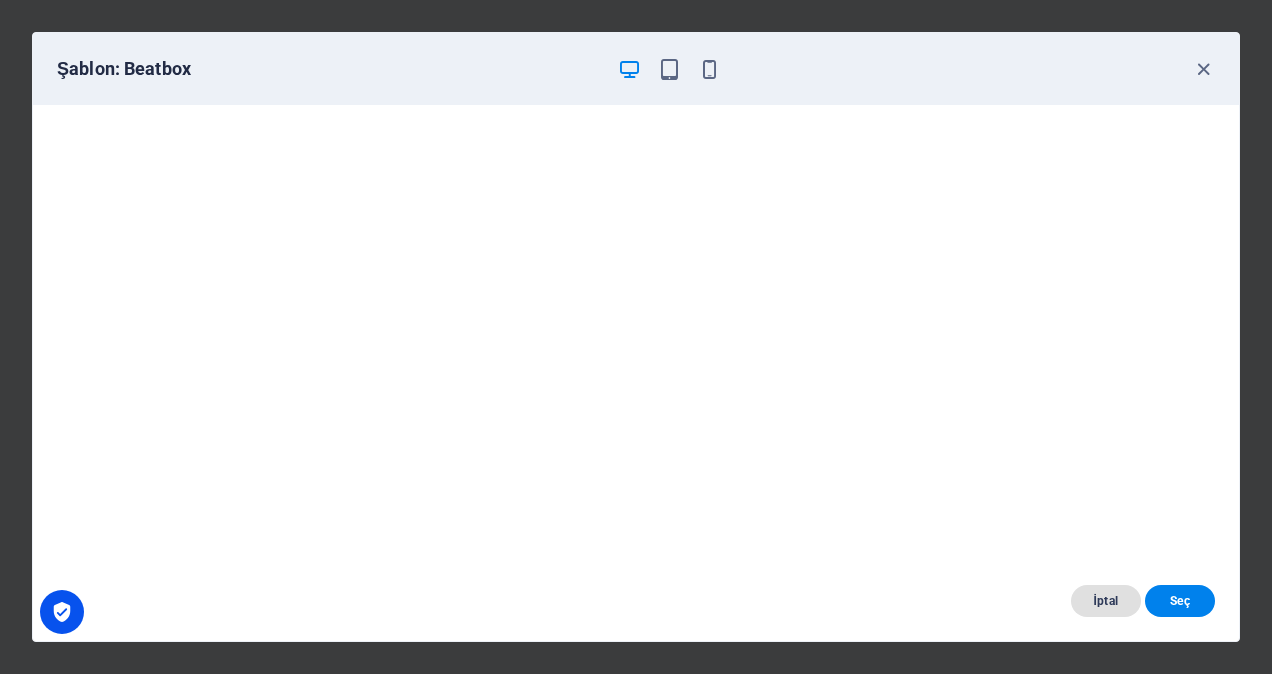 click on "İptal" at bounding box center [1106, 601] 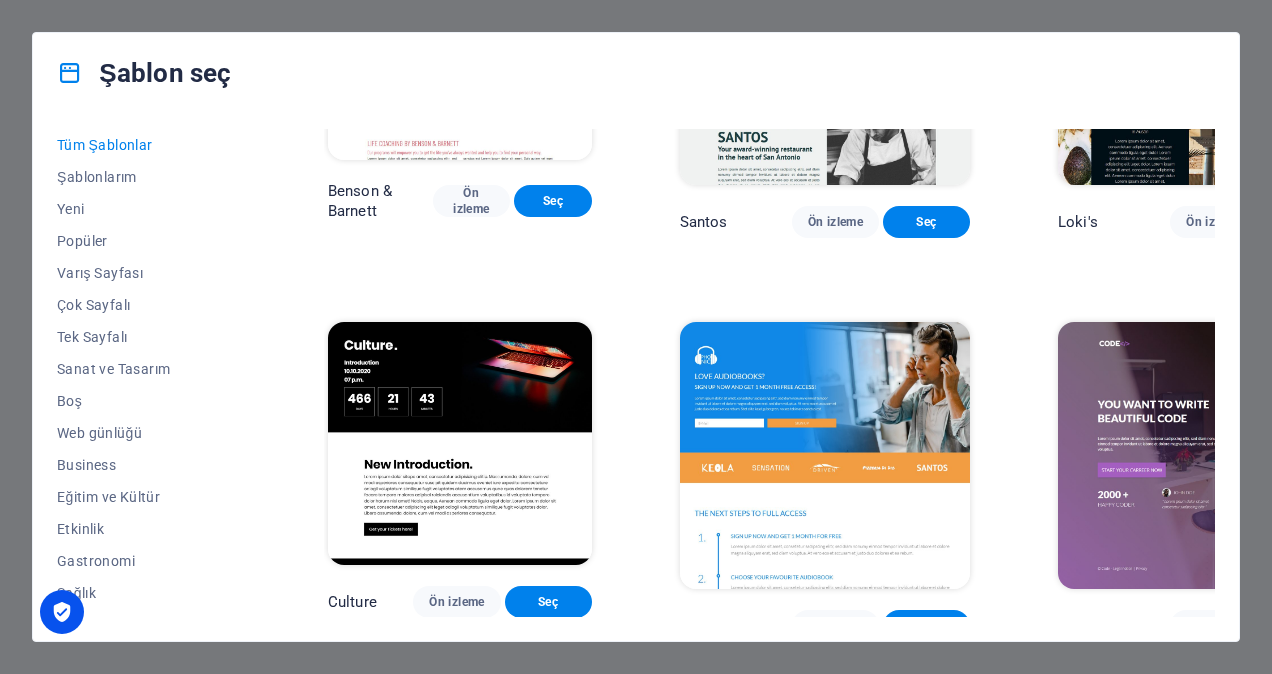 scroll, scrollTop: 18200, scrollLeft: 0, axis: vertical 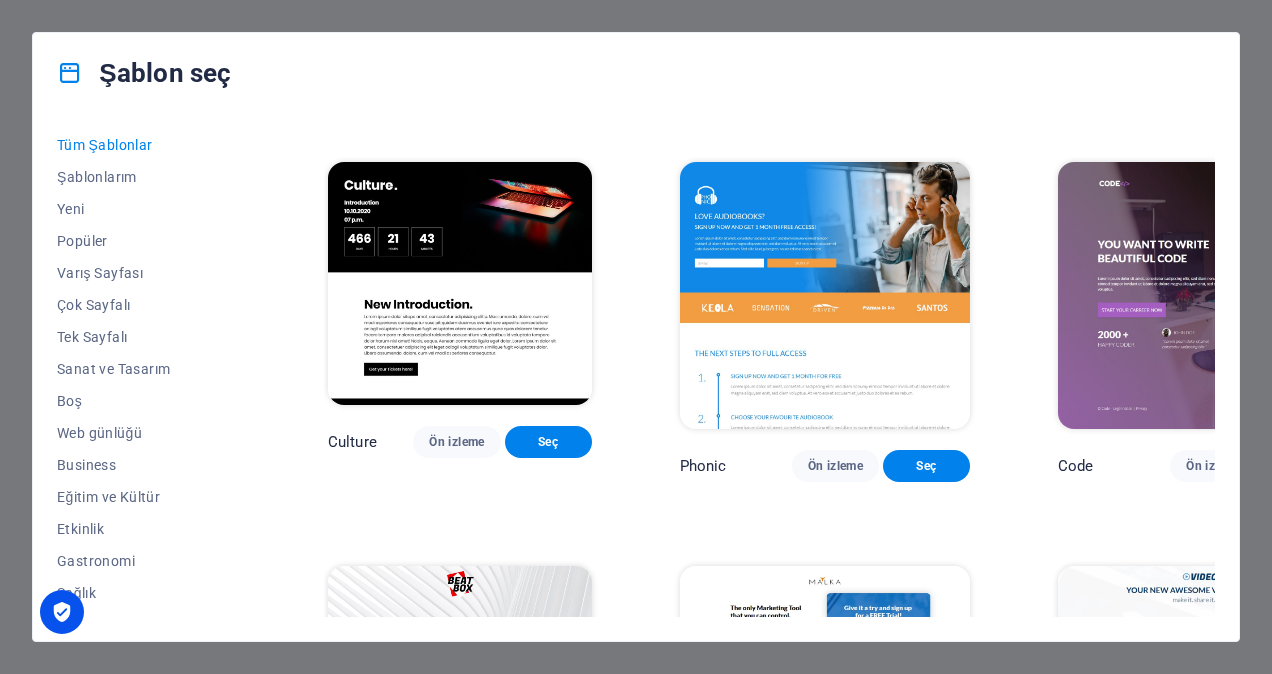 click on "Ön izleme" at bounding box center (456, 1655) 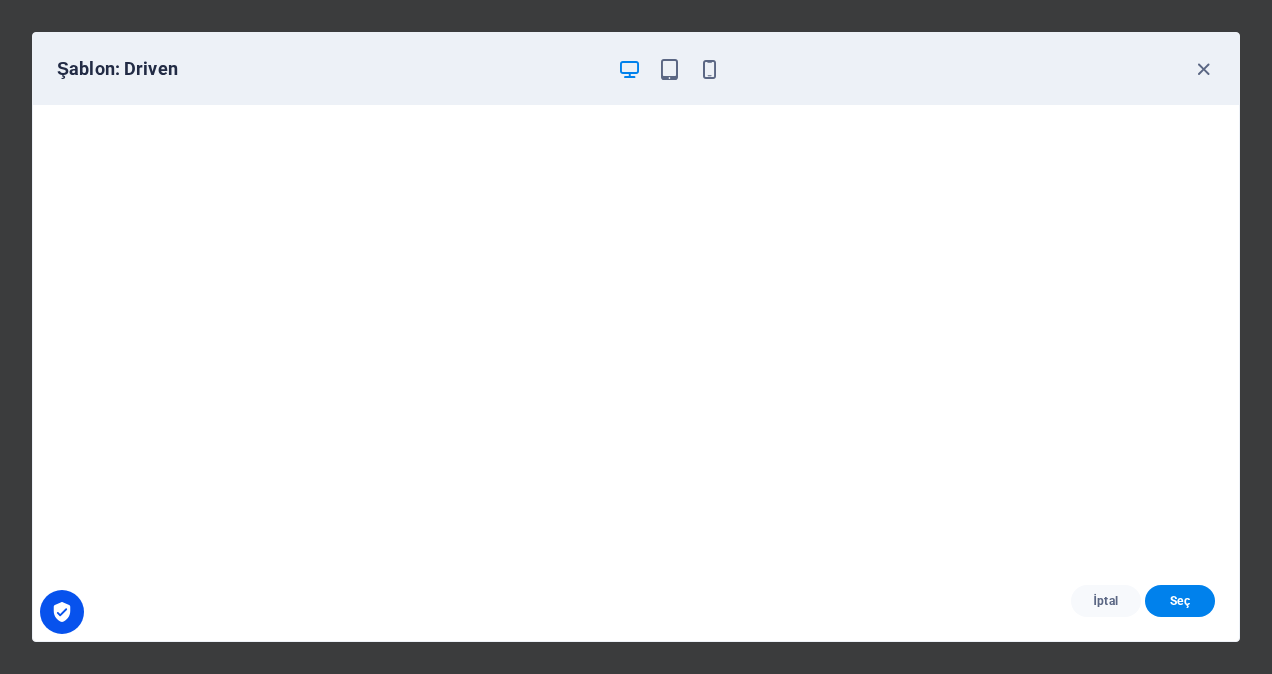 scroll, scrollTop: 4, scrollLeft: 0, axis: vertical 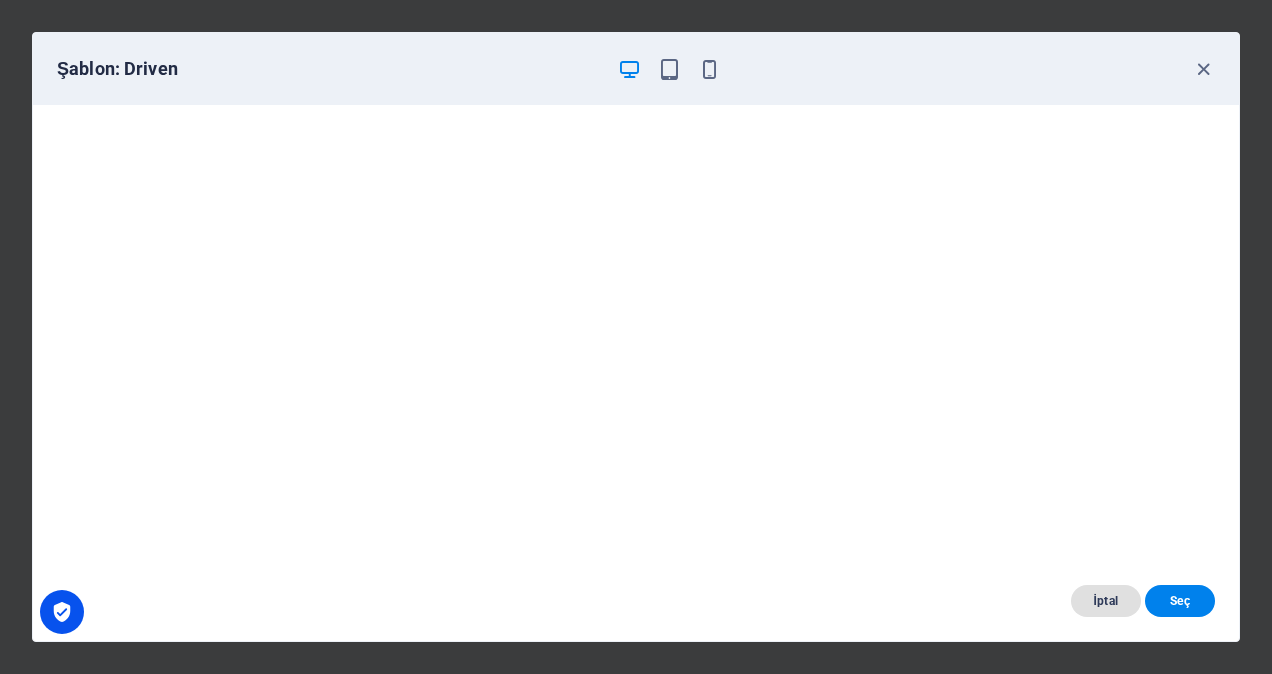 click on "İptal" at bounding box center [1106, 601] 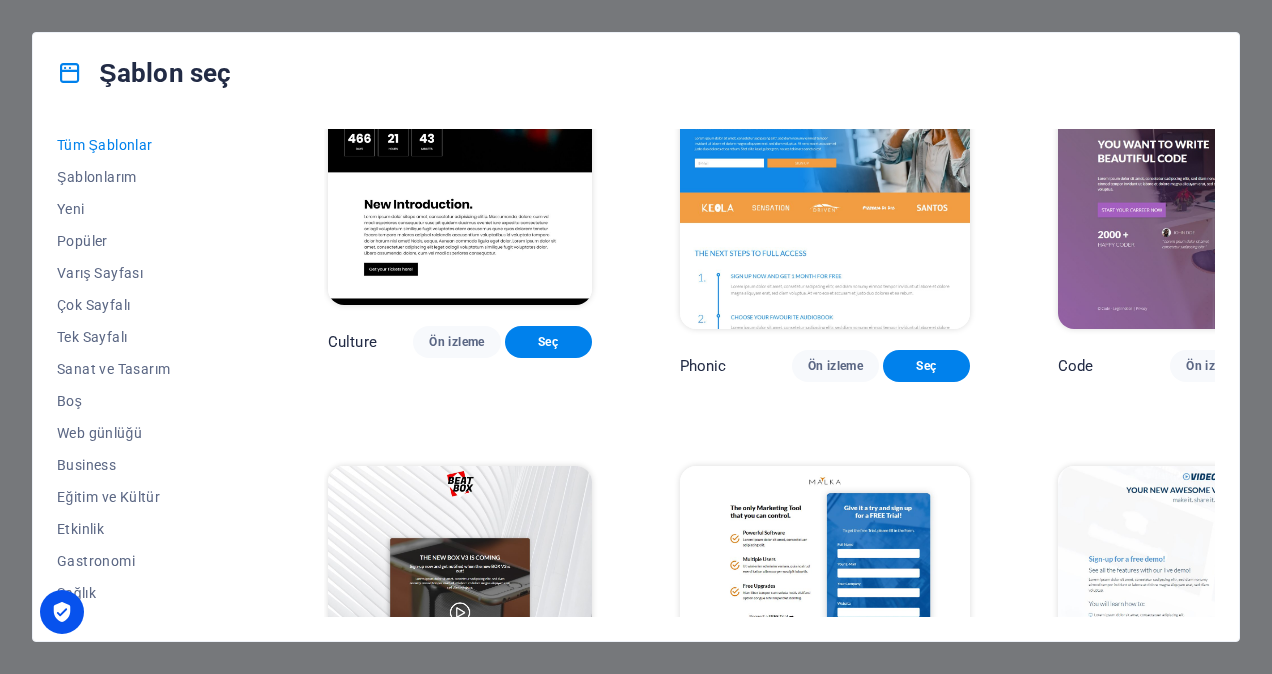 scroll, scrollTop: 18500, scrollLeft: 0, axis: vertical 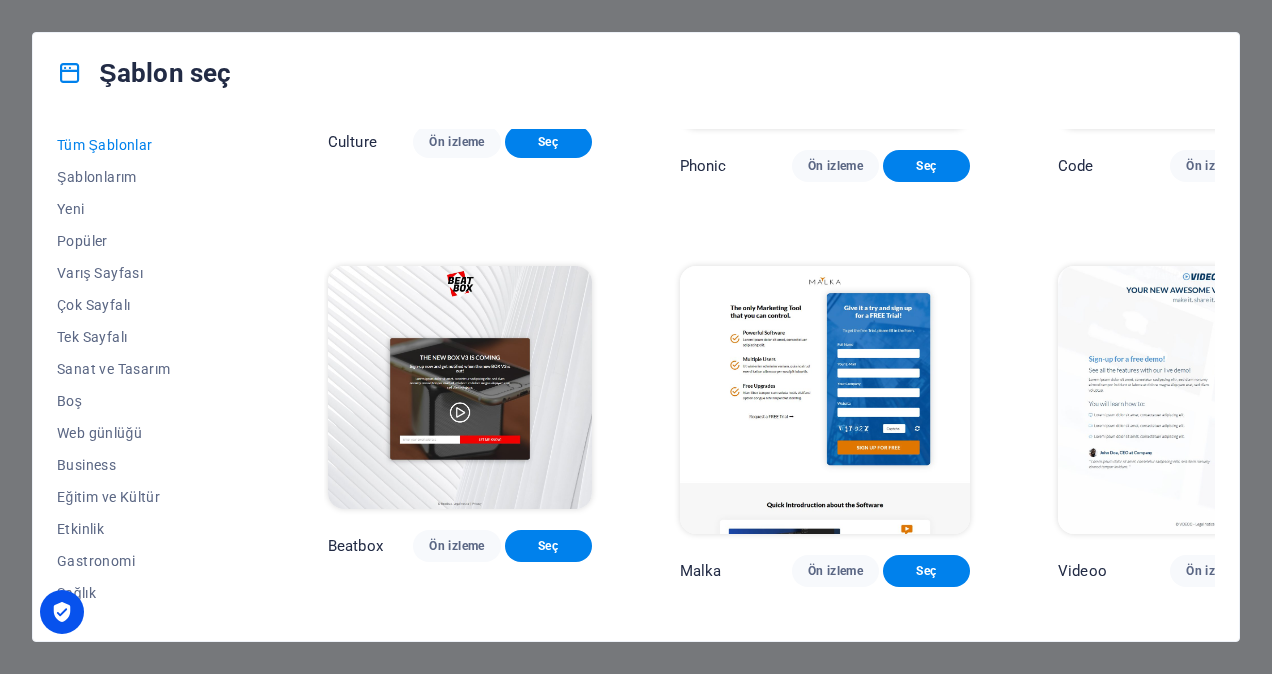 click on "Ön izleme" at bounding box center (835, 1784) 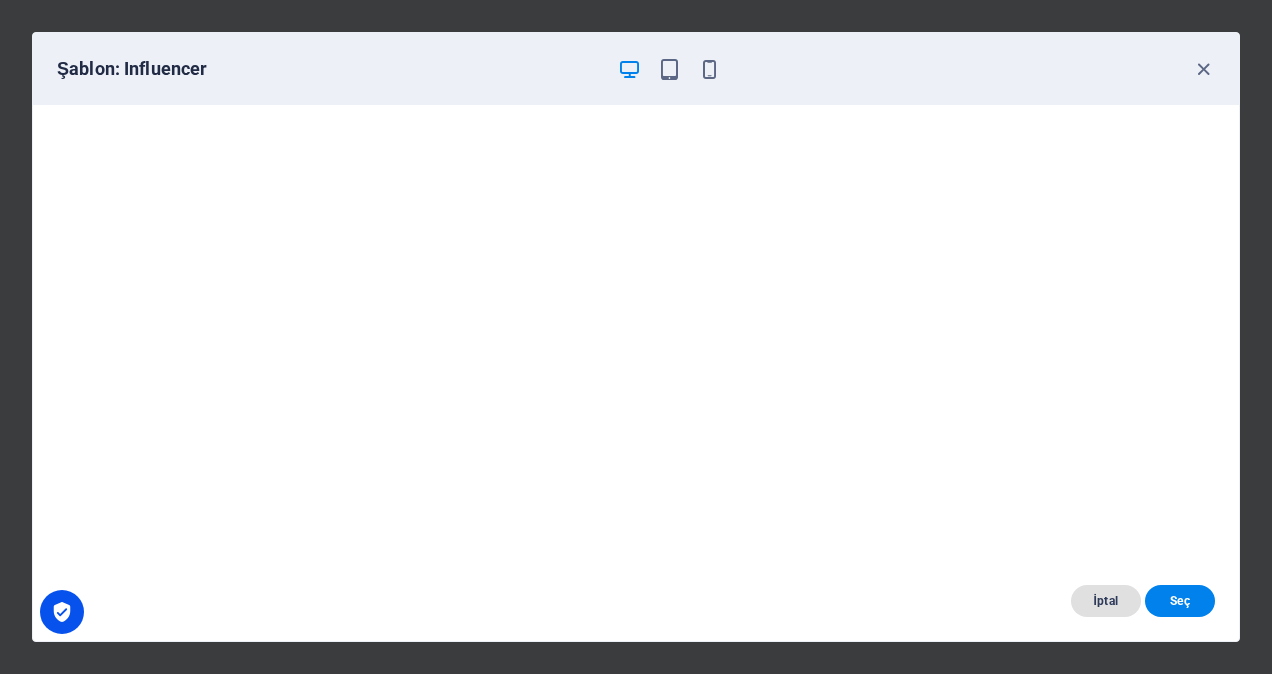 click on "İptal" at bounding box center (1106, 601) 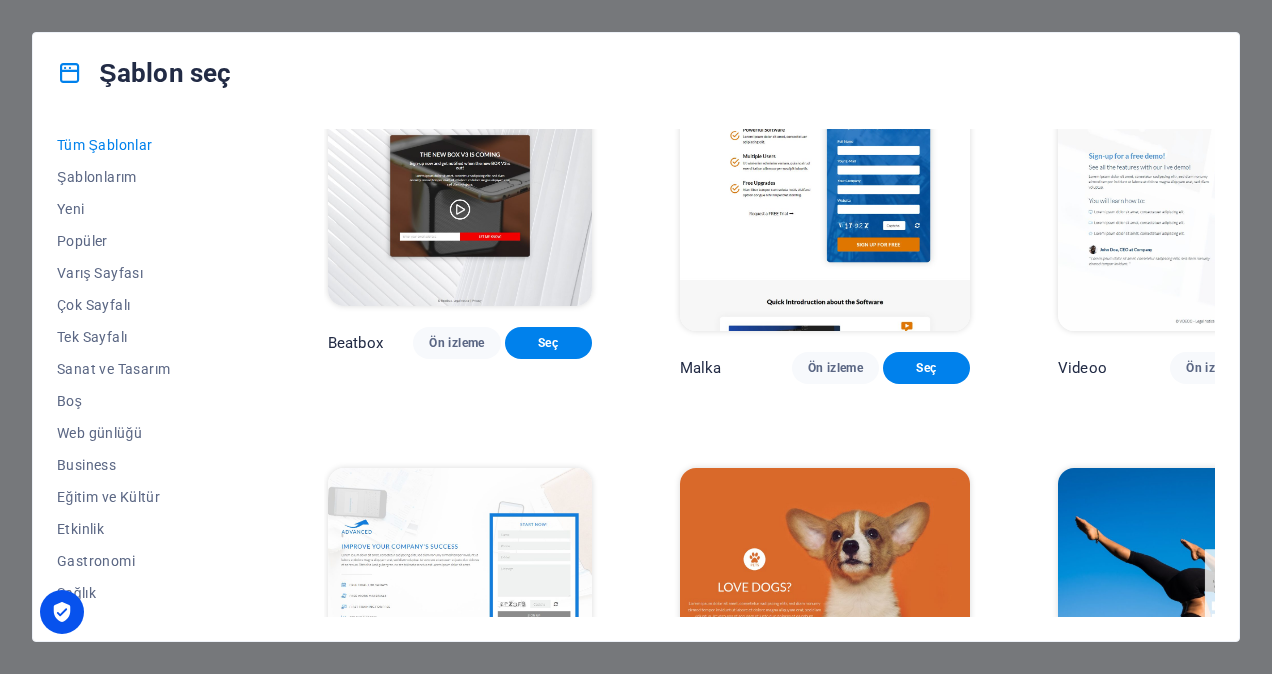scroll, scrollTop: 18900, scrollLeft: 0, axis: vertical 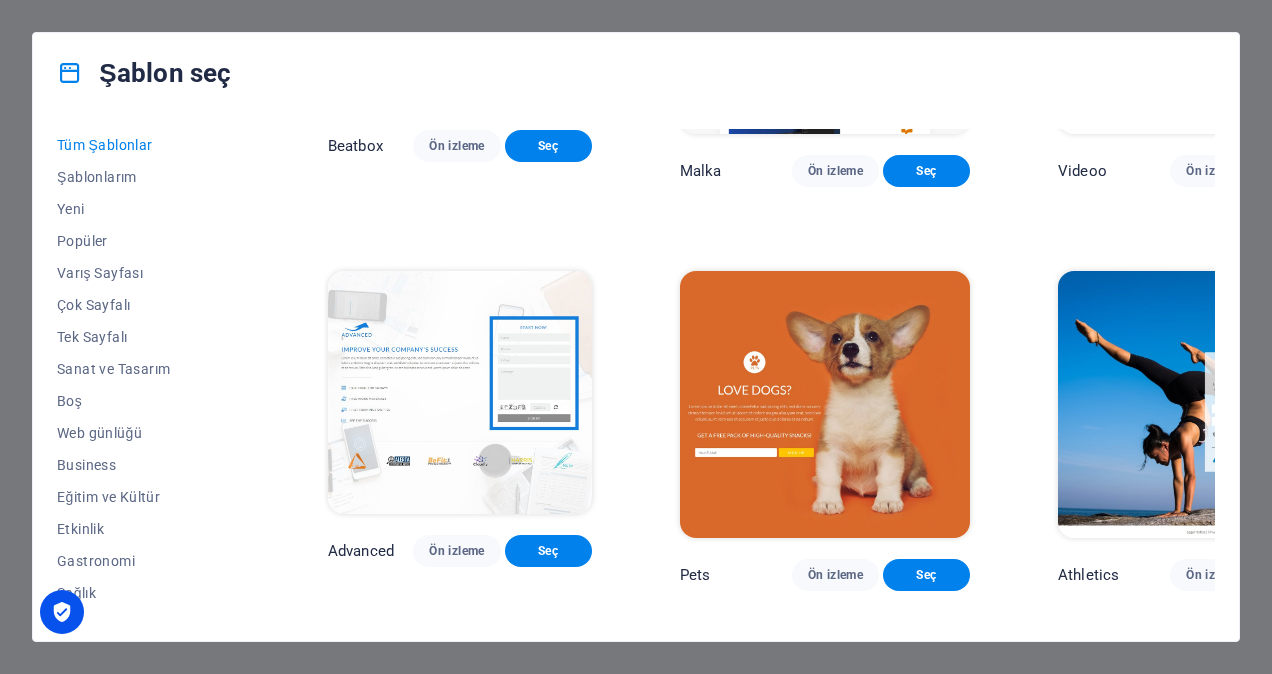 click on "Ön izleme" at bounding box center [1213, 1789] 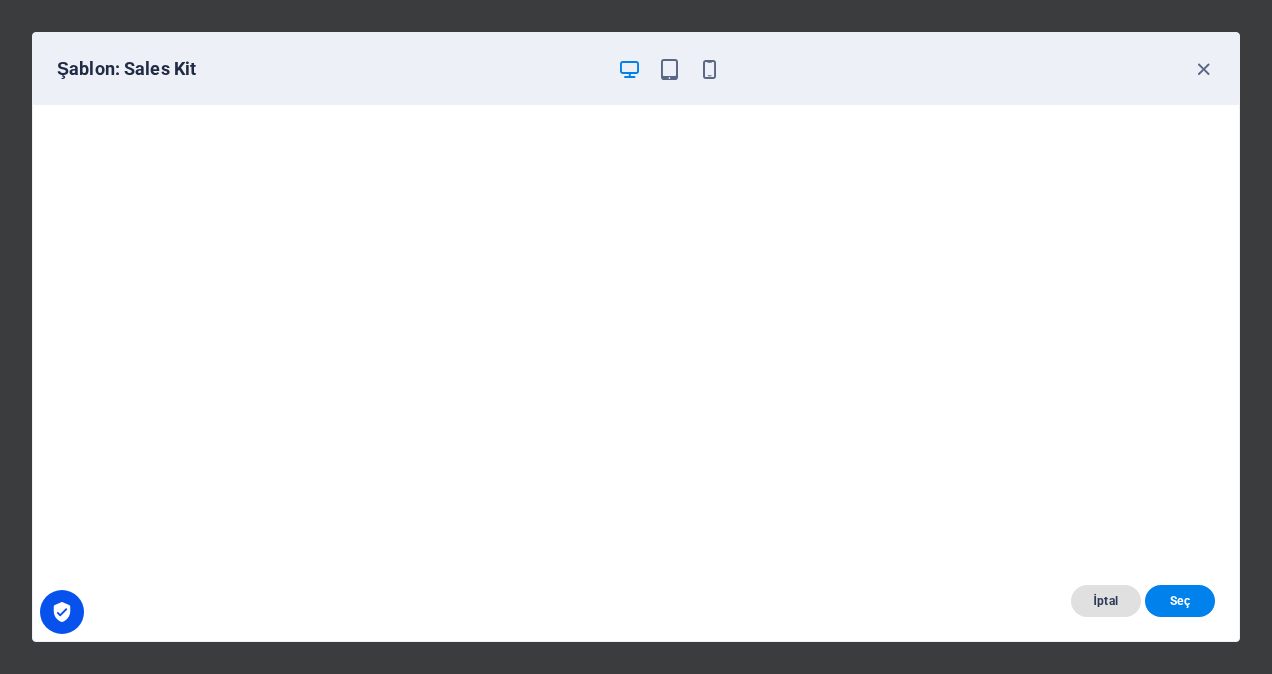 click on "İptal" at bounding box center (1106, 601) 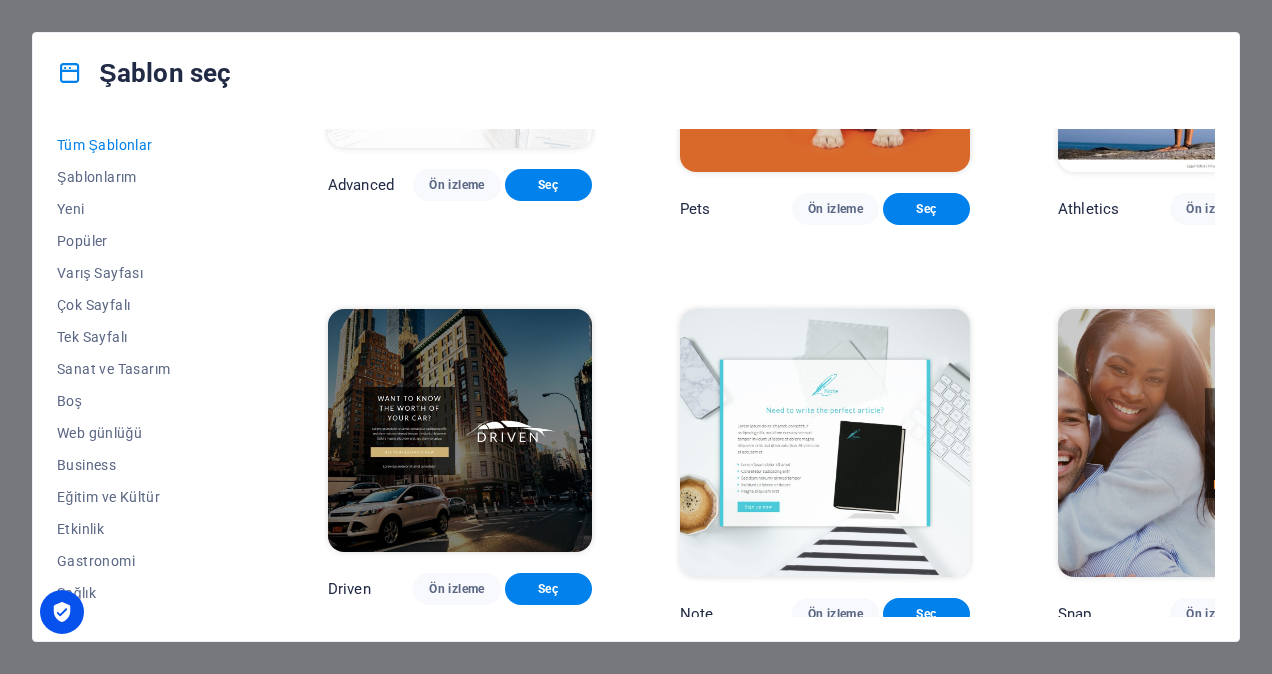 scroll, scrollTop: 19400, scrollLeft: 0, axis: vertical 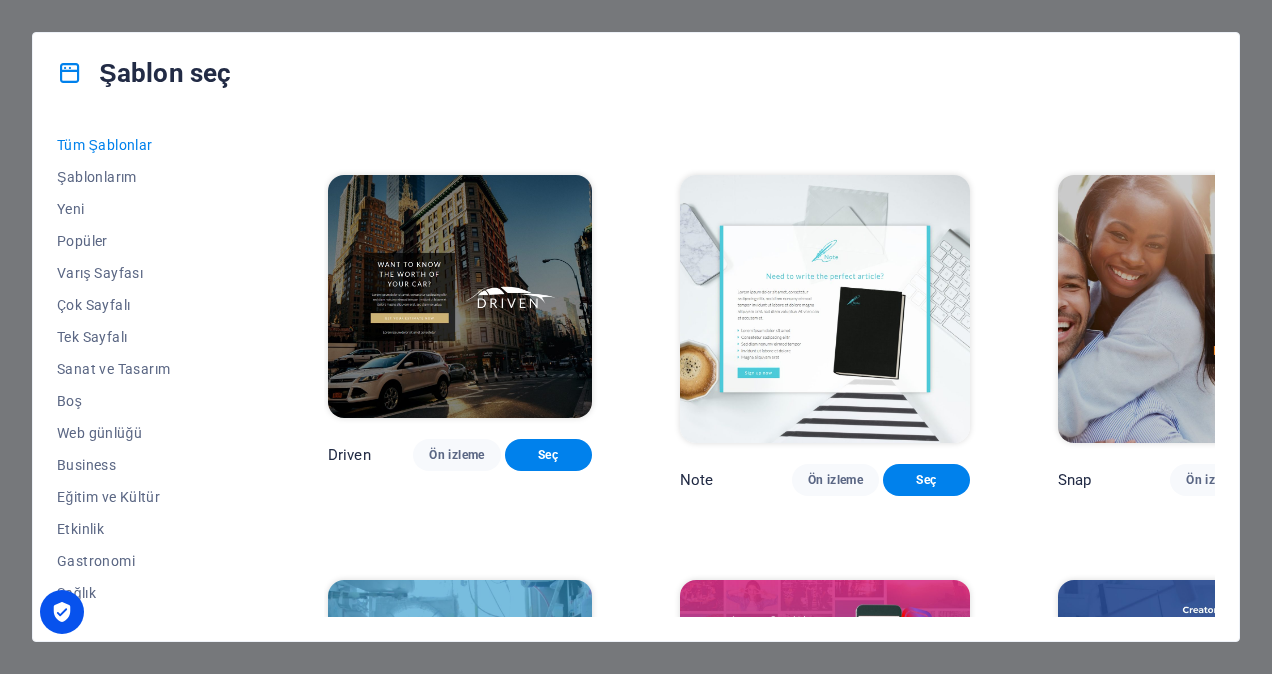 click on "Ön izleme" at bounding box center [835, 1693] 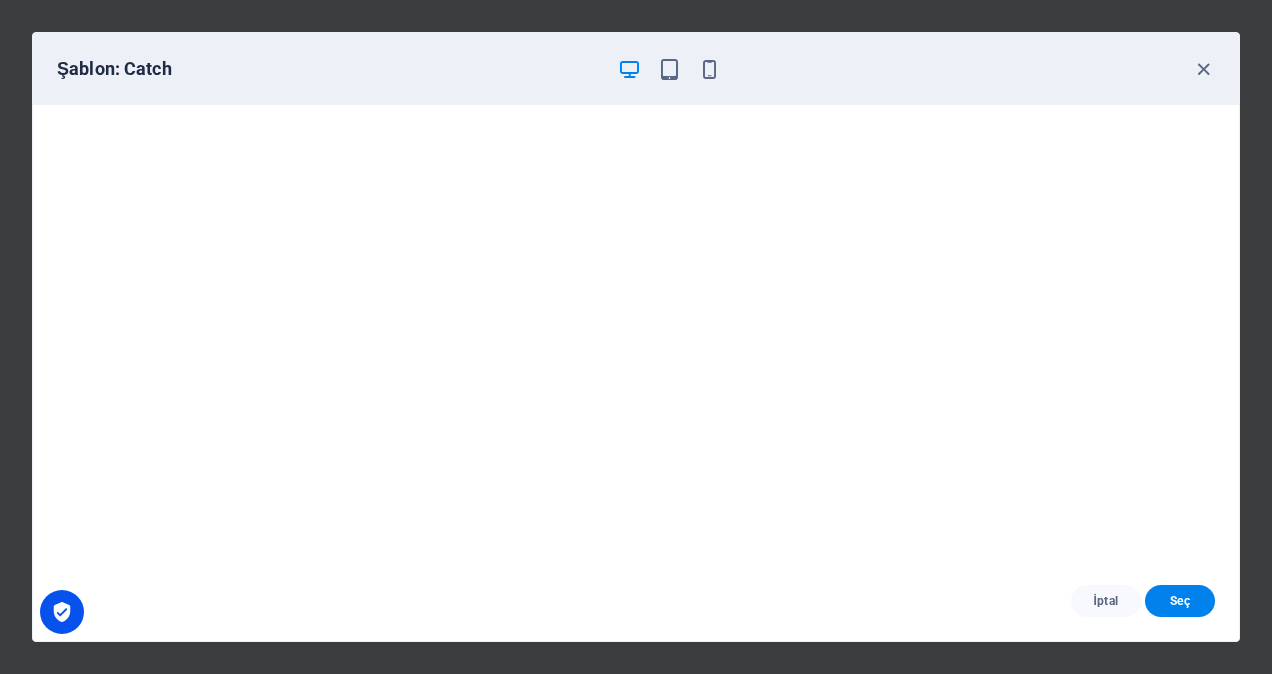 scroll, scrollTop: 4, scrollLeft: 0, axis: vertical 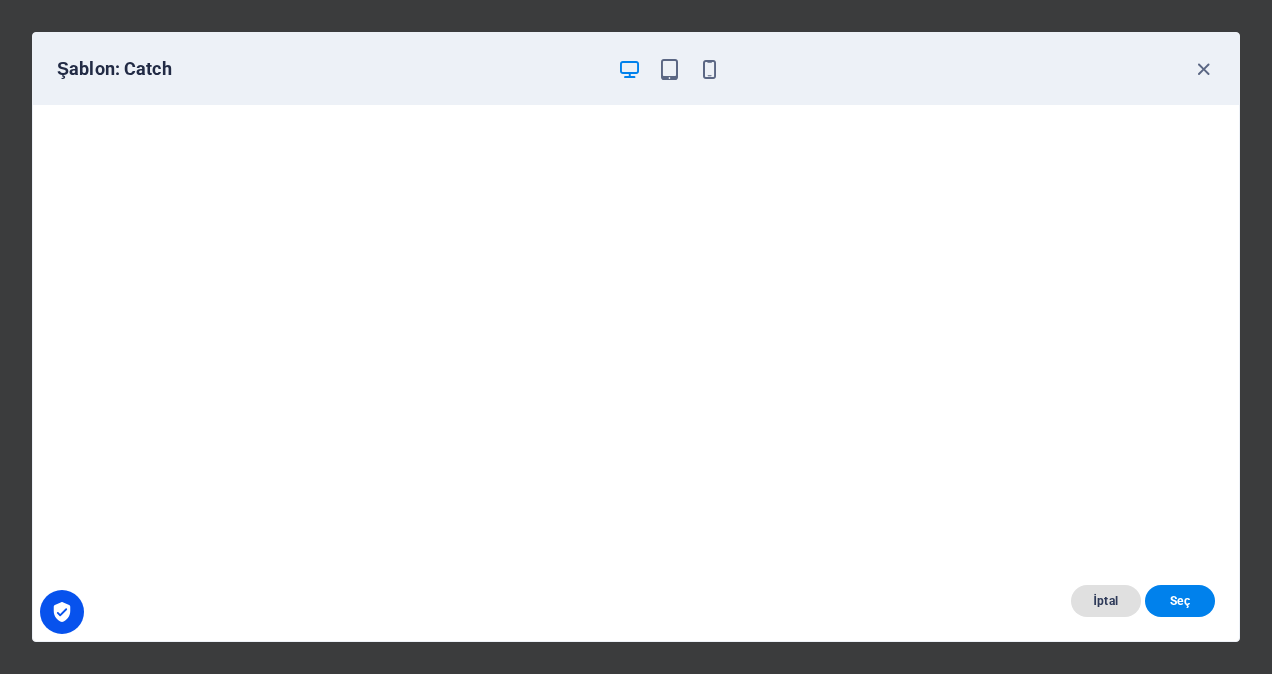 click on "İptal" at bounding box center [1106, 601] 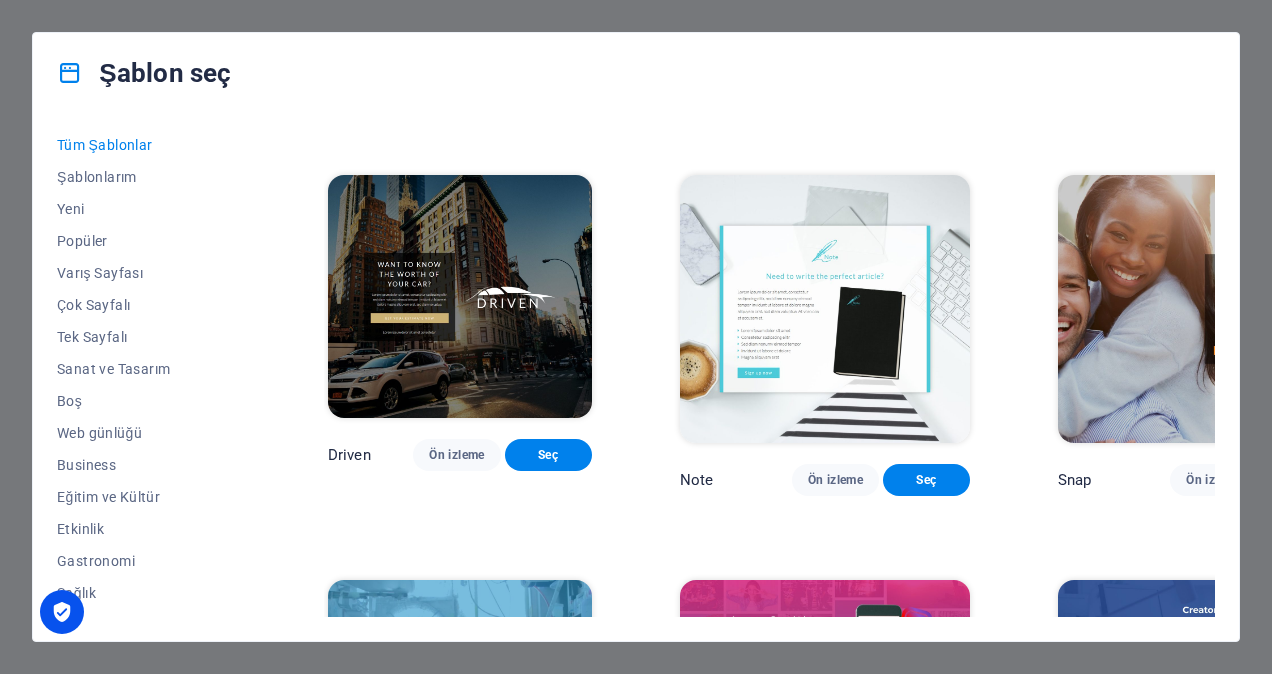 click on "Ön izleme" at bounding box center (456, 1669) 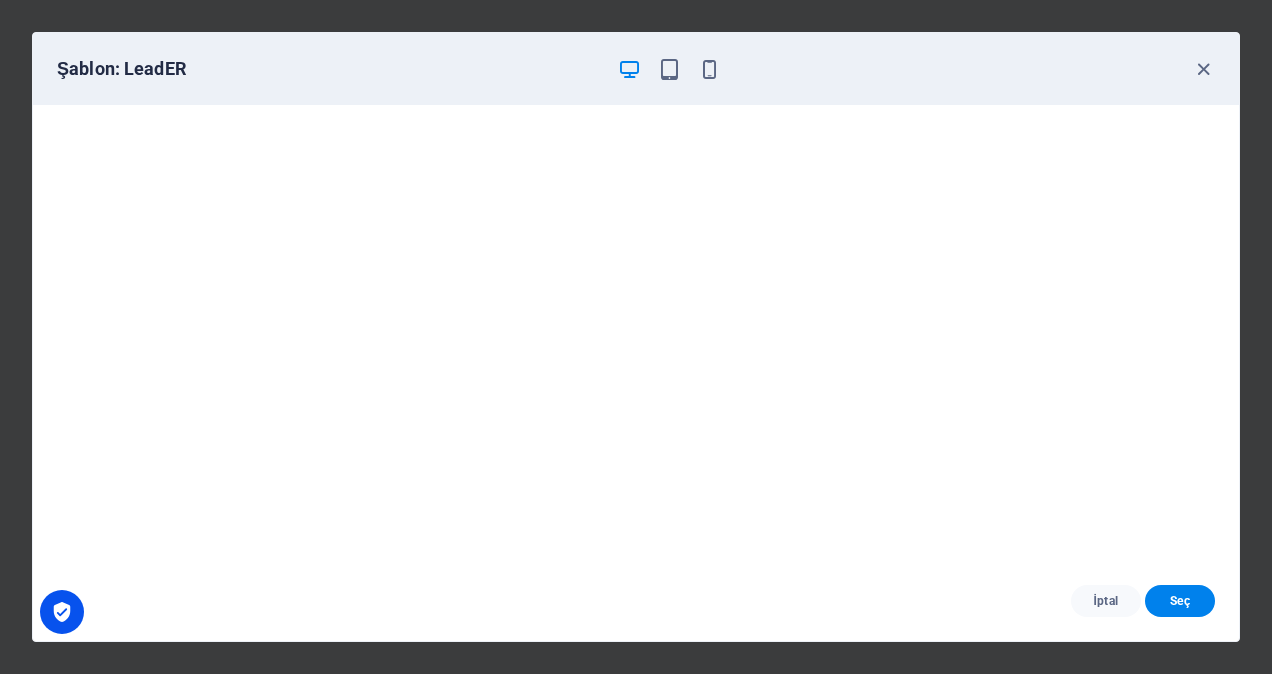scroll, scrollTop: 4, scrollLeft: 0, axis: vertical 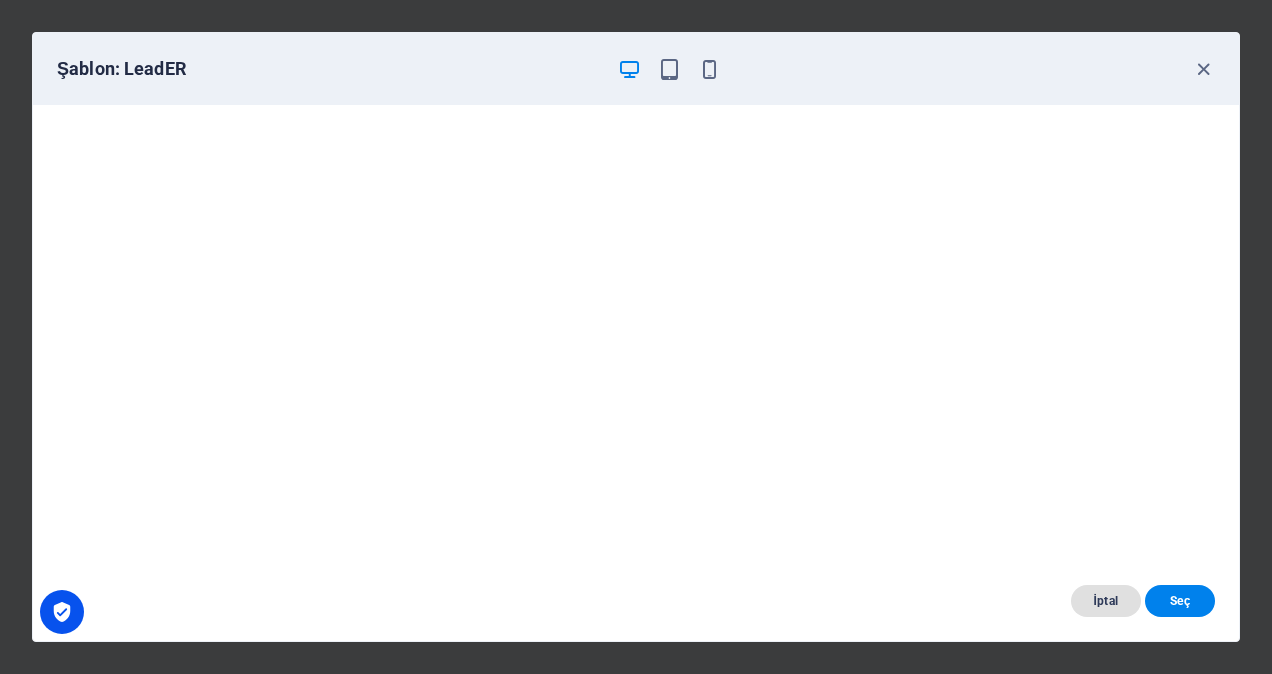 click on "İptal" at bounding box center (1106, 601) 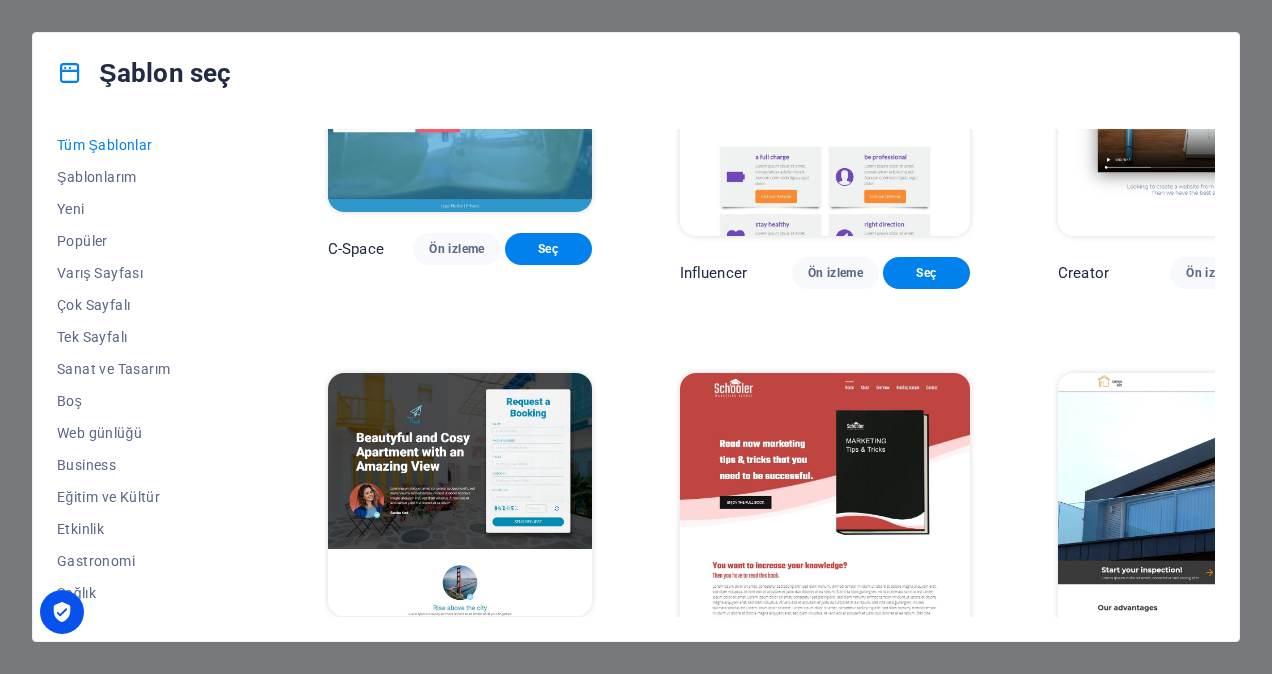 scroll, scrollTop: 20014, scrollLeft: 0, axis: vertical 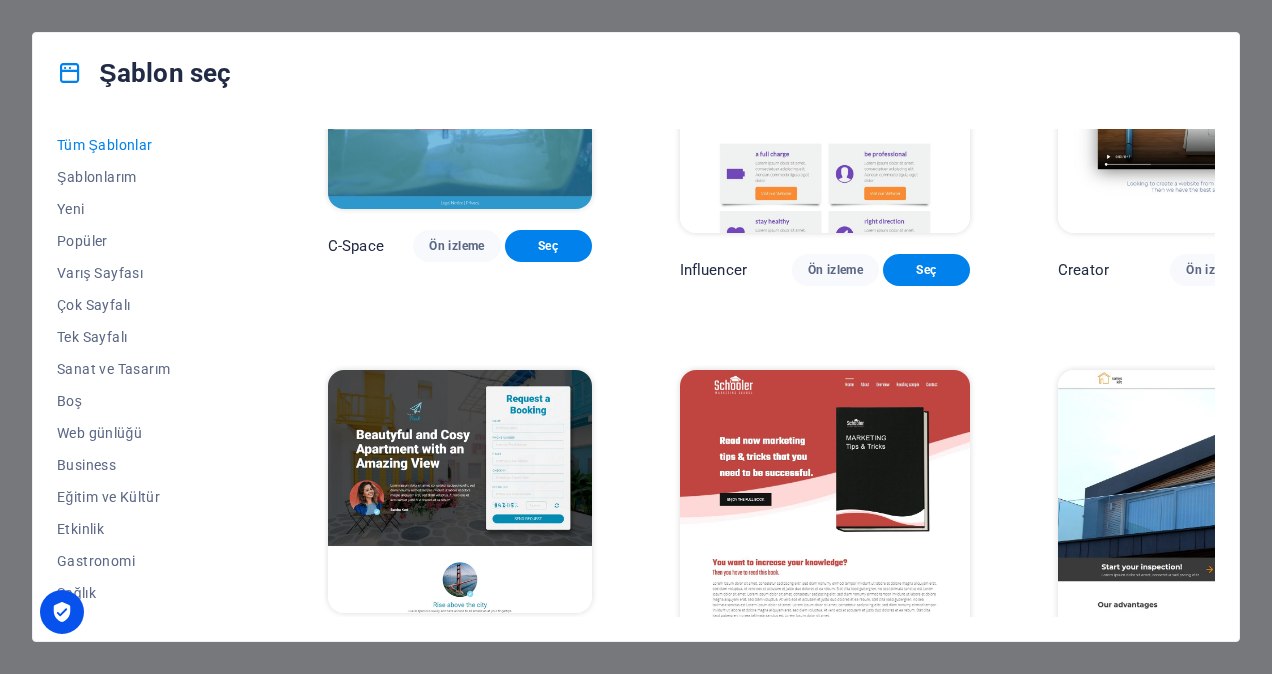 click on "Ön izleme" at bounding box center [466, 1868] 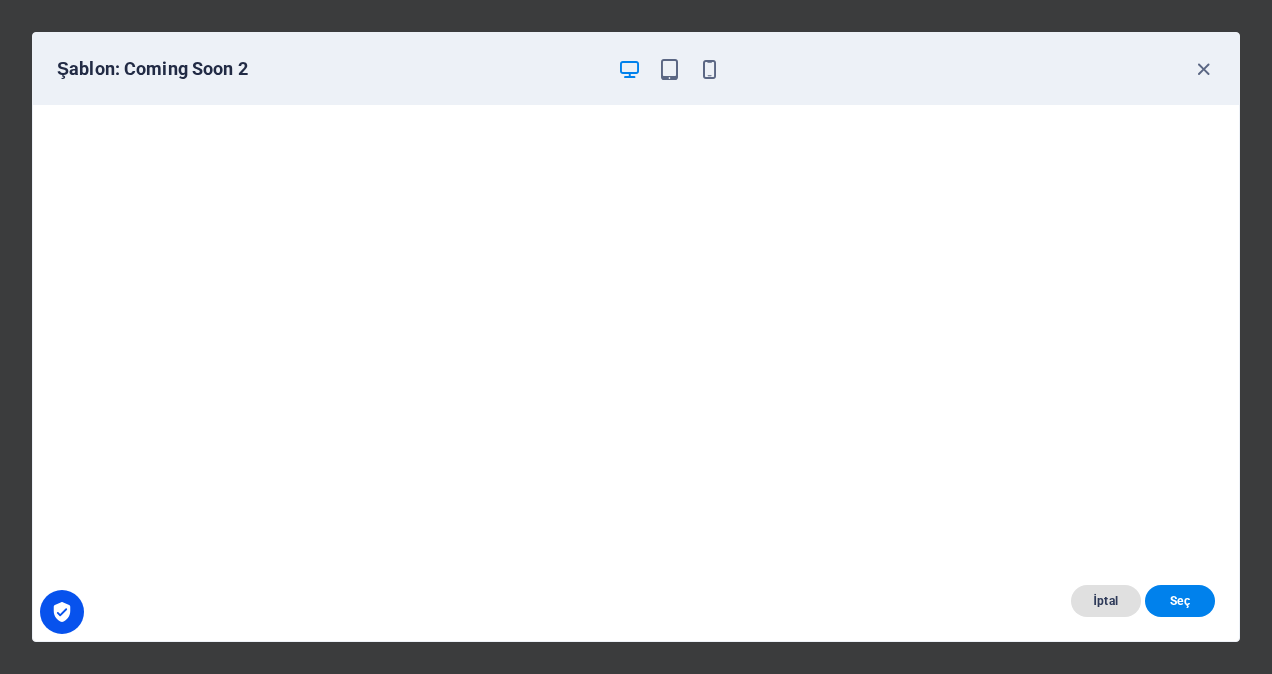 click on "İptal" at bounding box center (1106, 601) 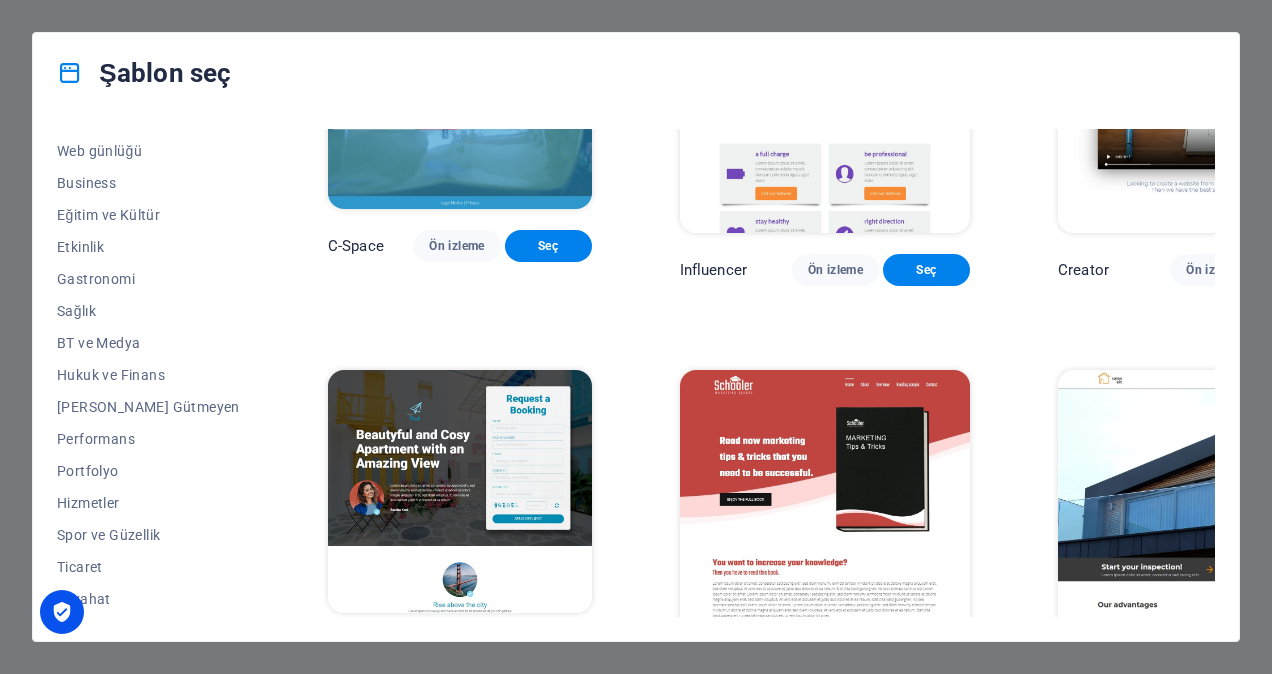 scroll, scrollTop: 311, scrollLeft: 0, axis: vertical 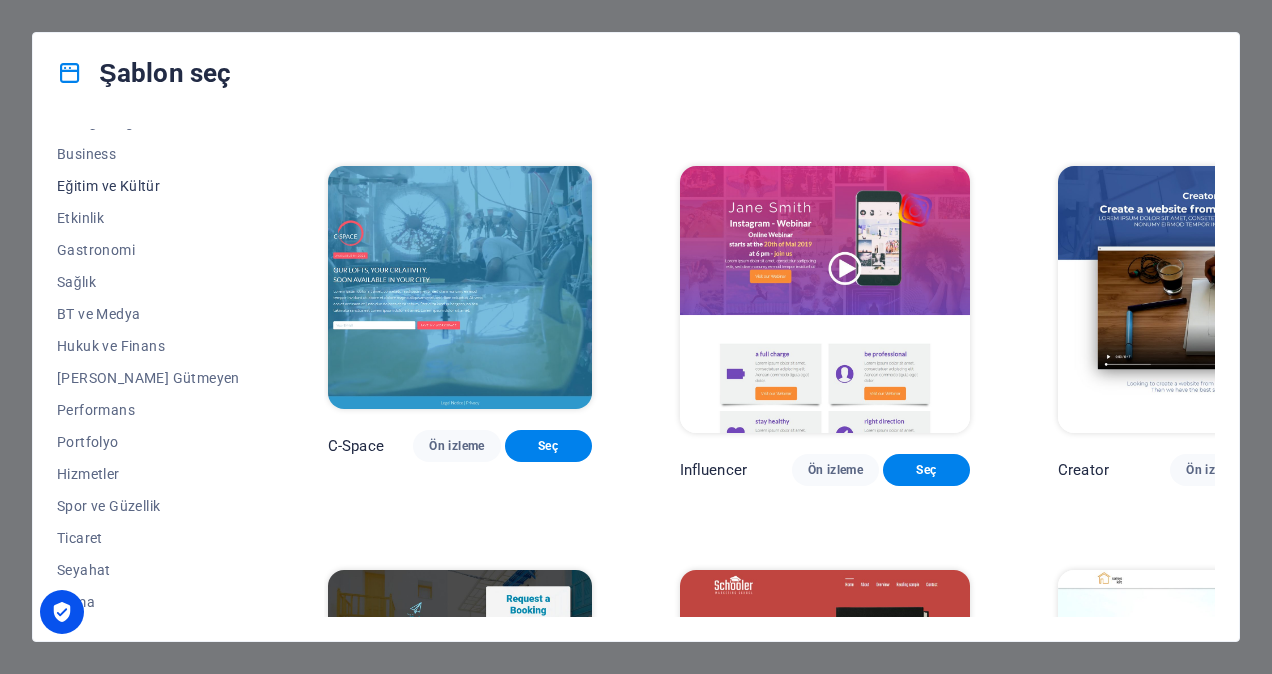 click on "Eğitim ve Kültür" at bounding box center [148, 186] 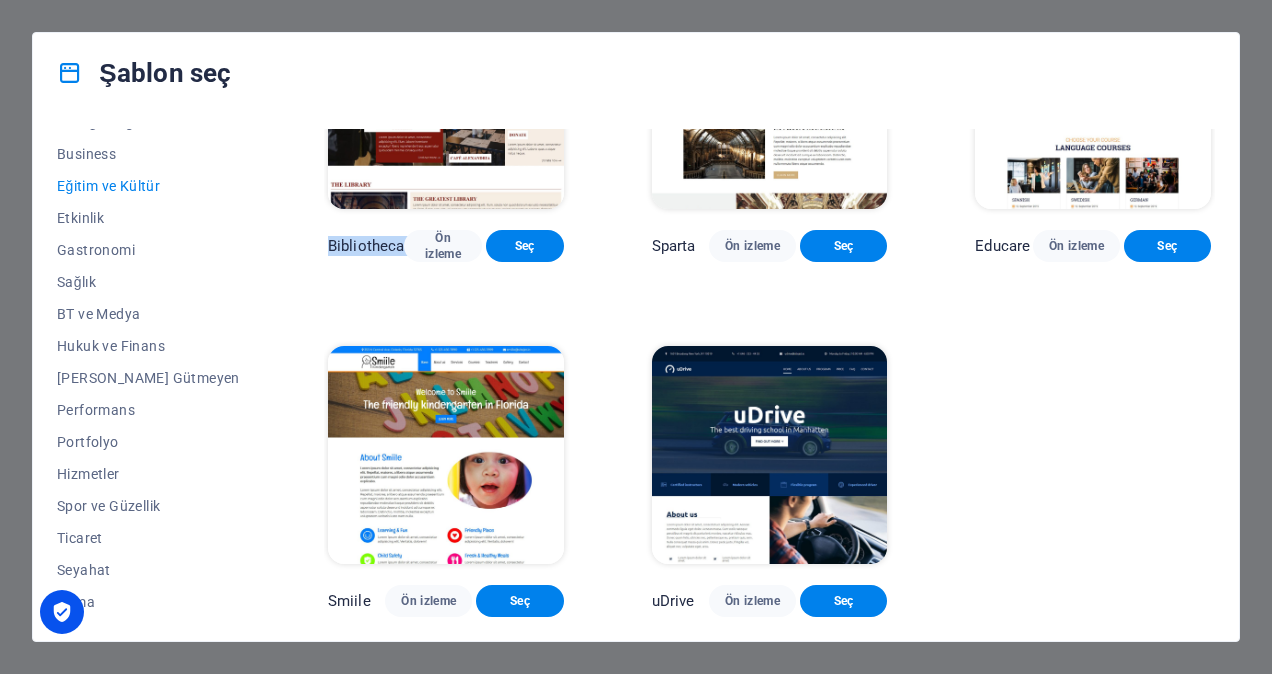 scroll, scrollTop: 535, scrollLeft: 0, axis: vertical 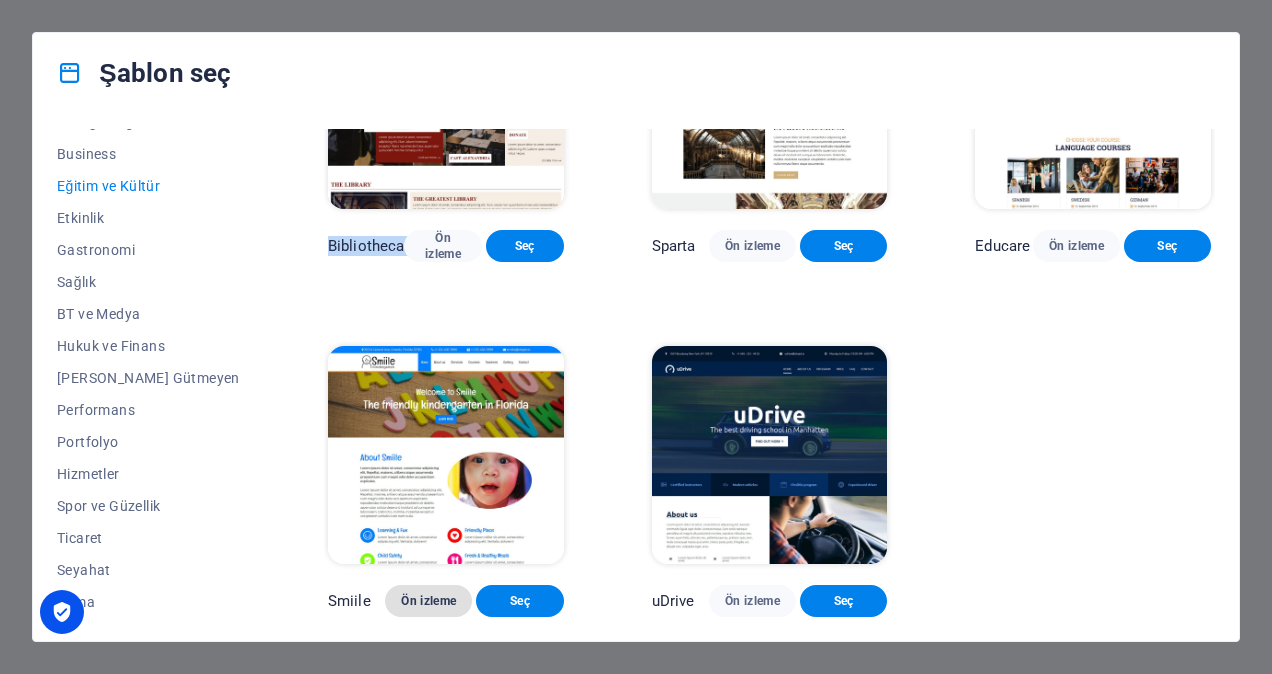 click on "Ön izleme" at bounding box center [428, 601] 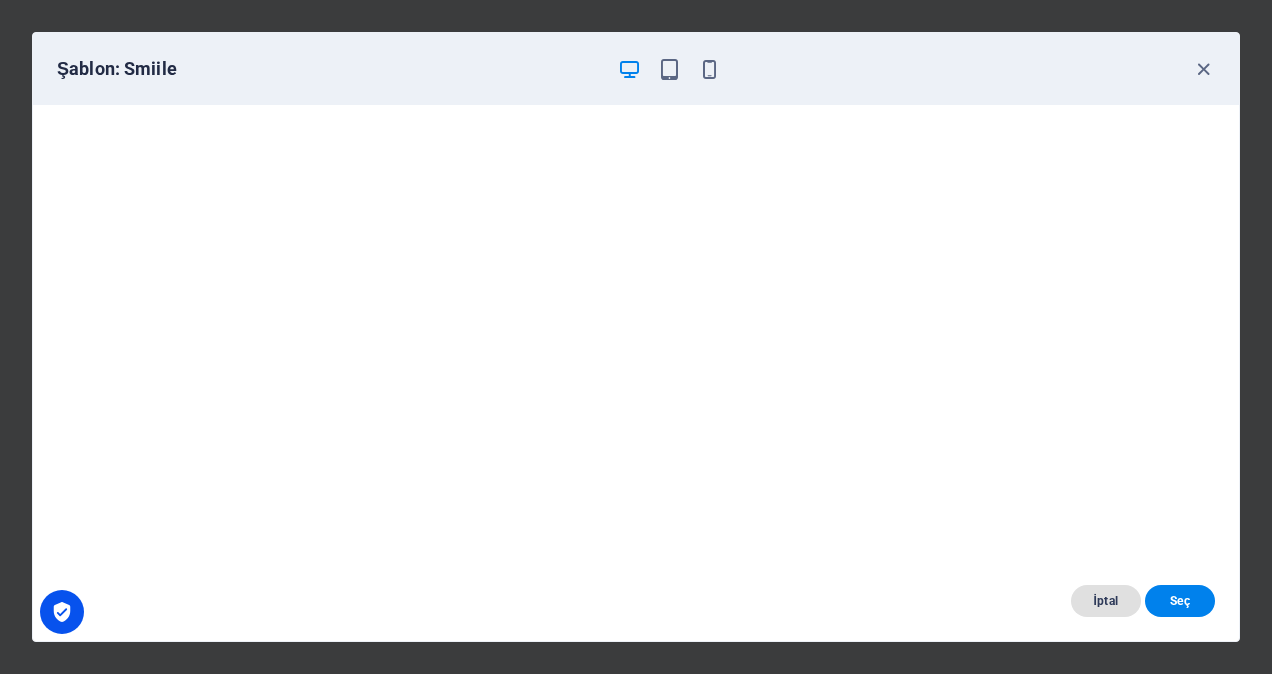 click on "İptal" at bounding box center (1106, 601) 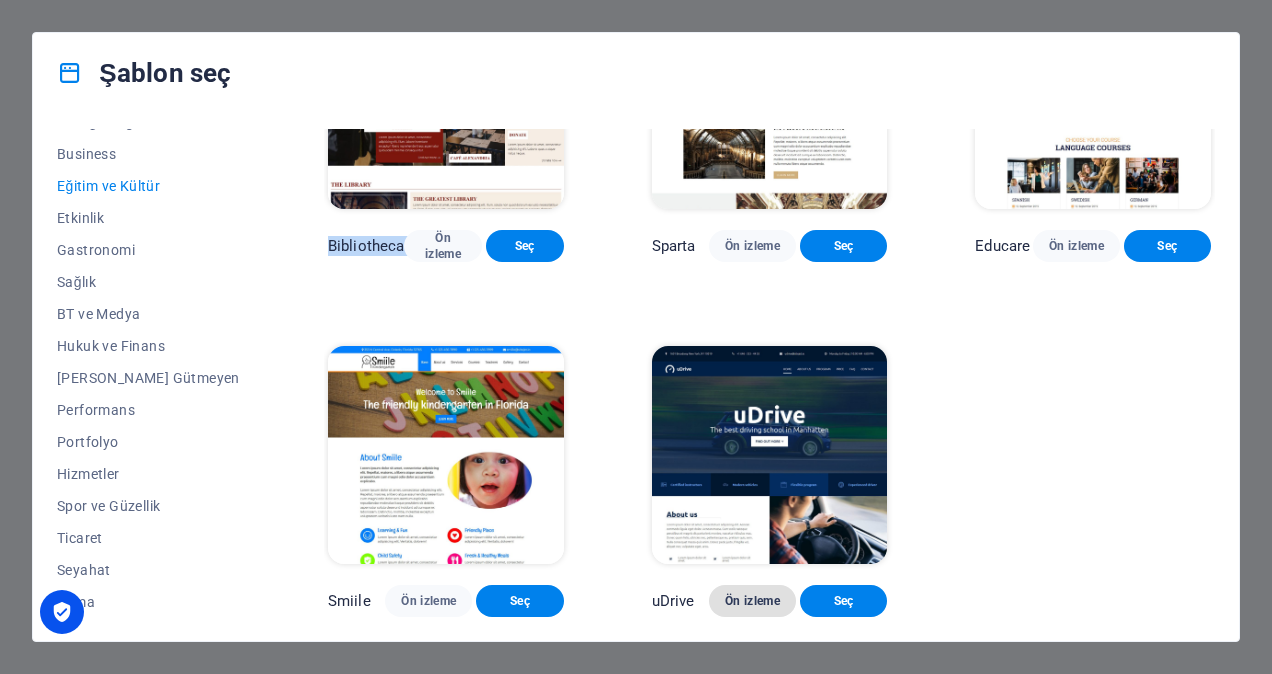 click on "Ön izleme" at bounding box center [752, 601] 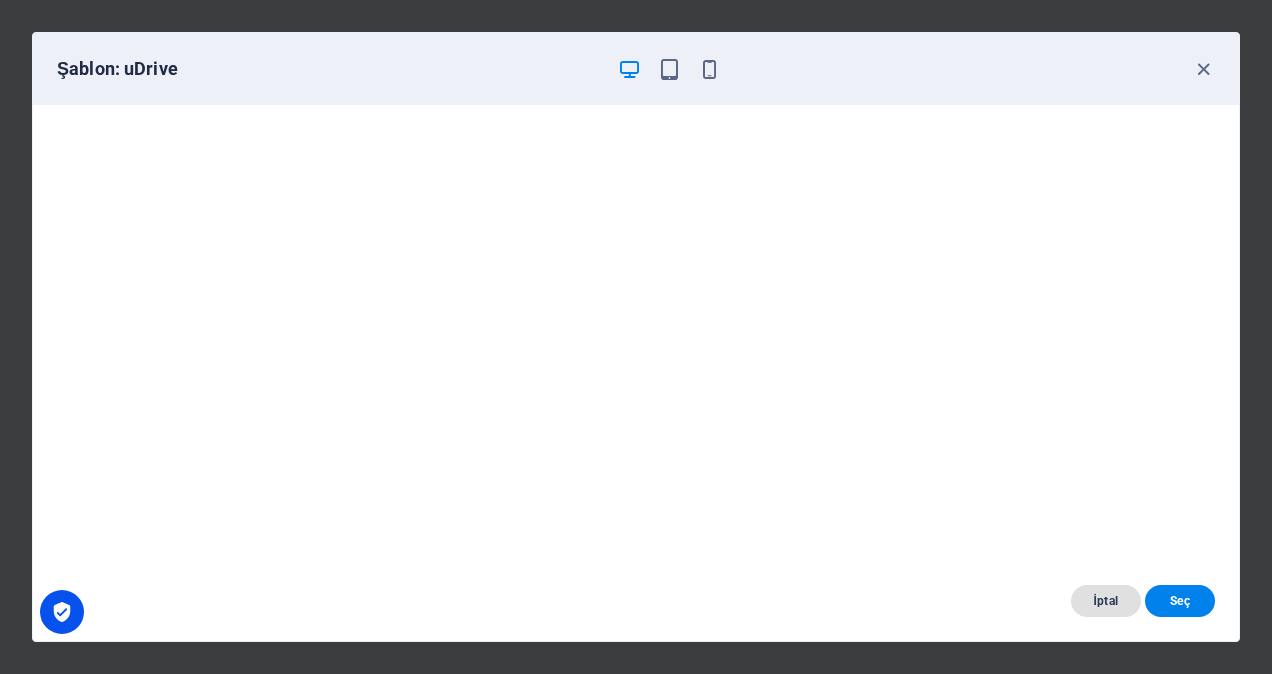 click on "İptal" at bounding box center (1106, 601) 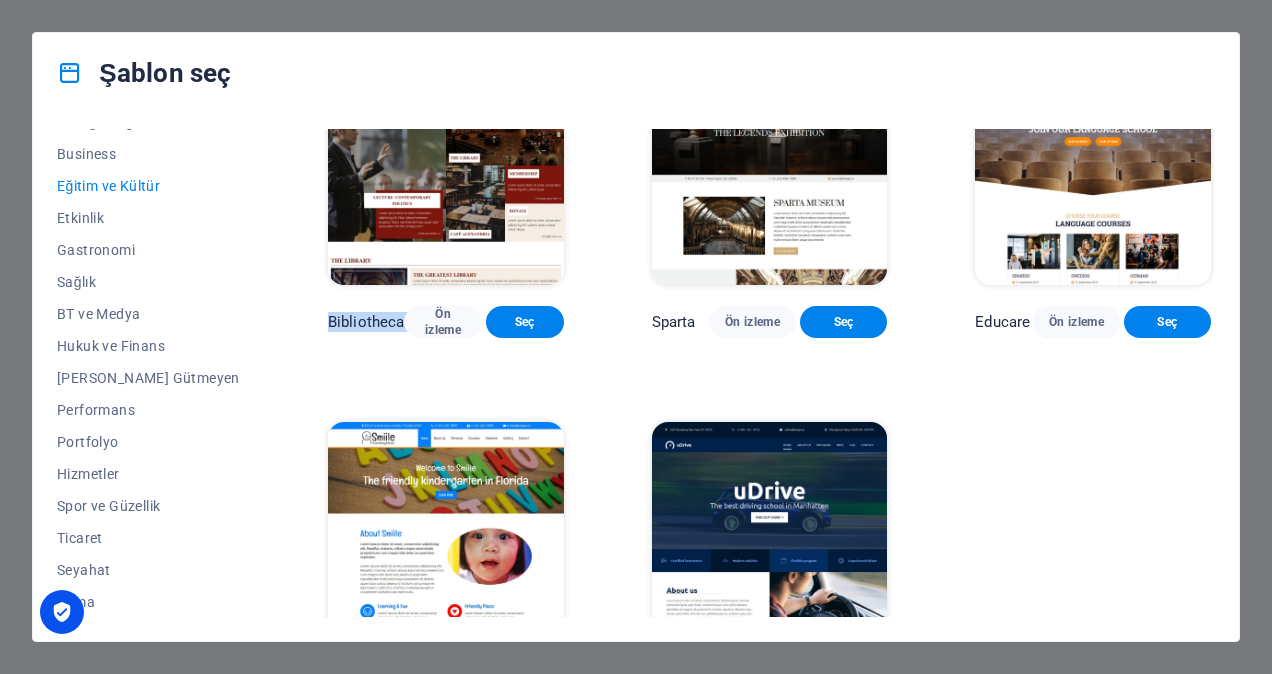 scroll, scrollTop: 335, scrollLeft: 0, axis: vertical 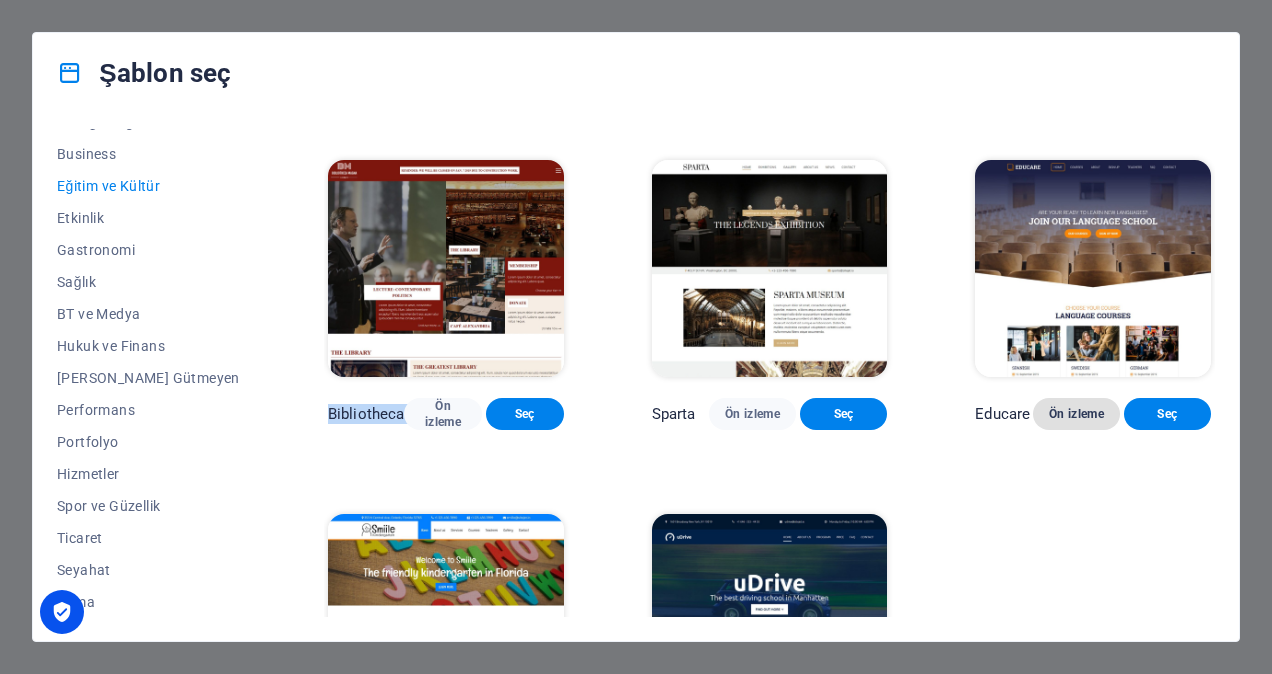 click on "Ön izleme" at bounding box center (1076, 414) 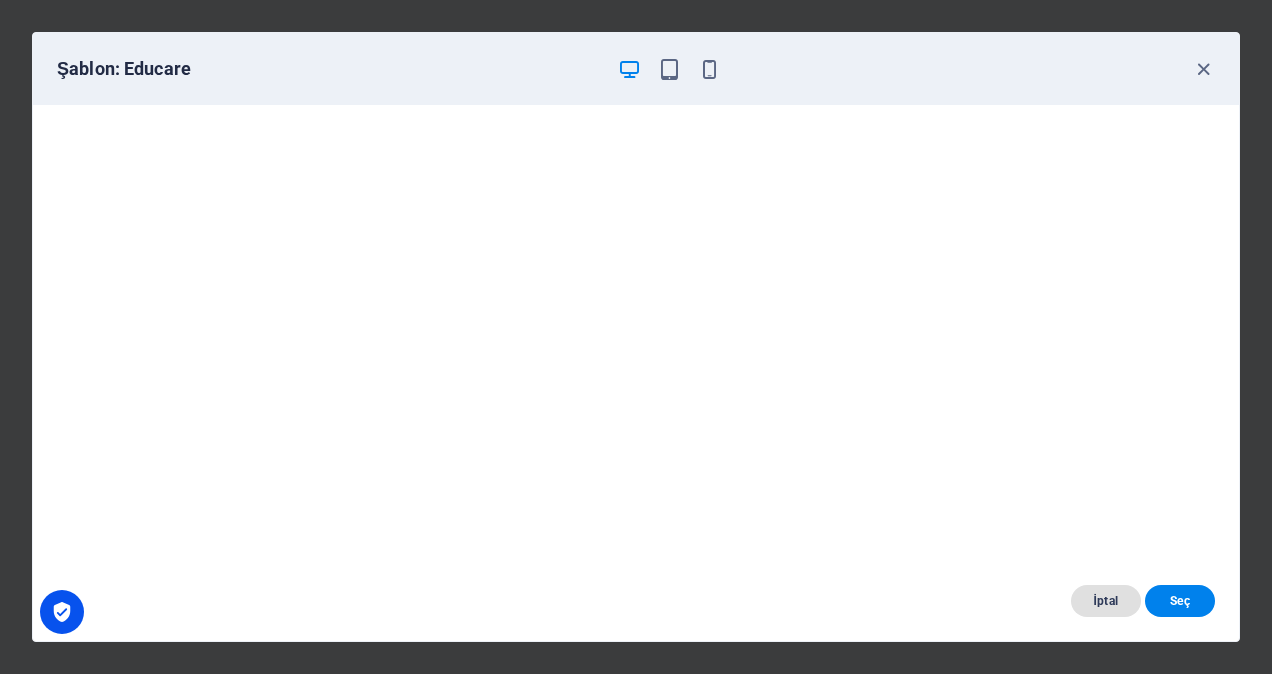 click on "İptal" at bounding box center [1106, 601] 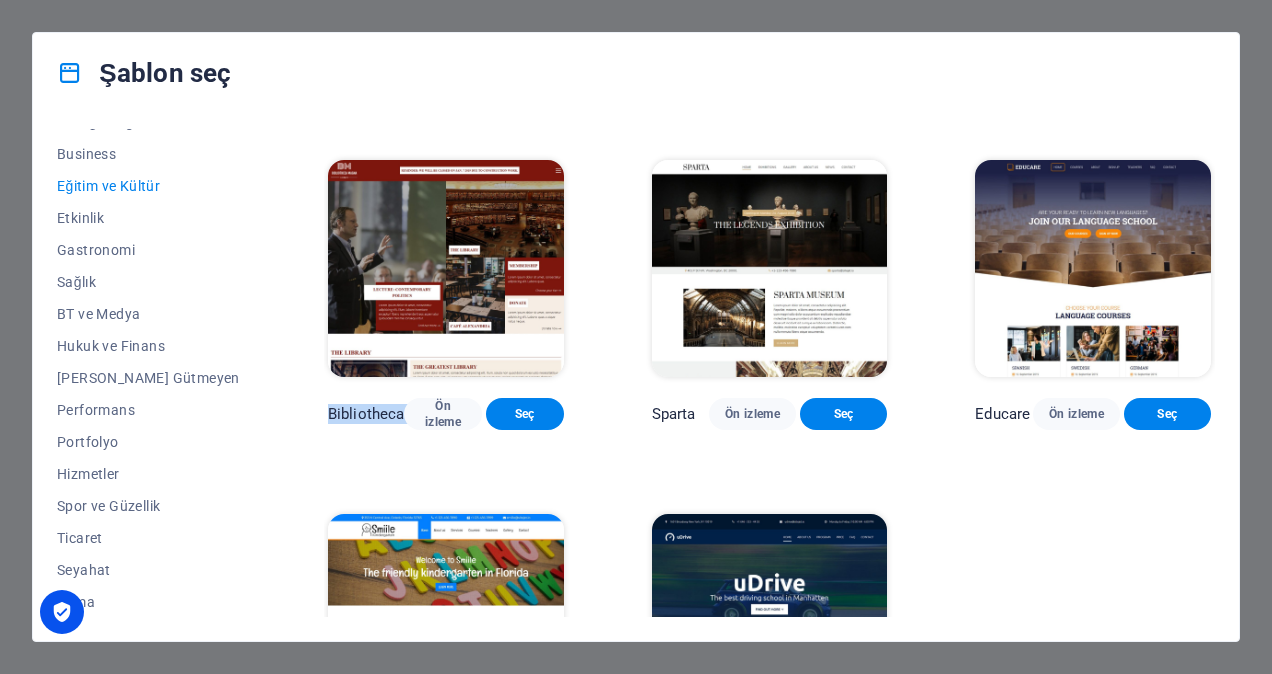 click on "Art Museum Ön izleme Seç Academix Ön izleme Seç Volare Ön izleme Seç Bibliotheca Ön izleme Seç Sparta Ön izleme Seç Educare Ön izleme Seç Smiile Ön izleme Seç uDrive Ön izleme Seç" at bounding box center (769, 289) 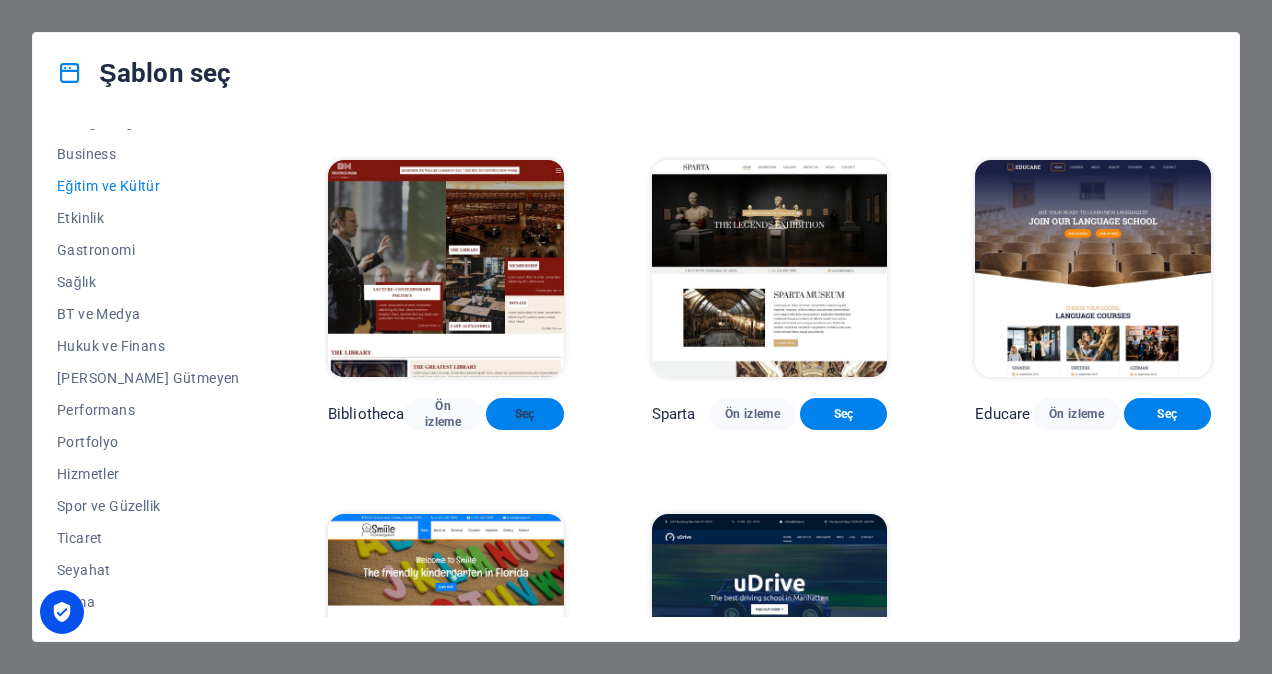 click on "Seç" at bounding box center (525, 414) 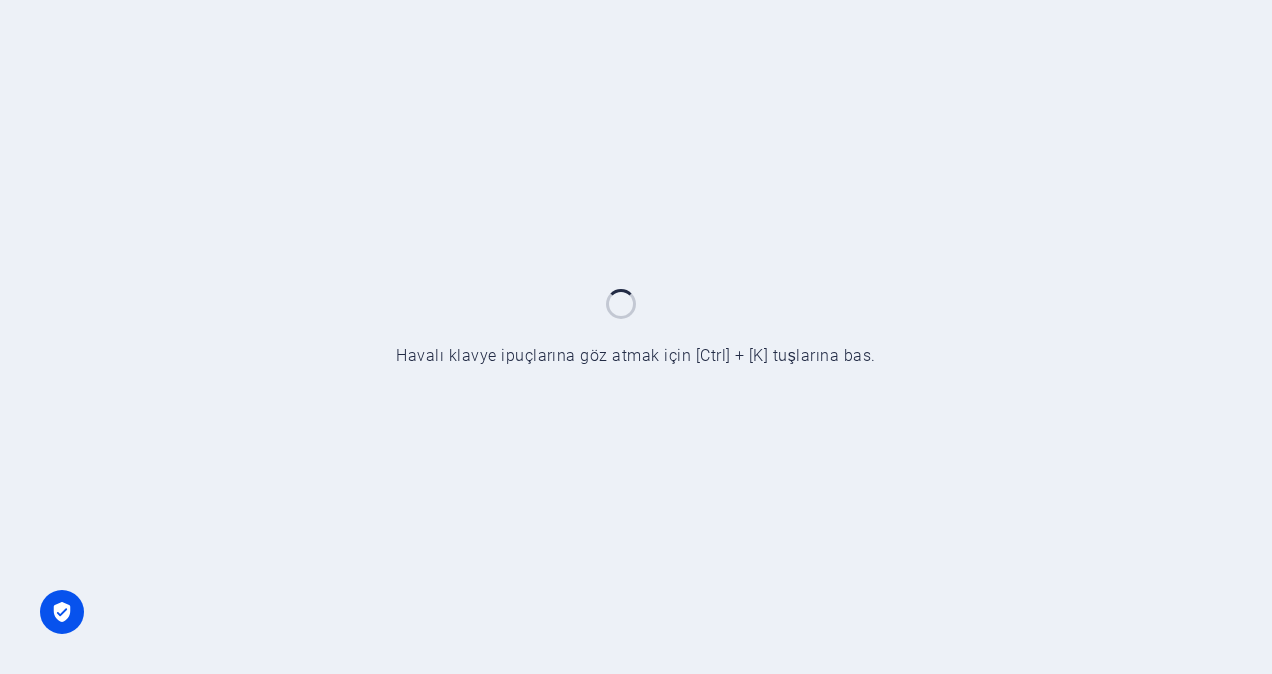 scroll, scrollTop: 0, scrollLeft: 0, axis: both 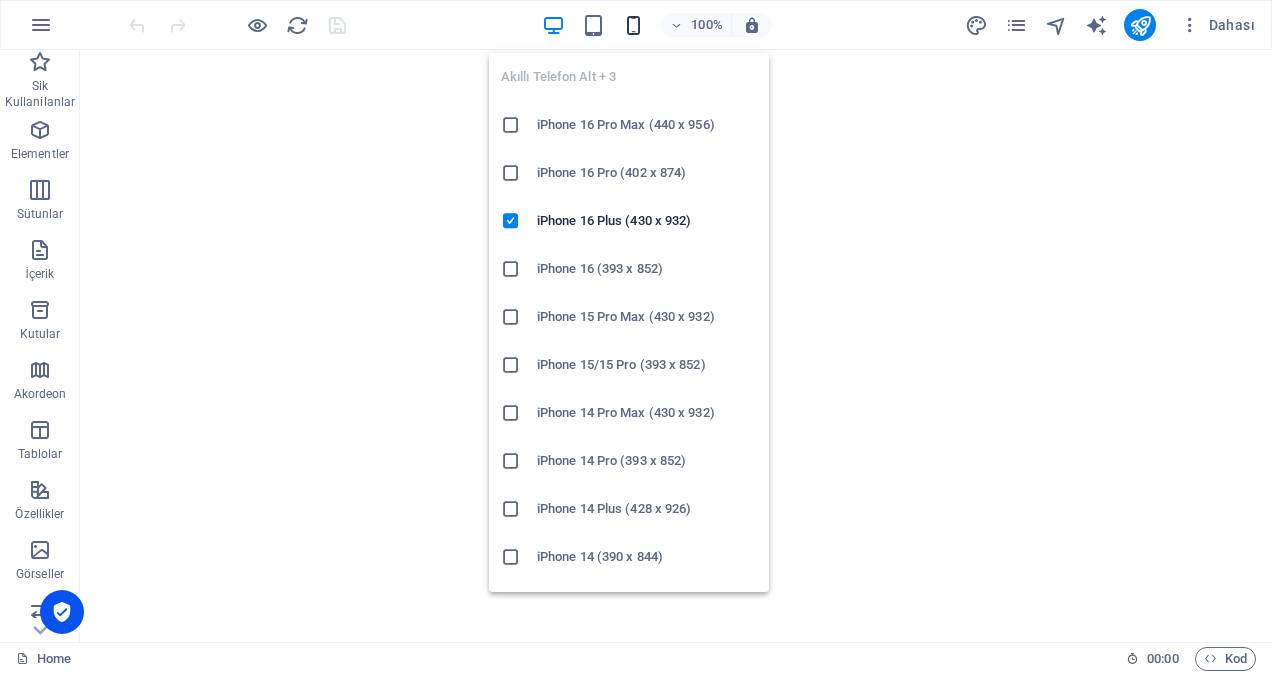 click at bounding box center (633, 25) 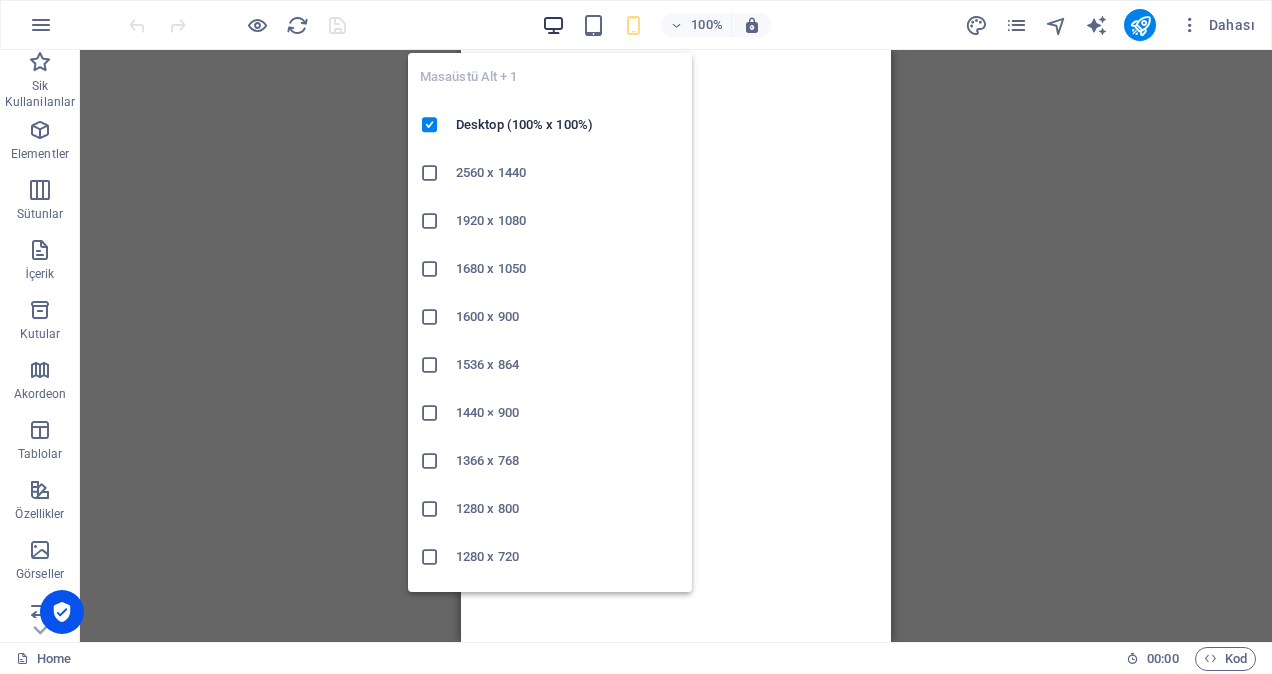 click at bounding box center [553, 25] 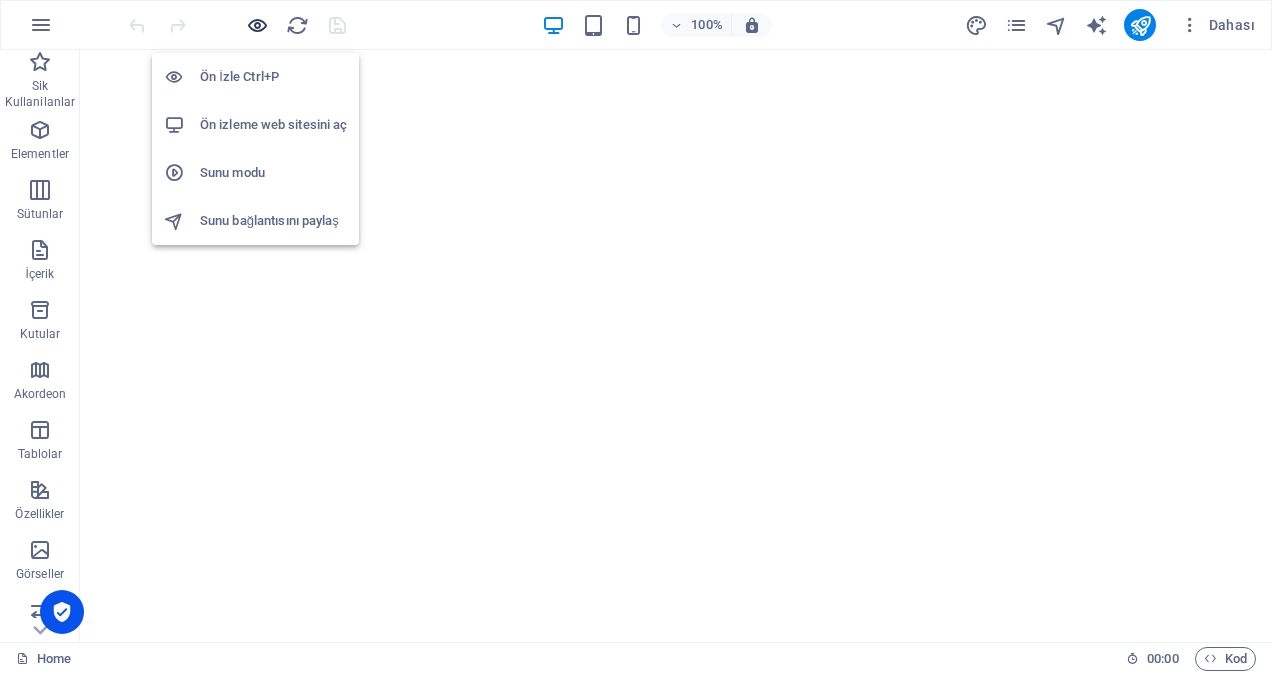 click at bounding box center [257, 25] 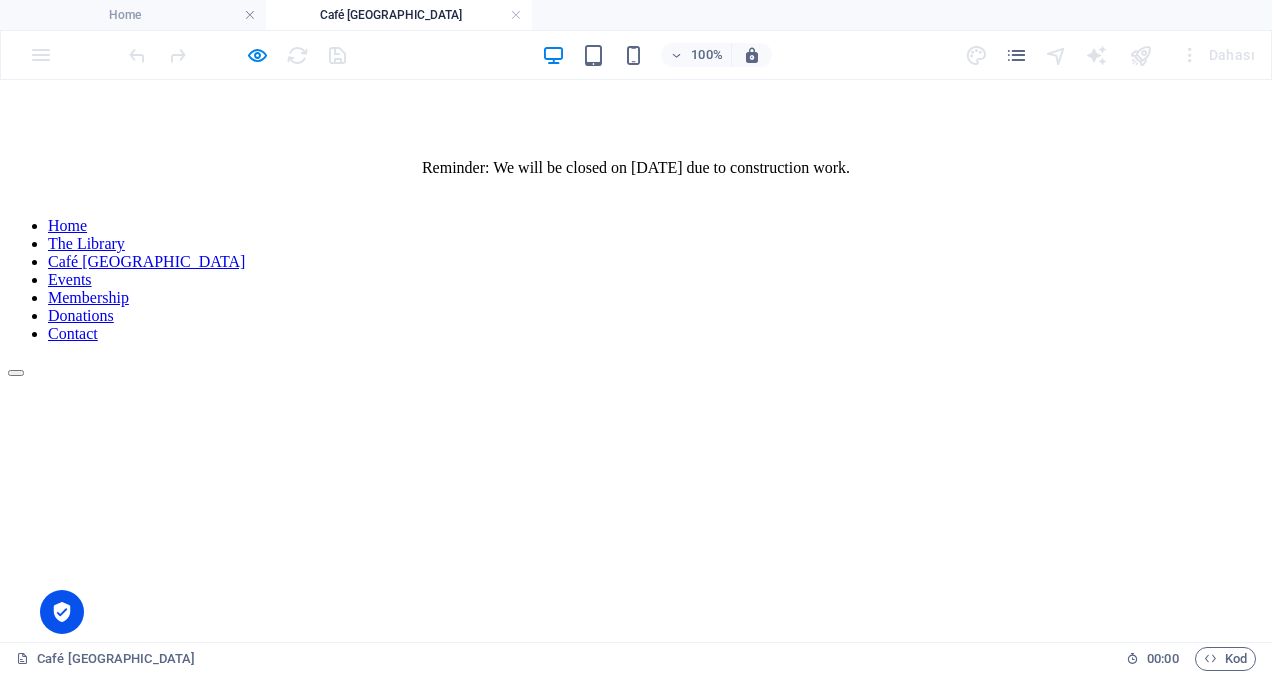 scroll, scrollTop: 0, scrollLeft: 0, axis: both 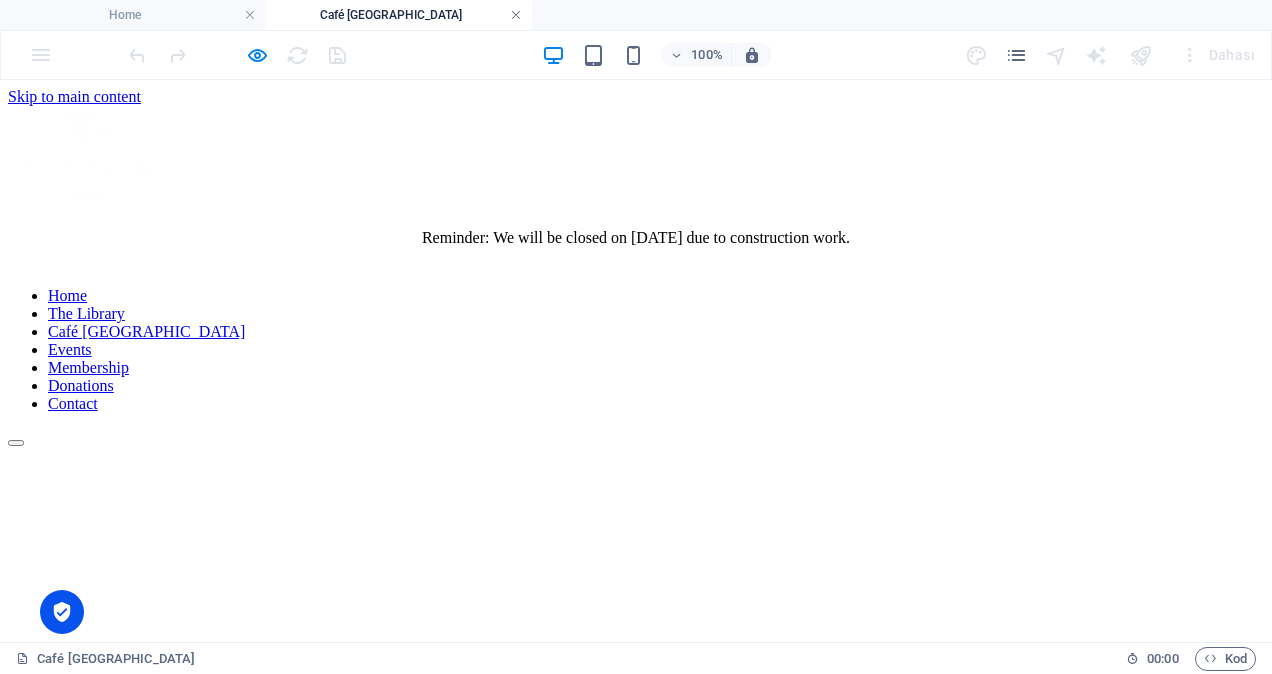 click at bounding box center (516, 15) 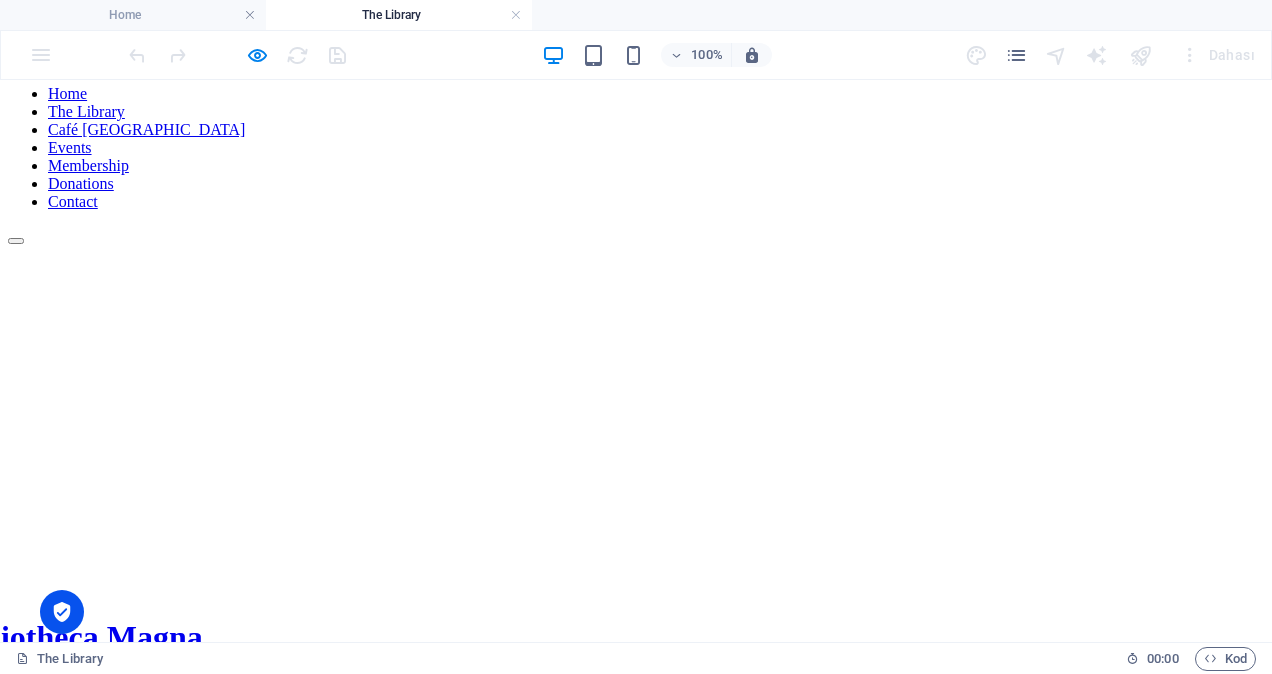 scroll, scrollTop: 0, scrollLeft: 0, axis: both 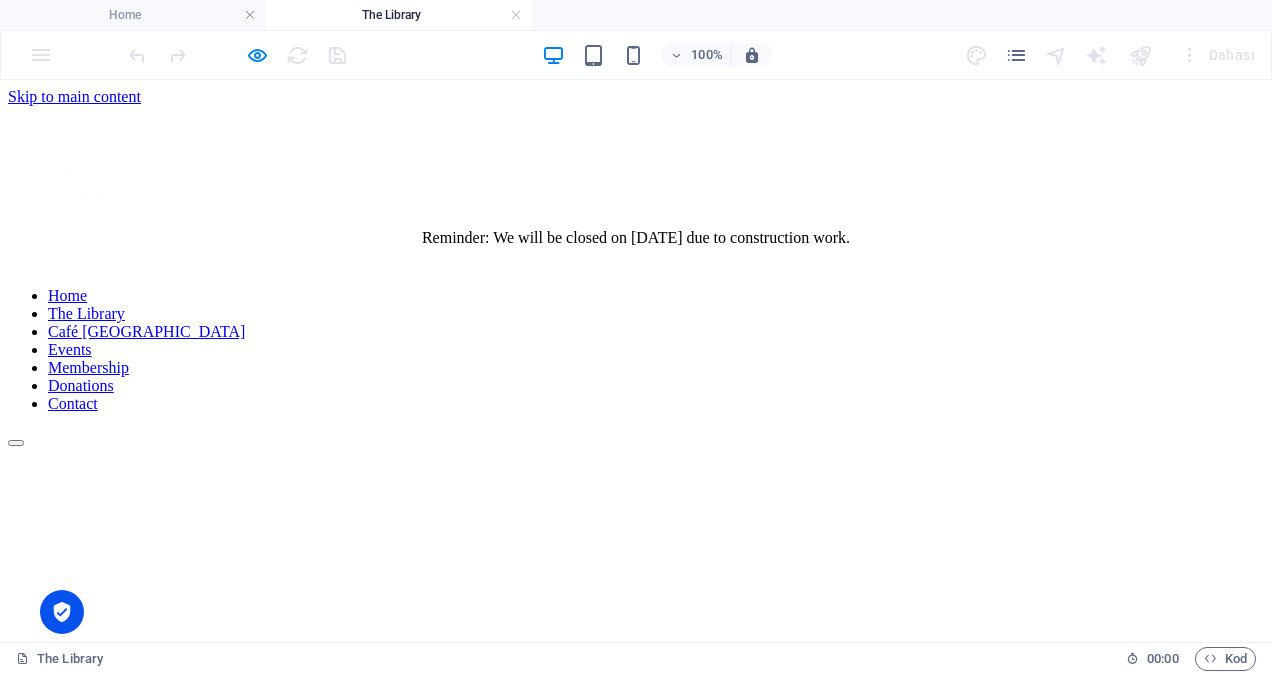 click at bounding box center (516, 15) 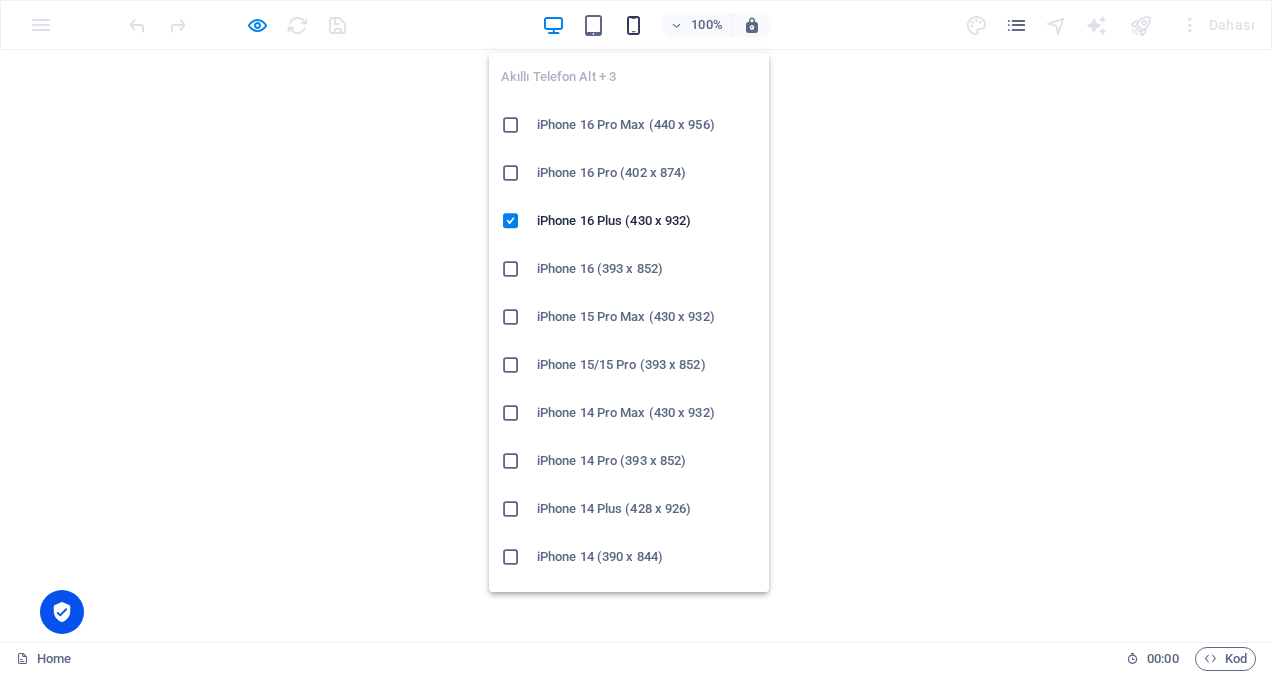 click at bounding box center (633, 25) 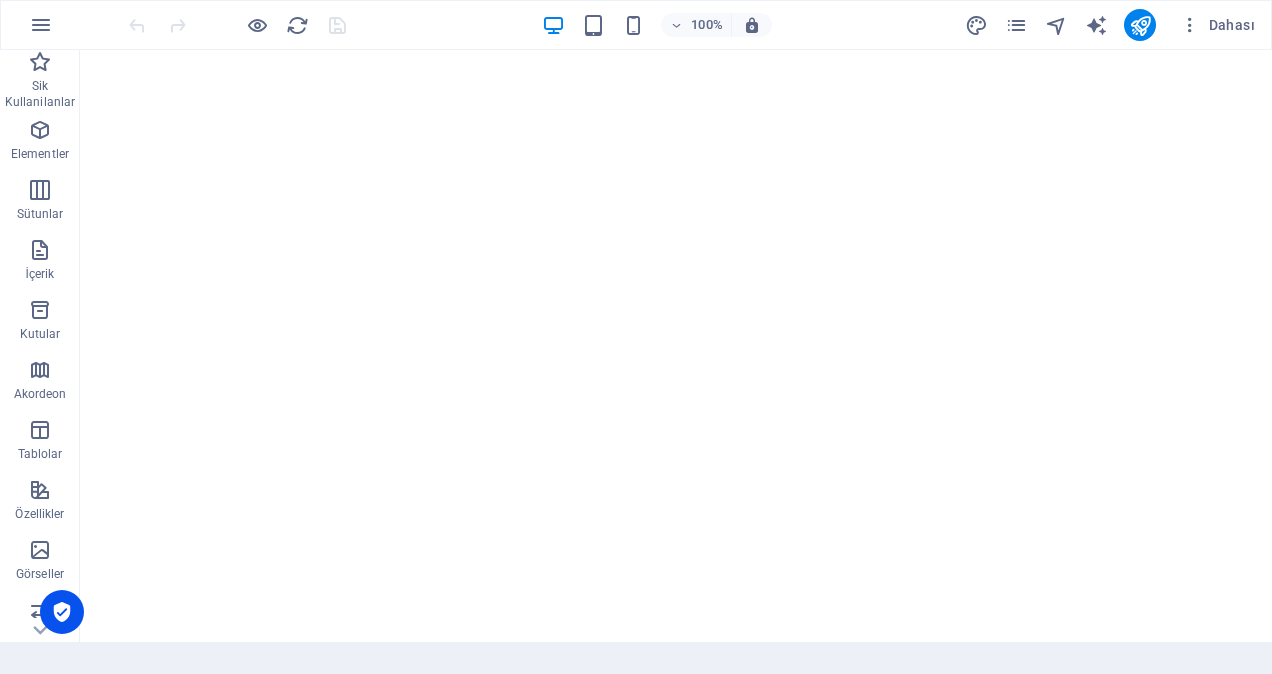 scroll, scrollTop: 0, scrollLeft: 0, axis: both 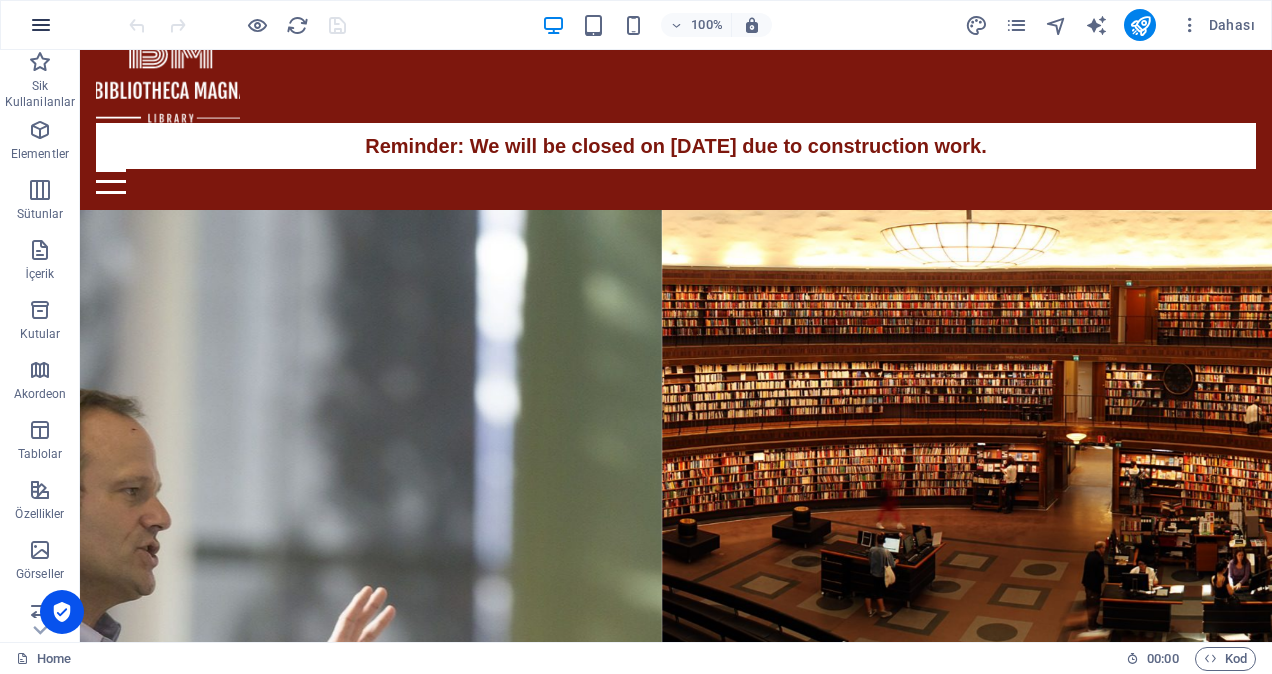 click at bounding box center [41, 25] 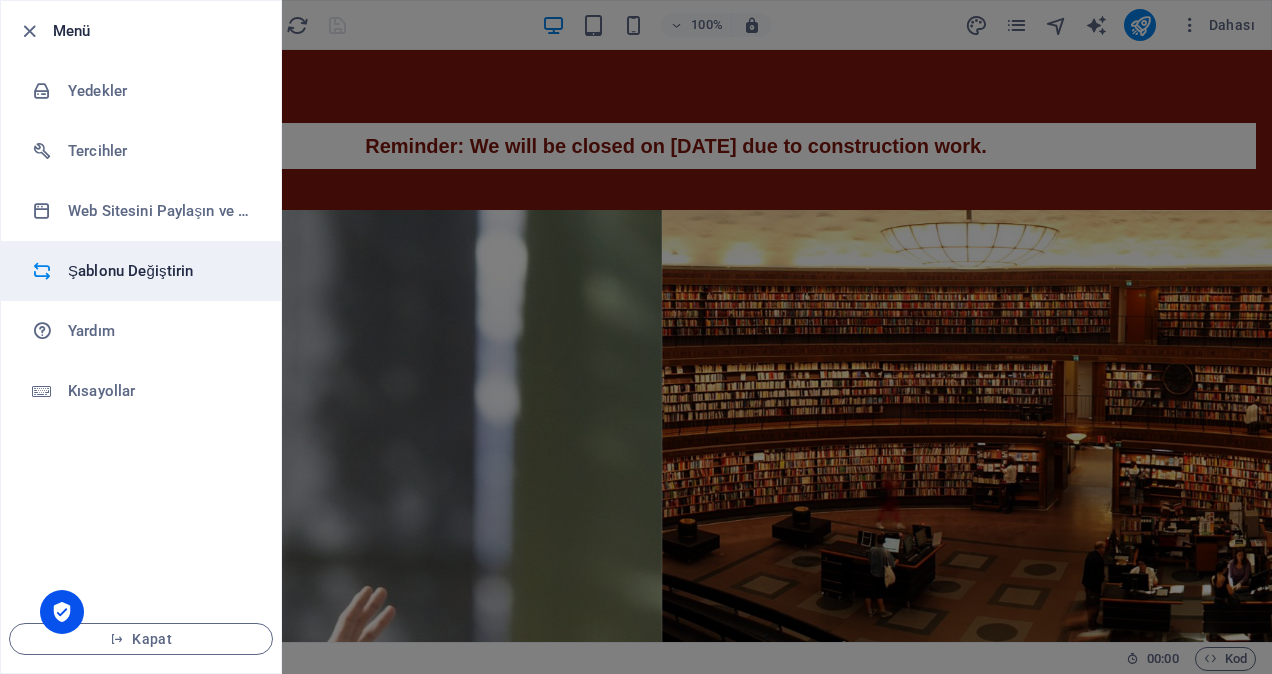 click on "Şablonu Değiştirin" at bounding box center [160, 271] 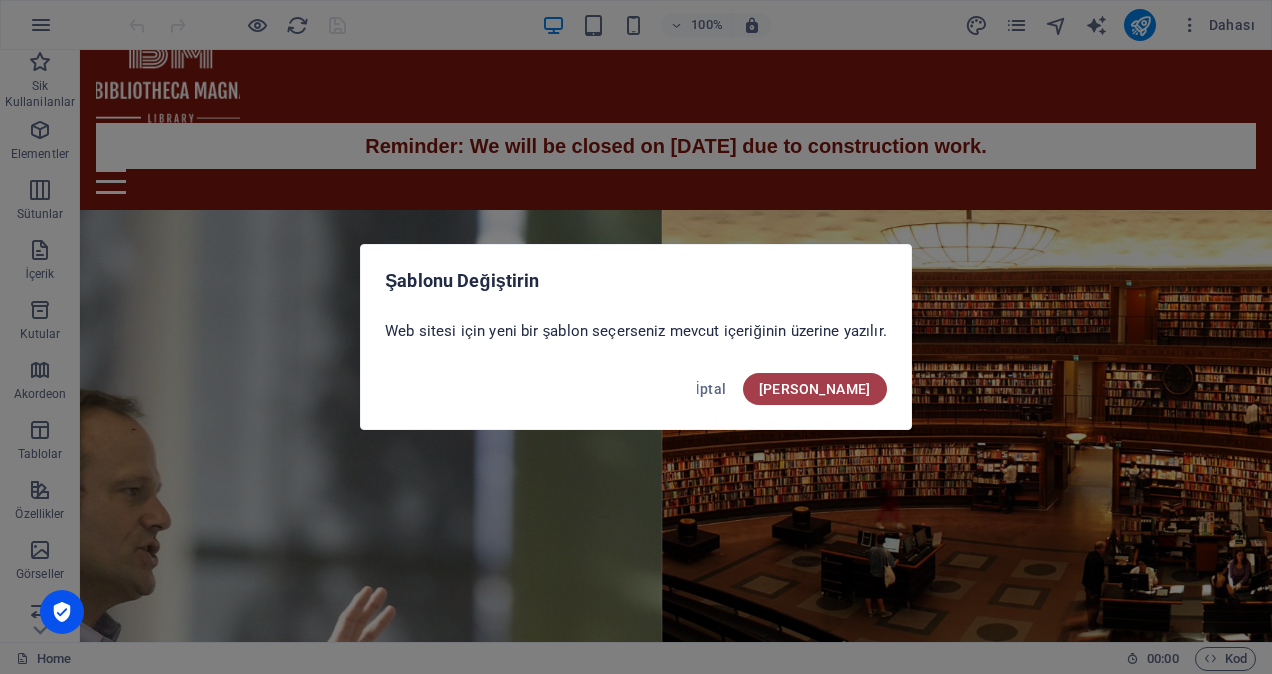 click on "Onayla" at bounding box center (815, 389) 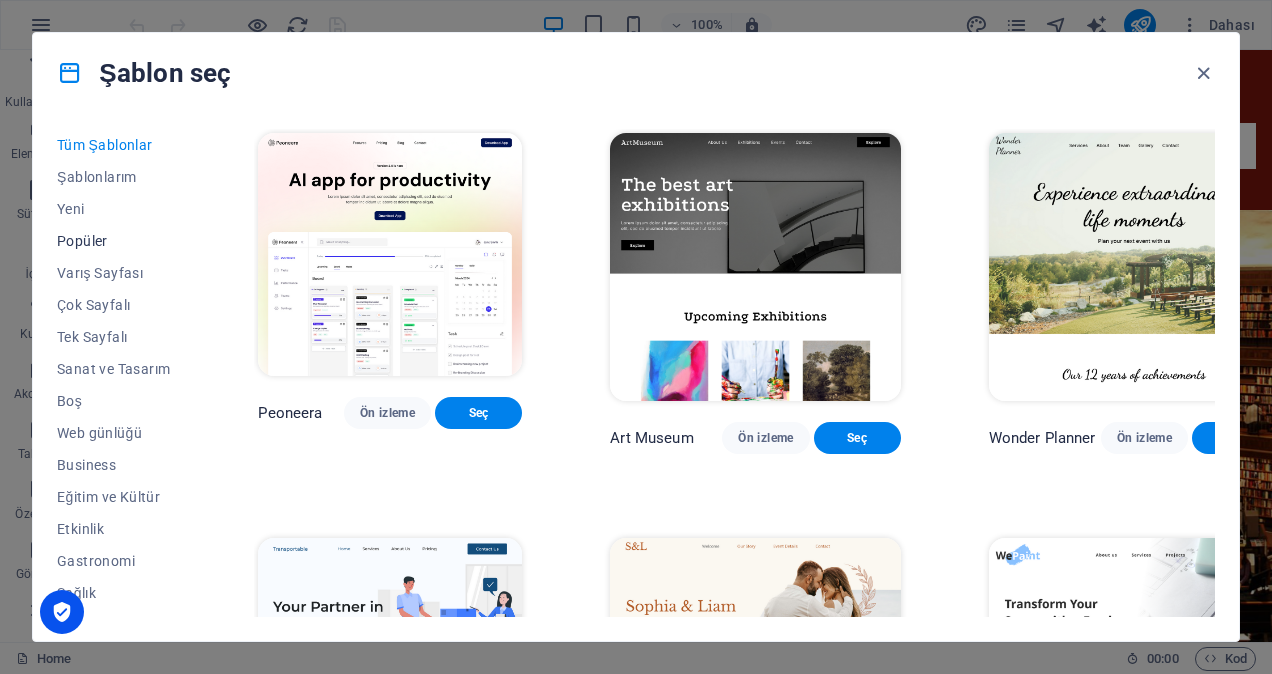 click on "Popüler" at bounding box center [113, 241] 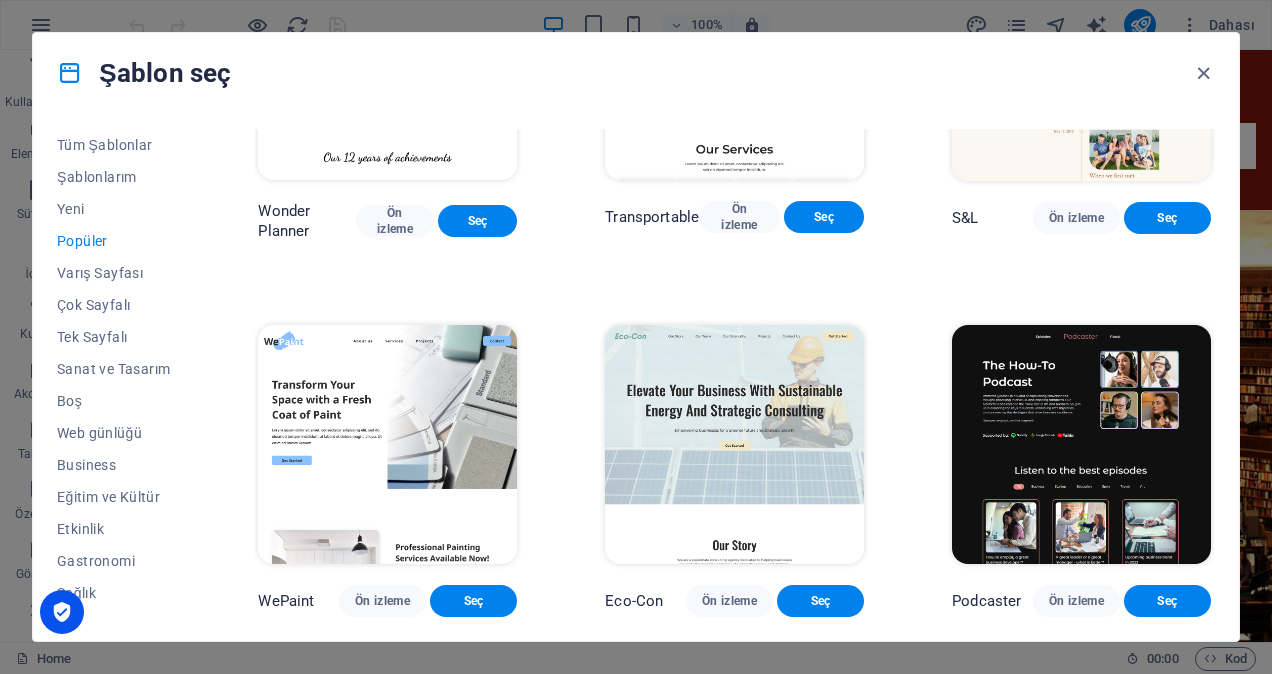 scroll, scrollTop: 200, scrollLeft: 0, axis: vertical 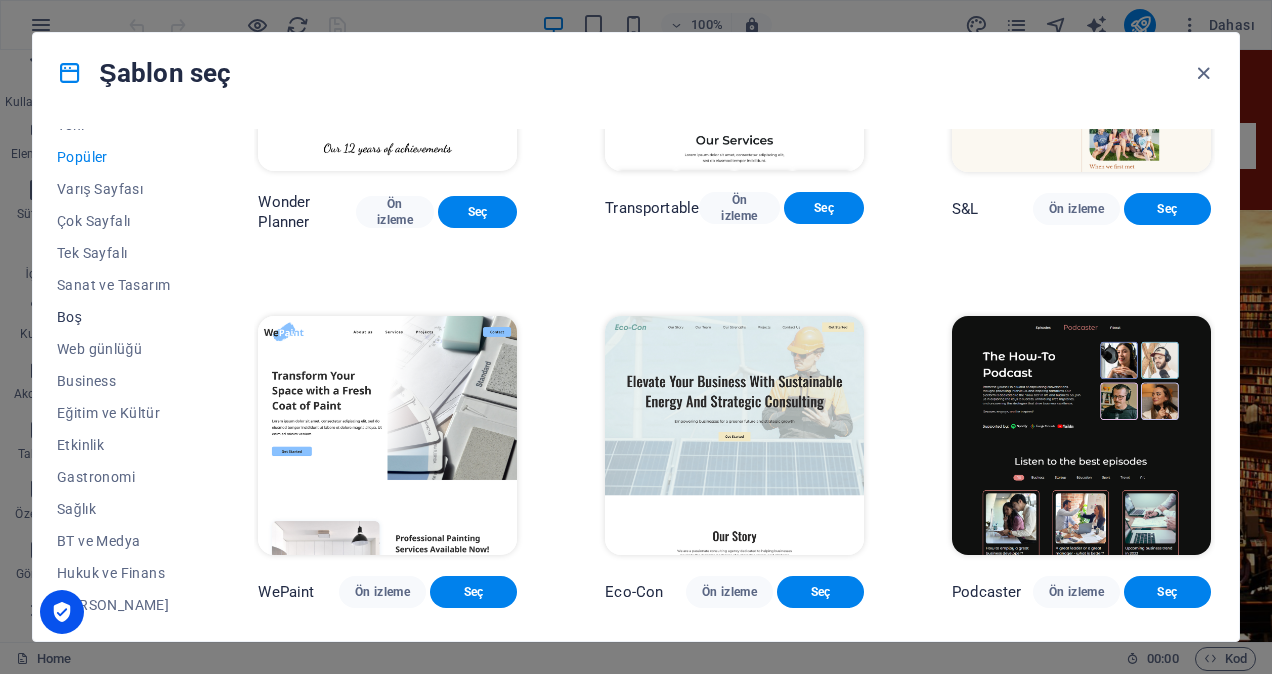 click on "Boş" at bounding box center (113, 317) 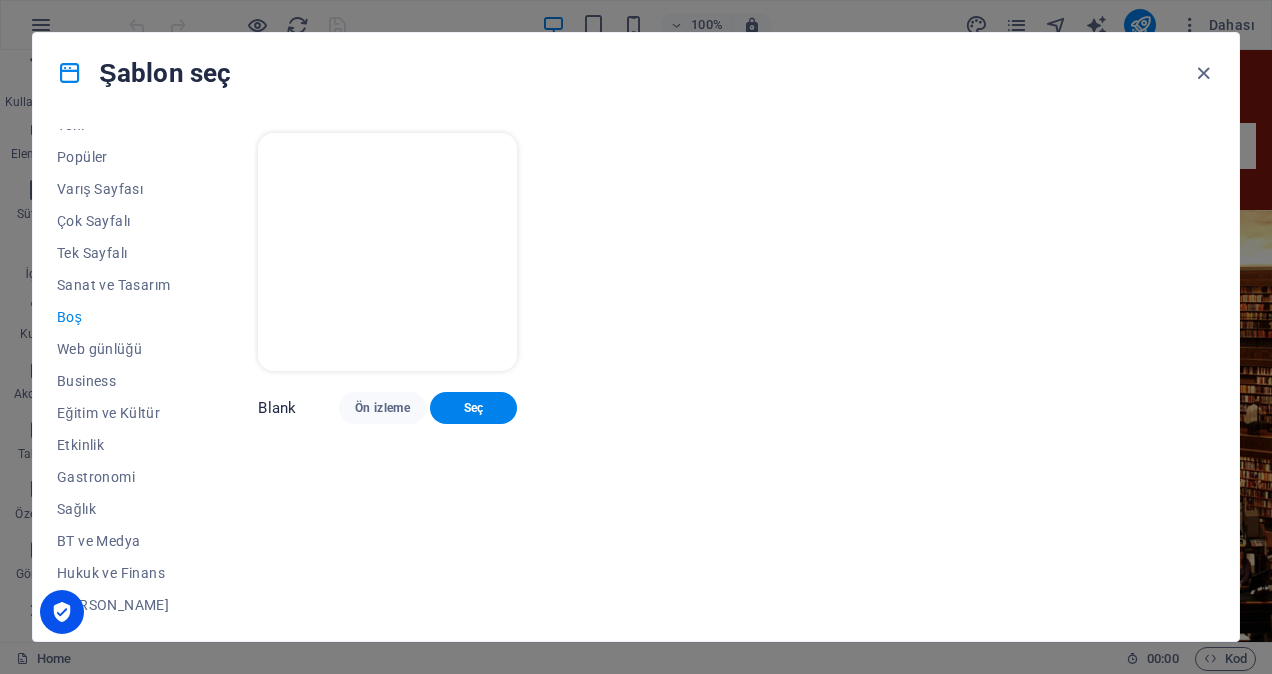 scroll, scrollTop: 0, scrollLeft: 0, axis: both 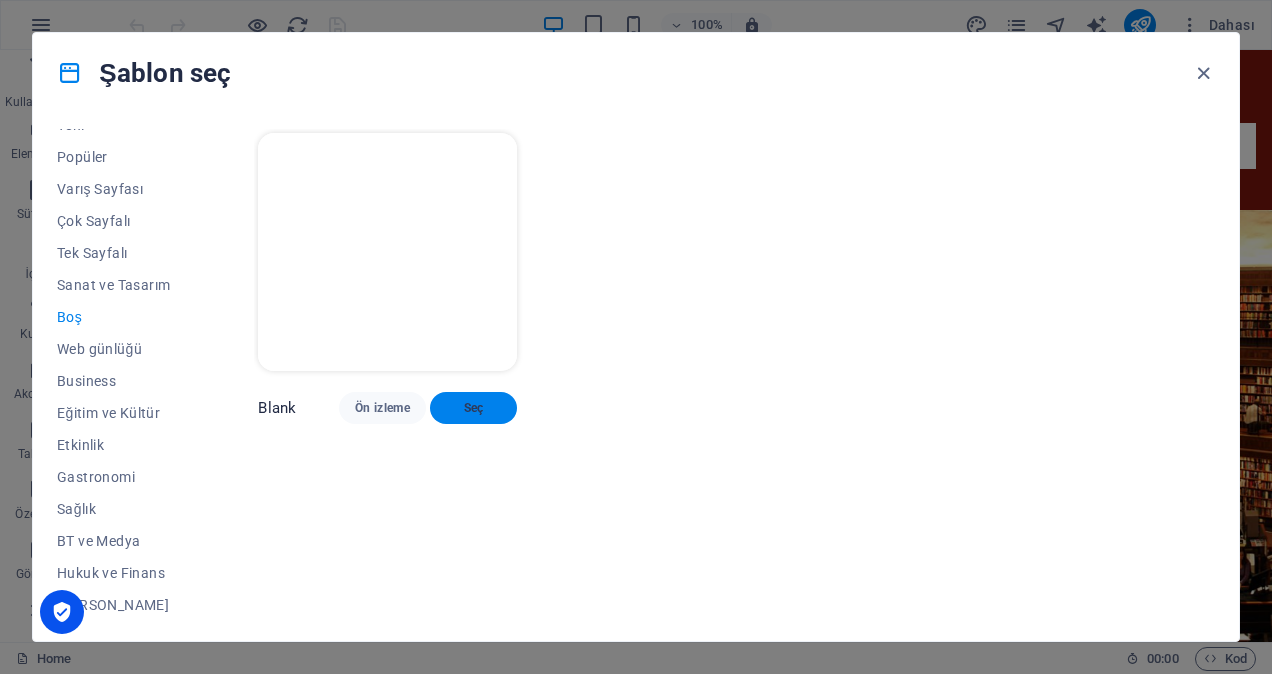 click on "Seç" at bounding box center (473, 408) 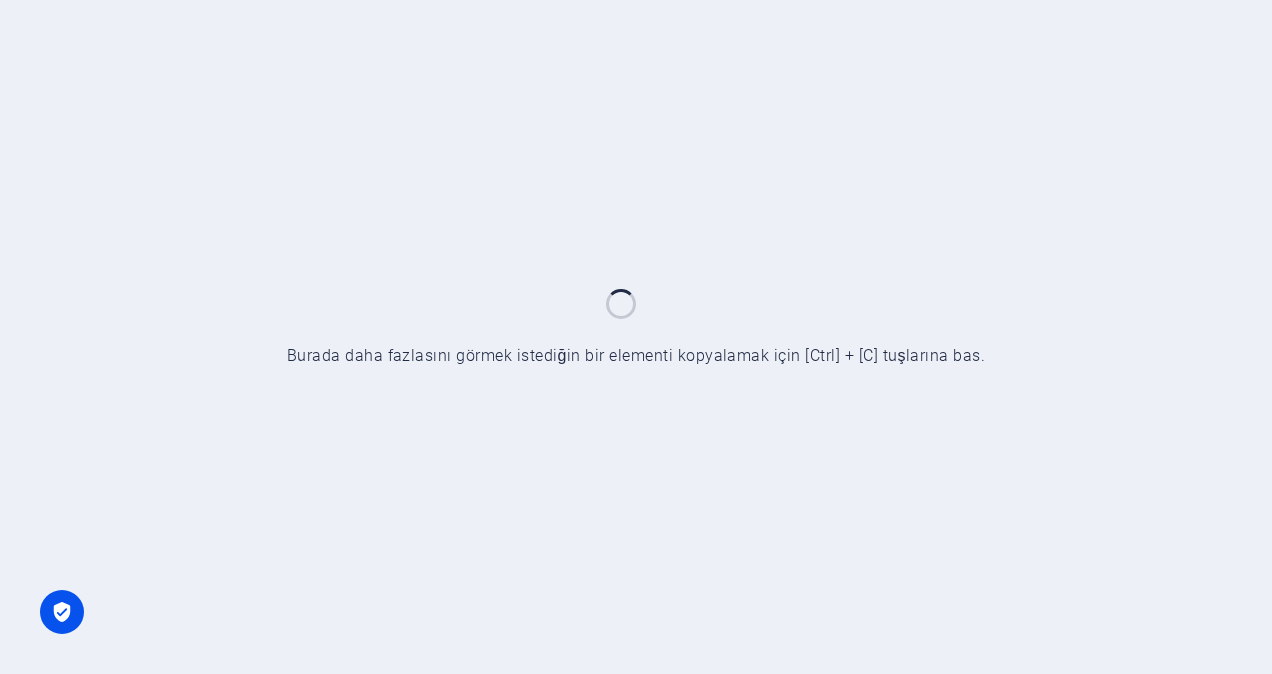 scroll, scrollTop: 0, scrollLeft: 0, axis: both 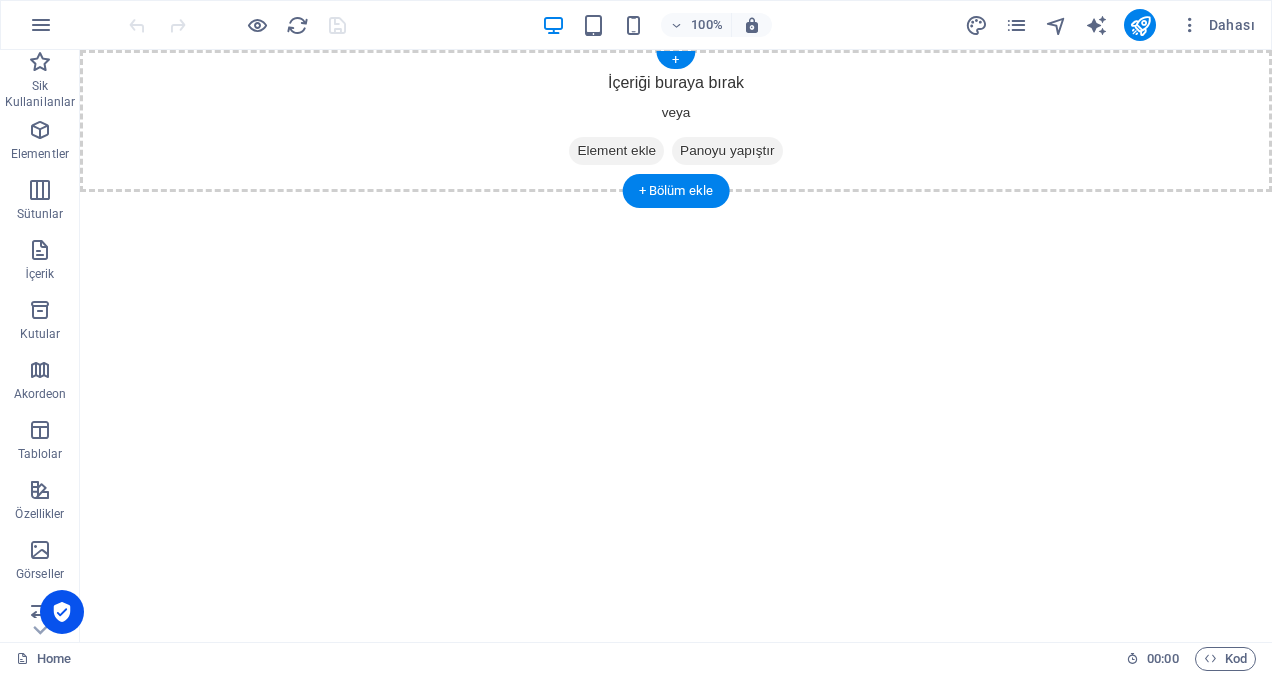 click on "İçeriği buraya bırak veya  Element ekle  Panoyu yapıştır" at bounding box center (676, 121) 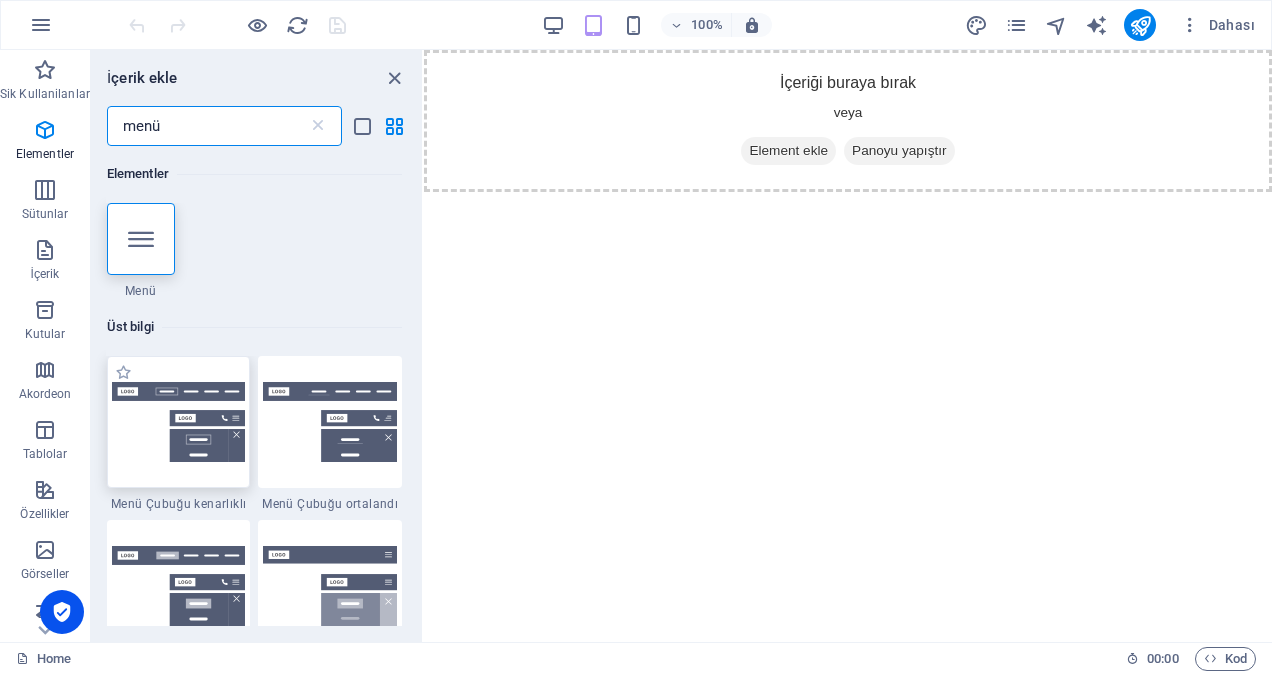 type on "menü" 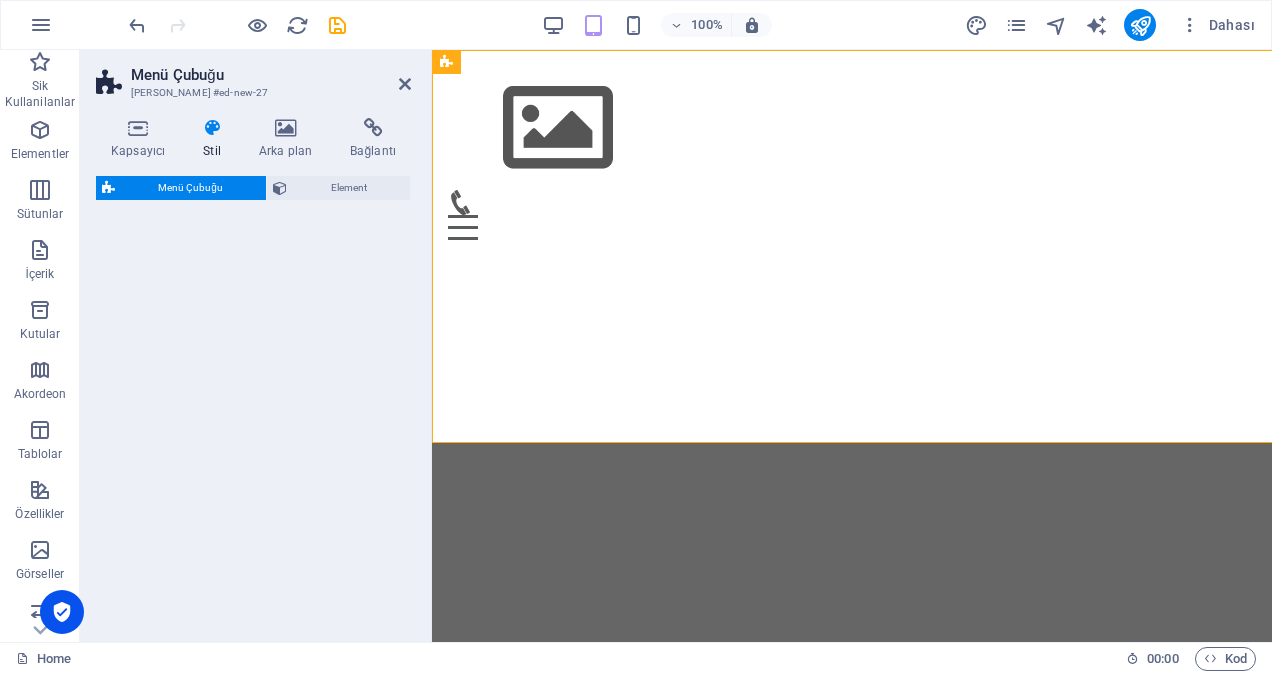 select on "rem" 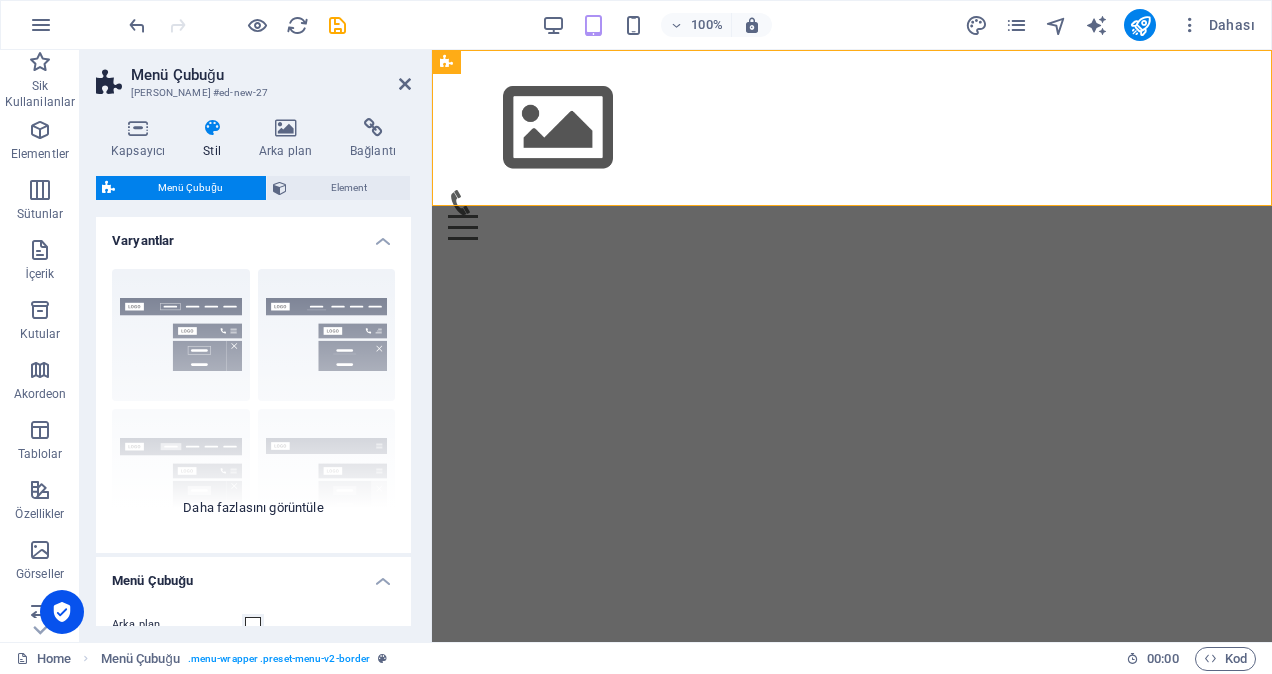 click on "Kenarlık Ortalandı Varsayılan Sabit Loki Tetikleyici Geniş XXL" at bounding box center [253, 403] 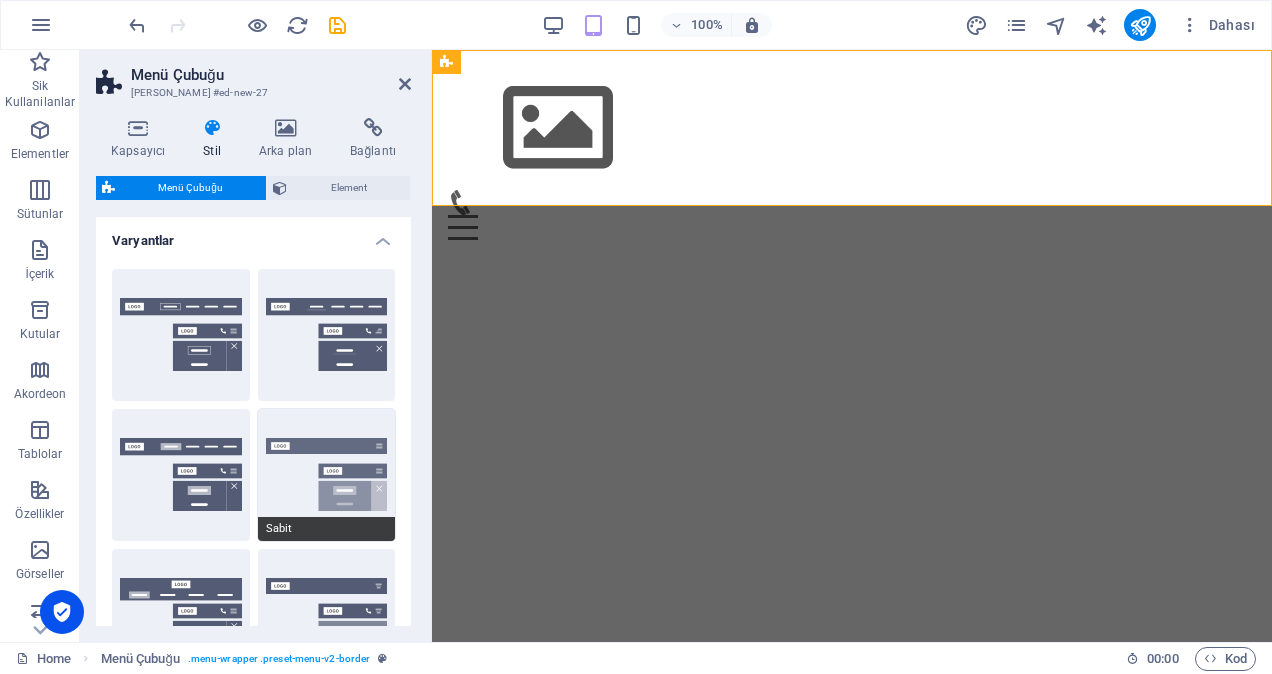 click on "Sabit" at bounding box center [327, 475] 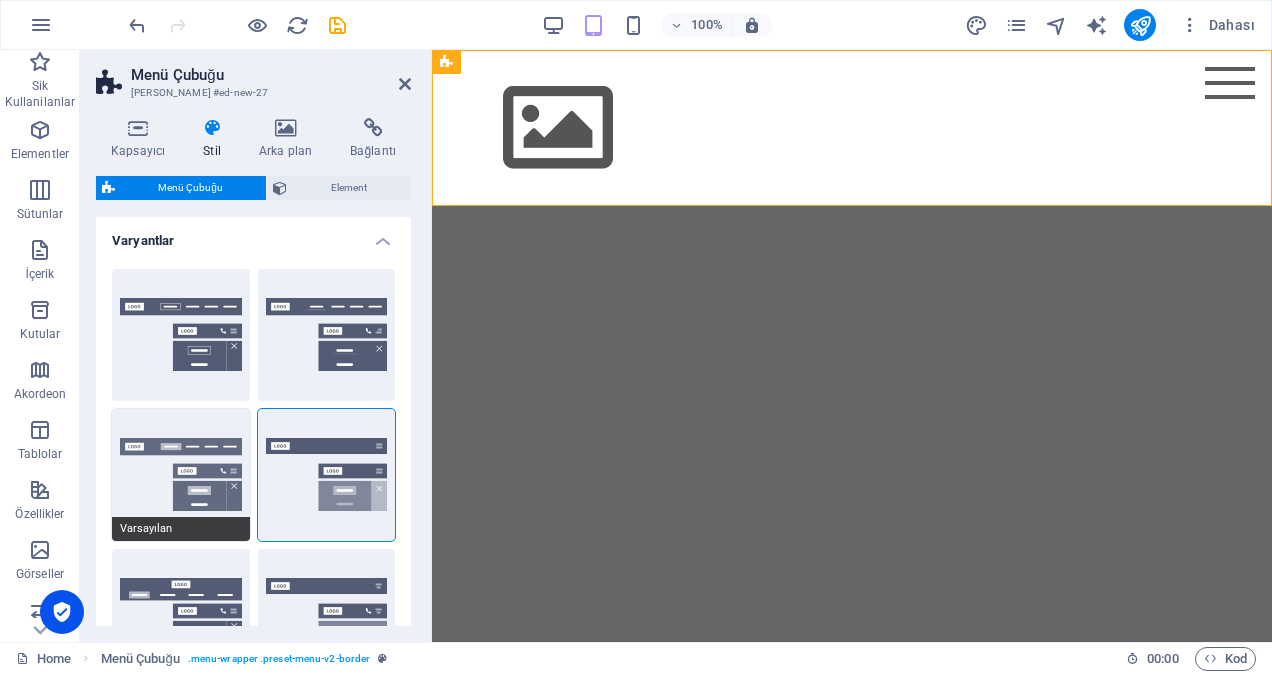 click on "Varsayılan" at bounding box center (181, 475) 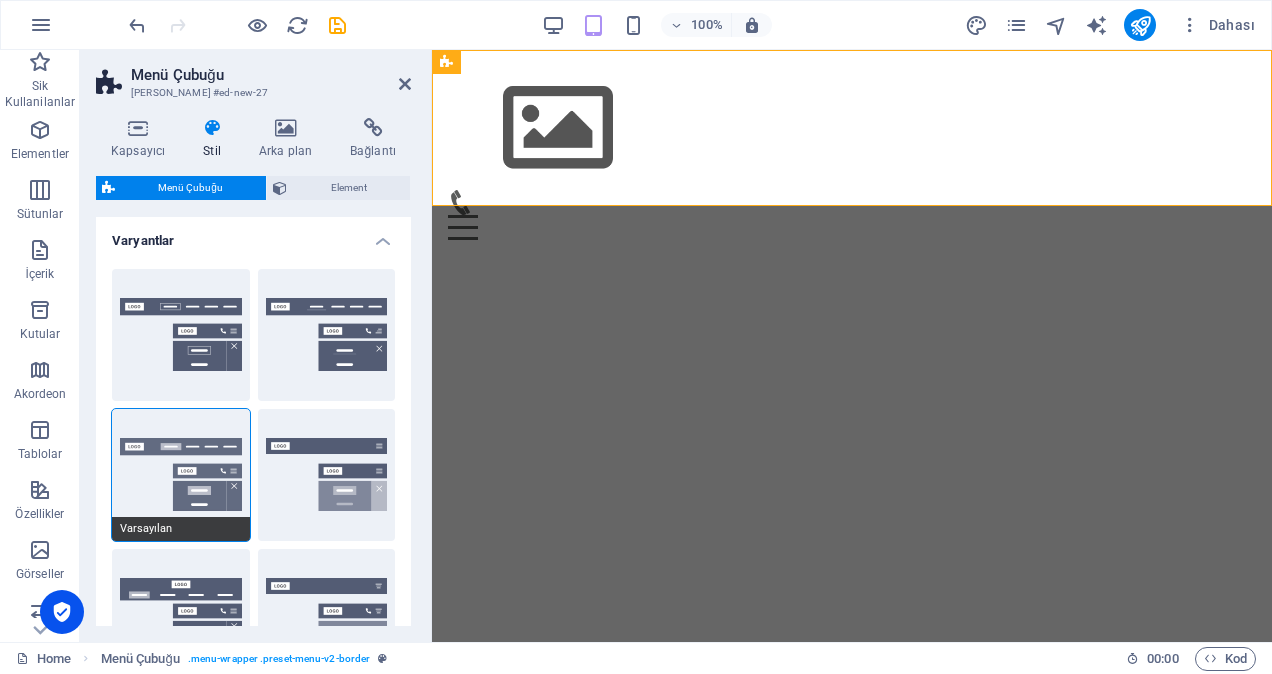 scroll, scrollTop: 100, scrollLeft: 0, axis: vertical 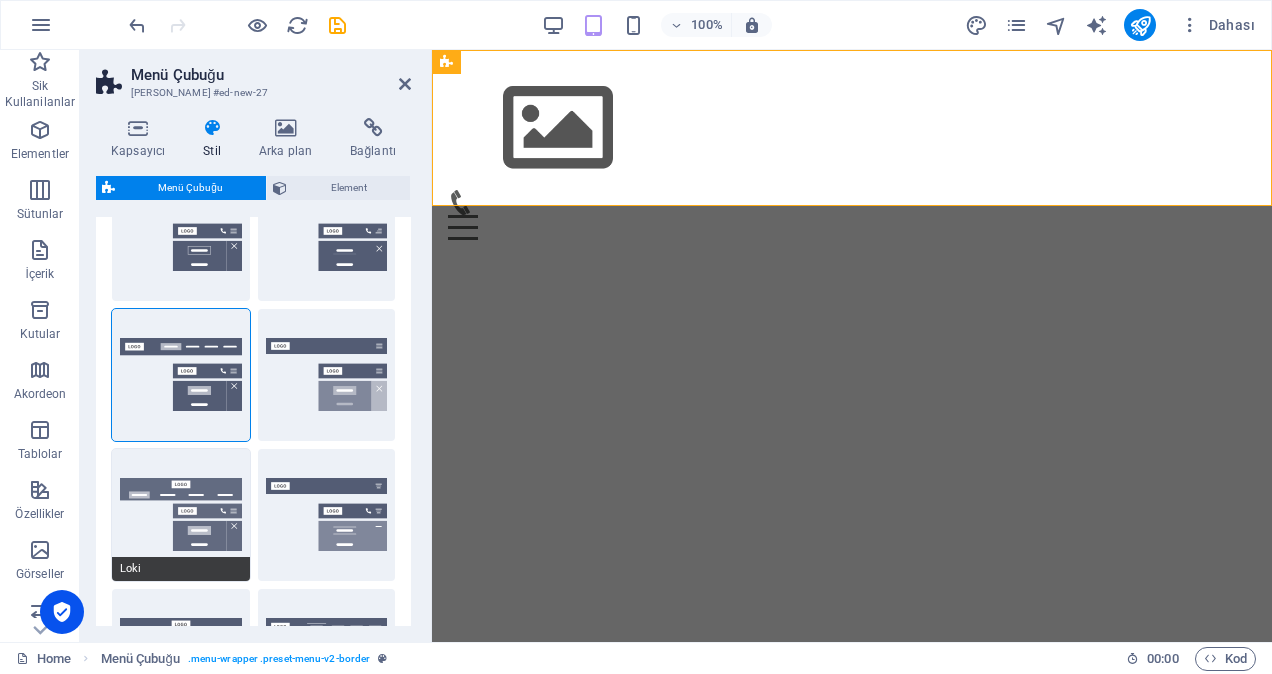 click on "Loki" at bounding box center (181, 515) 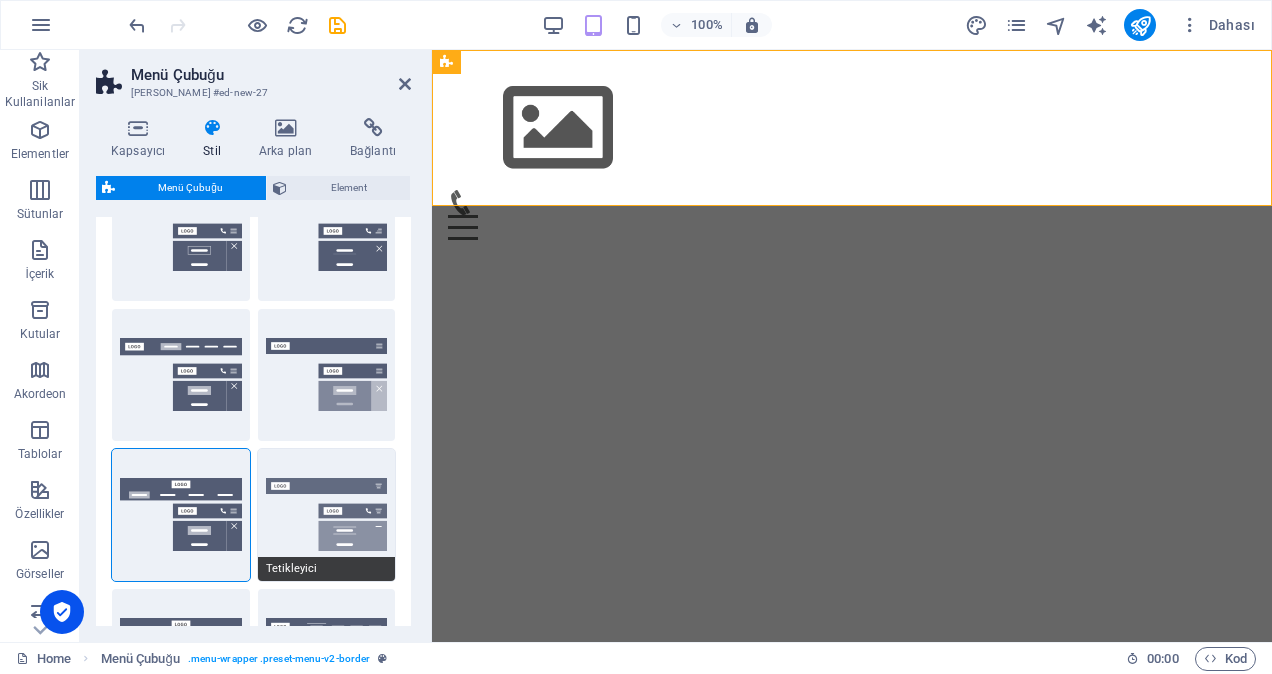 click on "Tetikleyici" at bounding box center [327, 515] 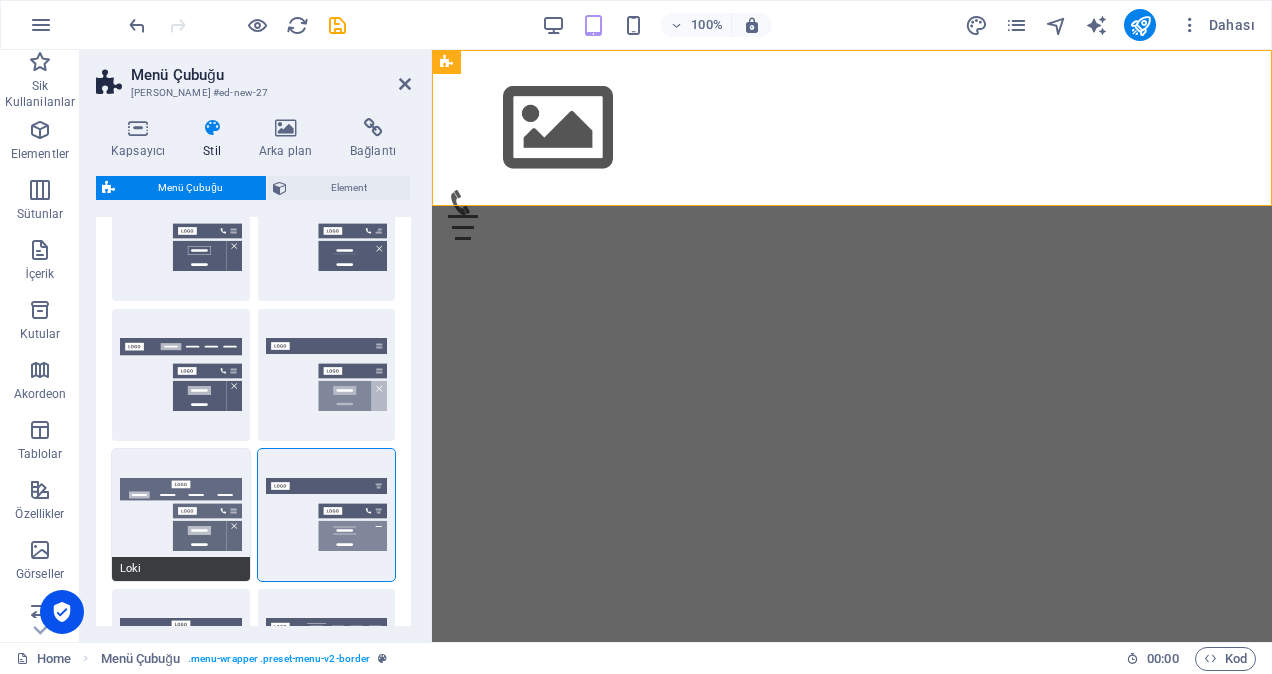 click on "Loki" at bounding box center [181, 515] 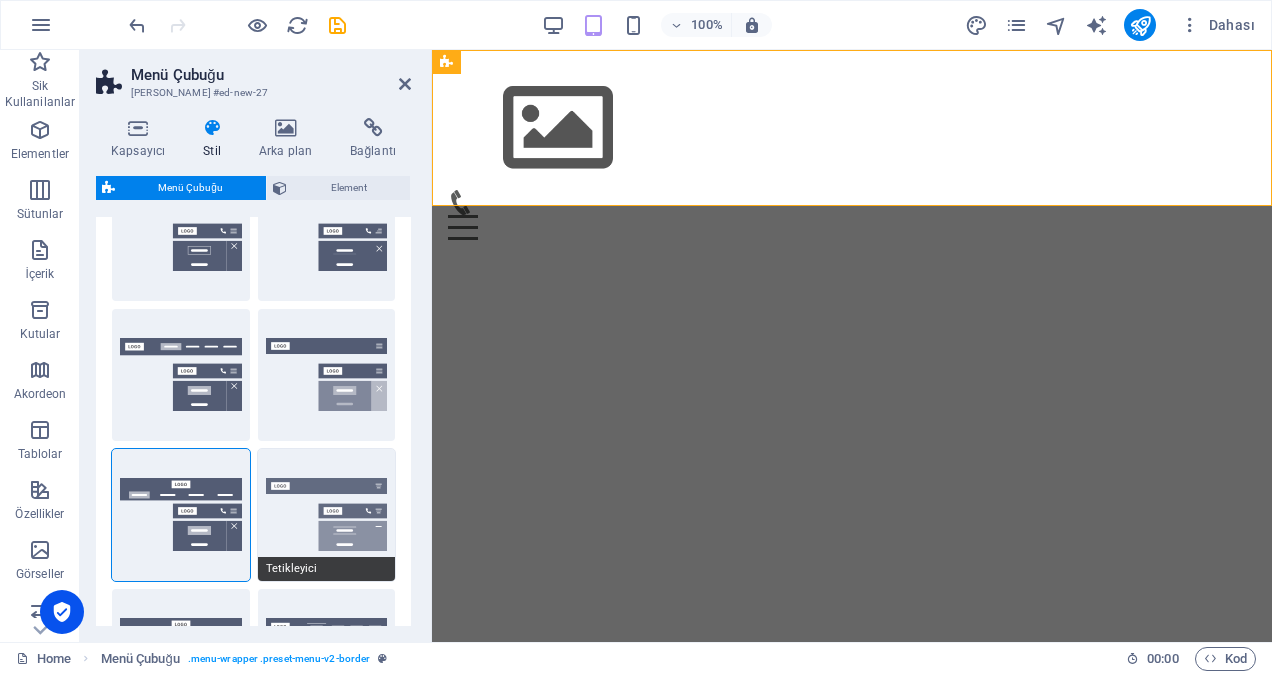 click on "Tetikleyici" at bounding box center [327, 515] 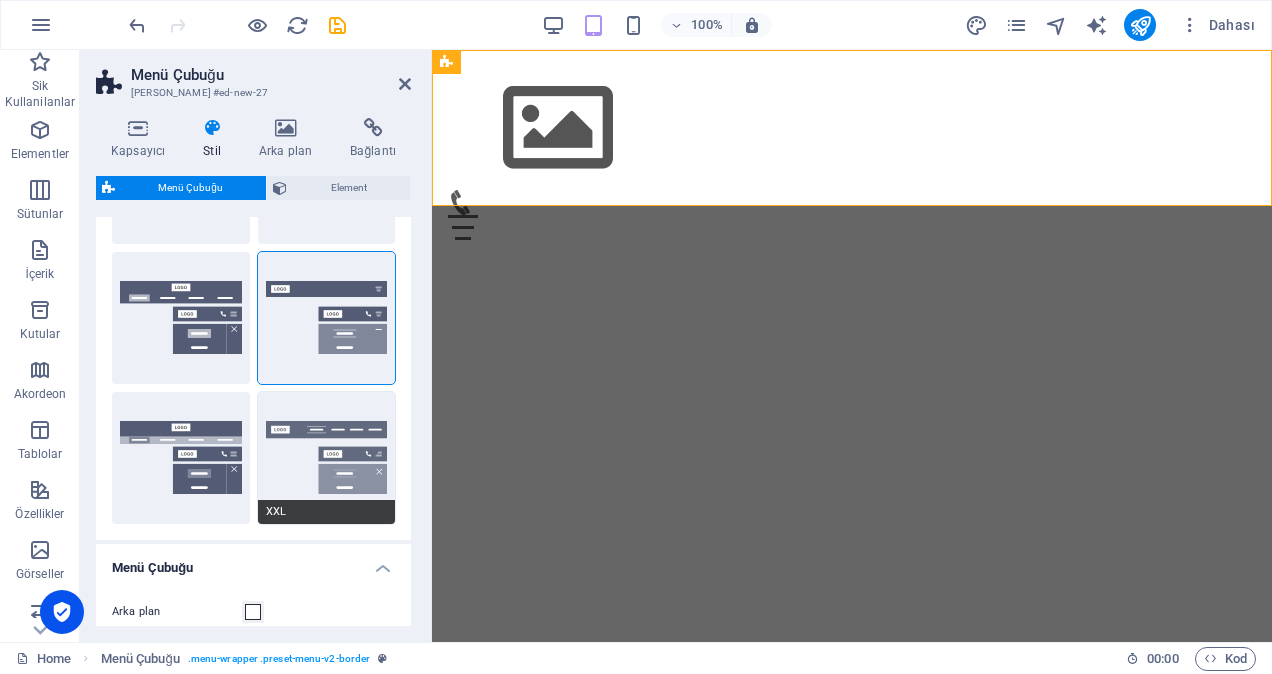scroll, scrollTop: 300, scrollLeft: 0, axis: vertical 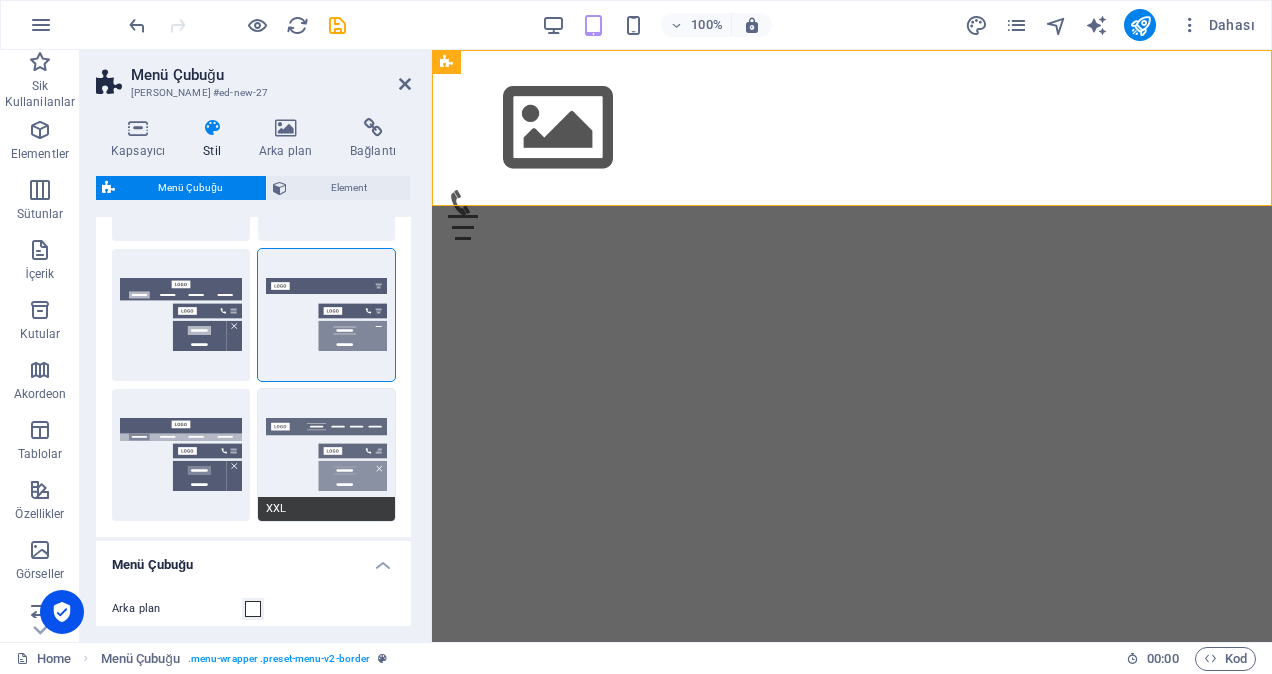 click on "XXL" at bounding box center [327, 455] 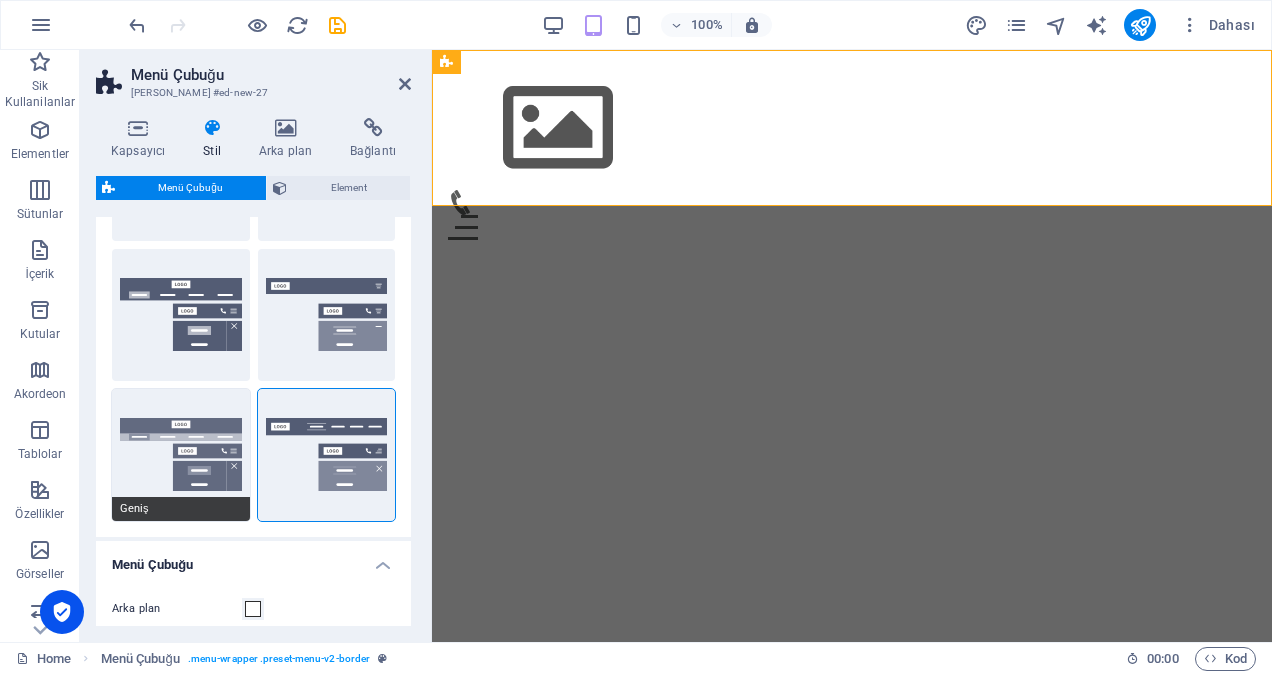 click on "Geniş" at bounding box center (181, 455) 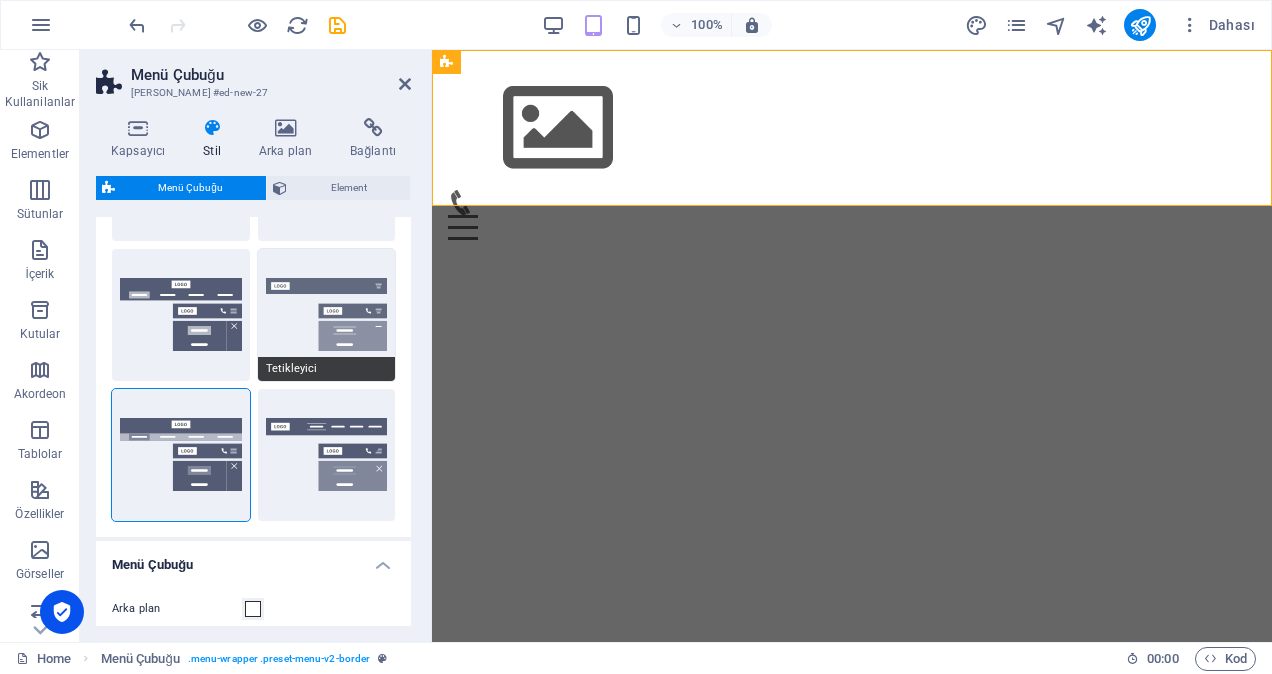 click on "Tetikleyici" at bounding box center (327, 315) 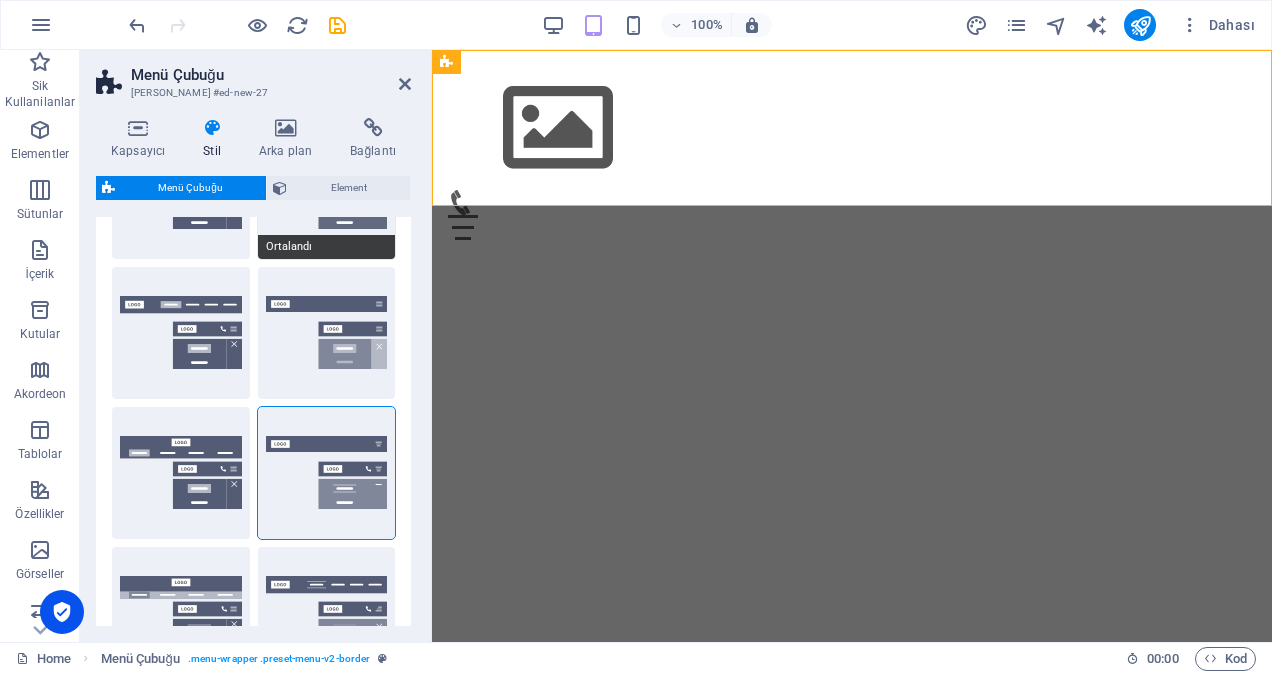 scroll, scrollTop: 0, scrollLeft: 0, axis: both 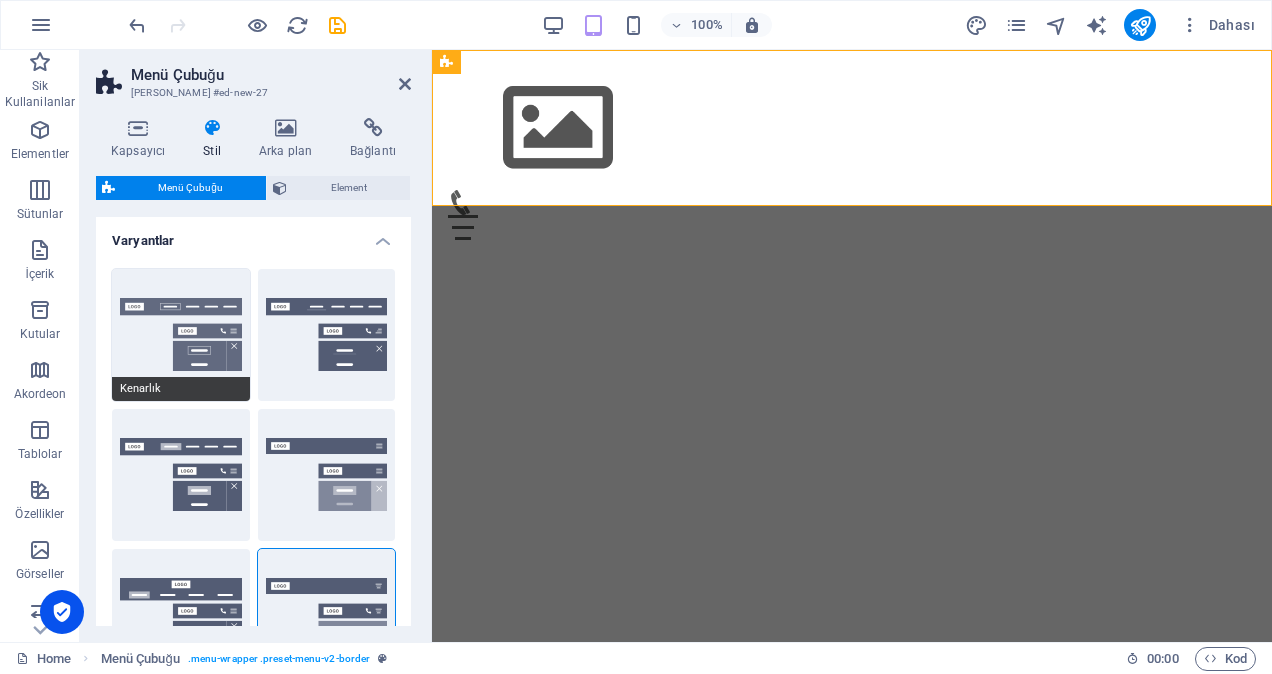 click on "Kenarlık" at bounding box center [181, 335] 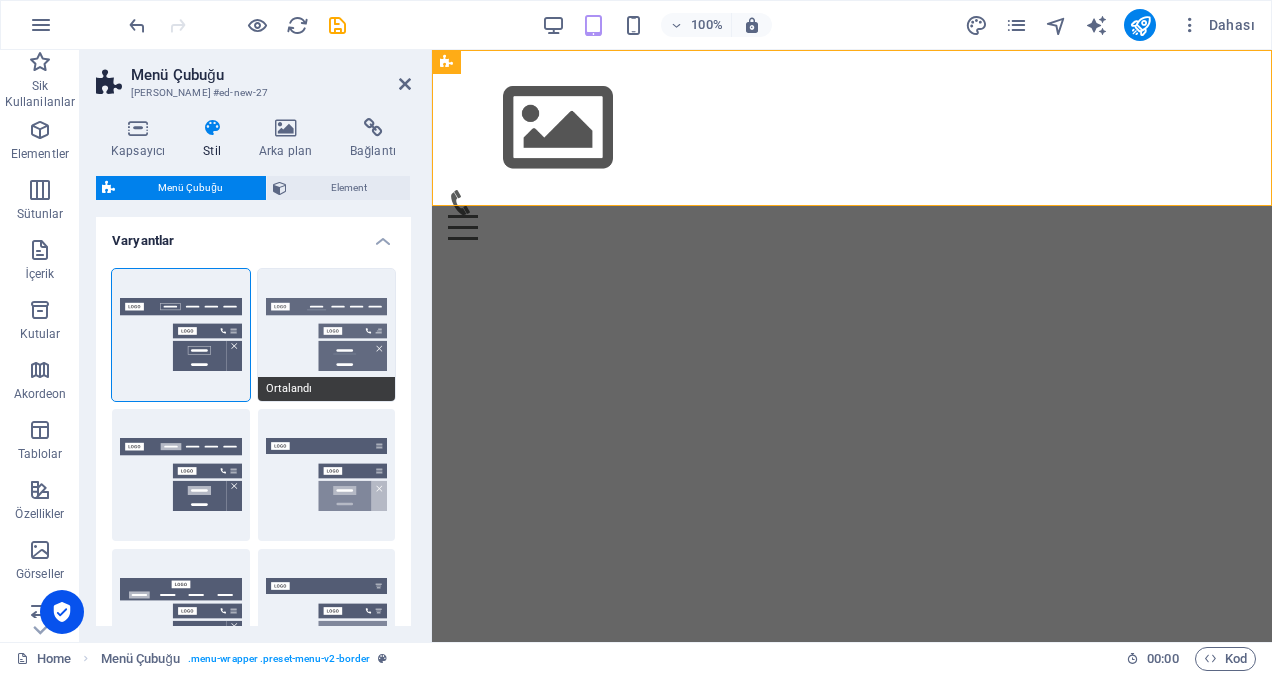 click on "Ortalandı" at bounding box center (327, 335) 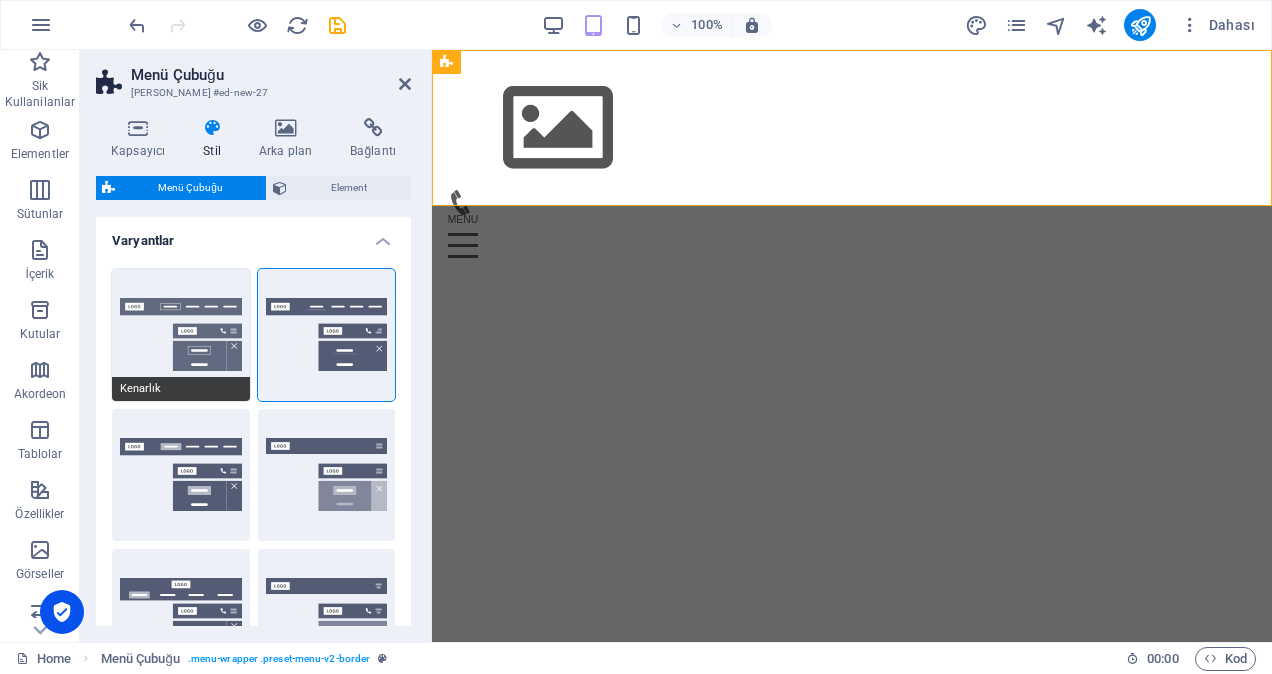 click on "Kenarlık" at bounding box center [181, 335] 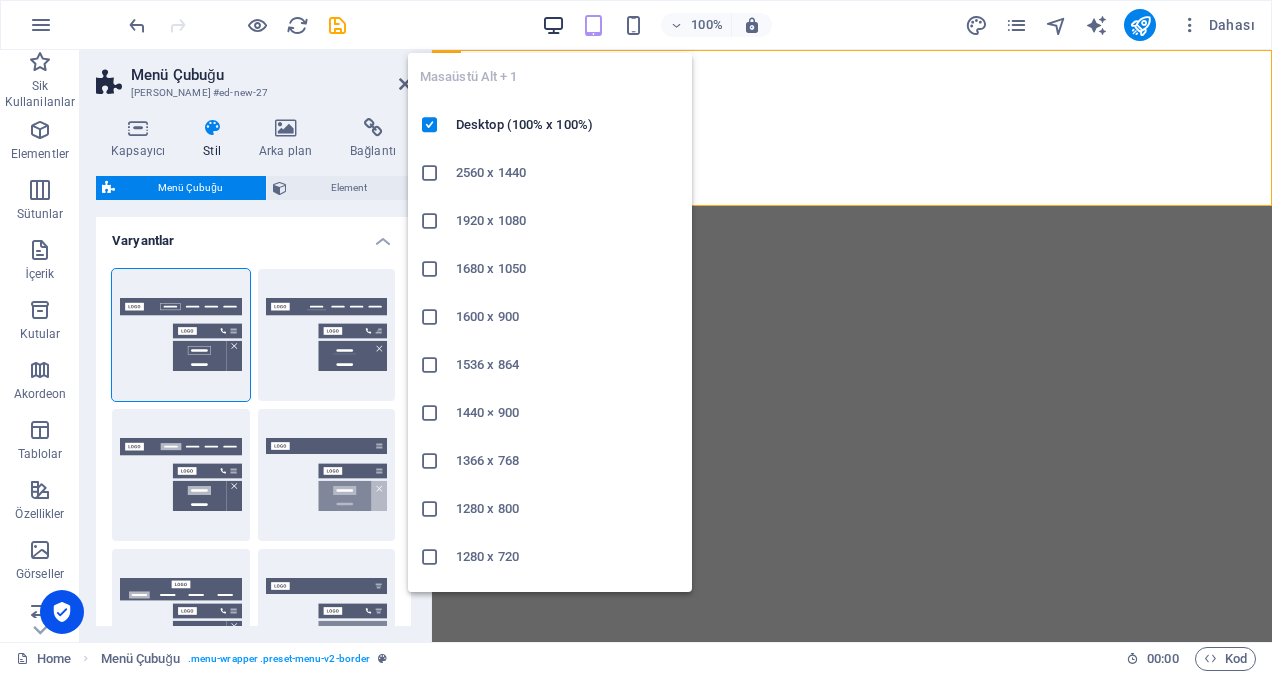 click at bounding box center [553, 25] 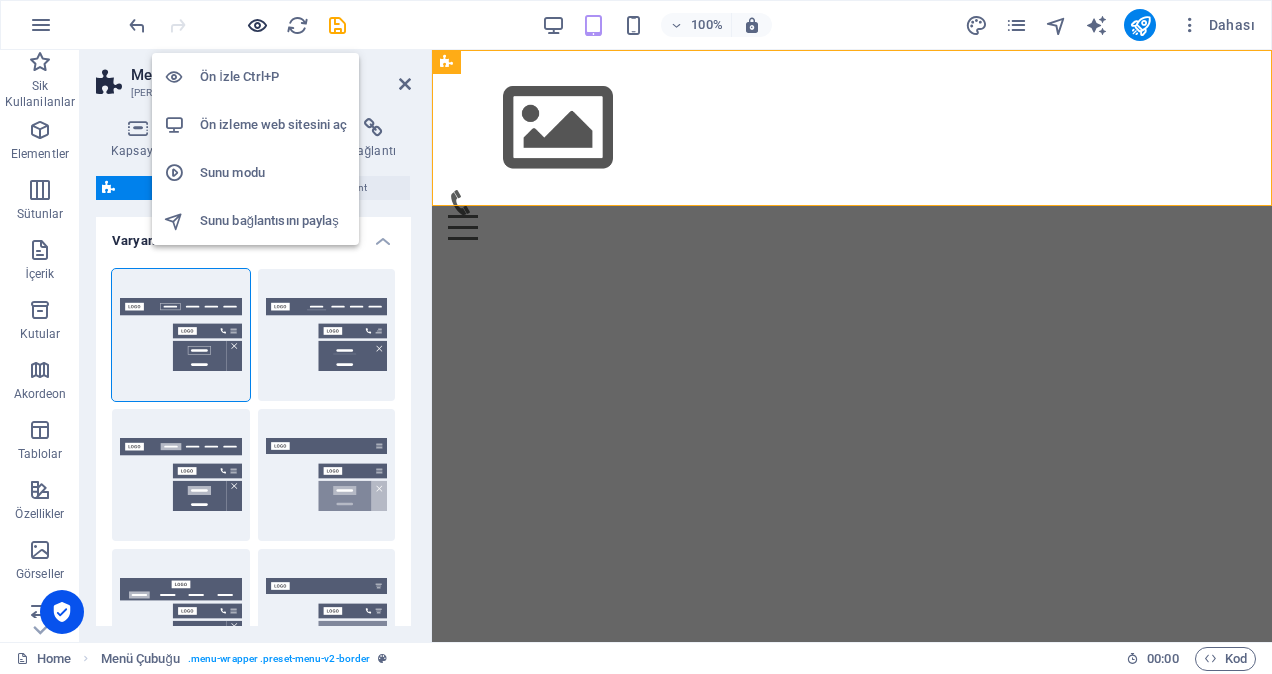click at bounding box center [257, 25] 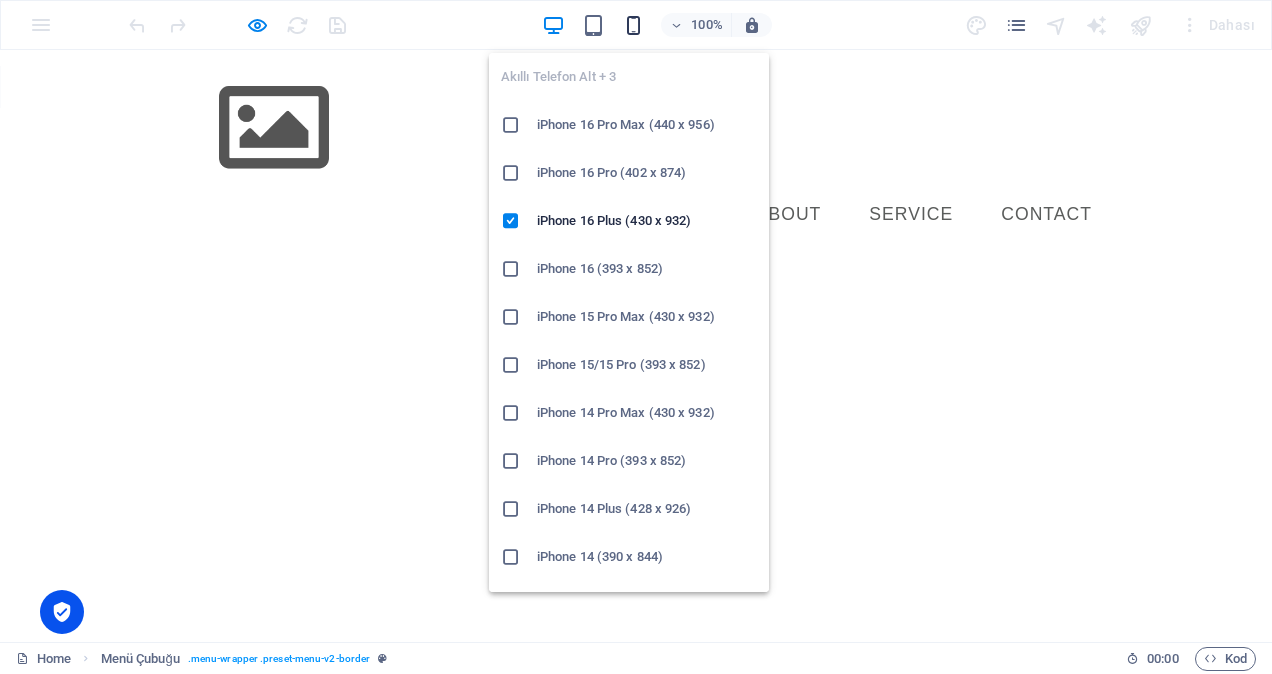 click at bounding box center (633, 25) 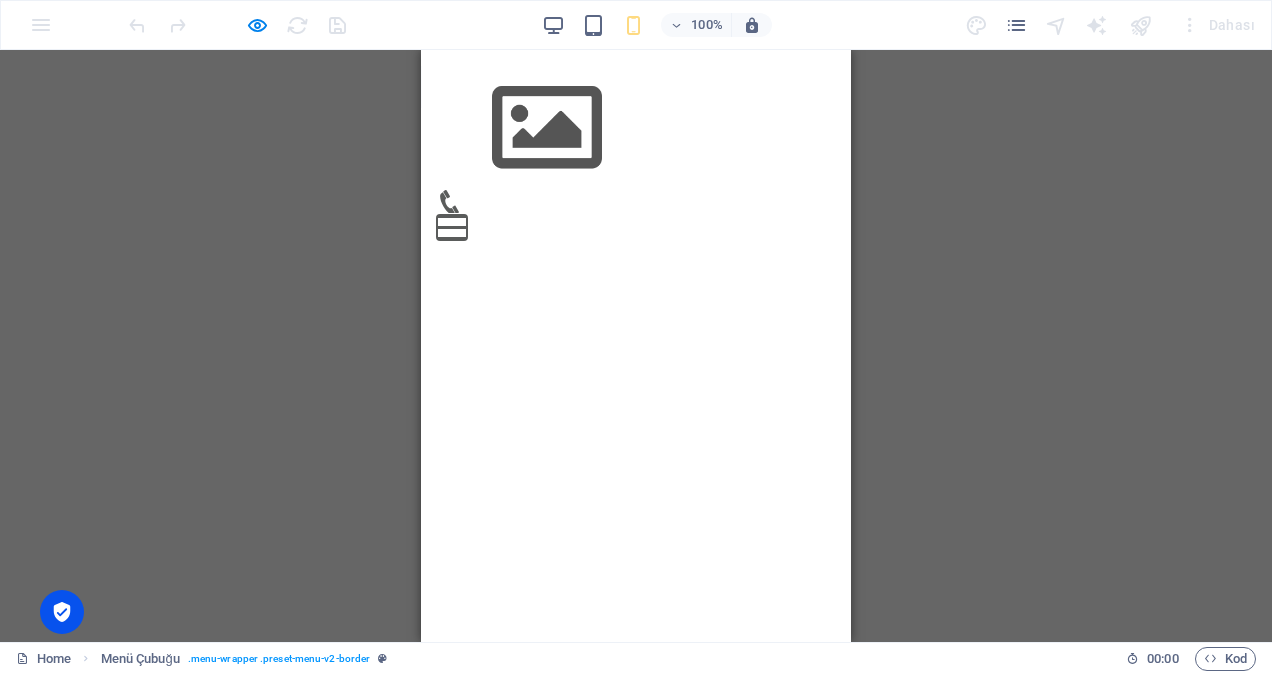 click on "Menu" at bounding box center [452, 216] 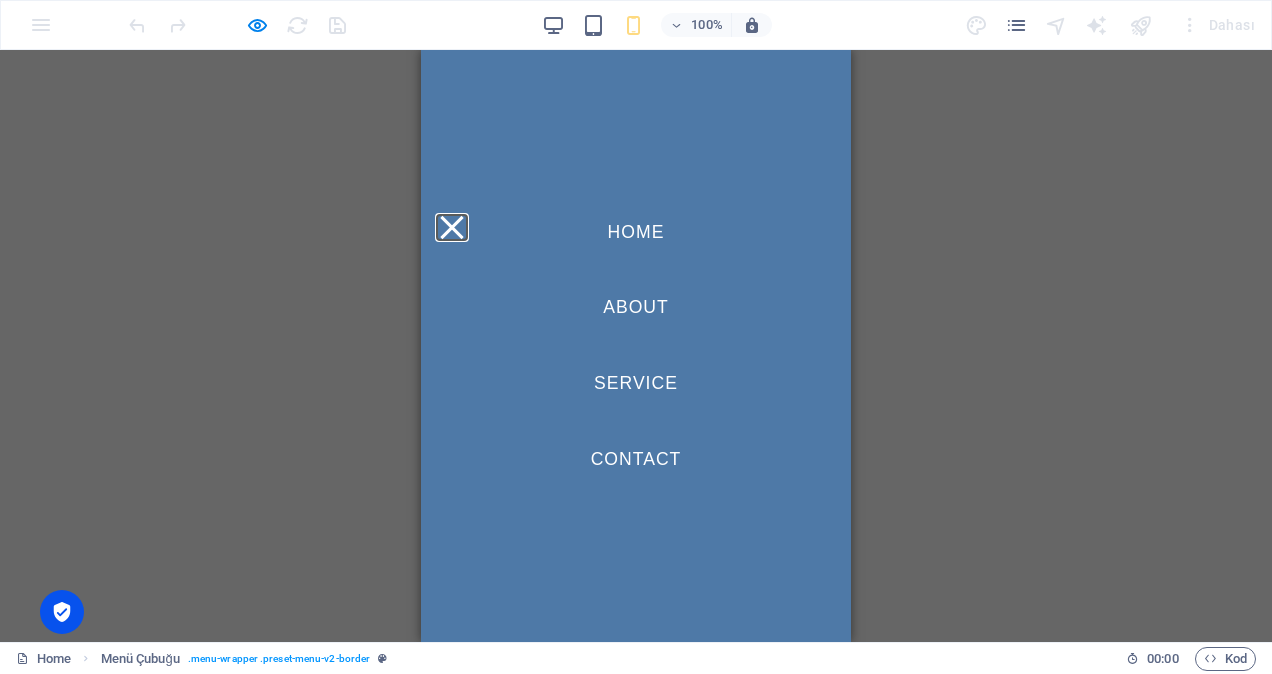 click on "Menu" at bounding box center (451, 227) 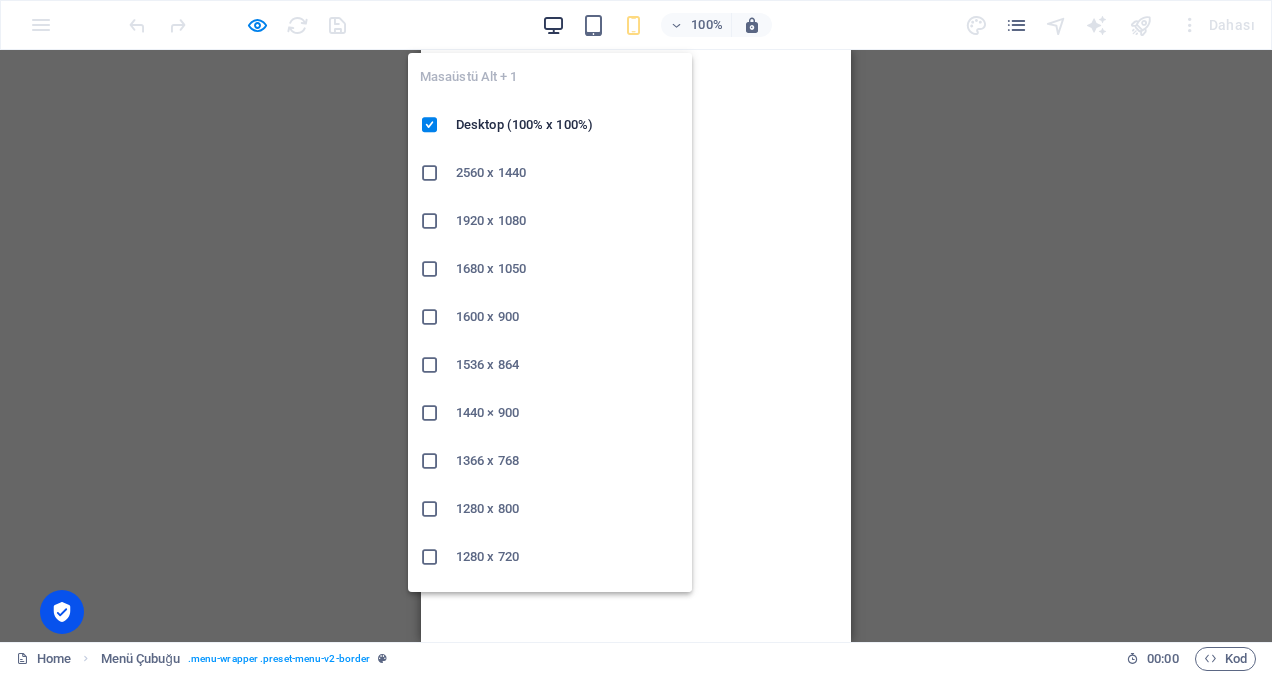 click at bounding box center [553, 25] 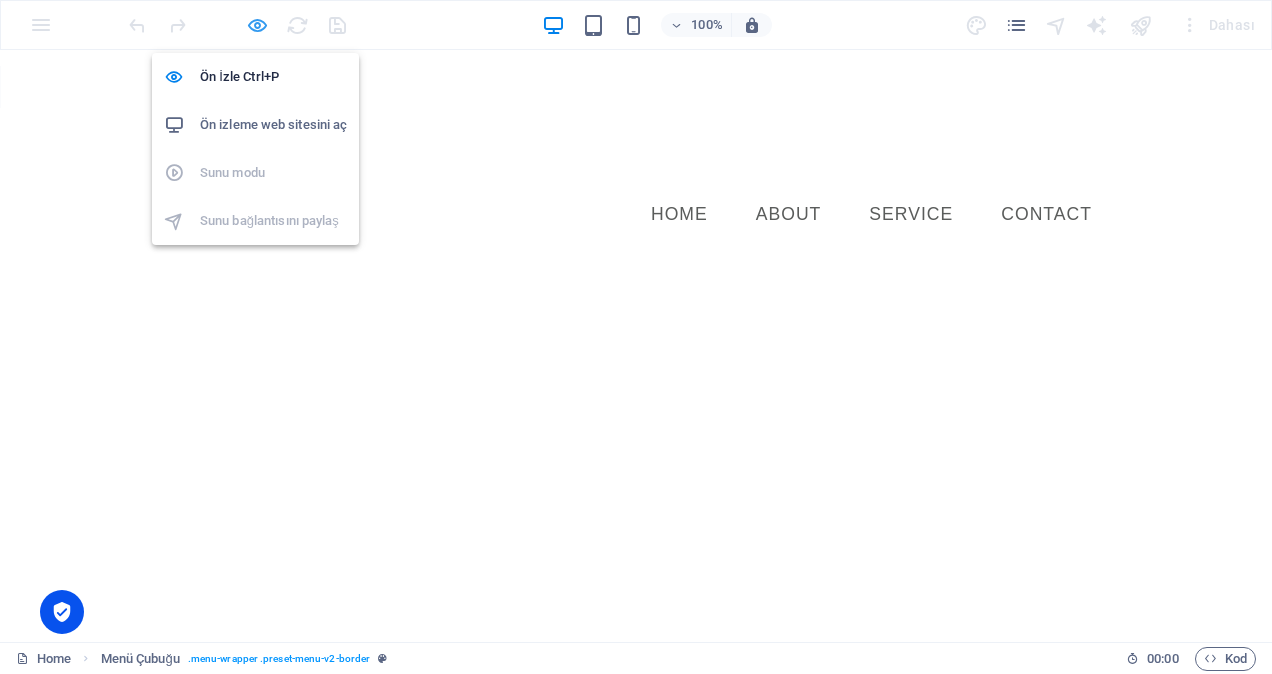 click at bounding box center (257, 25) 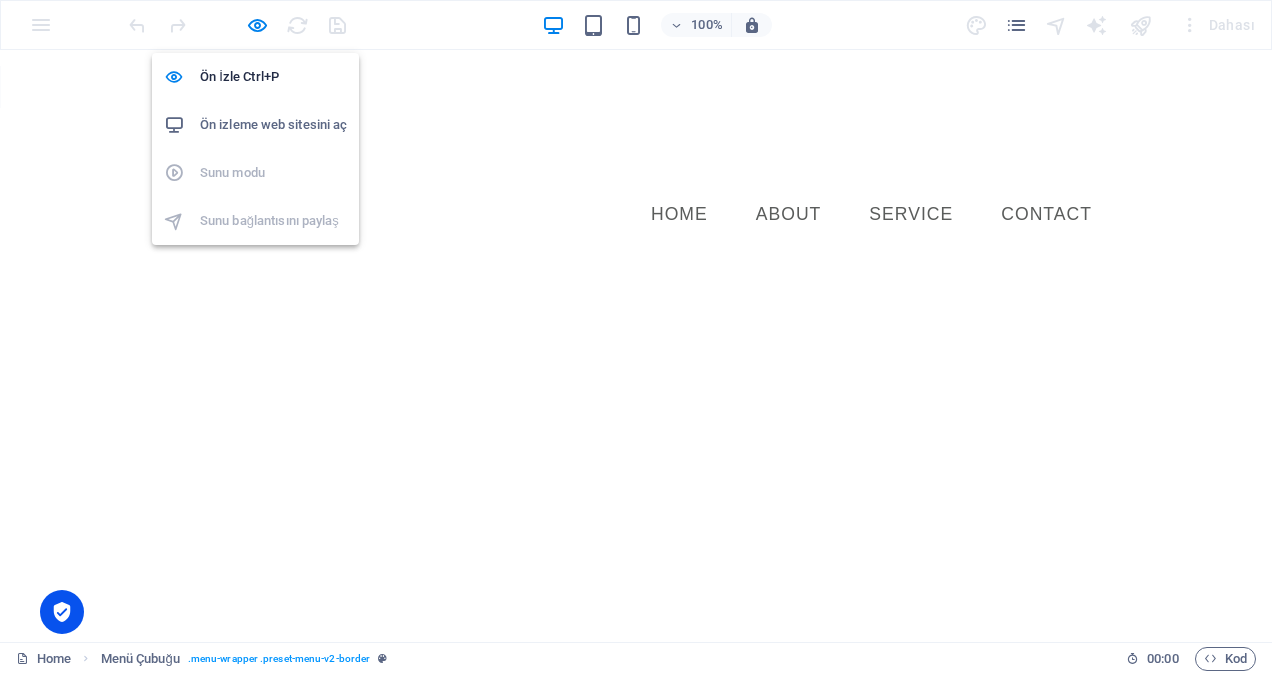 select on "rem" 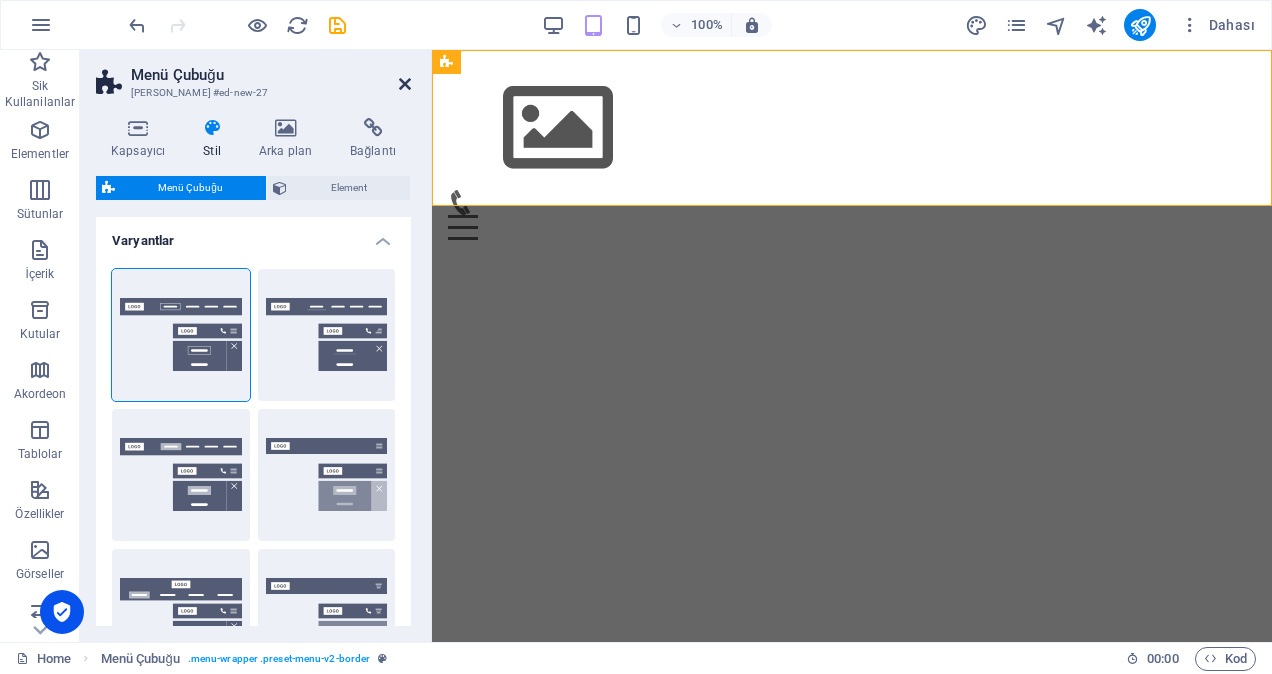 click at bounding box center (405, 84) 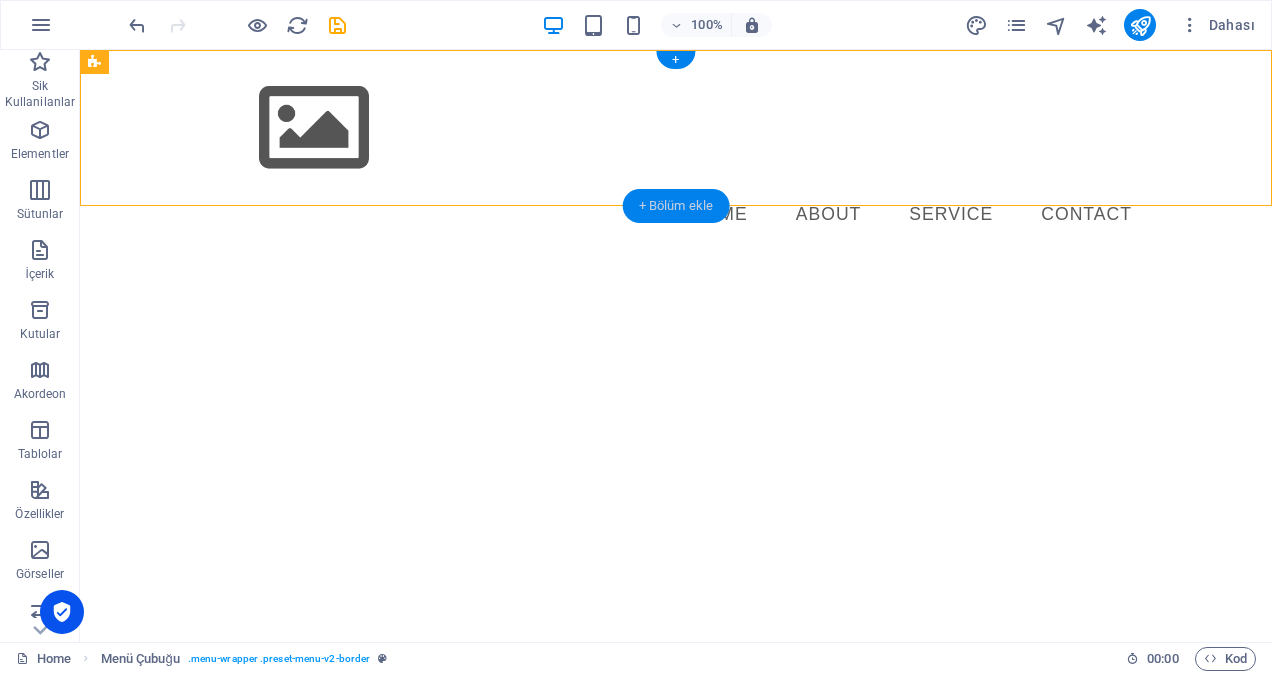click on "+ Bölüm ekle" at bounding box center [676, 206] 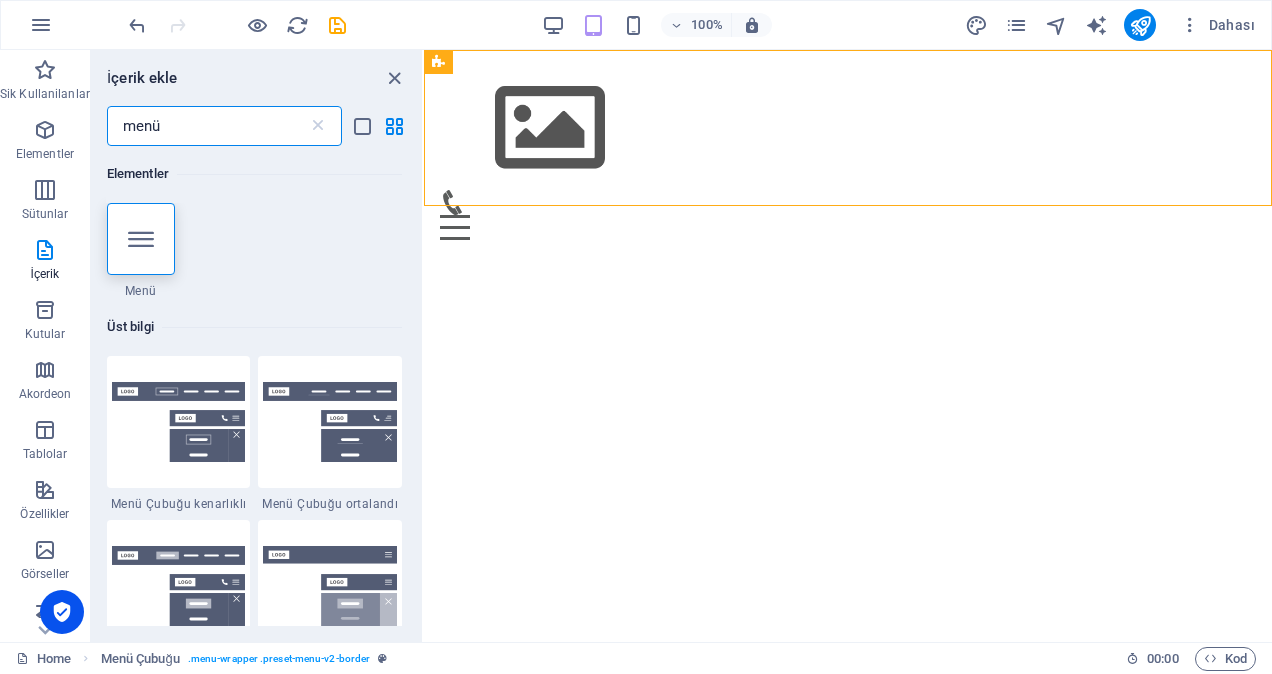 drag, startPoint x: 198, startPoint y: 123, endPoint x: 103, endPoint y: 111, distance: 95.7549 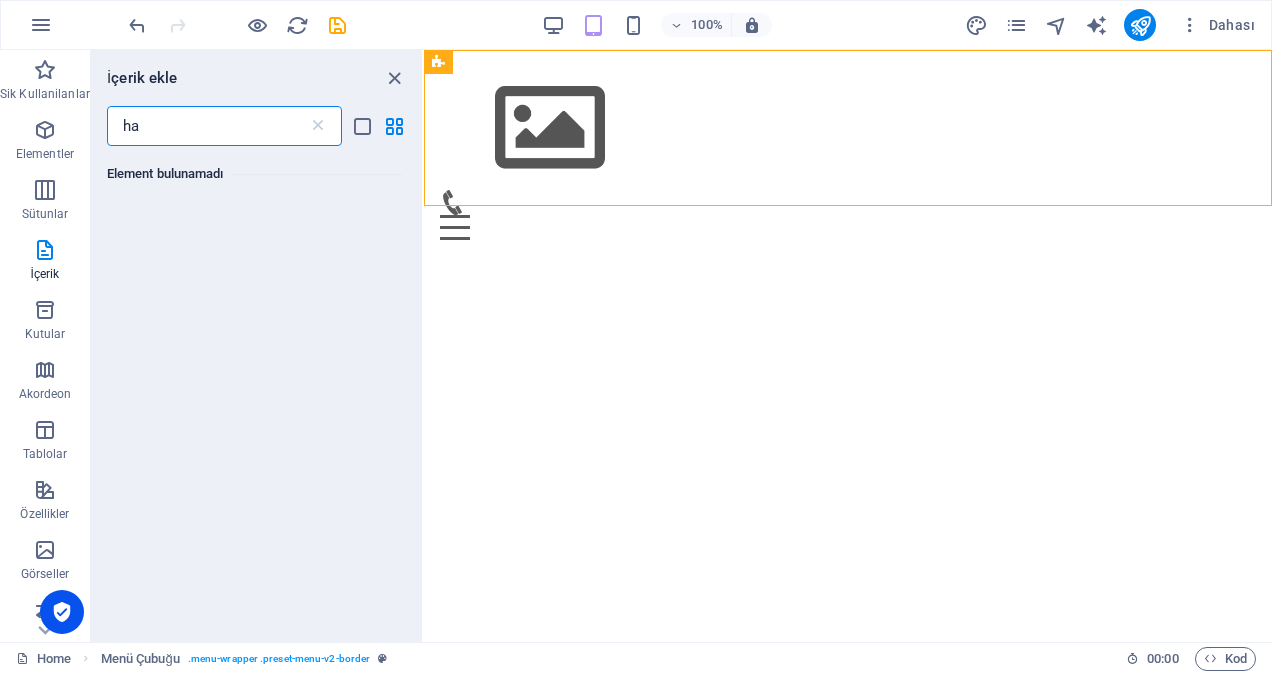 type on "h" 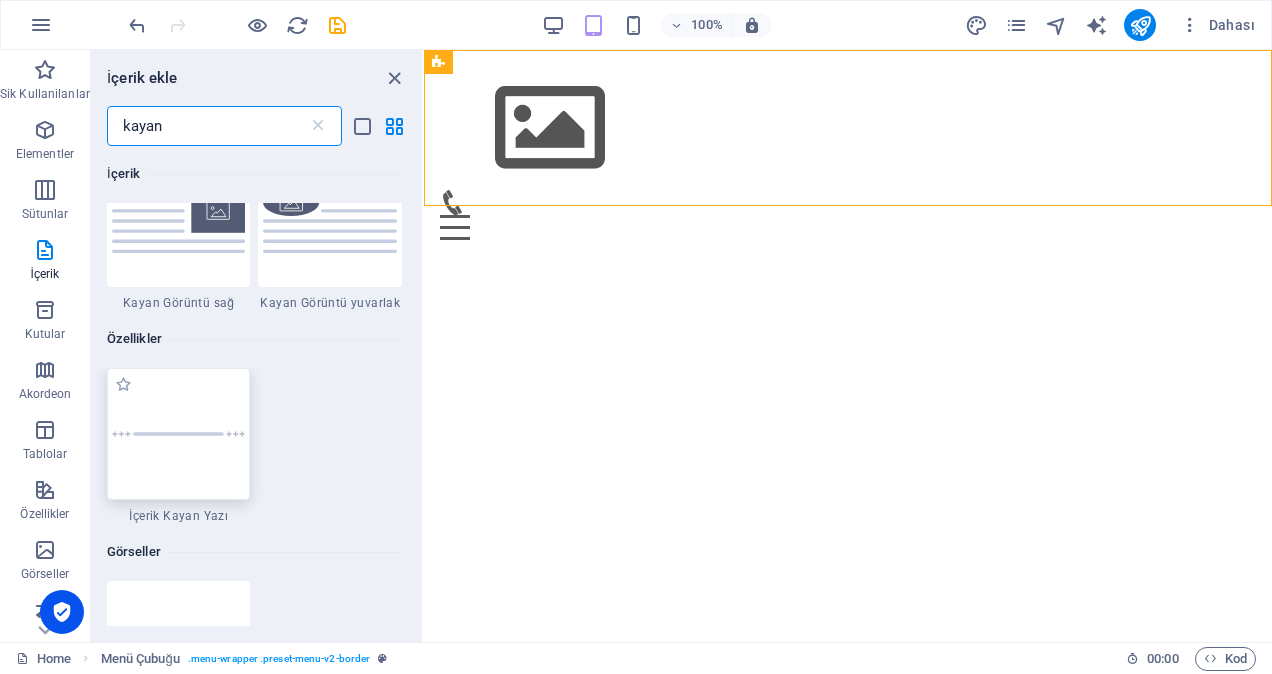 scroll, scrollTop: 300, scrollLeft: 0, axis: vertical 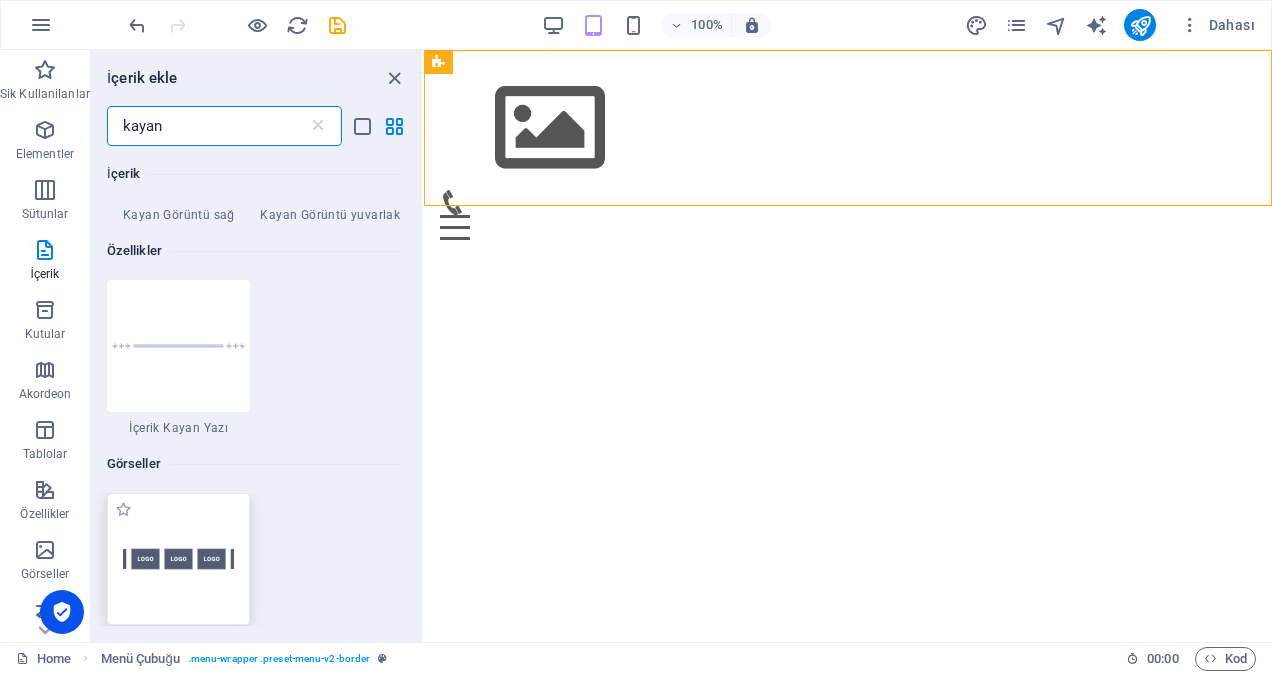 type on "kayan" 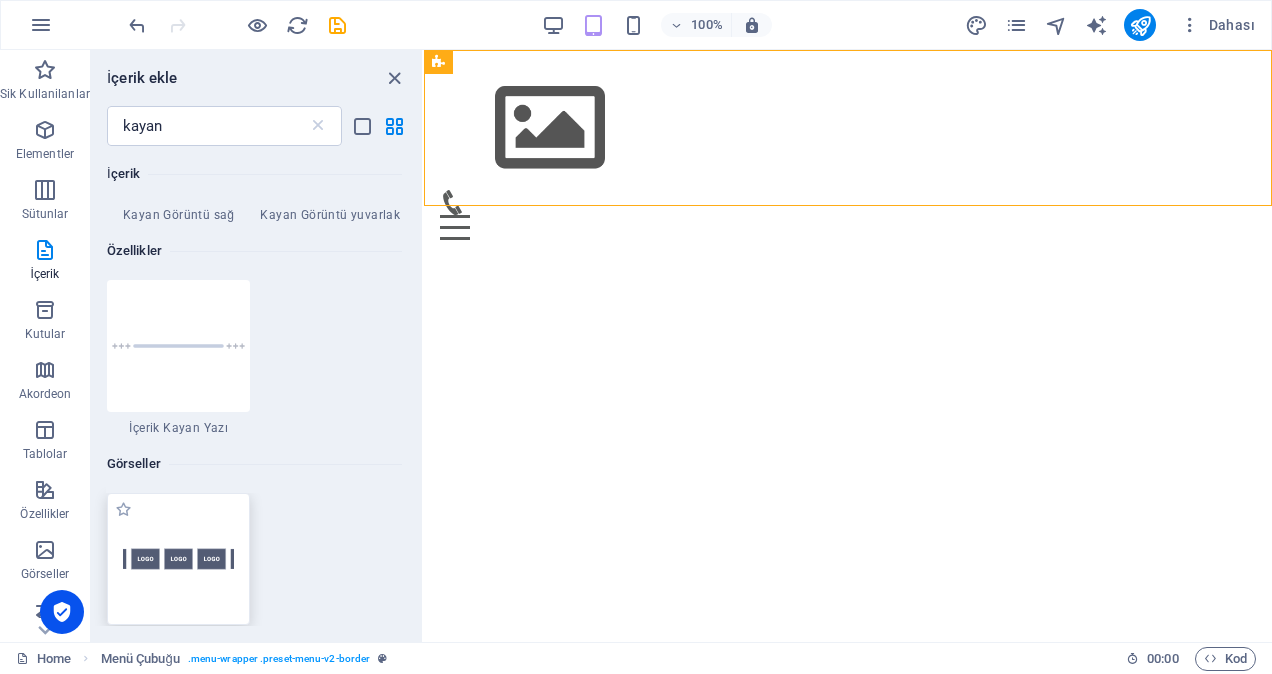 click at bounding box center [179, 558] 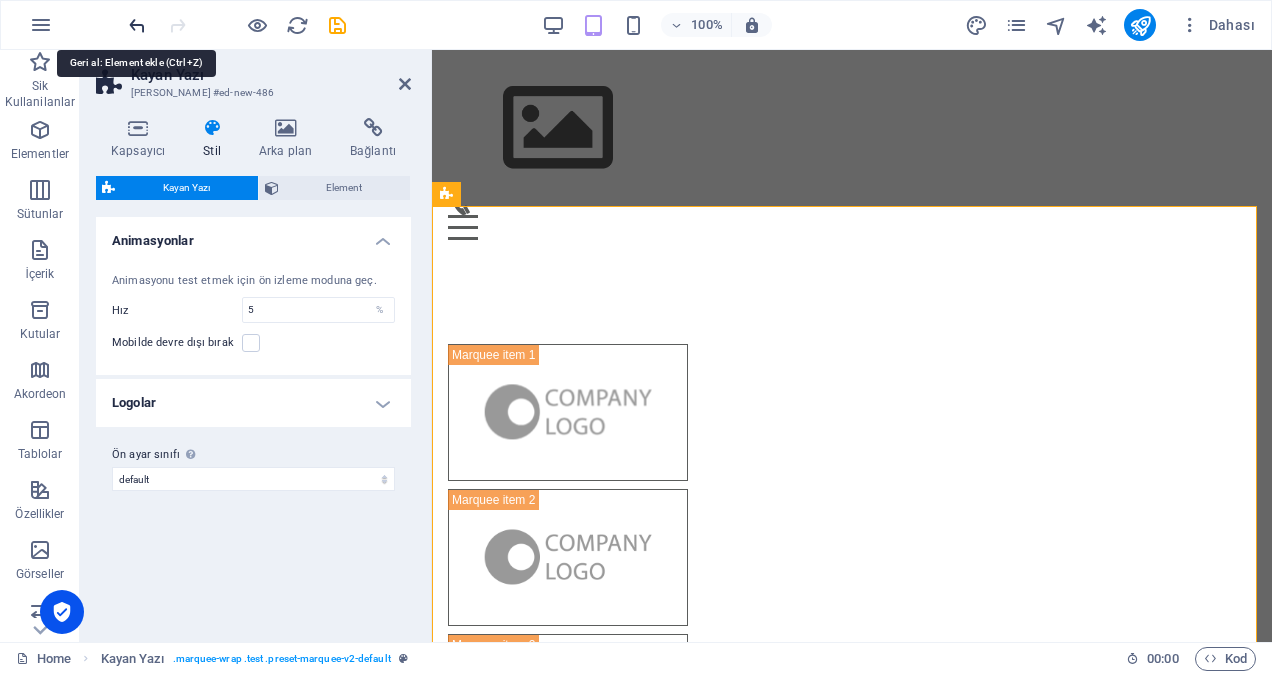 click at bounding box center [137, 25] 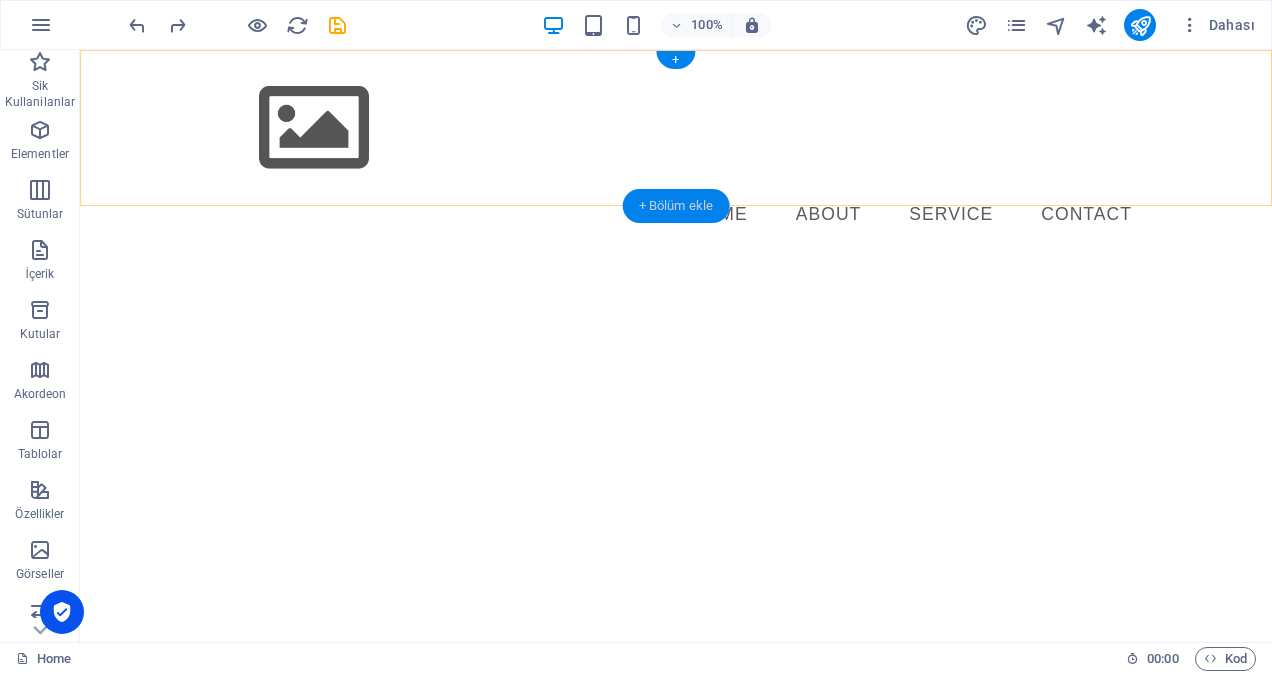 click on "+ Bölüm ekle" at bounding box center [676, 206] 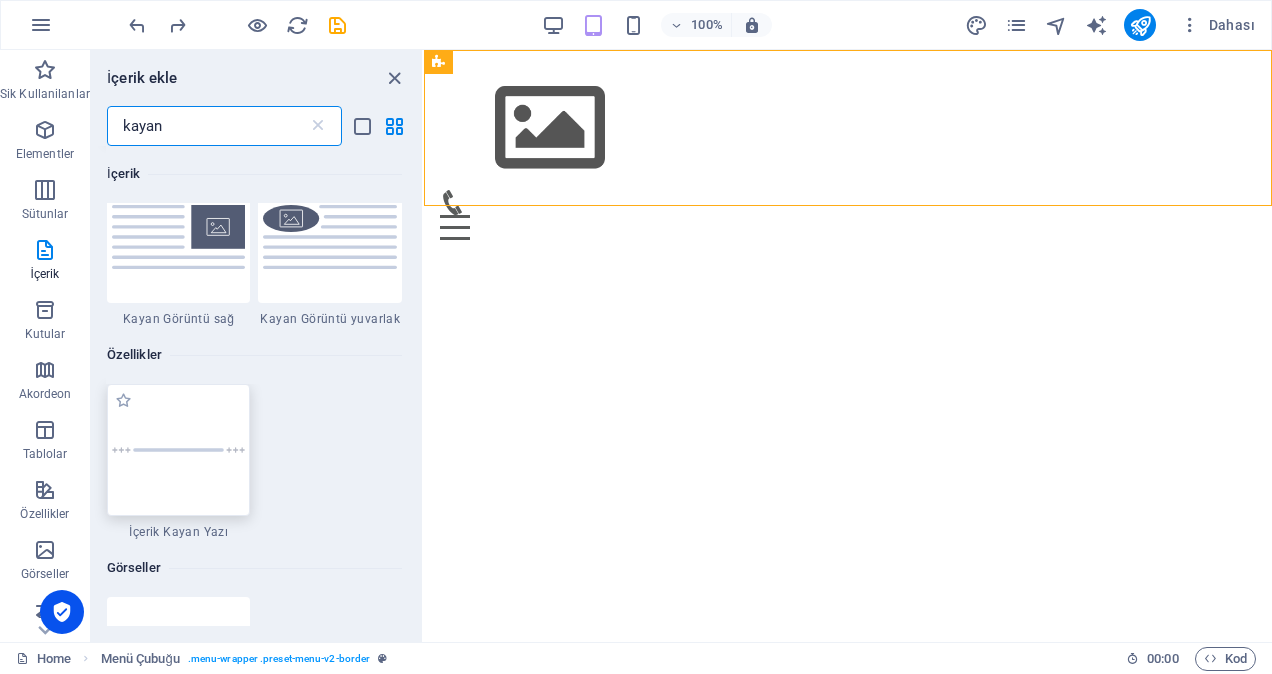scroll, scrollTop: 200, scrollLeft: 0, axis: vertical 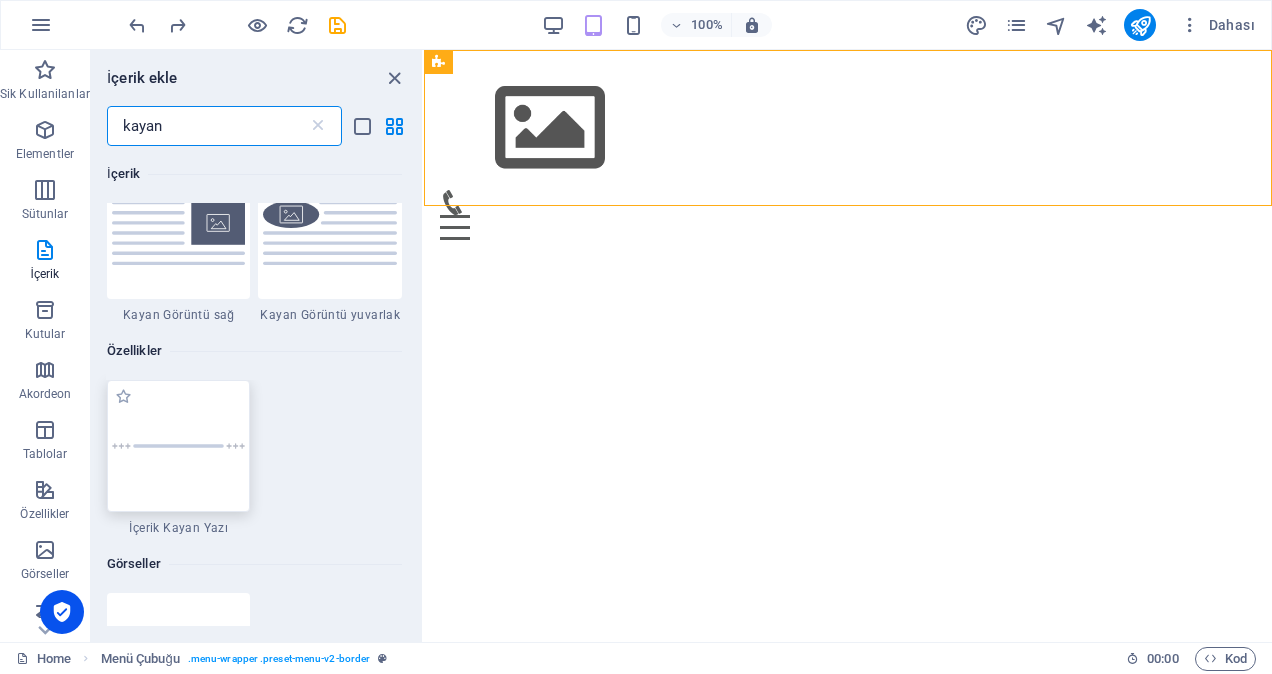 click at bounding box center [179, 446] 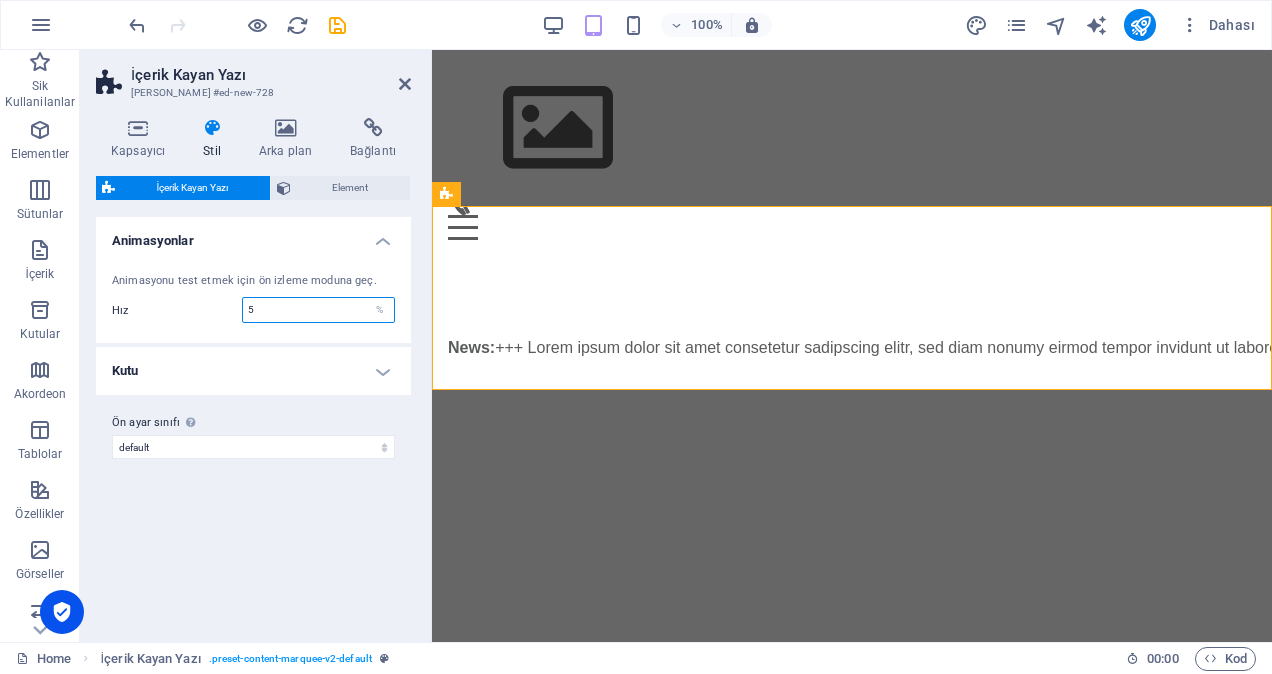 click on "5" at bounding box center (318, 310) 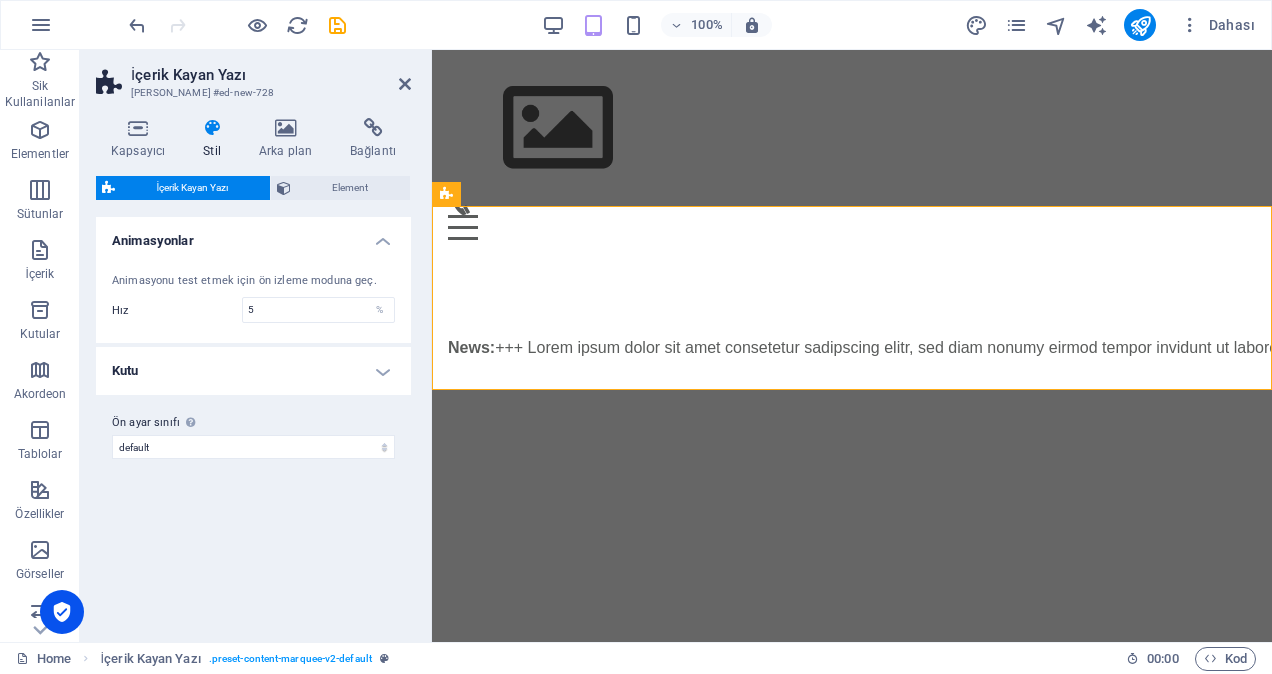 click on "Kutu" at bounding box center [253, 371] 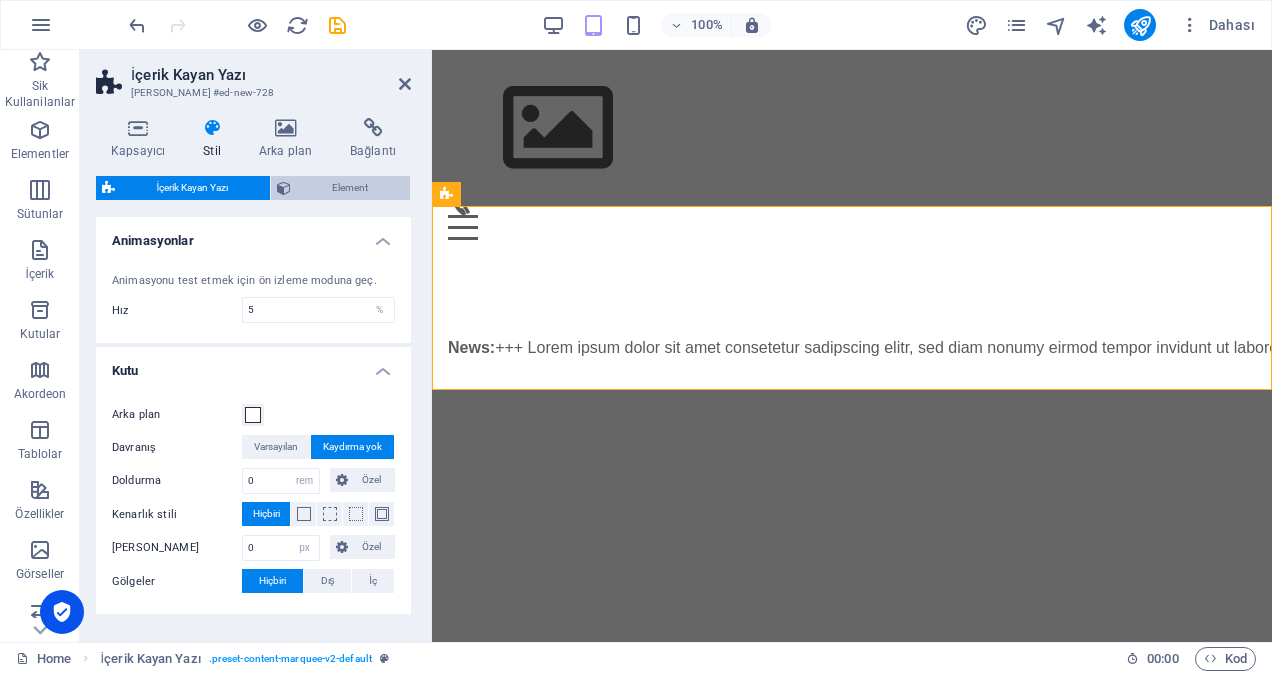 click on "Element" at bounding box center (350, 188) 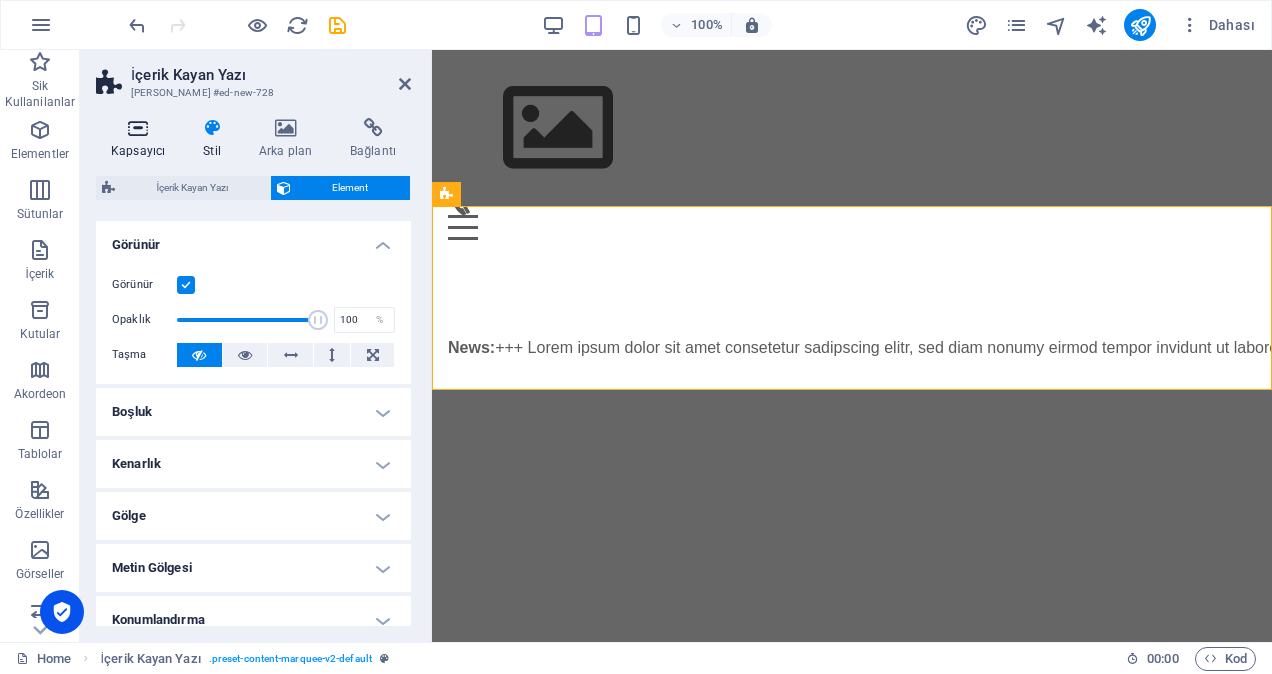 click on "Kapsayıcı" at bounding box center (142, 139) 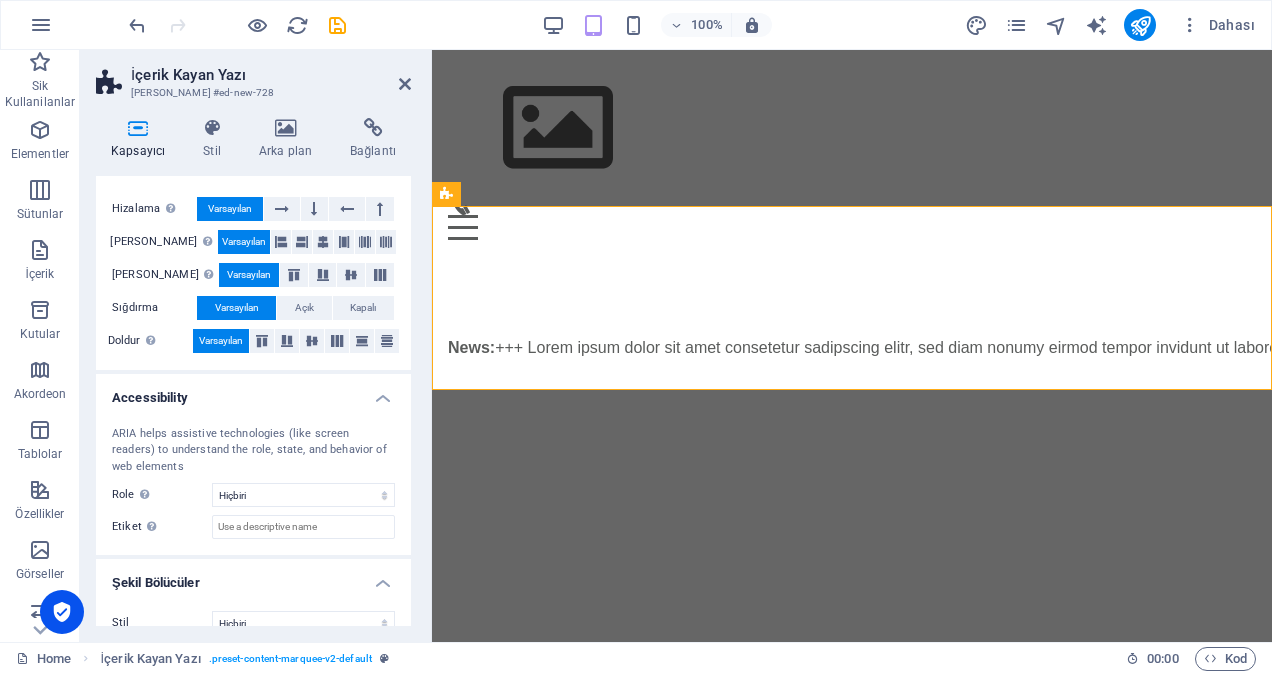 scroll, scrollTop: 323, scrollLeft: 0, axis: vertical 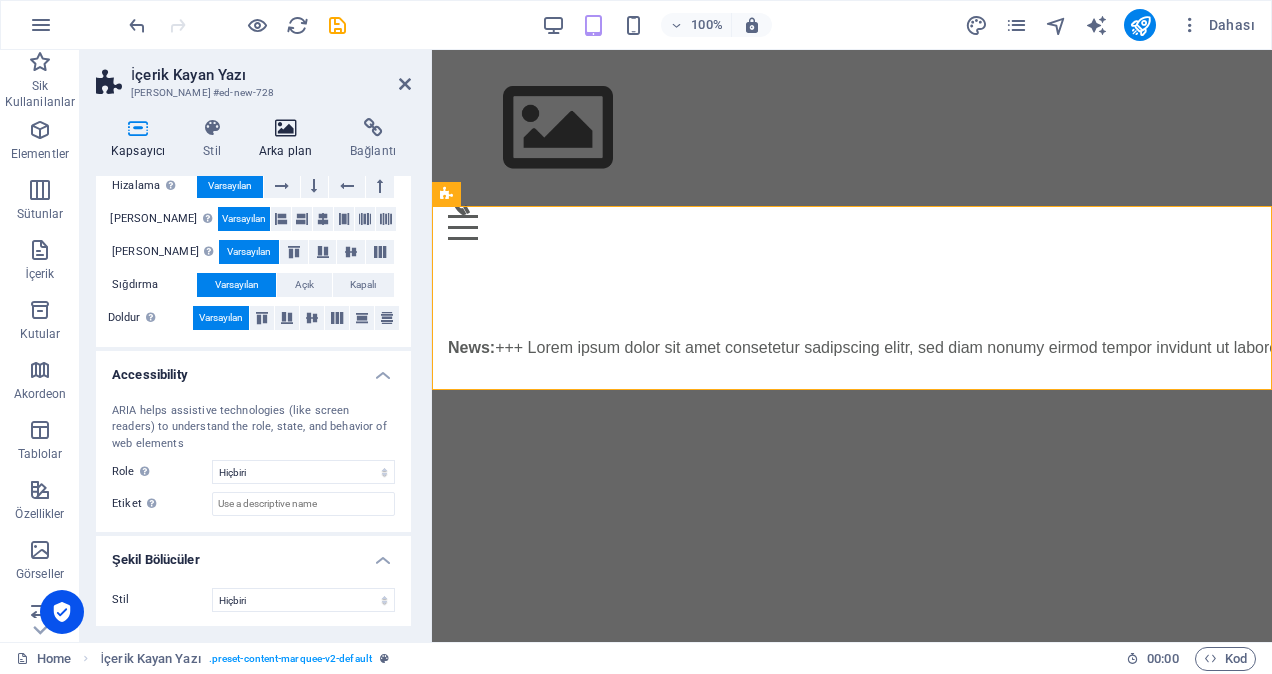 click on "Arka plan" at bounding box center [289, 139] 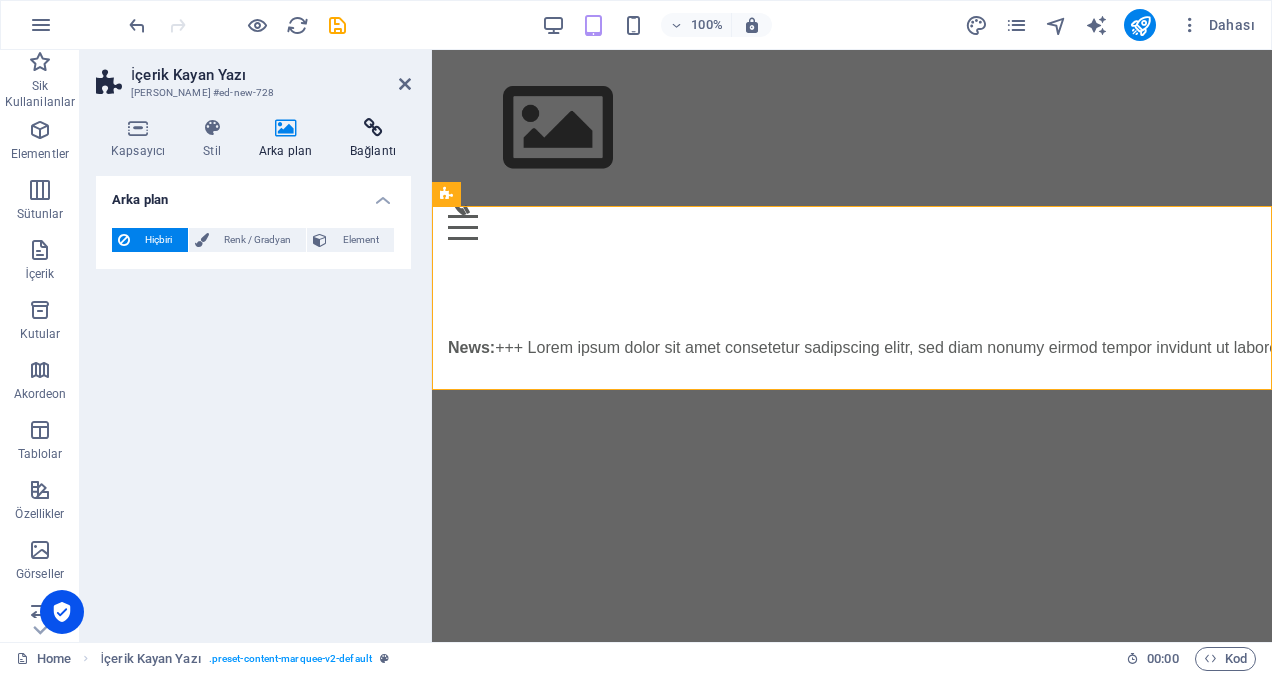 click at bounding box center (373, 128) 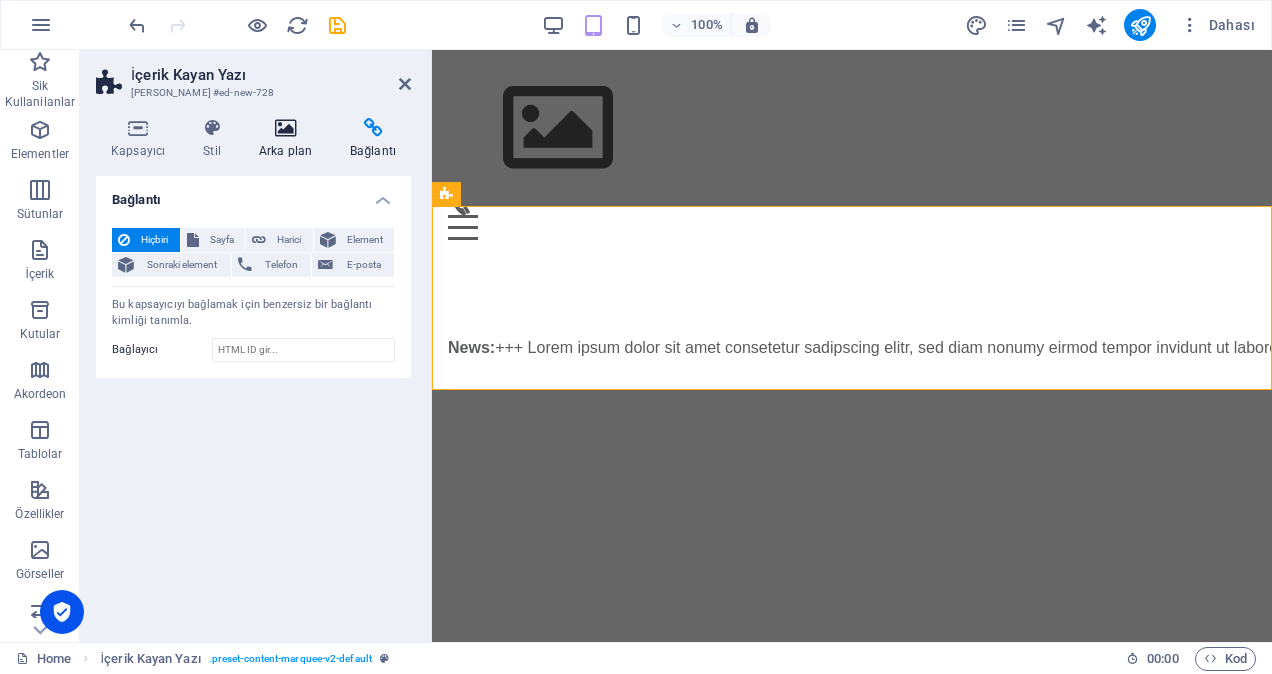 click on "Arka plan" at bounding box center (289, 139) 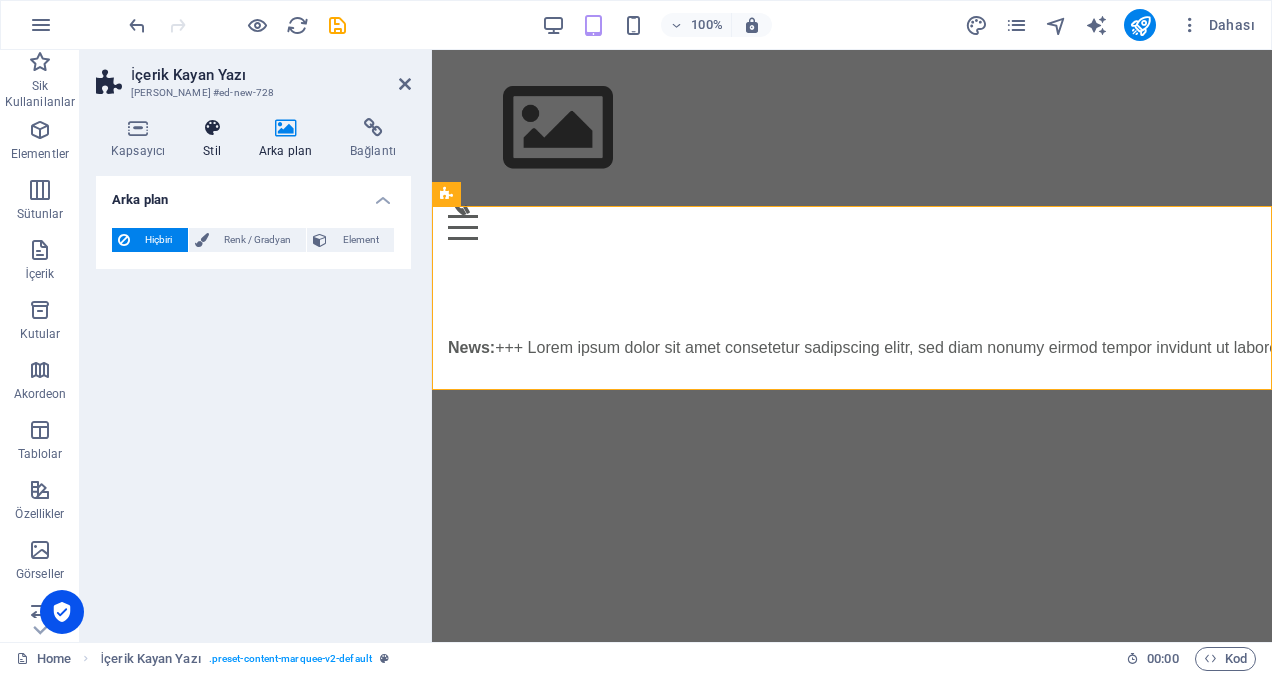 click on "Stil" at bounding box center (216, 139) 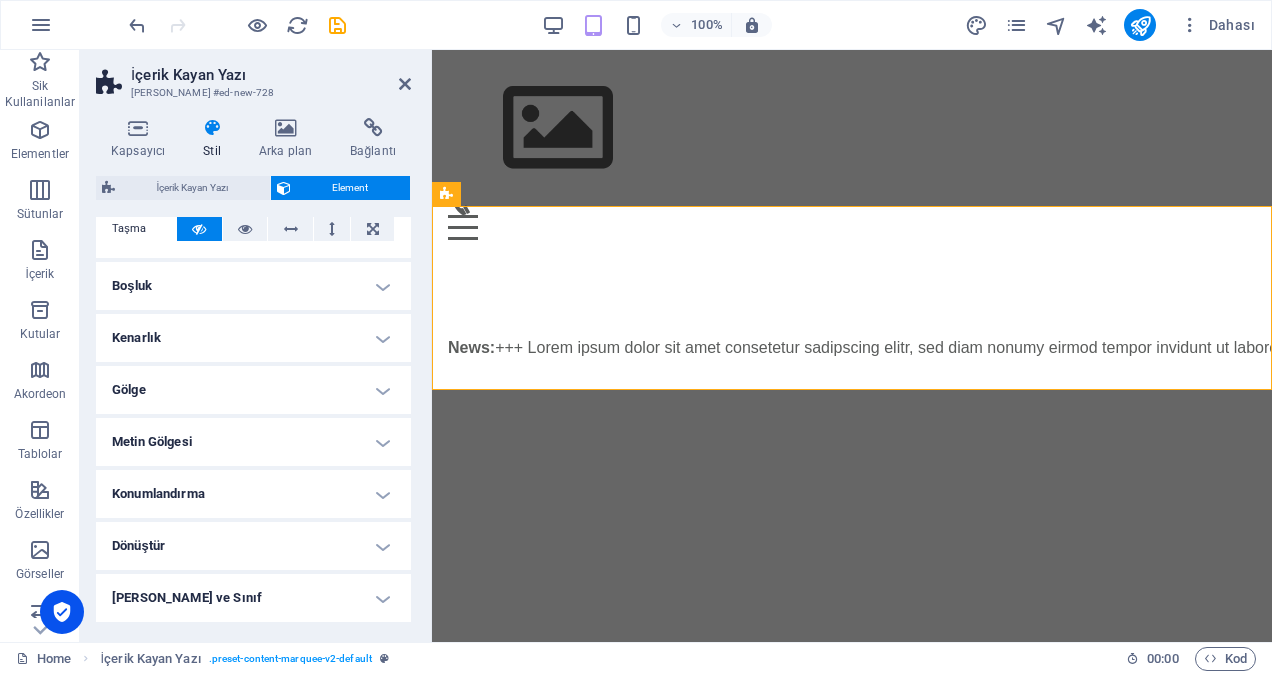 scroll, scrollTop: 225, scrollLeft: 0, axis: vertical 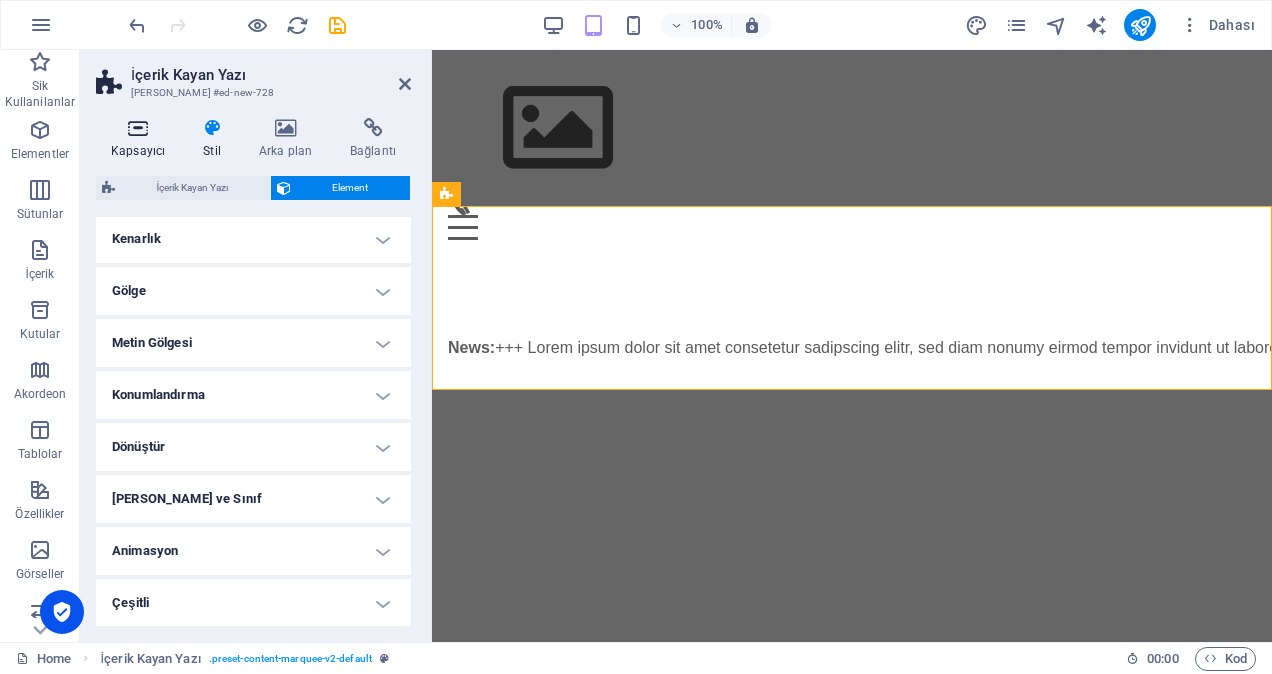click at bounding box center (138, 128) 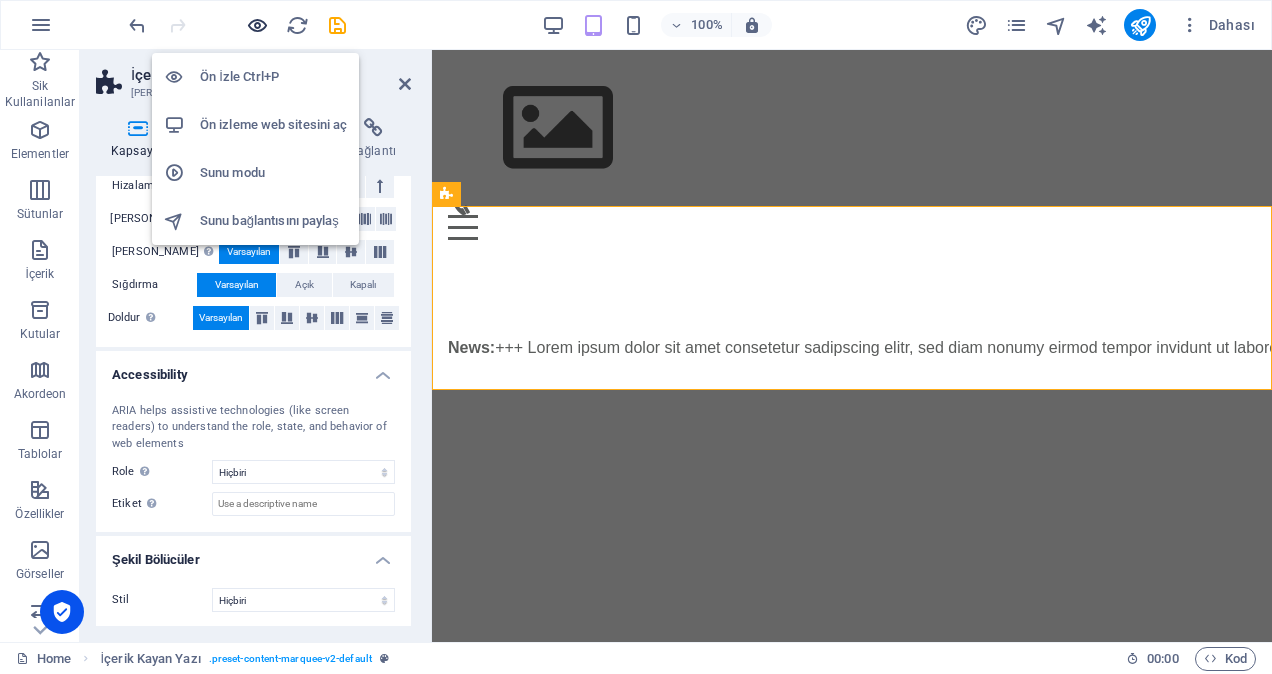 click at bounding box center (257, 25) 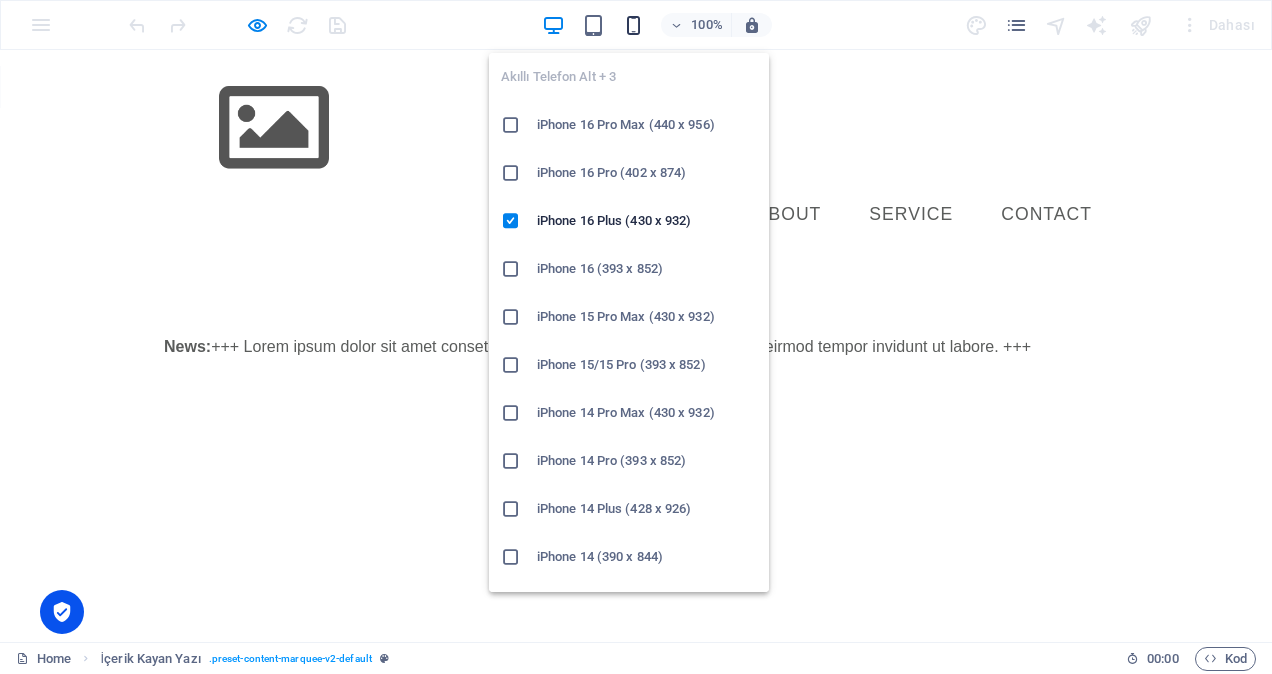 click at bounding box center (633, 25) 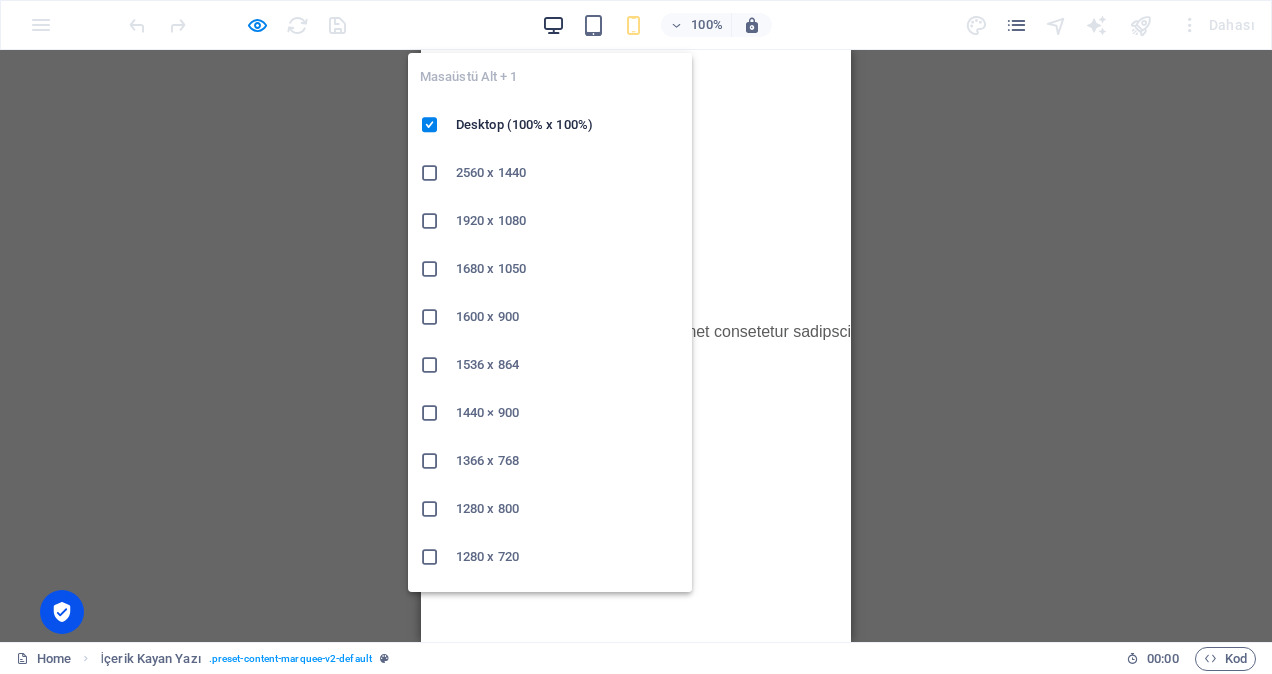 click at bounding box center [553, 25] 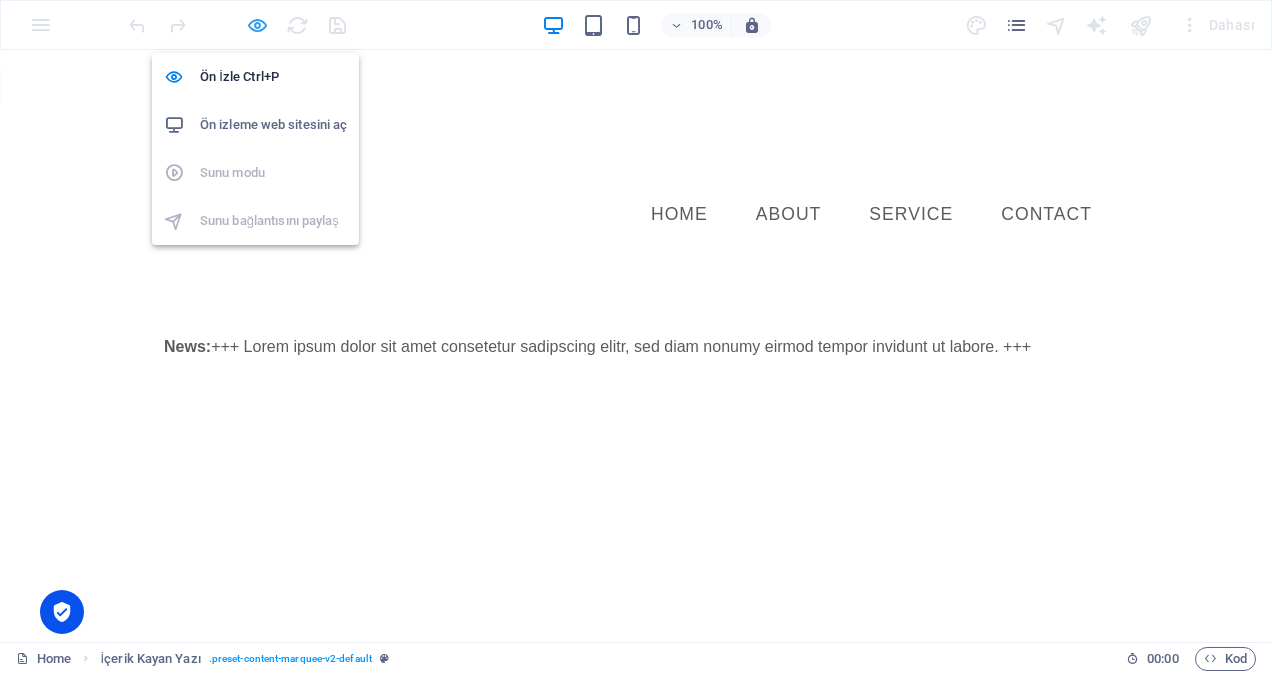 click at bounding box center (257, 25) 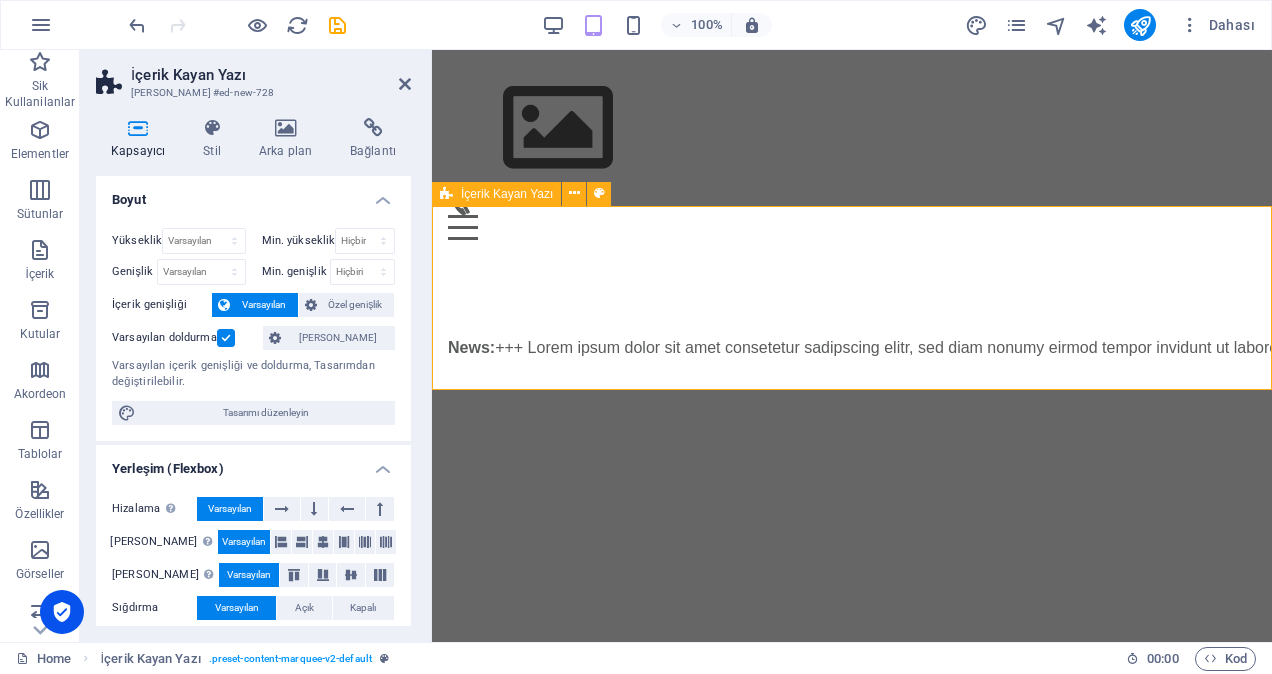 click on "News:  +++ Lorem ipsum dolor sit amet consetetur sadipscing elitr, sed diam nonumy eirmod tempor invidunt ut labore. +++" at bounding box center [852, 348] 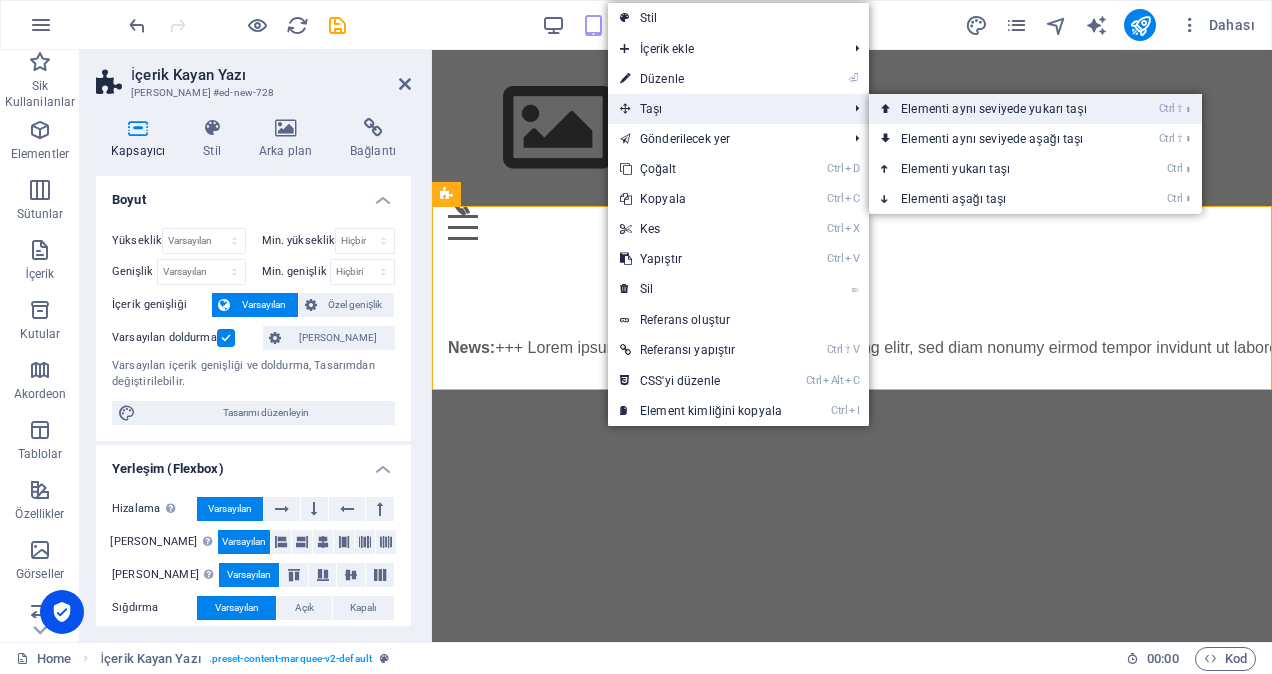 click on "Ctrl ⇧ ⬆  Elementi aynı seviyede yukarı taşı" at bounding box center (998, 109) 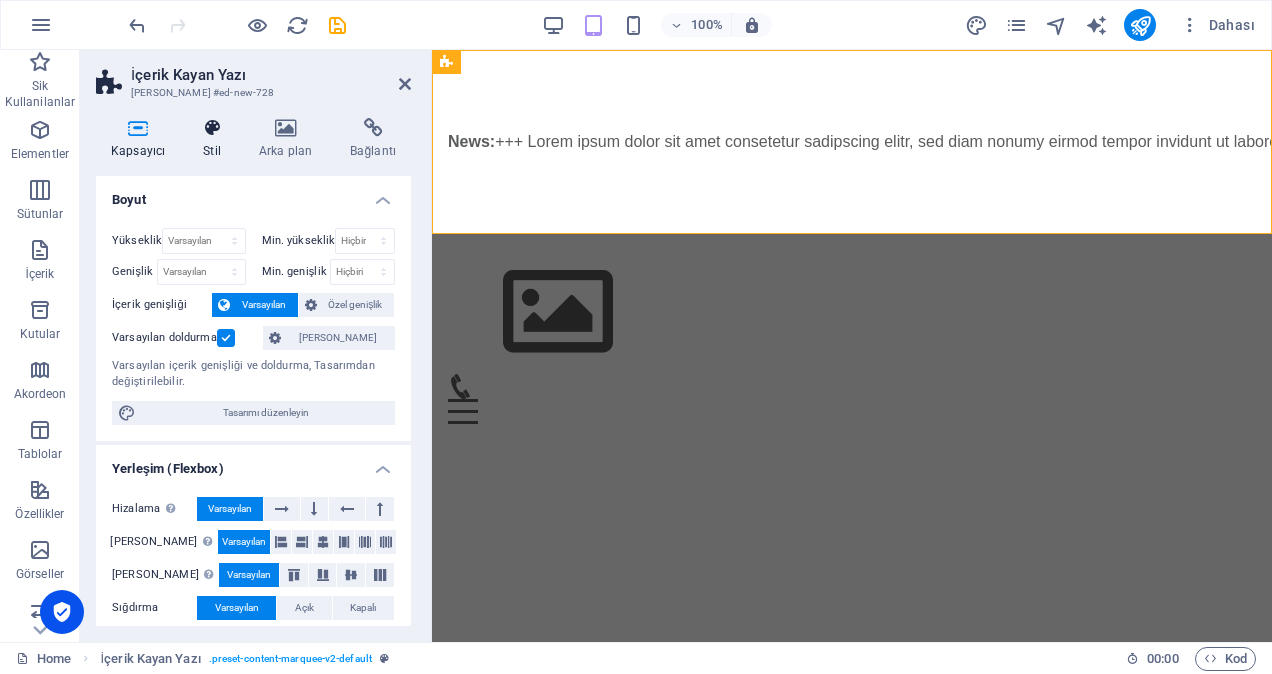 click on "Stil" at bounding box center [216, 139] 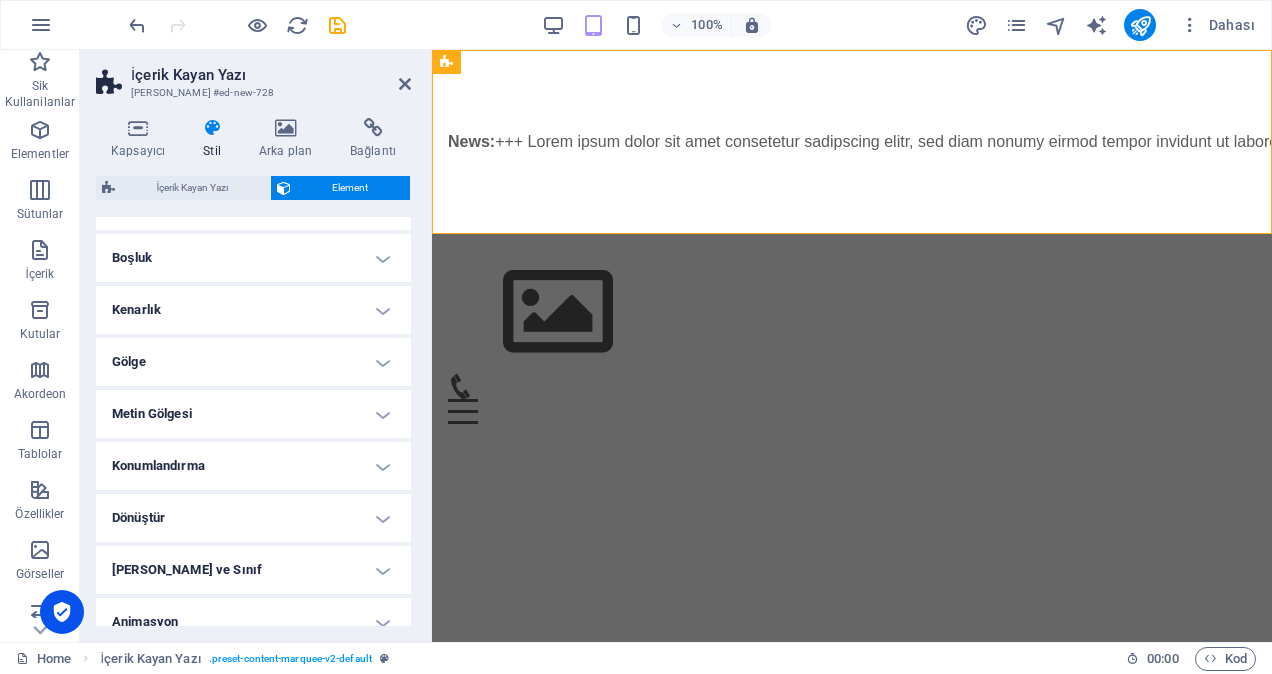 scroll, scrollTop: 200, scrollLeft: 0, axis: vertical 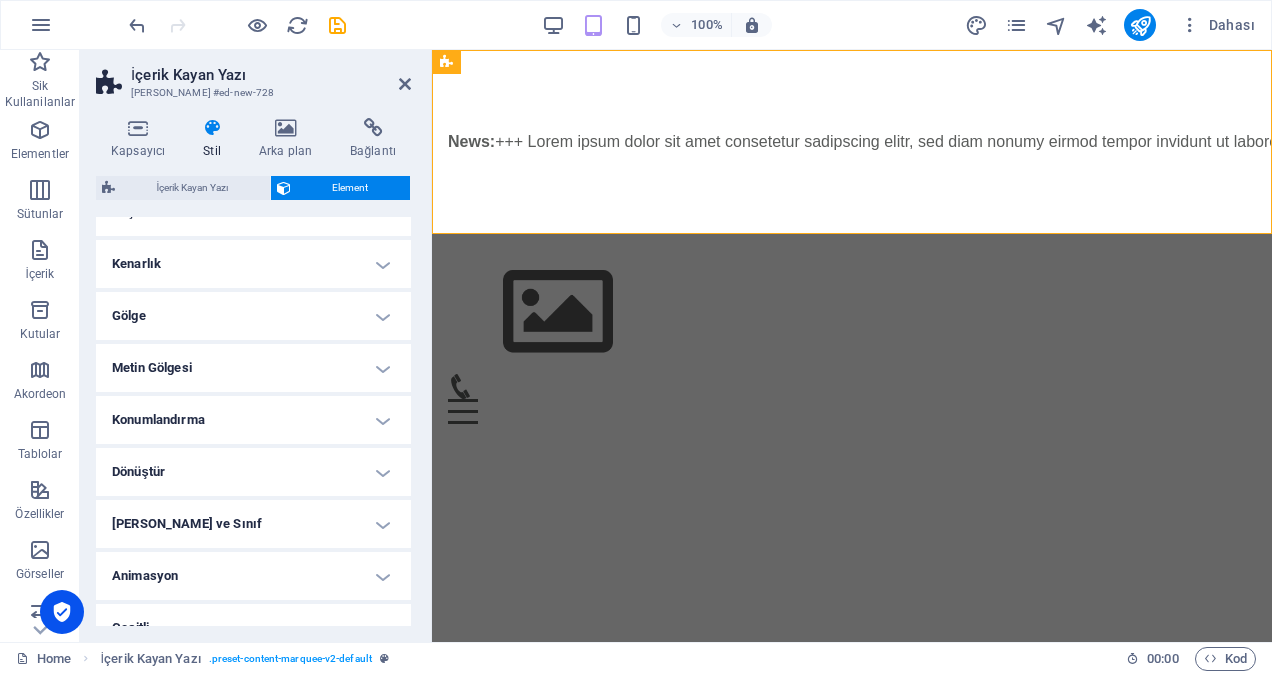 click on "Konumlandırma" at bounding box center [253, 420] 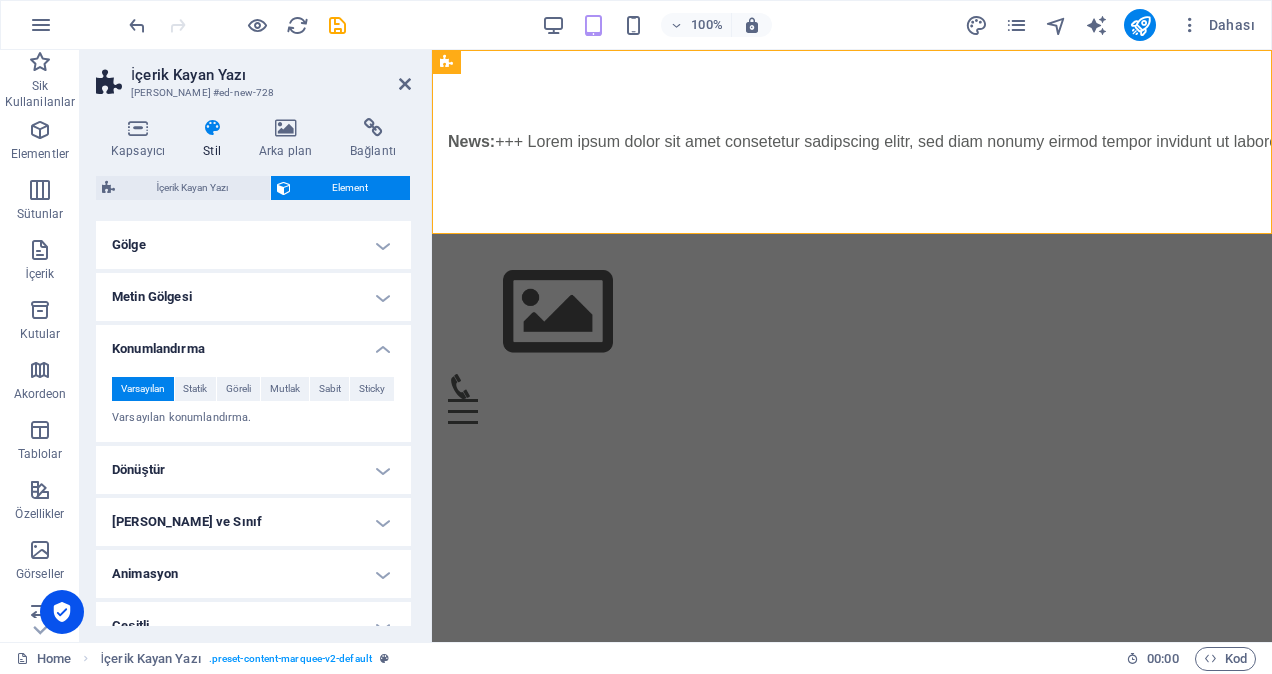 scroll, scrollTop: 295, scrollLeft: 0, axis: vertical 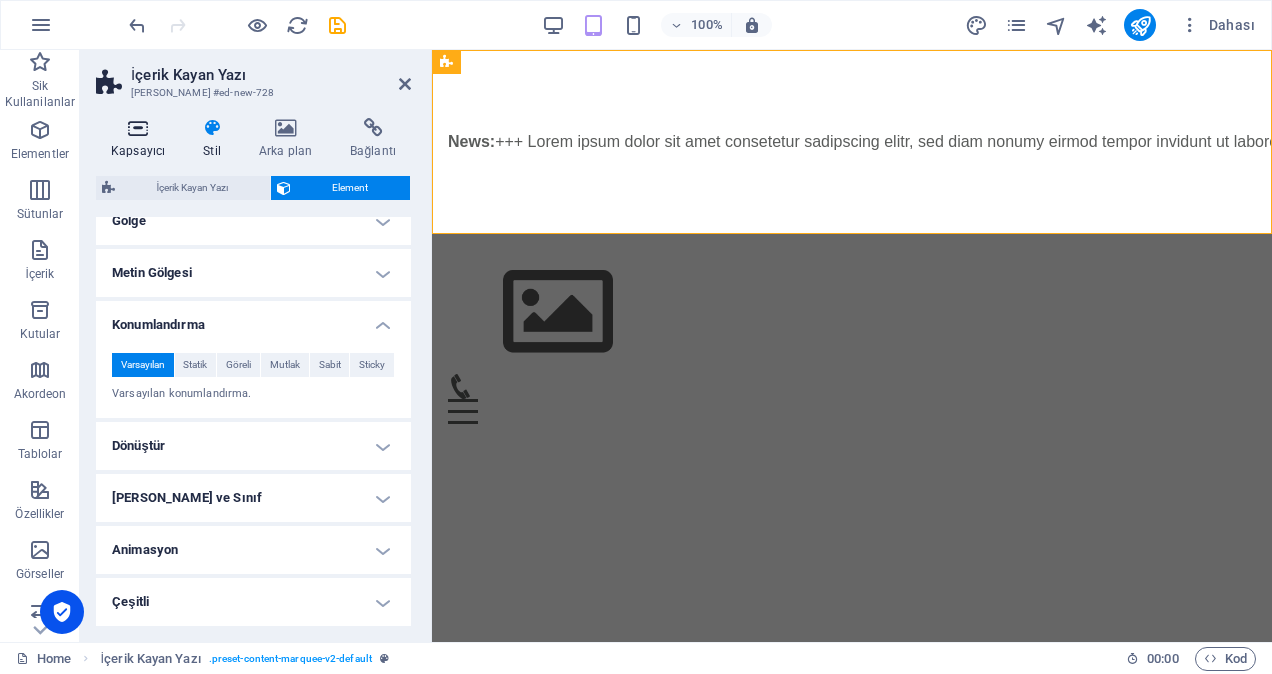 click at bounding box center [138, 128] 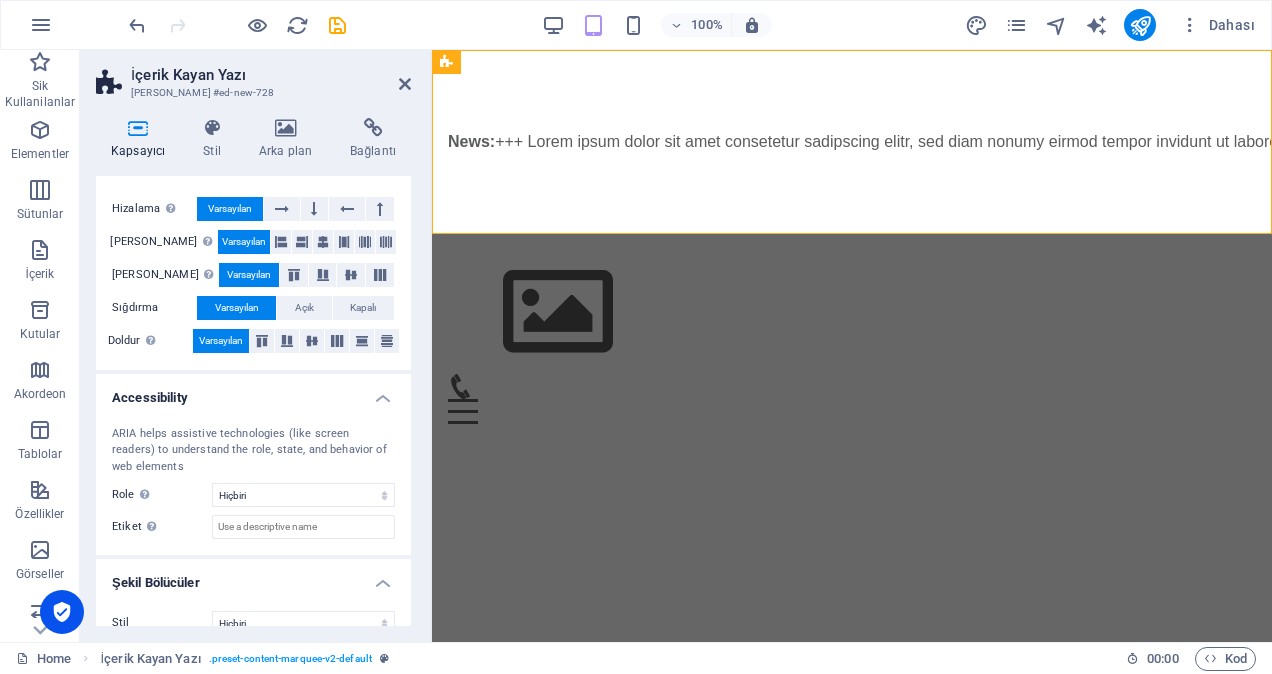 scroll, scrollTop: 323, scrollLeft: 0, axis: vertical 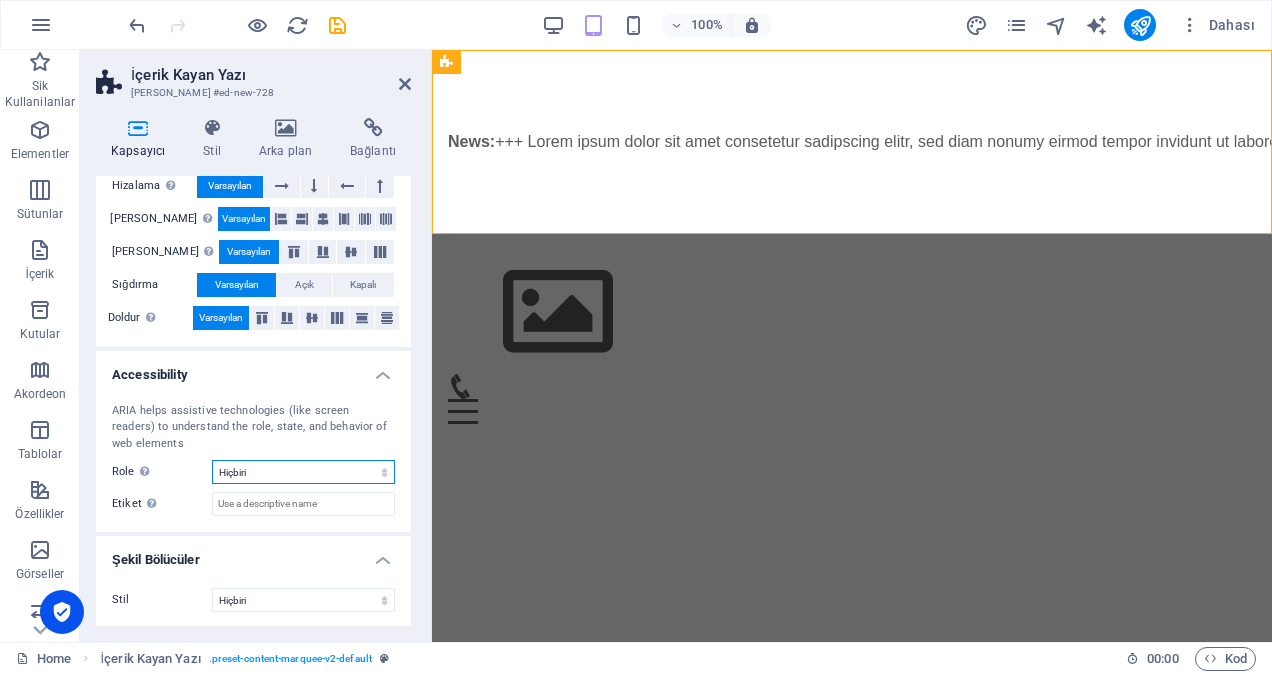 click on "Hiçbiri Alert Alt Bigi Article Banner Comment Complementary Dialog Marquee Presentation Region Section Separator Status Timer Üst bilgi" at bounding box center (303, 472) 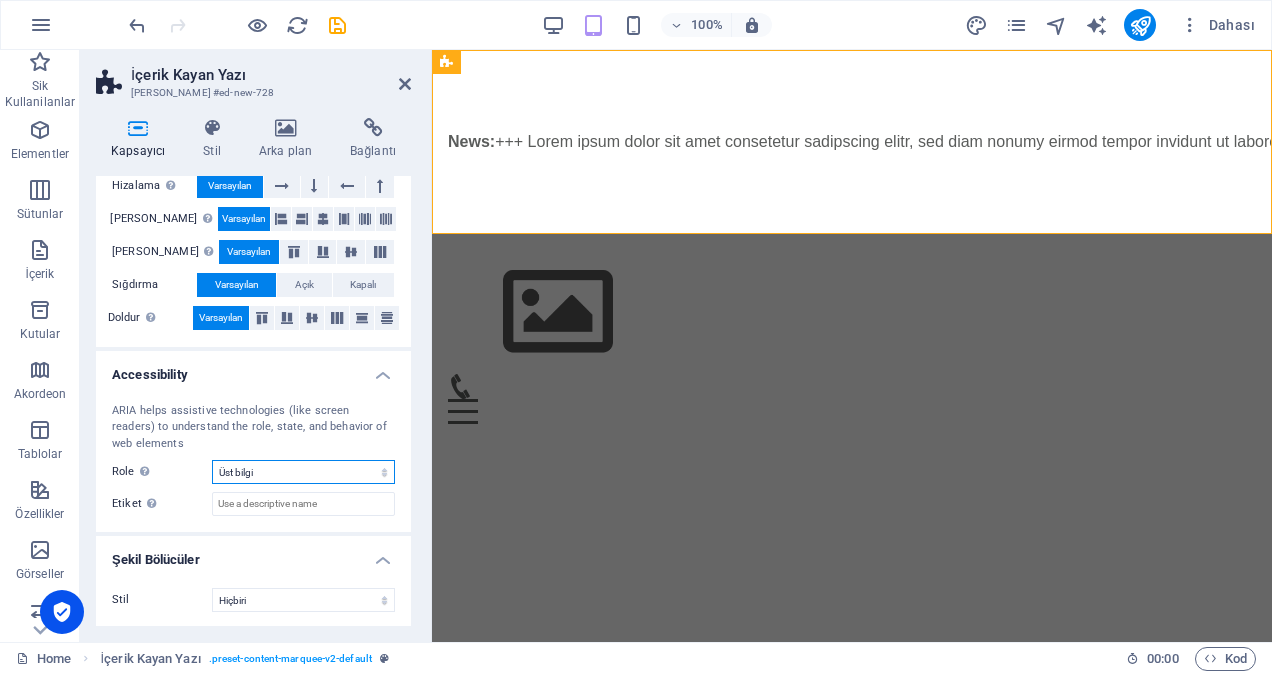 click on "Hiçbiri Alert Alt Bigi Article Banner Comment Complementary Dialog Marquee Presentation Region Section Separator Status Timer Üst bilgi" at bounding box center [303, 472] 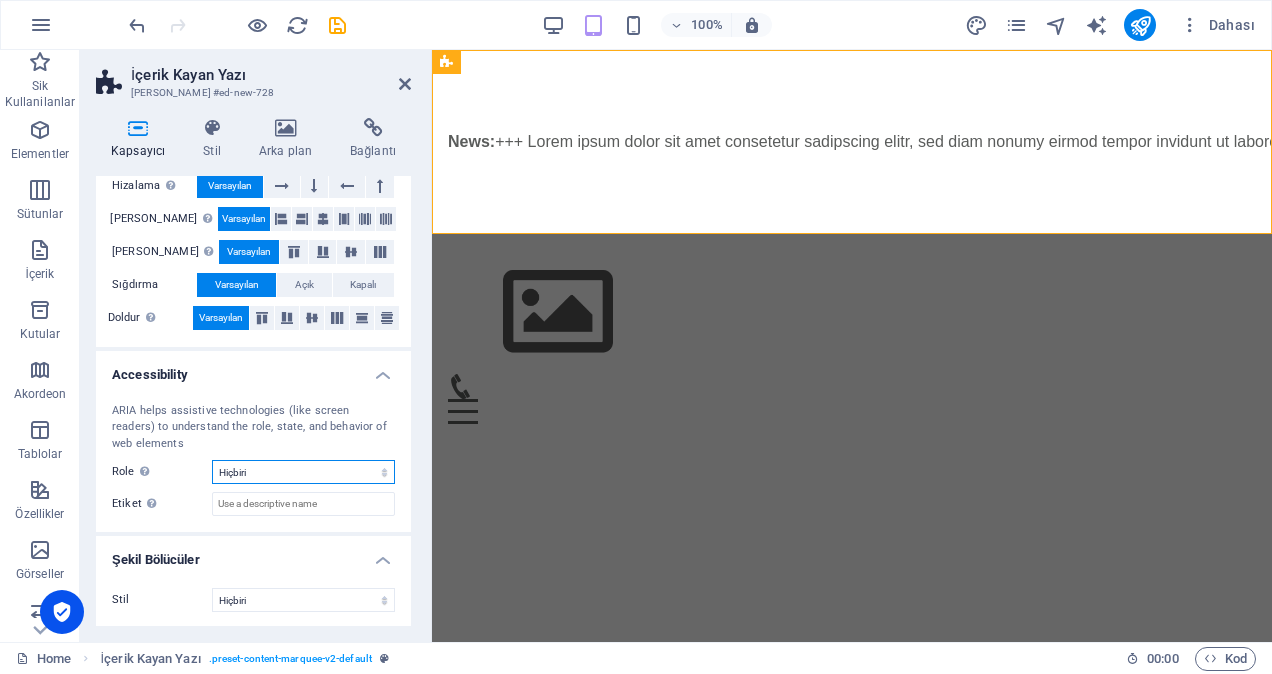 click on "Hiçbiri Alert Alt Bigi Article Banner Comment Complementary Dialog Marquee Presentation Region Section Separator Status Timer Üst bilgi" at bounding box center (303, 472) 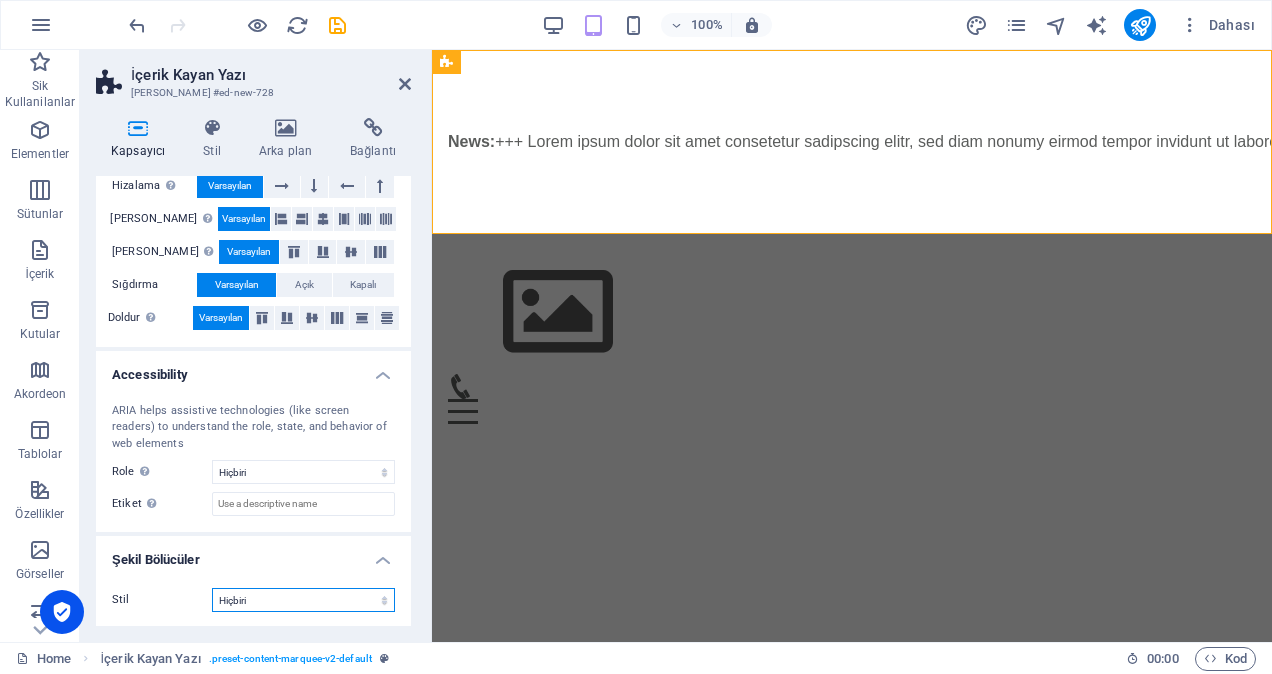 click on "Hiçbiri Üçgen Kare Çapraz Çokgen 1 Çokgen 2 Zikzak Çoklu Zikzaklar Dalgalar Çoklu Dalgalar Yarım Daire Daire Daire Gölge Bloklar Altıgenler Bulutlar Çoklu Bulutlar Yelpaze Piramitler Kitap Boya Akıntısı Ateş Parçalanmış Kağıt Ok" at bounding box center [303, 600] 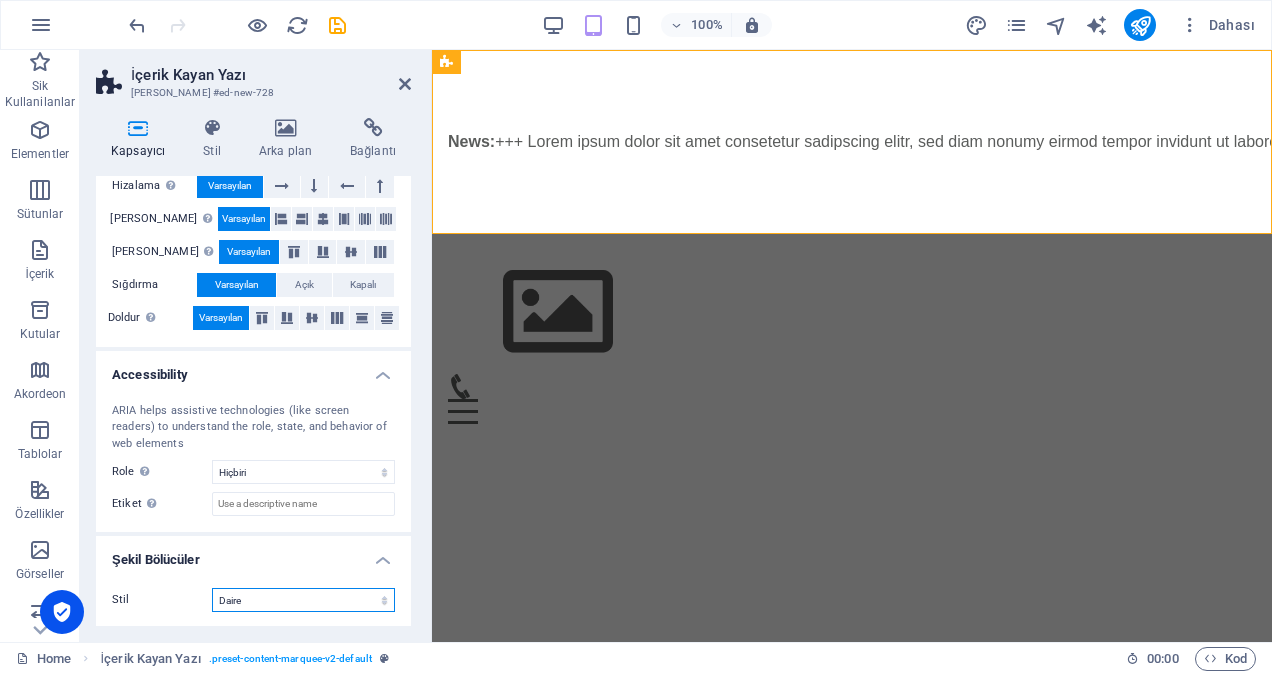 click on "Hiçbiri Üçgen Kare Çapraz Çokgen 1 Çokgen 2 Zikzak Çoklu Zikzaklar Dalgalar Çoklu Dalgalar Yarım Daire Daire Daire Gölge Bloklar Altıgenler Bulutlar Çoklu Bulutlar Yelpaze Piramitler Kitap Boya Akıntısı Ateş Parçalanmış Kağıt Ok" at bounding box center (303, 600) 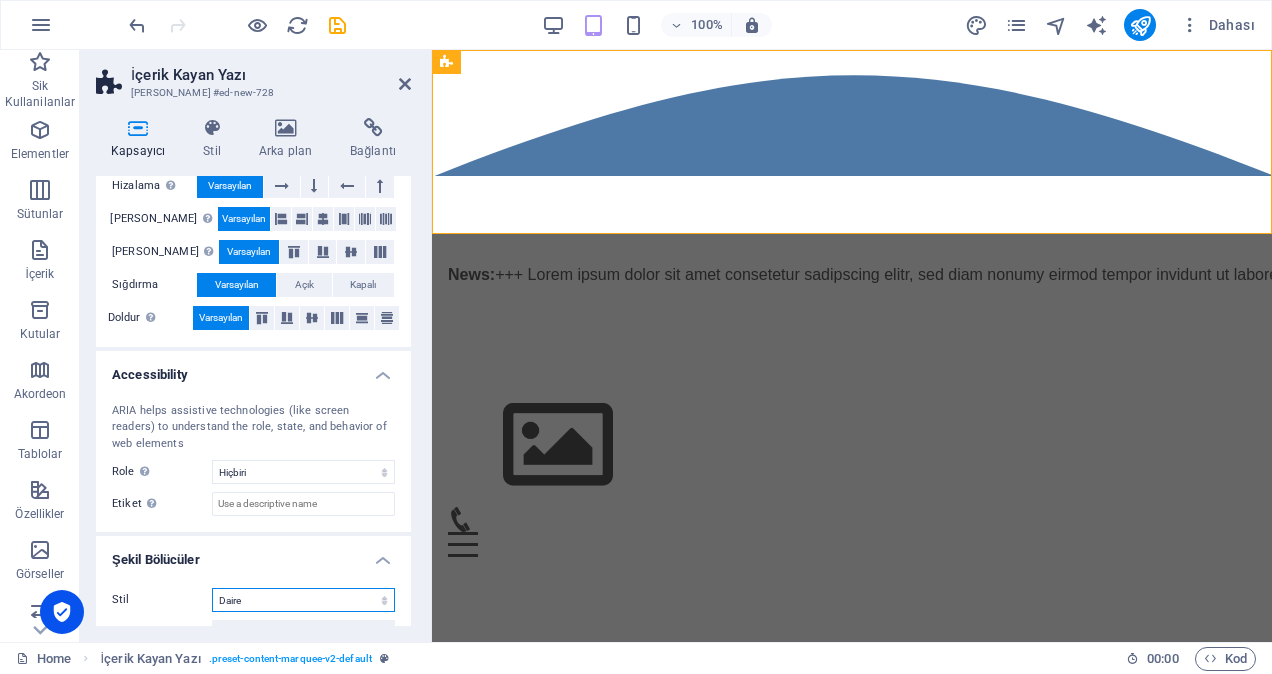 click on "Hiçbiri Üçgen Kare Çapraz Çokgen 1 Çokgen 2 Zikzak Çoklu Zikzaklar Dalgalar Çoklu Dalgalar Yarım Daire Daire Daire Gölge Bloklar Altıgenler Bulutlar Çoklu Bulutlar Yelpaze Piramitler Kitap Boya Akıntısı Ateş Parçalanmış Kağıt Ok" at bounding box center (303, 600) 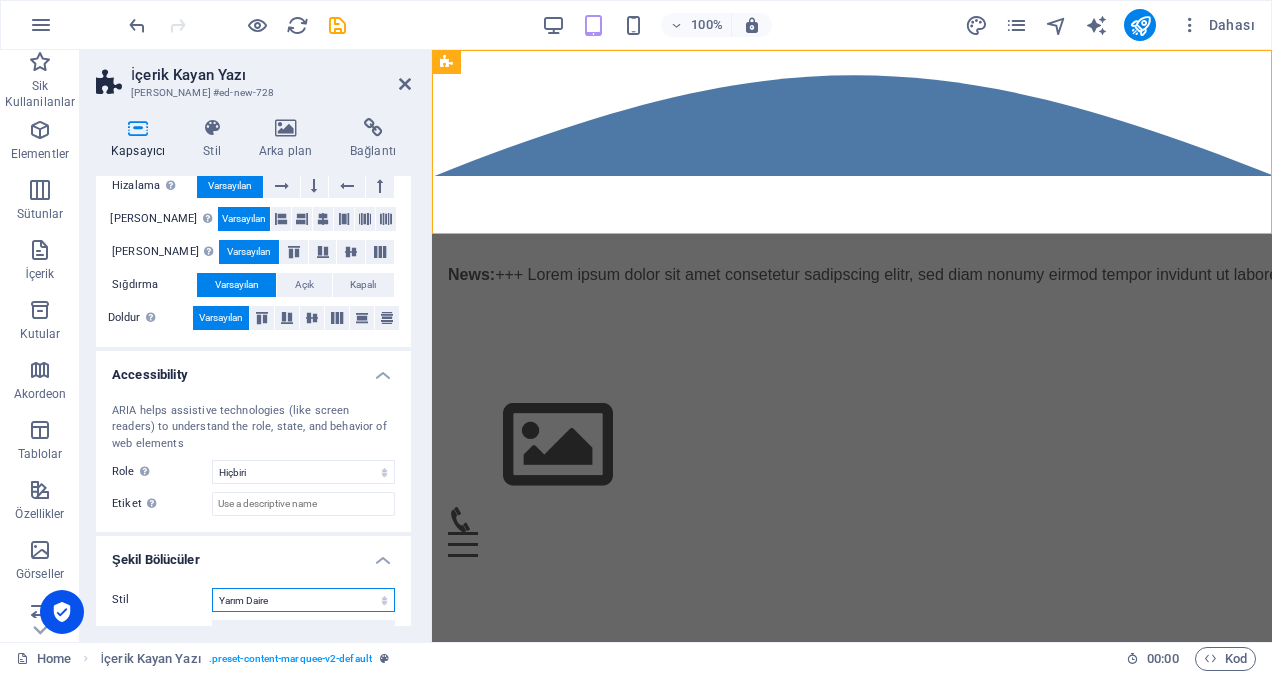 click on "Hiçbiri Üçgen Kare Çapraz Çokgen 1 Çokgen 2 Zikzak Çoklu Zikzaklar Dalgalar Çoklu Dalgalar Yarım Daire Daire Daire Gölge Bloklar Altıgenler Bulutlar Çoklu Bulutlar Yelpaze Piramitler Kitap Boya Akıntısı Ateş Parçalanmış Kağıt Ok" at bounding box center (303, 600) 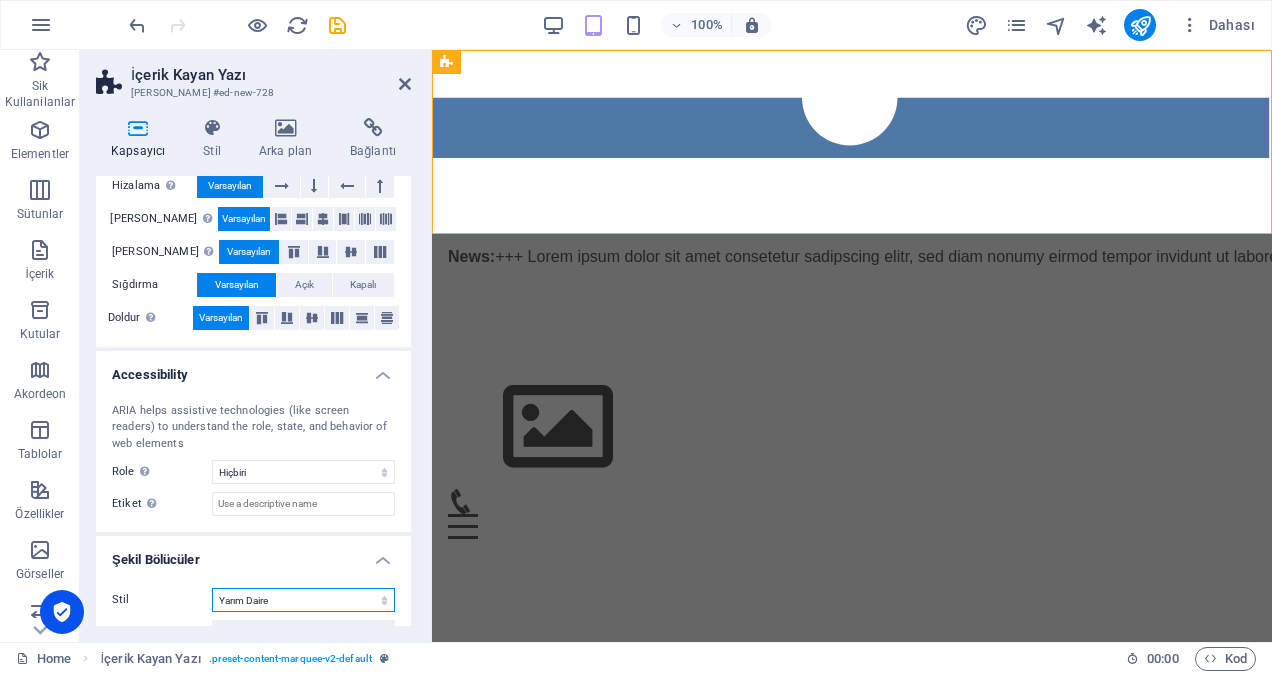 click on "Hiçbiri Üçgen Kare Çapraz Çokgen 1 Çokgen 2 Zikzak Çoklu Zikzaklar Dalgalar Çoklu Dalgalar Yarım Daire Daire Daire Gölge Bloklar Altıgenler Bulutlar Çoklu Bulutlar Yelpaze Piramitler Kitap Boya Akıntısı Ateş Parçalanmış Kağıt Ok" at bounding box center (303, 600) 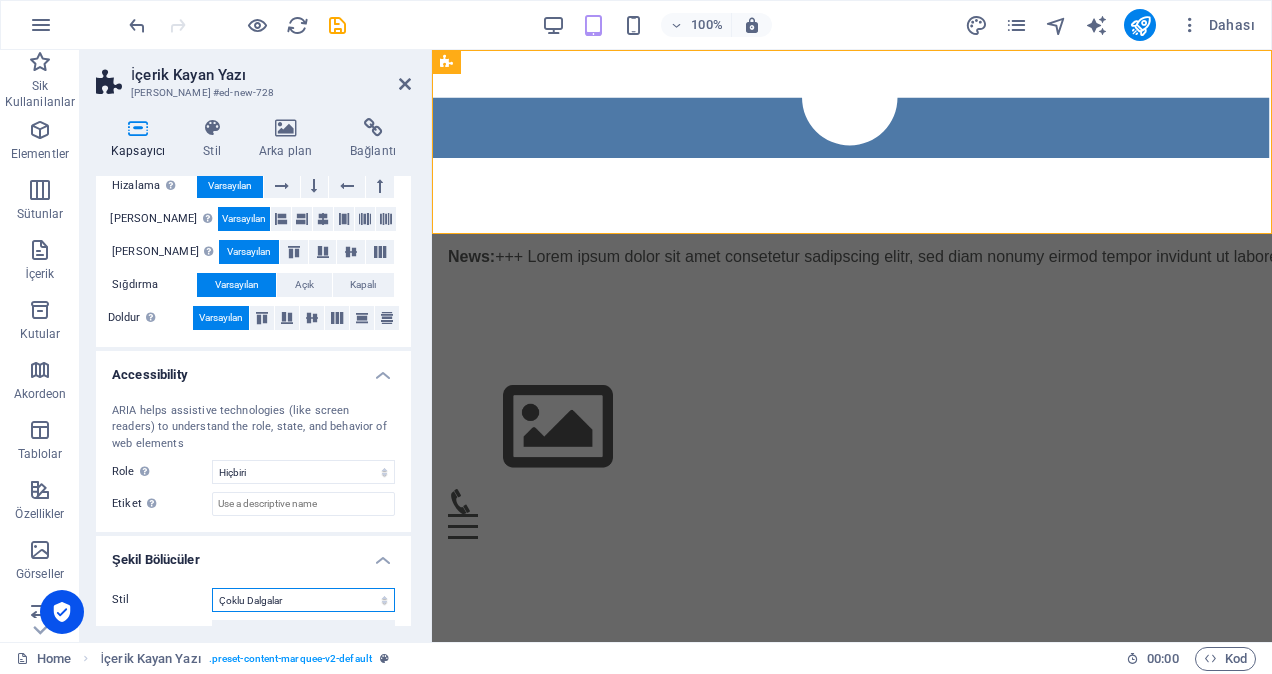 click on "Hiçbiri Üçgen Kare Çapraz Çokgen 1 Çokgen 2 Zikzak Çoklu Zikzaklar Dalgalar Çoklu Dalgalar Yarım Daire Daire Daire Gölge Bloklar Altıgenler Bulutlar Çoklu Bulutlar Yelpaze Piramitler Kitap Boya Akıntısı Ateş Parçalanmış Kağıt Ok" at bounding box center [303, 600] 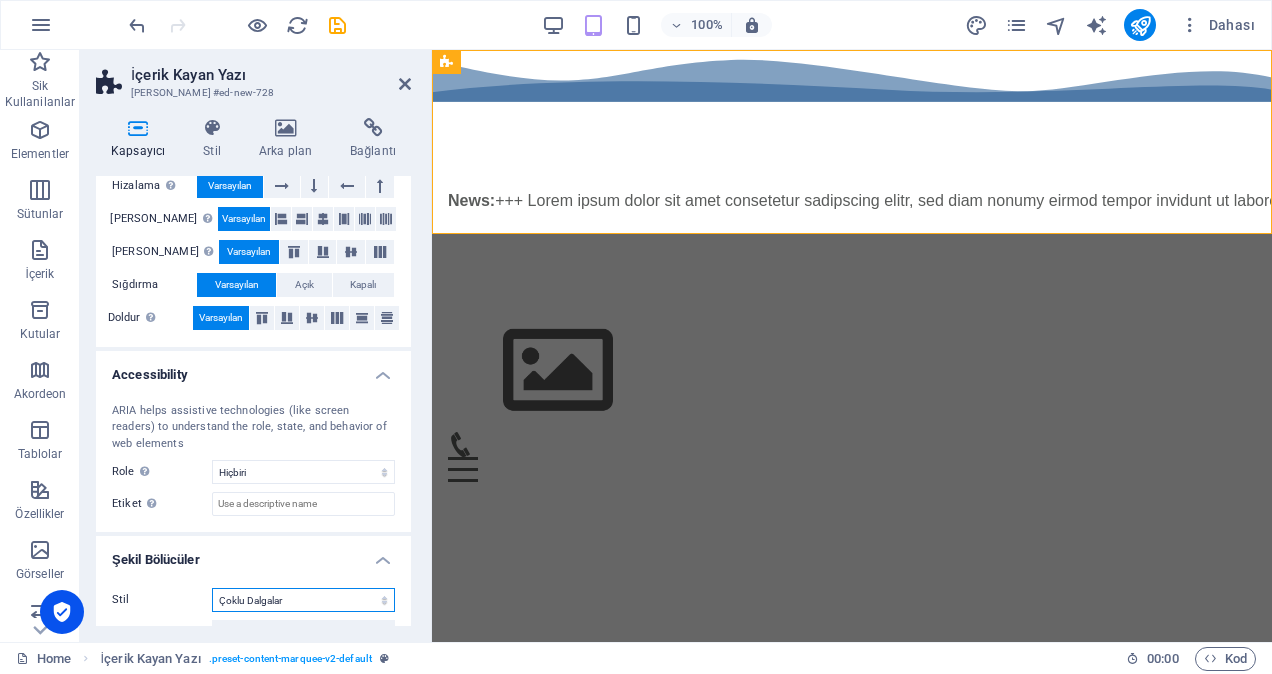 click on "Hiçbiri Üçgen Kare Çapraz Çokgen 1 Çokgen 2 Zikzak Çoklu Zikzaklar Dalgalar Çoklu Dalgalar Yarım Daire Daire Daire Gölge Bloklar Altıgenler Bulutlar Çoklu Bulutlar Yelpaze Piramitler Kitap Boya Akıntısı Ateş Parçalanmış Kağıt Ok" at bounding box center [303, 600] 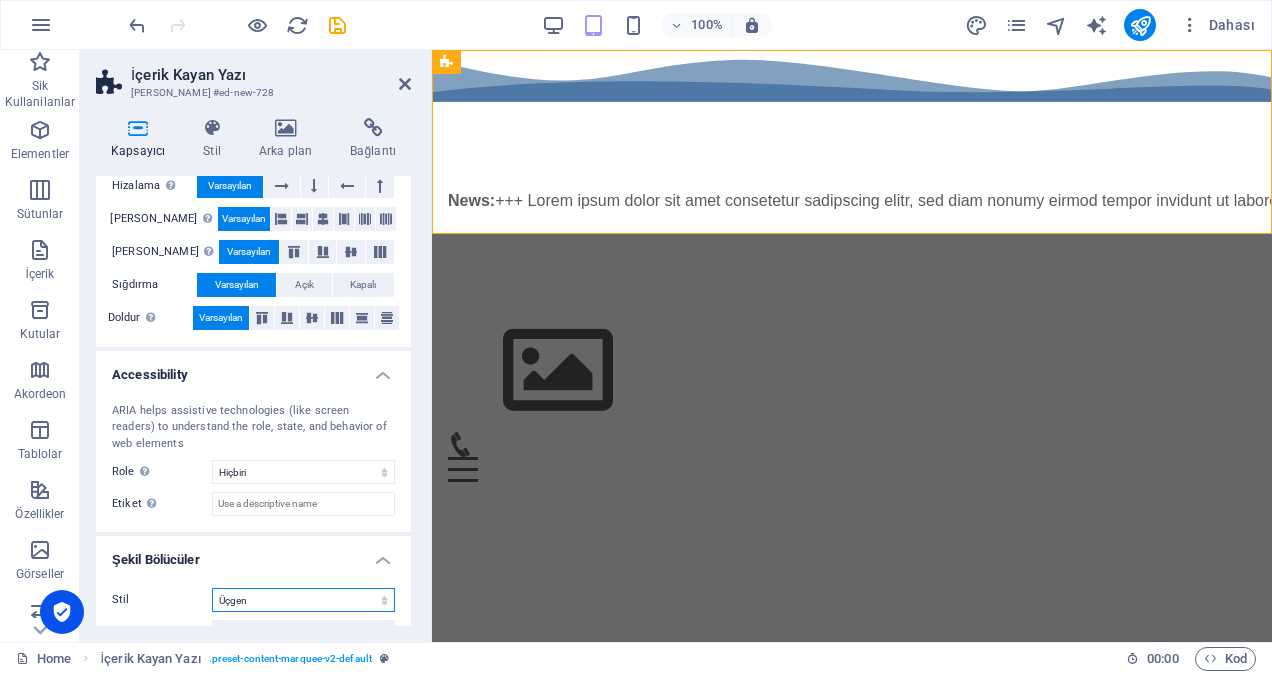 click on "Hiçbiri Üçgen Kare Çapraz Çokgen 1 Çokgen 2 Zikzak Çoklu Zikzaklar Dalgalar Çoklu Dalgalar Yarım Daire Daire Daire Gölge Bloklar Altıgenler Bulutlar Çoklu Bulutlar Yelpaze Piramitler Kitap Boya Akıntısı Ateş Parçalanmış Kağıt Ok" at bounding box center [303, 600] 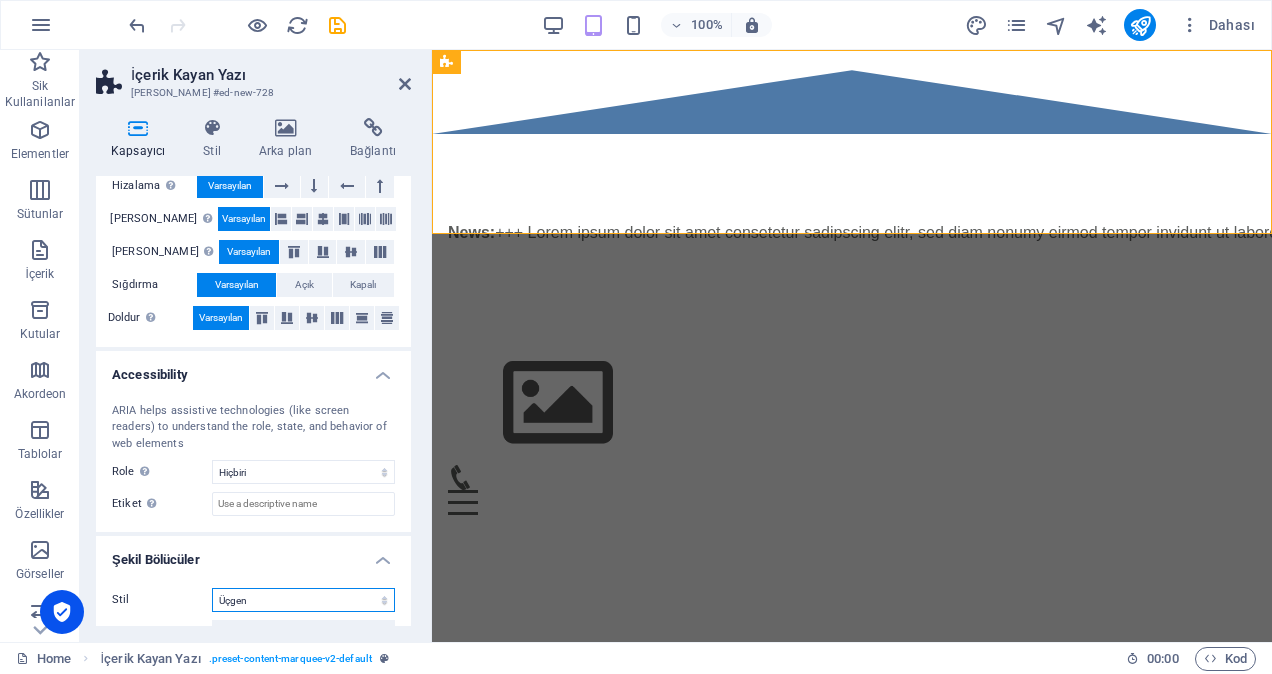 click on "Hiçbiri Üçgen Kare Çapraz Çokgen 1 Çokgen 2 Zikzak Çoklu Zikzaklar Dalgalar Çoklu Dalgalar Yarım Daire Daire Daire Gölge Bloklar Altıgenler Bulutlar Çoklu Bulutlar Yelpaze Piramitler Kitap Boya Akıntısı Ateş Parçalanmış Kağıt Ok" at bounding box center (303, 600) 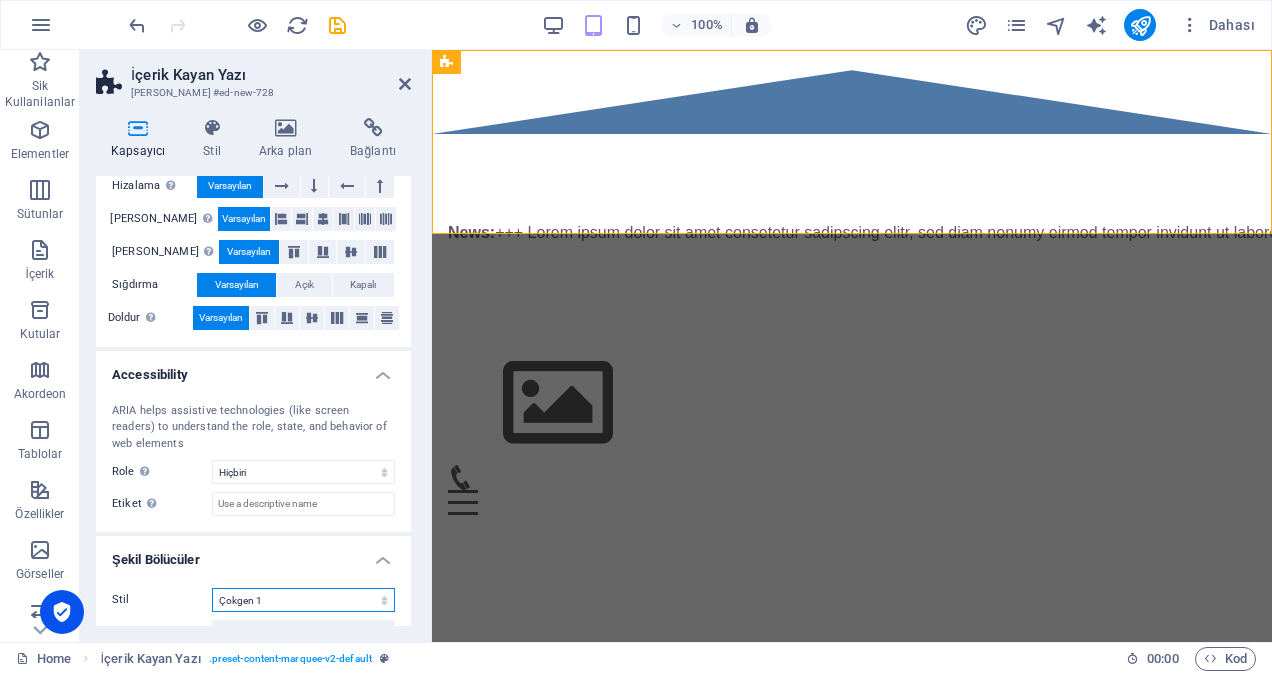 click on "Hiçbiri Üçgen Kare Çapraz Çokgen 1 Çokgen 2 Zikzak Çoklu Zikzaklar Dalgalar Çoklu Dalgalar Yarım Daire Daire Daire Gölge Bloklar Altıgenler Bulutlar Çoklu Bulutlar Yelpaze Piramitler Kitap Boya Akıntısı Ateş Parçalanmış Kağıt Ok" at bounding box center [303, 600] 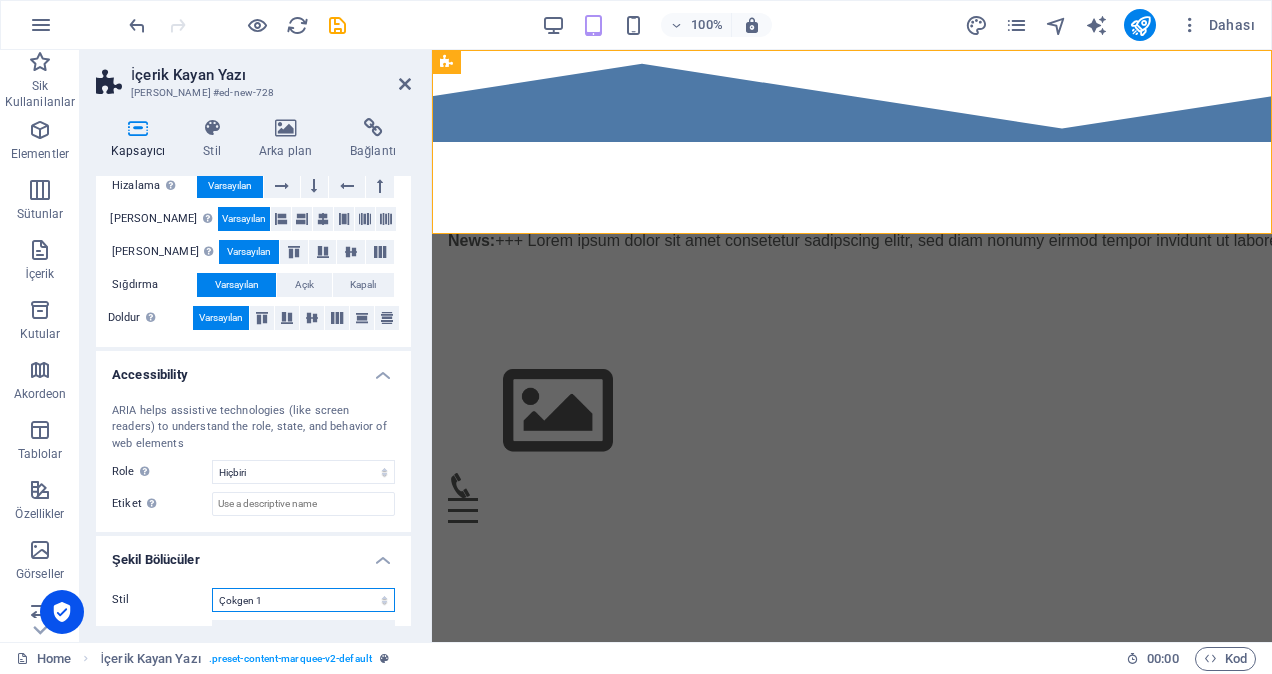 click on "Hiçbiri Üçgen Kare Çapraz Çokgen 1 Çokgen 2 Zikzak Çoklu Zikzaklar Dalgalar Çoklu Dalgalar Yarım Daire Daire Daire Gölge Bloklar Altıgenler Bulutlar Çoklu Bulutlar Yelpaze Piramitler Kitap Boya Akıntısı Ateş Parçalanmış Kağıt Ok" at bounding box center [303, 600] 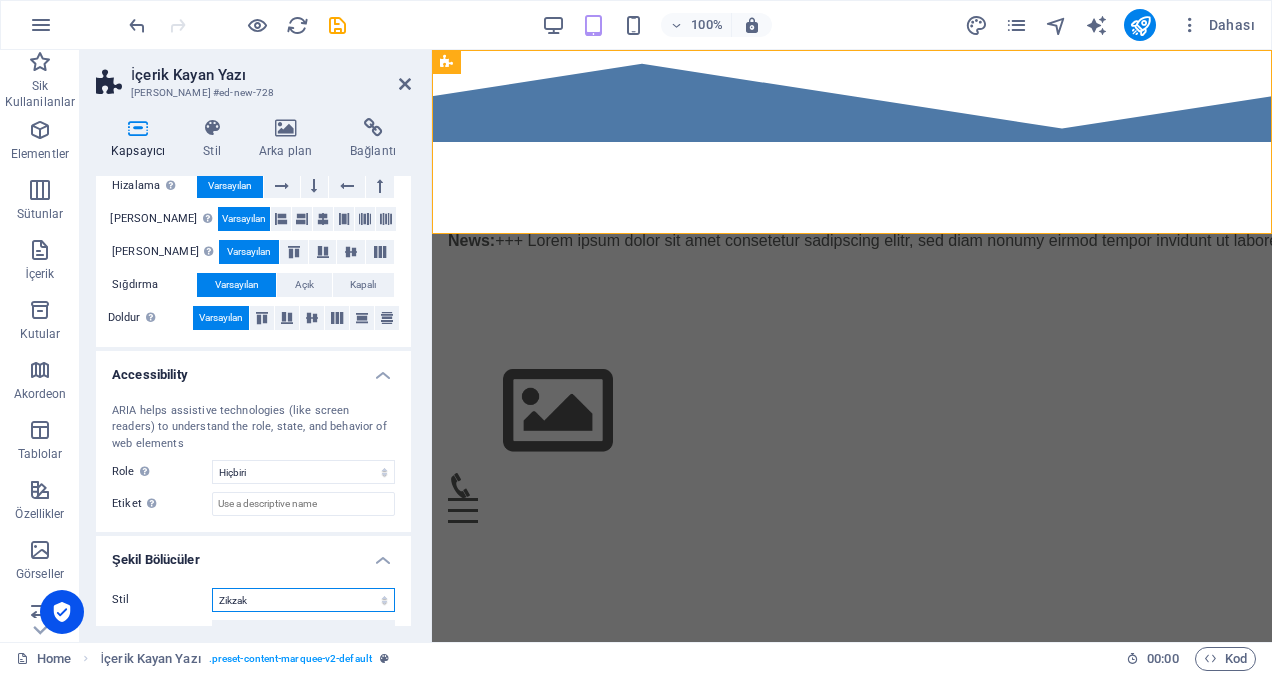 click on "Hiçbiri Üçgen Kare Çapraz Çokgen 1 Çokgen 2 Zikzak Çoklu Zikzaklar Dalgalar Çoklu Dalgalar Yarım Daire Daire Daire Gölge Bloklar Altıgenler Bulutlar Çoklu Bulutlar Yelpaze Piramitler Kitap Boya Akıntısı Ateş Parçalanmış Kağıt Ok" at bounding box center [303, 600] 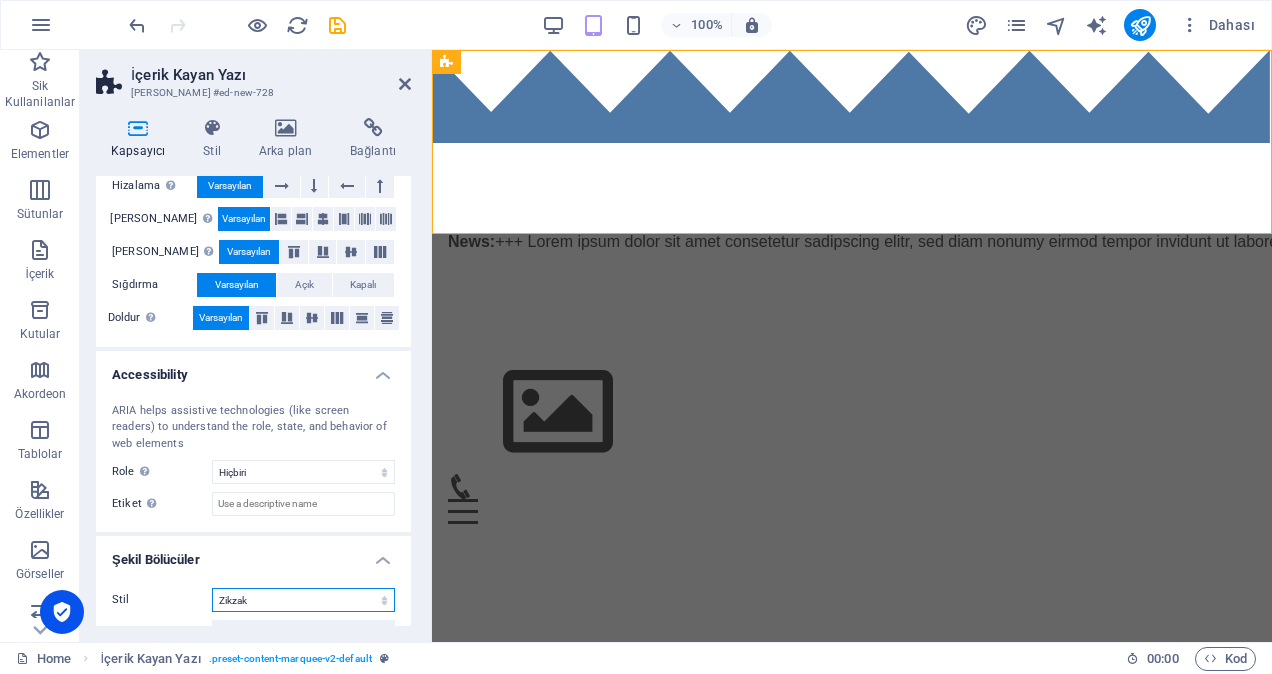 click on "Hiçbiri Üçgen Kare Çapraz Çokgen 1 Çokgen 2 Zikzak Çoklu Zikzaklar Dalgalar Çoklu Dalgalar Yarım Daire Daire Daire Gölge Bloklar Altıgenler Bulutlar Çoklu Bulutlar Yelpaze Piramitler Kitap Boya Akıntısı Ateş Parçalanmış Kağıt Ok" at bounding box center [303, 600] 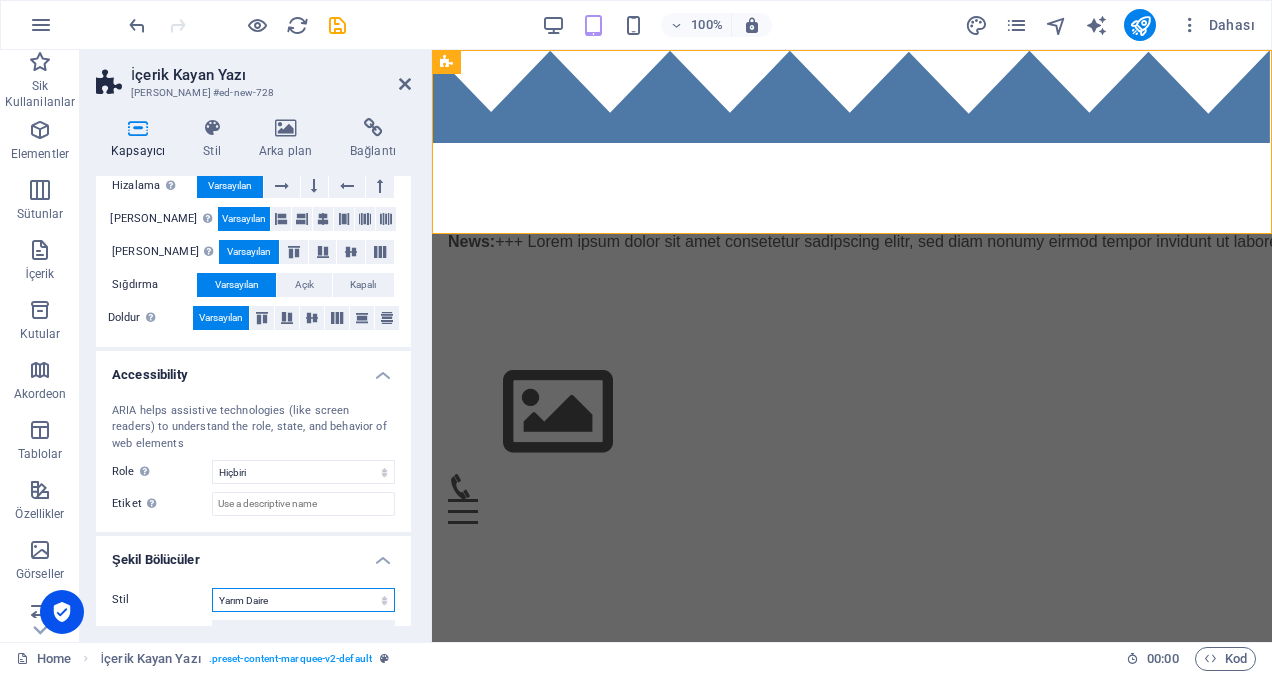 click on "Hiçbiri Üçgen Kare Çapraz Çokgen 1 Çokgen 2 Zikzak Çoklu Zikzaklar Dalgalar Çoklu Dalgalar Yarım Daire Daire Daire Gölge Bloklar Altıgenler Bulutlar Çoklu Bulutlar Yelpaze Piramitler Kitap Boya Akıntısı Ateş Parçalanmış Kağıt Ok" at bounding box center [303, 600] 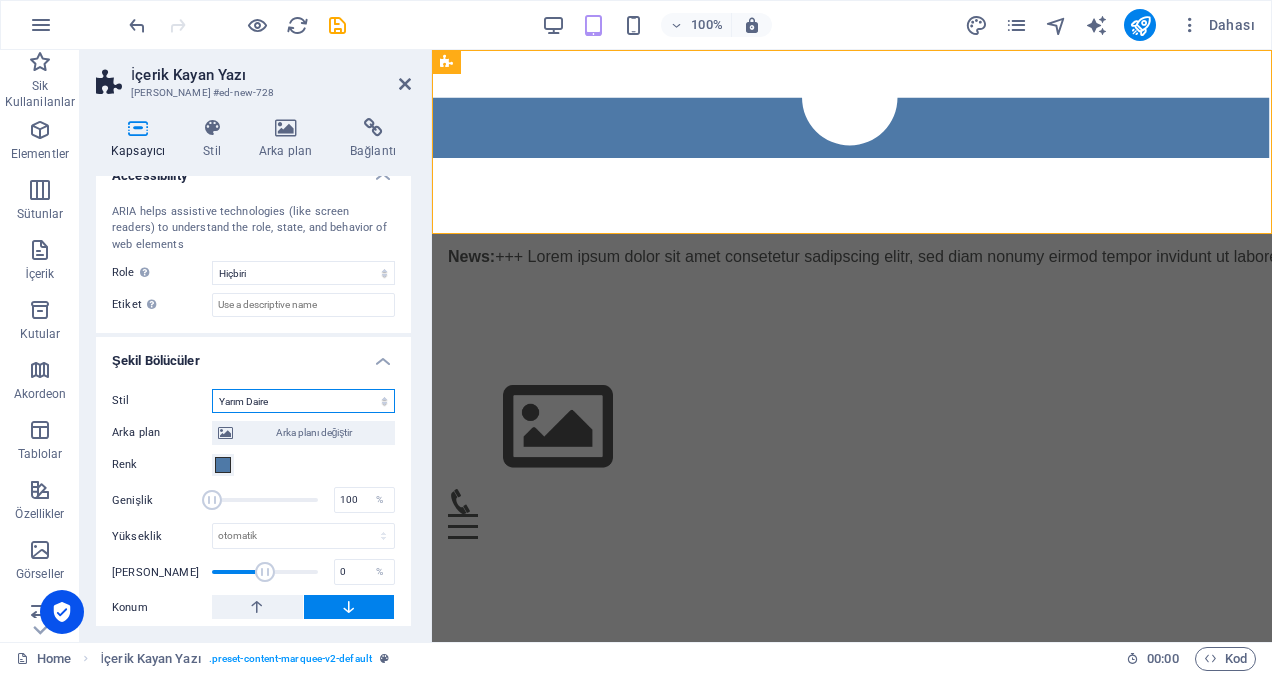 scroll, scrollTop: 523, scrollLeft: 0, axis: vertical 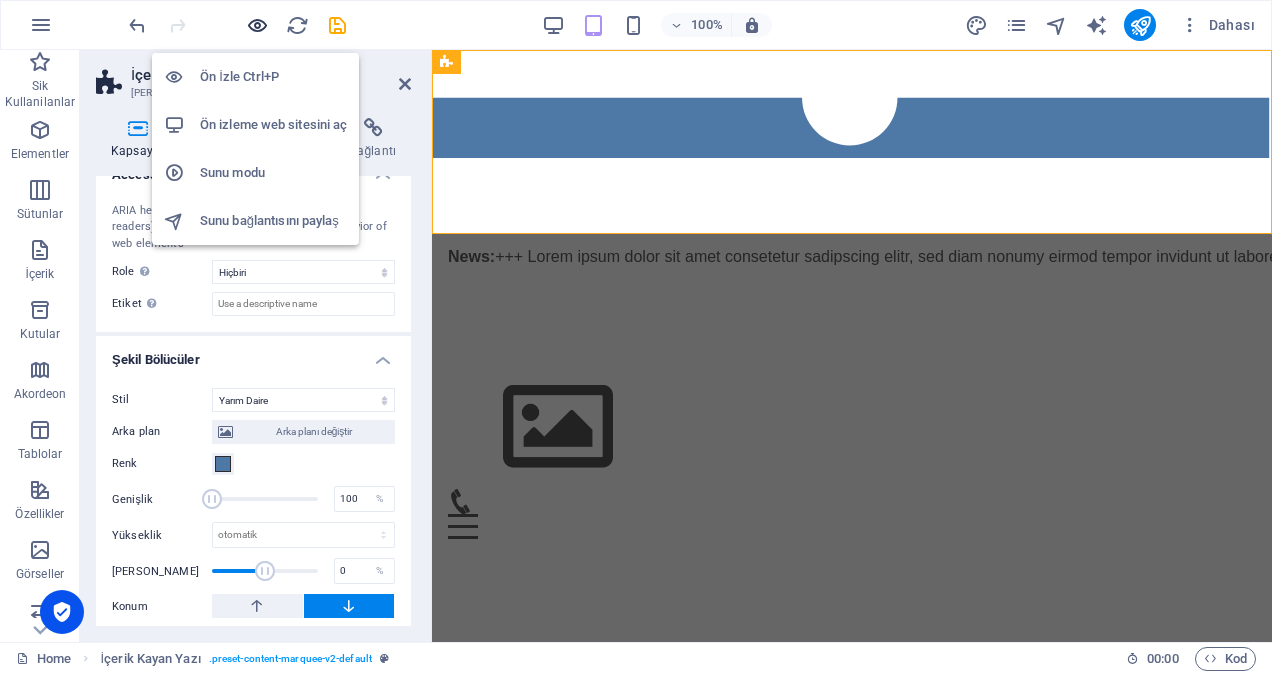 click at bounding box center [257, 25] 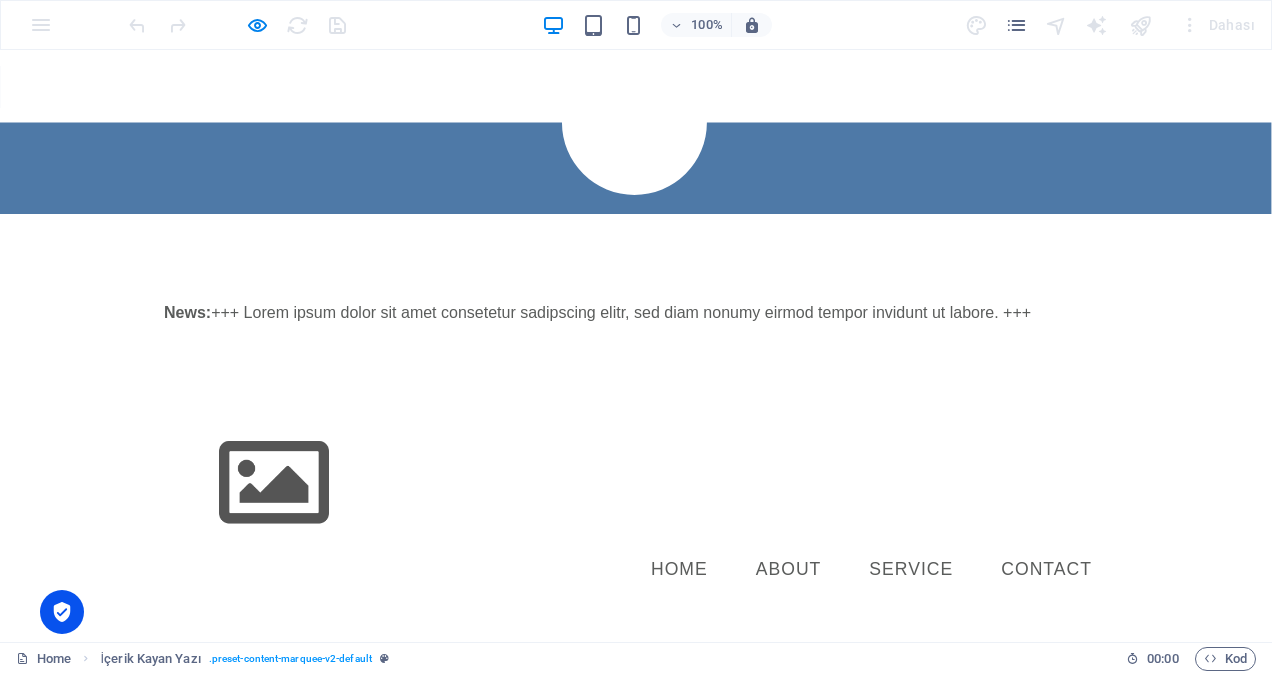 click 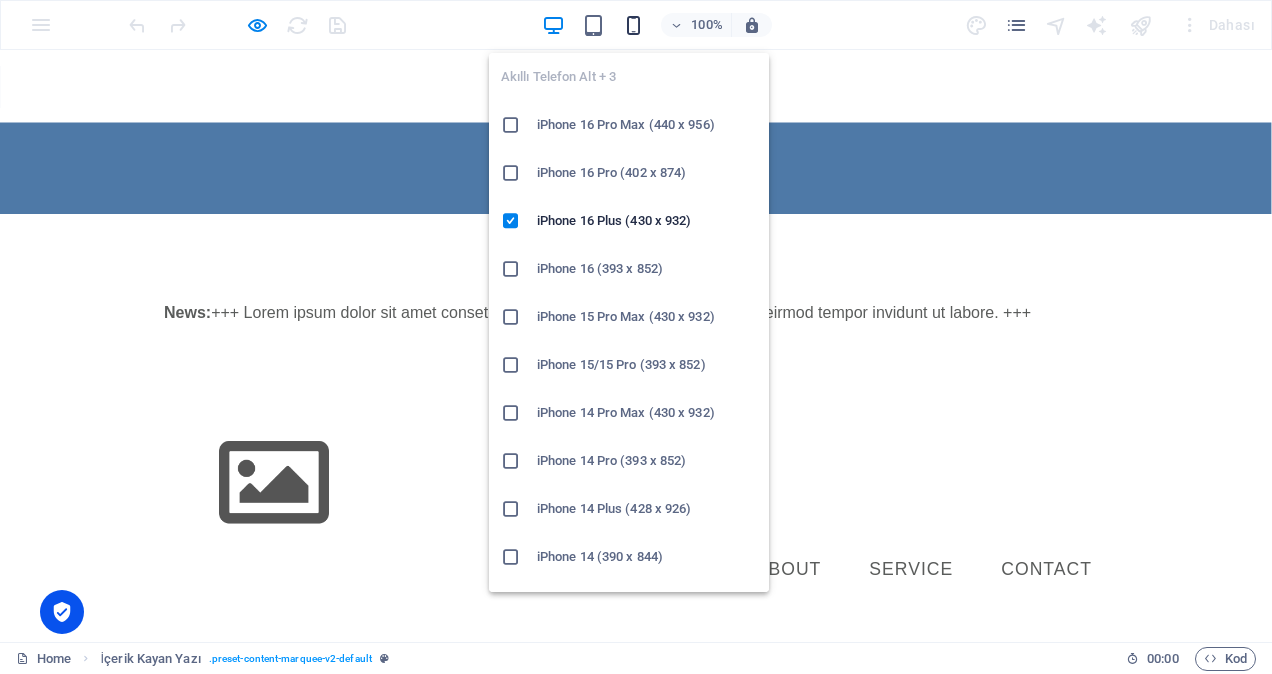 click at bounding box center [633, 25] 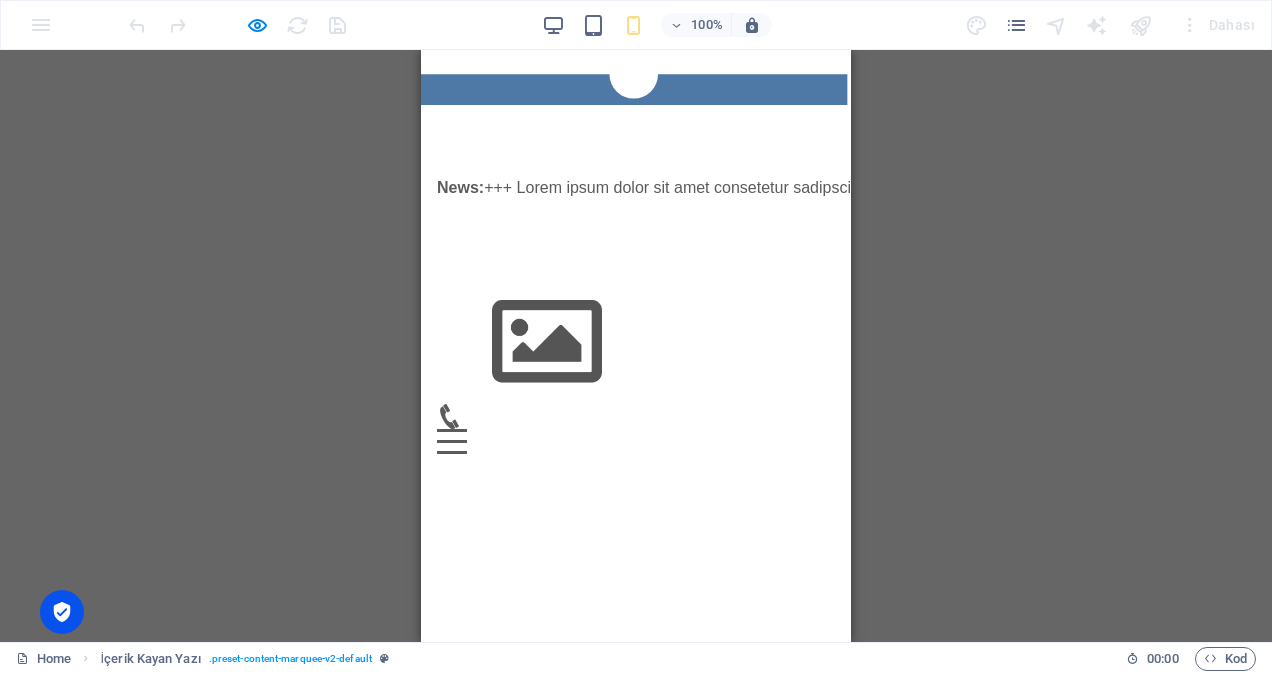 click on "Menu" at bounding box center [452, 441] 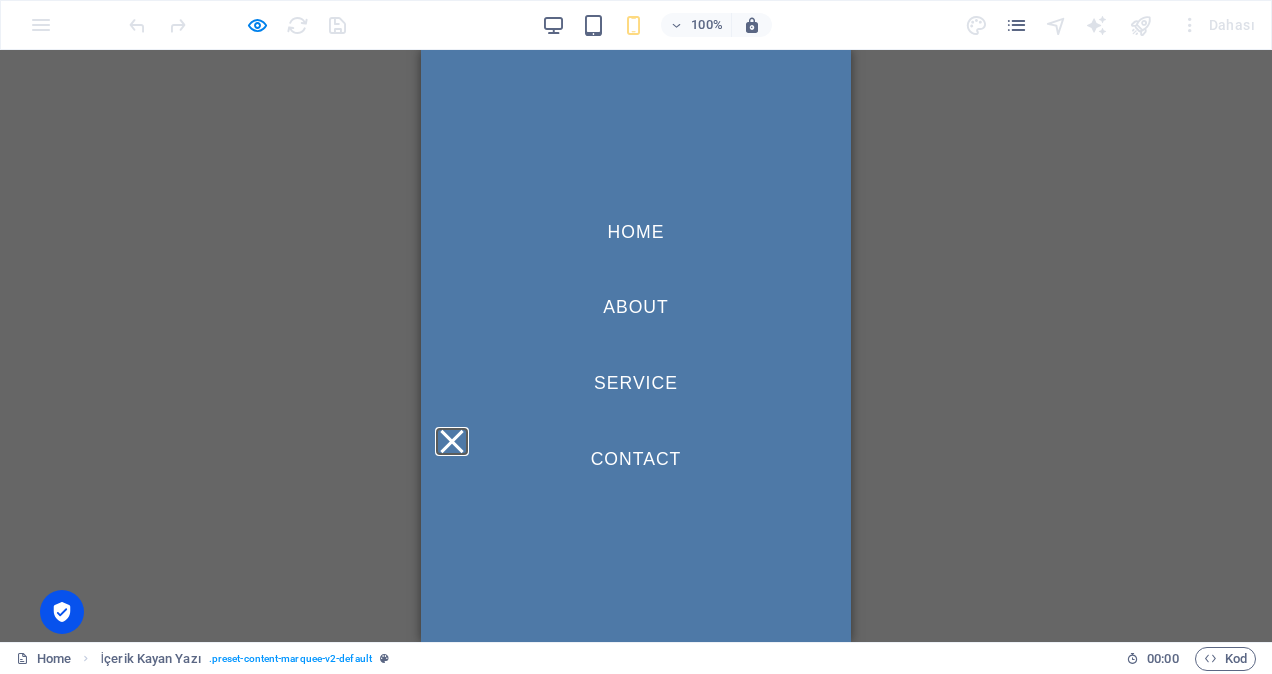 click on "Menu" at bounding box center (451, 441) 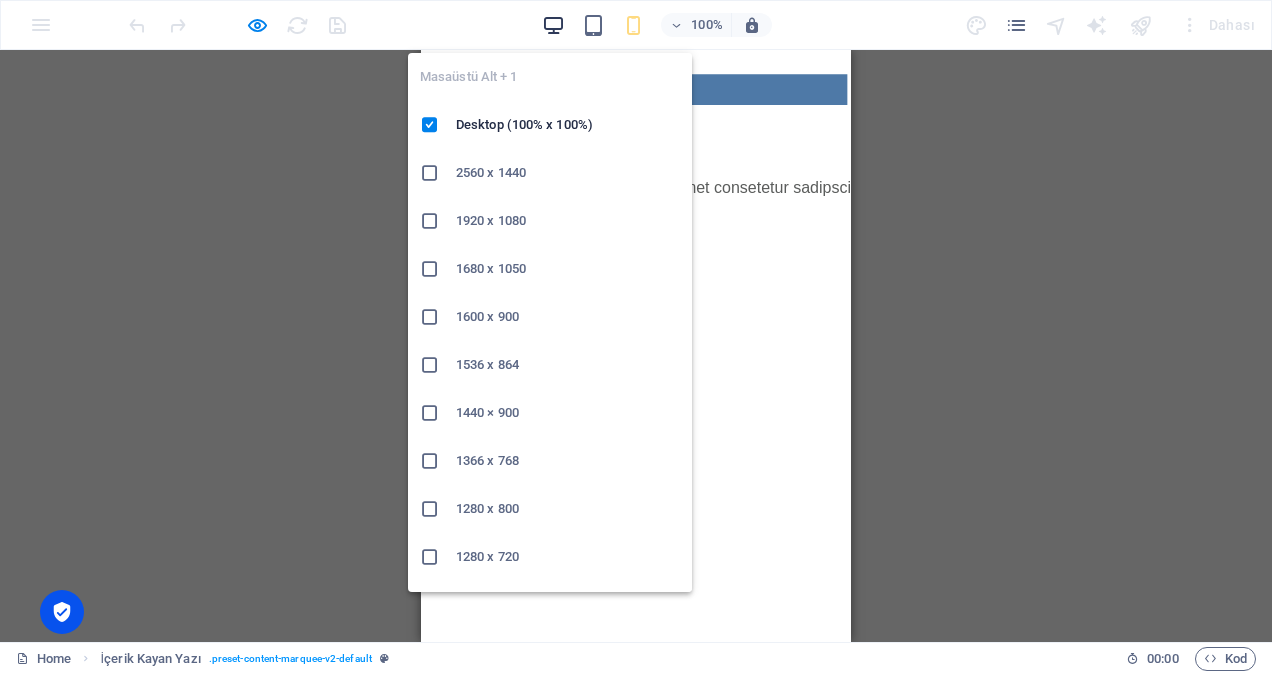 click at bounding box center [553, 25] 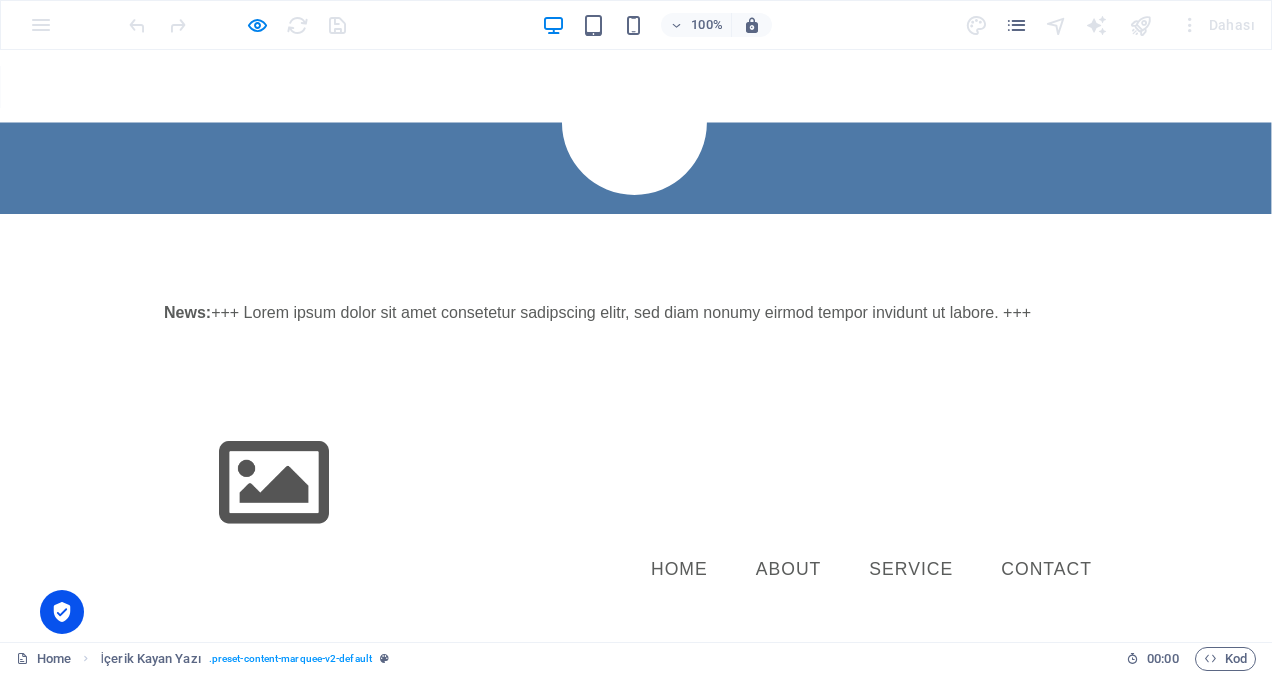 click on "Skip to main content
News:  +++ Lorem ipsum dolor sit amet consetetur sadipscing elitr, sed diam nonumy eirmod tempor invidunt ut labore. +++ Menu Home About Service Contact" at bounding box center (636, 330) 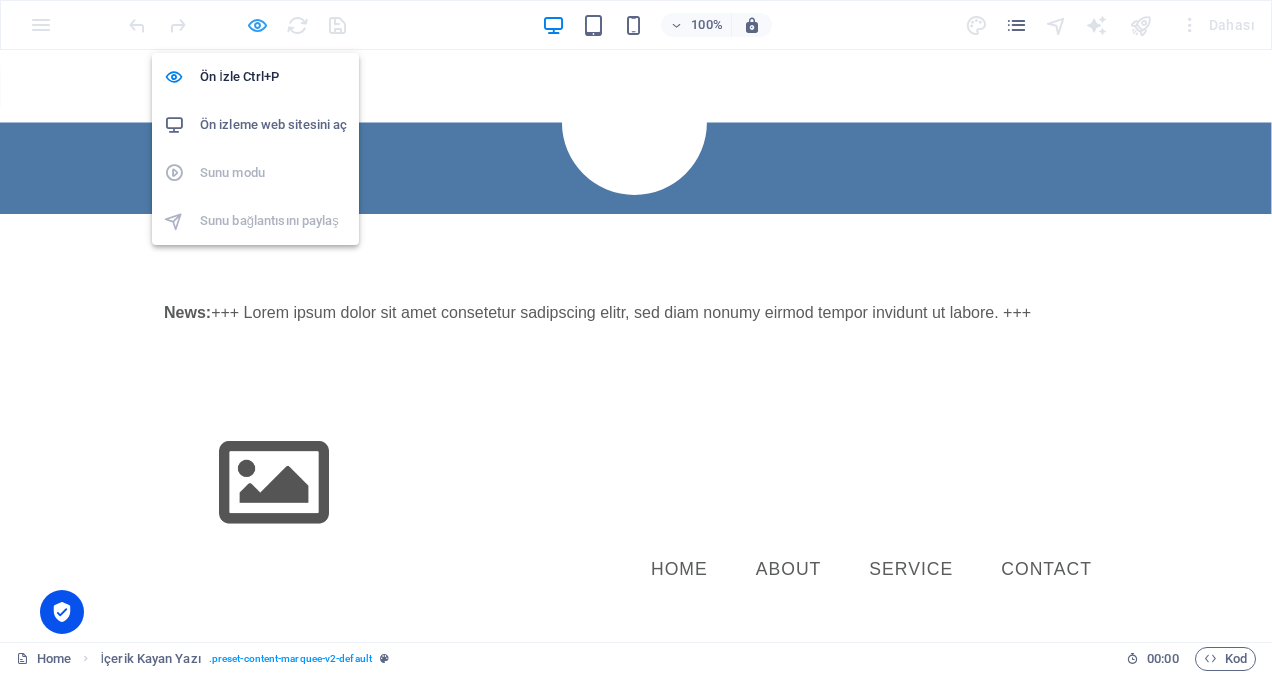 click at bounding box center (257, 25) 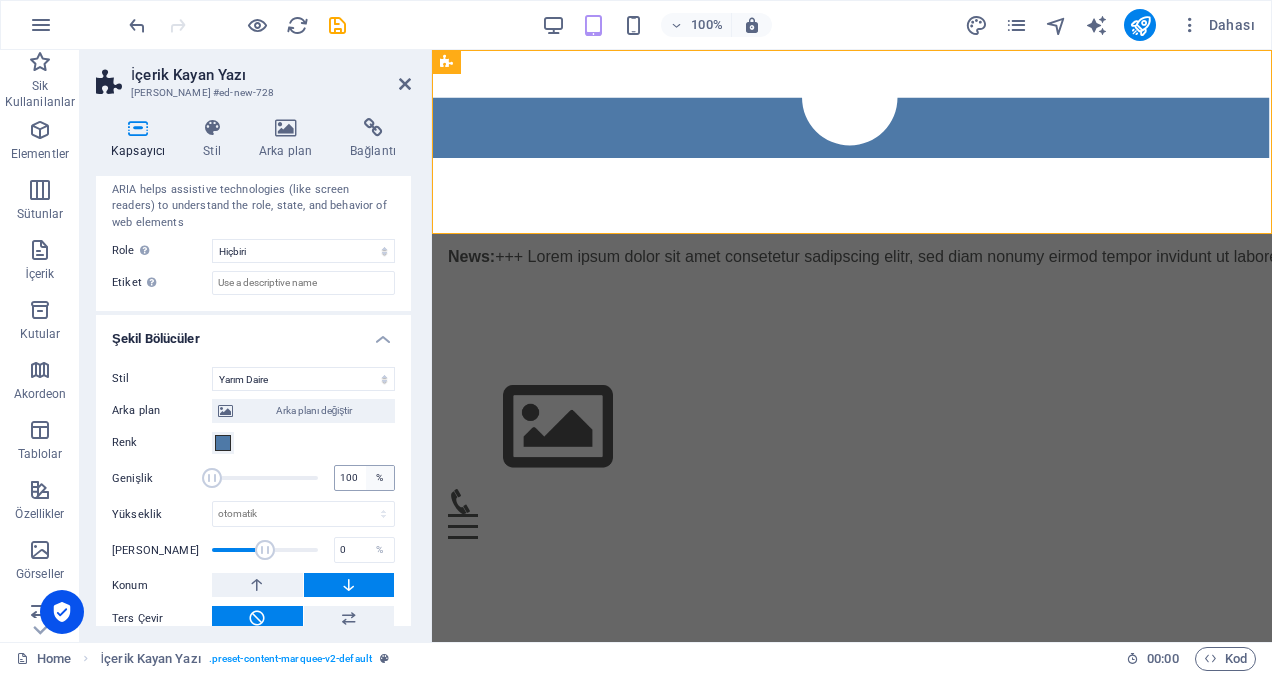 scroll, scrollTop: 562, scrollLeft: 0, axis: vertical 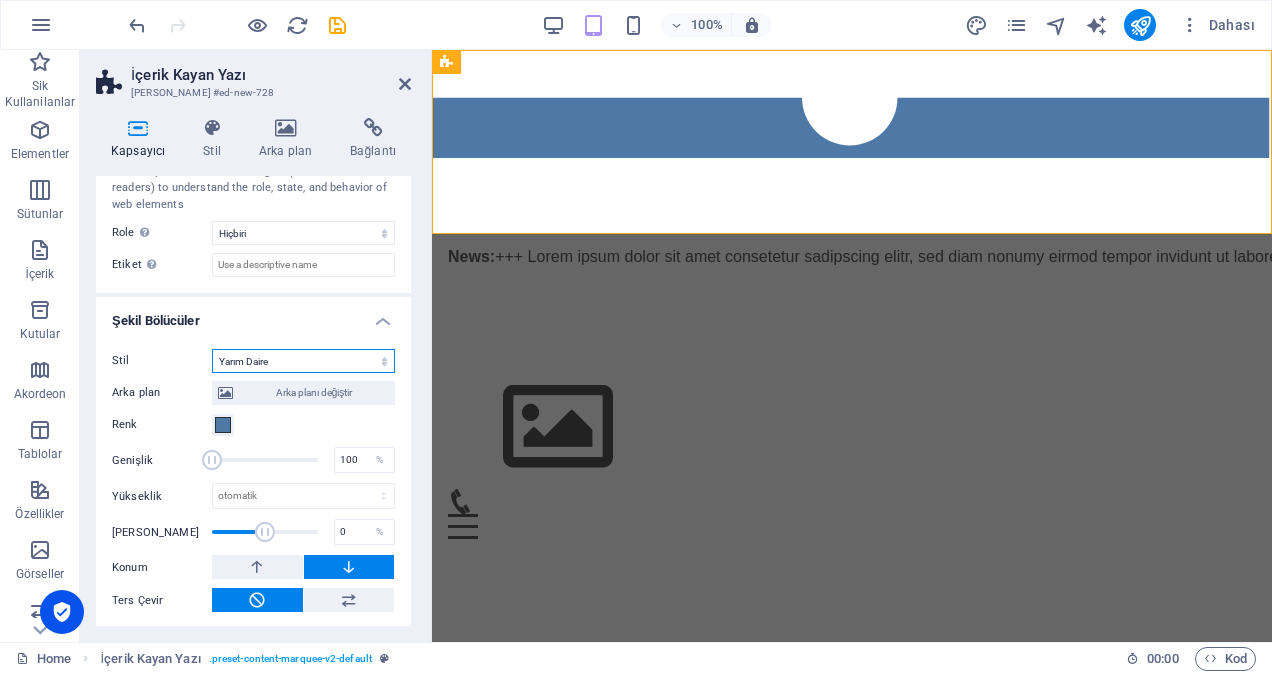 click on "Hiçbiri Üçgen Kare Çapraz Çokgen 1 Çokgen 2 Zikzak Çoklu Zikzaklar Dalgalar Çoklu Dalgalar Yarım Daire Daire Daire Gölge Bloklar Altıgenler Bulutlar Çoklu Bulutlar Yelpaze Piramitler Kitap Boya Akıntısı Ateş Parçalanmış Kağıt Ok" at bounding box center (303, 361) 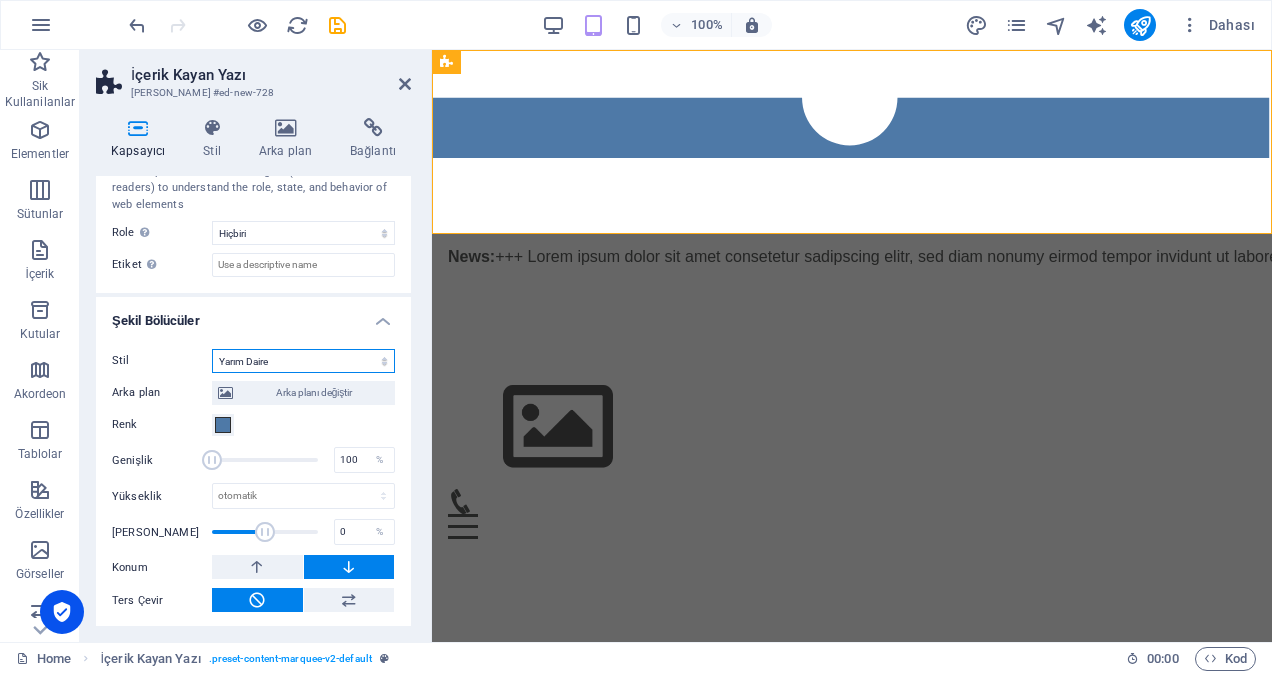 select on "fan" 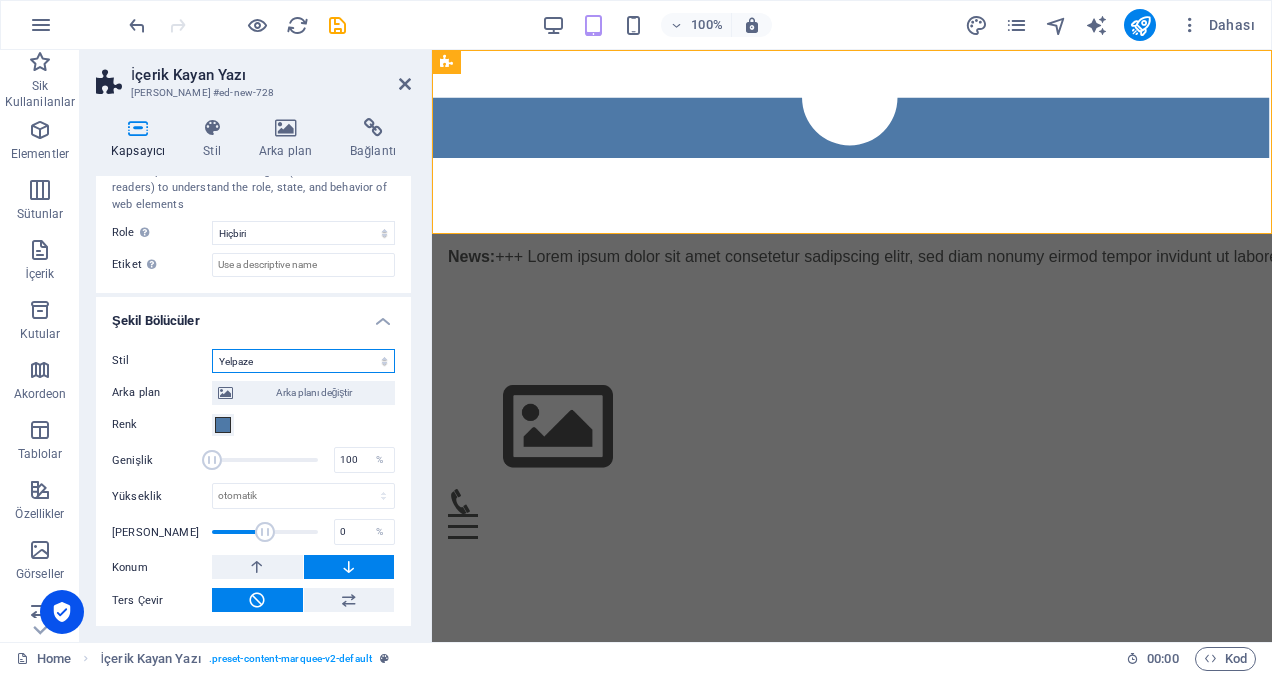 click on "Hiçbiri Üçgen Kare Çapraz Çokgen 1 Çokgen 2 Zikzak Çoklu Zikzaklar Dalgalar Çoklu Dalgalar Yarım Daire Daire Daire Gölge Bloklar Altıgenler Bulutlar Çoklu Bulutlar Yelpaze Piramitler Kitap Boya Akıntısı Ateş Parçalanmış Kağıt Ok" at bounding box center [303, 361] 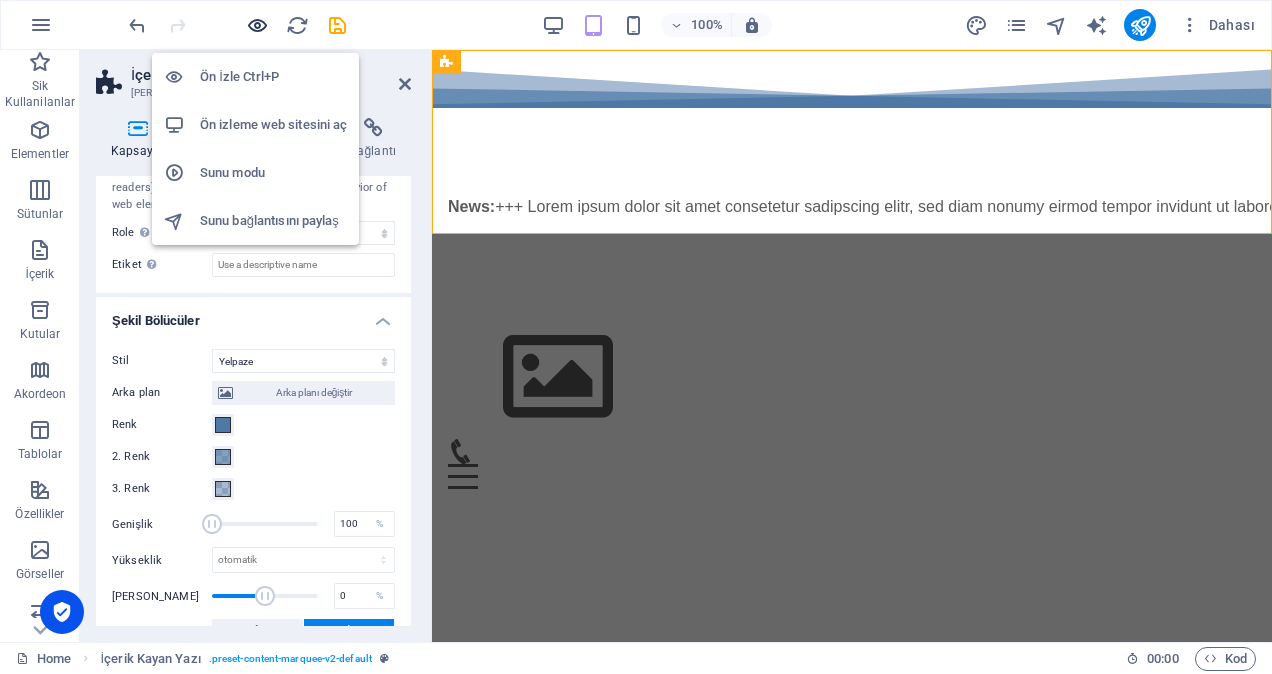 click at bounding box center (257, 25) 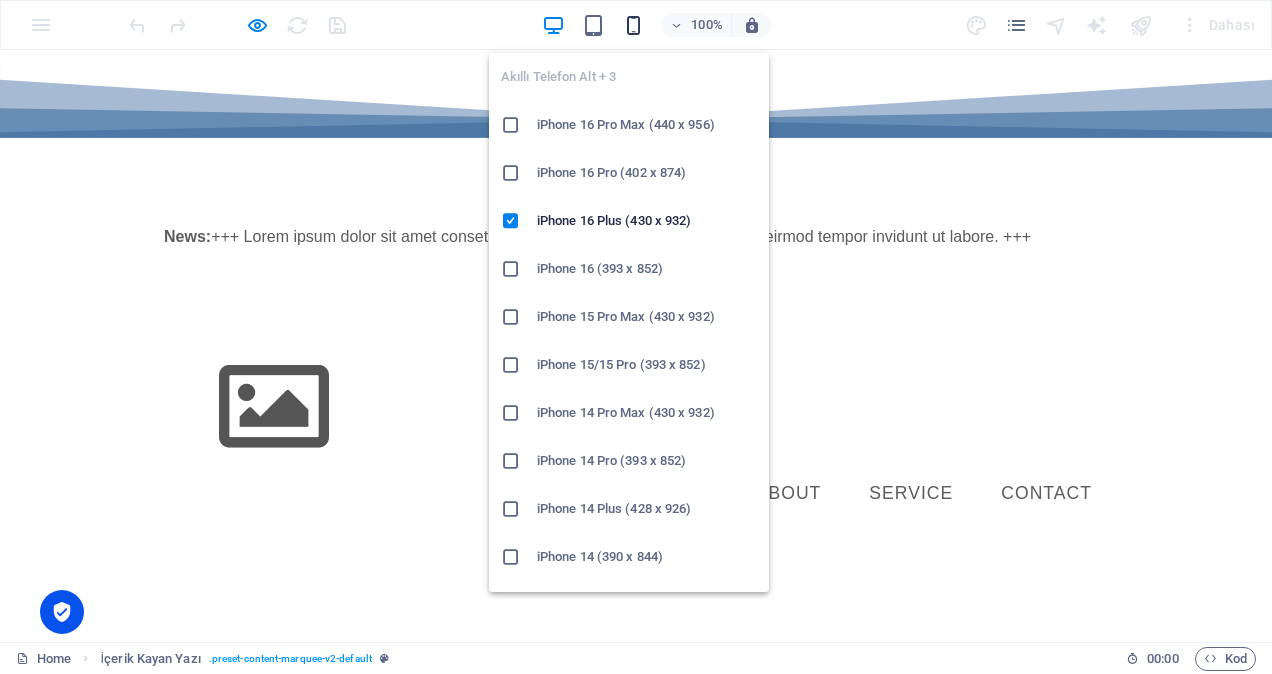 click at bounding box center [633, 25] 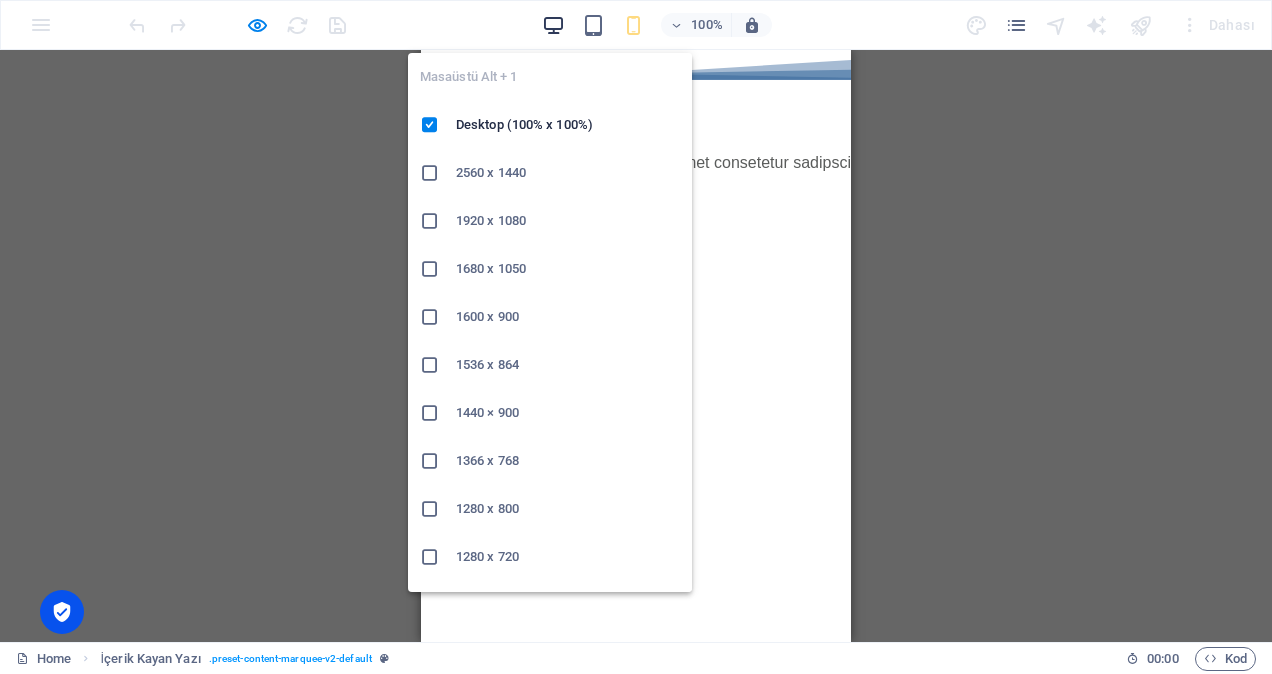 click at bounding box center (553, 25) 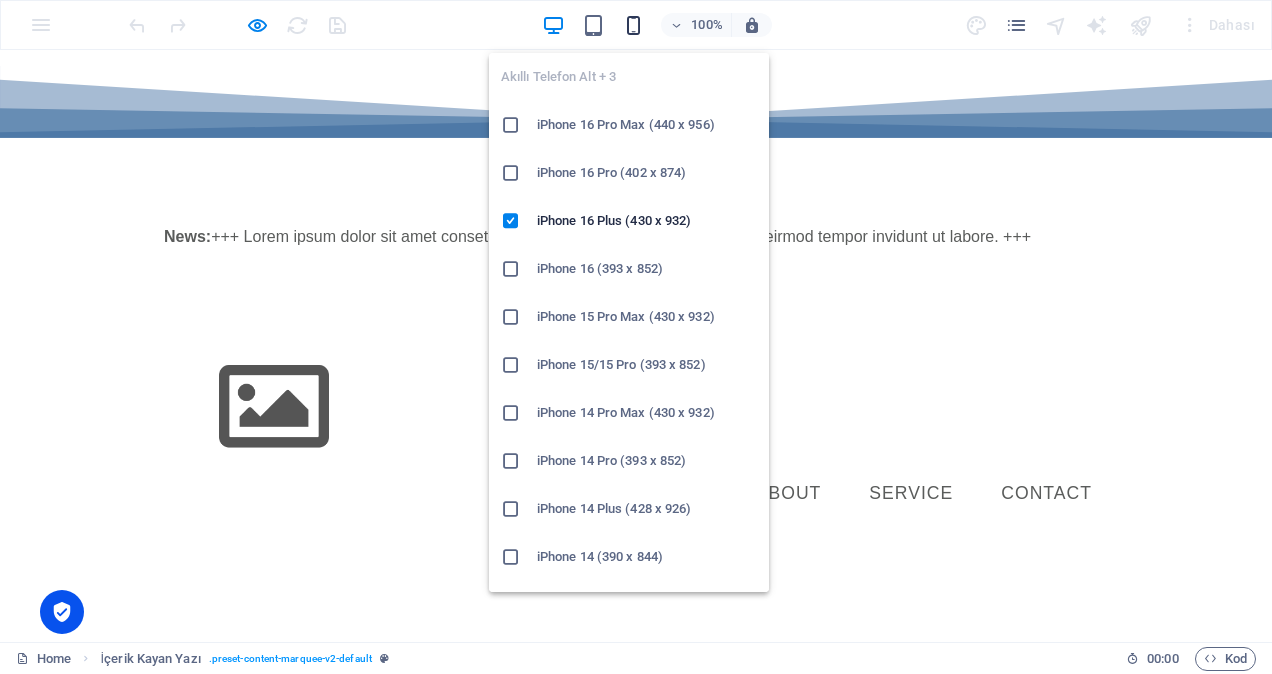 click at bounding box center (633, 25) 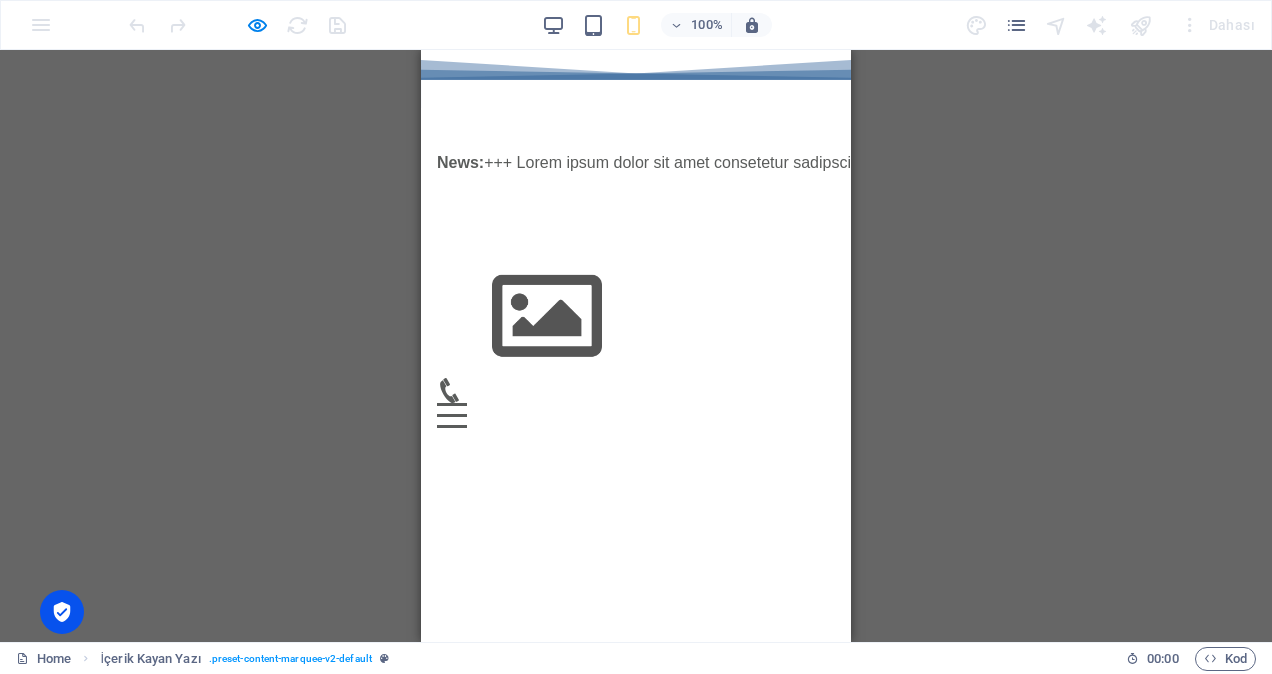 click 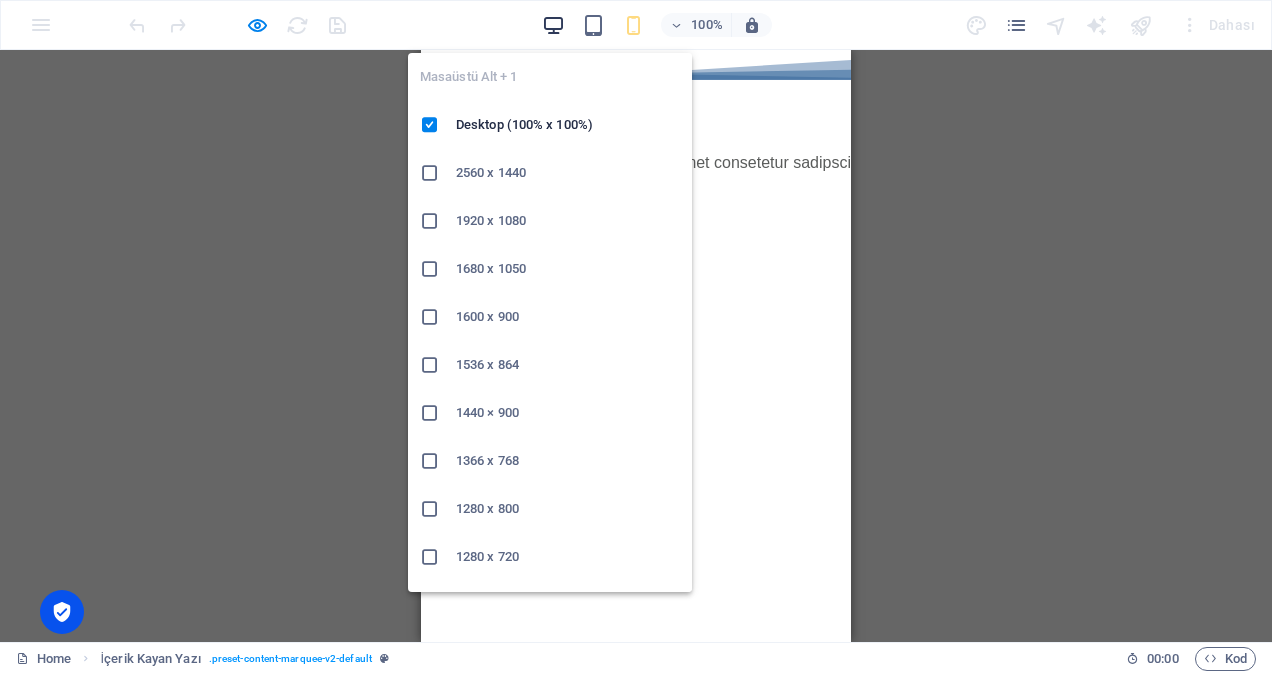 click at bounding box center (553, 25) 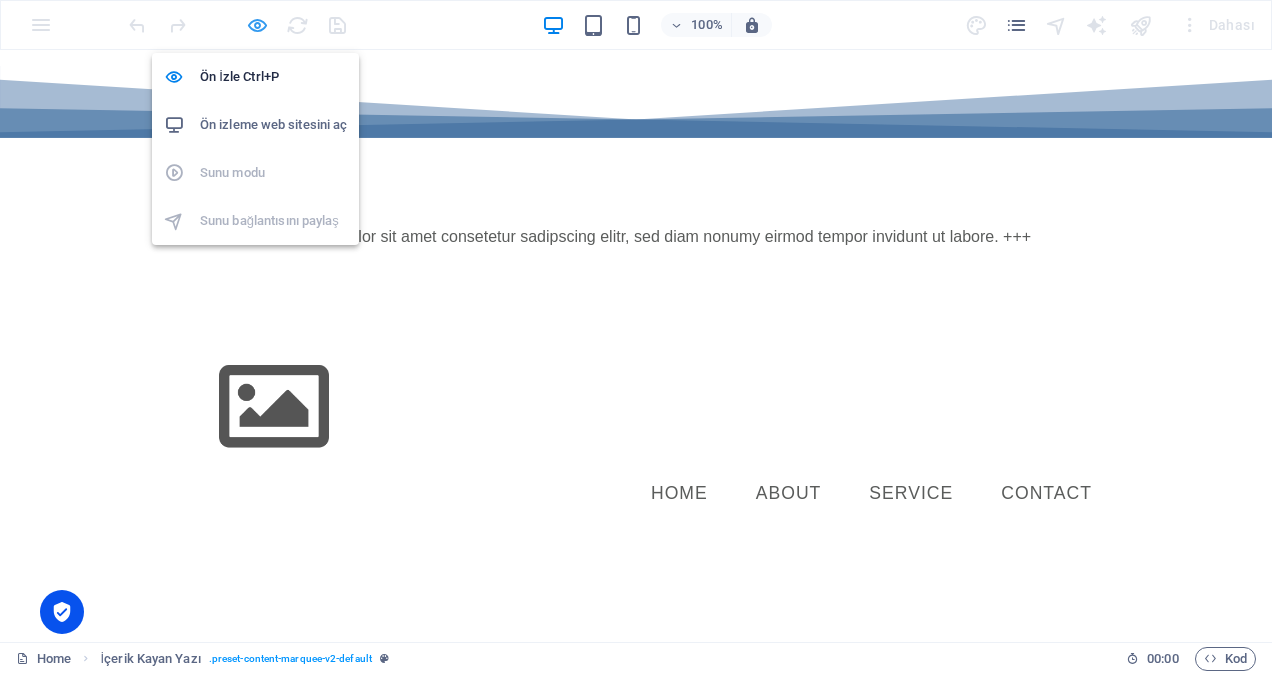 click at bounding box center [257, 25] 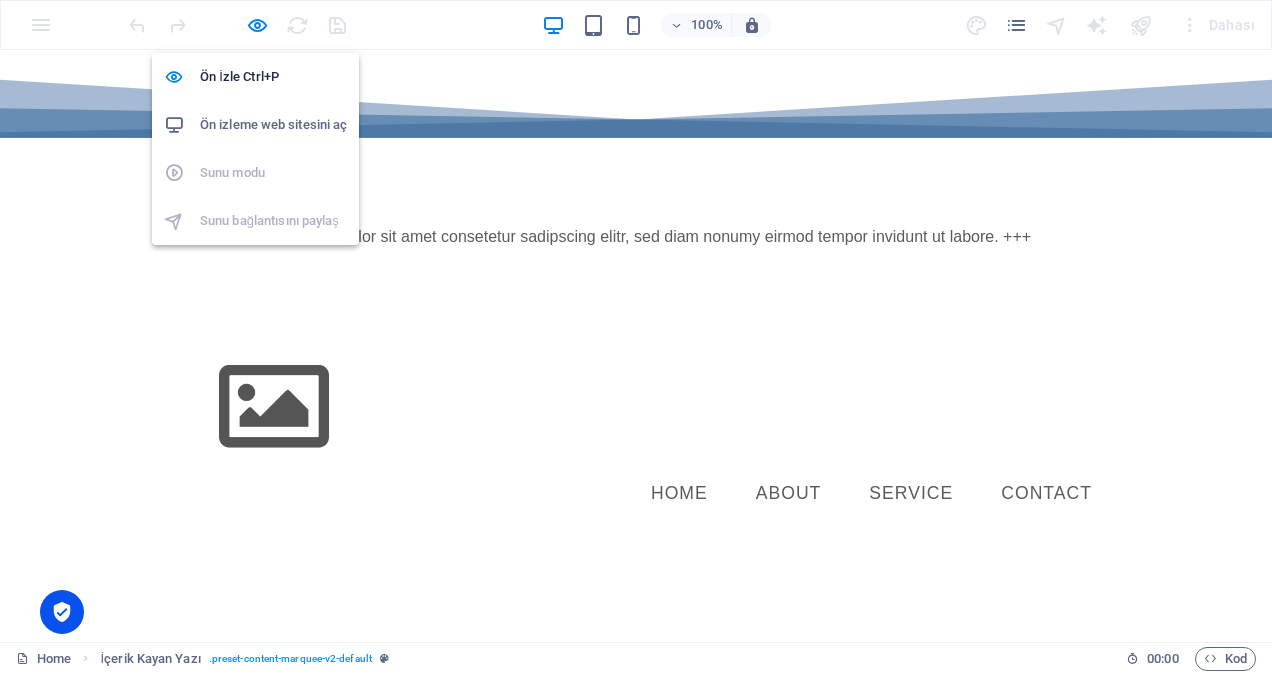 select on "fan" 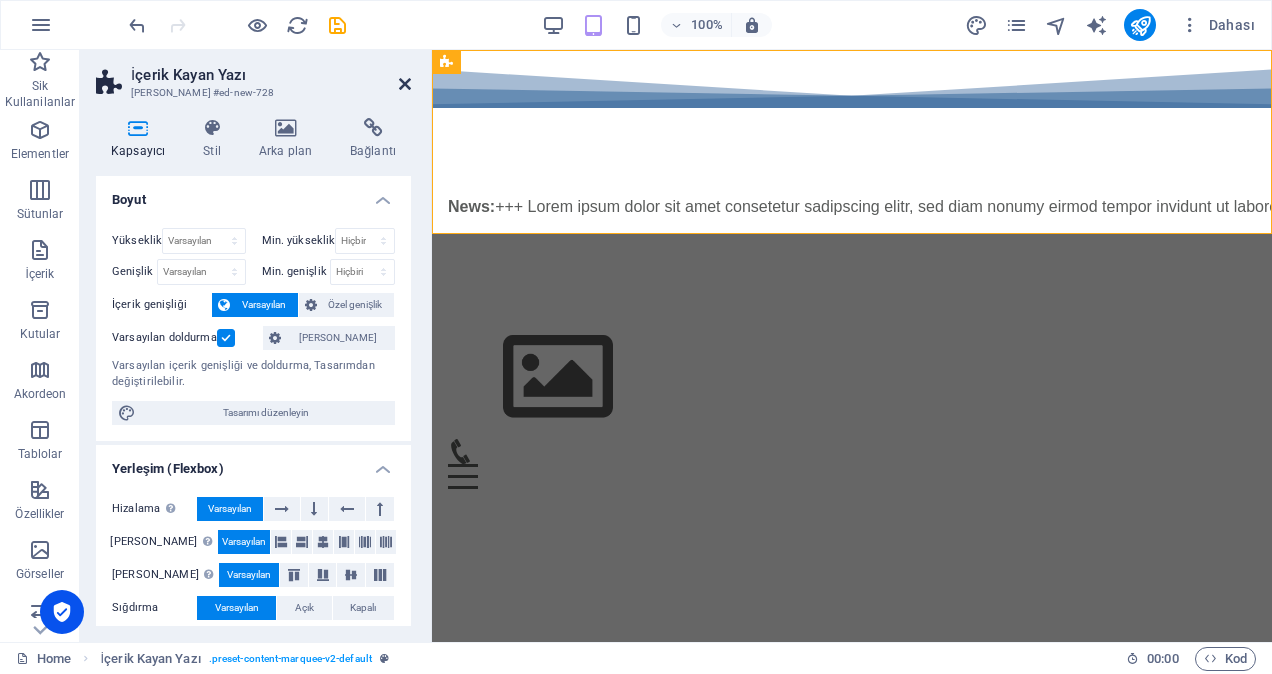 click at bounding box center (405, 84) 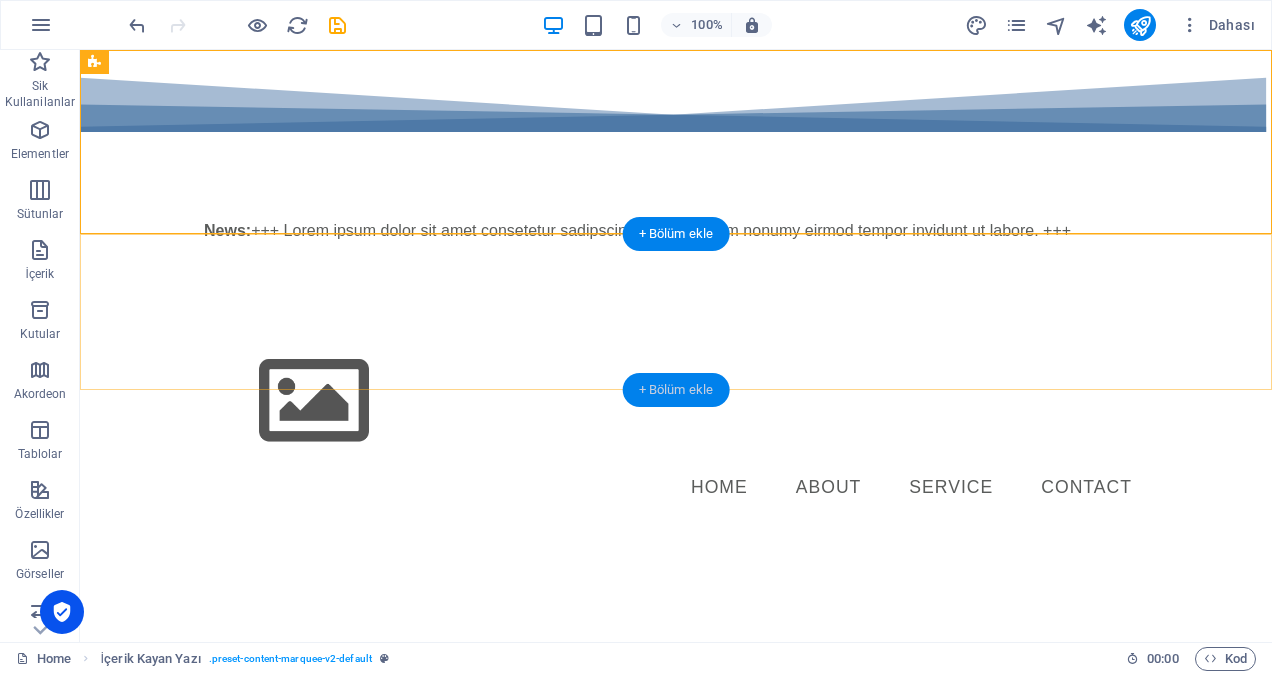 click on "+ Bölüm ekle" at bounding box center (676, 390) 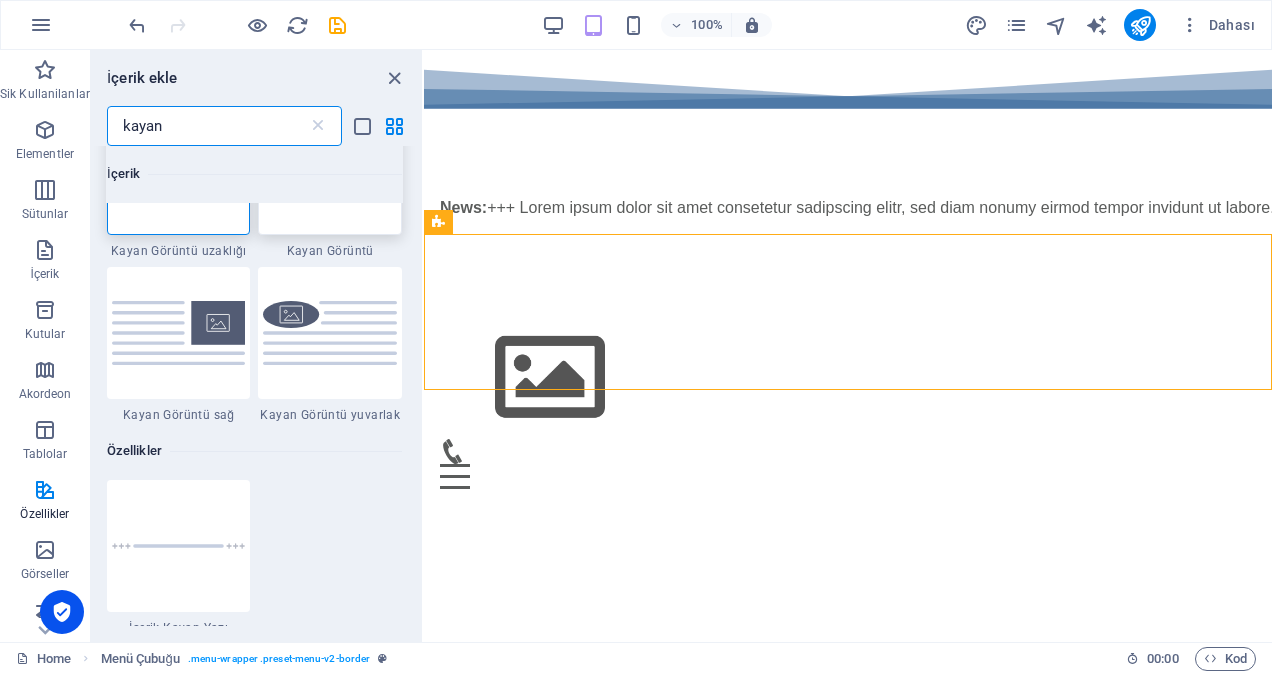 scroll, scrollTop: 0, scrollLeft: 0, axis: both 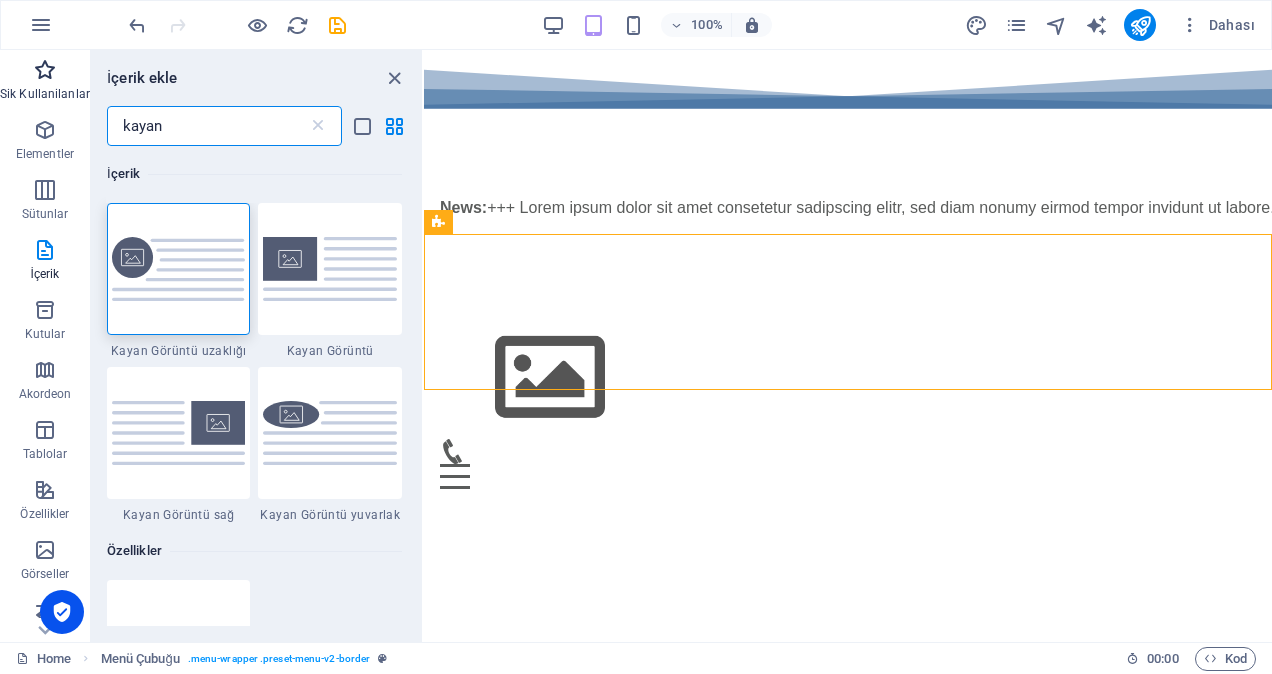 drag, startPoint x: 154, startPoint y: 122, endPoint x: 56, endPoint y: 106, distance: 99.29753 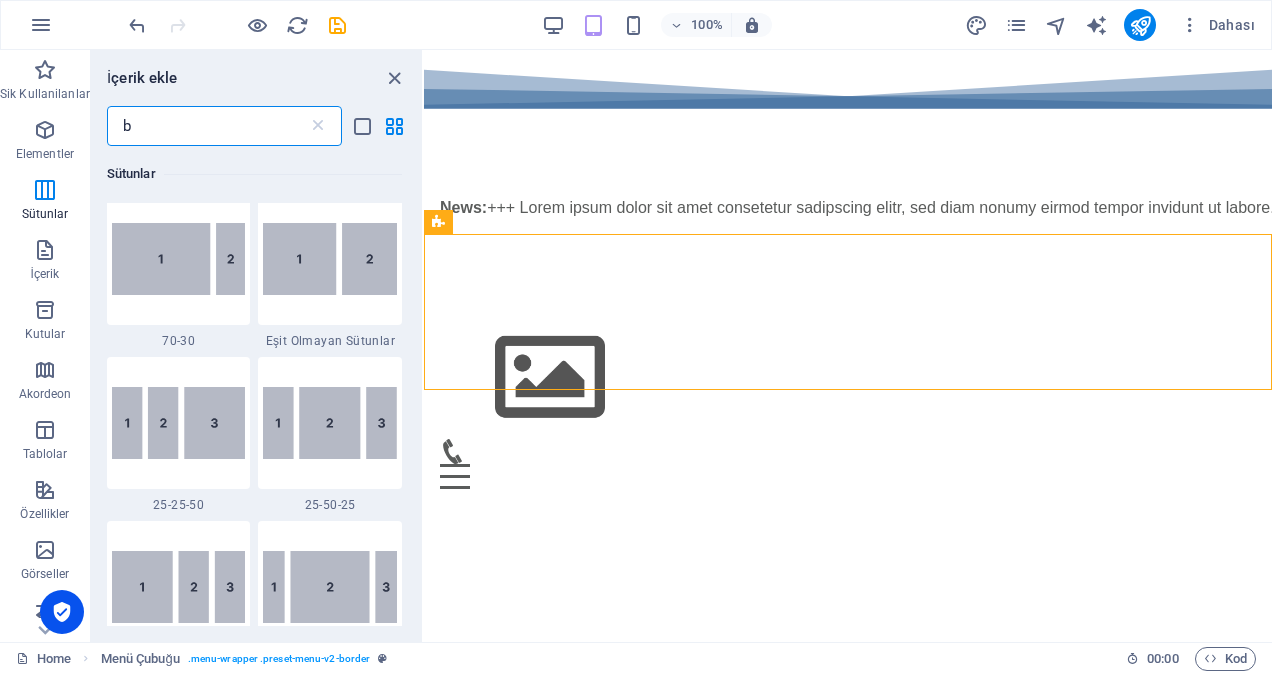 scroll, scrollTop: 700, scrollLeft: 0, axis: vertical 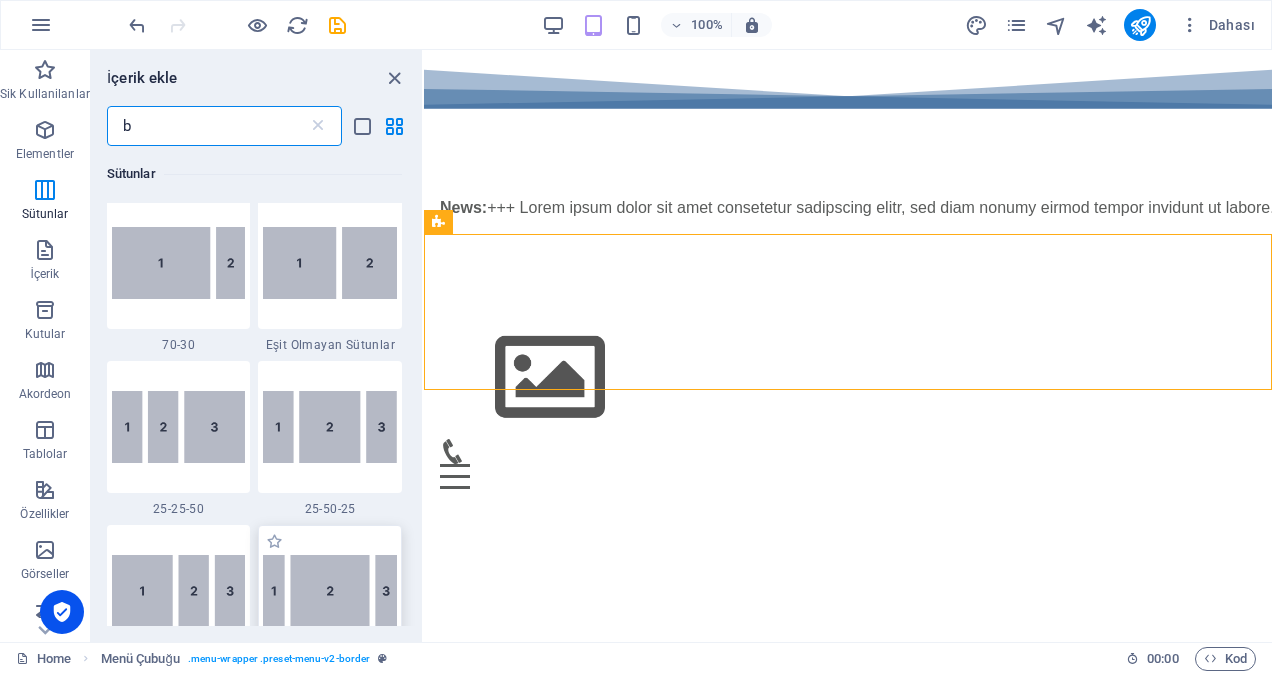 type on "b" 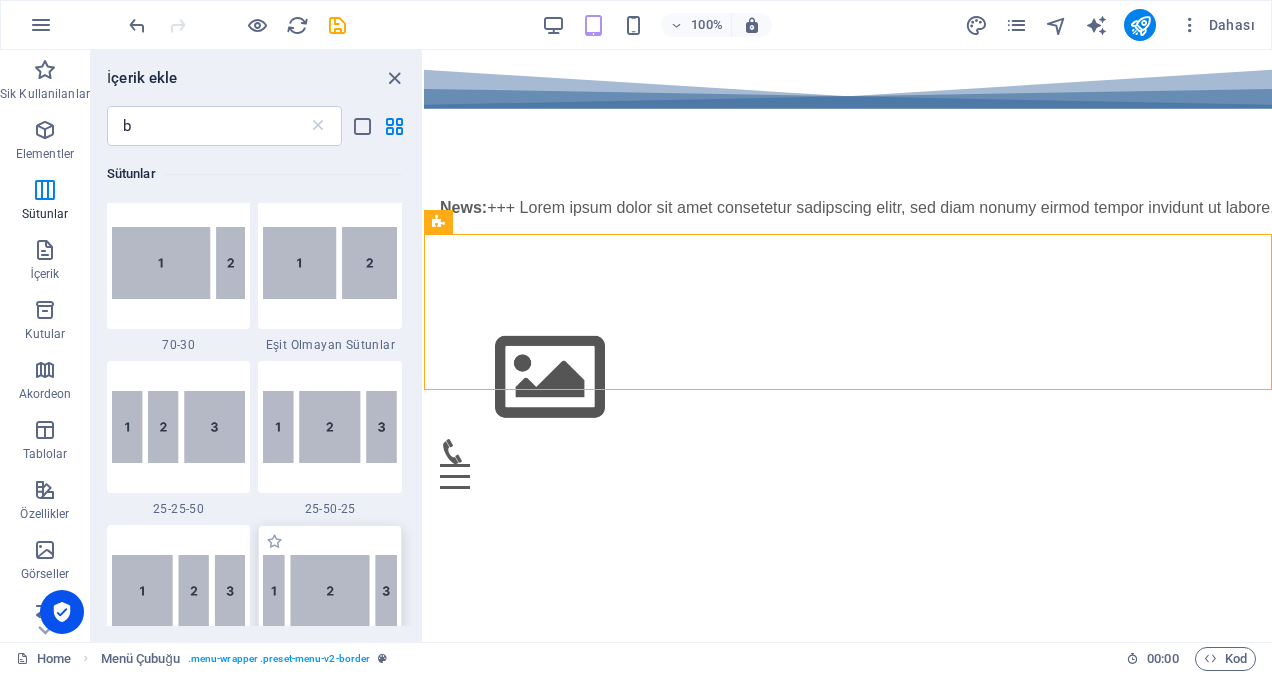 click at bounding box center (330, 590) 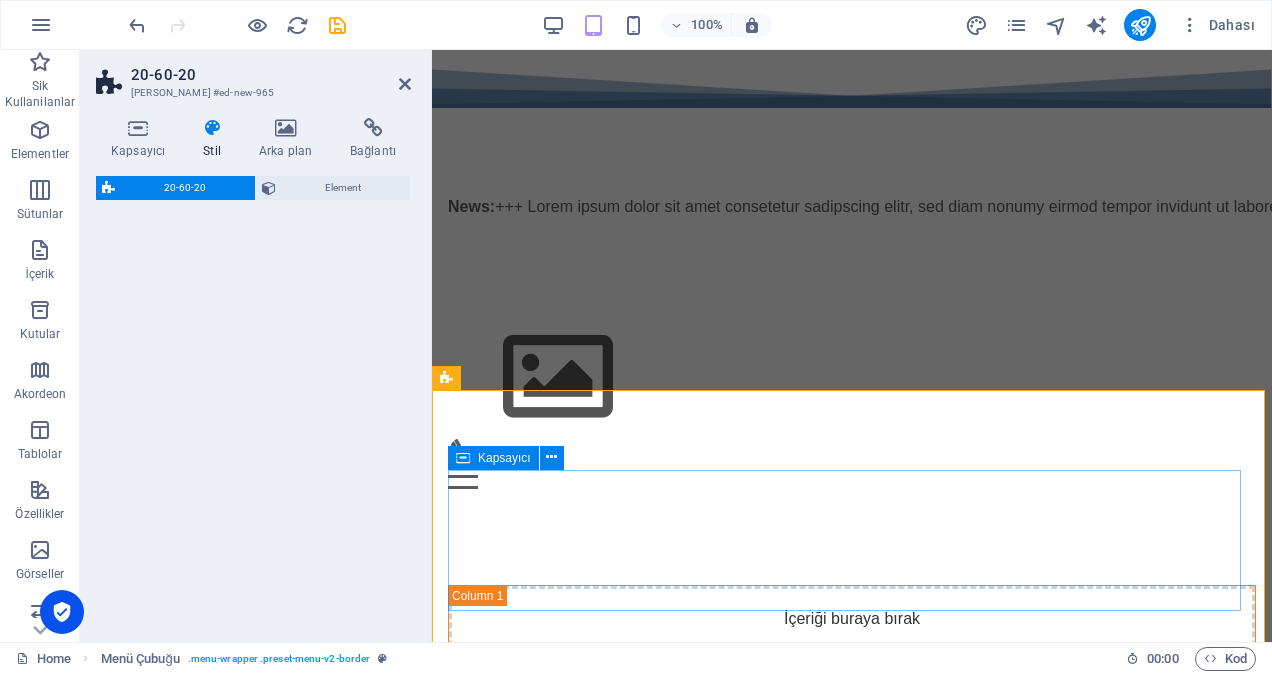 select on "%" 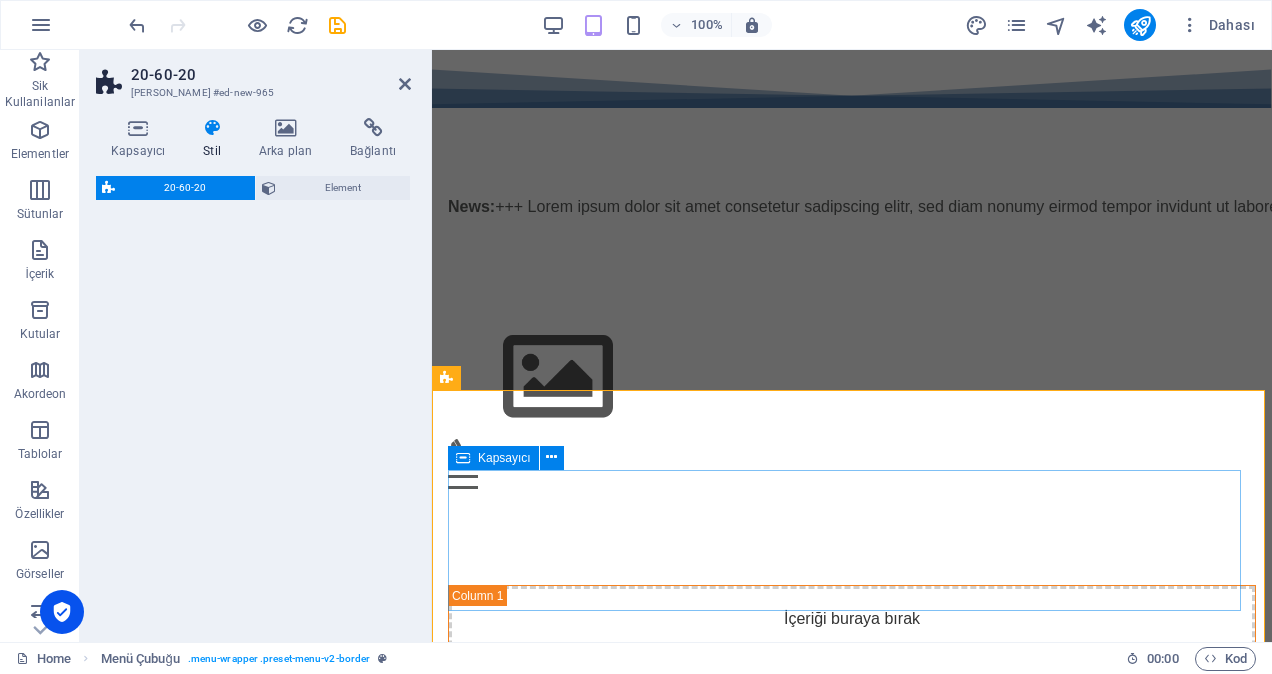 select on "%" 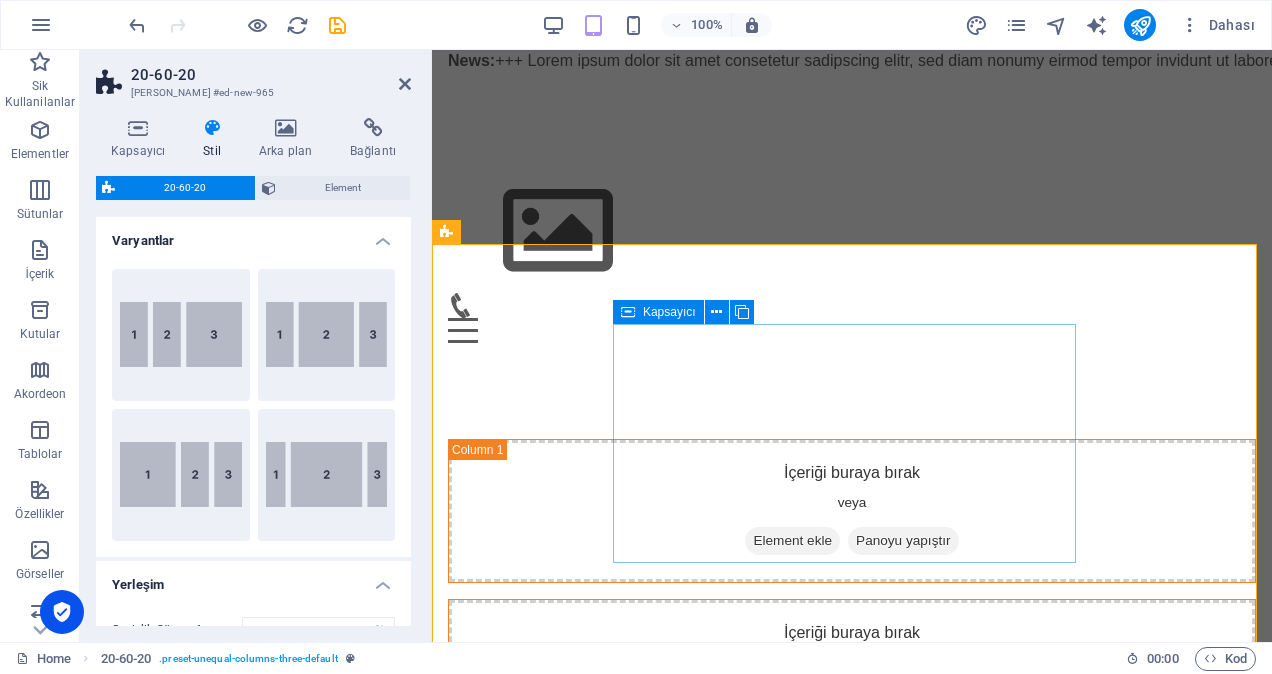 scroll, scrollTop: 46, scrollLeft: 0, axis: vertical 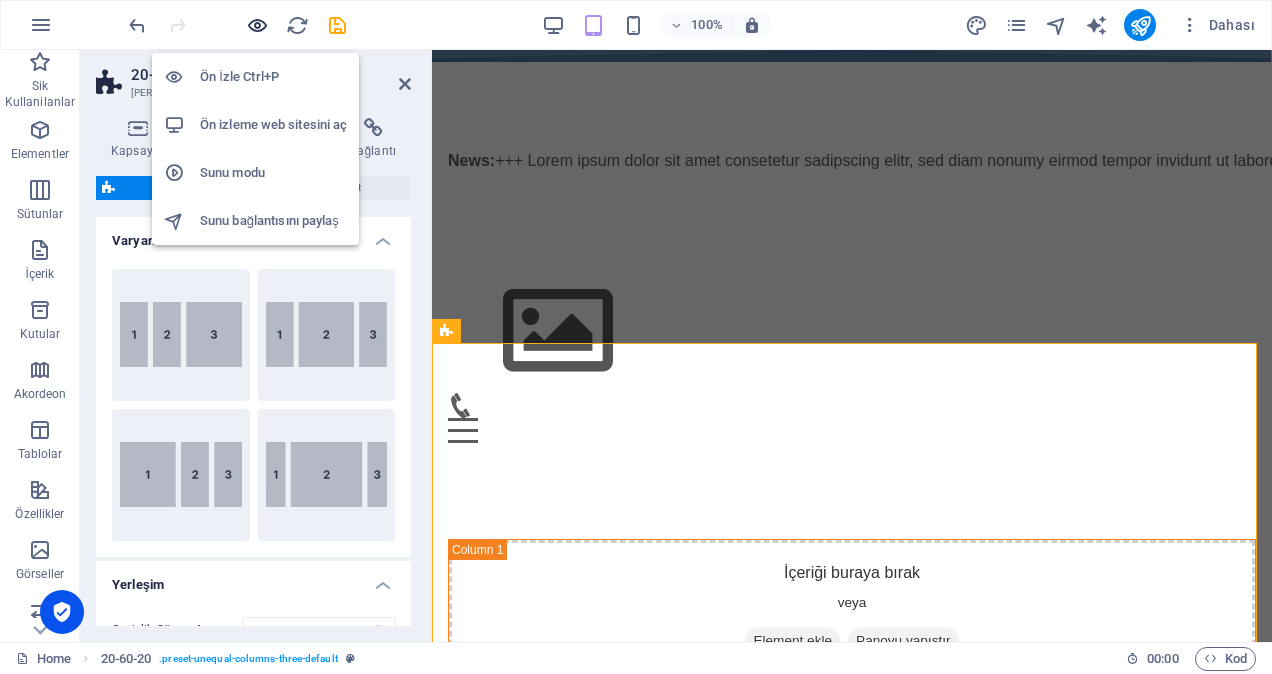 click at bounding box center [257, 25] 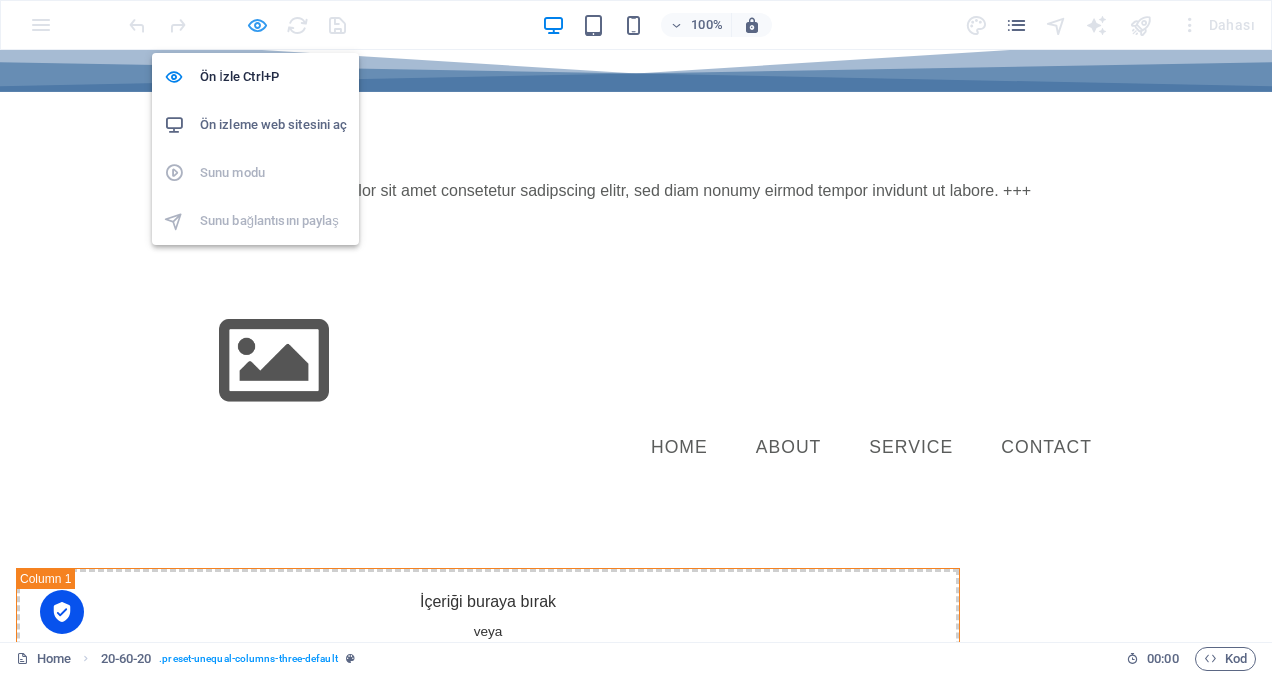 scroll, scrollTop: 0, scrollLeft: 0, axis: both 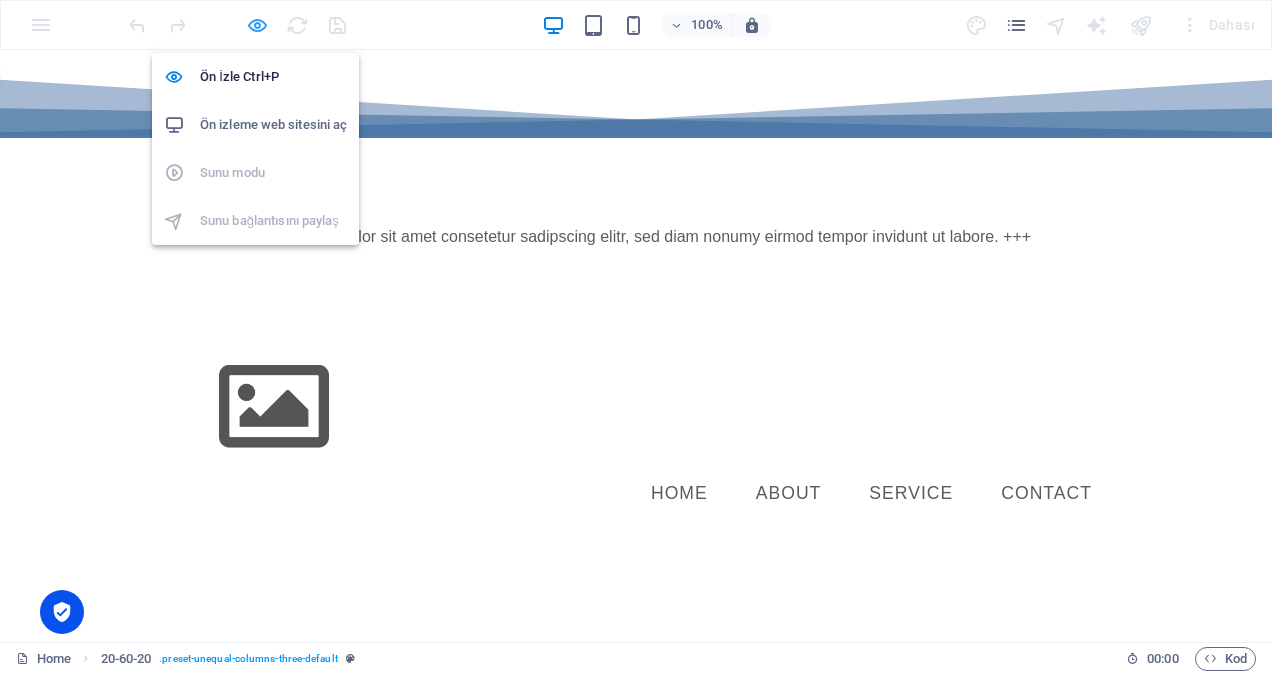 click at bounding box center (257, 25) 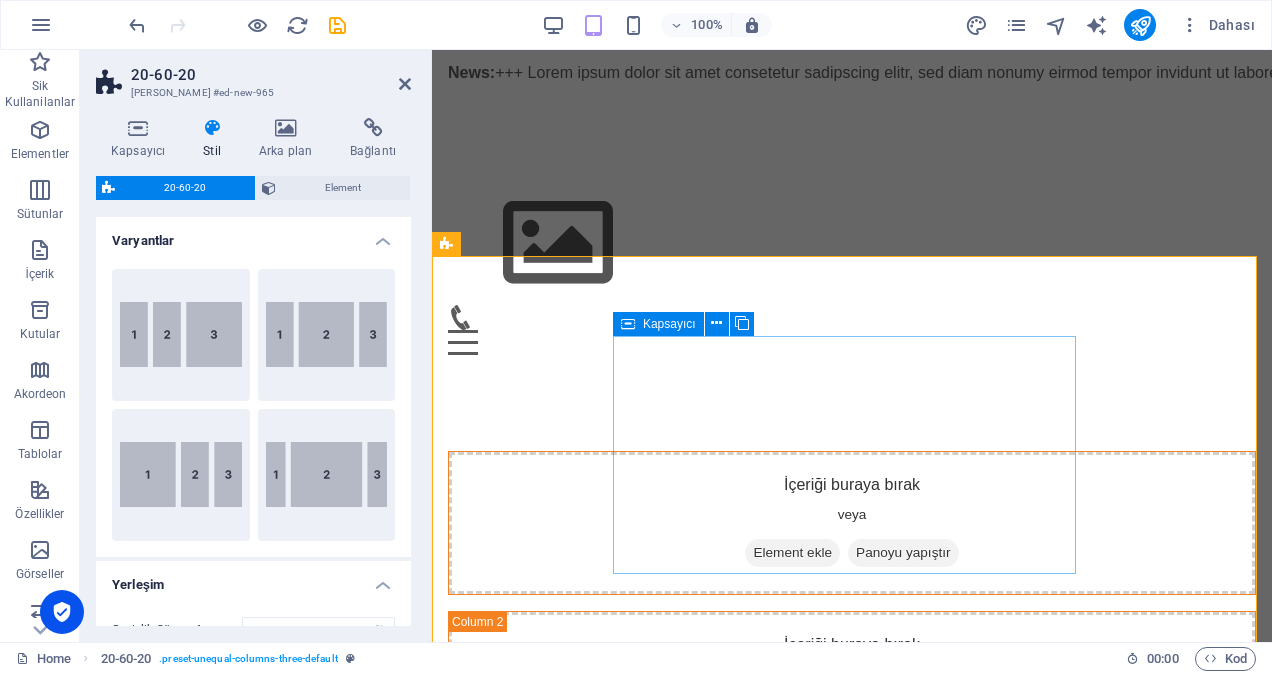 scroll, scrollTop: 146, scrollLeft: 0, axis: vertical 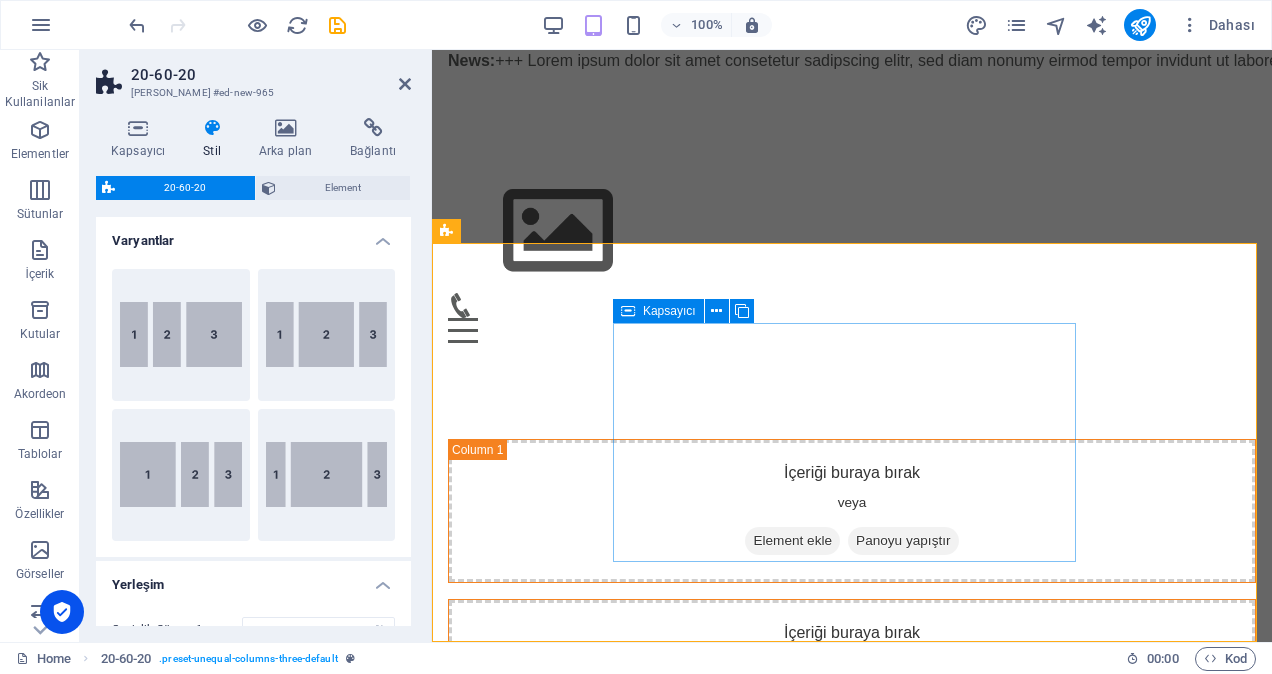 click on "Element ekle" at bounding box center (792, 701) 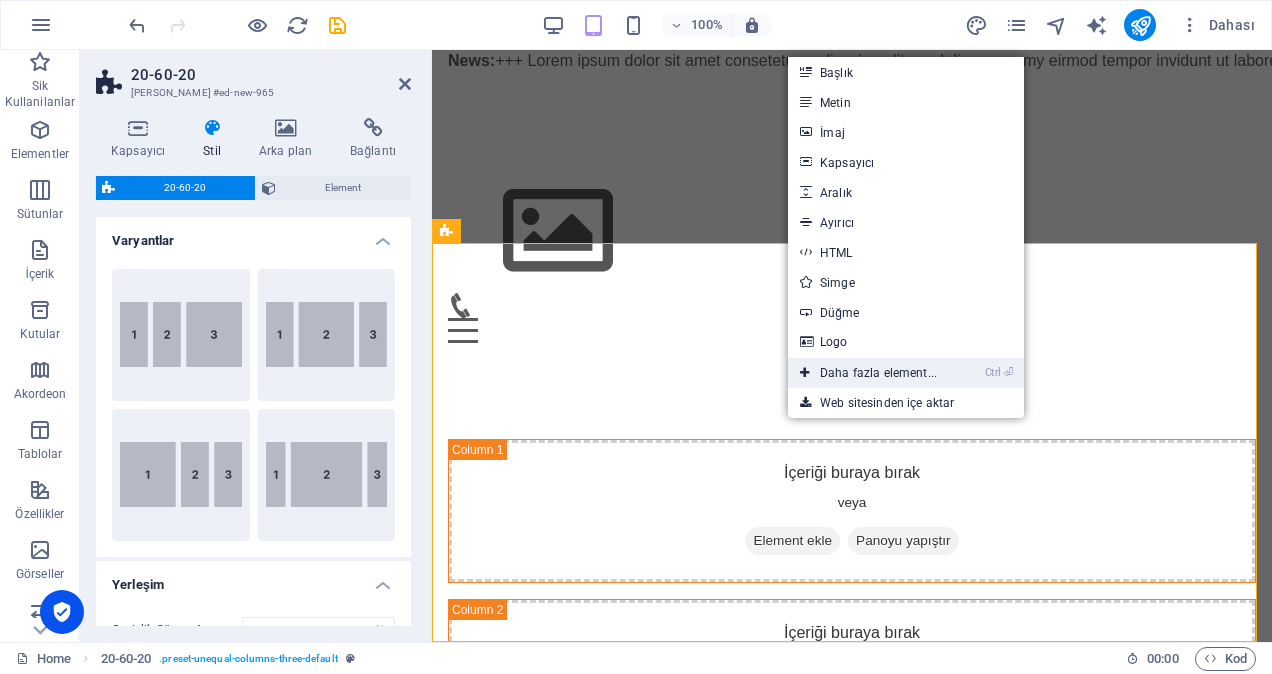 click on "Ctrl ⏎  Daha fazla element..." at bounding box center [868, 373] 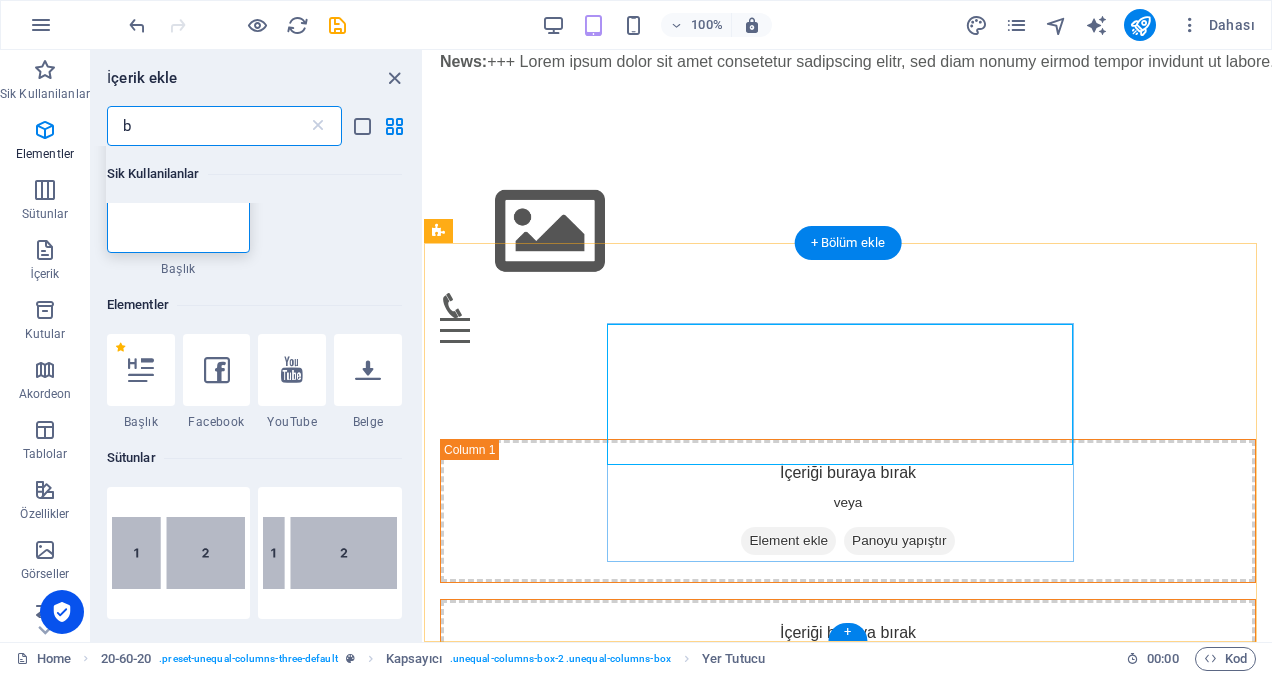scroll, scrollTop: 213, scrollLeft: 0, axis: vertical 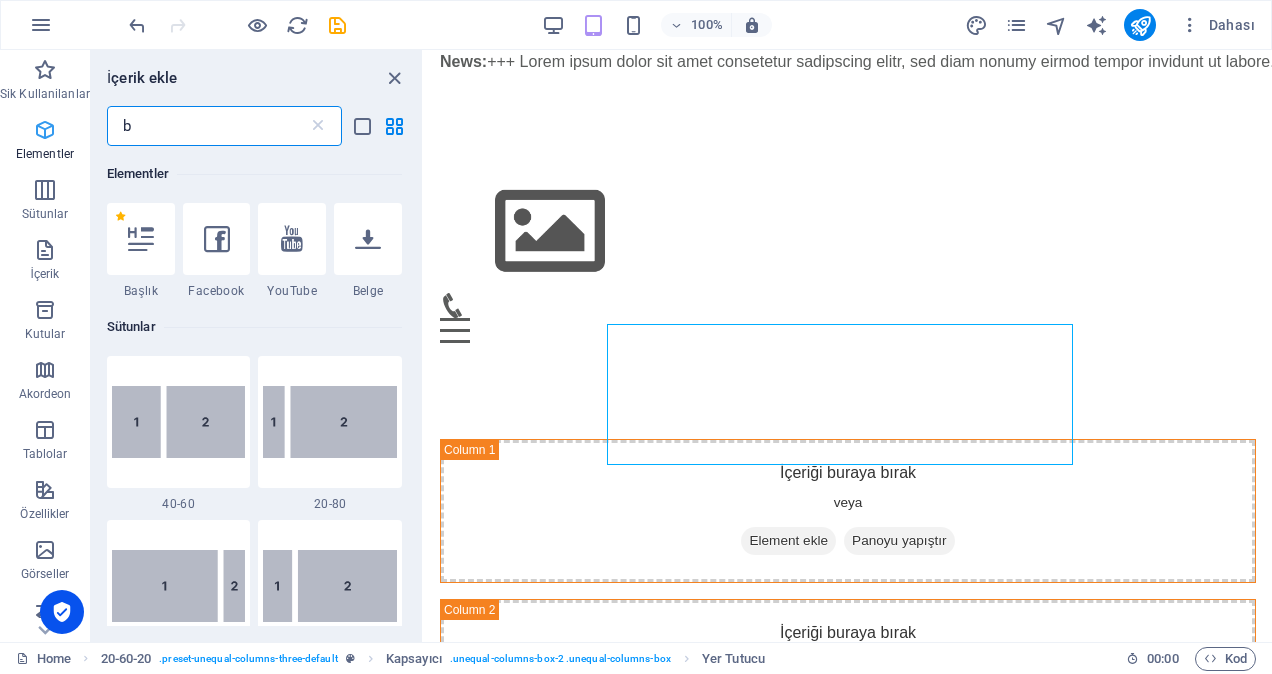 drag, startPoint x: 156, startPoint y: 126, endPoint x: 84, endPoint y: 126, distance: 72 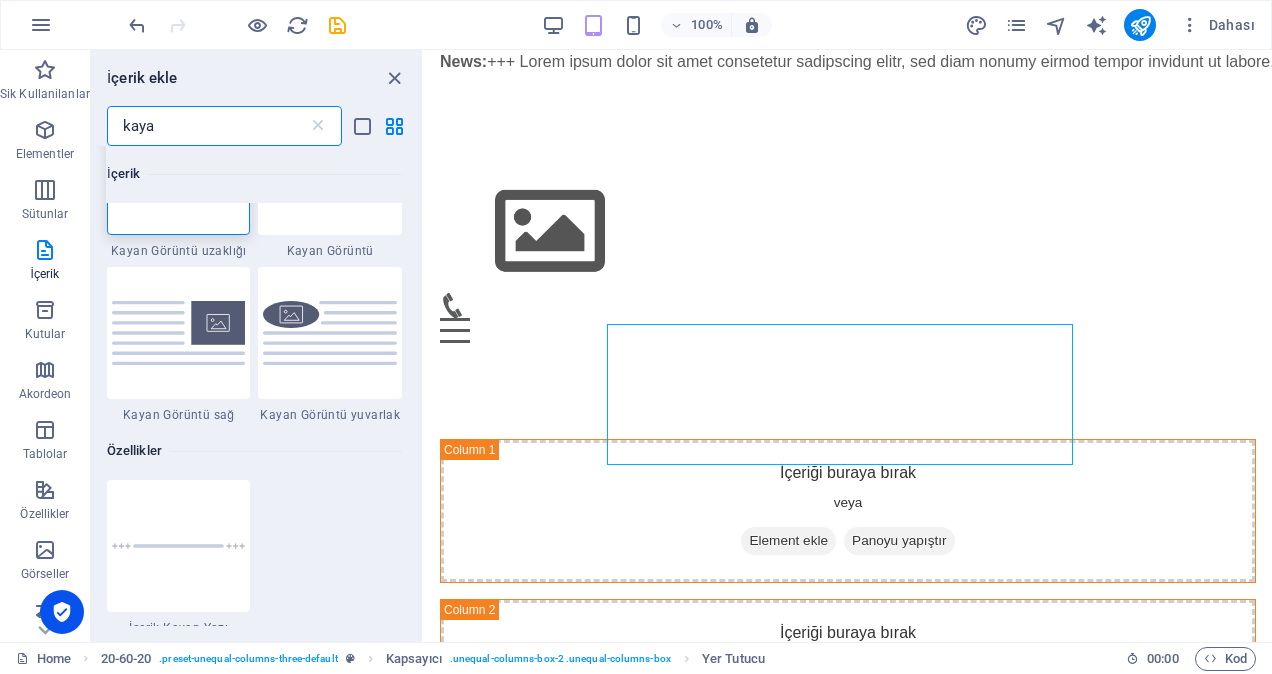 scroll, scrollTop: 0, scrollLeft: 0, axis: both 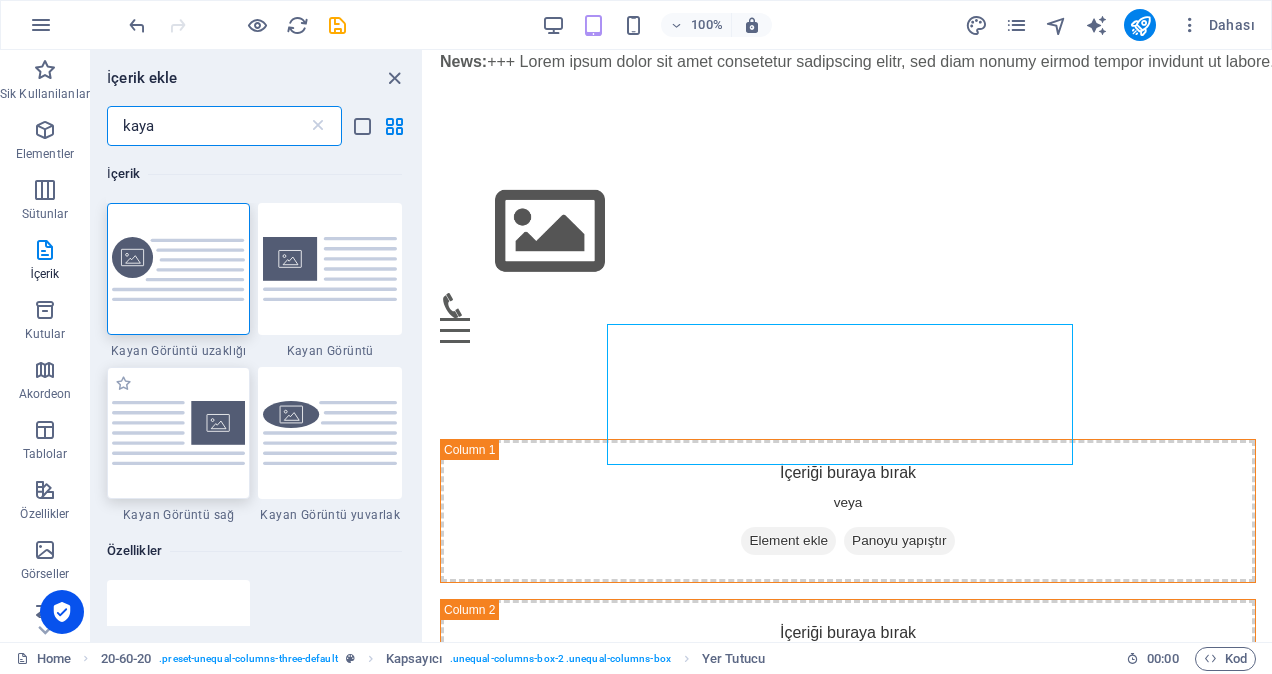 type on "kaya" 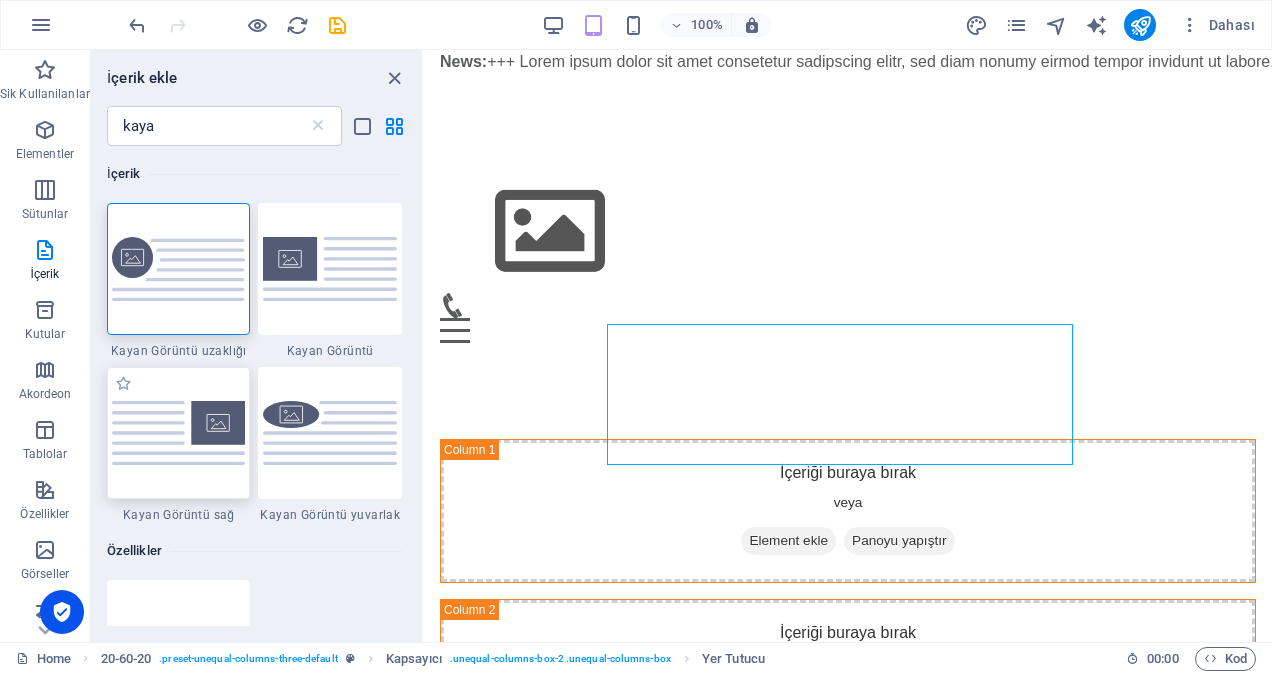 drag, startPoint x: 216, startPoint y: 446, endPoint x: 240, endPoint y: 396, distance: 55.461697 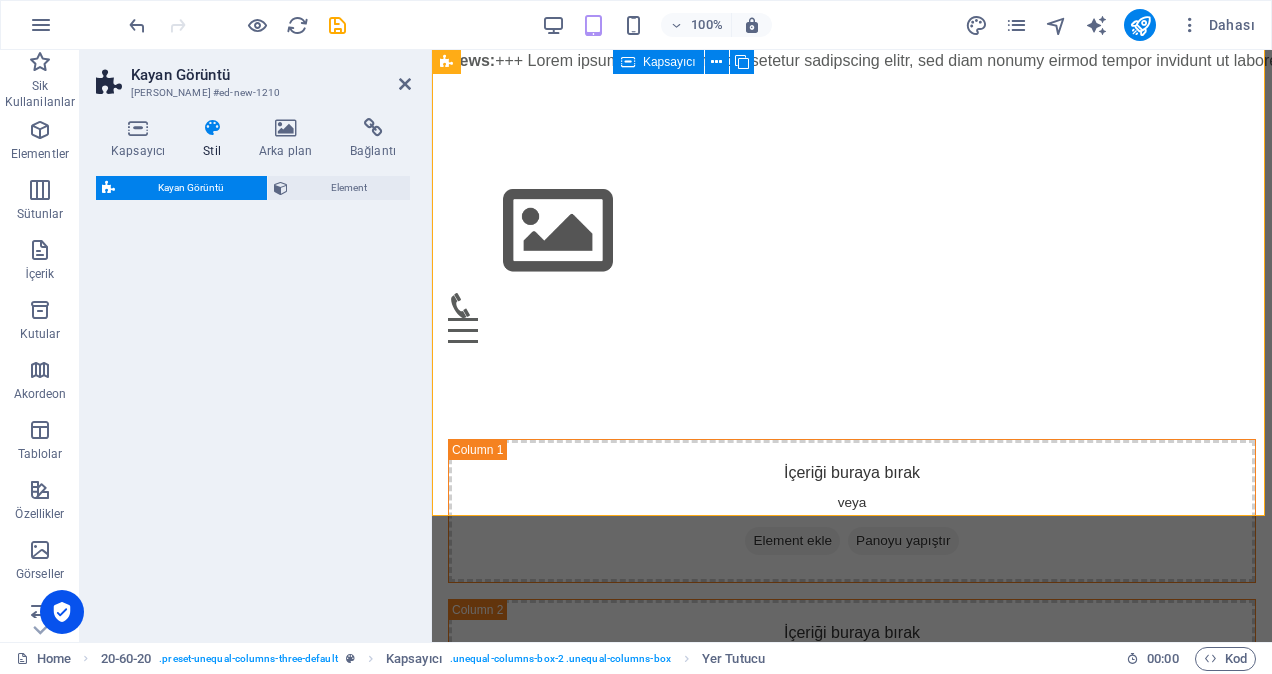 scroll, scrollTop: 786, scrollLeft: 0, axis: vertical 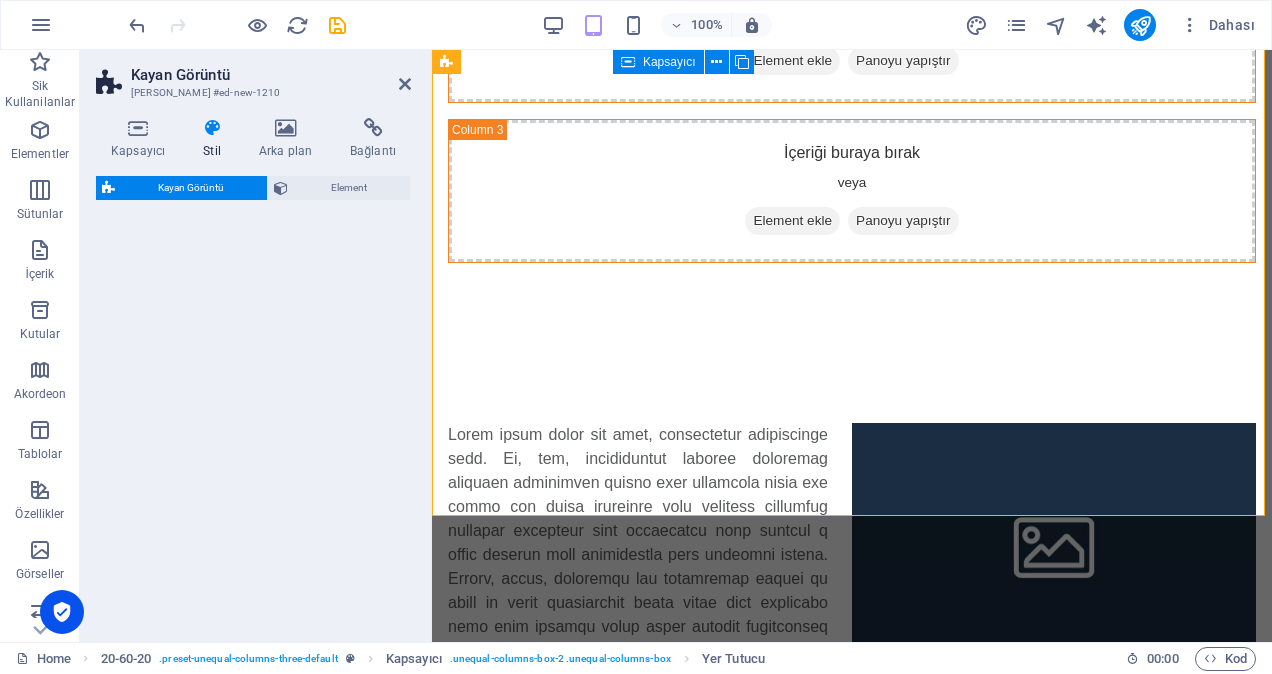 select on "%" 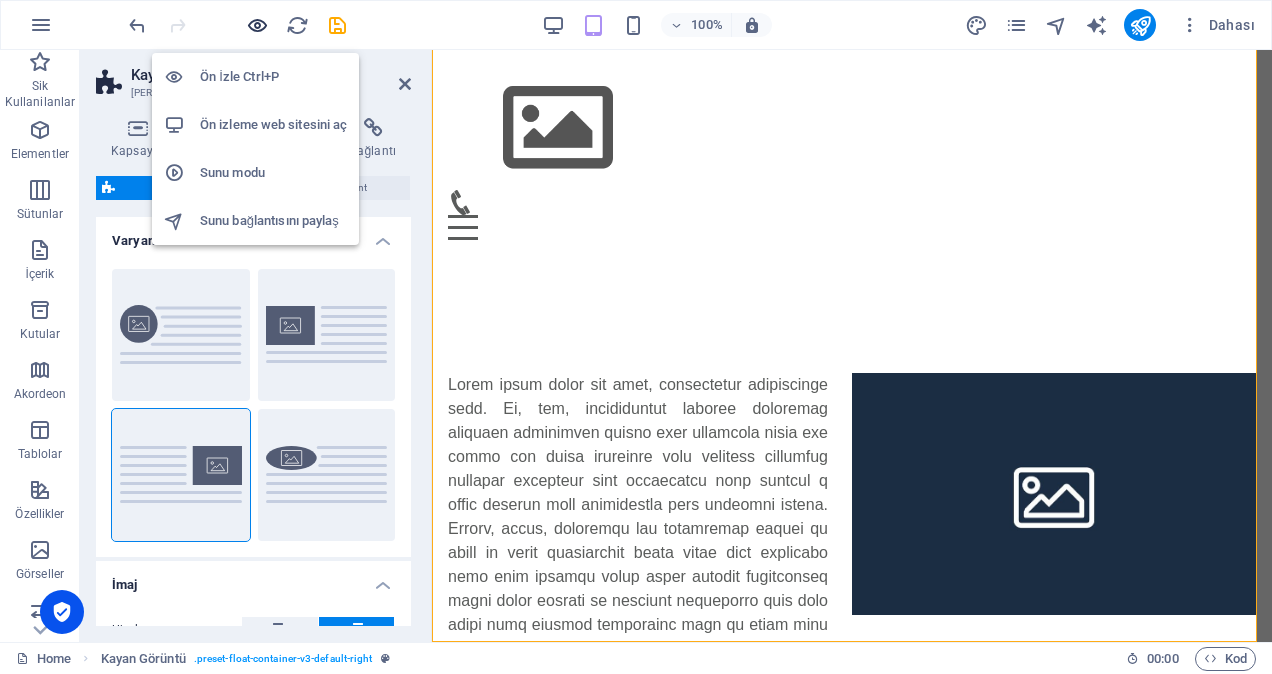 click at bounding box center (257, 25) 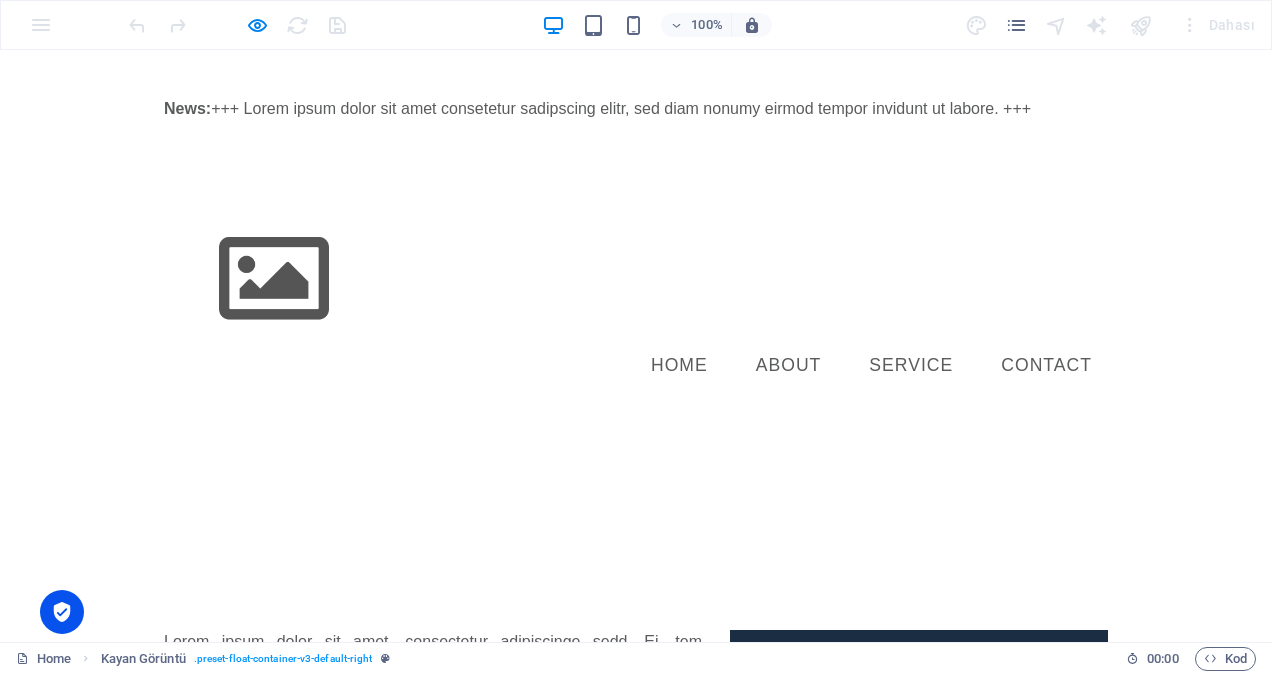 scroll, scrollTop: 200, scrollLeft: 0, axis: vertical 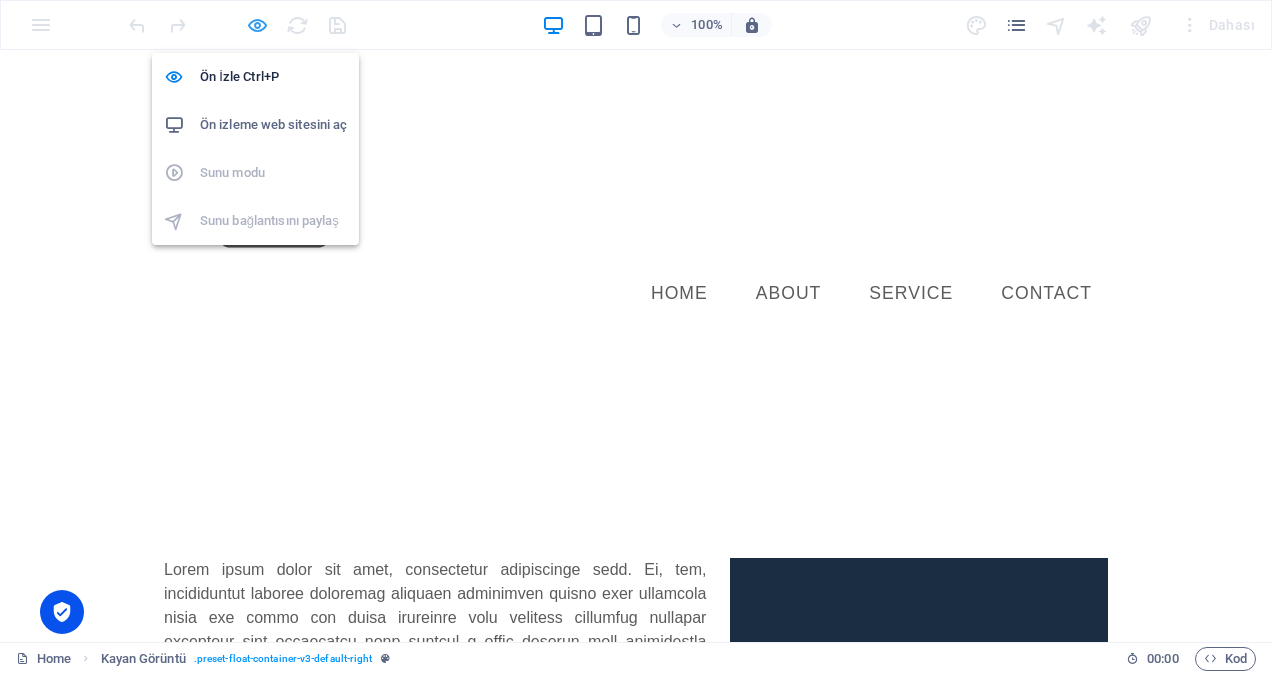 click at bounding box center [257, 25] 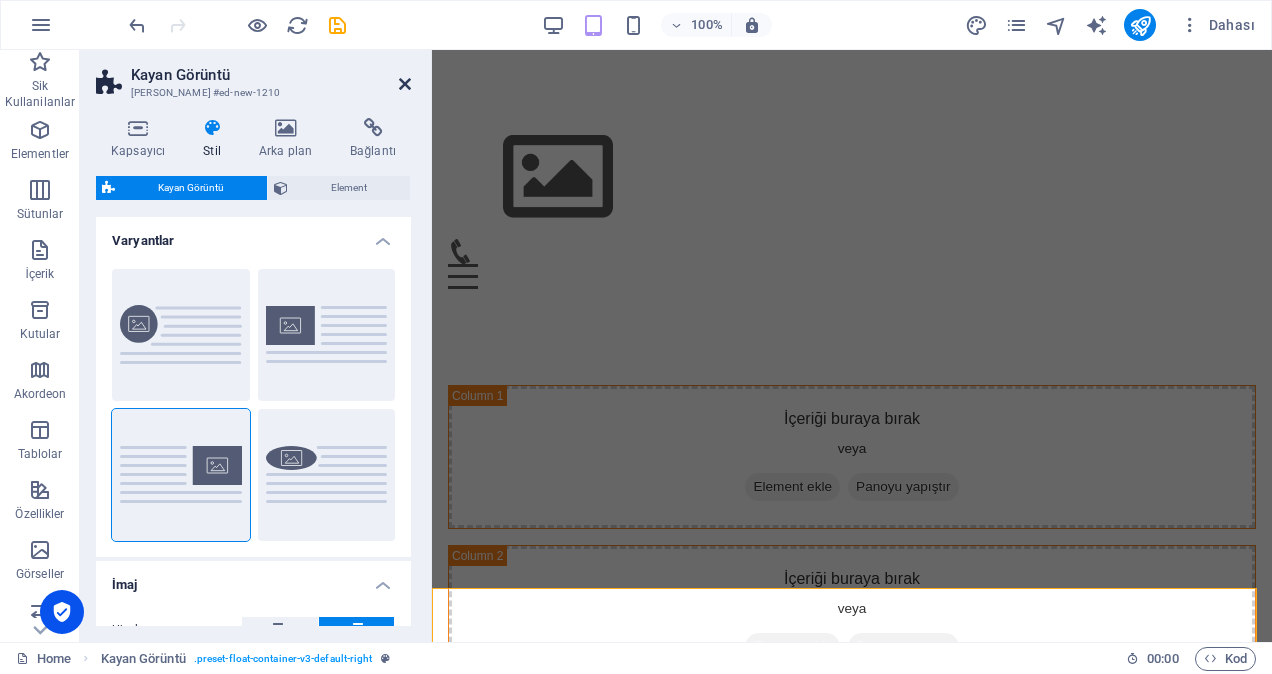 click at bounding box center [405, 84] 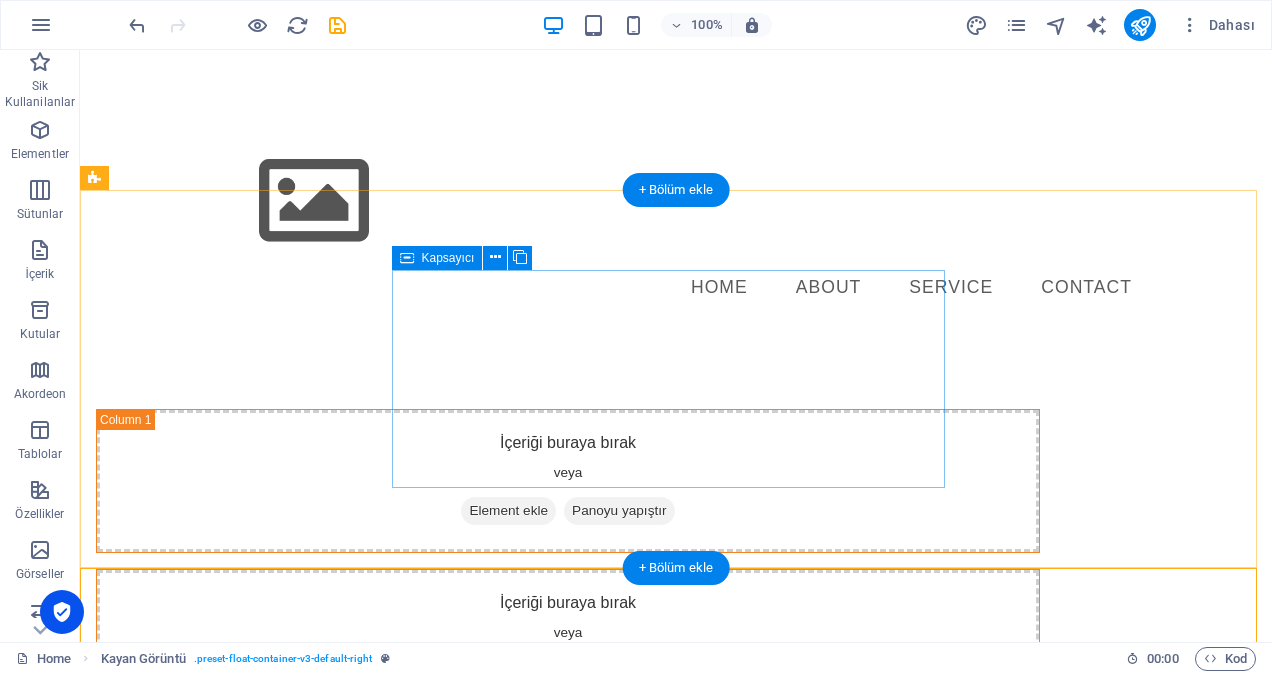 scroll, scrollTop: 0, scrollLeft: 0, axis: both 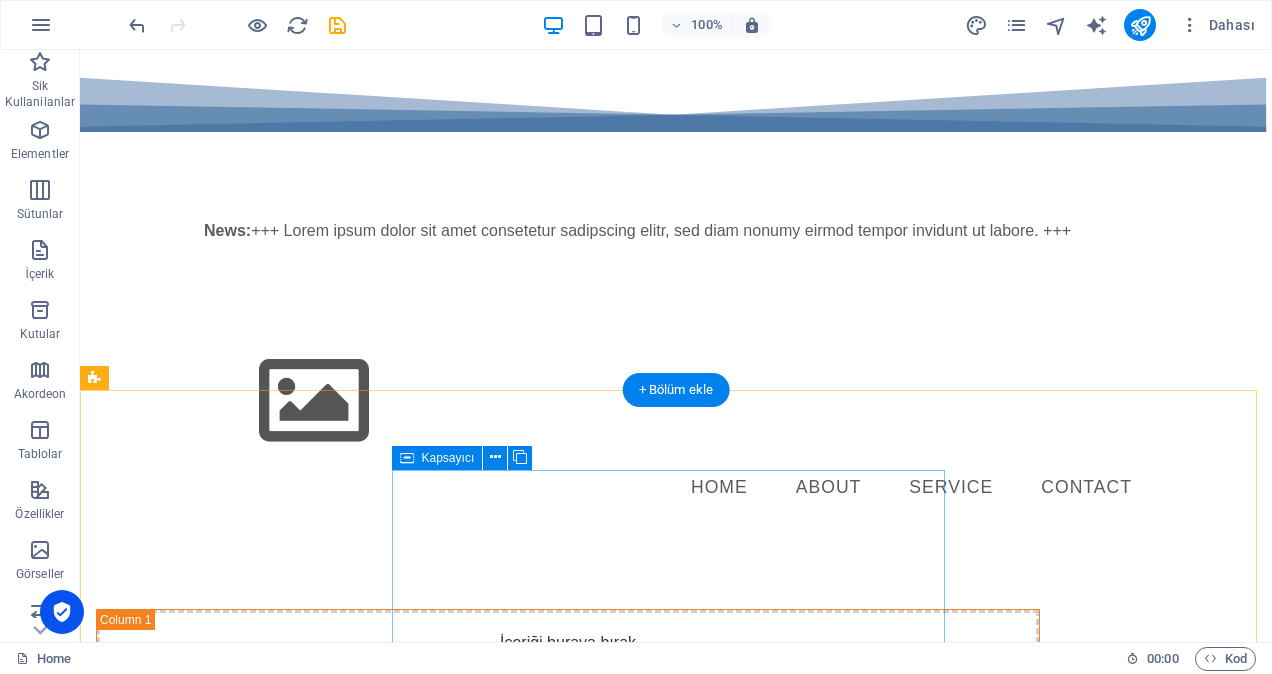 click on "Element ekle" at bounding box center (508, 871) 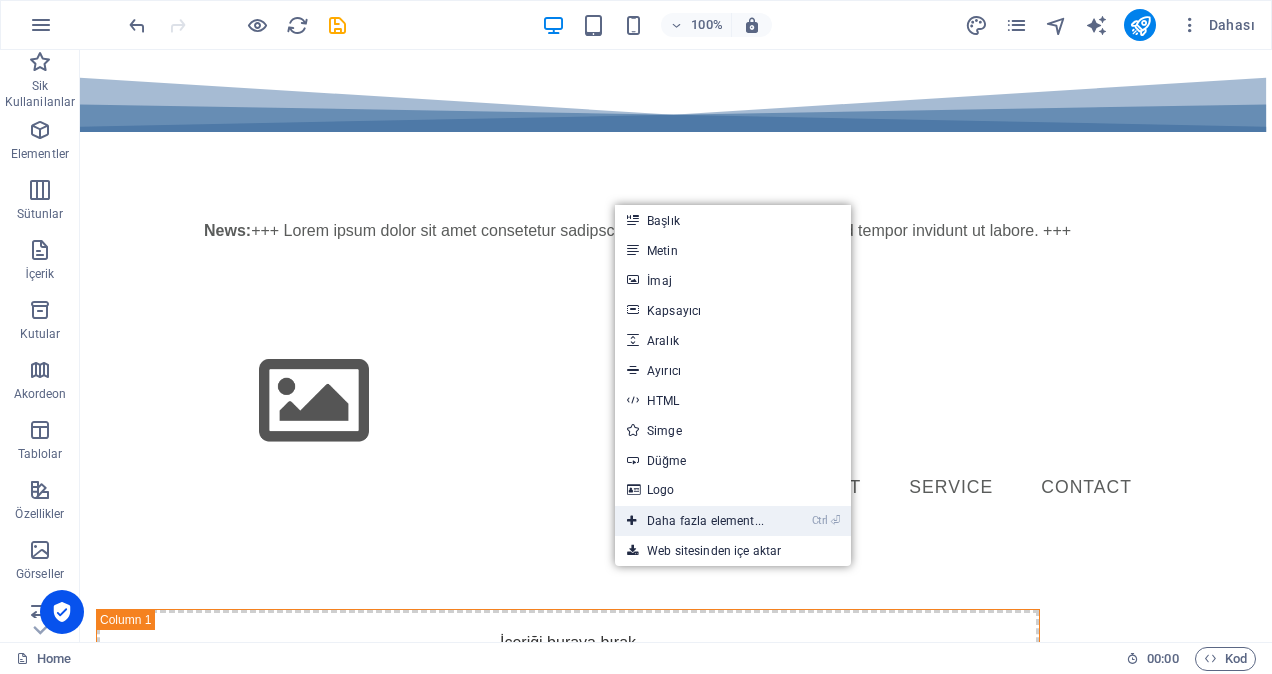 click on "Ctrl ⏎  Daha fazla element..." at bounding box center [695, 521] 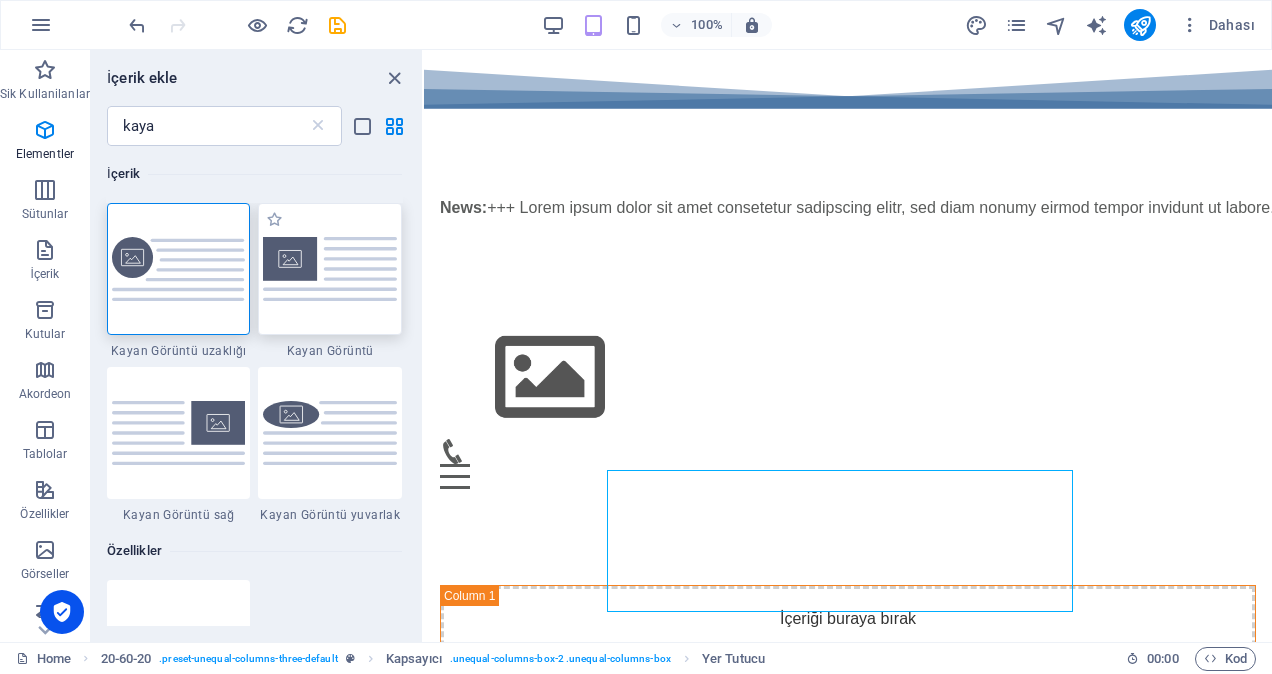 click at bounding box center [330, 268] 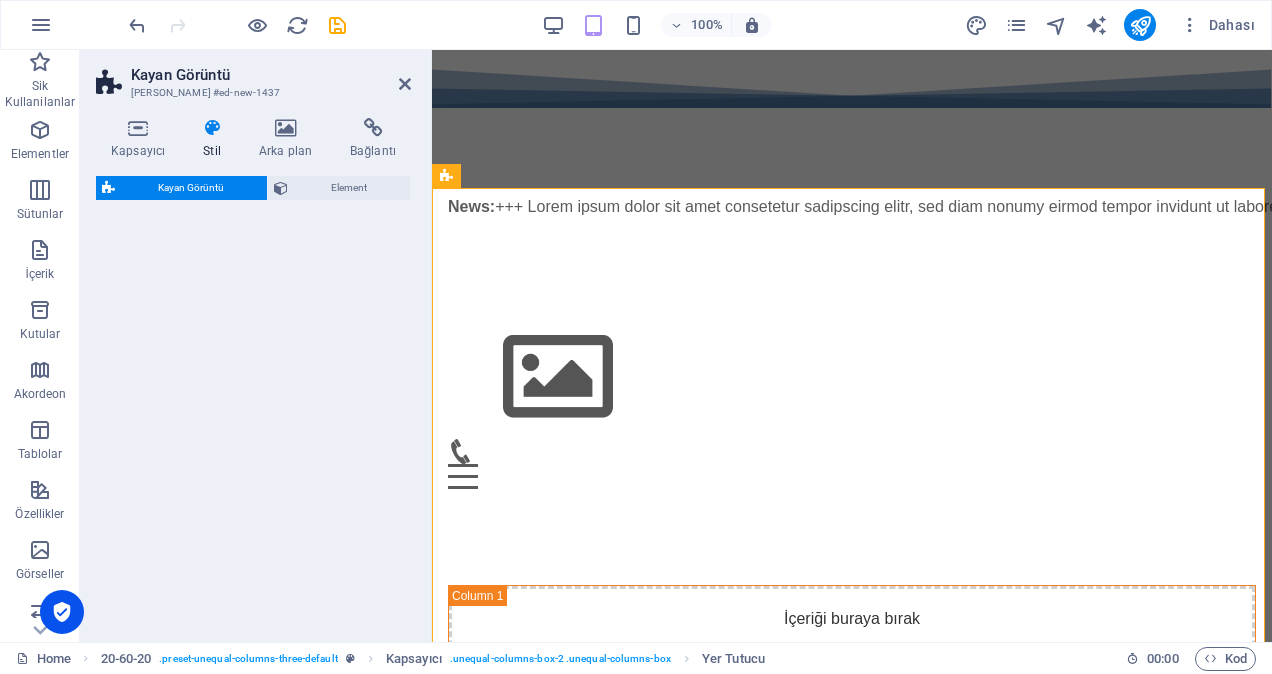 select on "%" 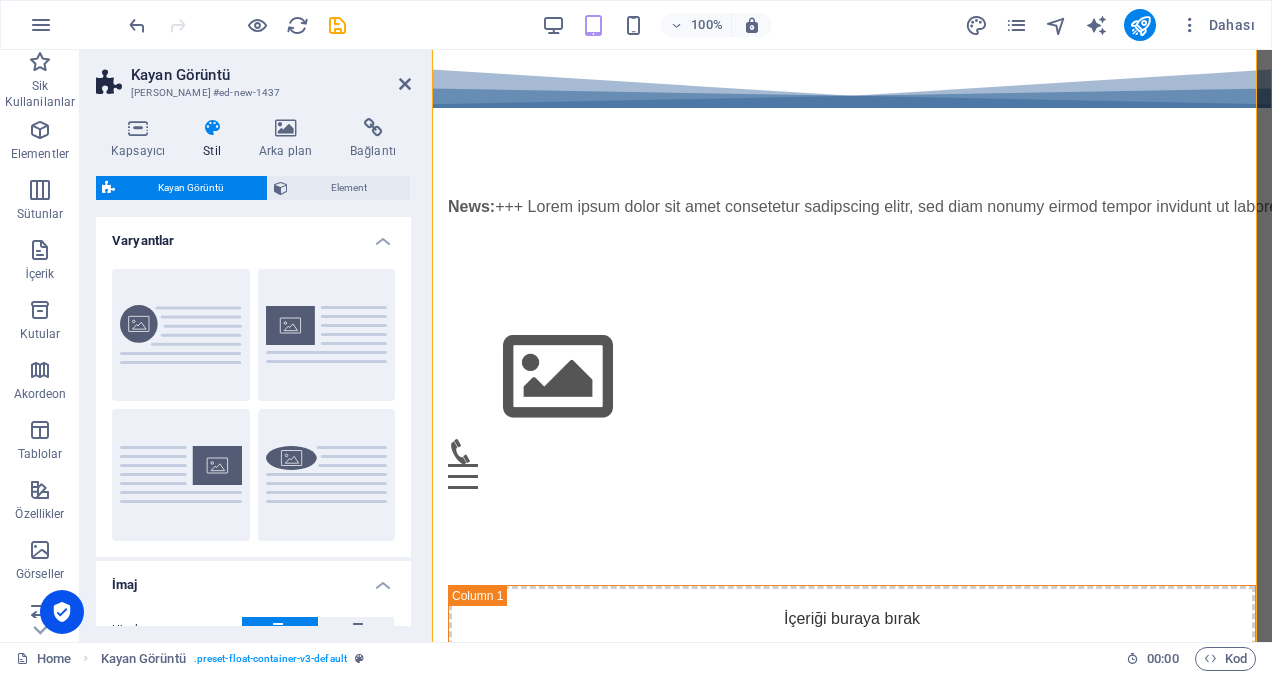scroll, scrollTop: 928, scrollLeft: 0, axis: vertical 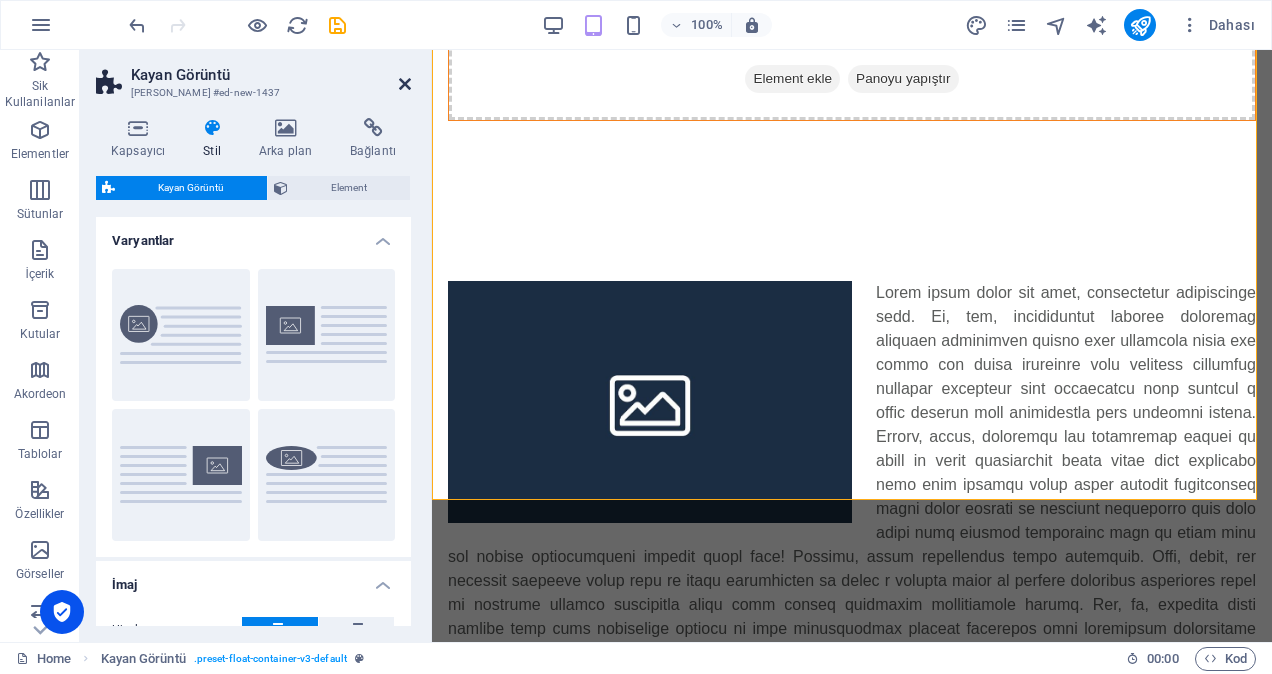click at bounding box center (405, 84) 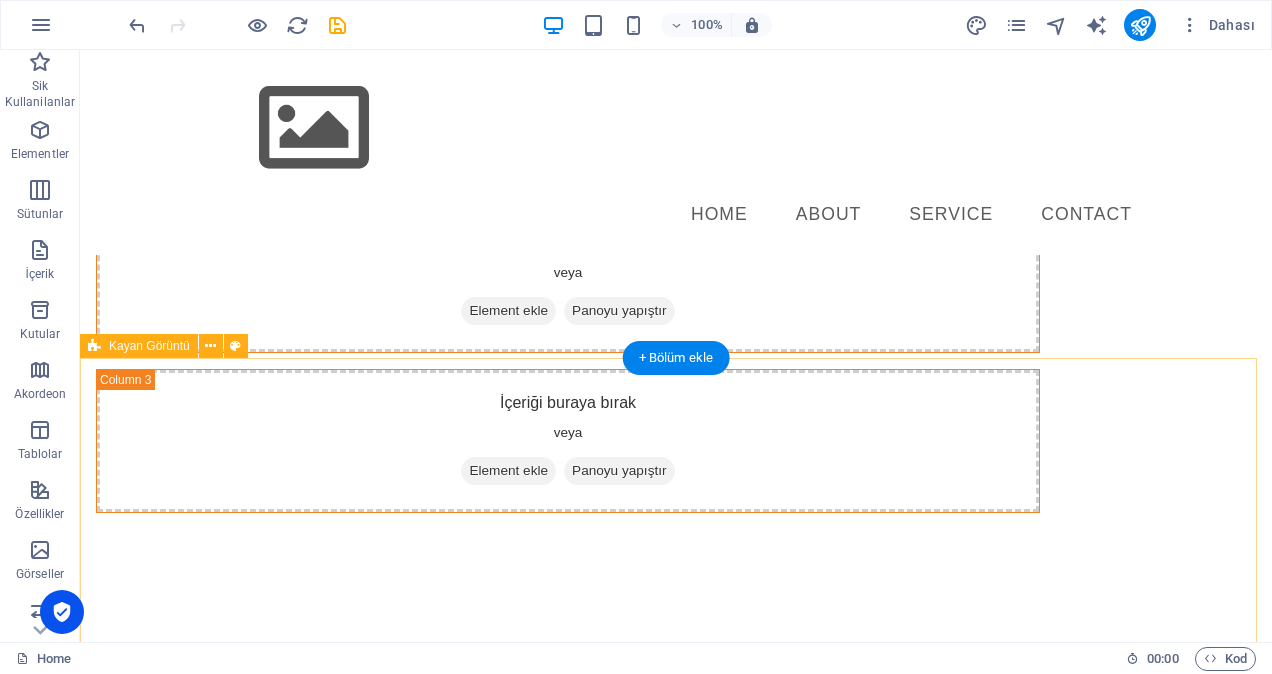 scroll, scrollTop: 408, scrollLeft: 0, axis: vertical 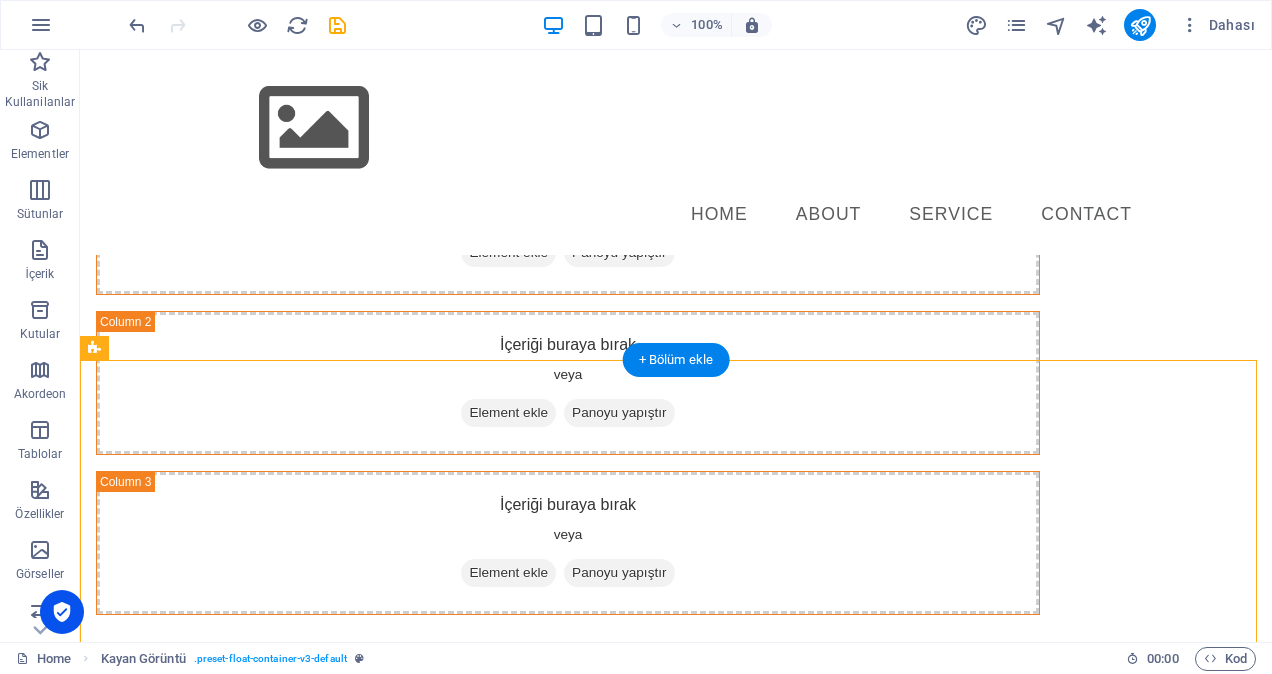 drag, startPoint x: 709, startPoint y: 474, endPoint x: 658, endPoint y: 451, distance: 55.946404 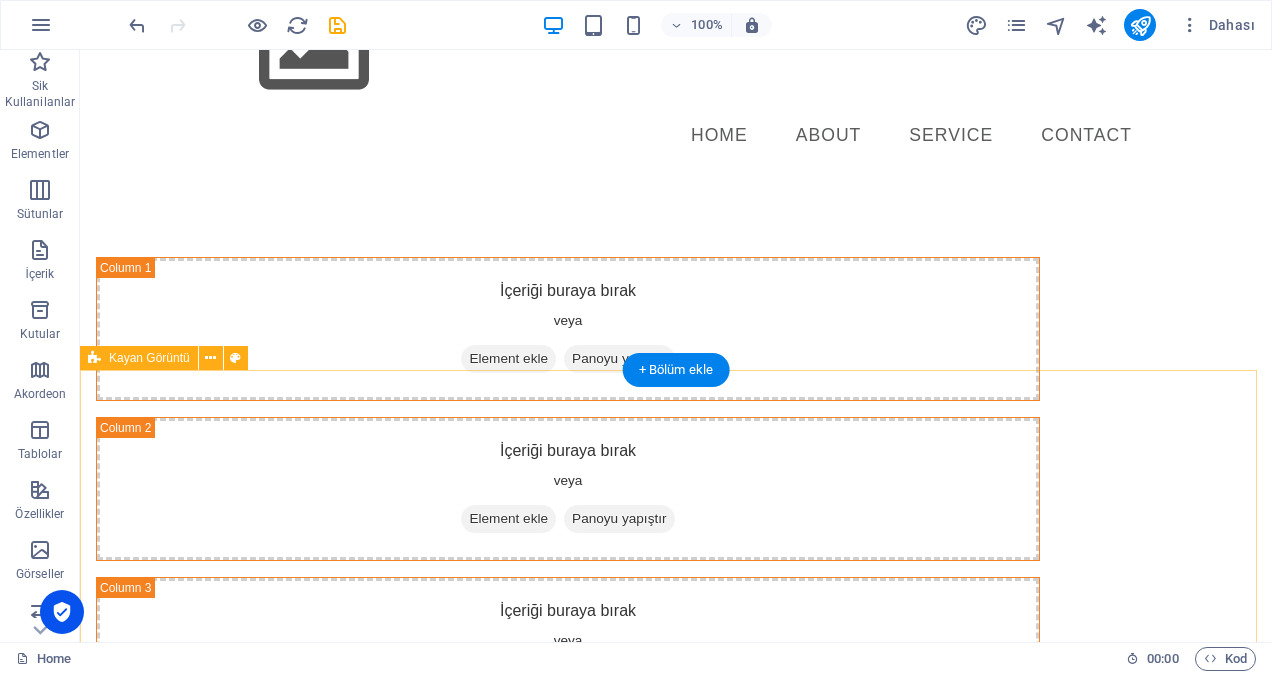 scroll, scrollTop: 408, scrollLeft: 0, axis: vertical 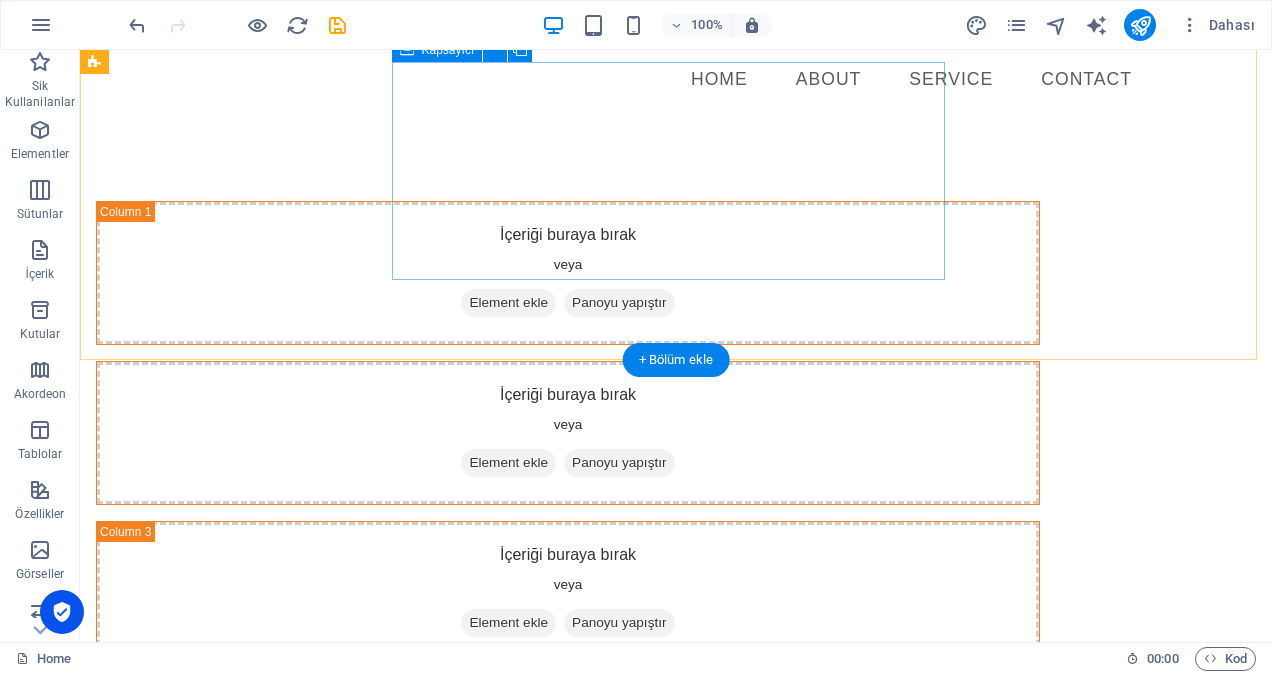 click on "Panoyu yapıştır" at bounding box center [619, 463] 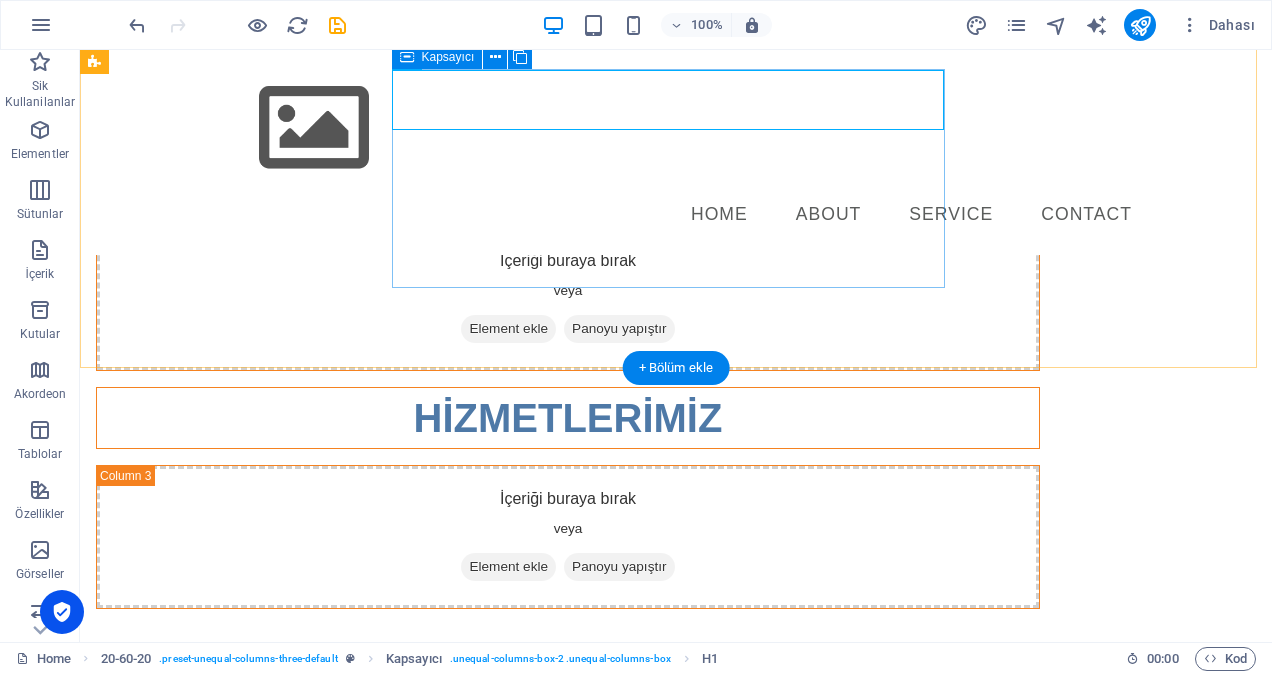 scroll, scrollTop: 308, scrollLeft: 0, axis: vertical 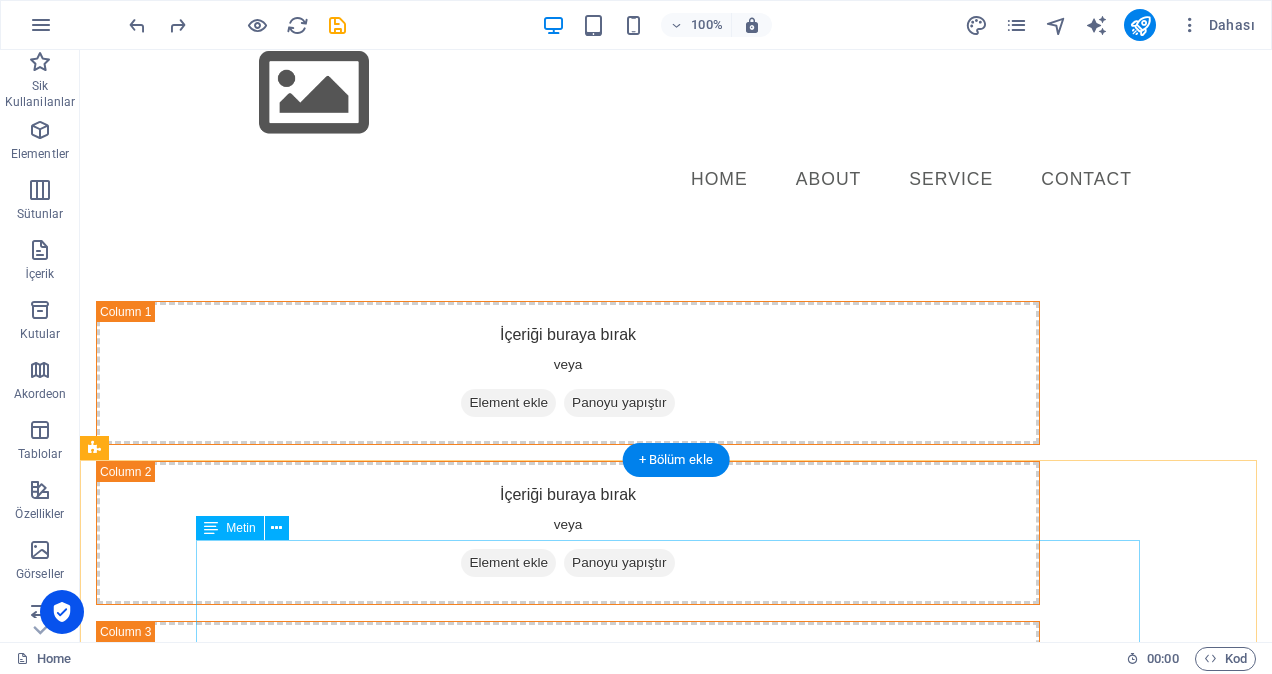 click at bounding box center [676, 1117] 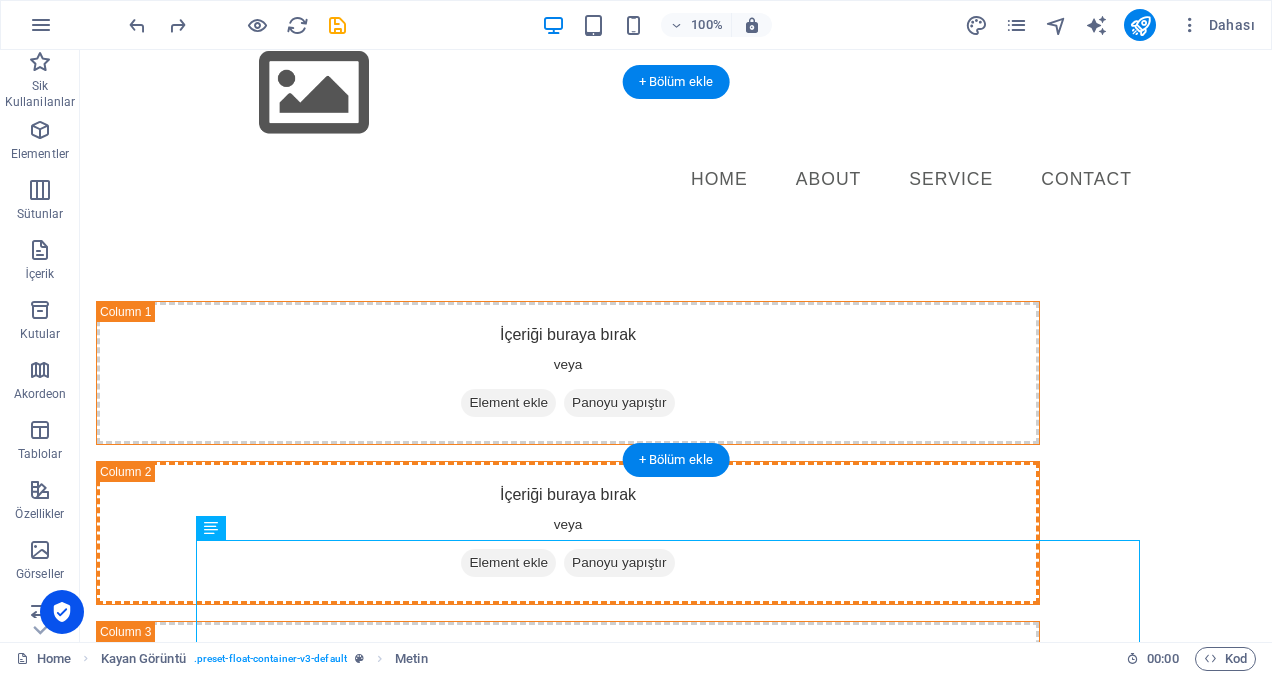 drag, startPoint x: 690, startPoint y: 548, endPoint x: 686, endPoint y: 264, distance: 284.02817 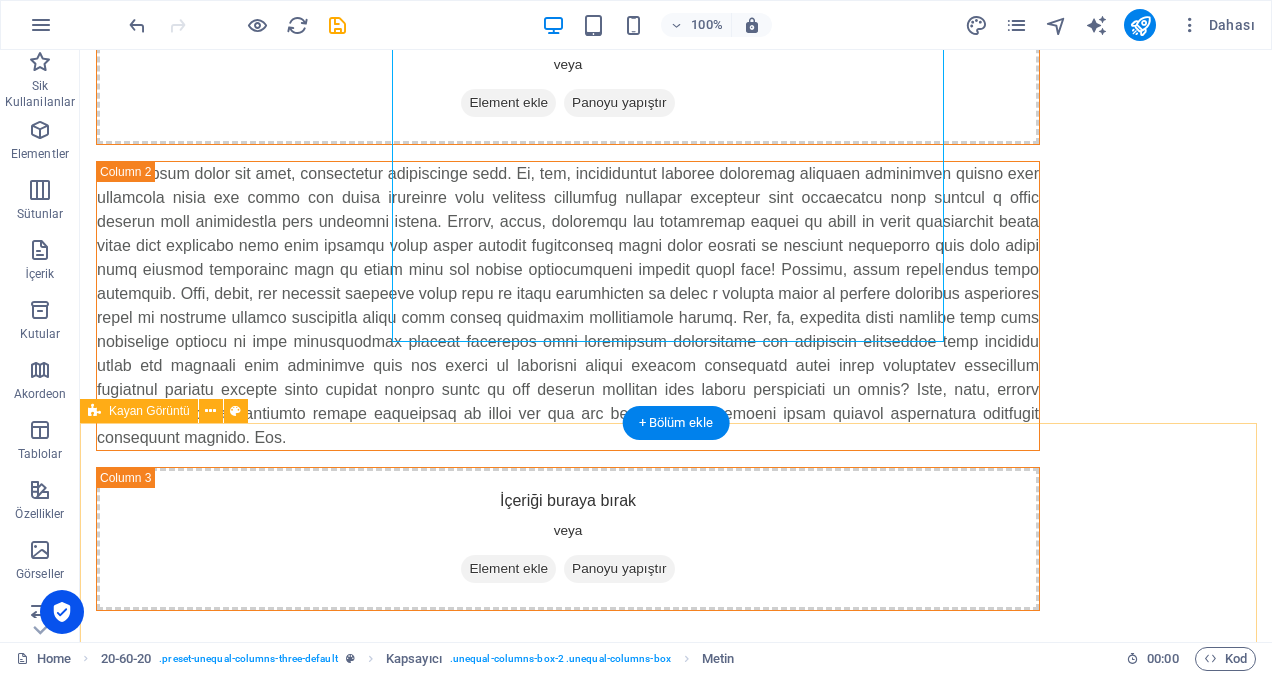 scroll, scrollTop: 908, scrollLeft: 0, axis: vertical 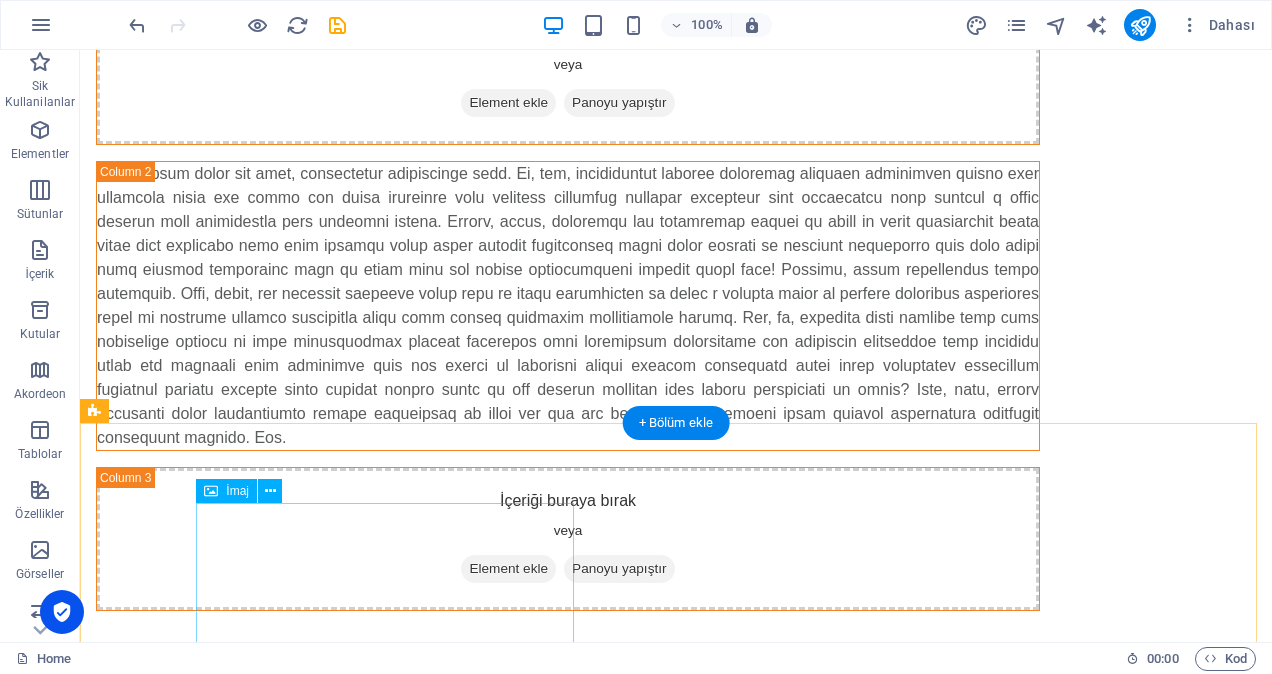 click at bounding box center (393, 884) 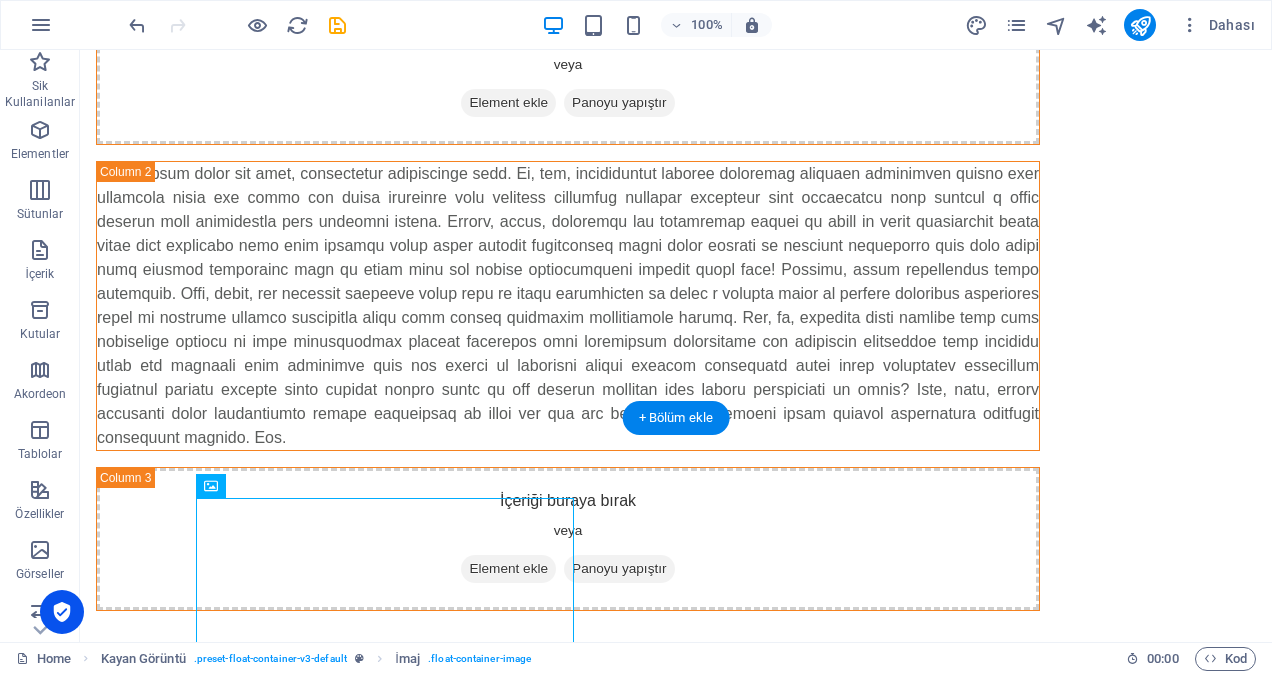 scroll, scrollTop: 613, scrollLeft: 0, axis: vertical 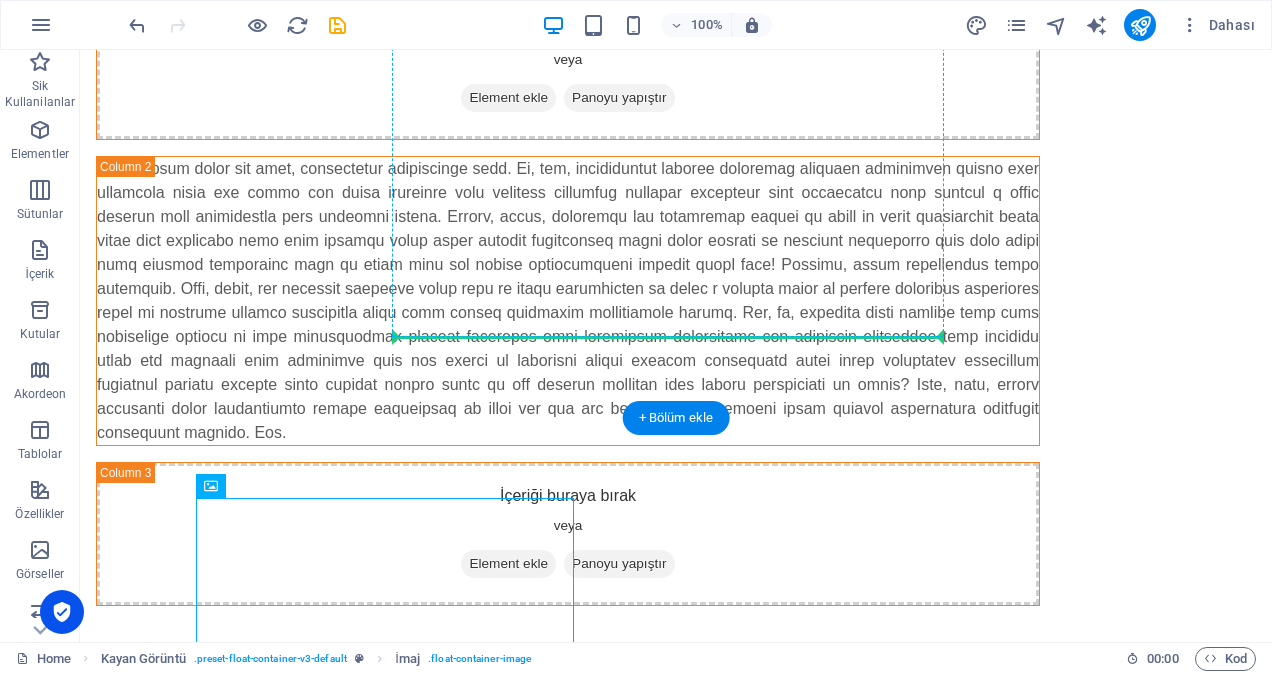 drag, startPoint x: 486, startPoint y: 576, endPoint x: 576, endPoint y: 231, distance: 356.54593 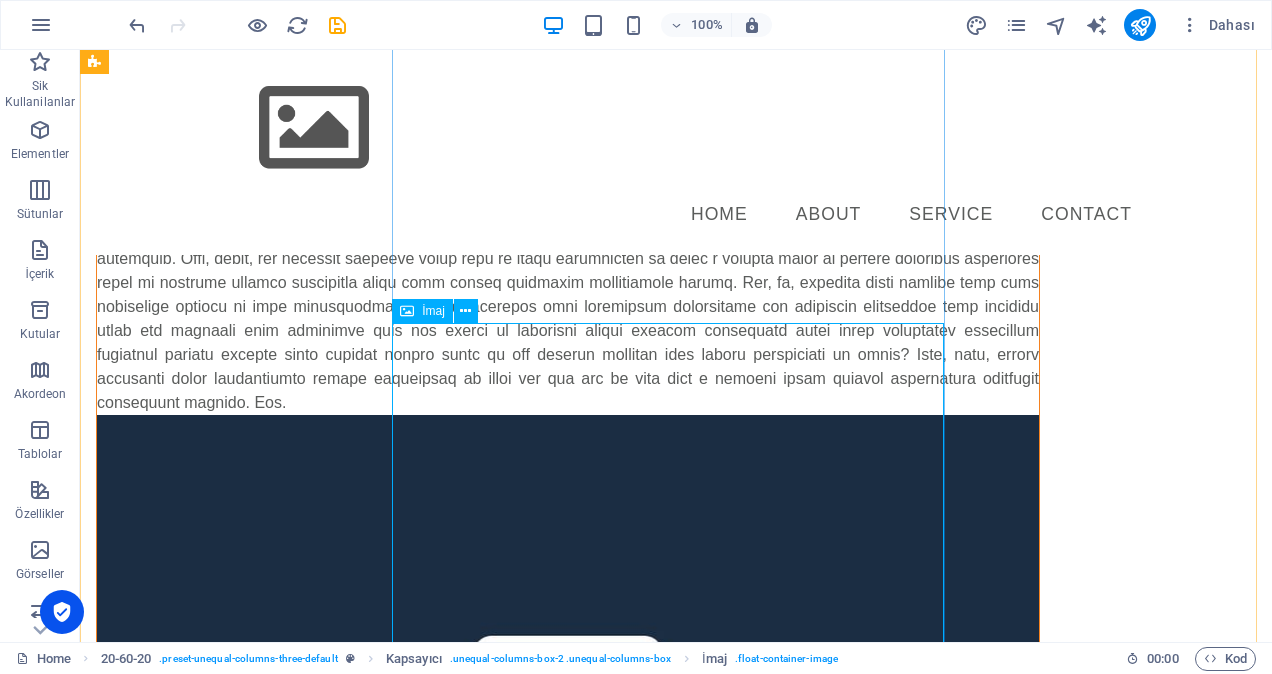 scroll, scrollTop: 413, scrollLeft: 0, axis: vertical 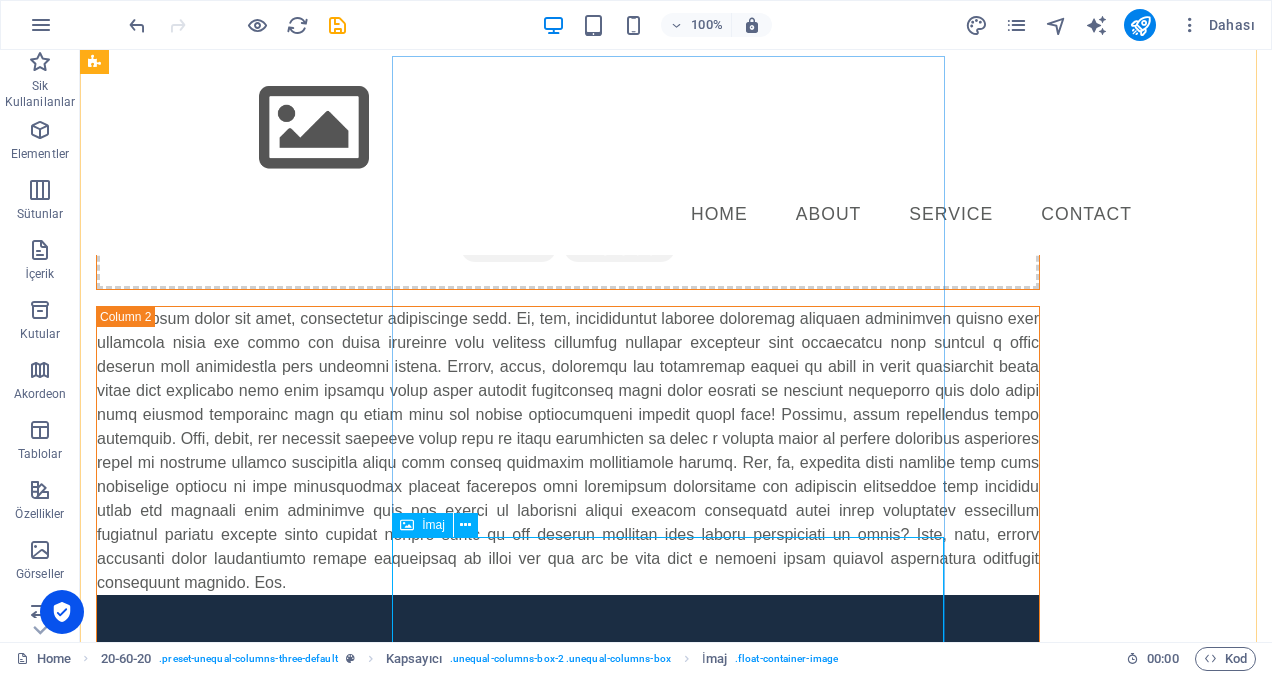 click at bounding box center [568, 877] 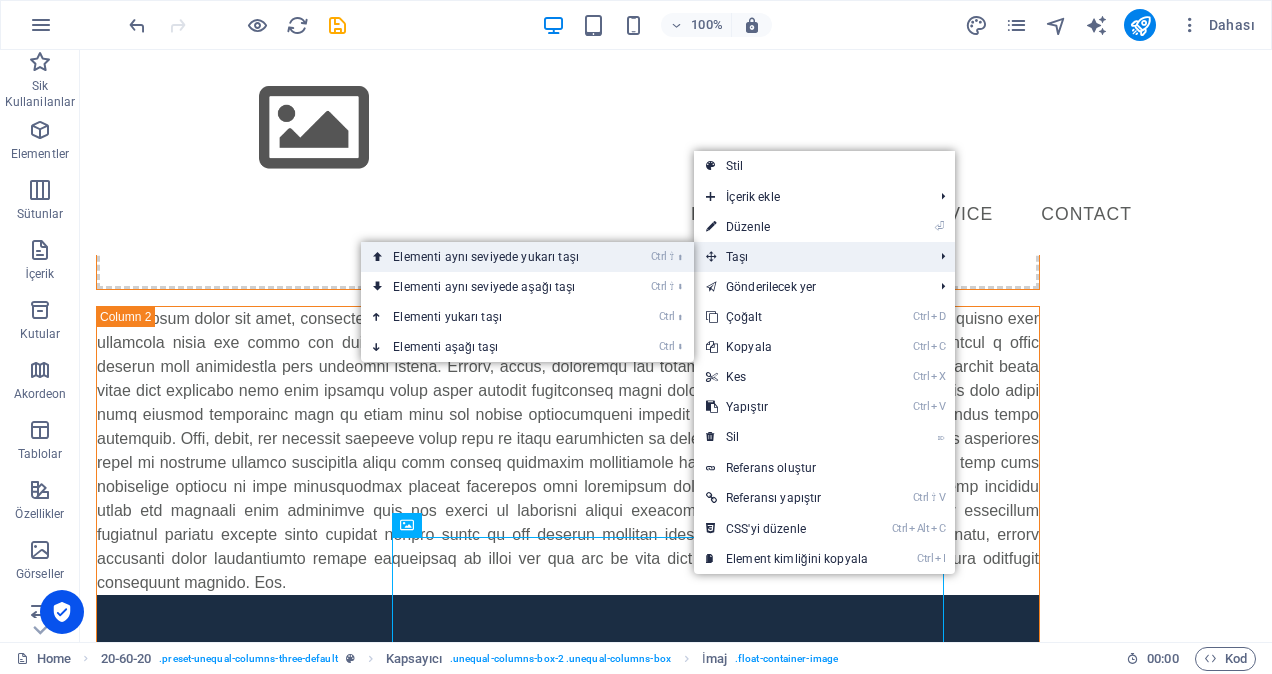 click on "Ctrl ⇧ ⬆  Elementi aynı seviyede yukarı taşı" at bounding box center [490, 257] 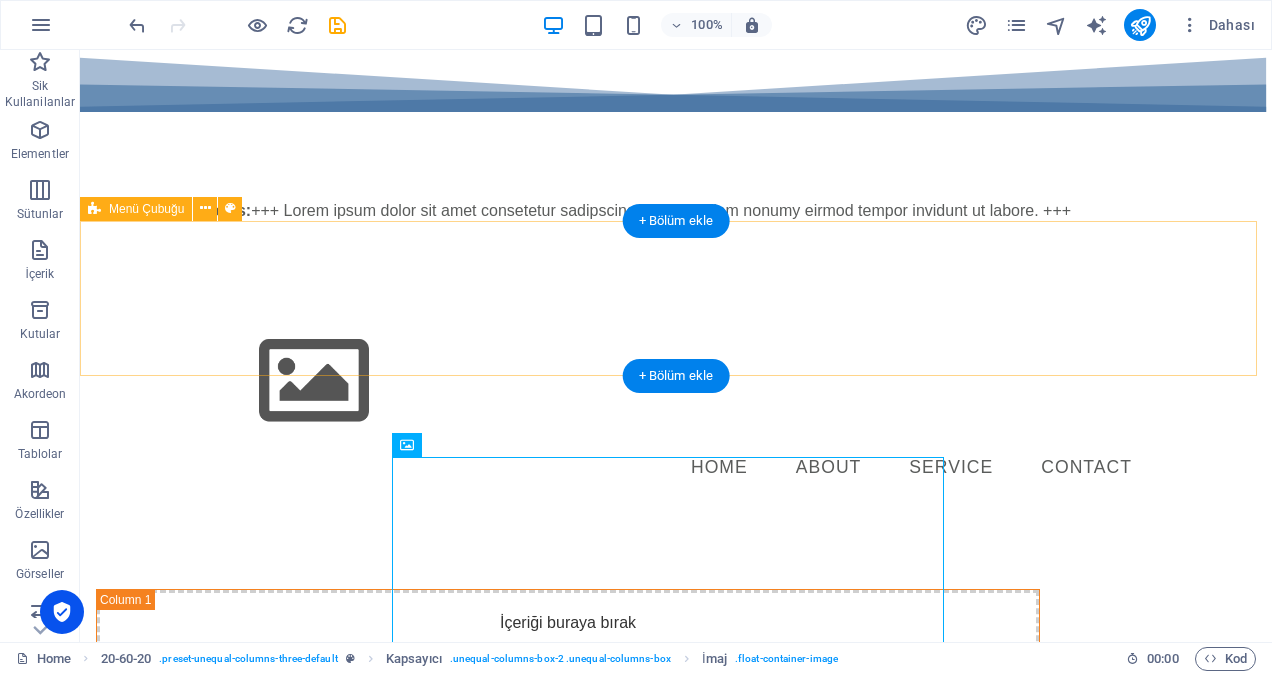 scroll, scrollTop: 313, scrollLeft: 0, axis: vertical 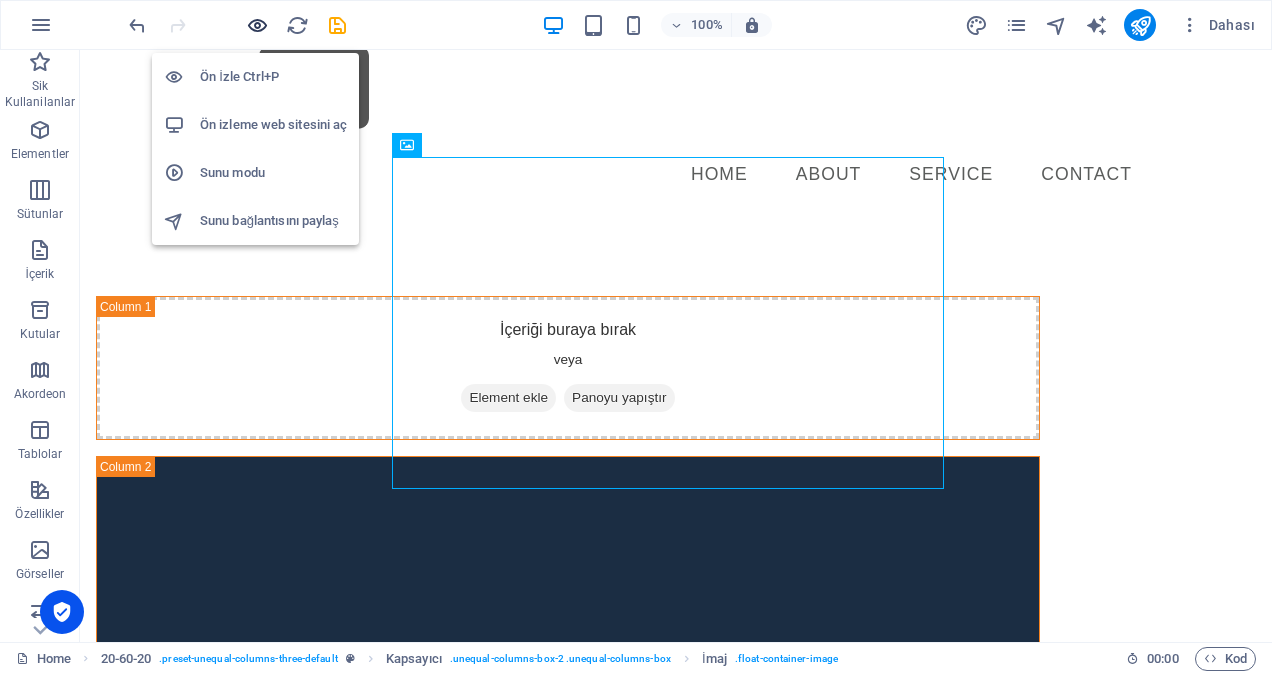 click at bounding box center [257, 25] 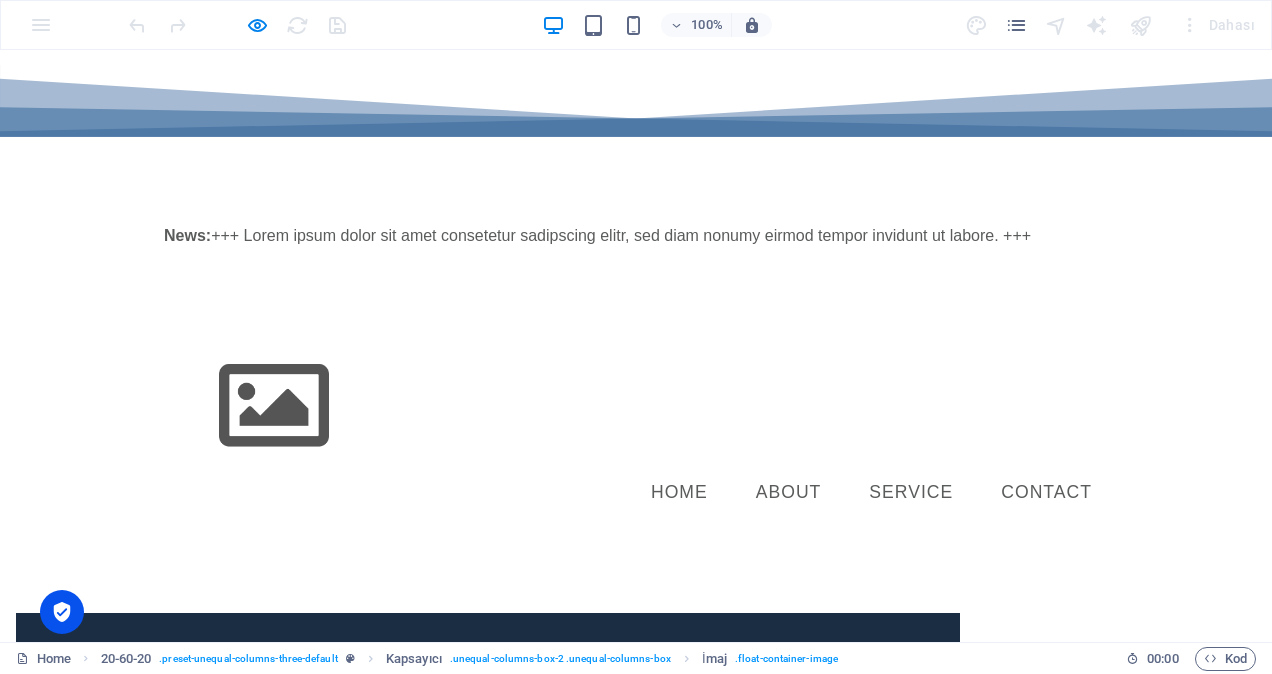 scroll, scrollTop: 0, scrollLeft: 0, axis: both 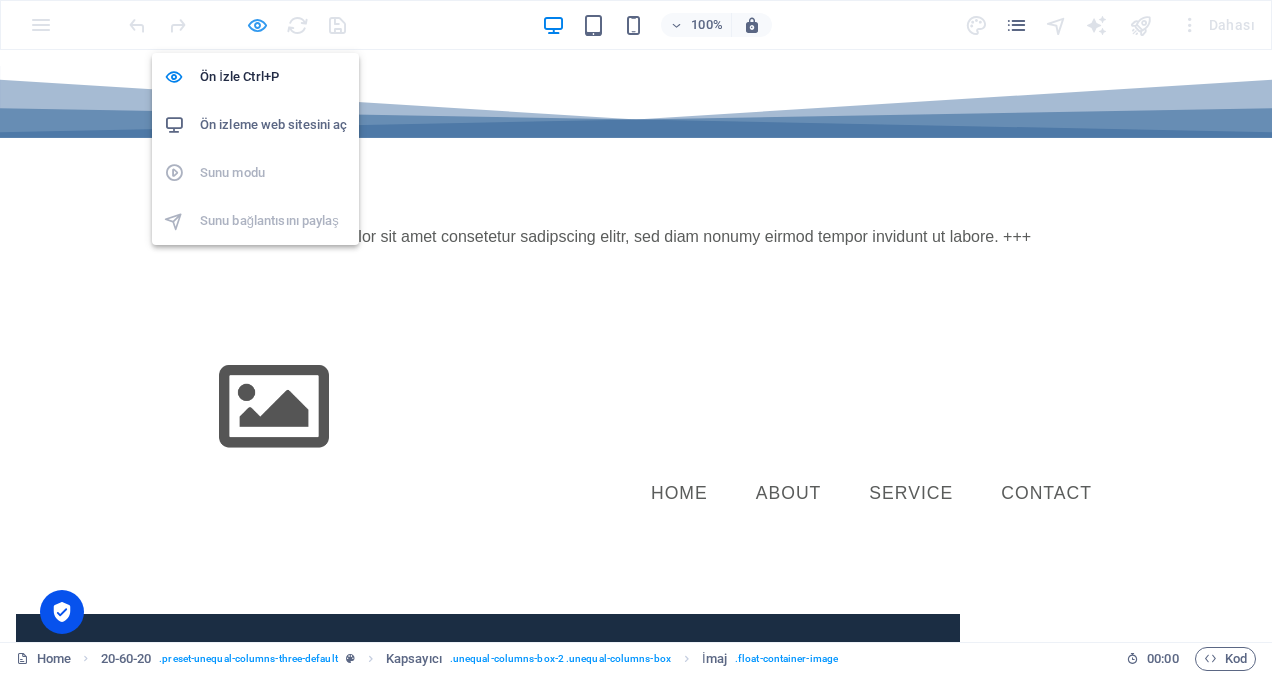 click at bounding box center [257, 25] 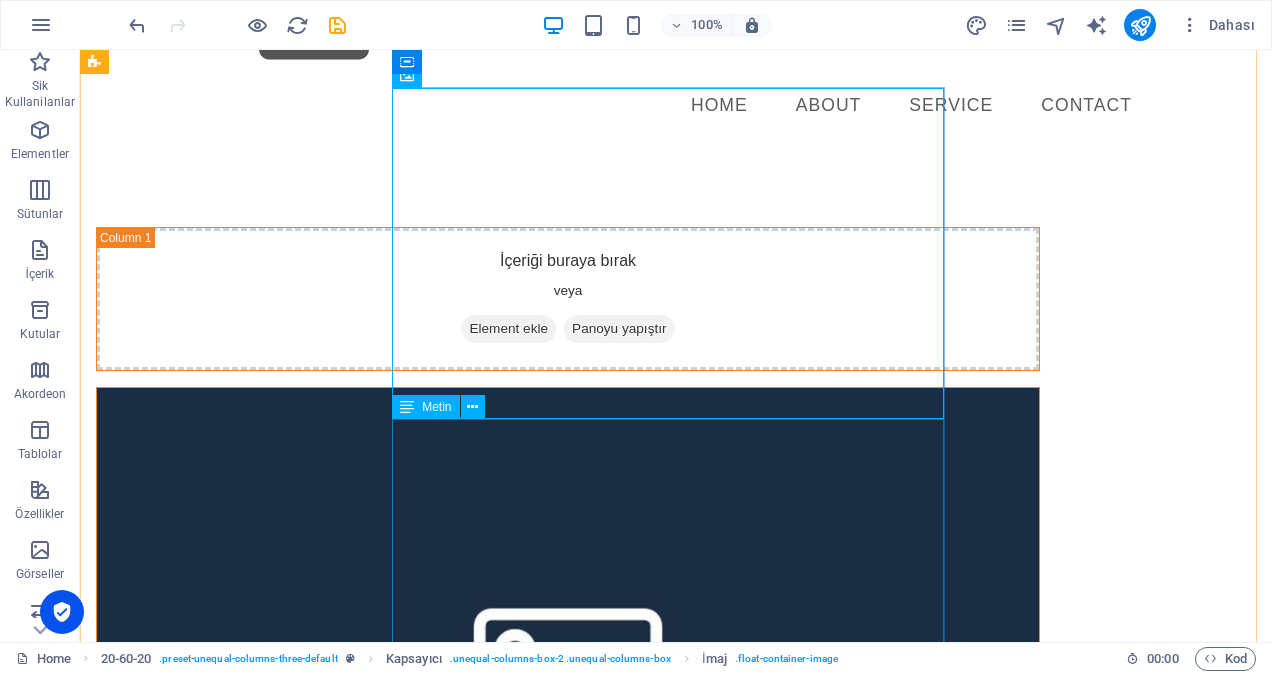 scroll, scrollTop: 300, scrollLeft: 0, axis: vertical 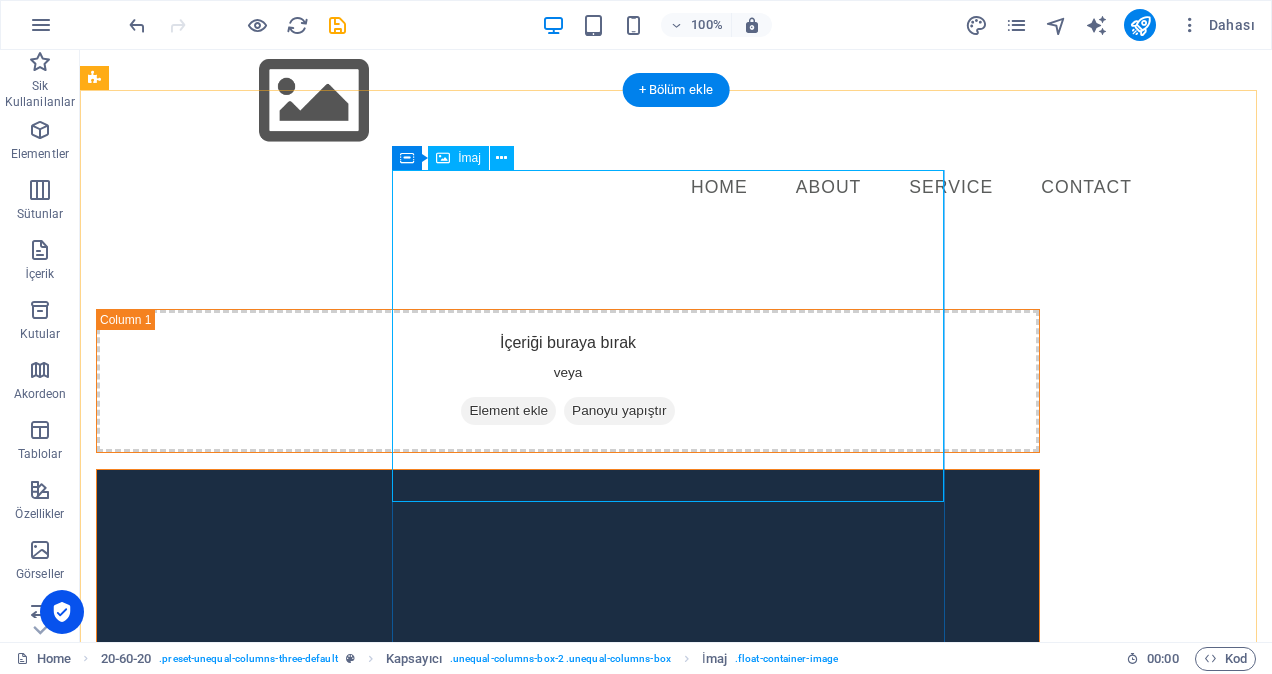 click at bounding box center [568, 752] 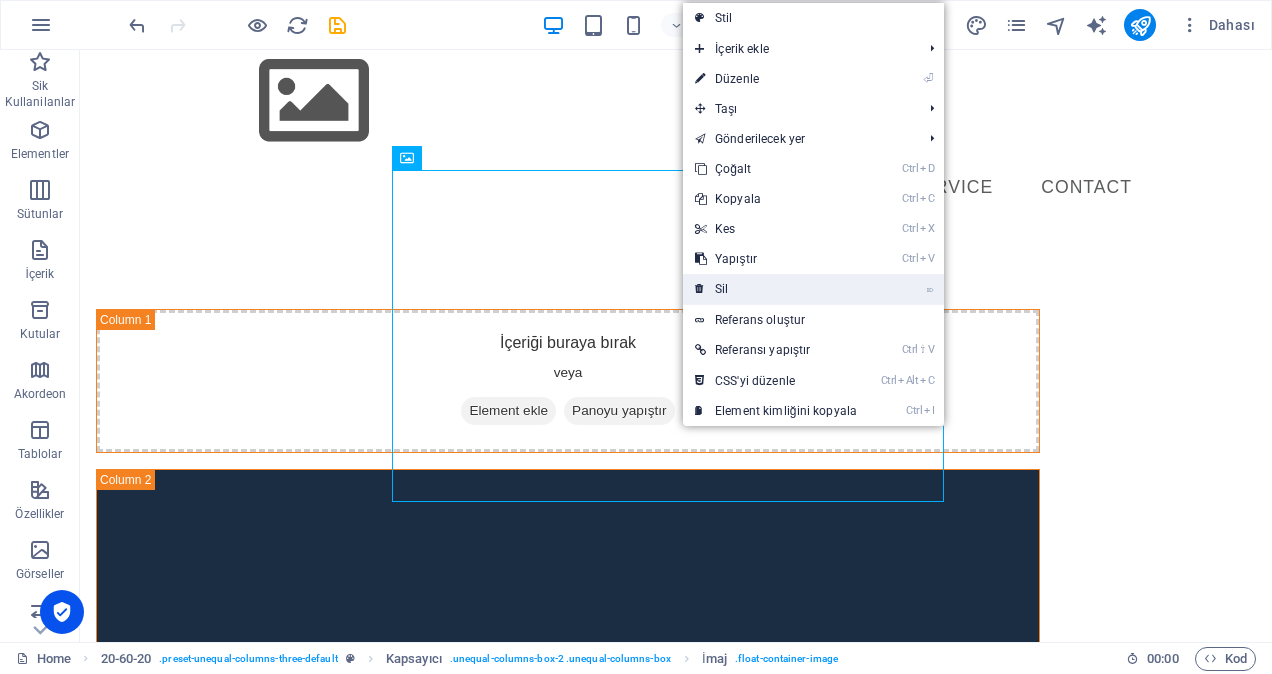 click on "⌦  Sil" at bounding box center [776, 289] 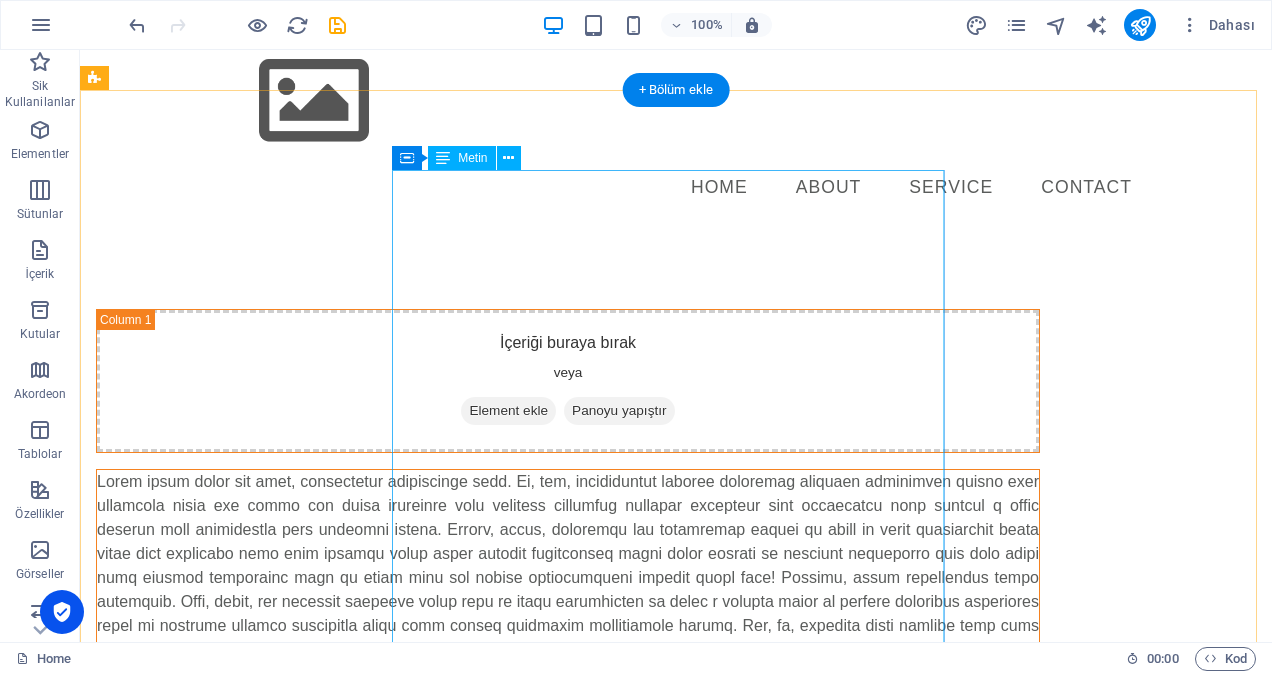 click at bounding box center (568, 614) 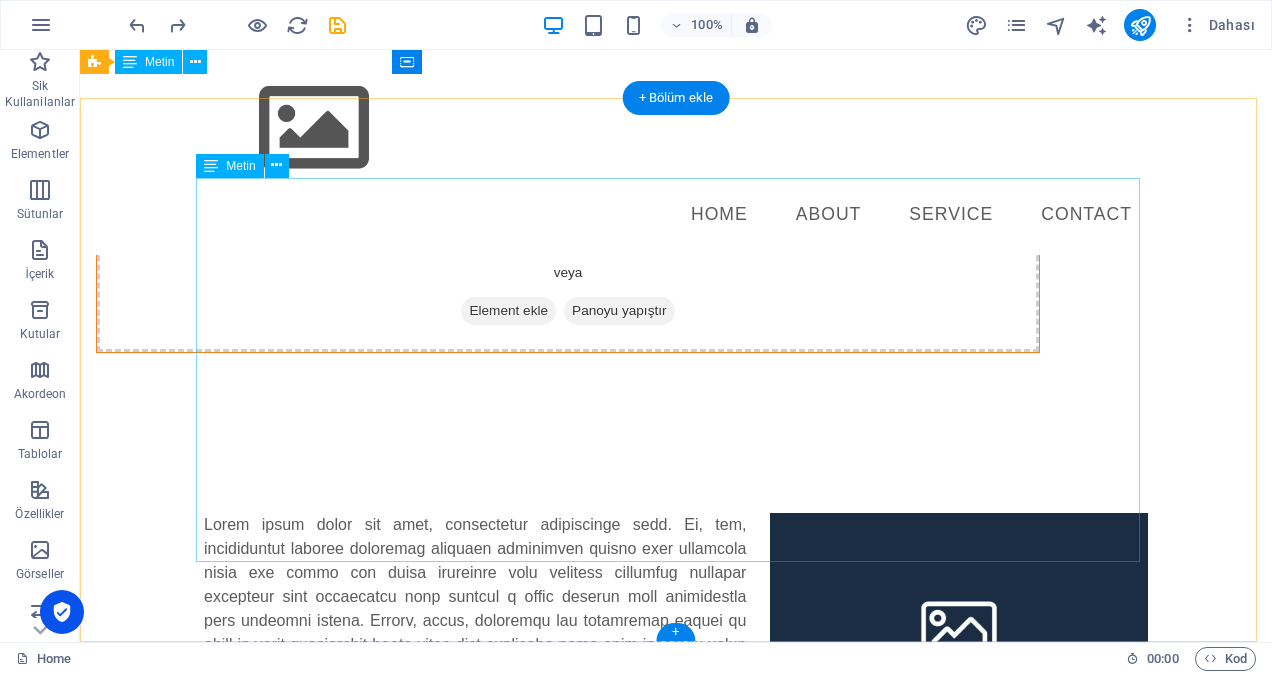 scroll, scrollTop: 126, scrollLeft: 0, axis: vertical 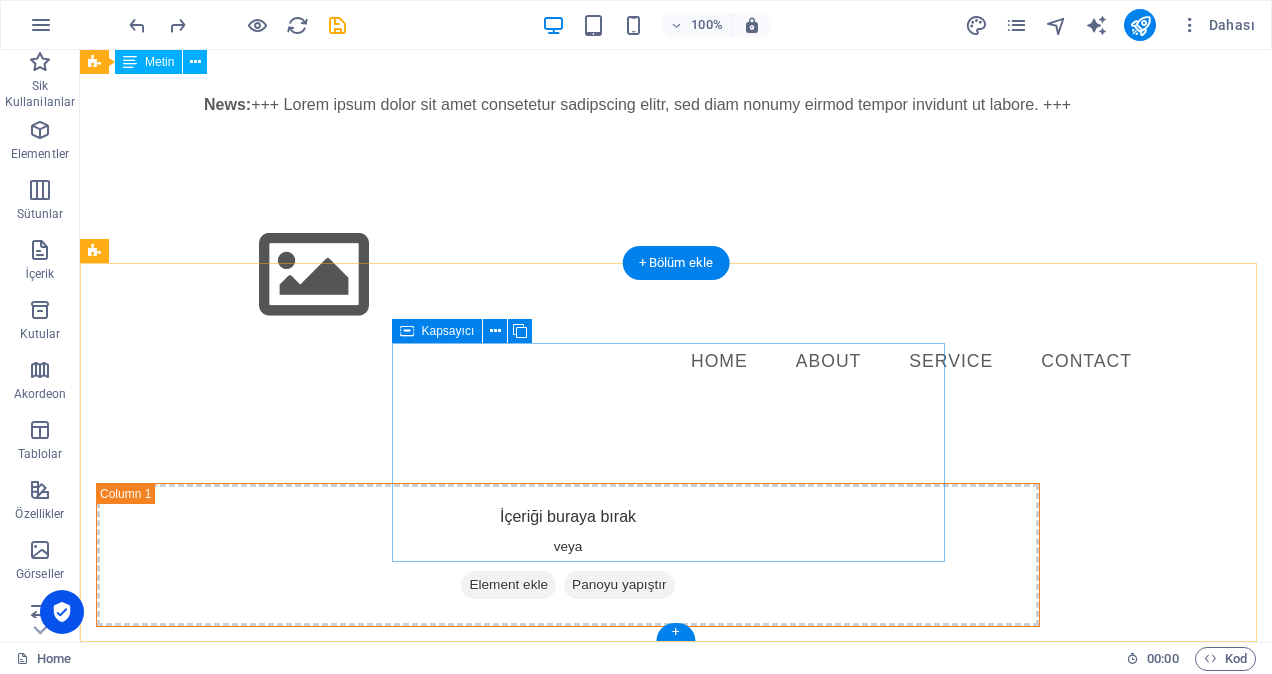 click on "Element ekle" at bounding box center [508, 745] 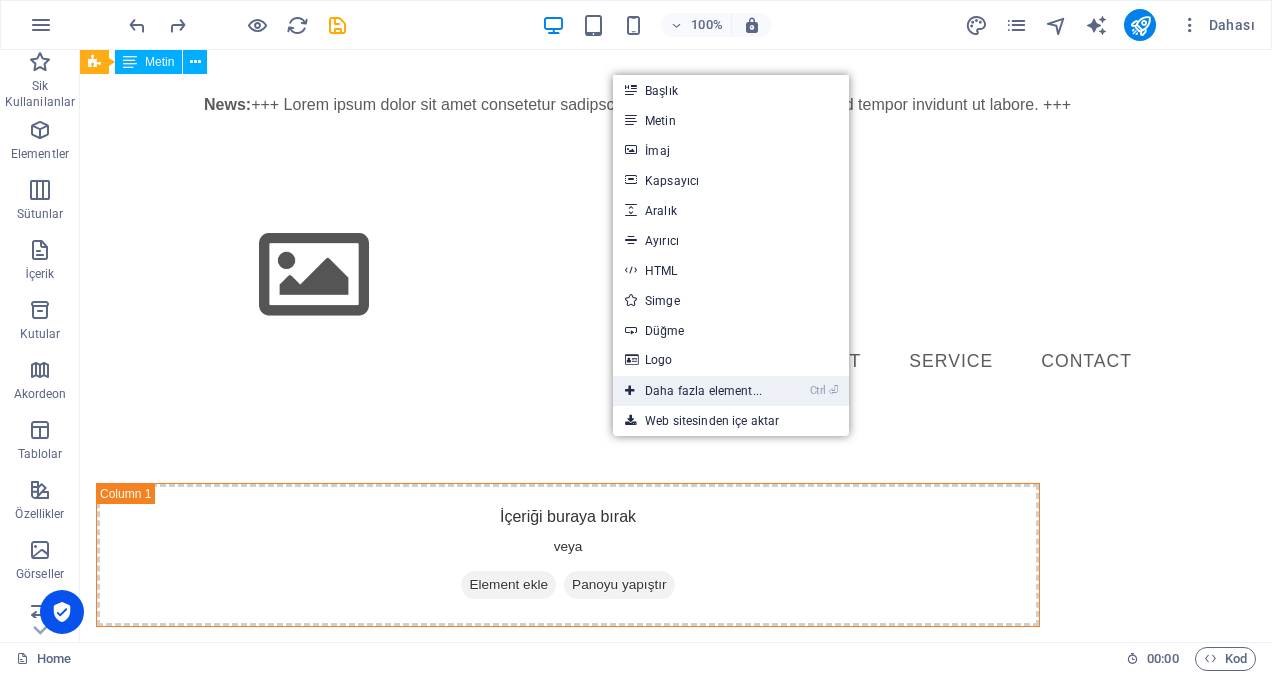 click on "Ctrl ⏎  Daha fazla element..." at bounding box center [693, 391] 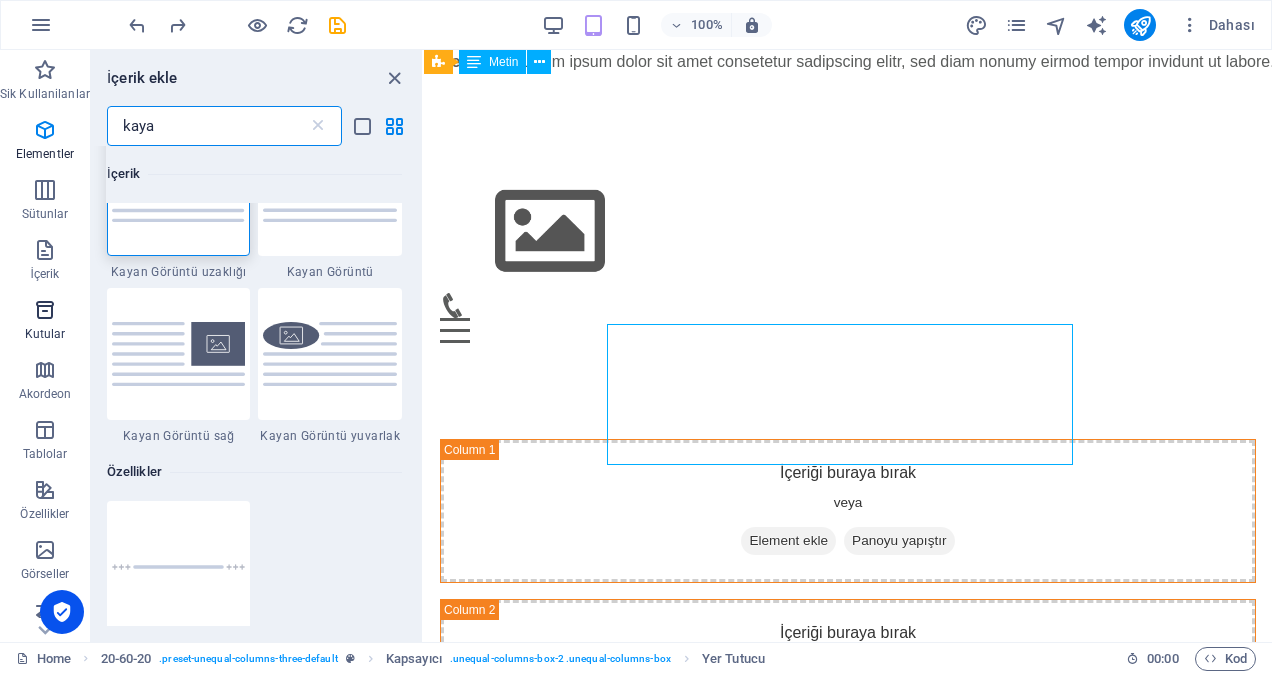 scroll, scrollTop: 100, scrollLeft: 0, axis: vertical 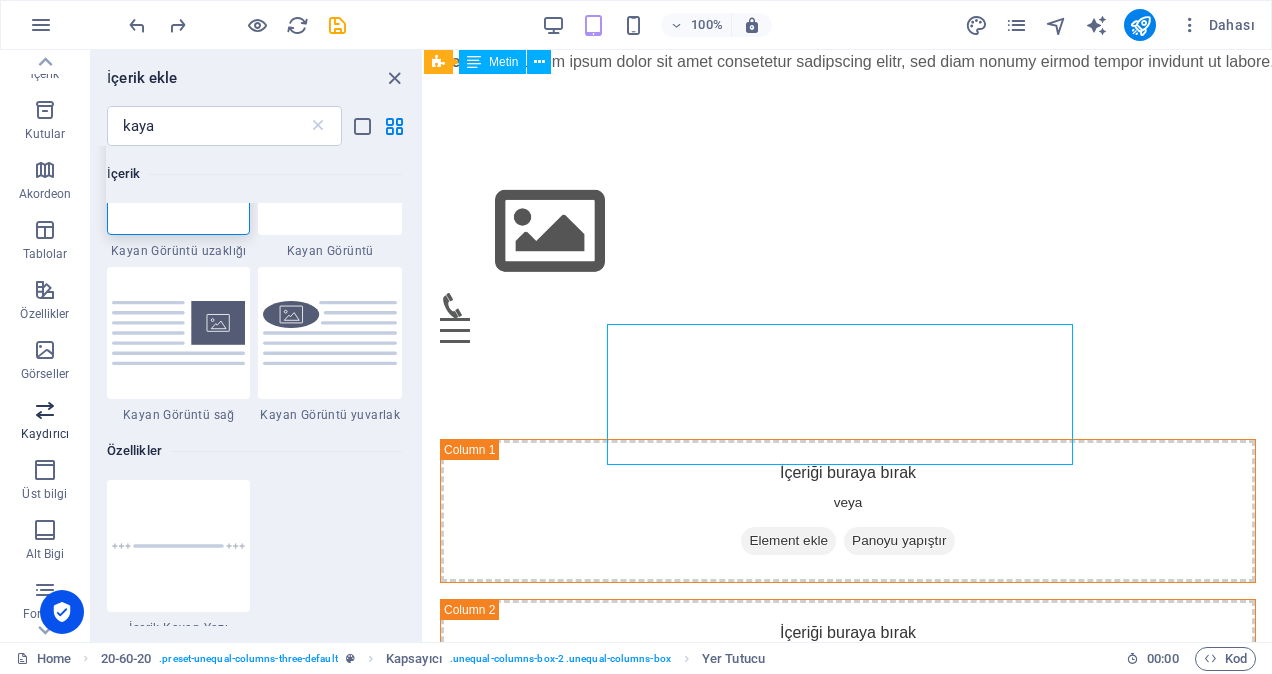 click on "Kaydırıcı" at bounding box center (45, 422) 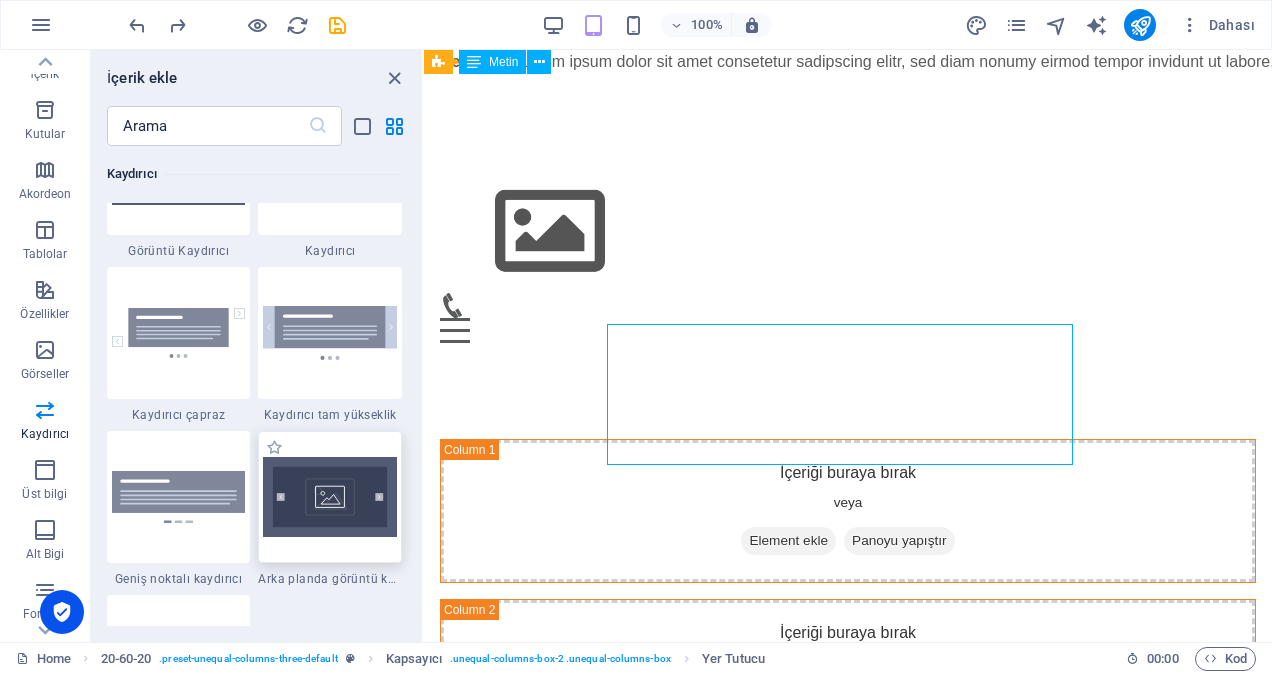 scroll, scrollTop: 11337, scrollLeft: 0, axis: vertical 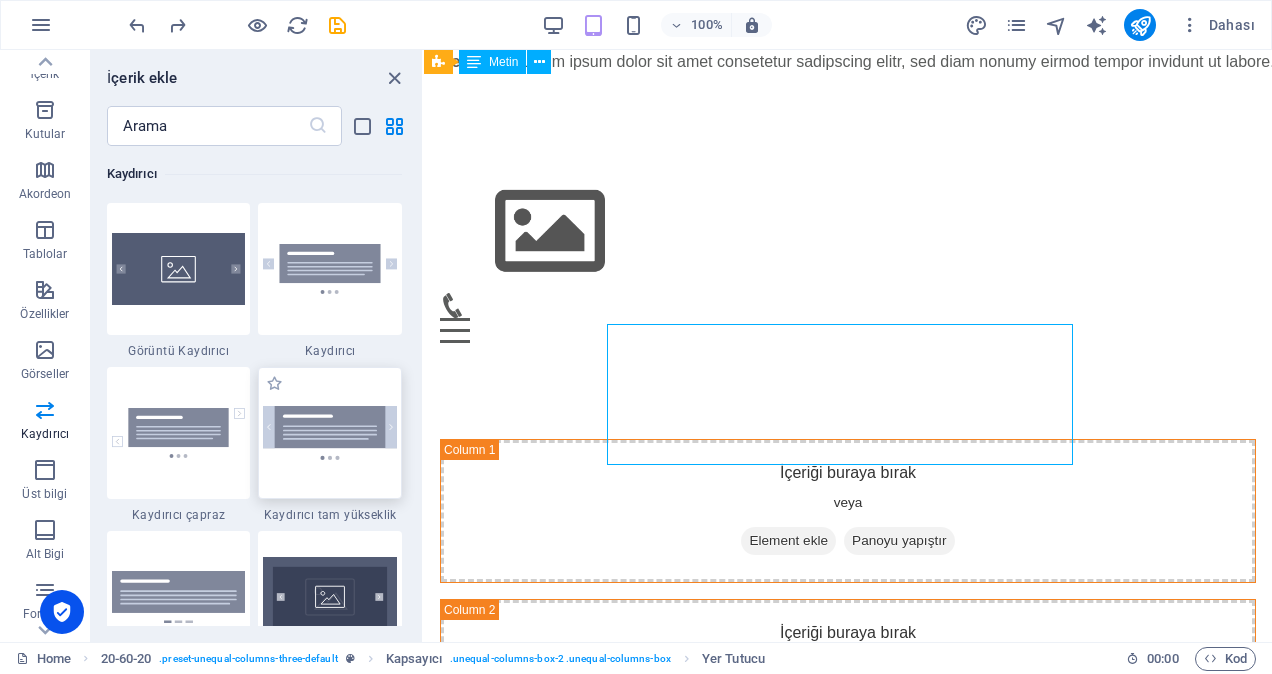 click at bounding box center (330, 432) 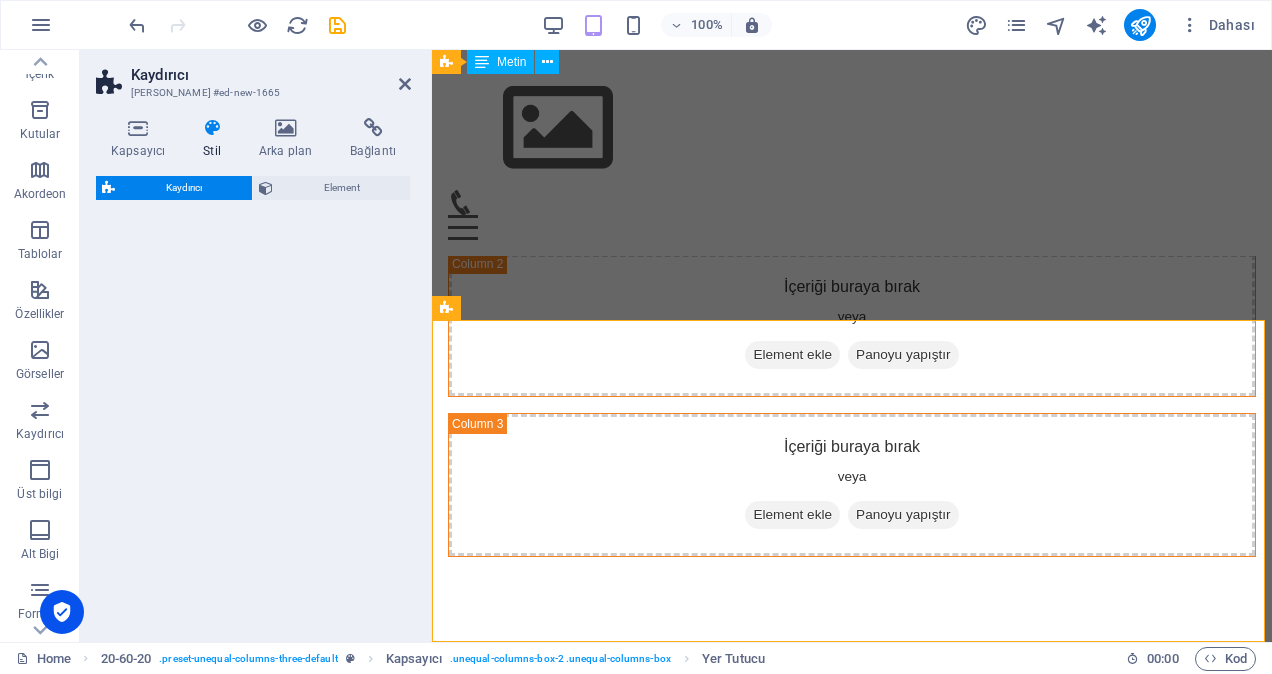 select on "rem" 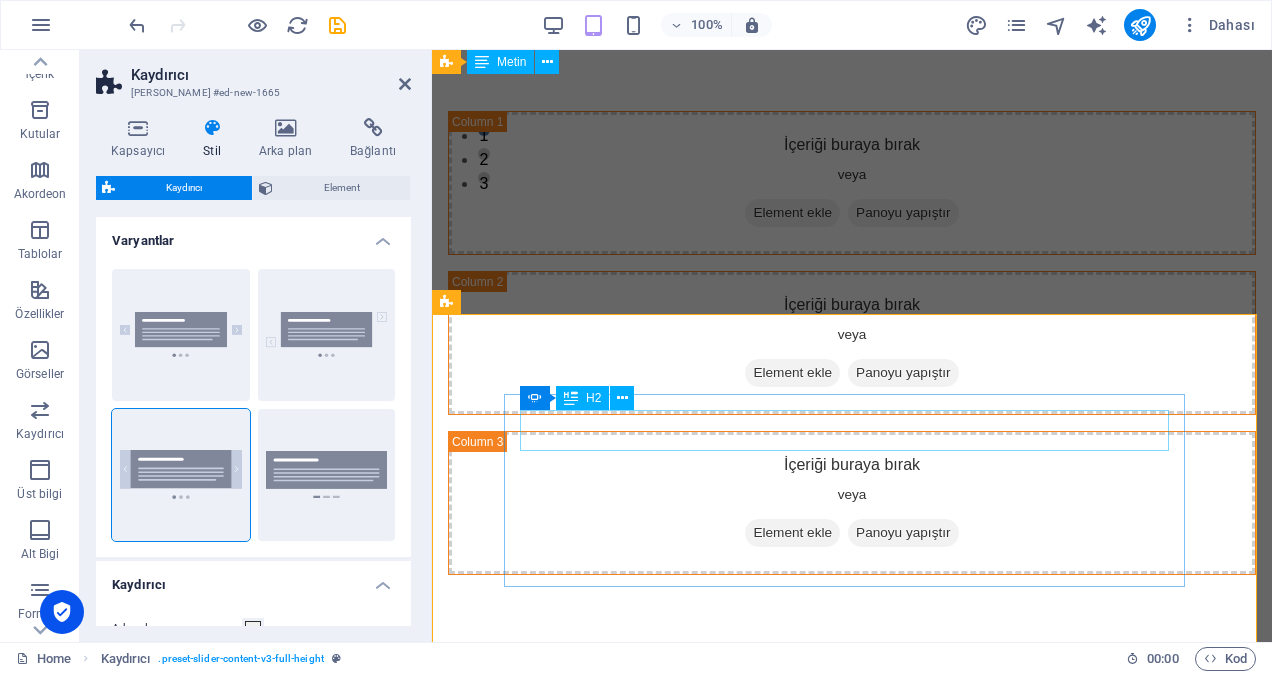 scroll, scrollTop: 498, scrollLeft: 0, axis: vertical 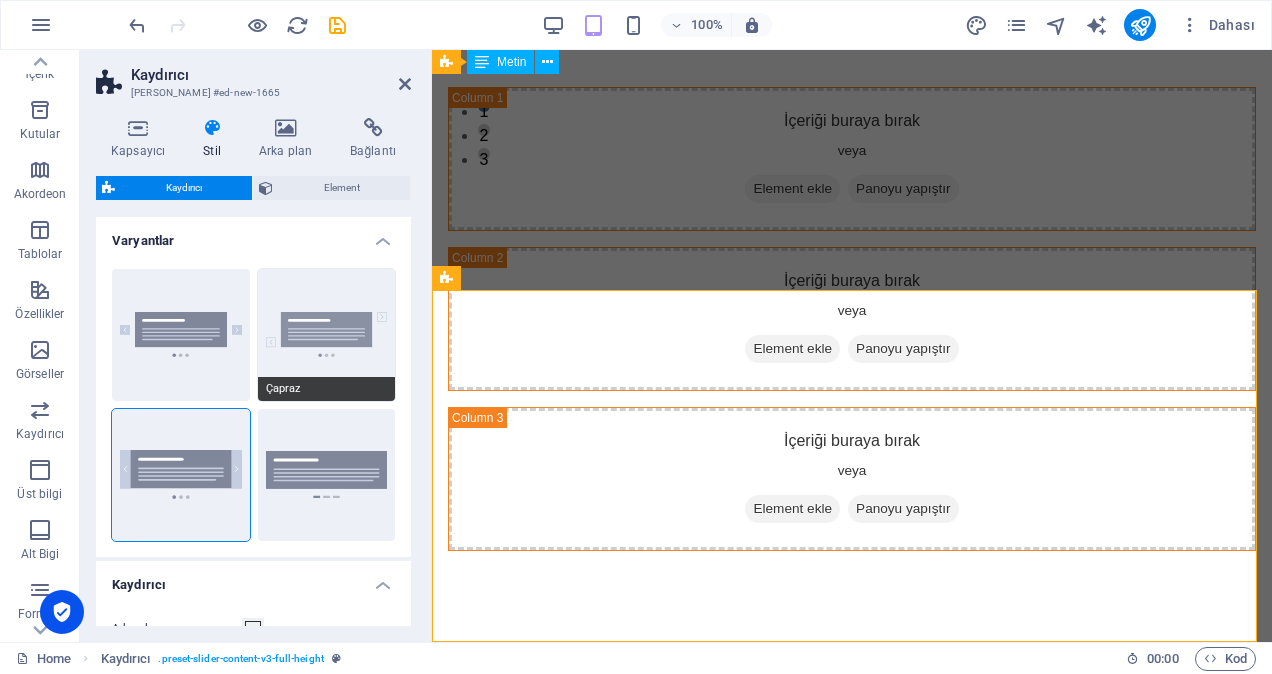 click on "Çapraz" at bounding box center [327, 335] 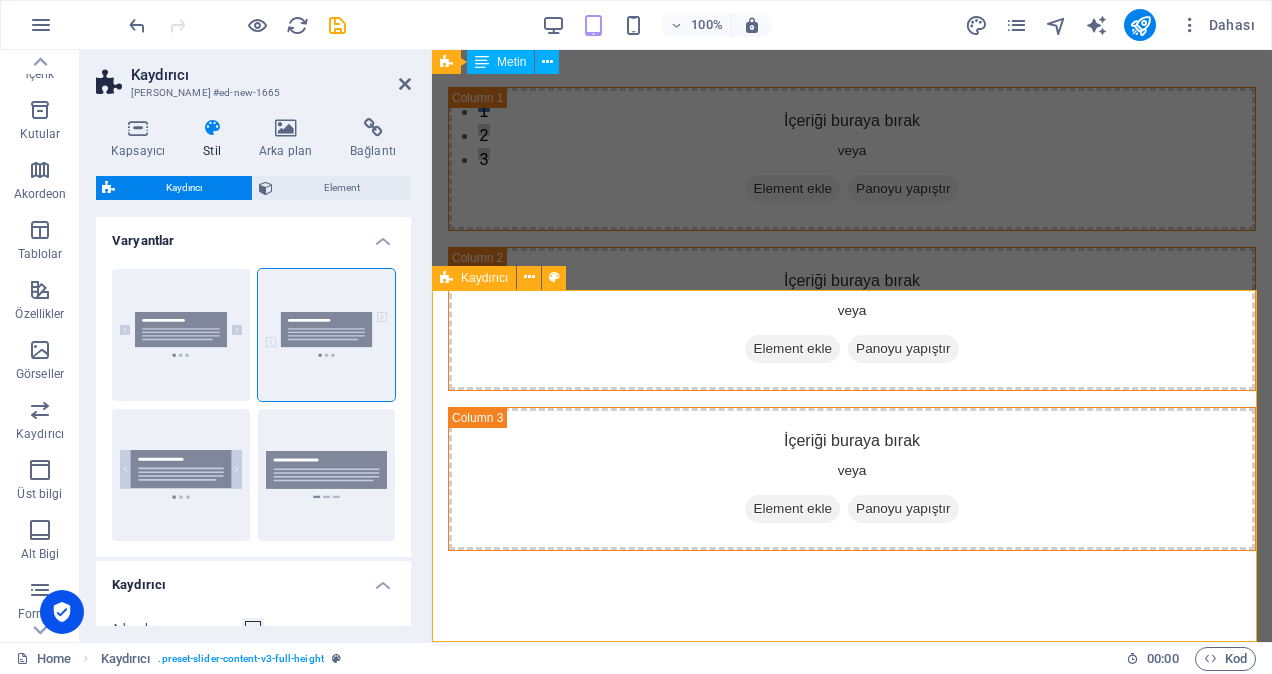 click on "Slide 3 Lorem ipsum dolor sit amet, consectetur adipisicing elit. Id, ipsum, quibusdam, temporibus harum culpa unde voluptatem possimus qui molestiae expedita ad aut necessitatibus vel incidunt placeat velit soluta a consectetur laborum illum nobis distinctio nisi facilis! Officiis, illum, aut, quasi dolorem laudantium fuga porro amet provident voluptatibus dicta mollitia neque! Slide 1 Lorem ipsum dolor sit amet, consectetur adipisicing elit. Id, ipsum, quibusdam, temporibus harum culpa unde voluptatem possimus qui molestiae expedita ad aut necessitatibus vel incidunt placeat velit soluta a consectetur laborum illum nobis distinctio nisi facilis! Officiis, illum, aut, quasi dolorem laudantium fuga porro amet provident voluptatibus dicta mollitia neque! Slide 2 Slide 3 Slide 1 1 2 3" at bounding box center (852, 847) 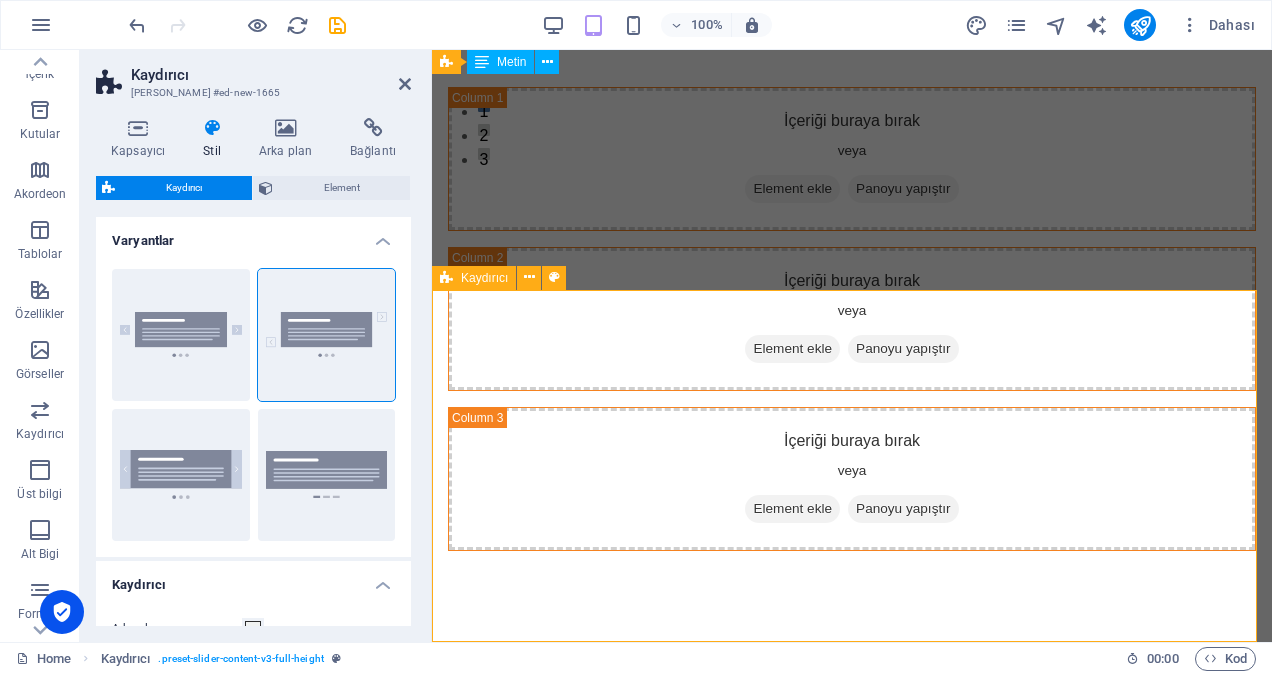 click on "Slide 3 Lorem ipsum dolor sit amet, consectetur adipisicing elit. Id, ipsum, quibusdam, temporibus harum culpa unde voluptatem possimus qui molestiae expedita ad aut necessitatibus vel incidunt placeat velit soluta a consectetur laborum illum nobis distinctio nisi facilis! Officiis, illum, aut, quasi dolorem laudantium fuga porro amet provident voluptatibus dicta mollitia neque! Slide 1 Lorem ipsum dolor sit amet, consectetur adipisicing elit. Id, ipsum, quibusdam, temporibus harum culpa unde voluptatem possimus qui molestiae expedita ad aut necessitatibus vel incidunt placeat velit soluta a consectetur laborum illum nobis distinctio nisi facilis! Officiis, illum, aut, quasi dolorem laudantium fuga porro amet provident voluptatibus dicta mollitia neque! Slide 2 Slide 3 Slide 1 1 2 3" at bounding box center (852, 847) 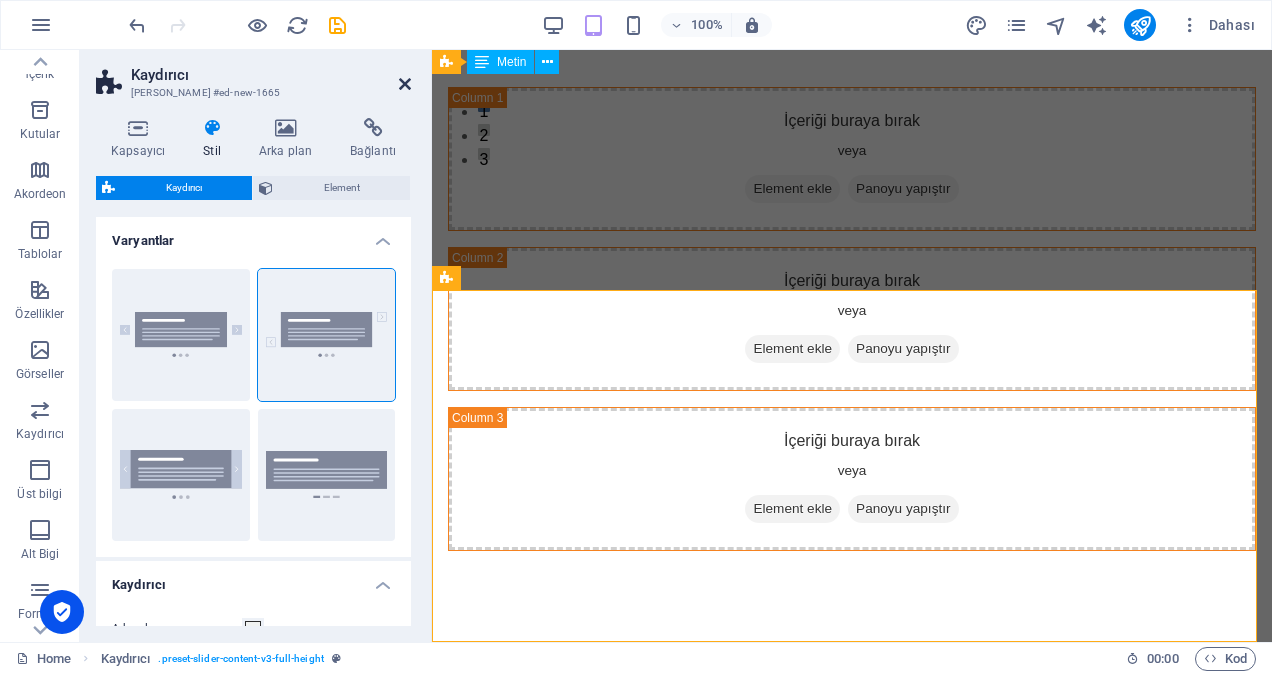 click at bounding box center (405, 84) 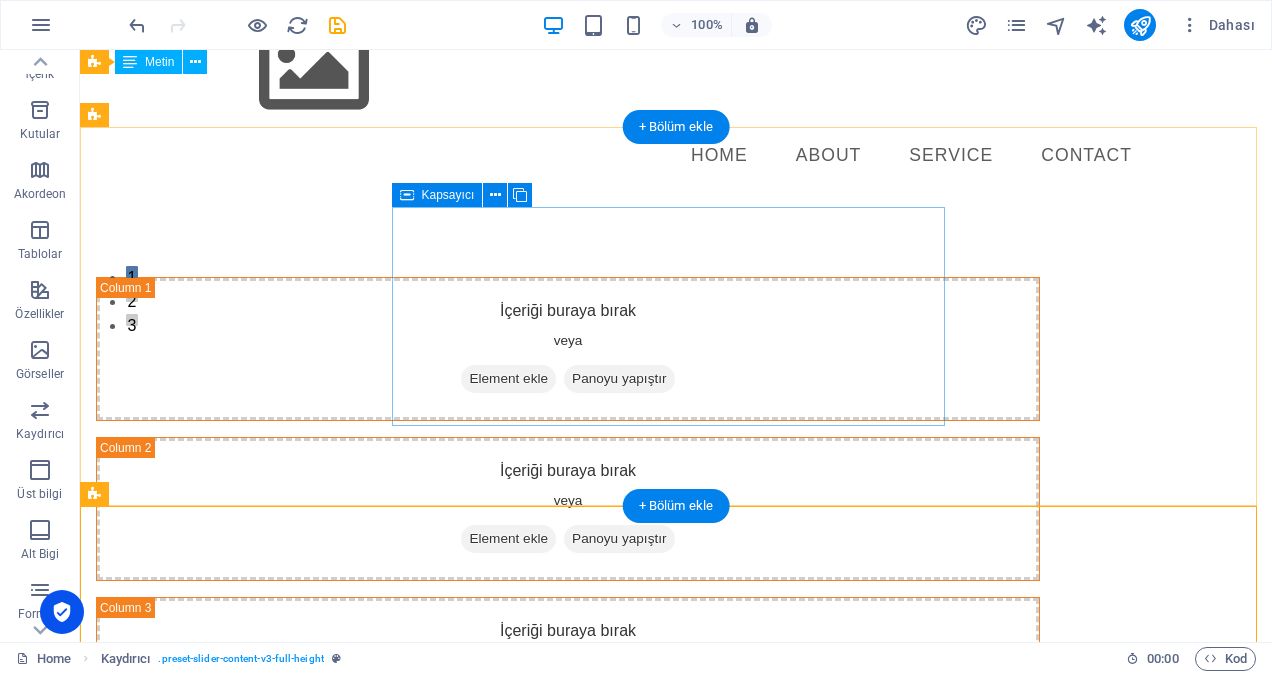 scroll, scrollTop: 462, scrollLeft: 0, axis: vertical 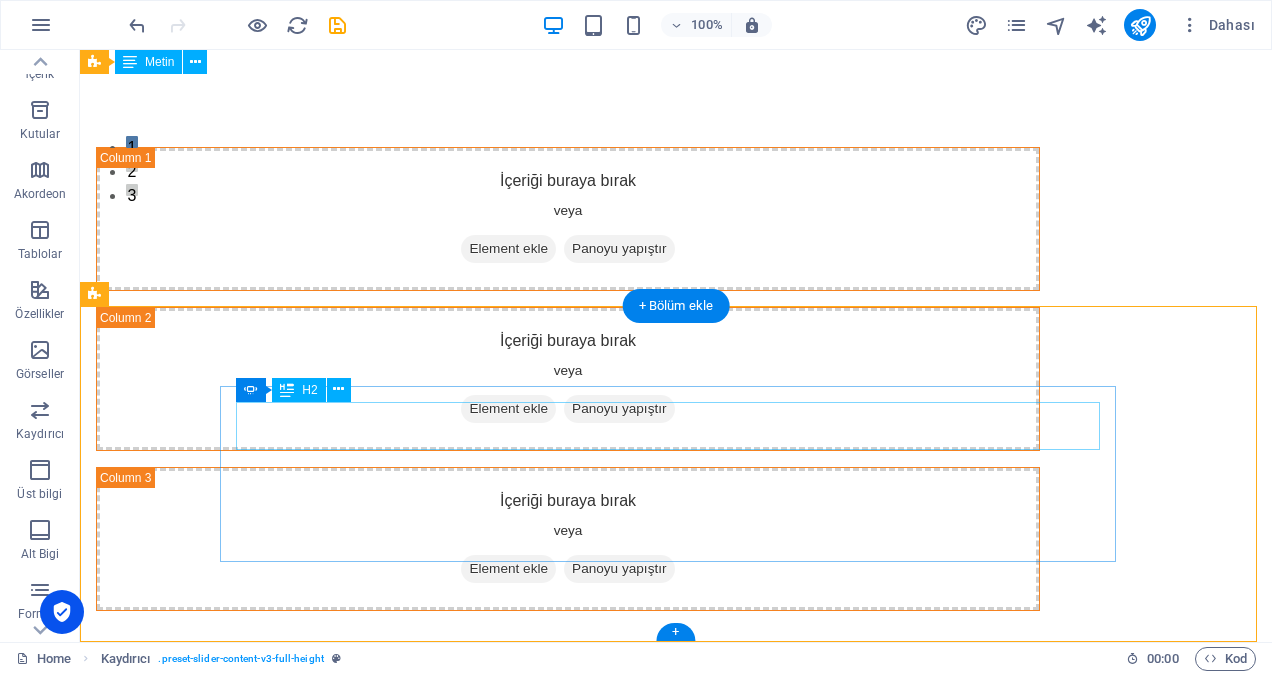 click on "Slide 1" at bounding box center (-236, 1027) 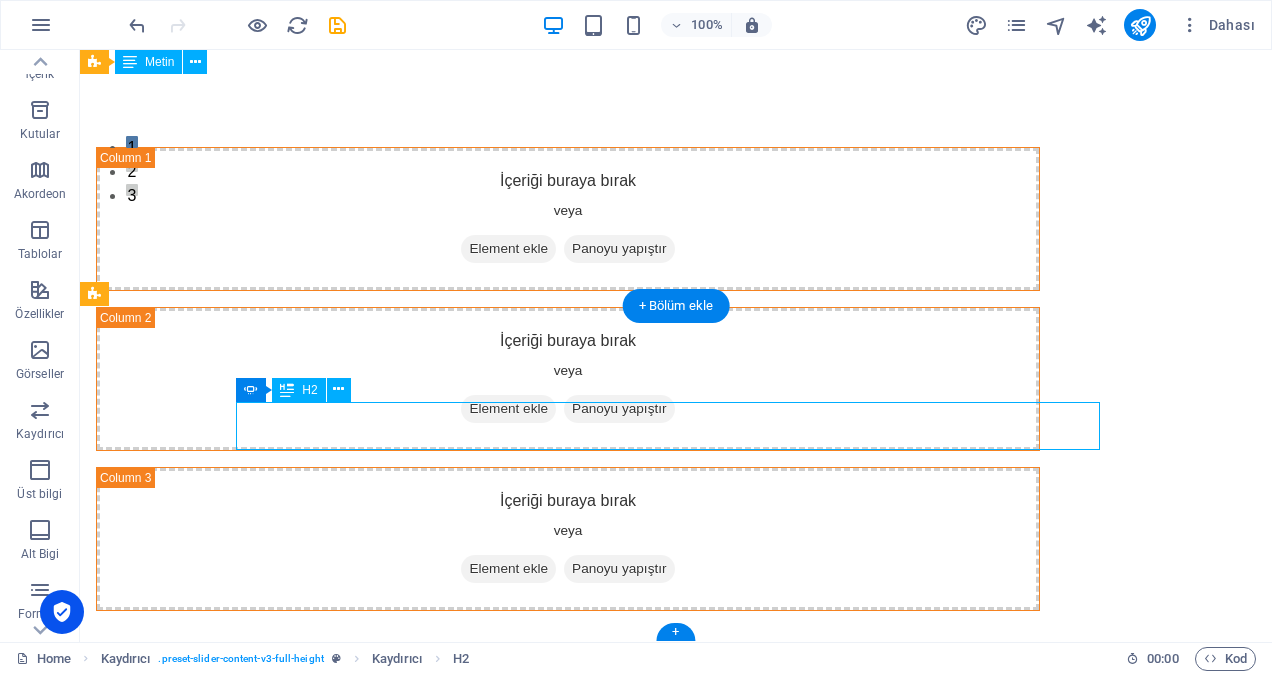 click on "Slide 1" at bounding box center (-236, 1027) 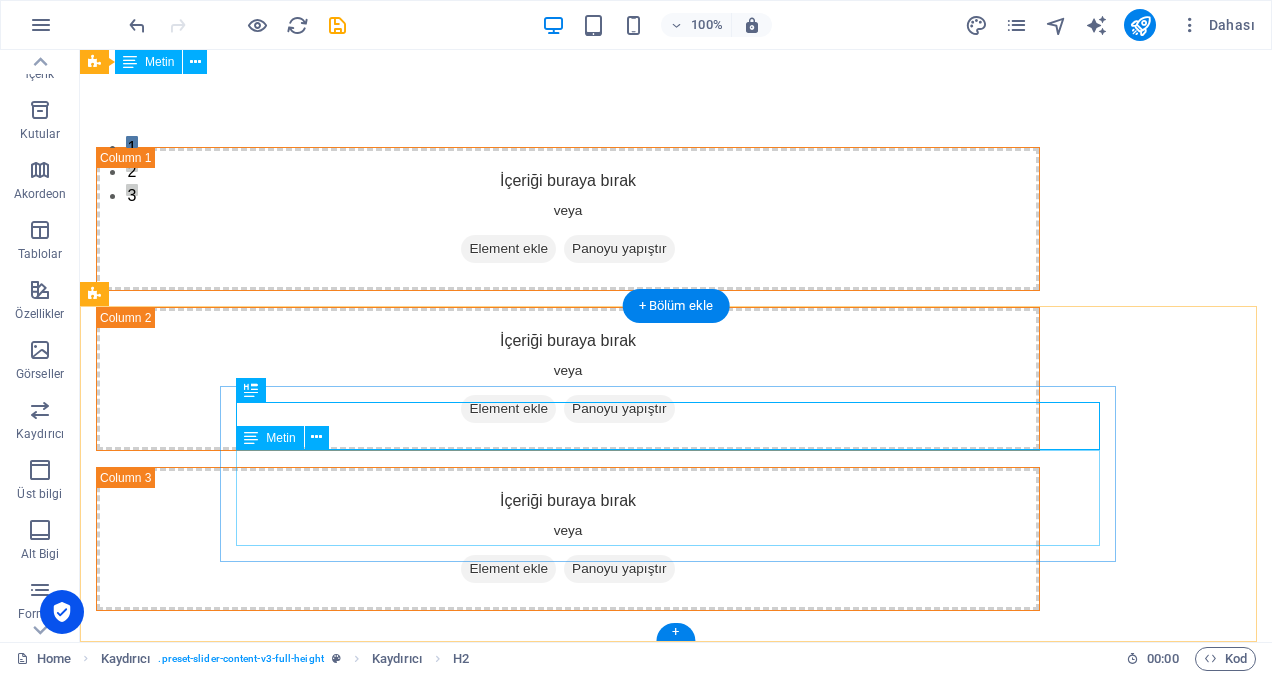 click on "Lorem ipsum dolor sit amet, consectetur adipisicing elit. Id, ipsum, quibusdam, temporibus harum culpa unde voluptatem possimus qui molestiae expedita ad aut necessitatibus vel incidunt placeat velit soluta a consectetur laborum illum nobis distinctio nisi facilis! Officiis, illum, aut, quasi dolorem laudantium fuga porro amet provident voluptatibus dicta mollitia neque!" at bounding box center (-236, 1099) 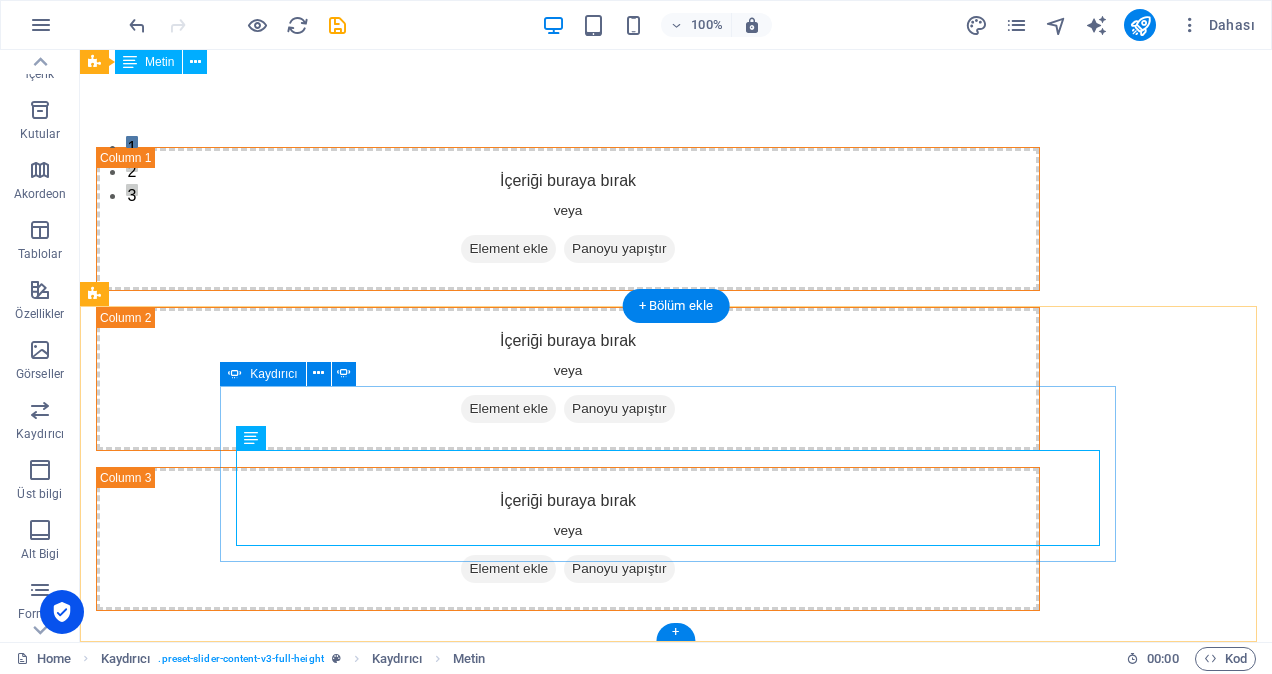 click on "Slide 3 Lorem ipsum dolor sit amet, consectetur adipisicing elit. Id, ipsum, quibusdam, temporibus harum culpa unde voluptatem possimus qui molestiae expedita ad aut necessitatibus vel incidunt placeat velit soluta a consectetur laborum illum nobis distinctio nisi facilis! Officiis, illum, aut, quasi dolorem laudantium fuga porro amet provident voluptatibus dicta mollitia neque! Slide 1 Lorem ipsum dolor sit amet, consectetur adipisicing elit. Id, ipsum, quibusdam, temporibus harum culpa unde voluptatem possimus qui molestiae expedita ad aut necessitatibus vel incidunt placeat velit soluta a consectetur laborum illum nobis distinctio nisi facilis! Officiis, illum, aut, quasi dolorem laudantium fuga porro amet provident voluptatibus dicta mollitia neque! Slide 2 Slide 3 Slide 1 1 2 3" at bounding box center [676, 899] 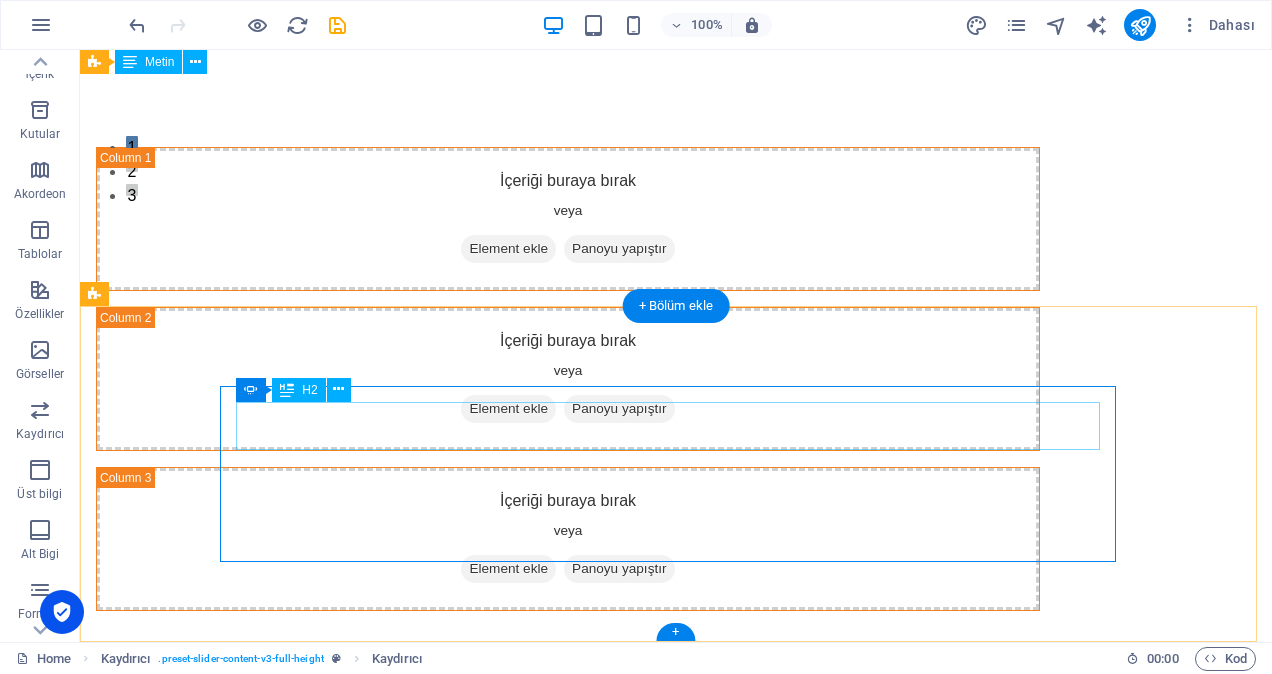 click on "Slide 1" at bounding box center (-236, 1027) 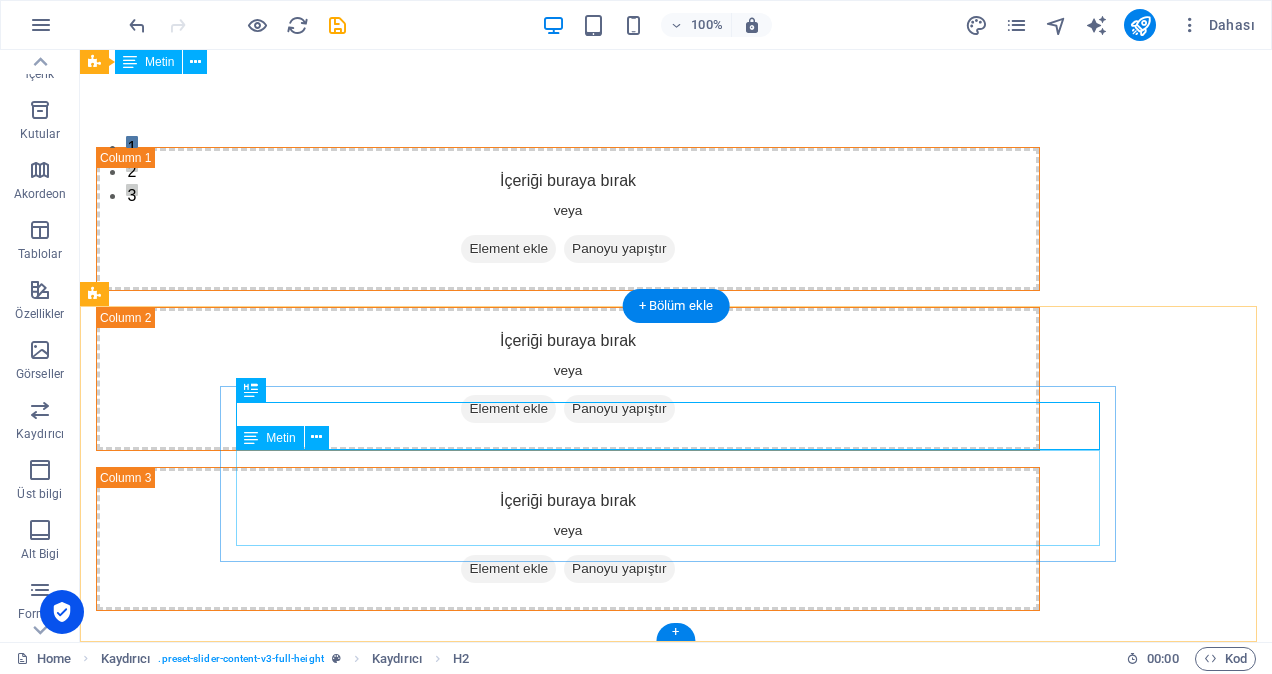 click on "Lorem ipsum dolor sit amet, consectetur adipisicing elit. Id, ipsum, quibusdam, temporibus harum culpa unde voluptatem possimus qui molestiae expedita ad aut necessitatibus vel incidunt placeat velit soluta a consectetur laborum illum nobis distinctio nisi facilis! Officiis, illum, aut, quasi dolorem laudantium fuga porro amet provident voluptatibus dicta mollitia neque!" at bounding box center [-236, 1099] 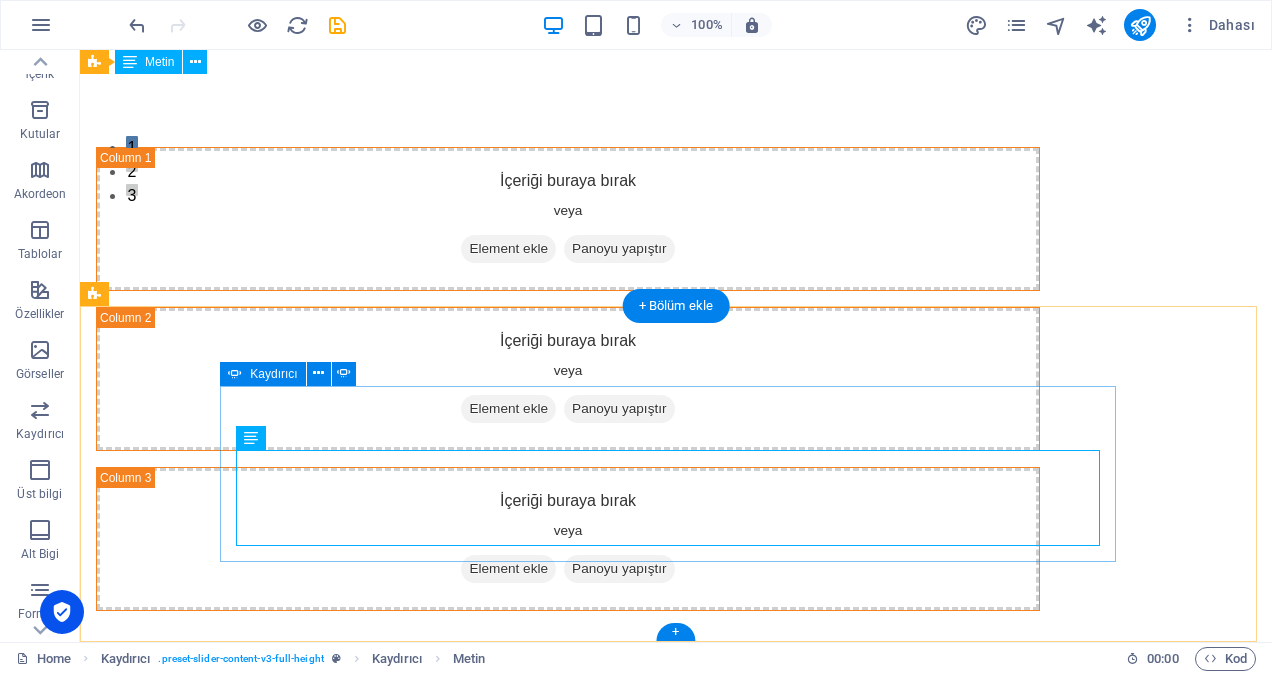 click on "Slide 3 Lorem ipsum dolor sit amet, consectetur adipisicing elit. Id, ipsum, quibusdam, temporibus harum culpa unde voluptatem possimus qui molestiae expedita ad aut necessitatibus vel incidunt placeat velit soluta a consectetur laborum illum nobis distinctio nisi facilis! Officiis, illum, aut, quasi dolorem laudantium fuga porro amet provident voluptatibus dicta mollitia neque! Slide 1 Lorem ipsum dolor sit amet, consectetur adipisicing elit. Id, ipsum, quibusdam, temporibus harum culpa unde voluptatem possimus qui molestiae expedita ad aut necessitatibus vel incidunt placeat velit soluta a consectetur laborum illum nobis distinctio nisi facilis! Officiis, illum, aut, quasi dolorem laudantium fuga porro amet provident voluptatibus dicta mollitia neque! Slide 2 Slide 3 Slide 1 1 2 3" at bounding box center [676, 899] 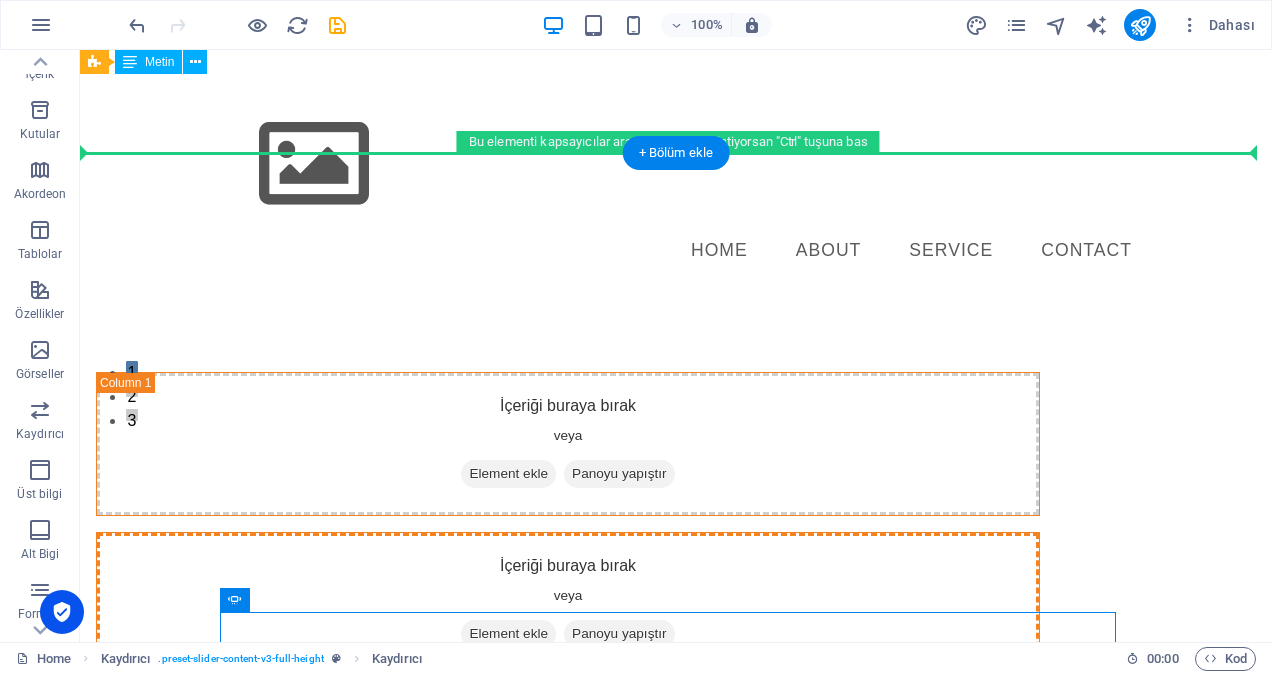 scroll, scrollTop: 236, scrollLeft: 0, axis: vertical 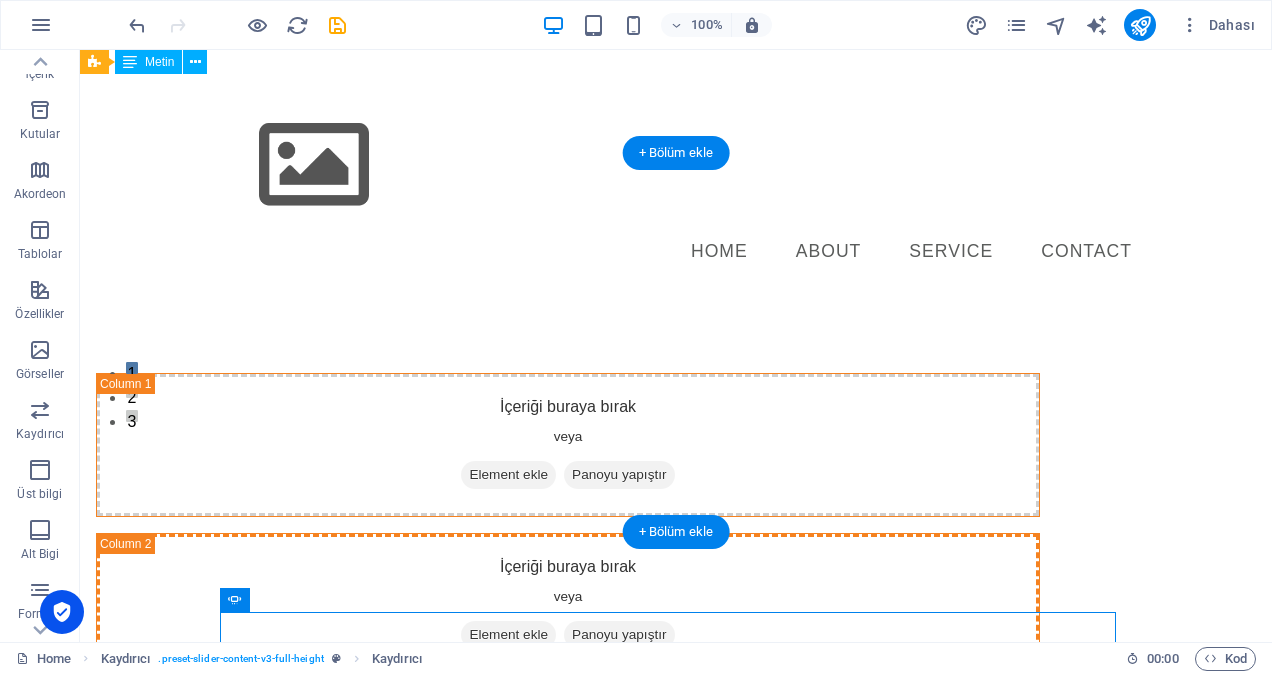 drag, startPoint x: 466, startPoint y: 552, endPoint x: 502, endPoint y: 313, distance: 241.69609 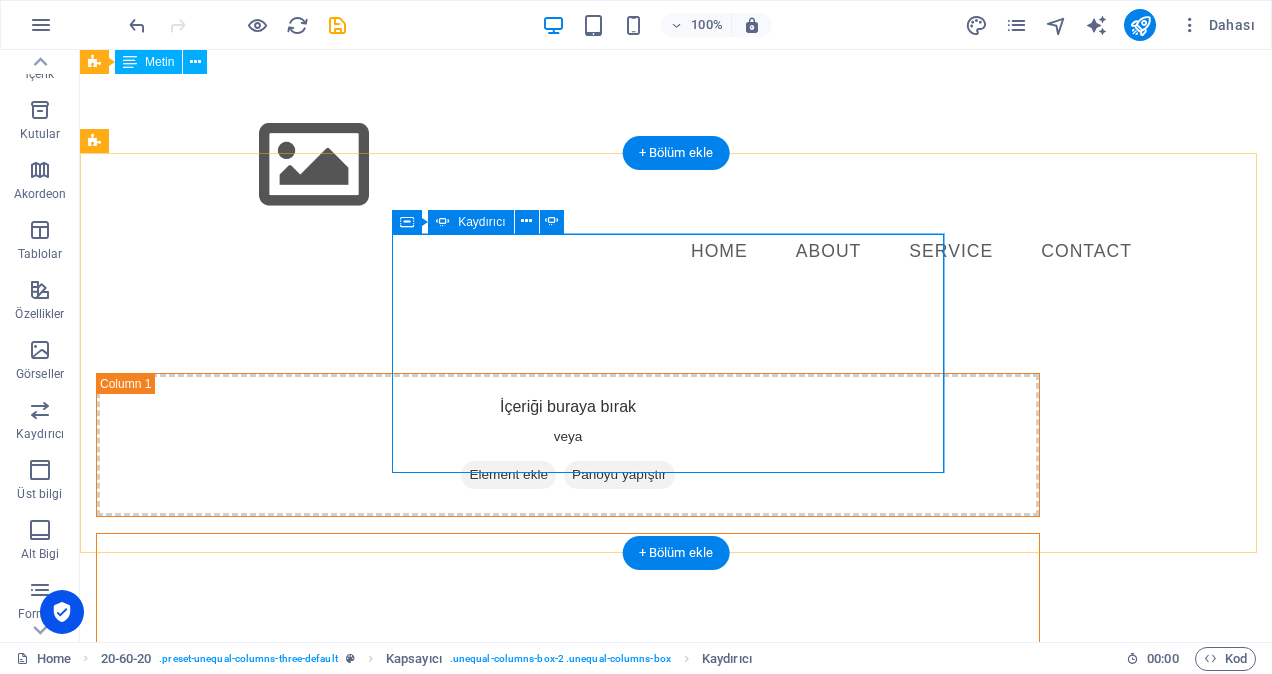 click at bounding box center [97, 767] 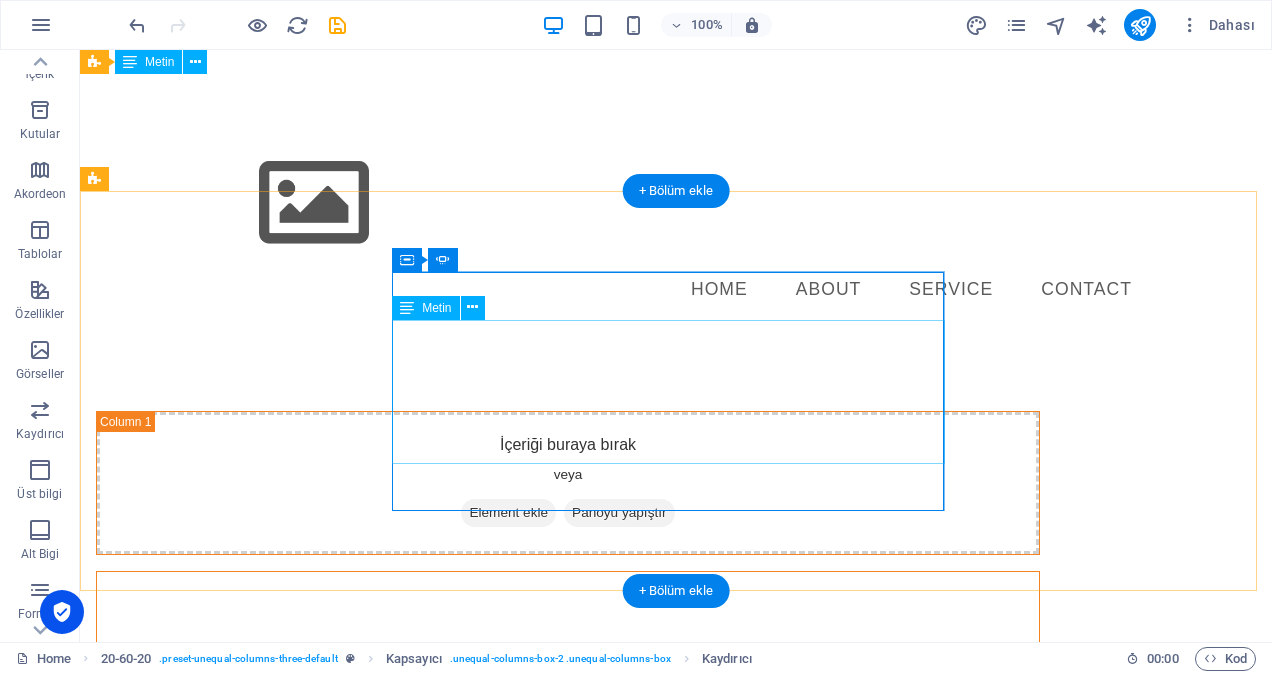 scroll, scrollTop: 149, scrollLeft: 0, axis: vertical 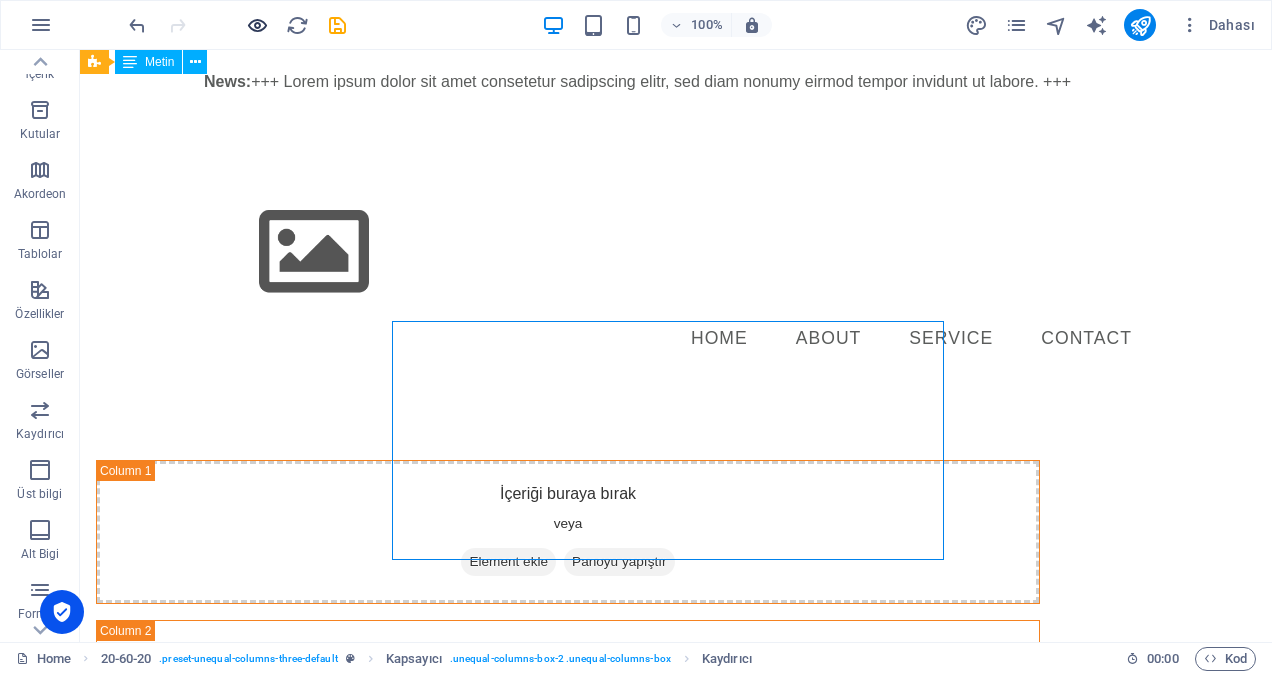 click at bounding box center [257, 25] 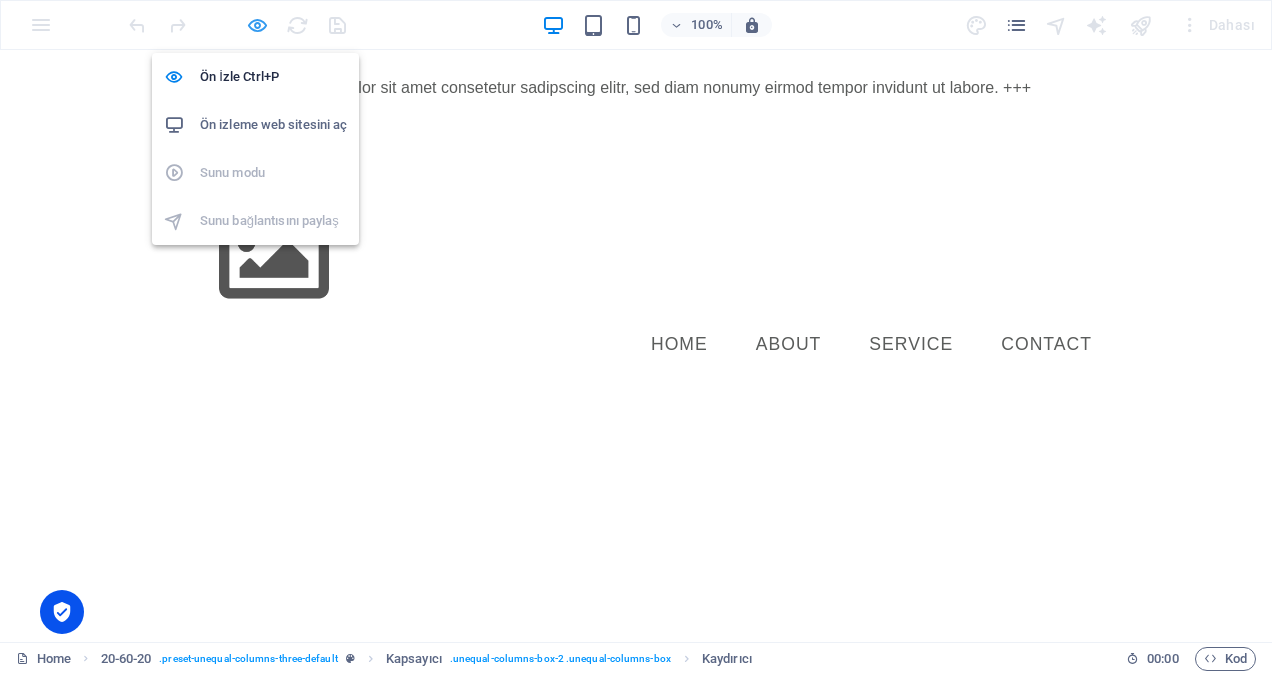 scroll, scrollTop: 144, scrollLeft: 0, axis: vertical 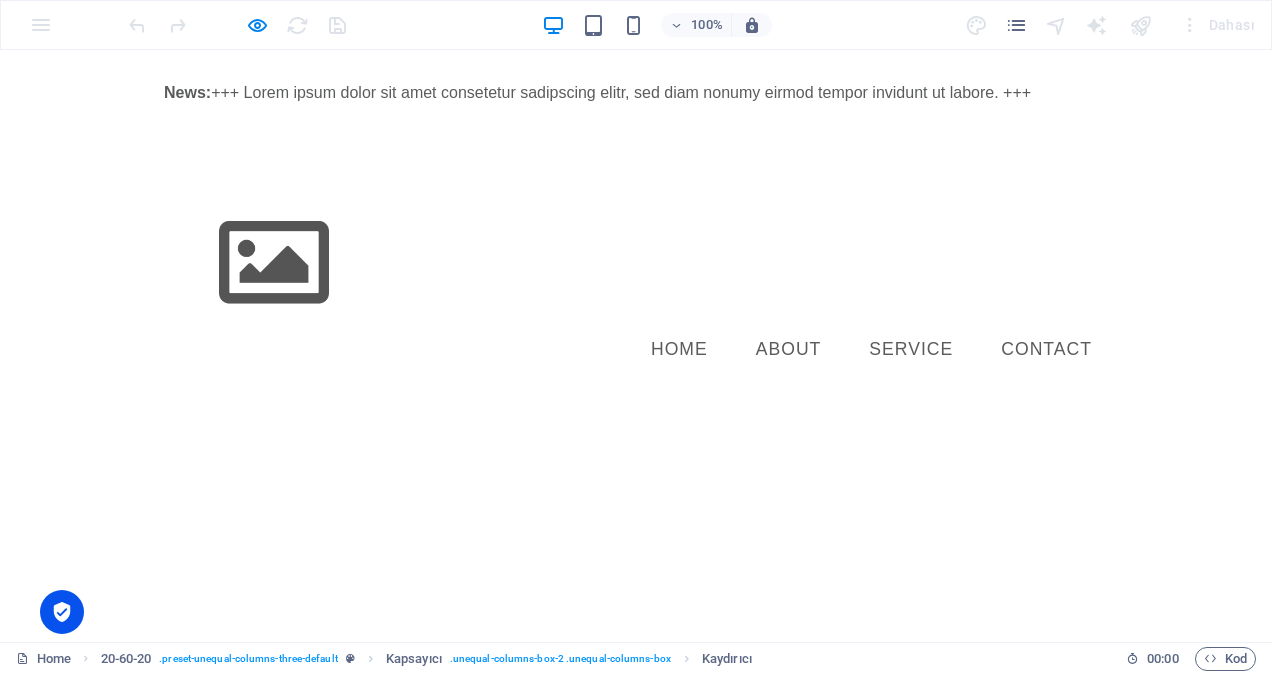 click at bounding box center (16, 703) 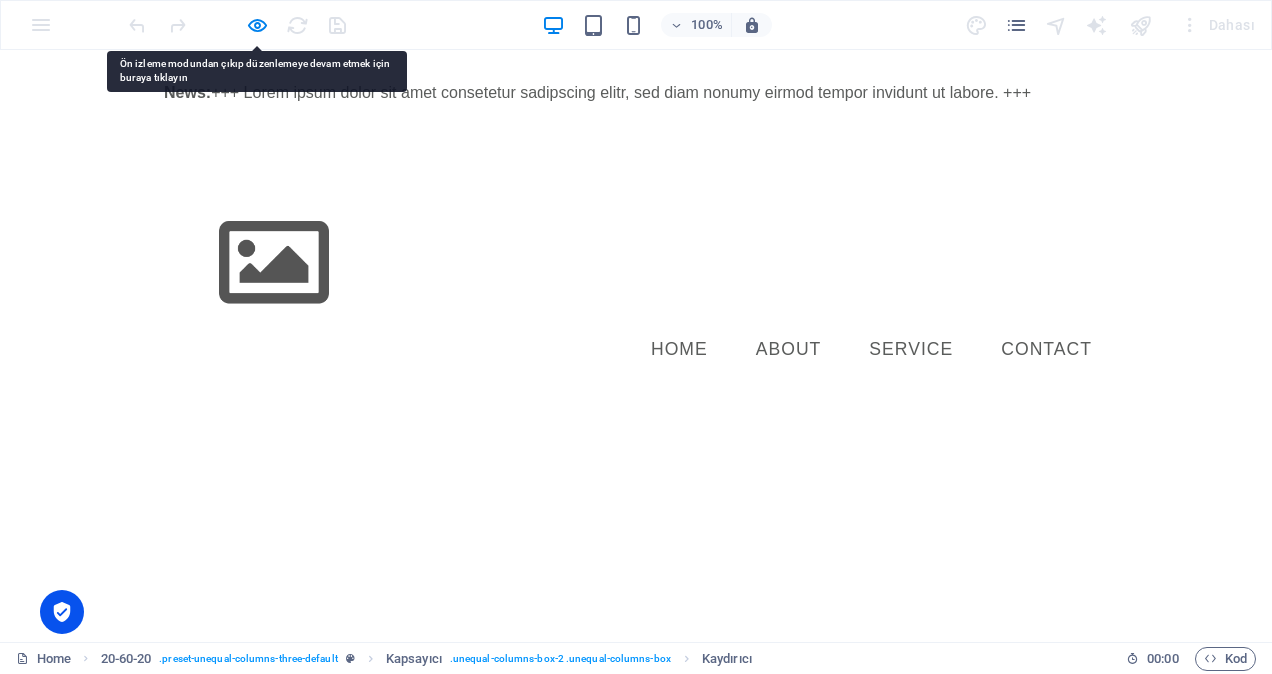 click at bounding box center [16, 487] 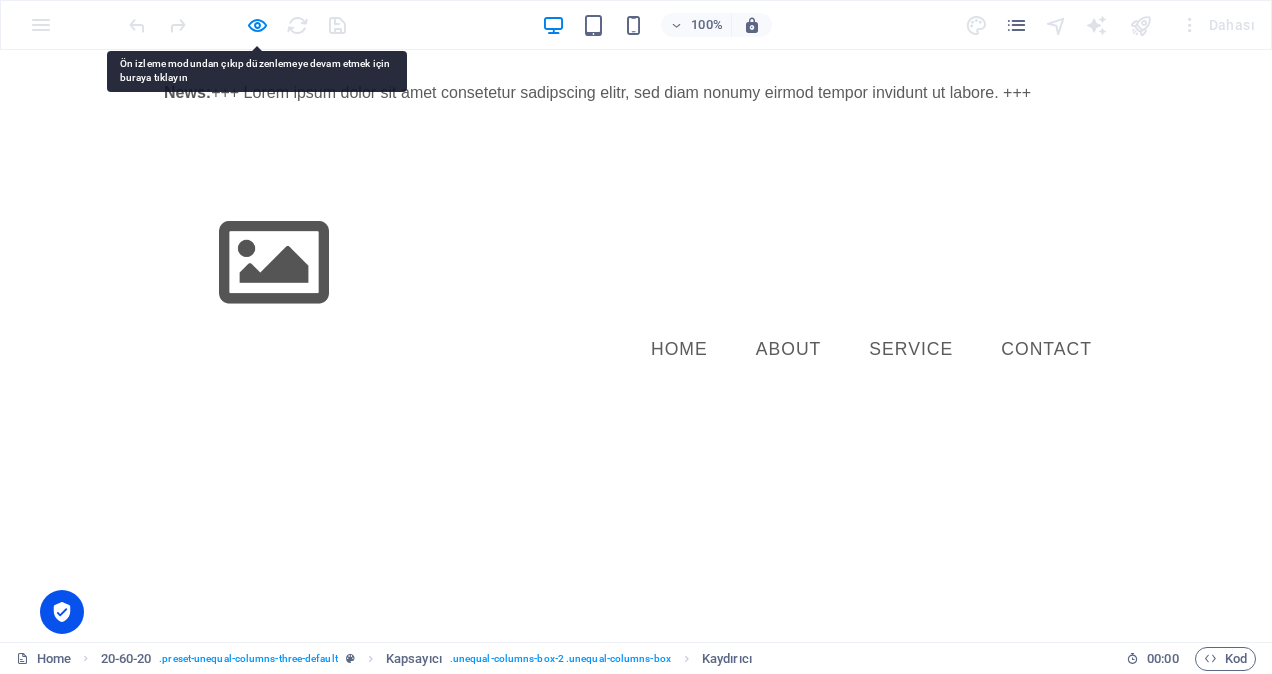 click on "2" at bounding box center (60, 746) 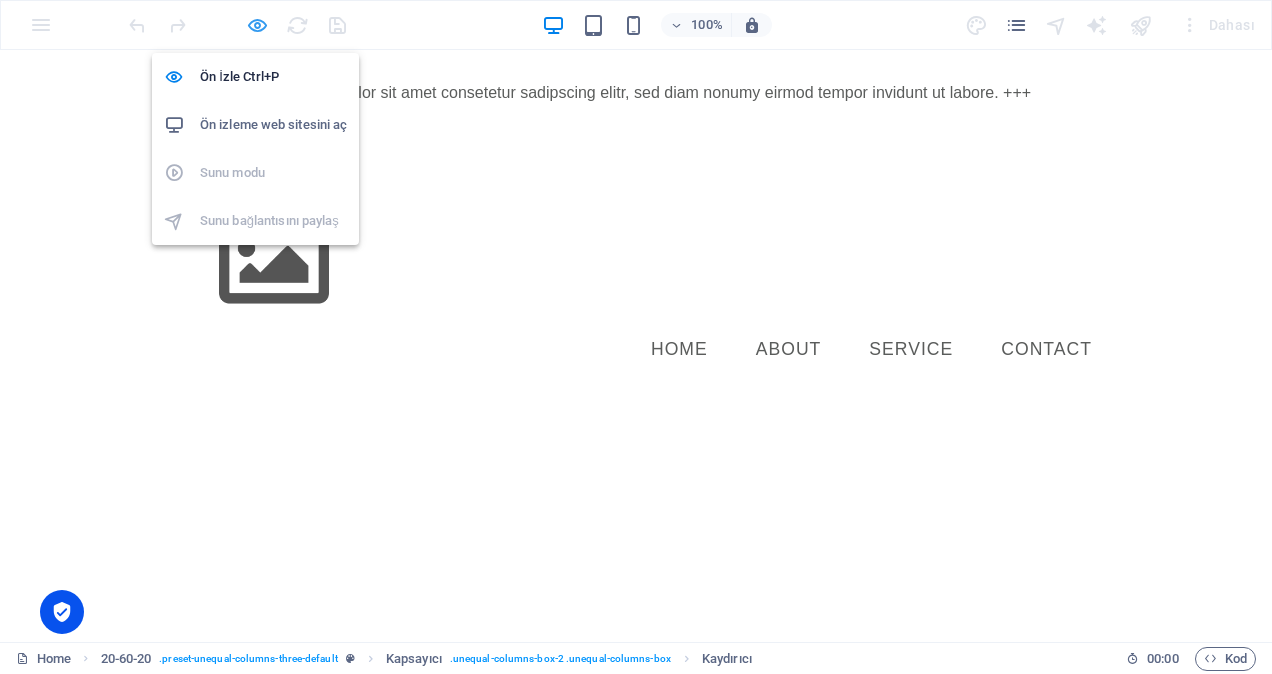 click at bounding box center [257, 25] 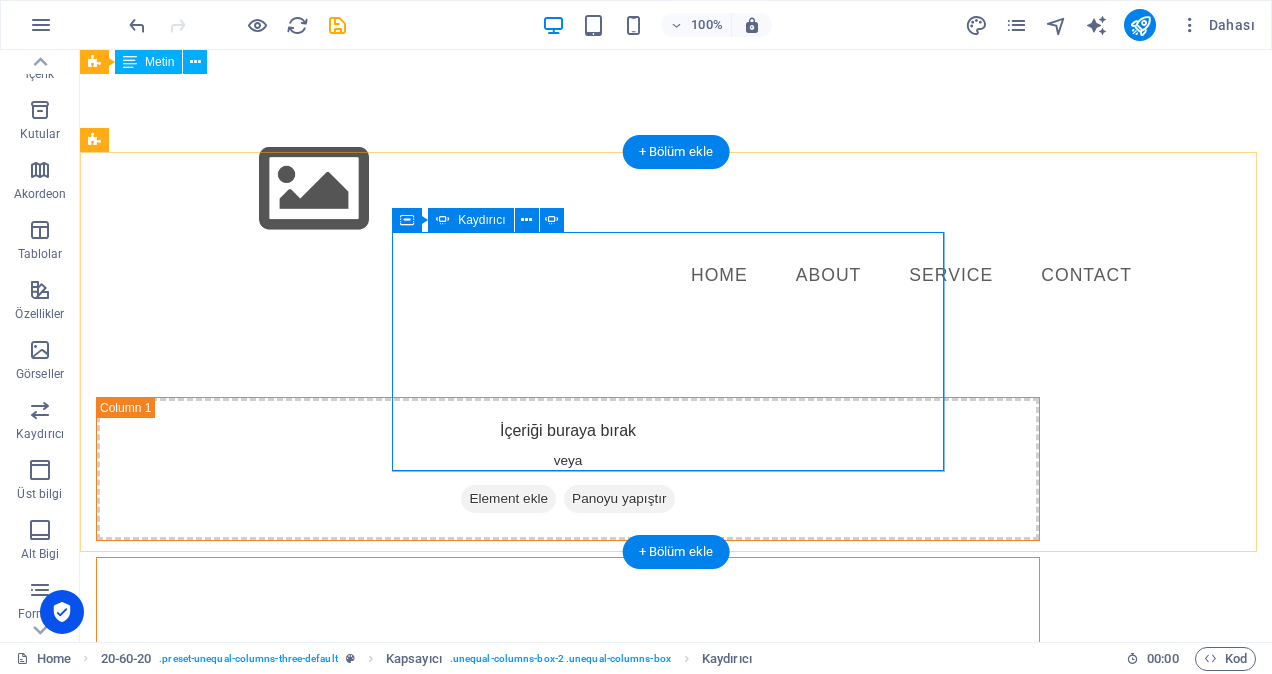 scroll, scrollTop: 249, scrollLeft: 0, axis: vertical 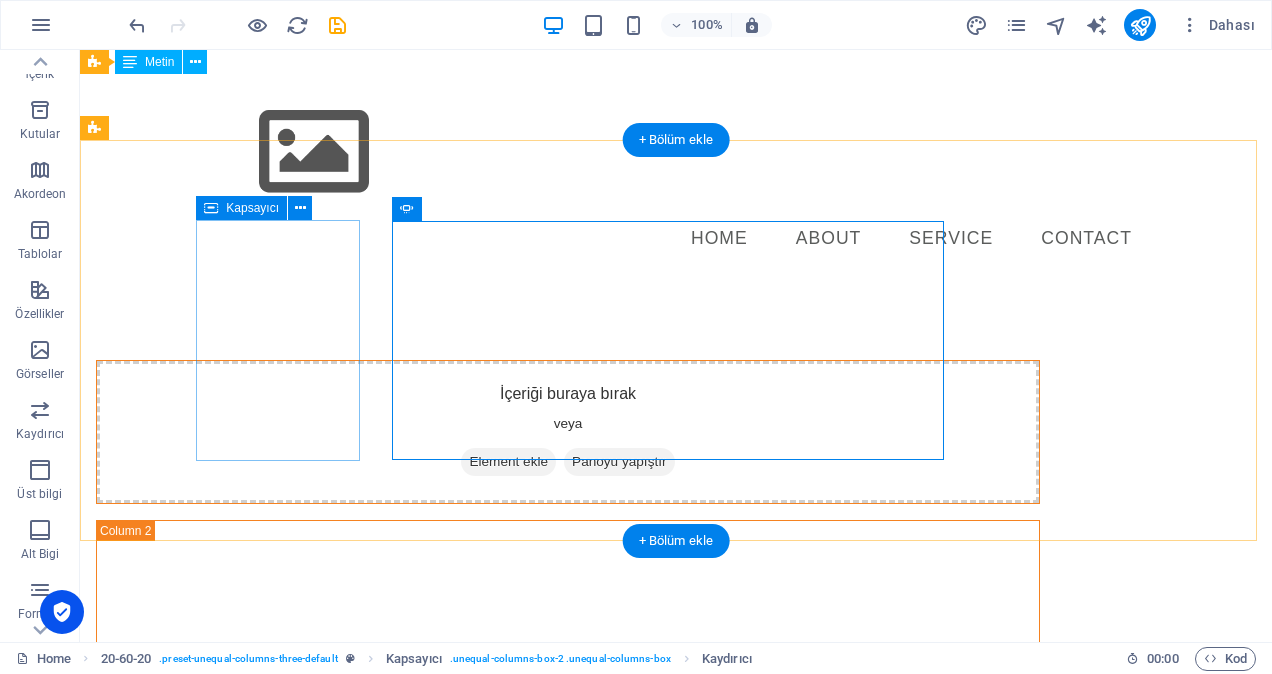click on "Element ekle" at bounding box center (508, 462) 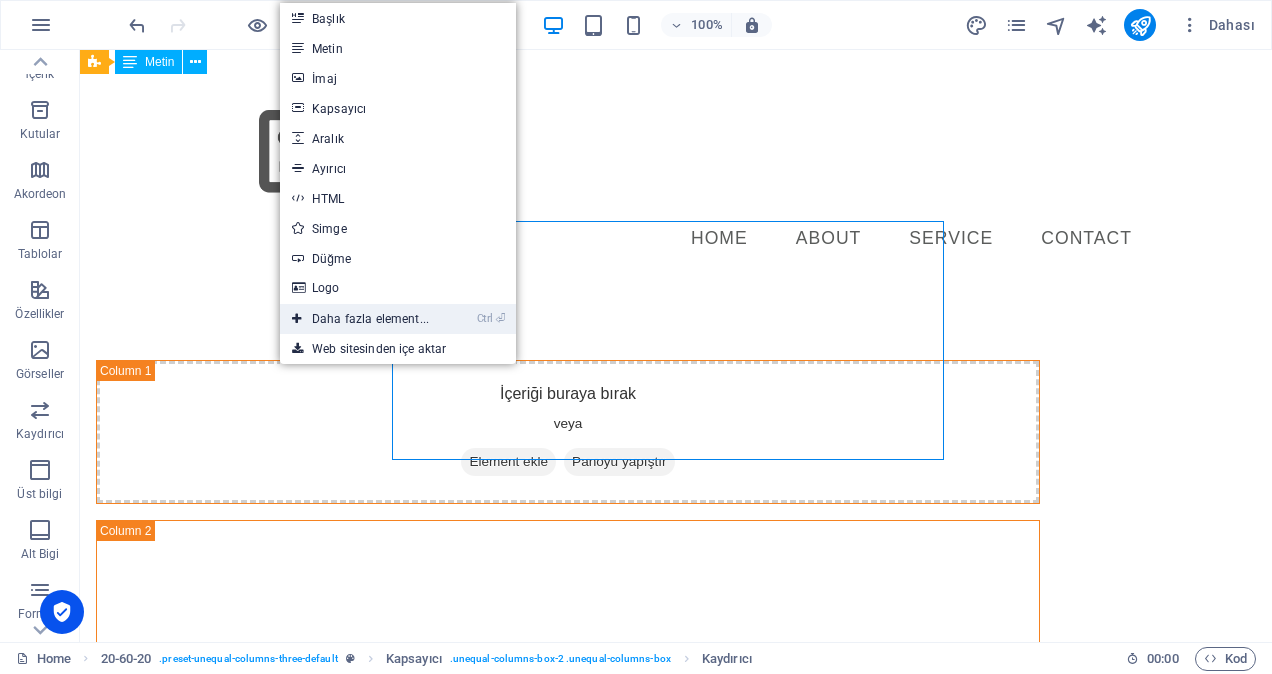 click on "Ctrl ⏎  Daha fazla element..." at bounding box center [360, 319] 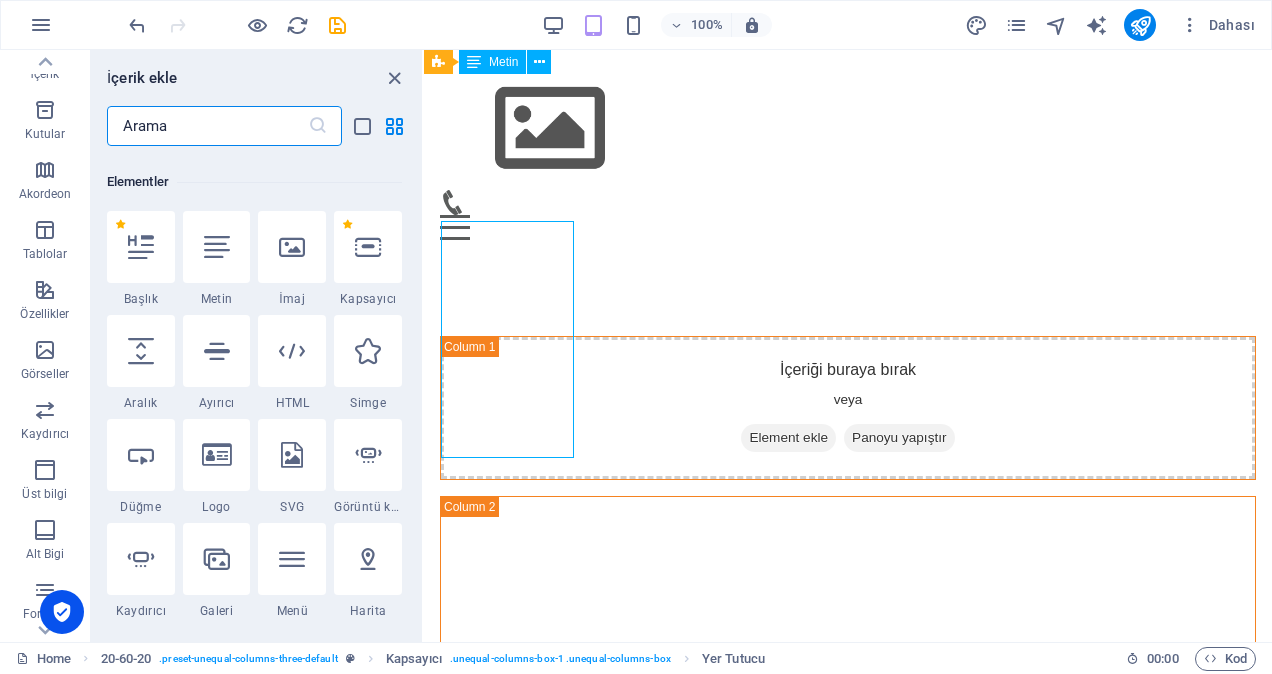 scroll, scrollTop: 377, scrollLeft: 0, axis: vertical 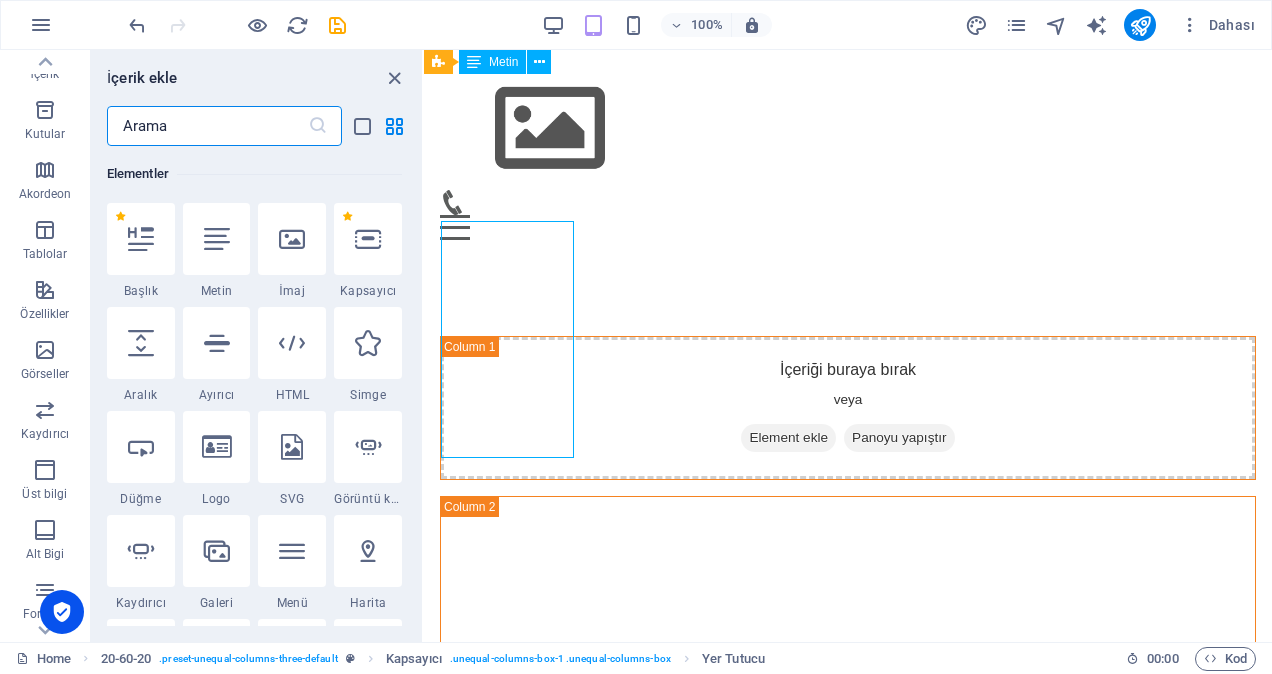 click at bounding box center [207, 126] 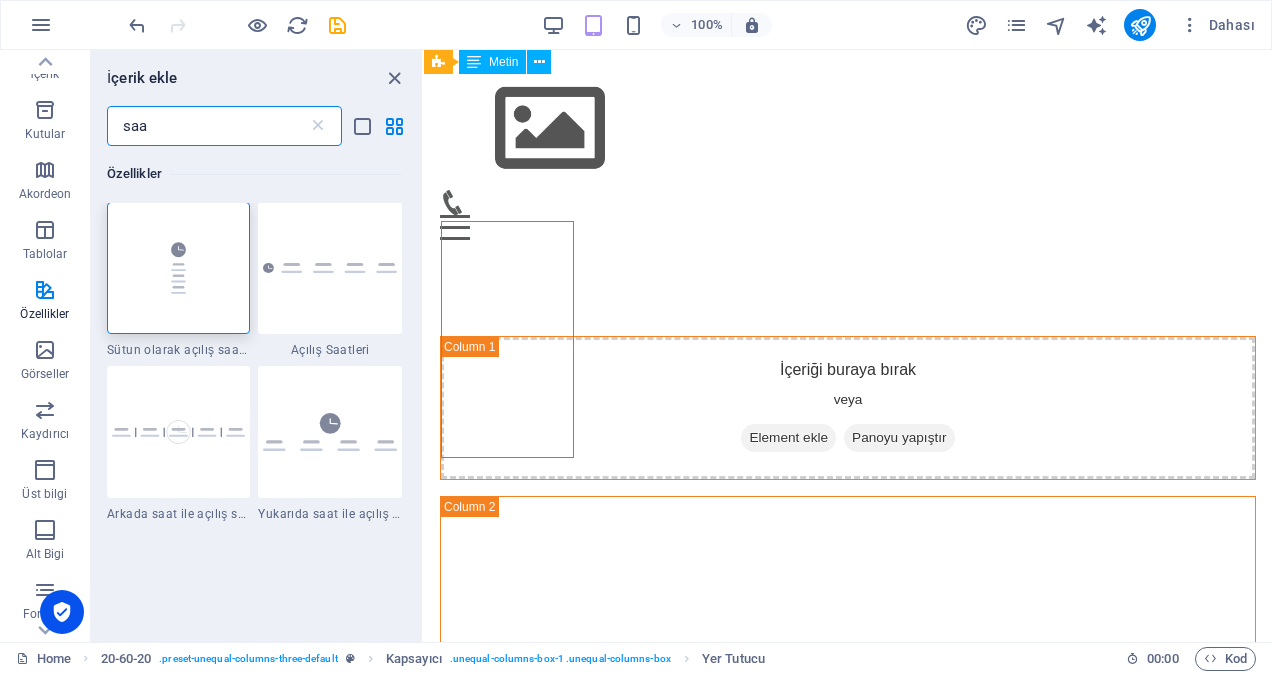 scroll, scrollTop: 0, scrollLeft: 0, axis: both 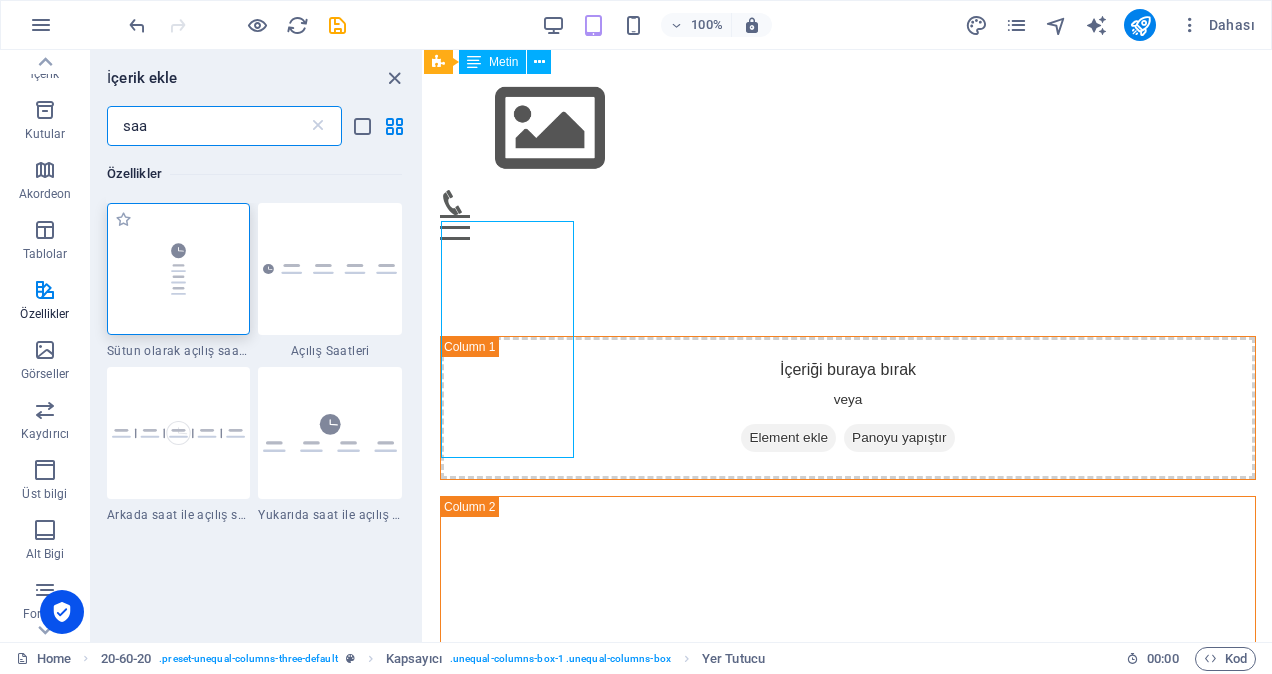 type on "saa" 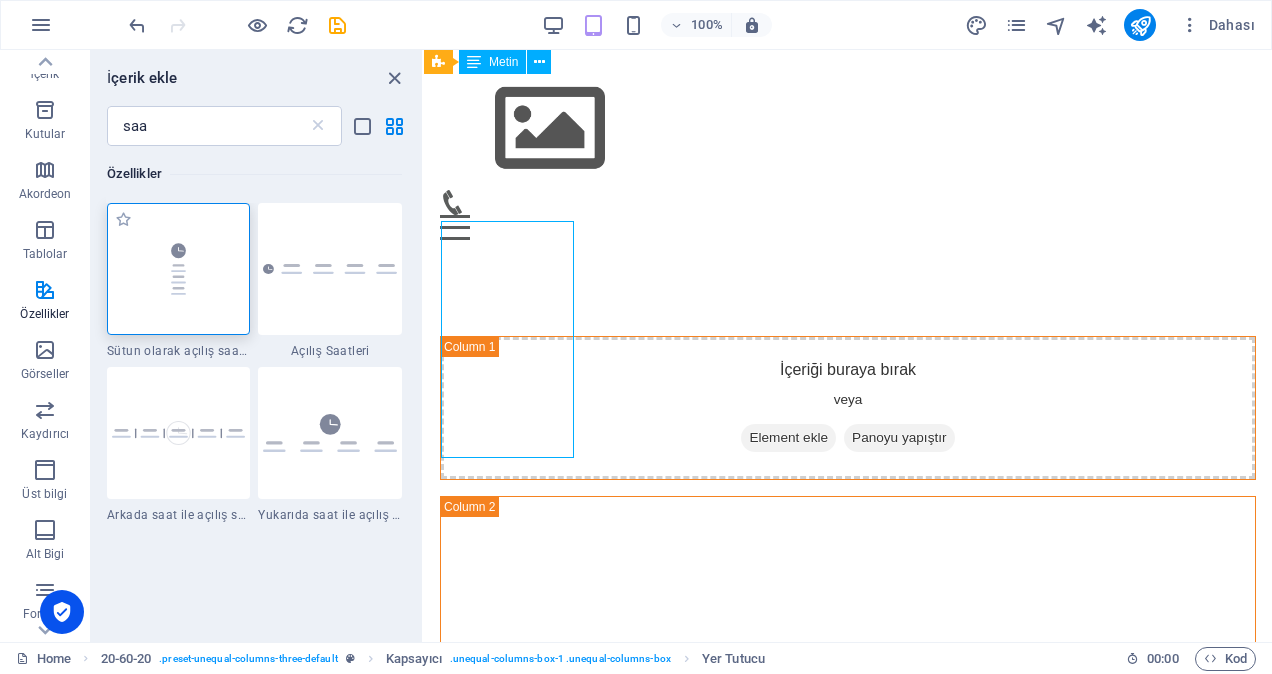 click at bounding box center [179, 268] 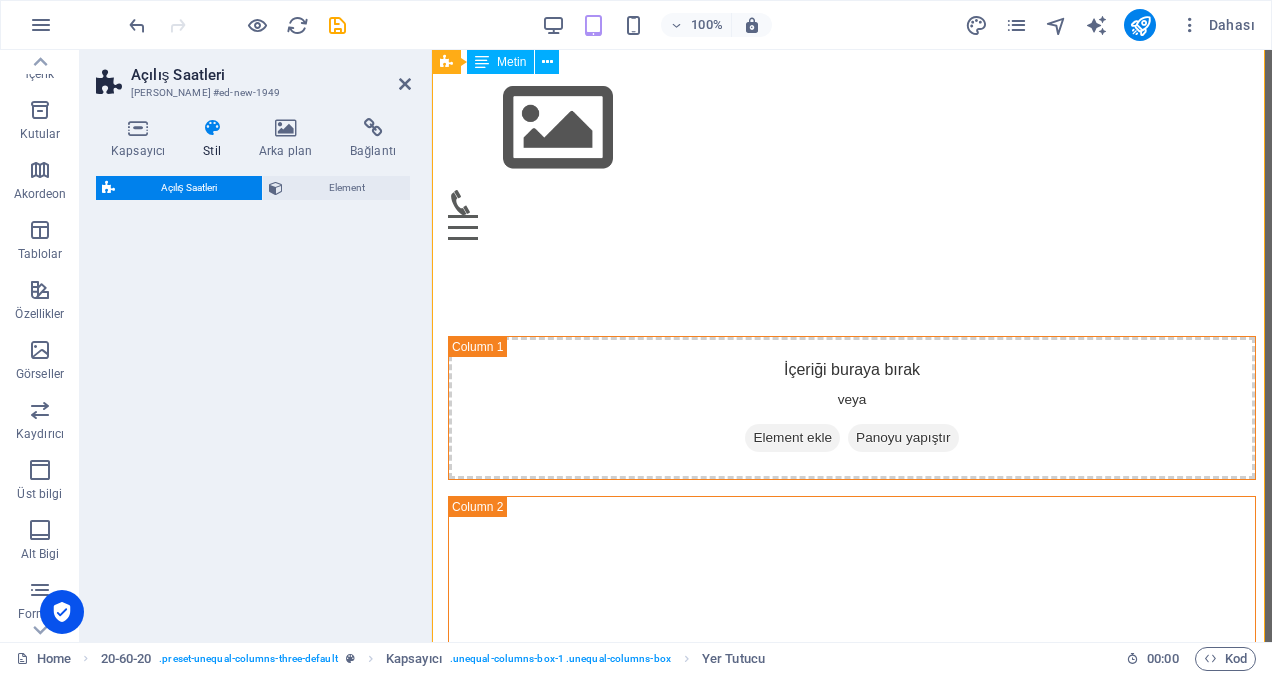 scroll, scrollTop: 1098, scrollLeft: 0, axis: vertical 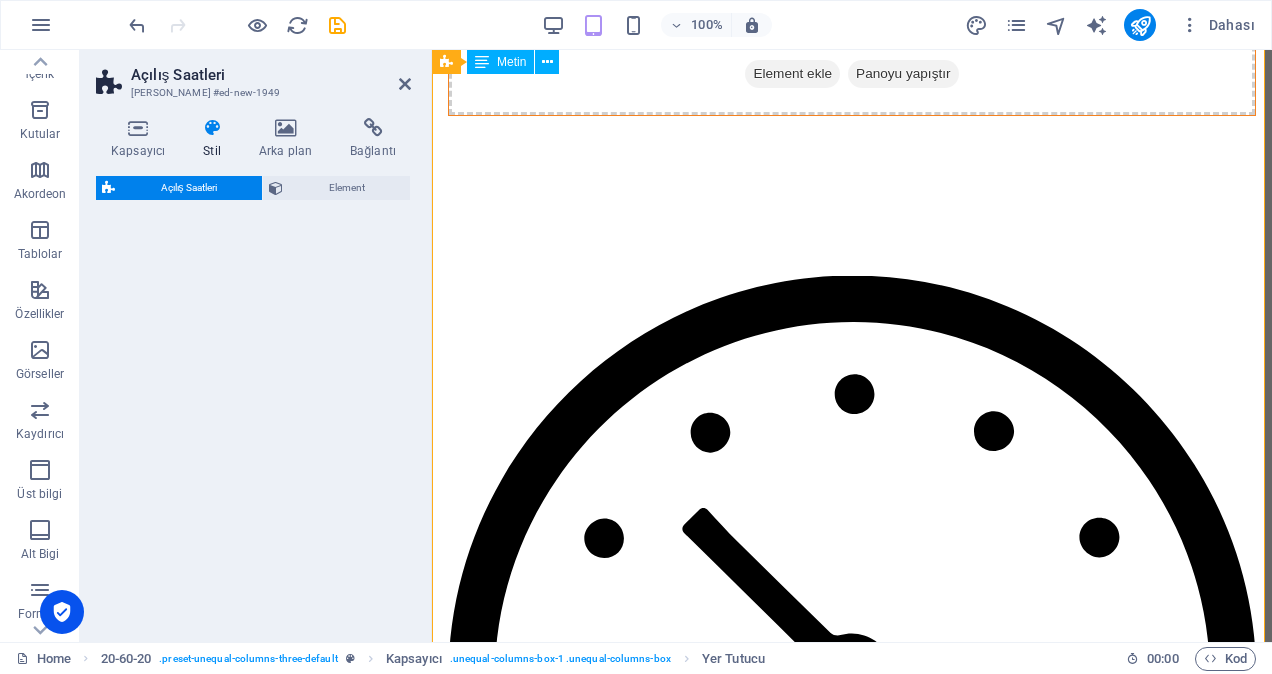 select on "rem" 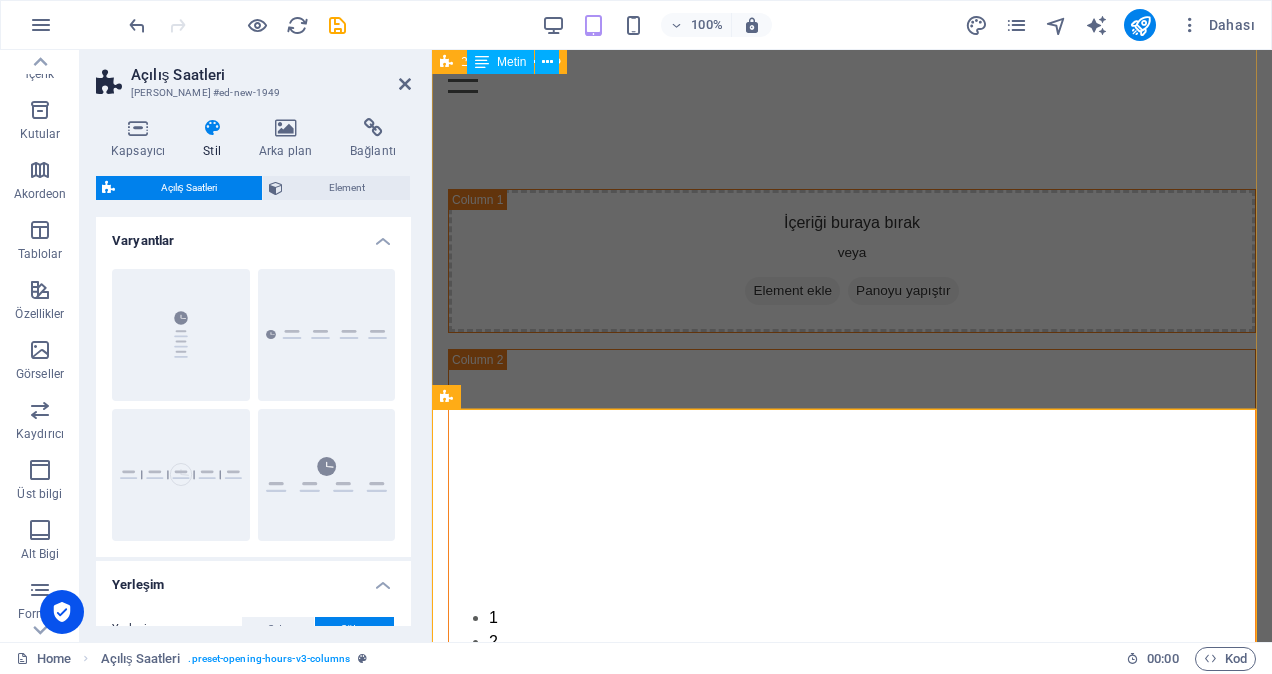scroll, scrollTop: 398, scrollLeft: 0, axis: vertical 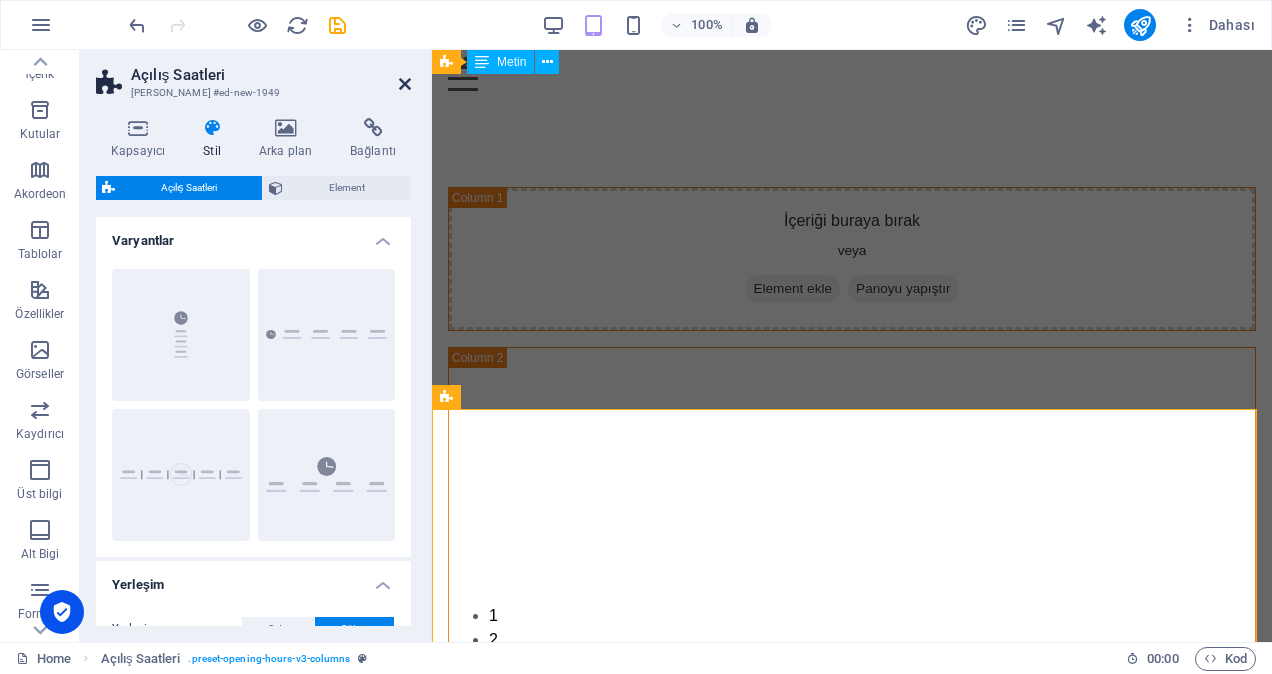 click at bounding box center [405, 84] 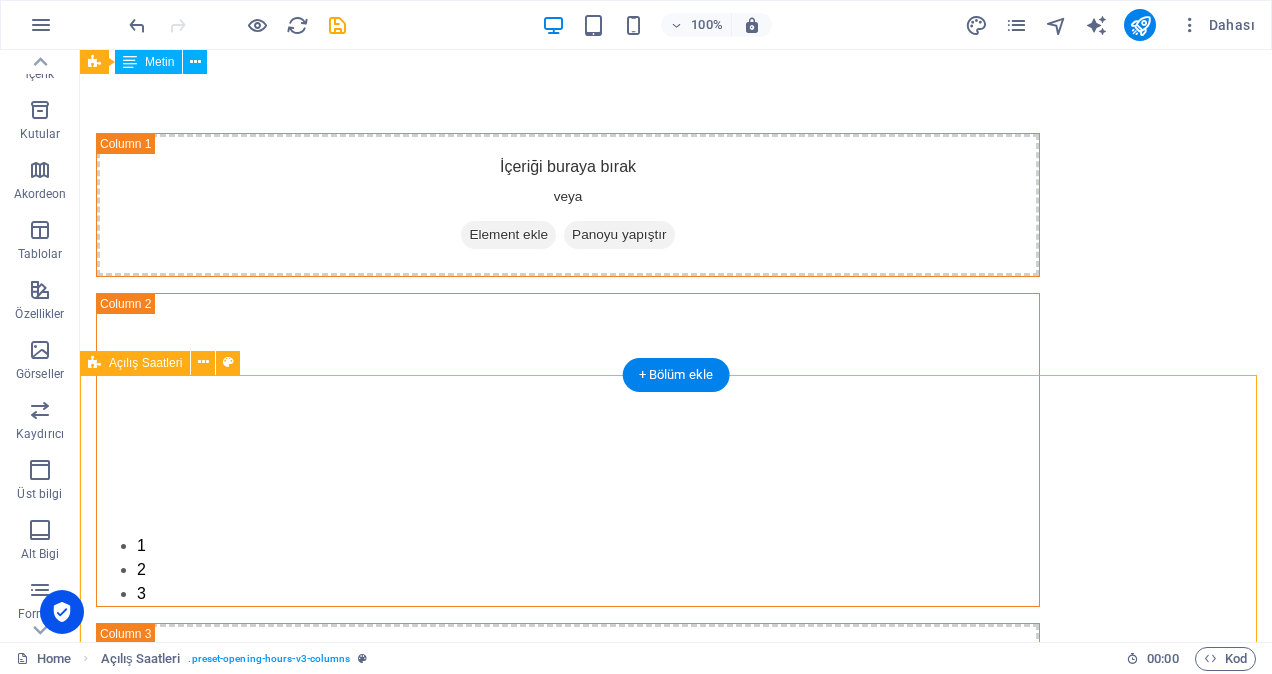 scroll, scrollTop: 498, scrollLeft: 0, axis: vertical 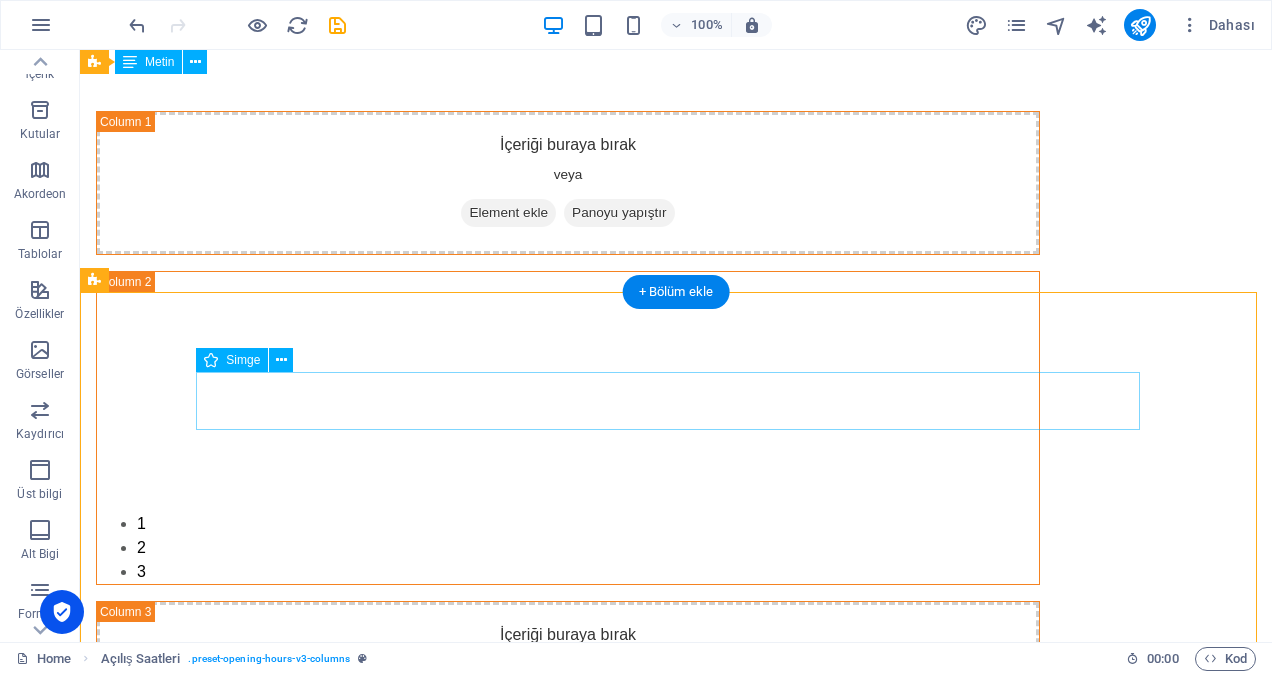 click at bounding box center (568, 937) 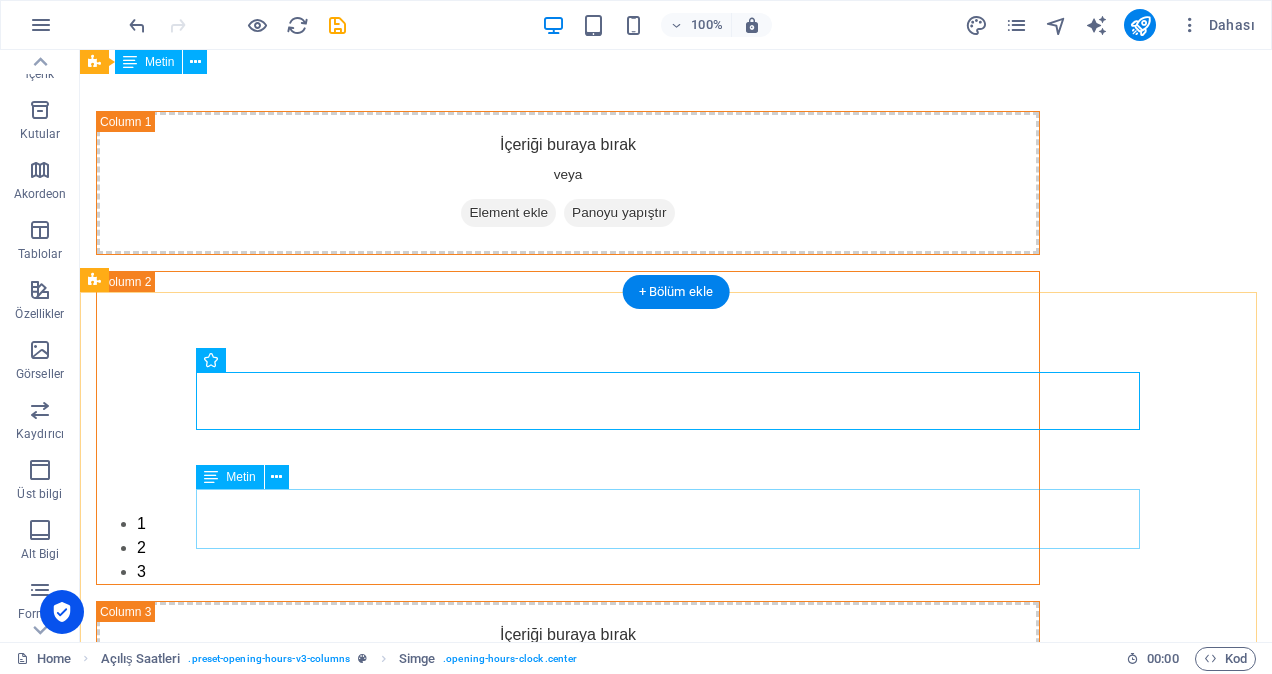 click on "[DATE] 09:00 - 18:30" at bounding box center [568, 1058] 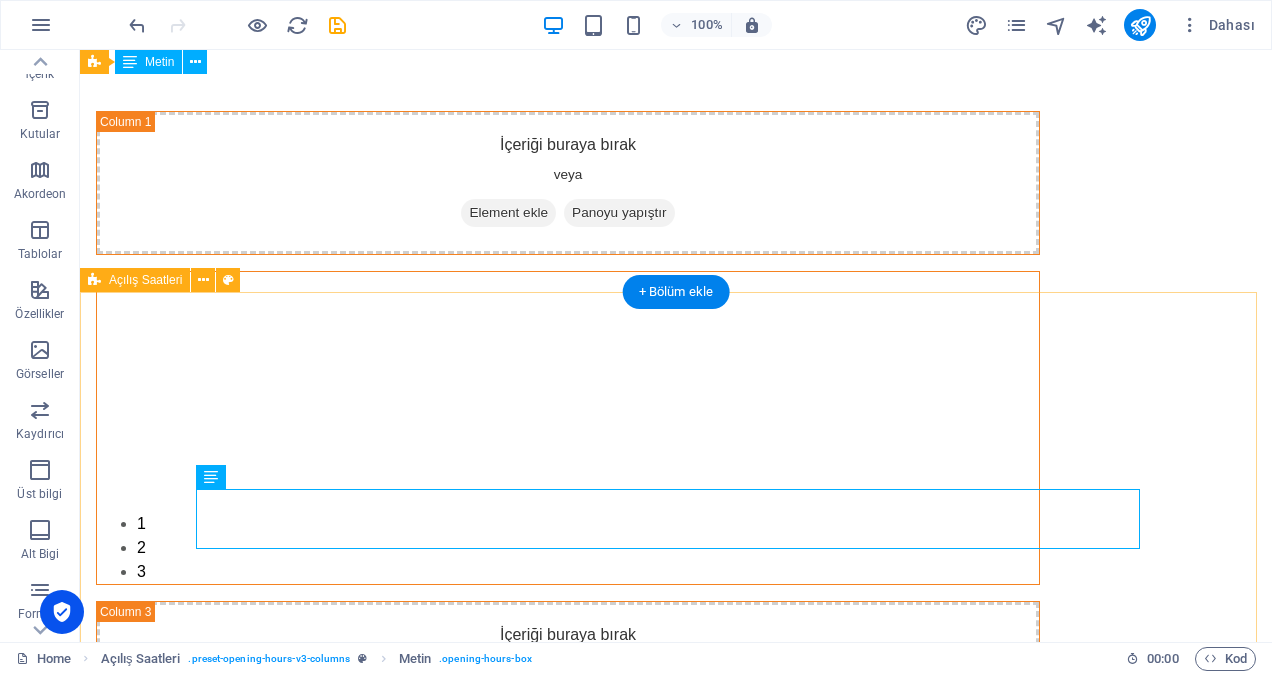 click on "[DATE] closed [DATE] 09:00 - 18:30 [DATE] 09:00 - 18:30 [DATE] 09:00 - 18:30 [DATE] 09:00 - 18:30 [DATE] 09:00 - 18:30 [DATE] 09:00 - 18:30" at bounding box center [676, 1145] 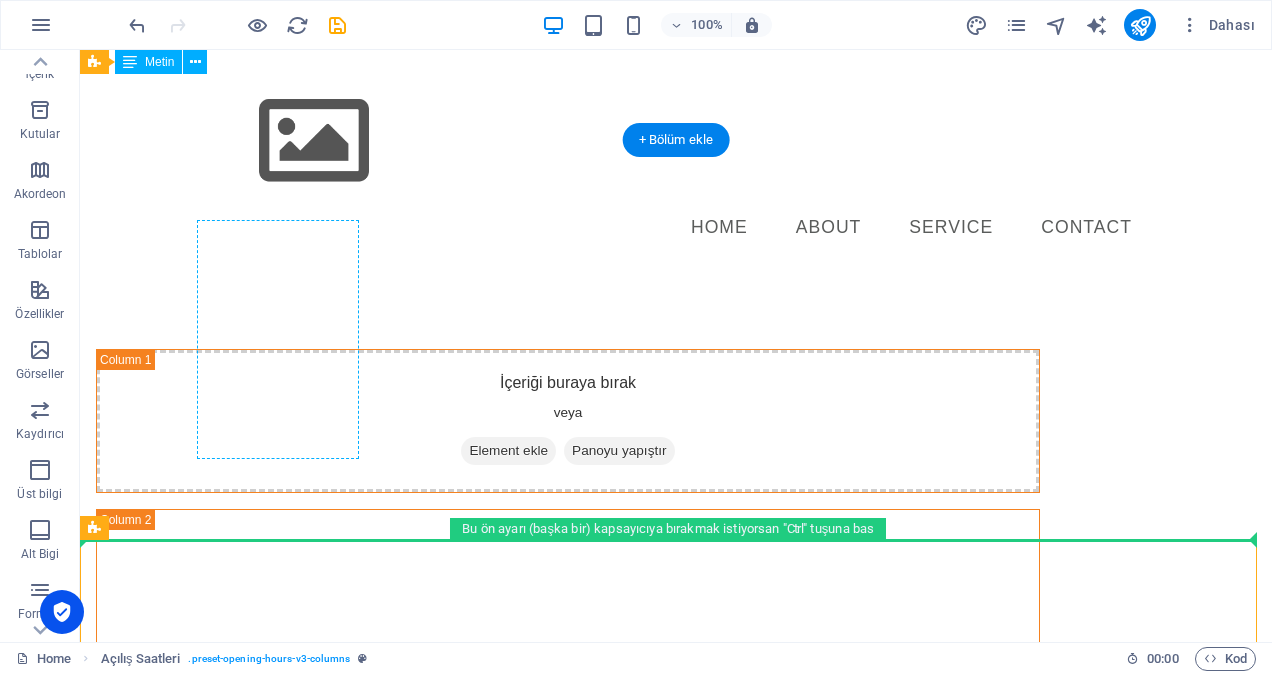scroll, scrollTop: 198, scrollLeft: 0, axis: vertical 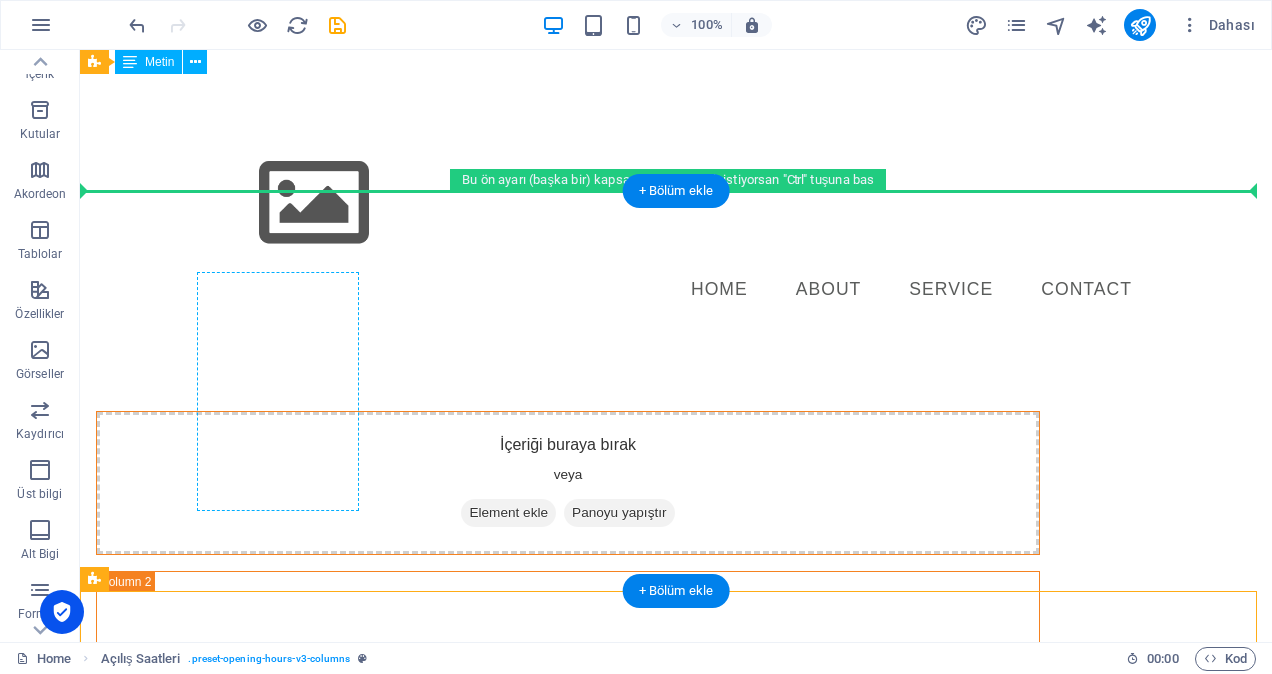 drag, startPoint x: 438, startPoint y: 348, endPoint x: 297, endPoint y: 372, distance: 143.02797 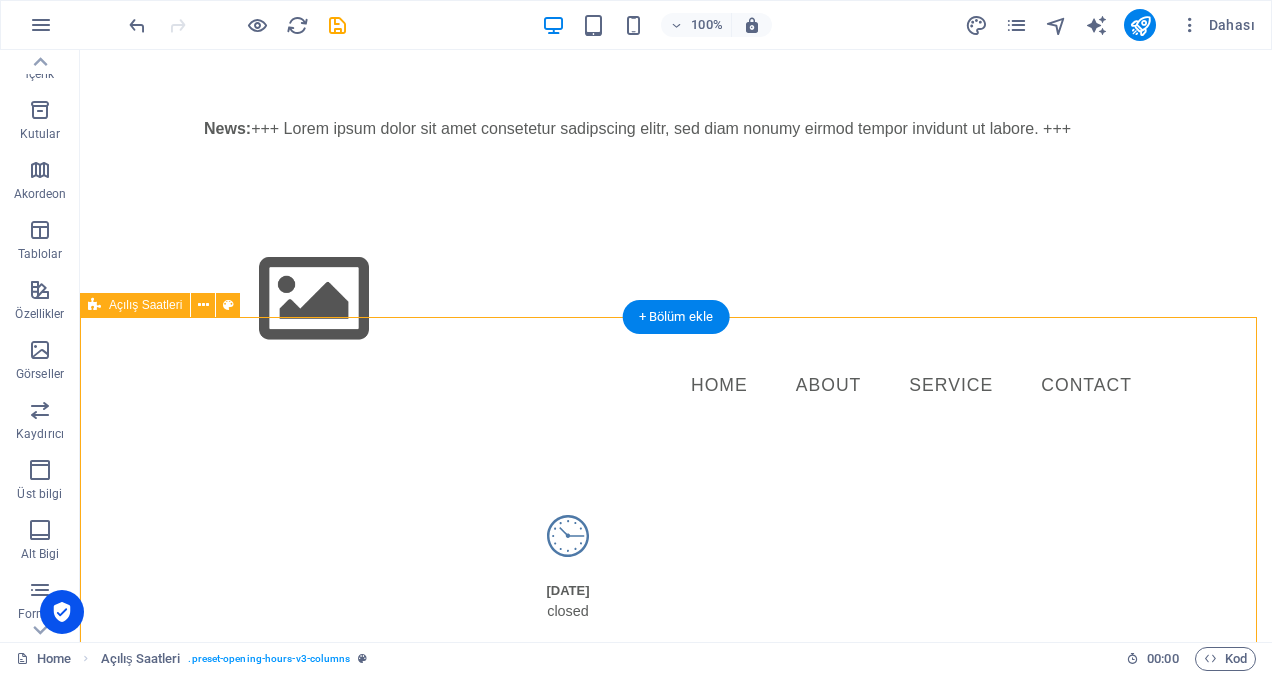 scroll, scrollTop: 200, scrollLeft: 0, axis: vertical 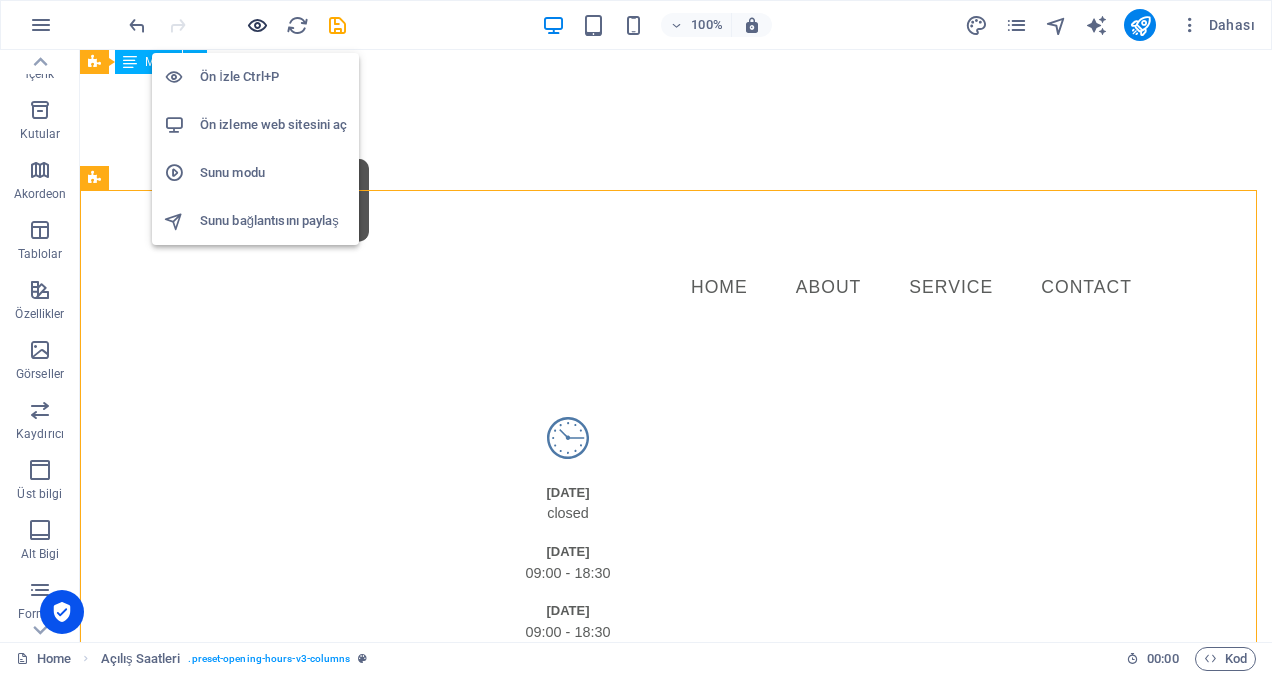click at bounding box center [257, 25] 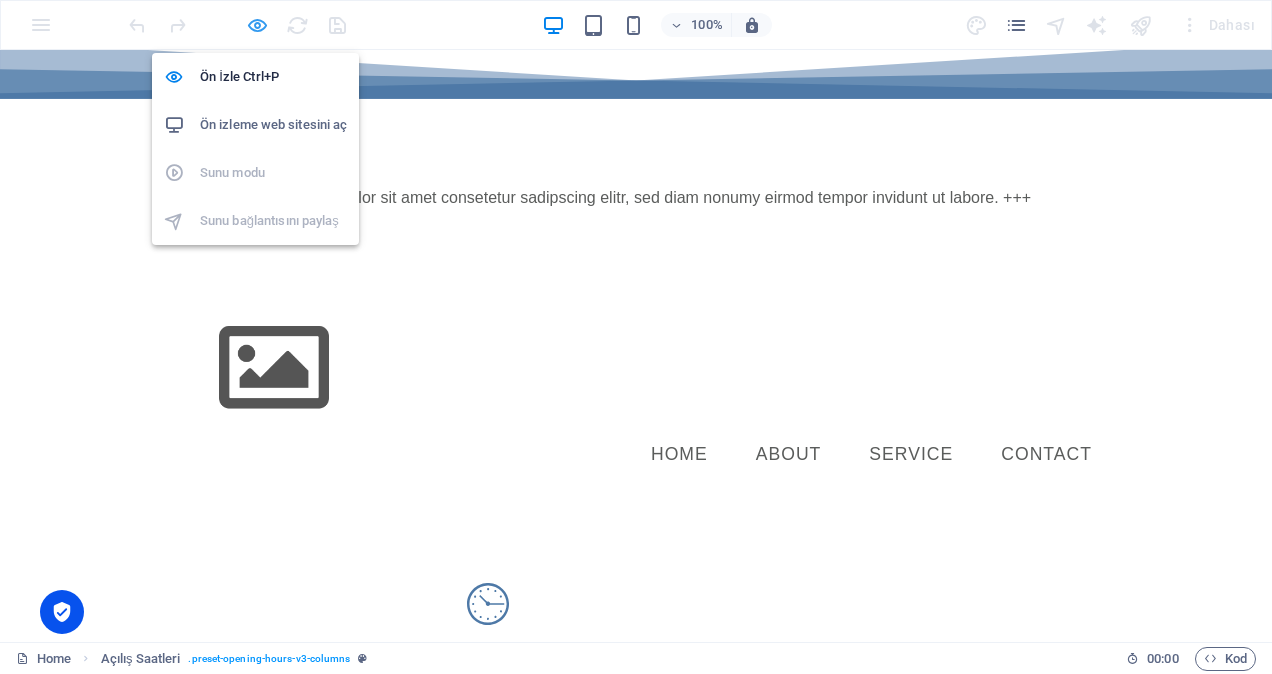 click at bounding box center [257, 25] 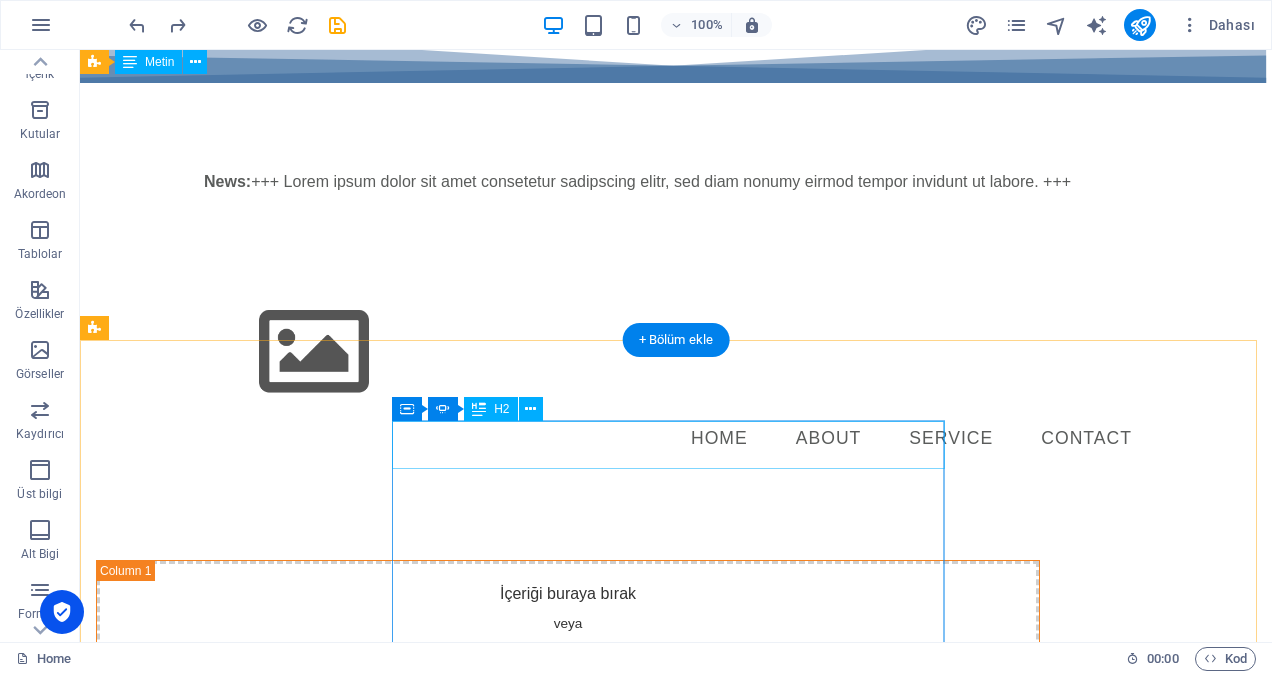 scroll, scrollTop: 149, scrollLeft: 0, axis: vertical 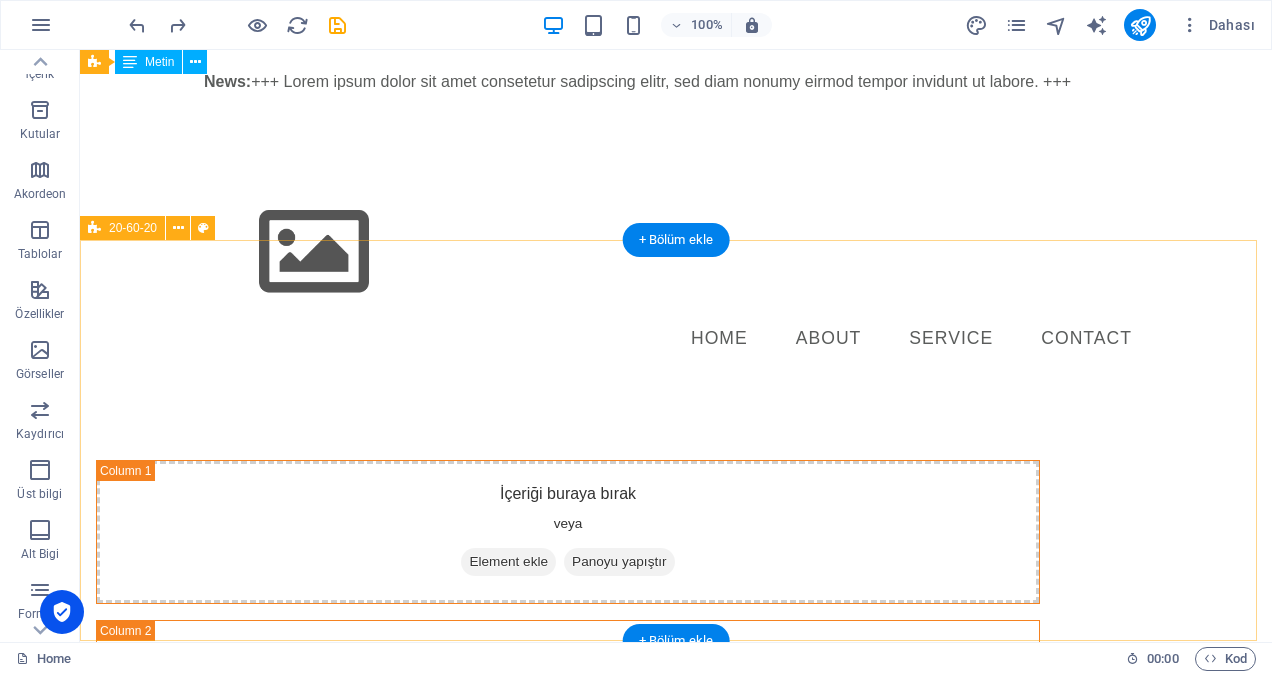 click on "İçeriği buraya bırak veya  Element ekle  Panoyu yapıştır Slide 3 Lorem ipsum dolor sit amet, consectetur adipisicing elit. Id, ipsum, quibusdam, temporibus harum culpa unde voluptatem possimus qui molestiae expedita ad aut necessitatibus vel incidunt placeat velit soluta a consectetur laborum illum nobis distinctio nisi facilis! Officiis, illum, aut, quasi dolorem laudantium fuga porro amet provident voluptatibus dicta mollitia neque! Slide 1 Lorem ipsum dolor sit amet, consectetur adipisicing elit. Id, ipsum, quibusdam, temporibus harum culpa unde voluptatem possimus qui molestiae expedita ad aut necessitatibus vel incidunt placeat velit soluta a consectetur laborum illum nobis distinctio nisi facilis! Officiis, illum, aut, quasi dolorem laudantium fuga porro amet provident voluptatibus dicta mollitia neque! Slide 2 Slide 3 Slide 1 1 2 3 İçeriği buraya bırak veya  Element ekle  Panoyu yapıştır" at bounding box center [676, 777] 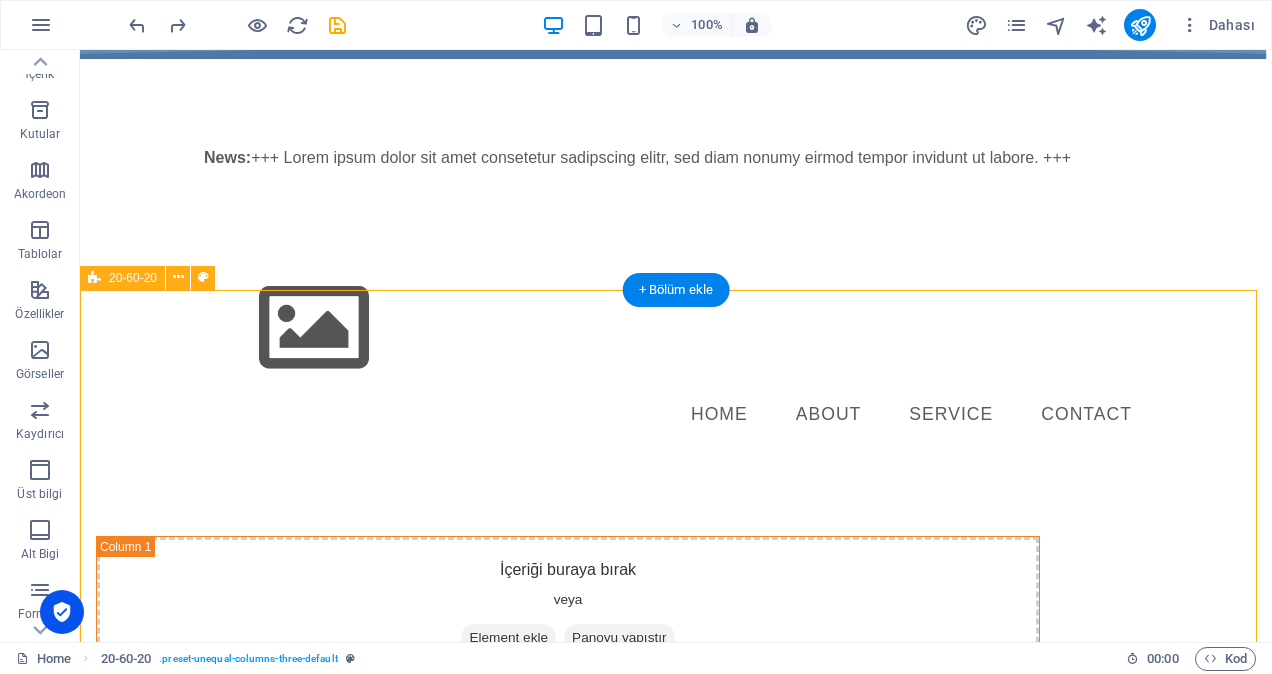 scroll, scrollTop: 100, scrollLeft: 0, axis: vertical 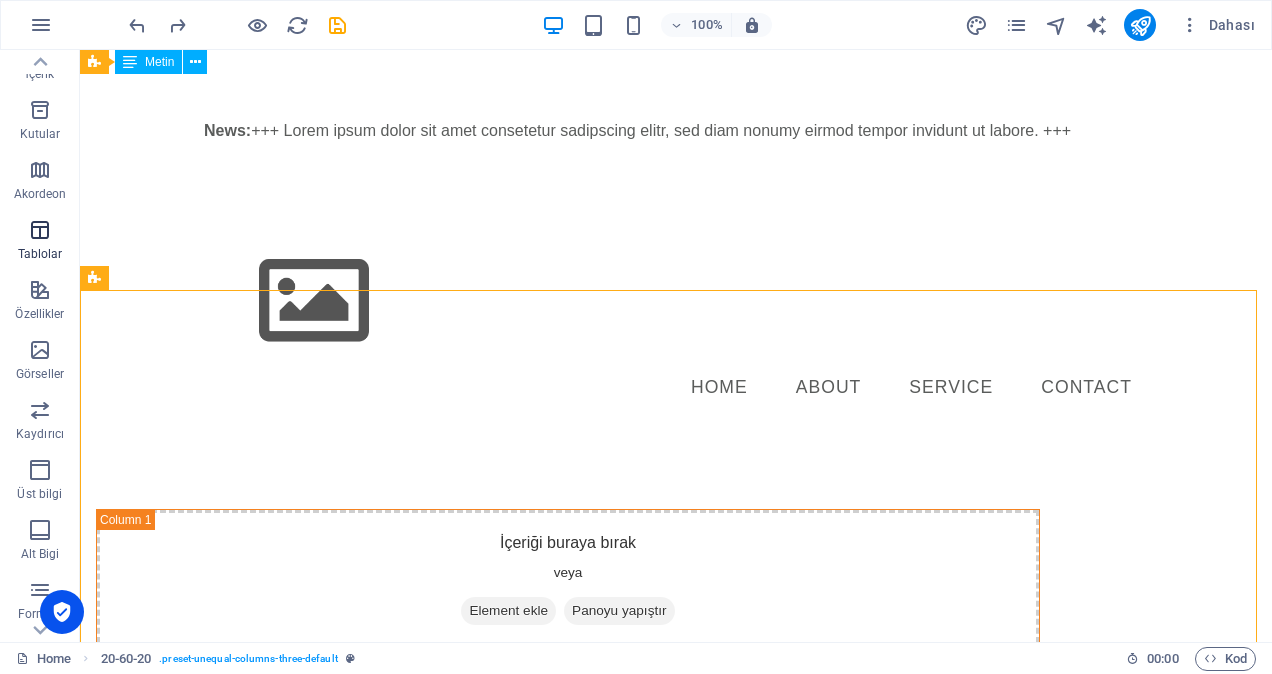 click on "Tablolar" at bounding box center [40, 254] 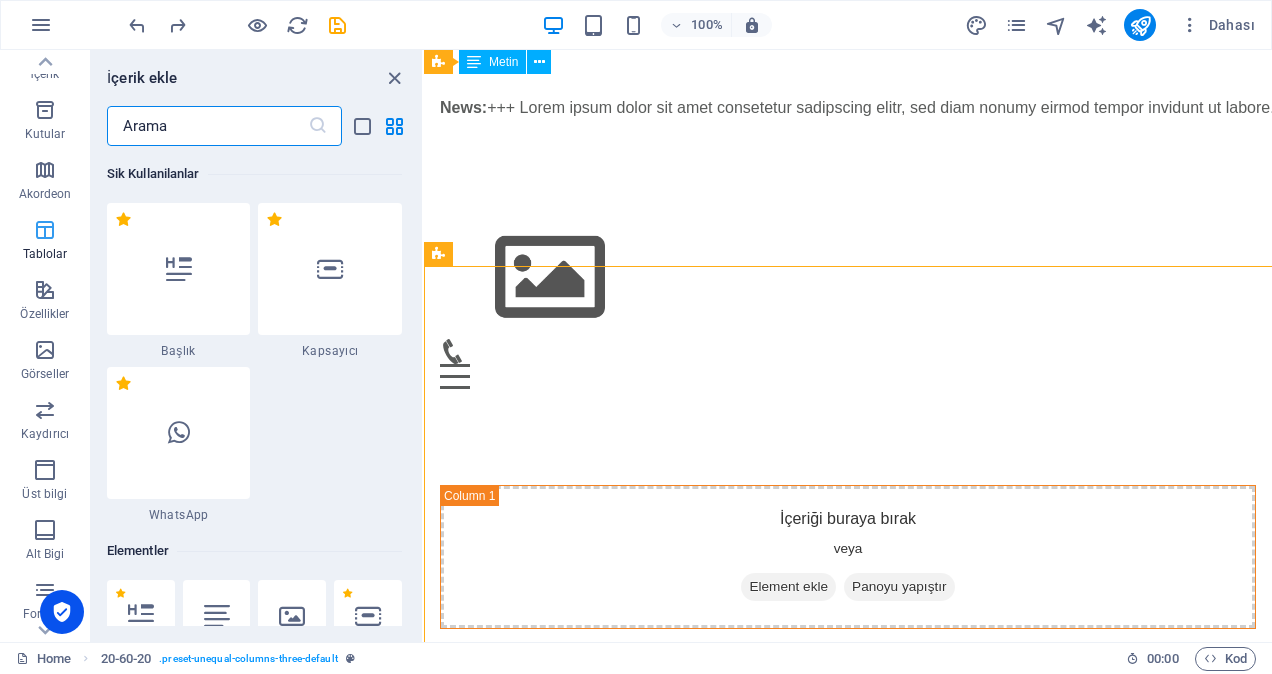 scroll, scrollTop: 124, scrollLeft: 0, axis: vertical 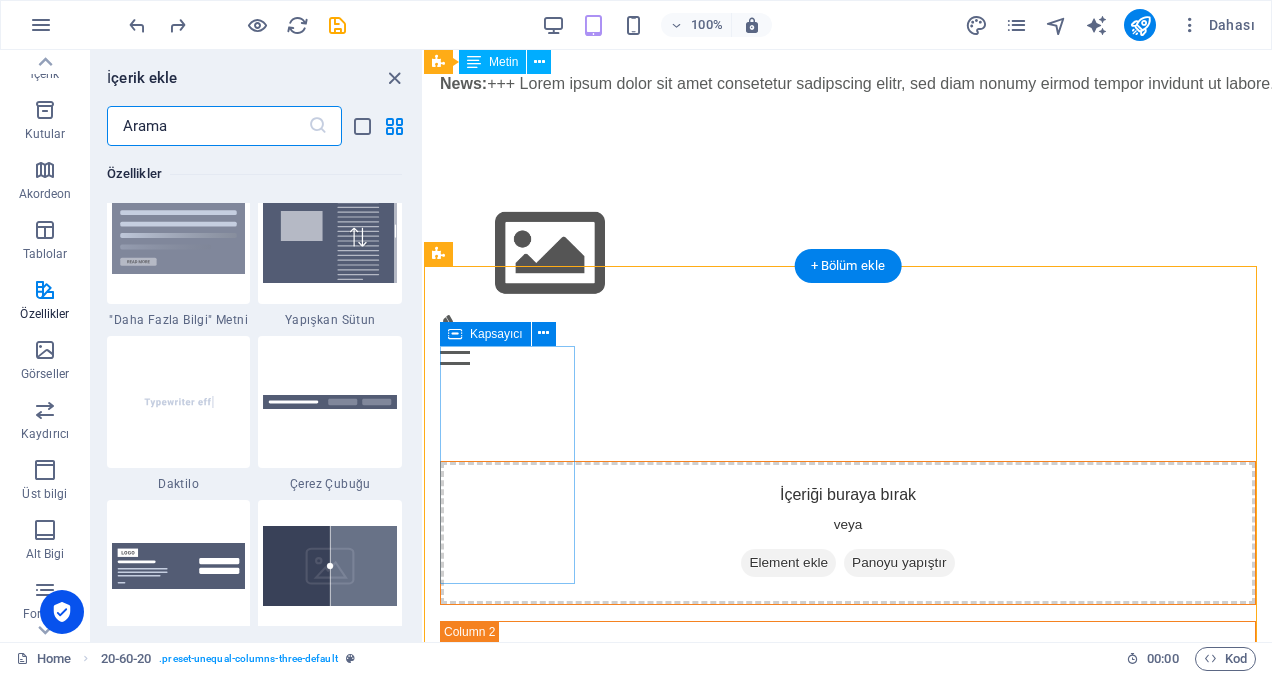 click on "İçeriği buraya bırak veya  Element ekle  Panoyu yapıştır" at bounding box center [848, 533] 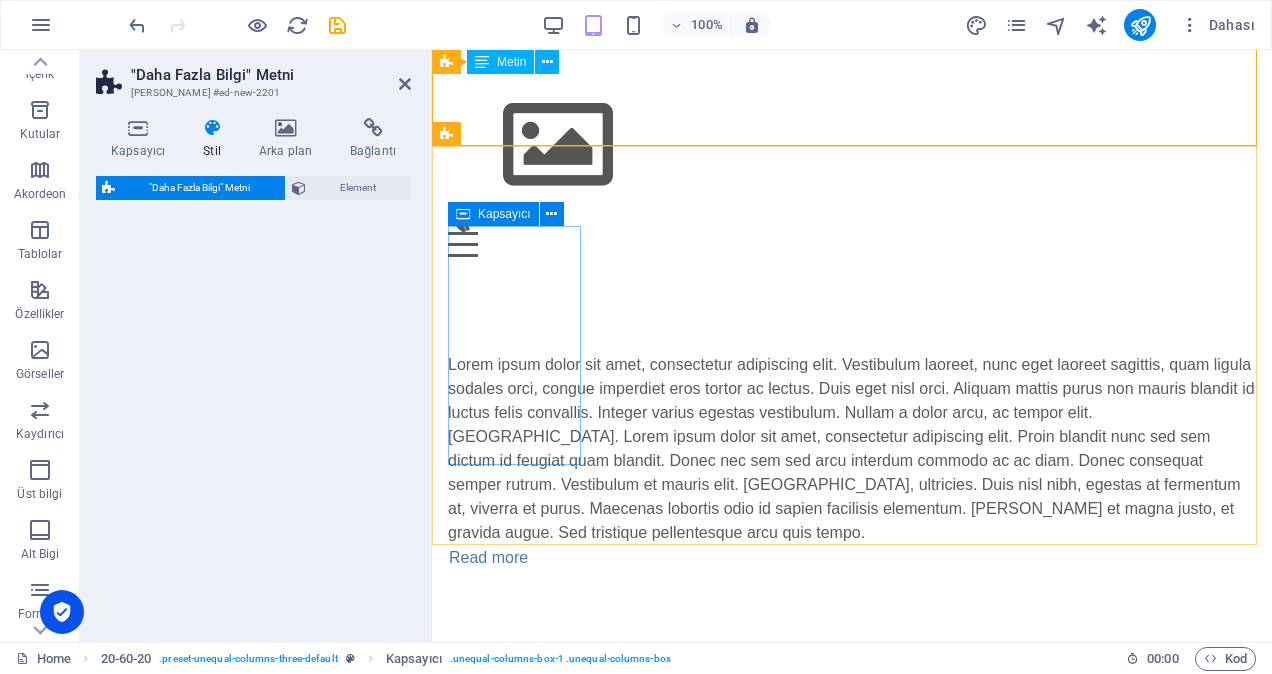 select on "px" 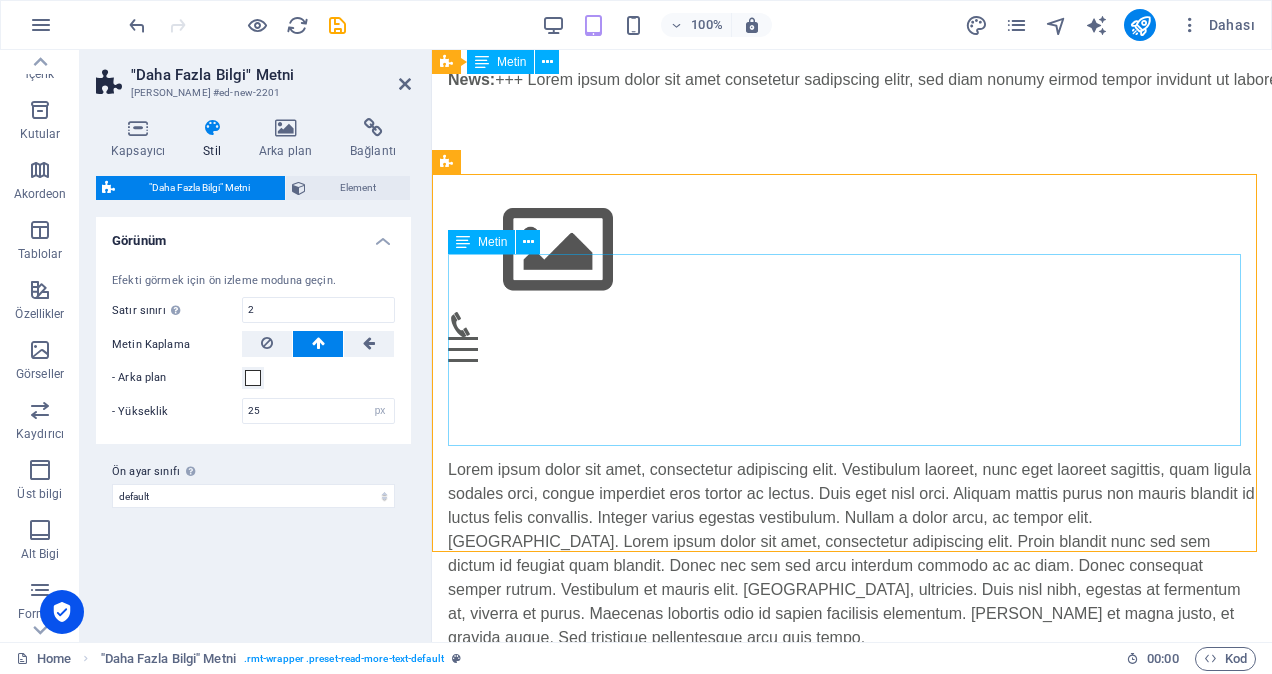 scroll, scrollTop: 32, scrollLeft: 0, axis: vertical 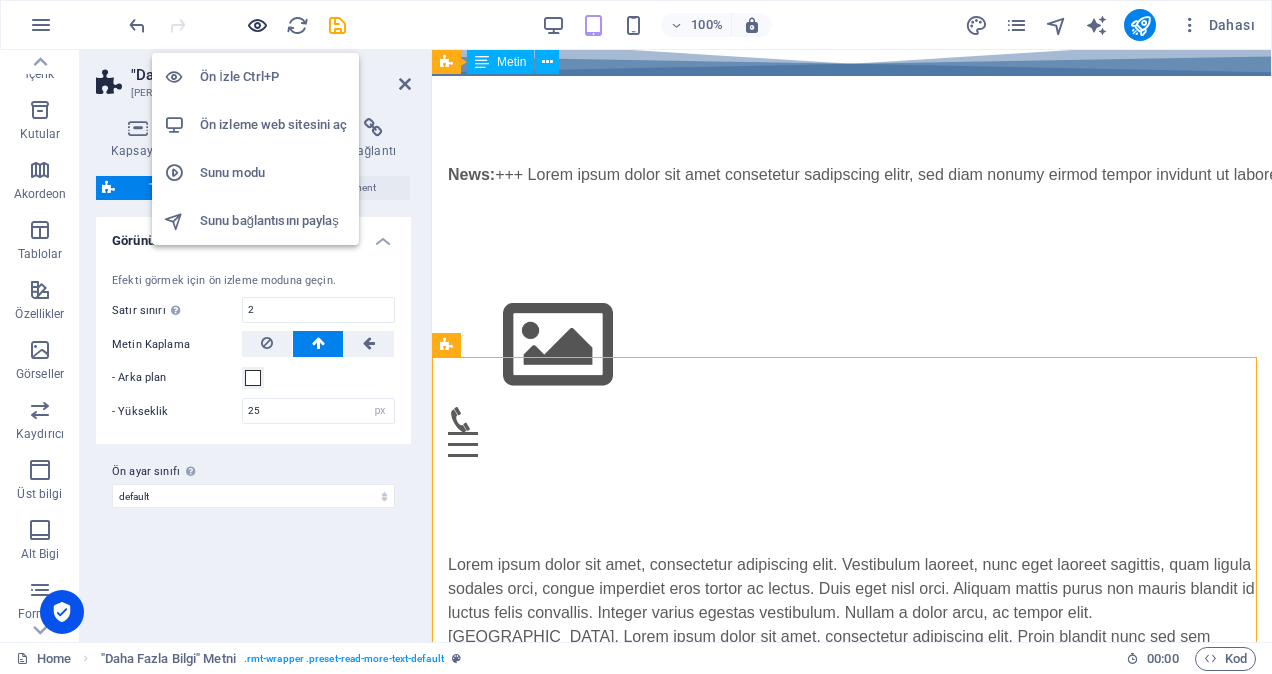 click at bounding box center (257, 25) 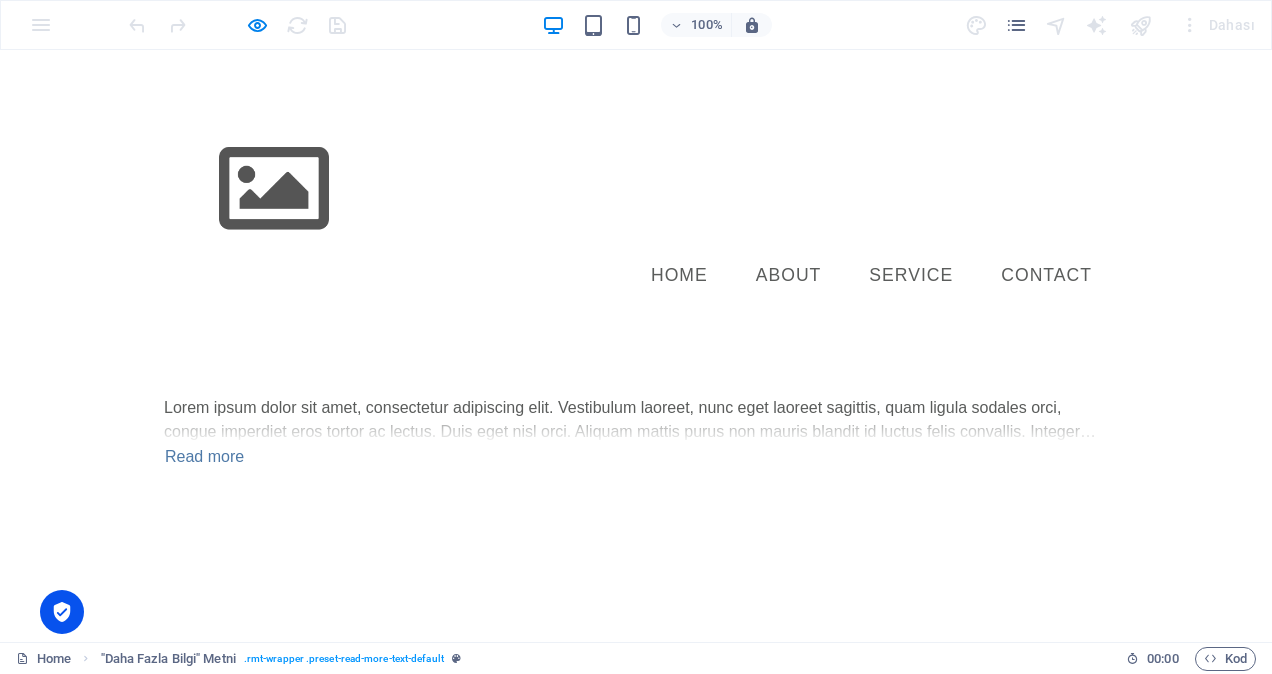 scroll, scrollTop: 303, scrollLeft: 0, axis: vertical 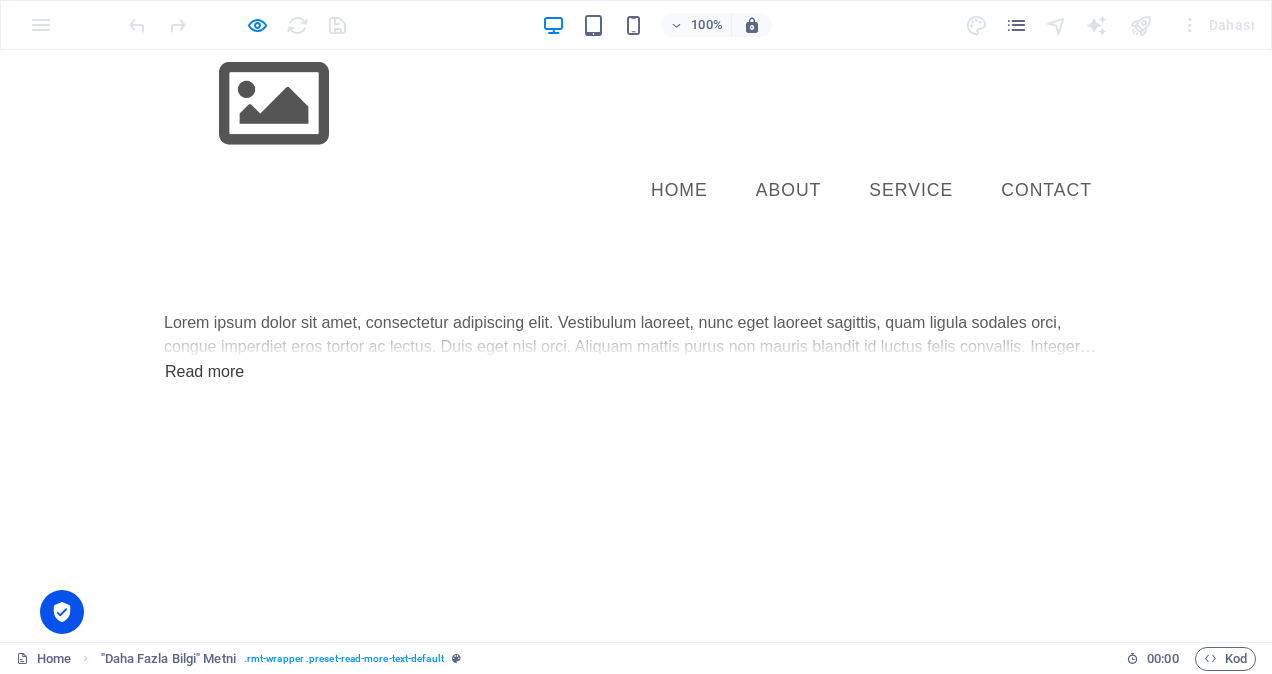 click on "Read more" at bounding box center [204, 372] 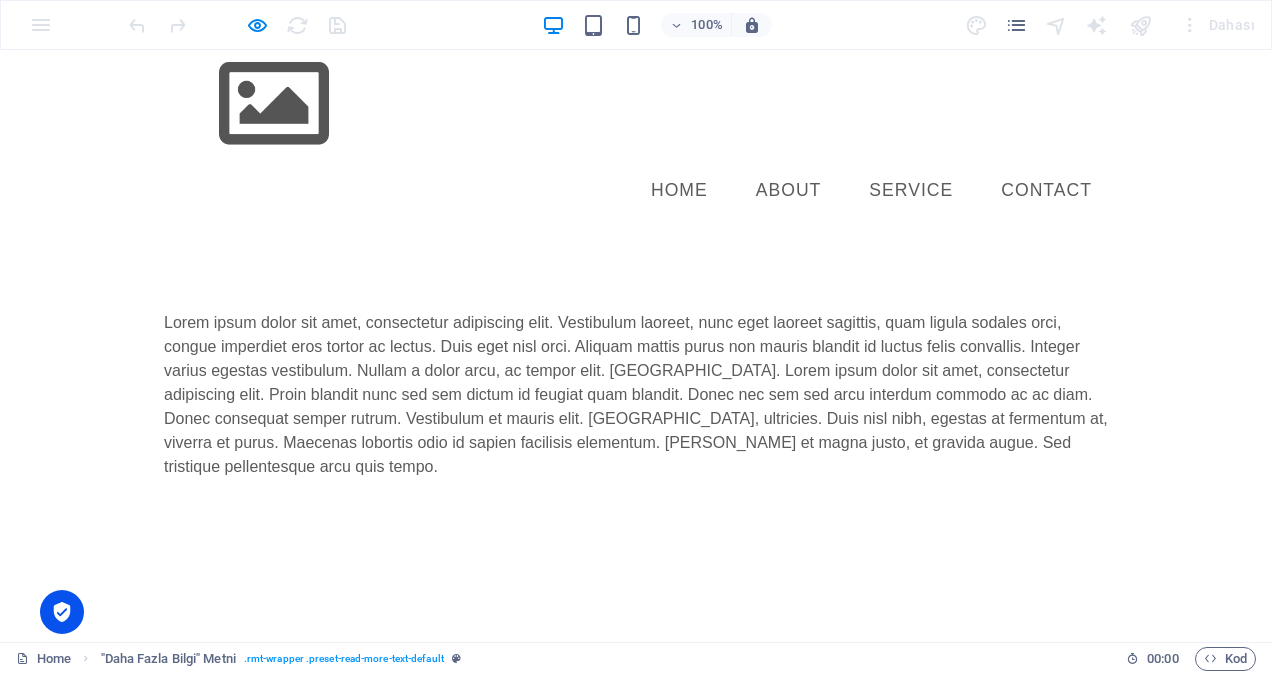 click on "Lorem ipsum dolor sit amet, consectetur adipiscing elit. Vestibulum laoreet, nunc eget laoreet sagittis, quam ligula sodales orci, congue imperdiet eros tortor ac lectus. Duis eget nisl orci. Aliquam mattis purus non mauris blandit id luctus felis convallis. Integer varius egestas vestibulum. Nullam a dolor arcu, ac tempor elit. [GEOGRAPHIC_DATA]. Lorem ipsum dolor sit amet, consectetur adipiscing elit. Proin blandit nunc sed sem dictum id feugiat quam blandit. Donec nec sem sed arcu interdum commodo ac ac diam. Donec consequat semper rutrum. Vestibulum et mauris elit. [GEOGRAPHIC_DATA], ultricies. Duis nisl nibh, egestas at fermentum at, viverra et purus. Maecenas lobortis odio id sapien facilisis elementum. [PERSON_NAME] et magna justo, et gravida augue. Sed tristique pellentesque arcu quis tempo." at bounding box center [636, 395] 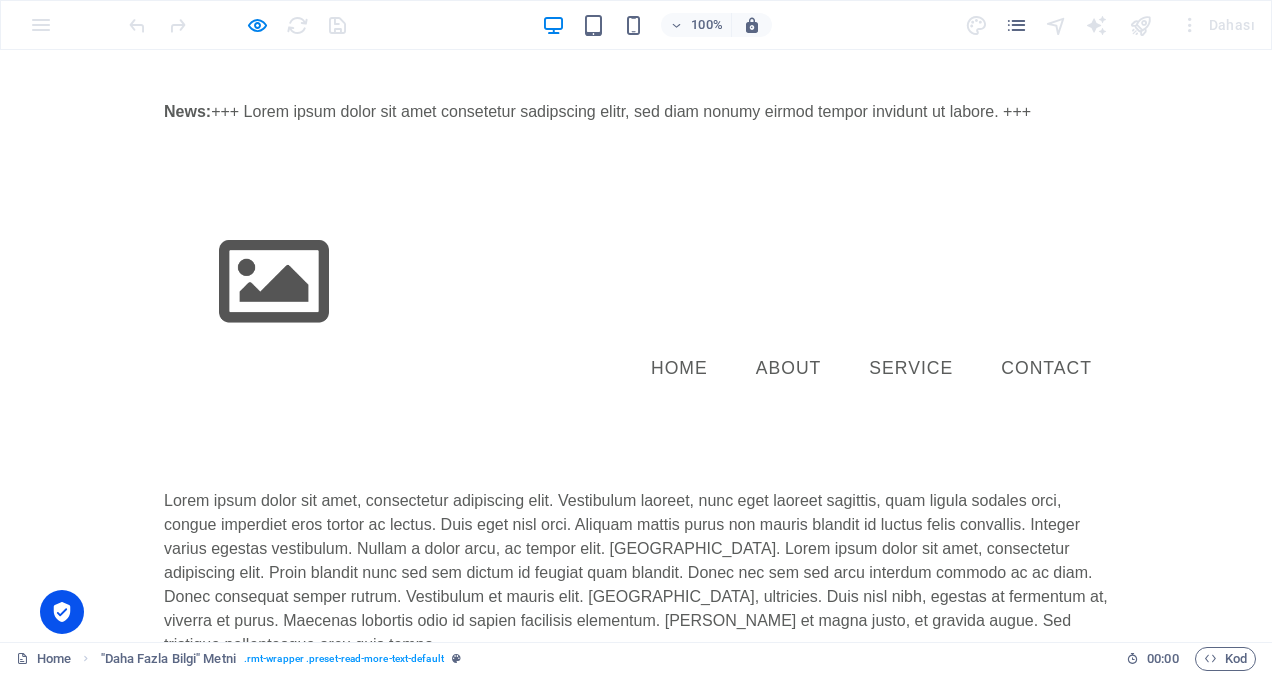 scroll, scrollTop: 3, scrollLeft: 0, axis: vertical 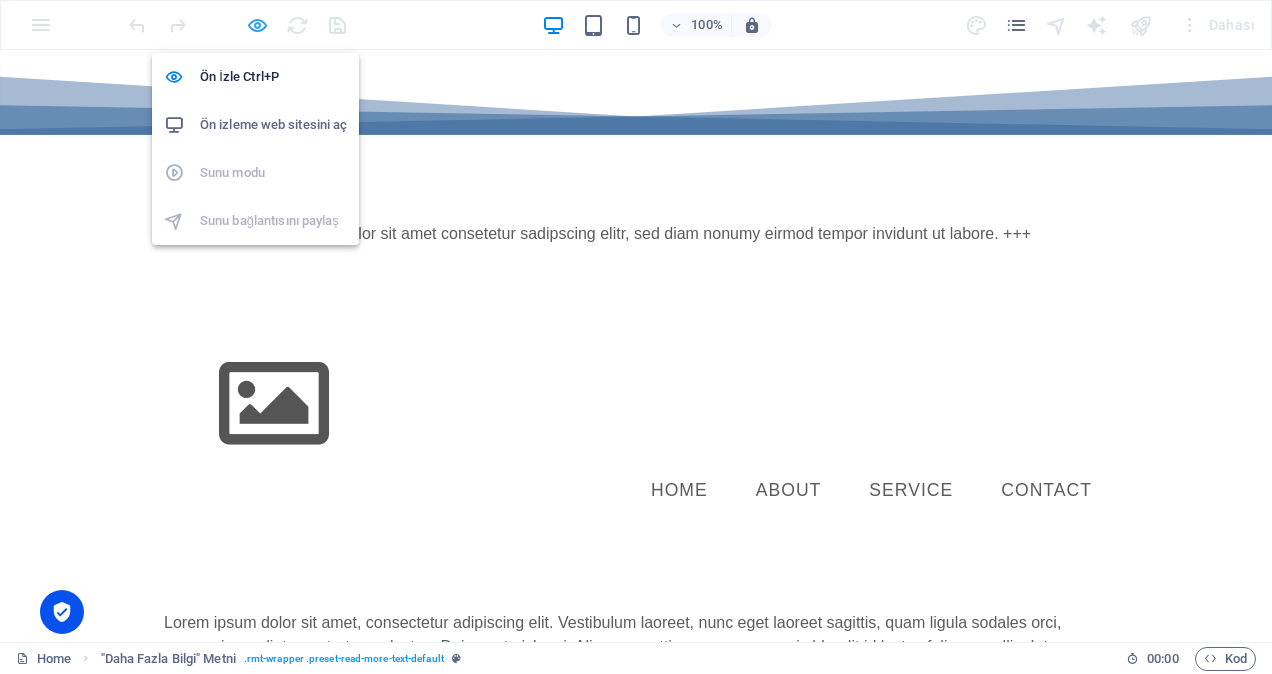 click at bounding box center [257, 25] 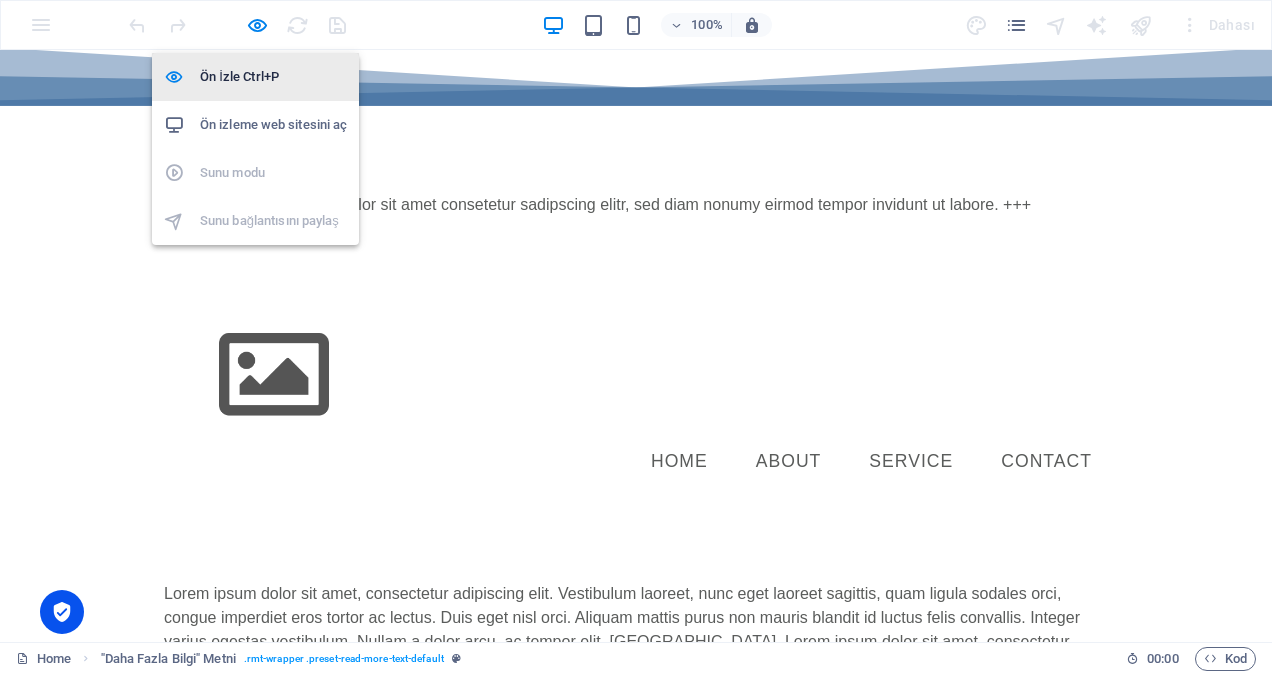 select on "px" 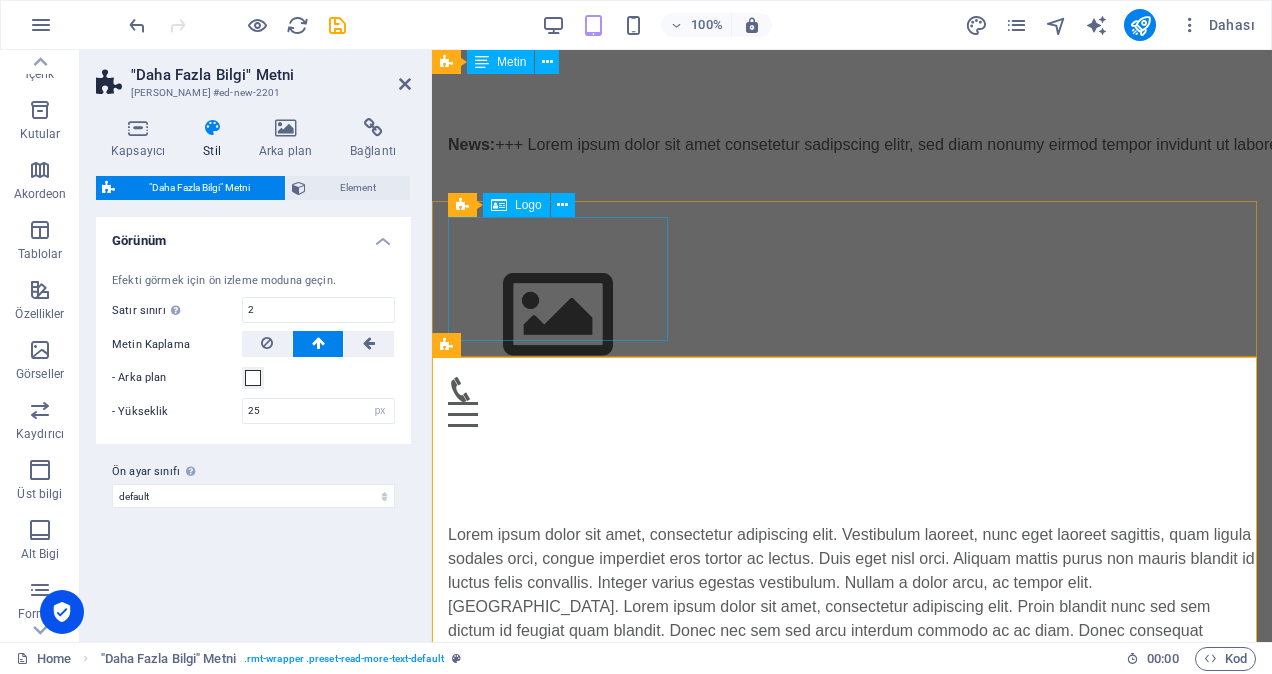 scroll, scrollTop: 332, scrollLeft: 0, axis: vertical 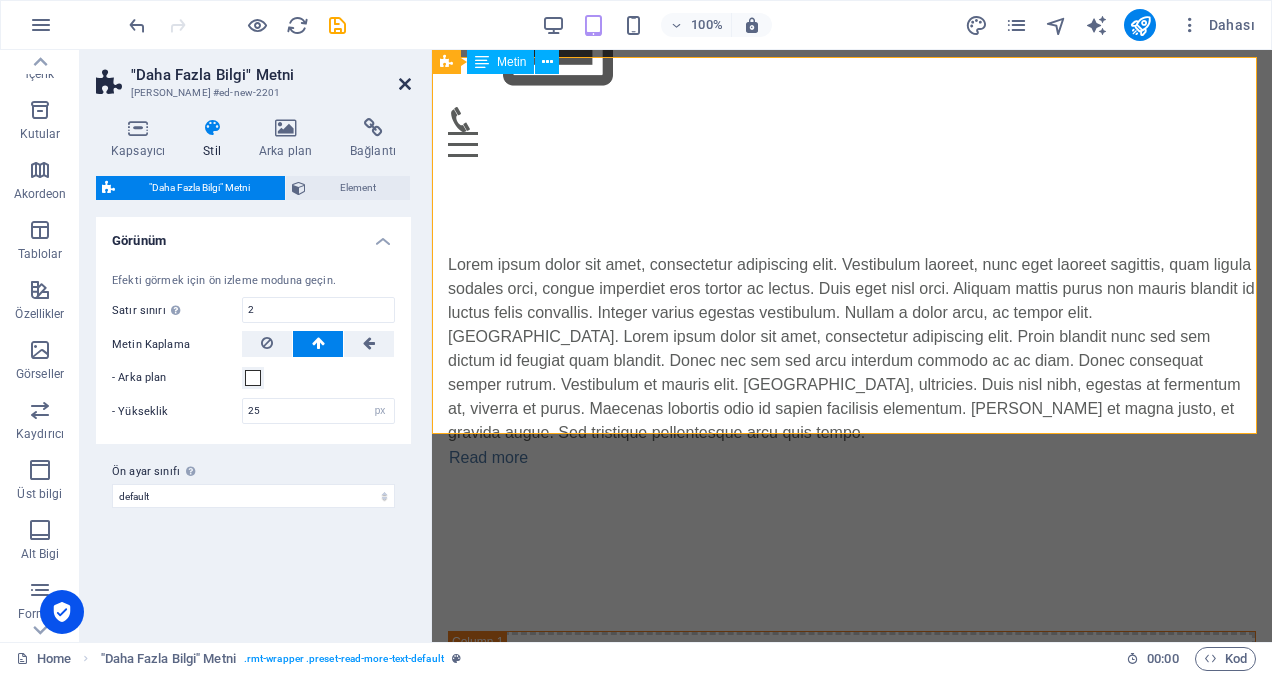 click at bounding box center [405, 84] 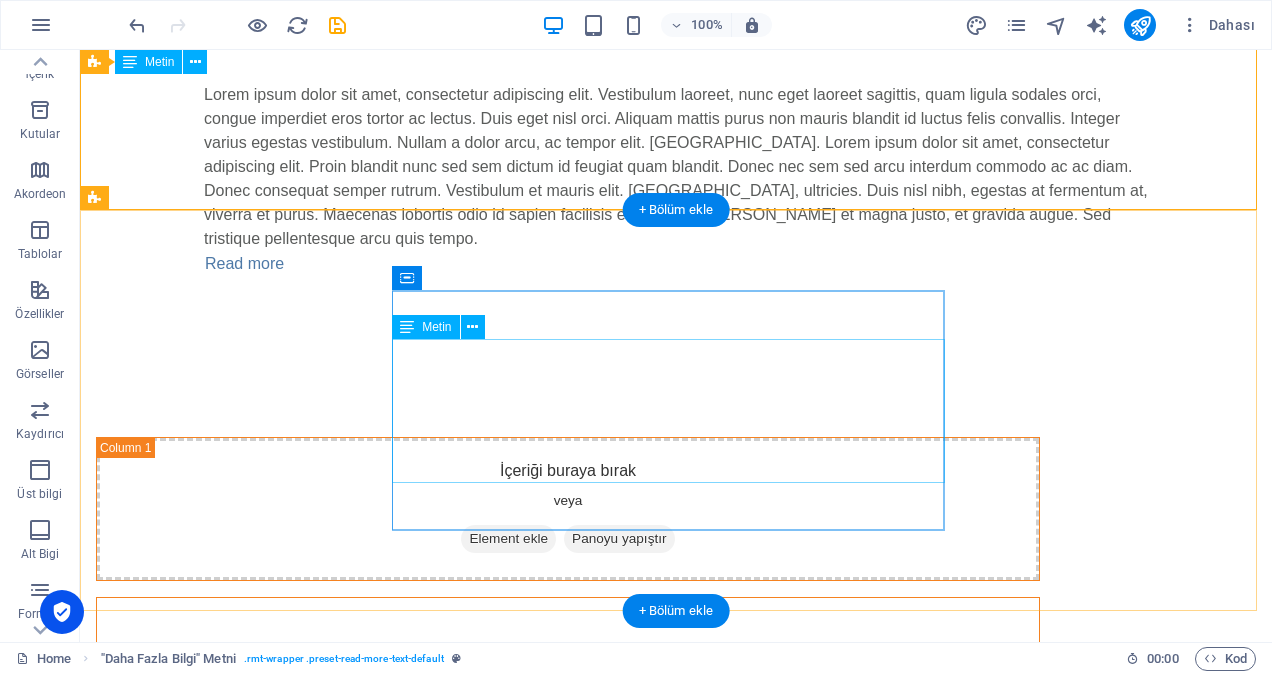 scroll, scrollTop: 332, scrollLeft: 0, axis: vertical 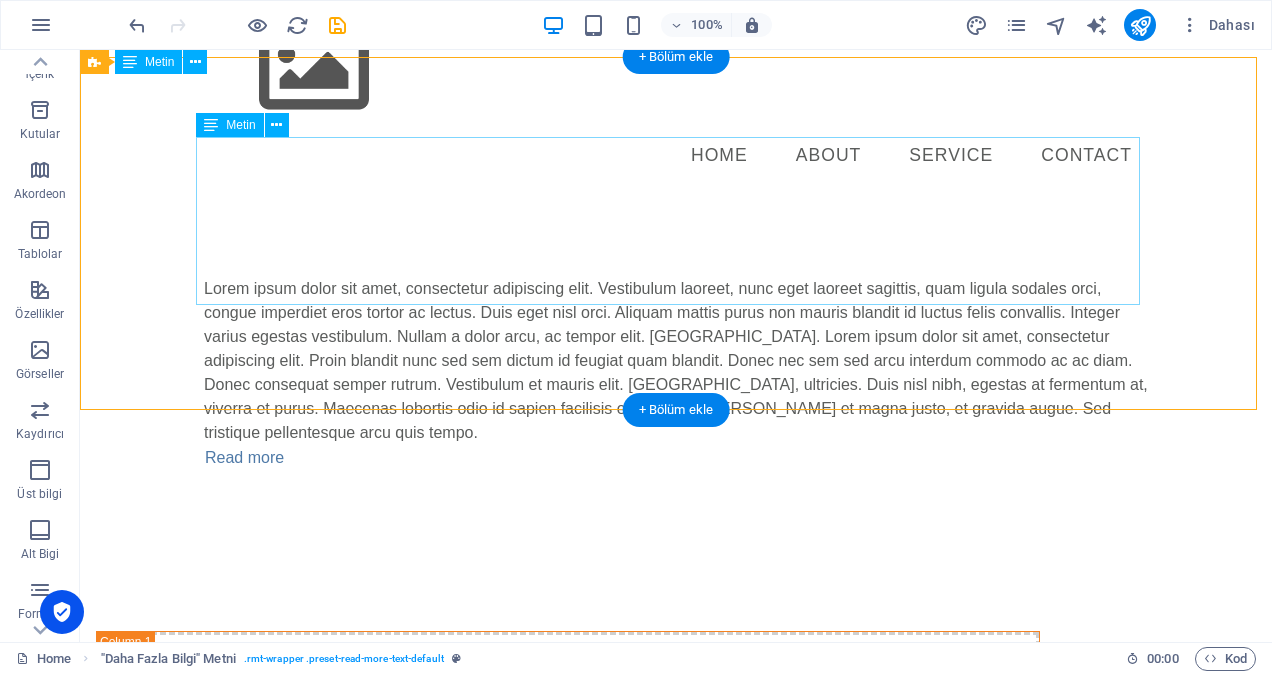click on "Lorem ipsum dolor sit amet, consectetur adipiscing elit. Vestibulum laoreet, nunc eget laoreet sagittis, quam ligula sodales orci, congue imperdiet eros tortor ac lectus. Duis eget nisl orci. Aliquam mattis purus non mauris blandit id luctus felis convallis. Integer varius egestas vestibulum. Nullam a dolor arcu, ac tempor elit. [GEOGRAPHIC_DATA]. Lorem ipsum dolor sit amet, consectetur adipiscing elit. Proin blandit nunc sed sem dictum id feugiat quam blandit. Donec nec sem sed arcu interdum commodo ac ac diam. Donec consequat semper rutrum. Vestibulum et mauris elit. [GEOGRAPHIC_DATA], ultricies. Duis nisl nibh, egestas at fermentum at, viverra et purus. Maecenas lobortis odio id sapien facilisis elementum. [PERSON_NAME] et magna justo, et gravida augue. Sed tristique pellentesque arcu quis tempo." at bounding box center [676, 361] 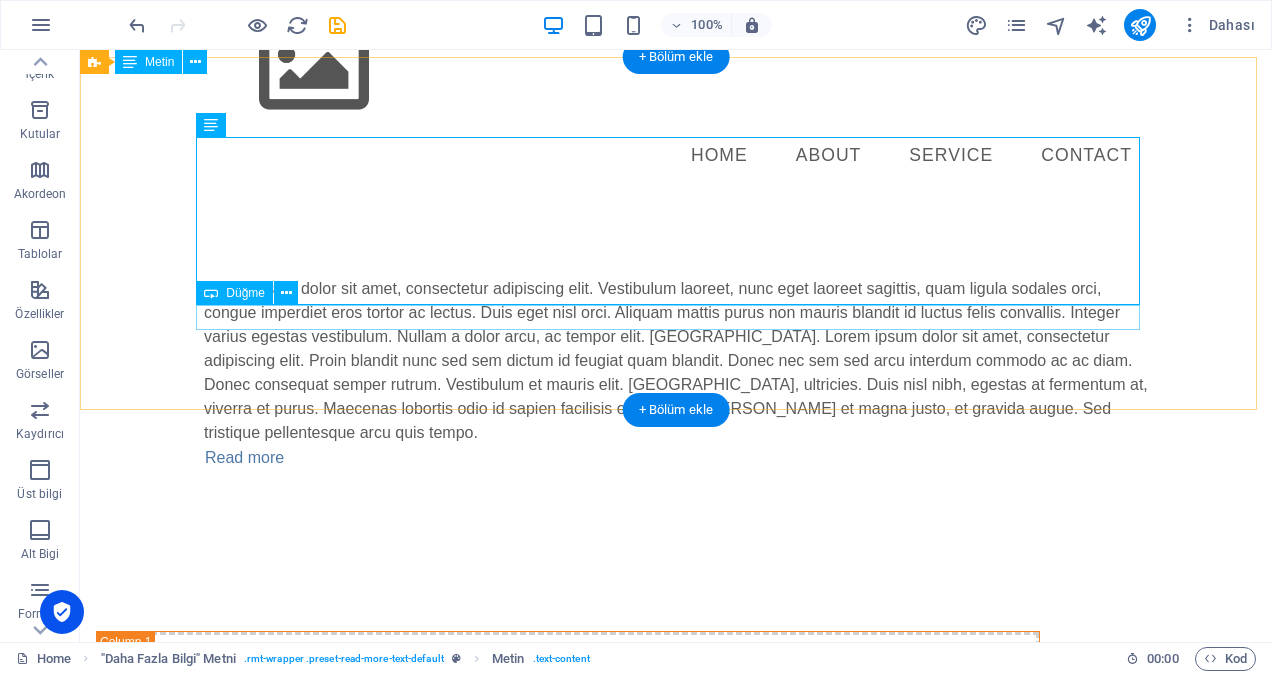 click on "Read more" at bounding box center (676, 458) 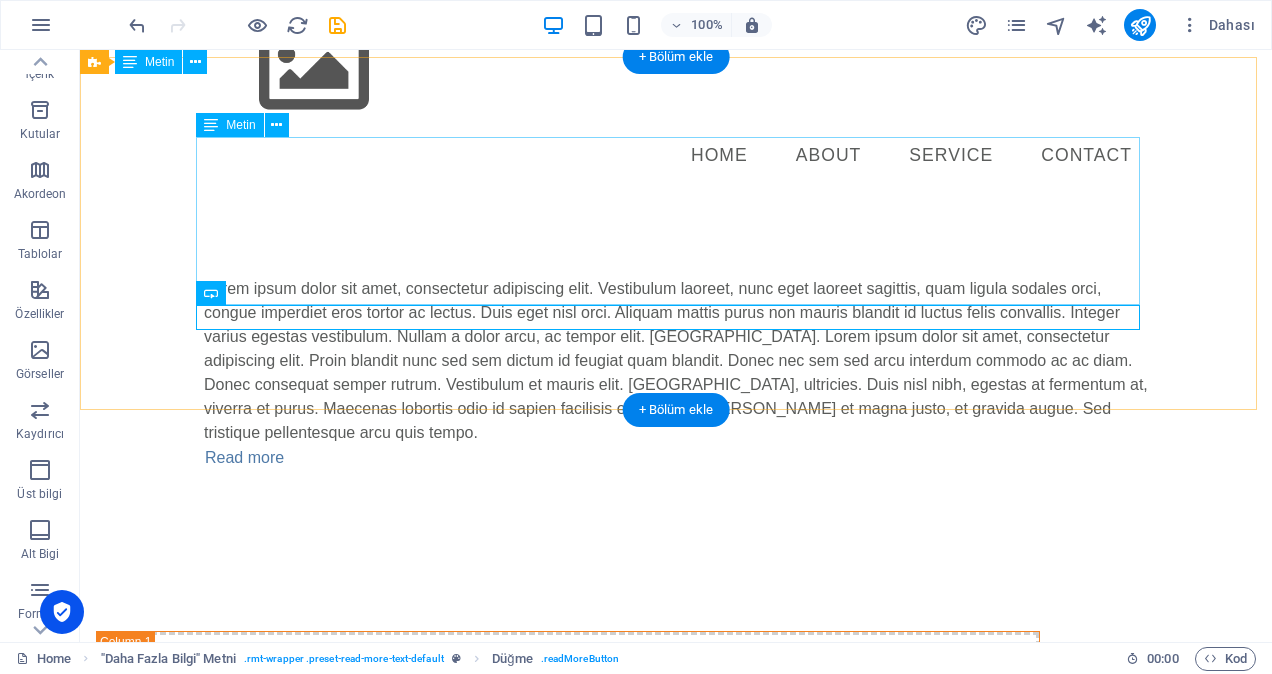 click on "Lorem ipsum dolor sit amet, consectetur adipiscing elit. Vestibulum laoreet, nunc eget laoreet sagittis, quam ligula sodales orci, congue imperdiet eros tortor ac lectus. Duis eget nisl orci. Aliquam mattis purus non mauris blandit id luctus felis convallis. Integer varius egestas vestibulum. Nullam a dolor arcu, ac tempor elit. [GEOGRAPHIC_DATA]. Lorem ipsum dolor sit amet, consectetur adipiscing elit. Proin blandit nunc sed sem dictum id feugiat quam blandit. Donec nec sem sed arcu interdum commodo ac ac diam. Donec consequat semper rutrum. Vestibulum et mauris elit. [GEOGRAPHIC_DATA], ultricies. Duis nisl nibh, egestas at fermentum at, viverra et purus. Maecenas lobortis odio id sapien facilisis elementum. [PERSON_NAME] et magna justo, et gravida augue. Sed tristique pellentesque arcu quis tempo." at bounding box center (676, 361) 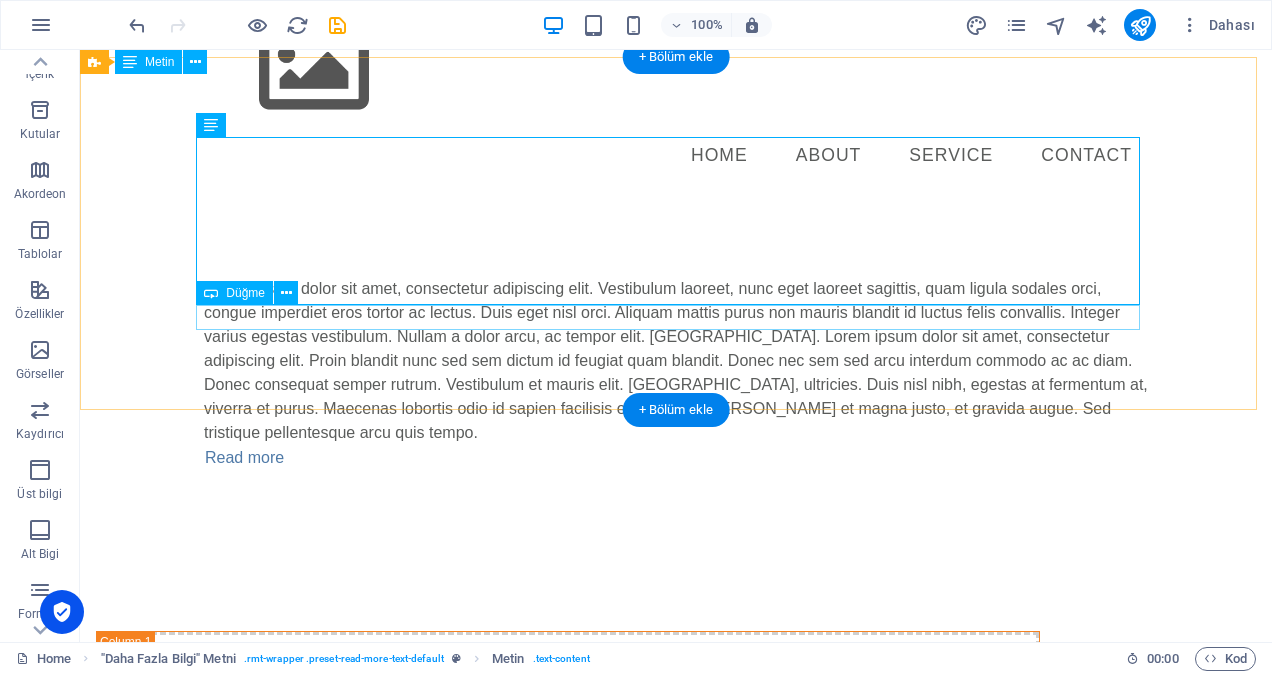click on "Read more" at bounding box center [676, 458] 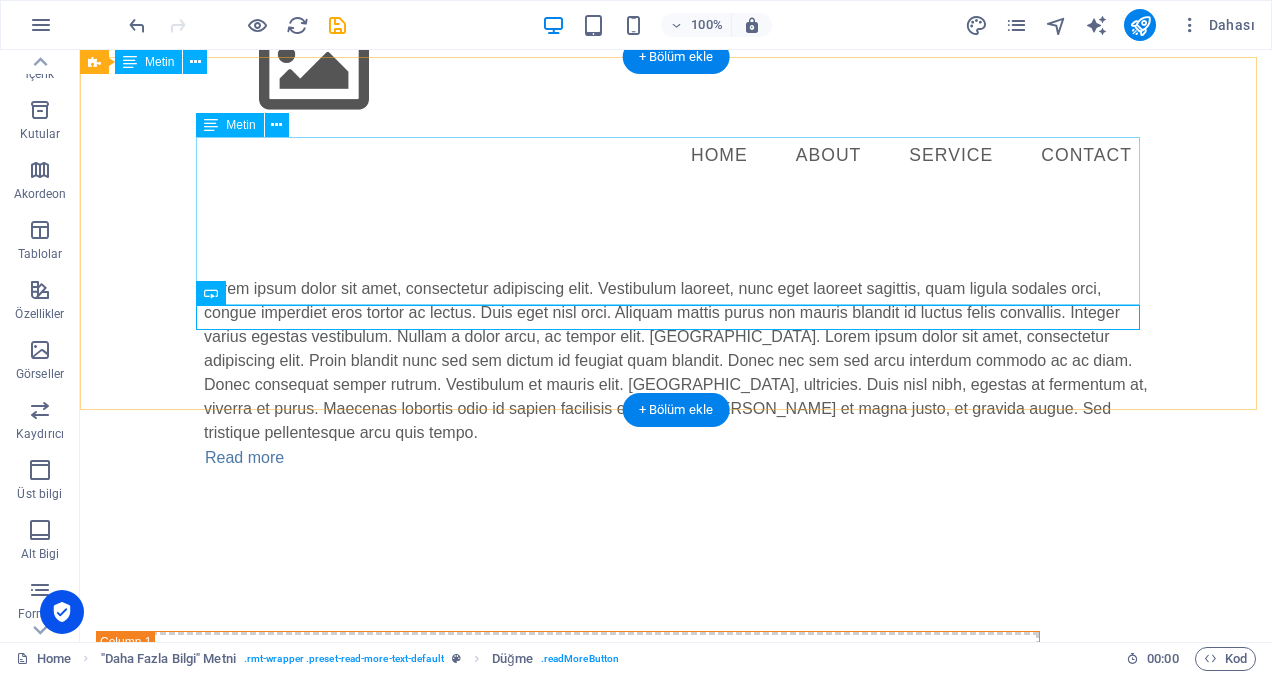 click on "Lorem ipsum dolor sit amet, consectetur adipiscing elit. Vestibulum laoreet, nunc eget laoreet sagittis, quam ligula sodales orci, congue imperdiet eros tortor ac lectus. Duis eget nisl orci. Aliquam mattis purus non mauris blandit id luctus felis convallis. Integer varius egestas vestibulum. Nullam a dolor arcu, ac tempor elit. [GEOGRAPHIC_DATA]. Lorem ipsum dolor sit amet, consectetur adipiscing elit. Proin blandit nunc sed sem dictum id feugiat quam blandit. Donec nec sem sed arcu interdum commodo ac ac diam. Donec consequat semper rutrum. Vestibulum et mauris elit. [GEOGRAPHIC_DATA], ultricies. Duis nisl nibh, egestas at fermentum at, viverra et purus. Maecenas lobortis odio id sapien facilisis elementum. [PERSON_NAME] et magna justo, et gravida augue. Sed tristique pellentesque arcu quis tempo." at bounding box center (676, 361) 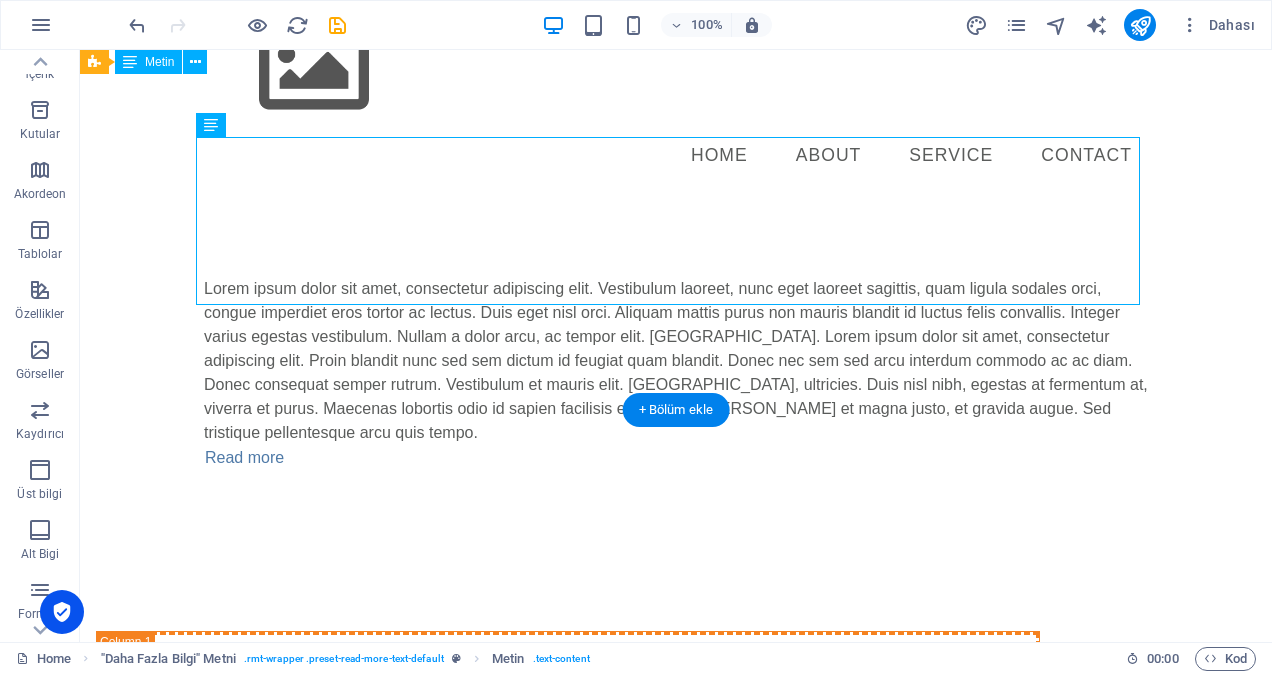 drag, startPoint x: 398, startPoint y: 274, endPoint x: 286, endPoint y: 550, distance: 297.85904 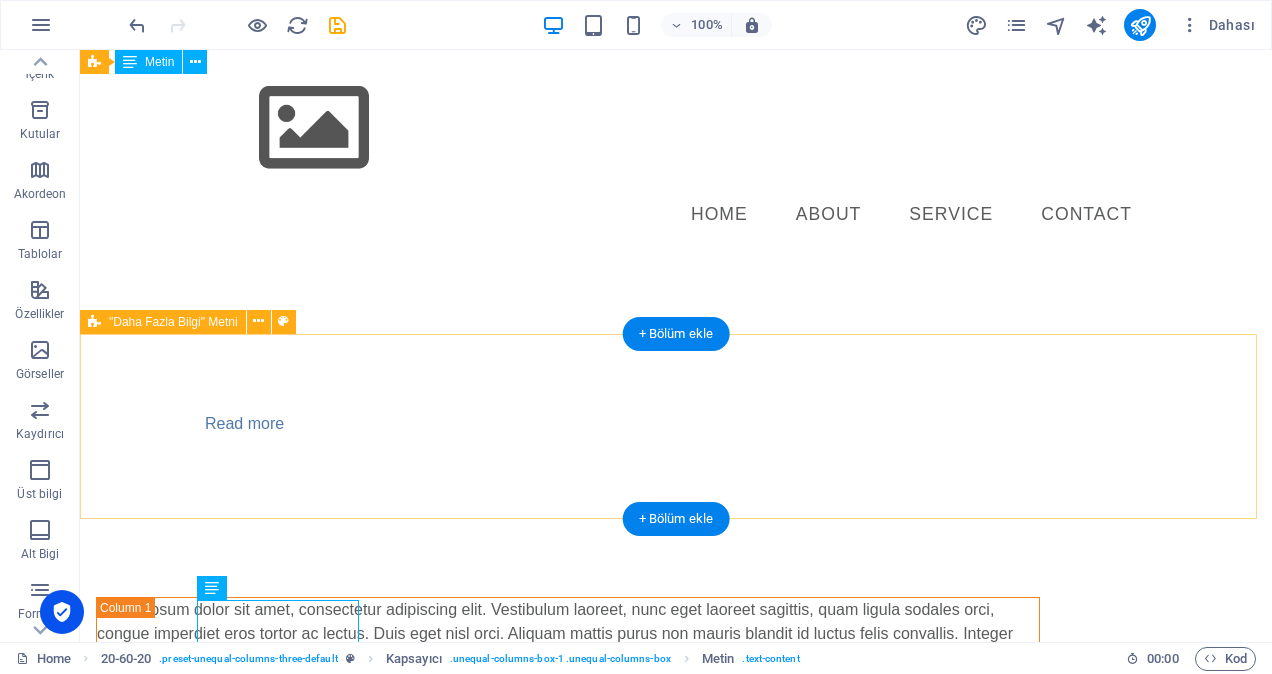 scroll, scrollTop: 56, scrollLeft: 0, axis: vertical 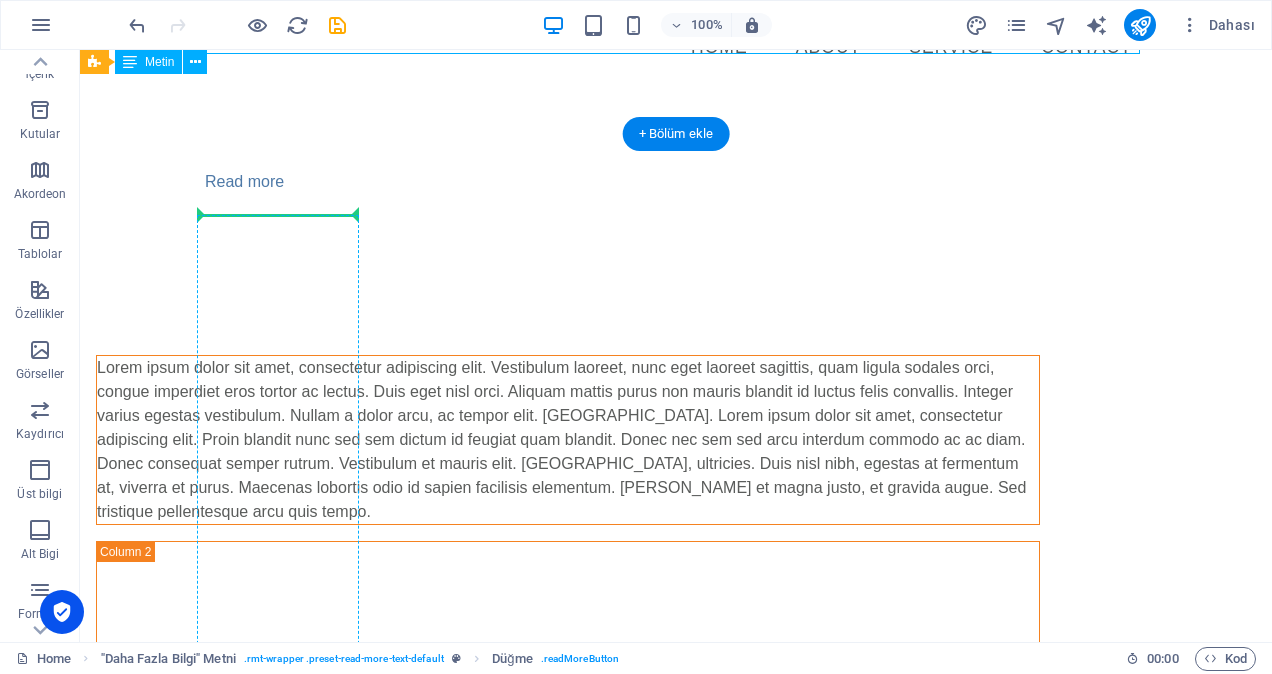 drag, startPoint x: 255, startPoint y: 426, endPoint x: 263, endPoint y: 271, distance: 155.20631 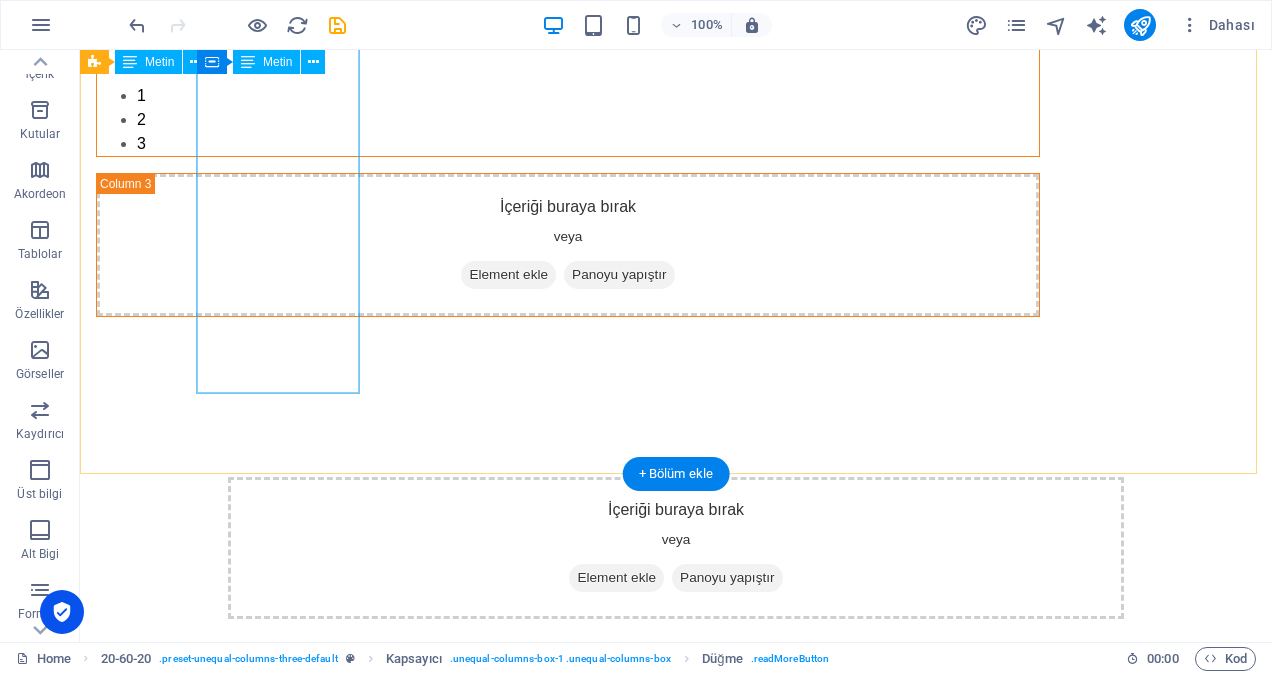 scroll, scrollTop: 1340, scrollLeft: 0, axis: vertical 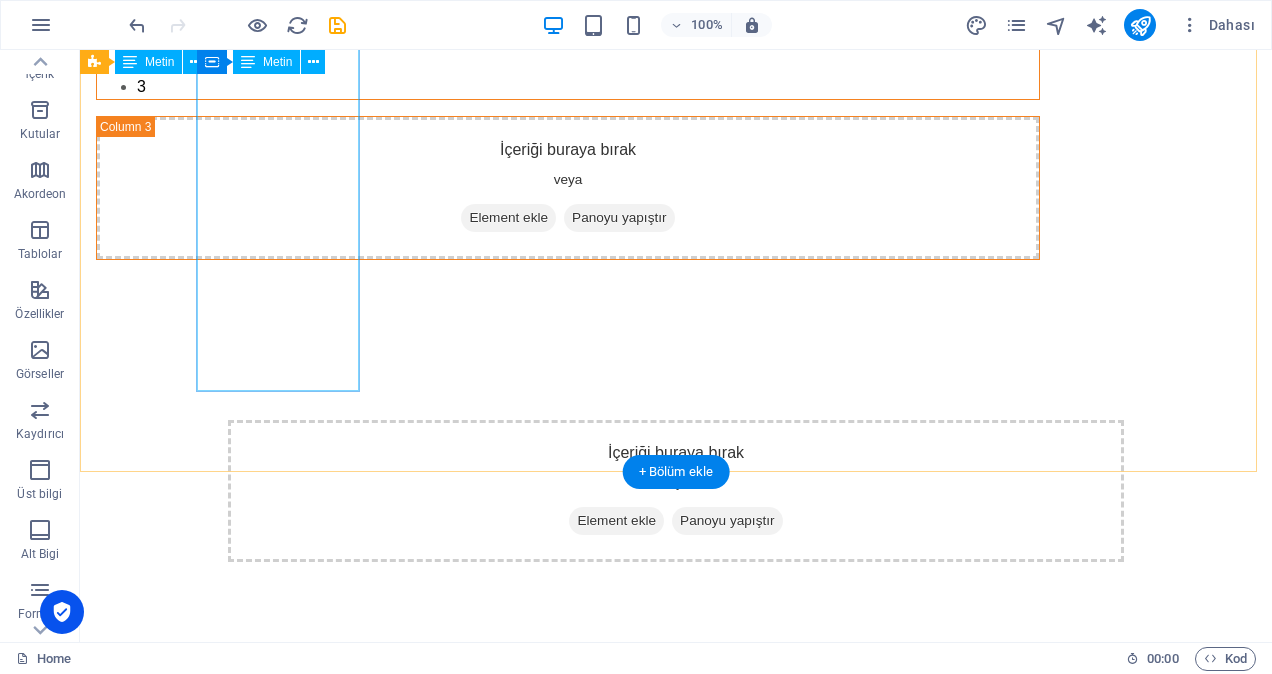 click on "Lorem ipsum dolor sit amet, consectetur adipiscing elit. Vestibulum laoreet, nunc eget laoreet sagittis, quam ligula sodales orci, congue imperdiet eros tortor ac lectus. Duis eget nisl orci. Aliquam mattis purus non mauris blandit id luctus felis convallis. Integer varius egestas vestibulum. Nullam a dolor arcu, ac tempor elit. [GEOGRAPHIC_DATA]. Lorem ipsum dolor sit amet, consectetur adipiscing elit. Proin blandit nunc sed sem dictum id feugiat quam blandit. Donec nec sem sed arcu interdum commodo ac ac diam. Donec consequat semper rutrum. Vestibulum et mauris elit. [GEOGRAPHIC_DATA], ultricies. Duis nisl nibh, egestas at fermentum at, viverra et purus. Maecenas lobortis odio id sapien facilisis elementum. [PERSON_NAME] et magna justo, et gravida augue. Sed tristique pellentesque arcu quis tempo." at bounding box center (568, -315) 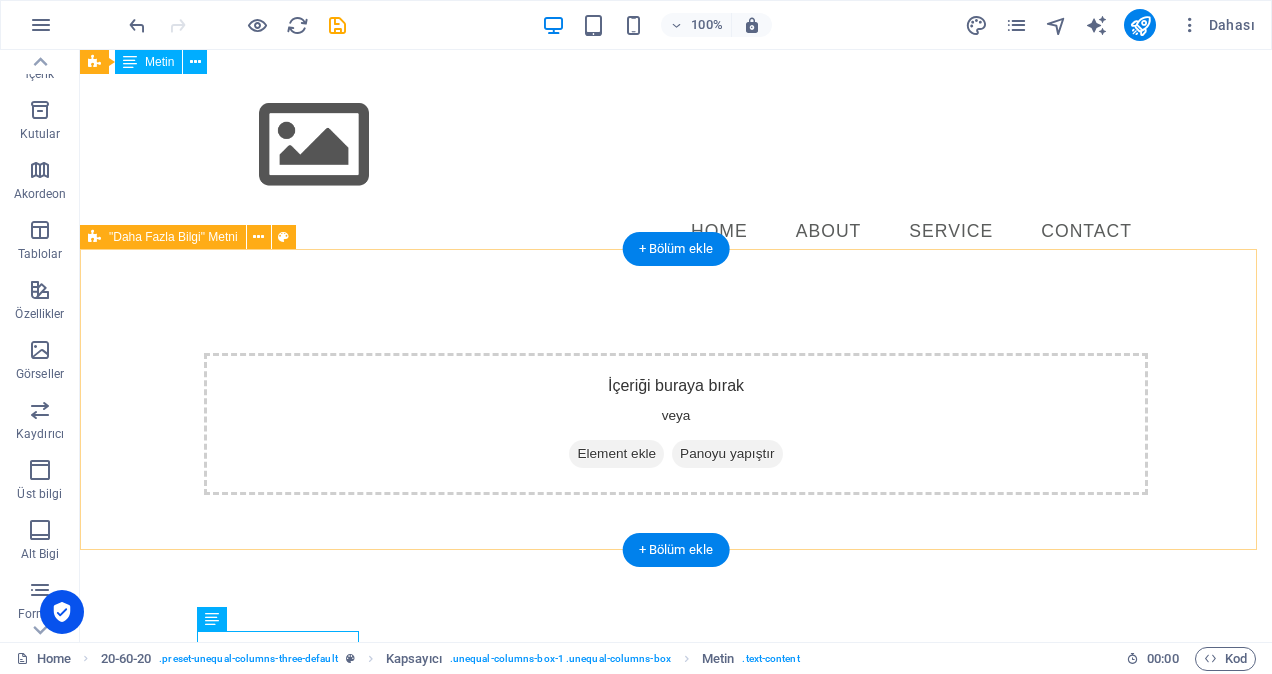 scroll, scrollTop: 540, scrollLeft: 0, axis: vertical 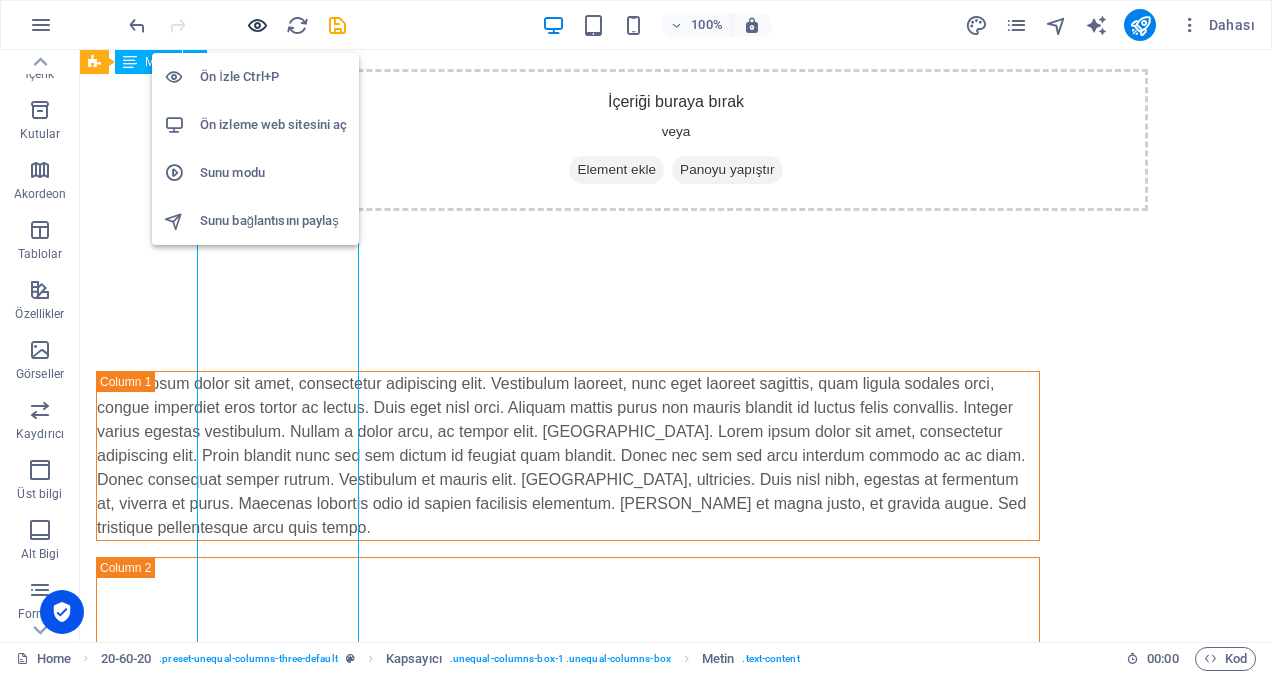 click at bounding box center (257, 25) 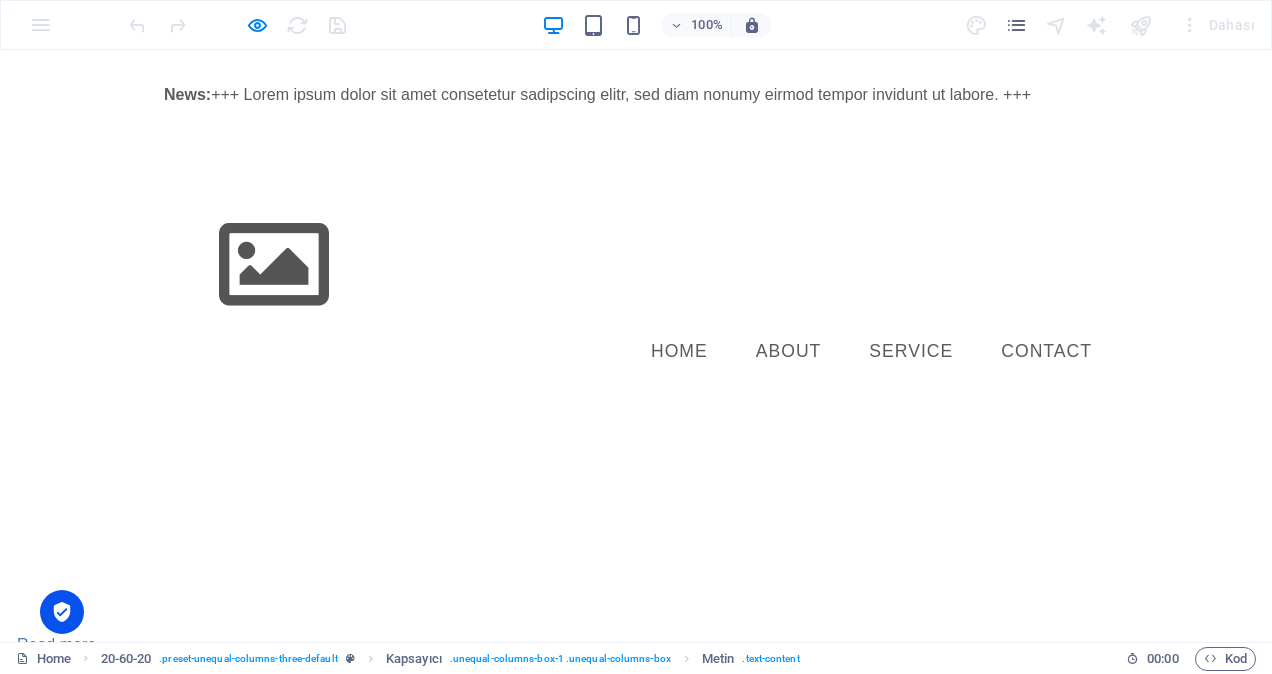 scroll, scrollTop: 213, scrollLeft: 0, axis: vertical 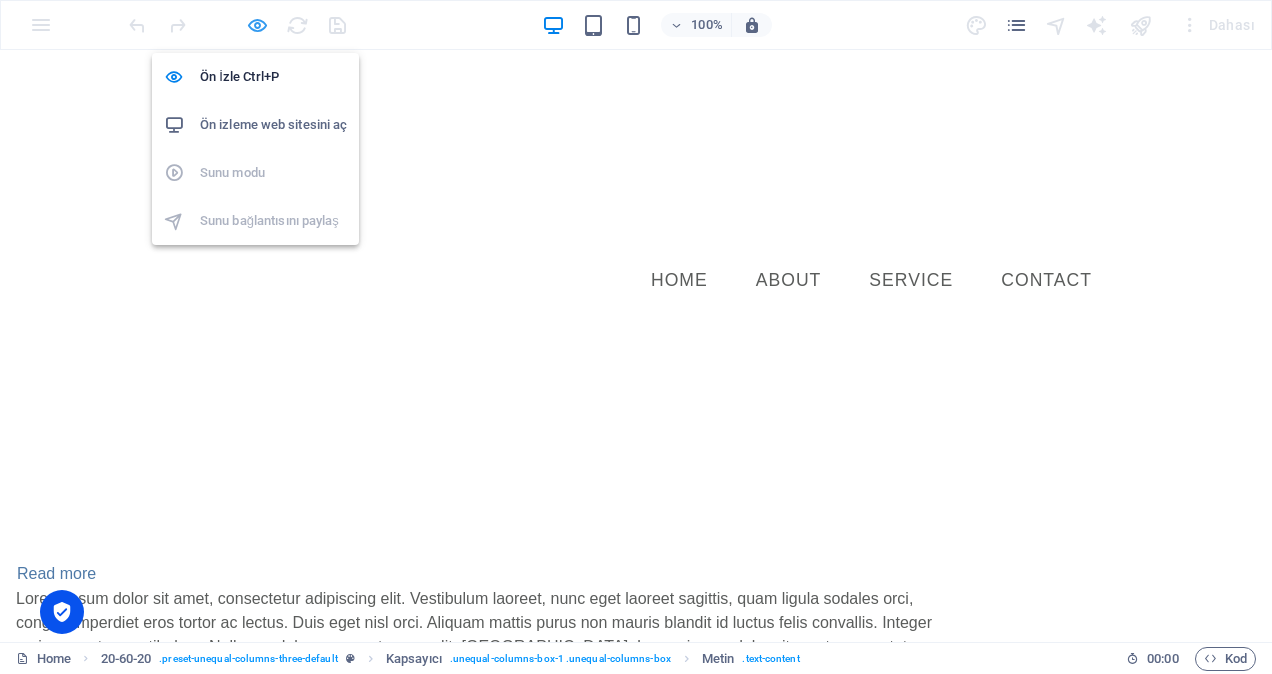 click at bounding box center (257, 25) 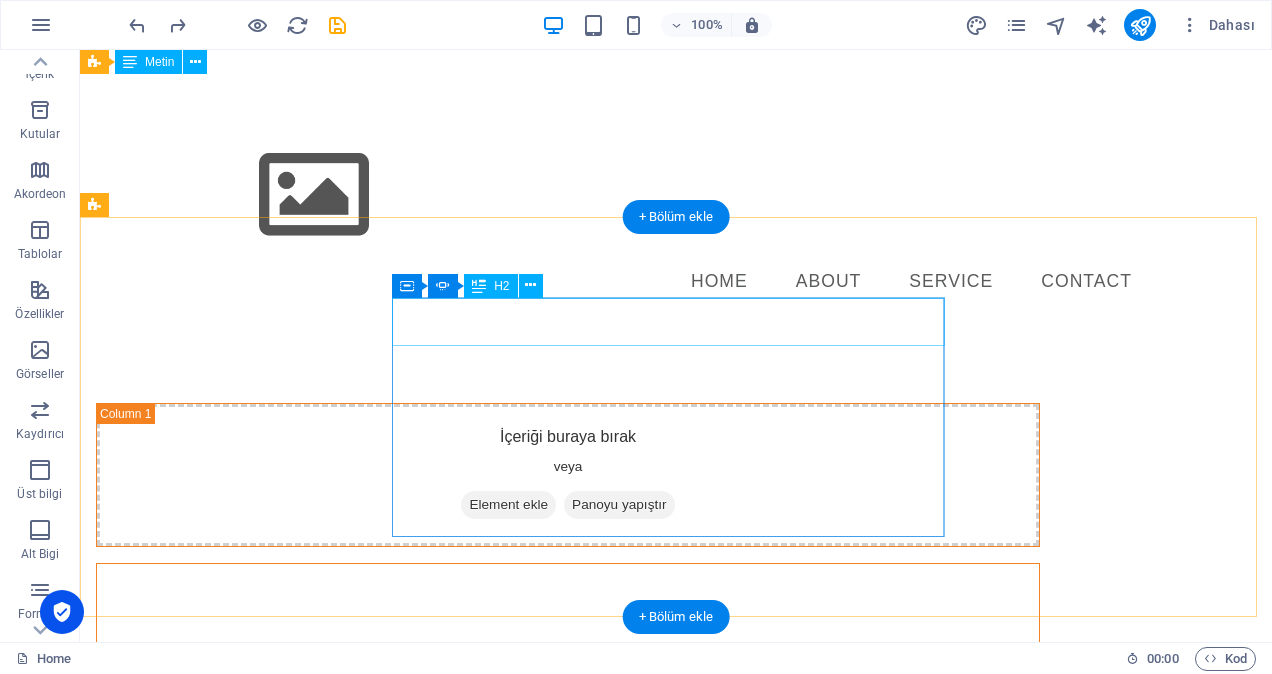 scroll, scrollTop: 260, scrollLeft: 0, axis: vertical 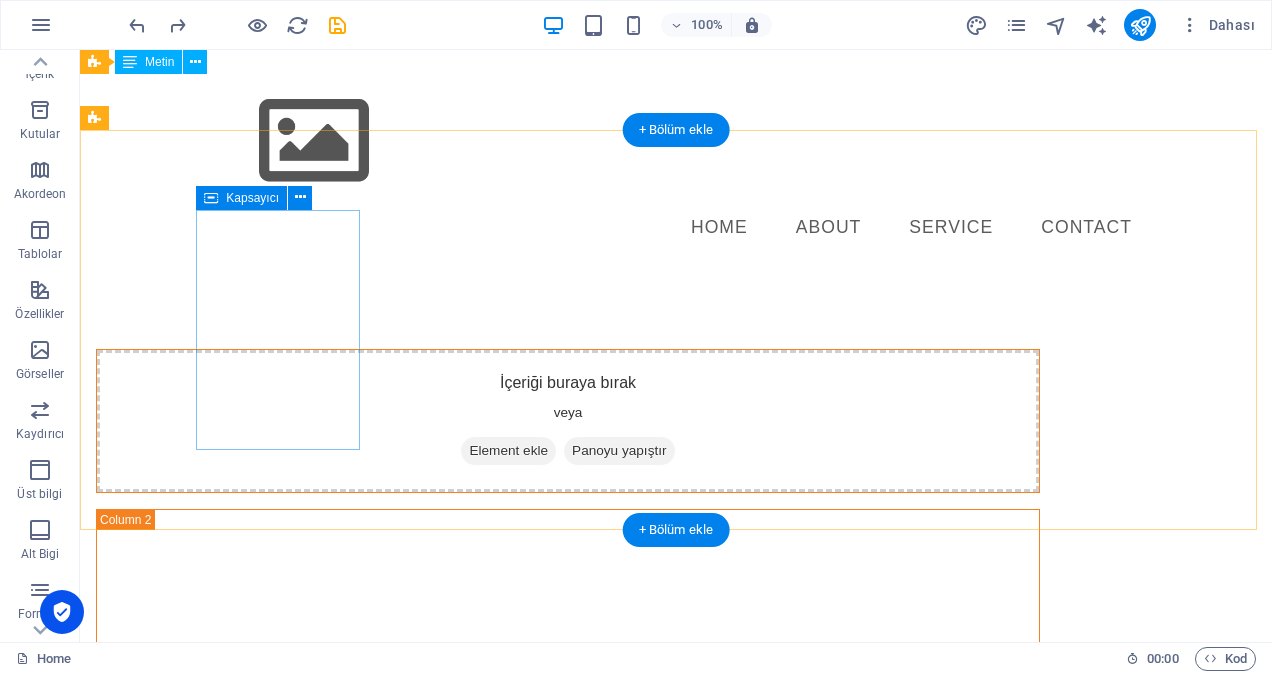 click on "Element ekle" at bounding box center [508, 451] 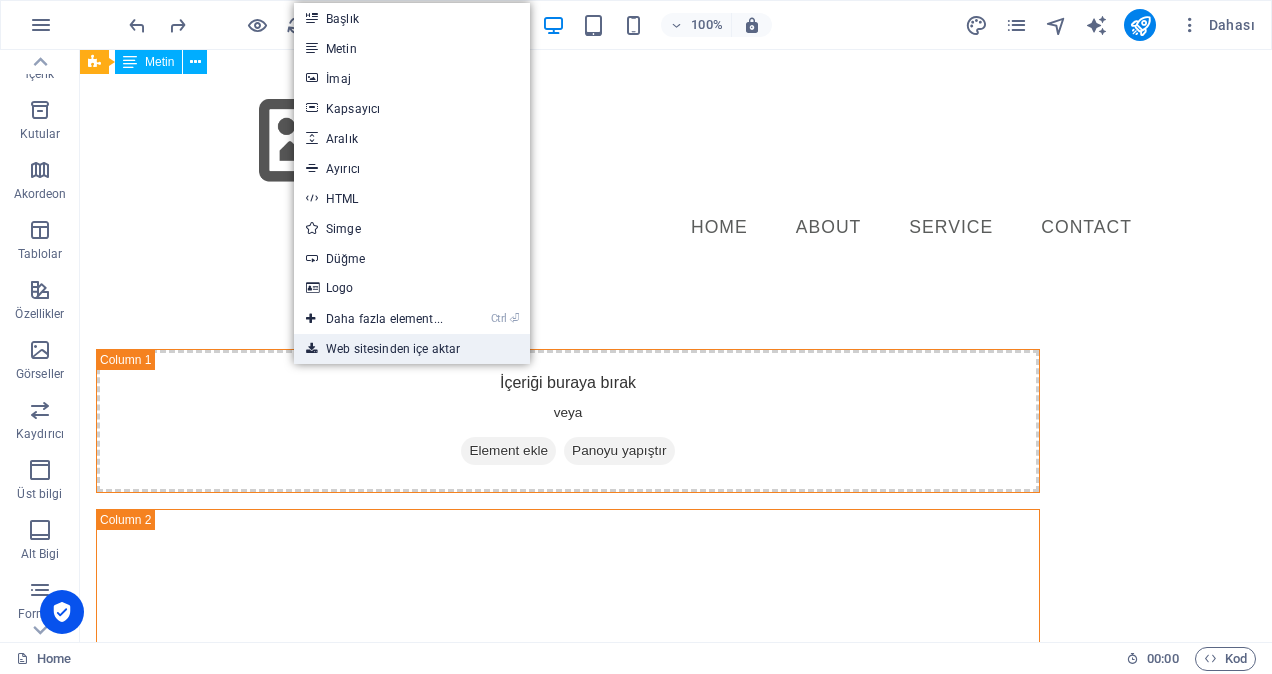 click on "Web sitesinden içe aktar" at bounding box center [412, 349] 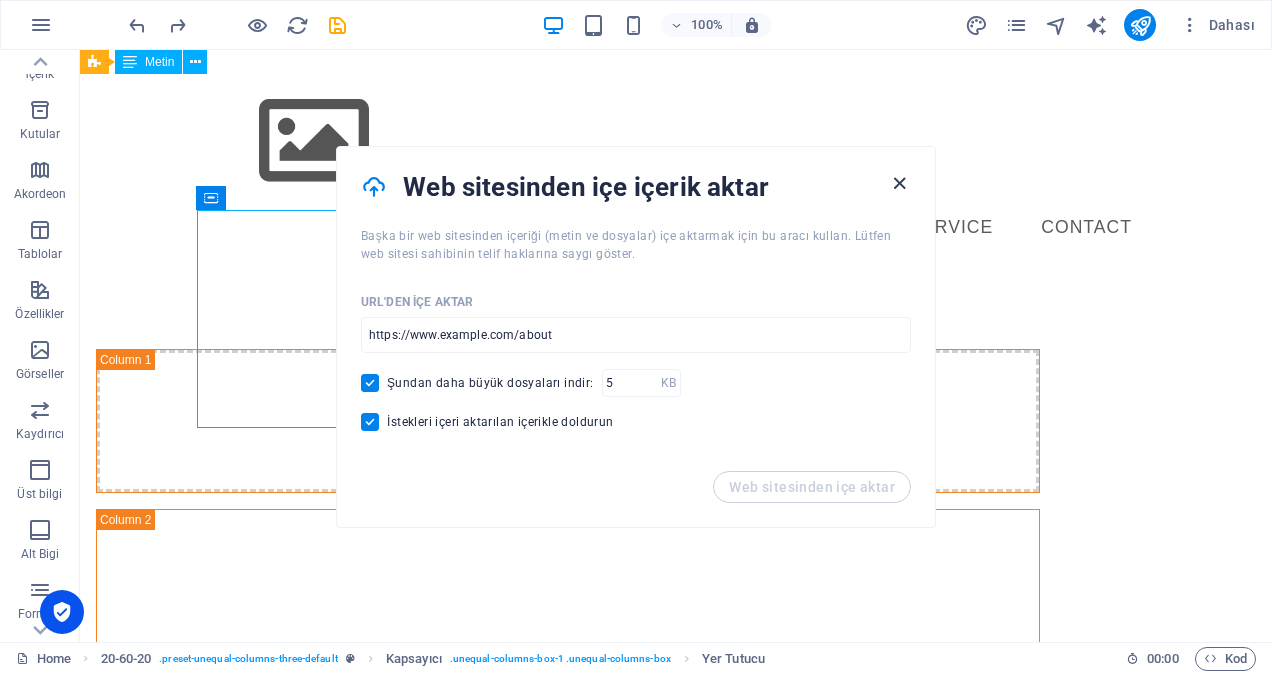 click at bounding box center [899, 183] 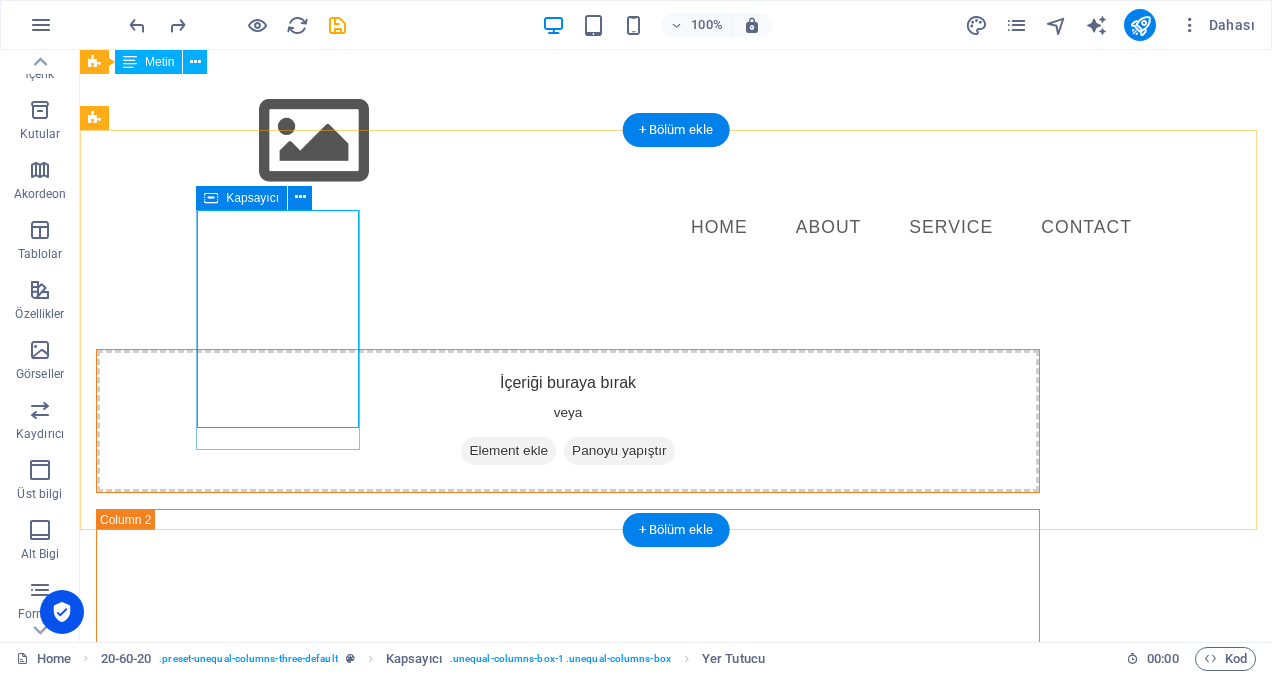 click on "Element ekle" at bounding box center (508, 451) 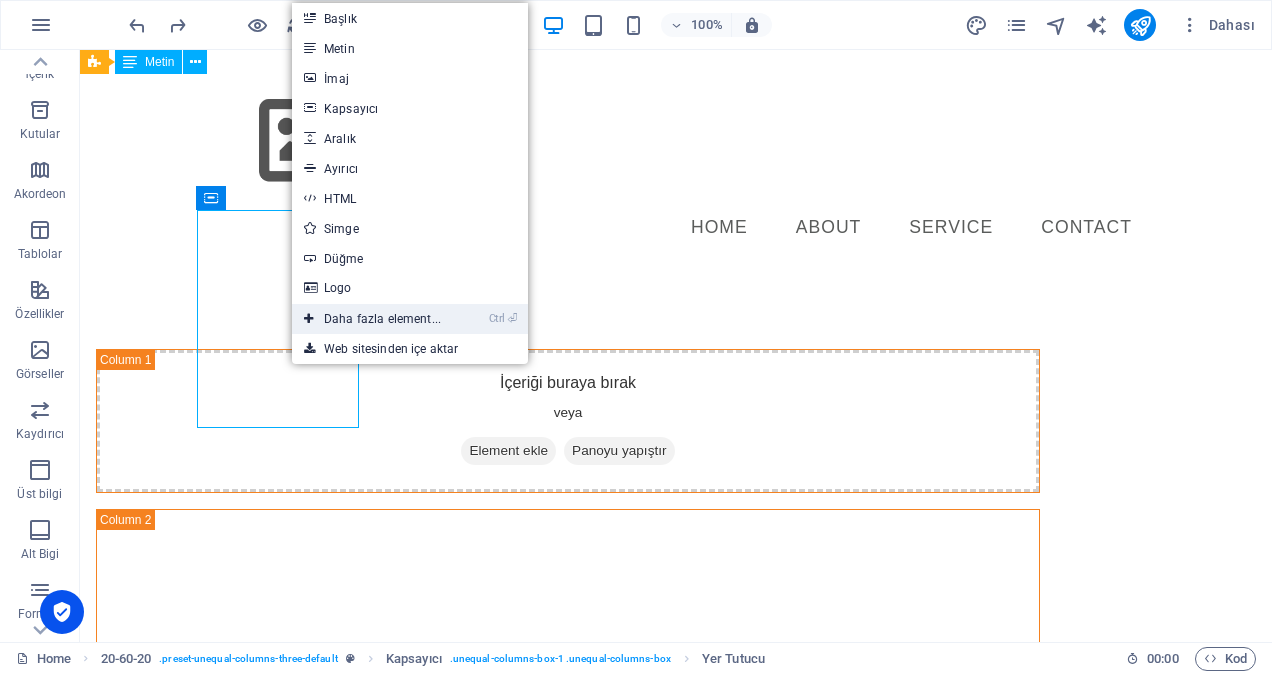 click on "Ctrl ⏎  Daha fazla element..." at bounding box center [372, 319] 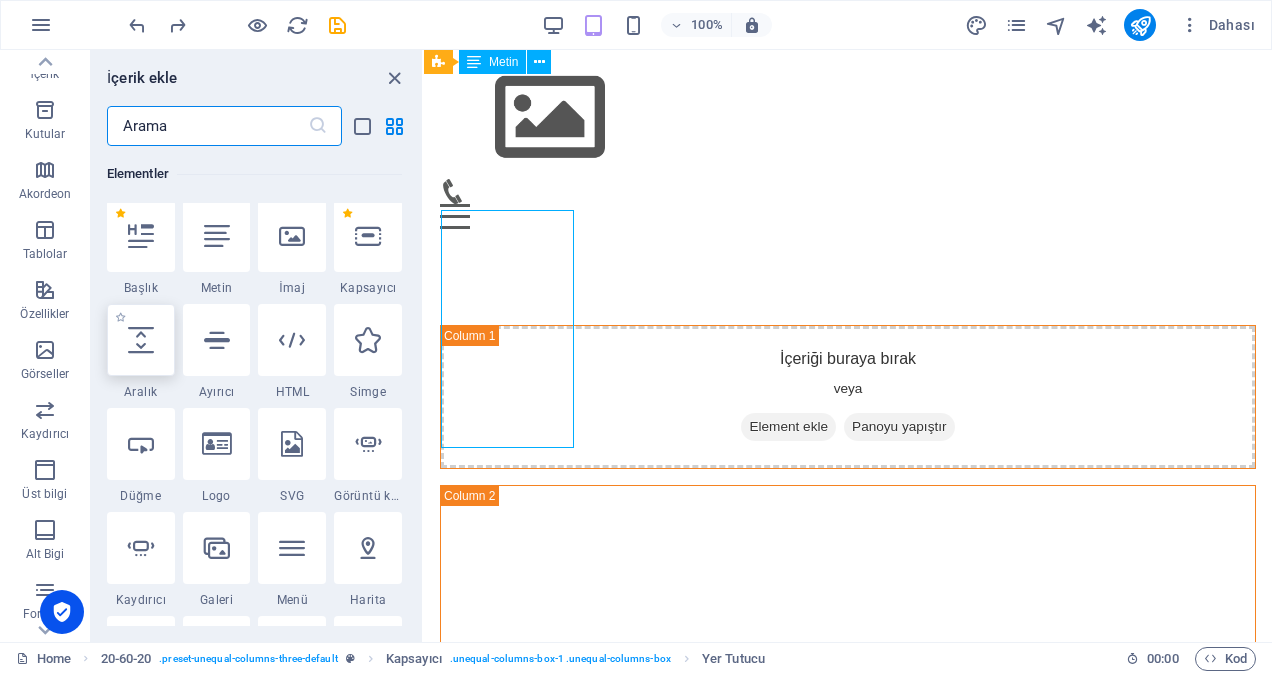 scroll, scrollTop: 377, scrollLeft: 0, axis: vertical 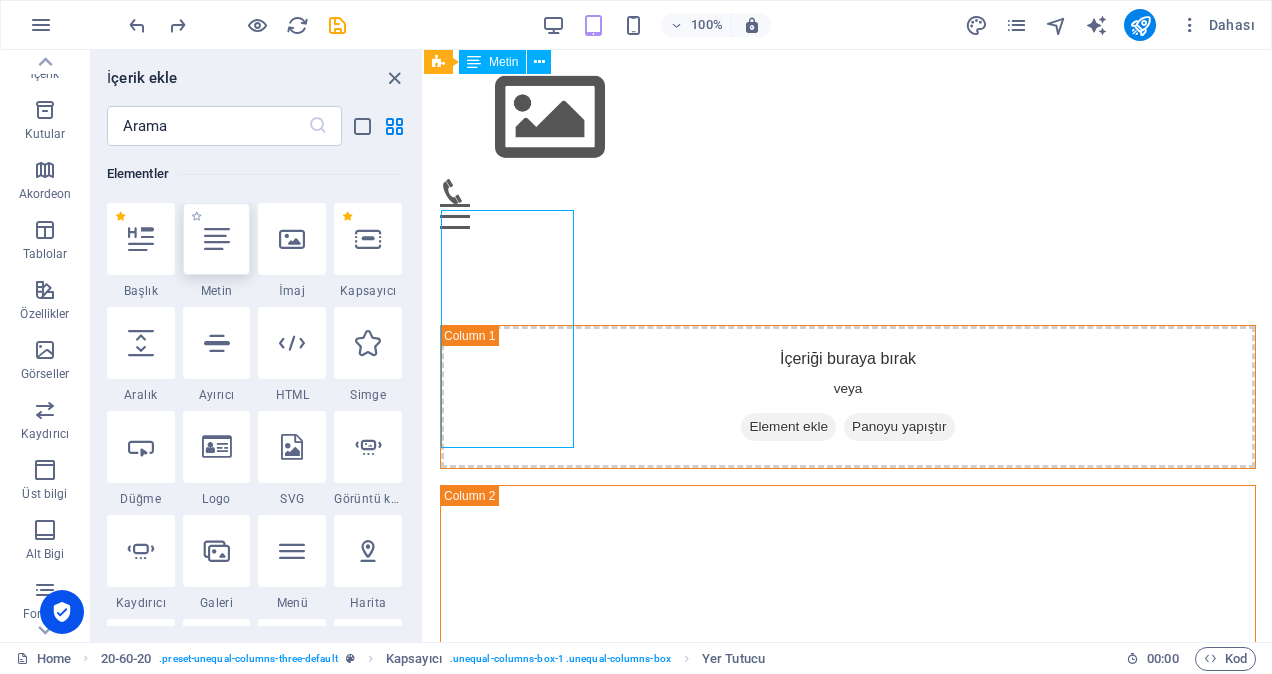 click at bounding box center [217, 239] 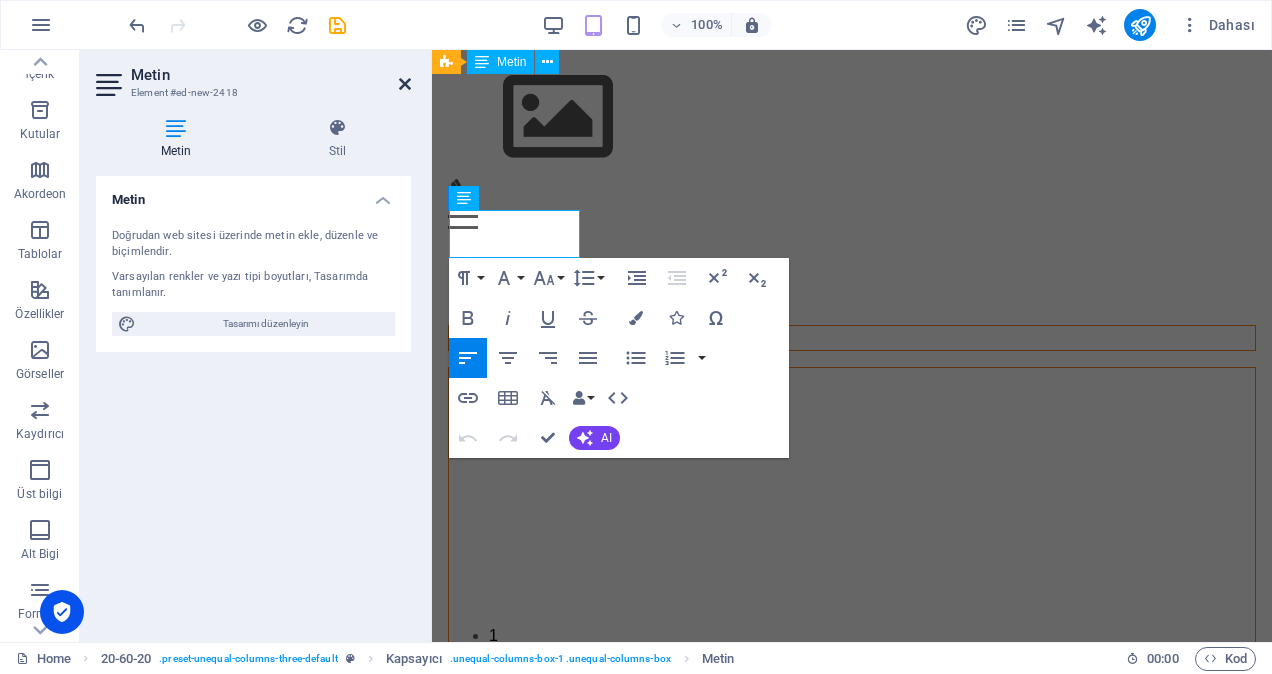 drag, startPoint x: 409, startPoint y: 82, endPoint x: 330, endPoint y: 30, distance: 94.57801 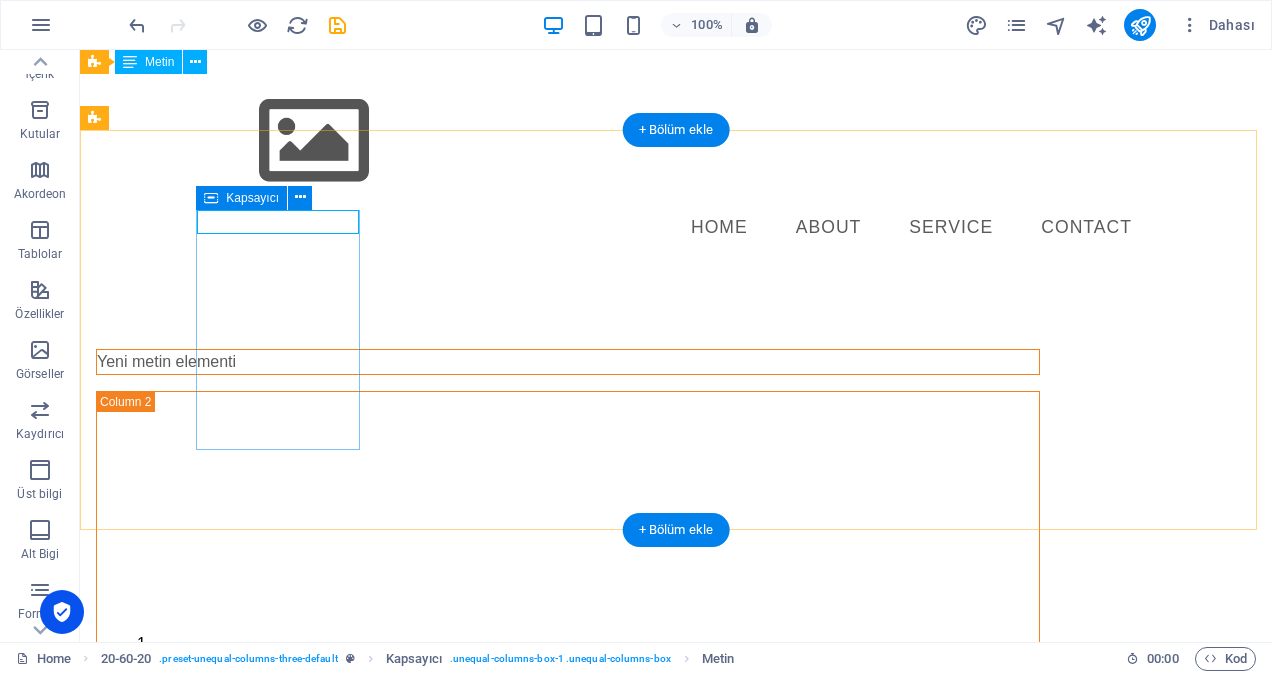 click on "Yeni metin elementi" at bounding box center (568, 362) 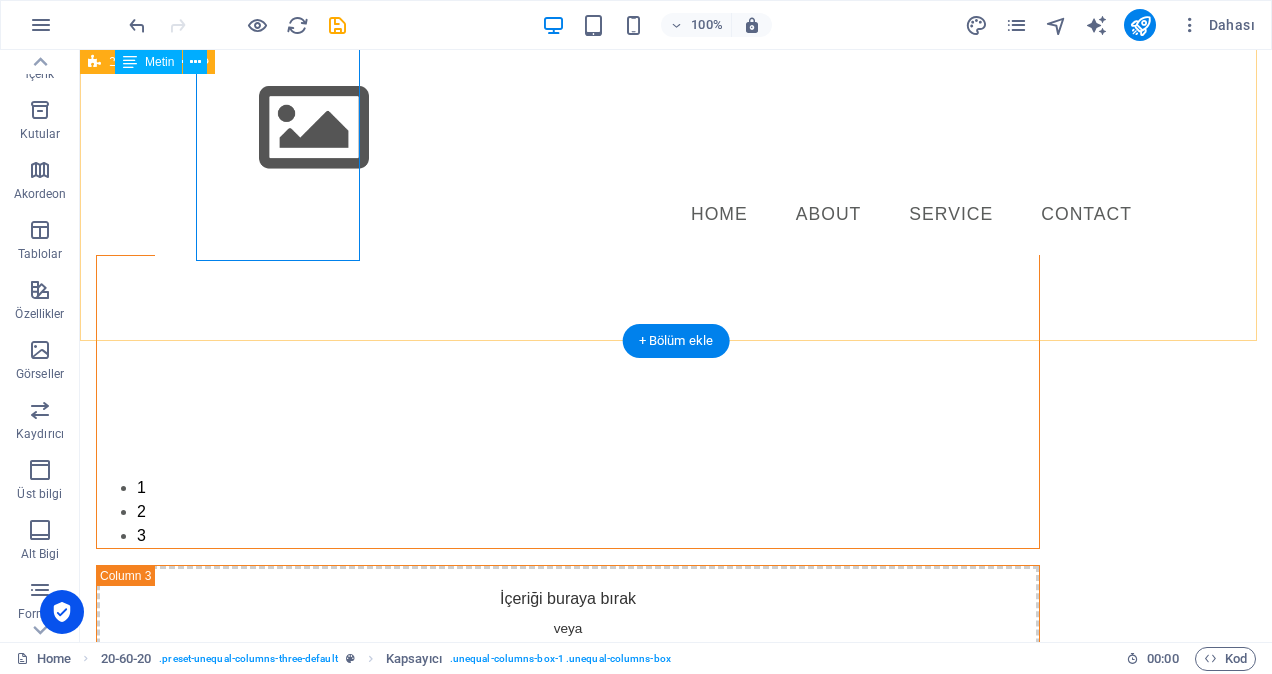scroll, scrollTop: 249, scrollLeft: 0, axis: vertical 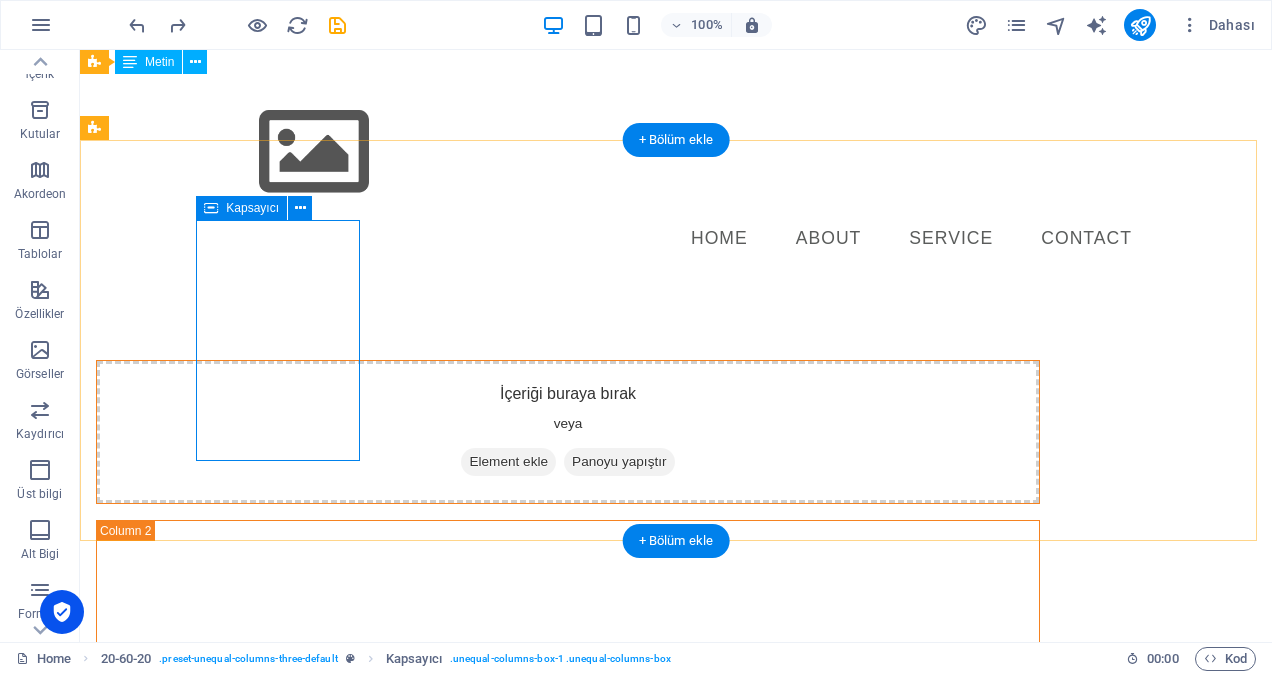 click on "Element ekle" at bounding box center (508, 462) 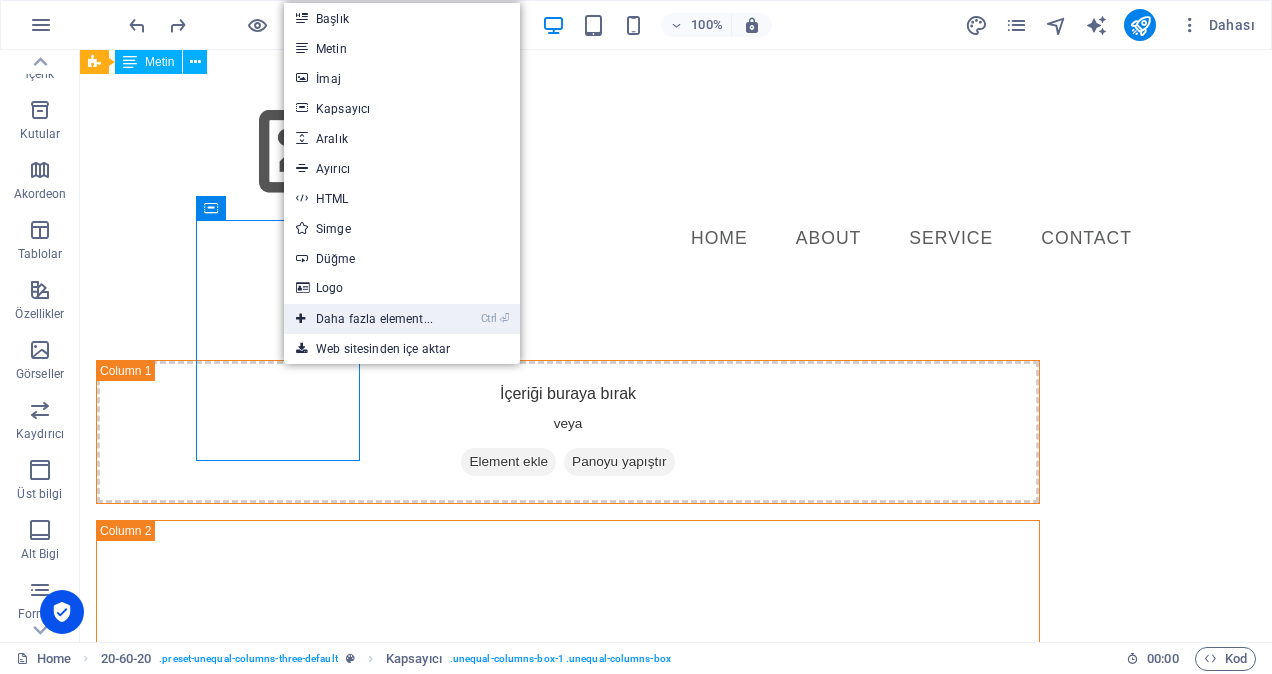 click on "Ctrl ⏎  Daha fazla element..." at bounding box center (364, 319) 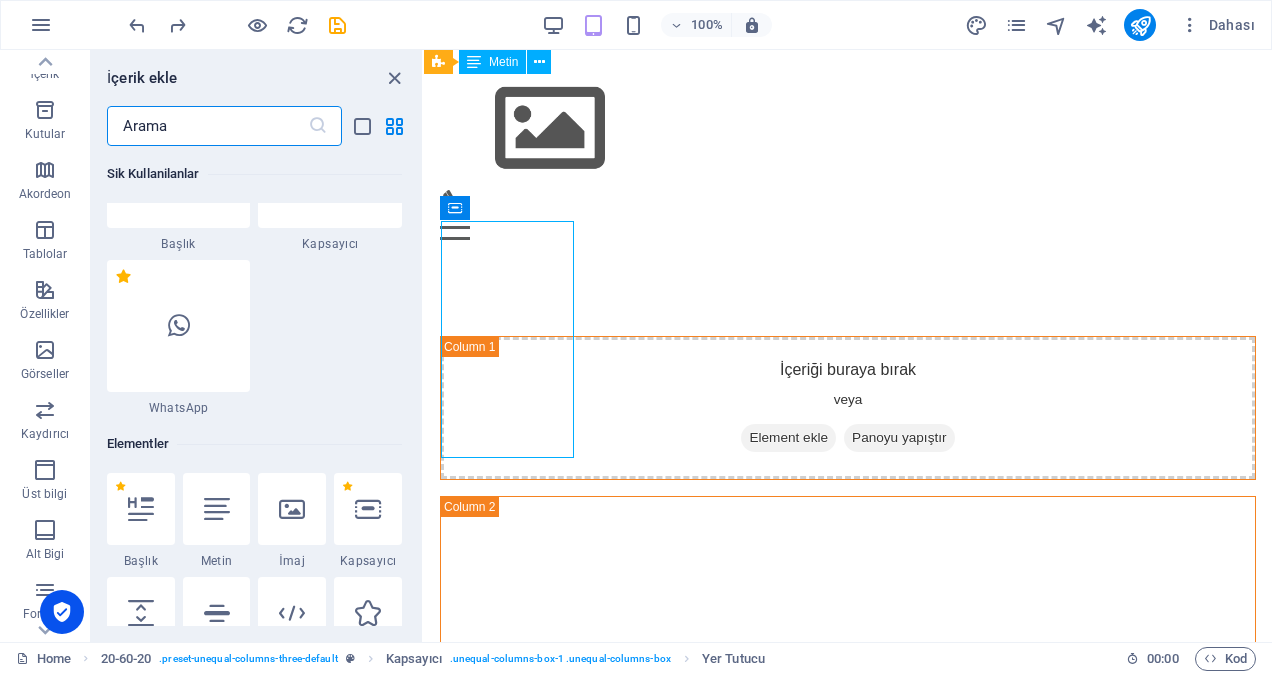 scroll, scrollTop: 377, scrollLeft: 0, axis: vertical 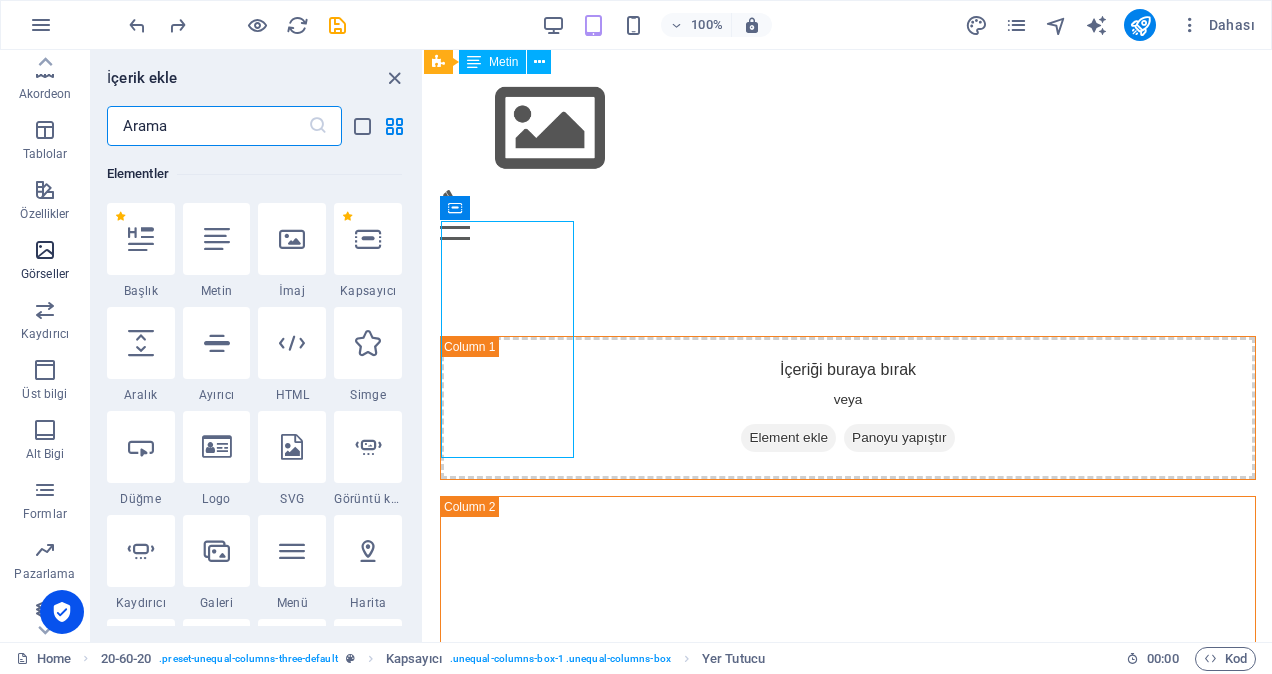 click on "Görseller" at bounding box center (45, 274) 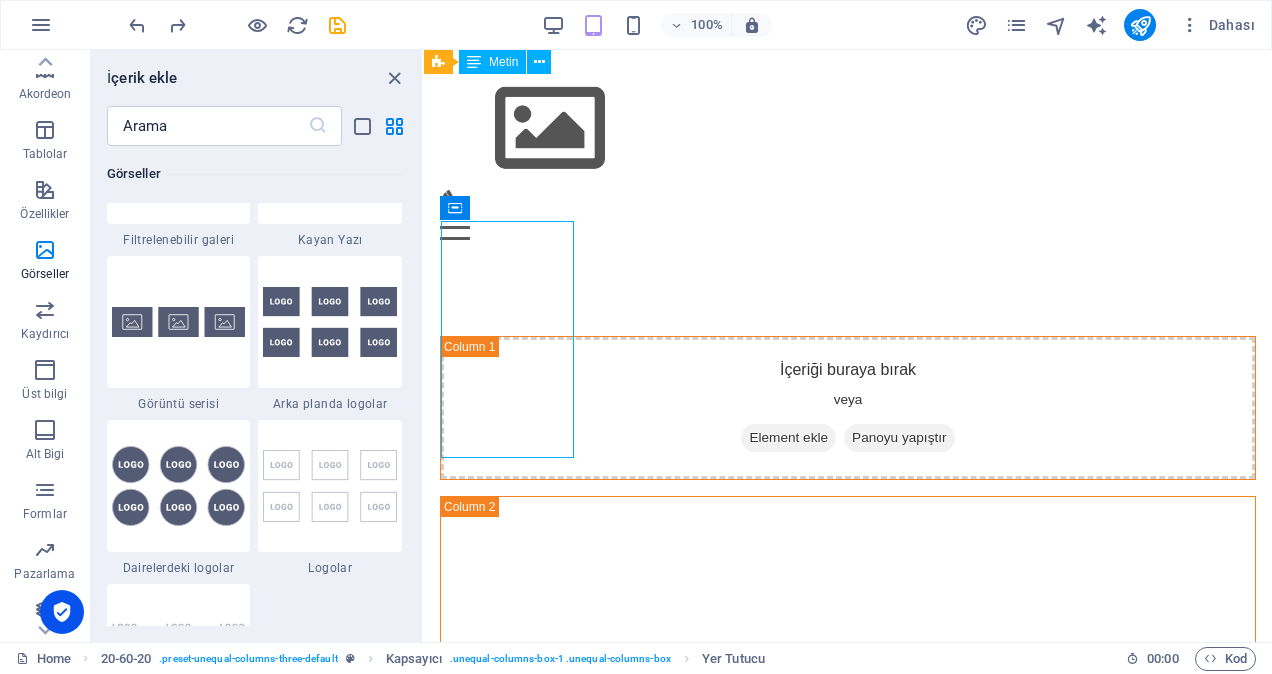 scroll, scrollTop: 10840, scrollLeft: 0, axis: vertical 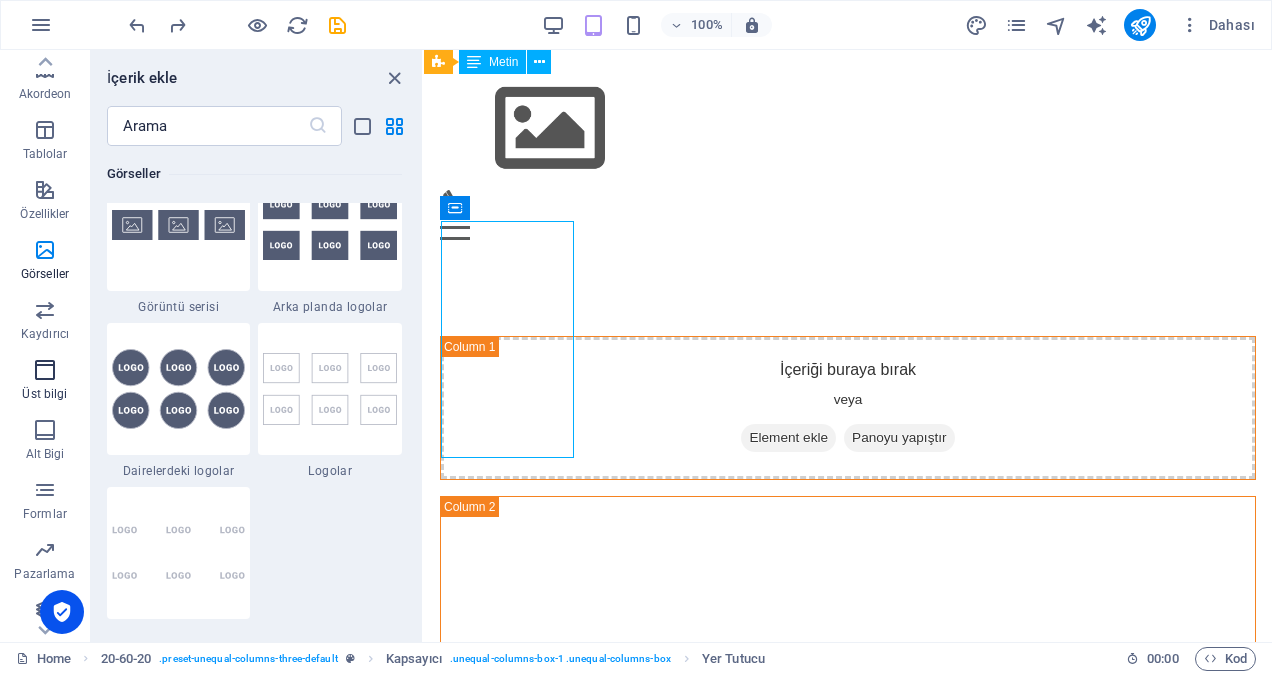 click on "Üst bilgi" at bounding box center (44, 394) 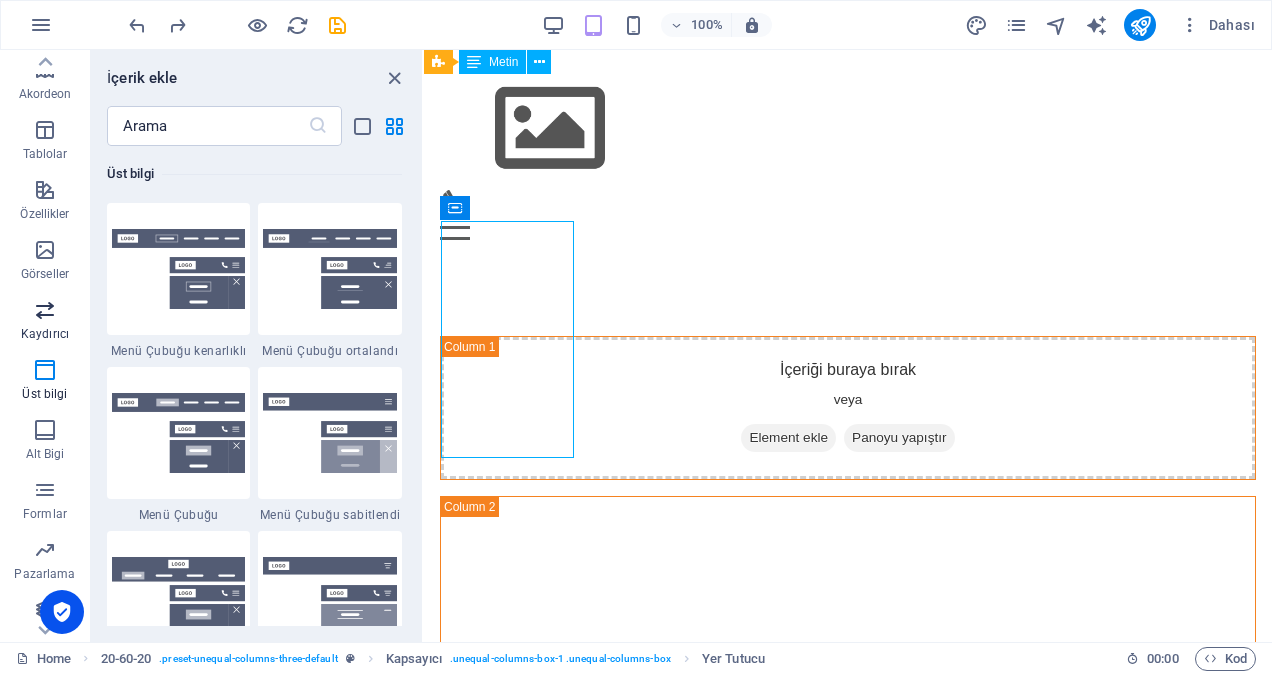 click at bounding box center [45, 310] 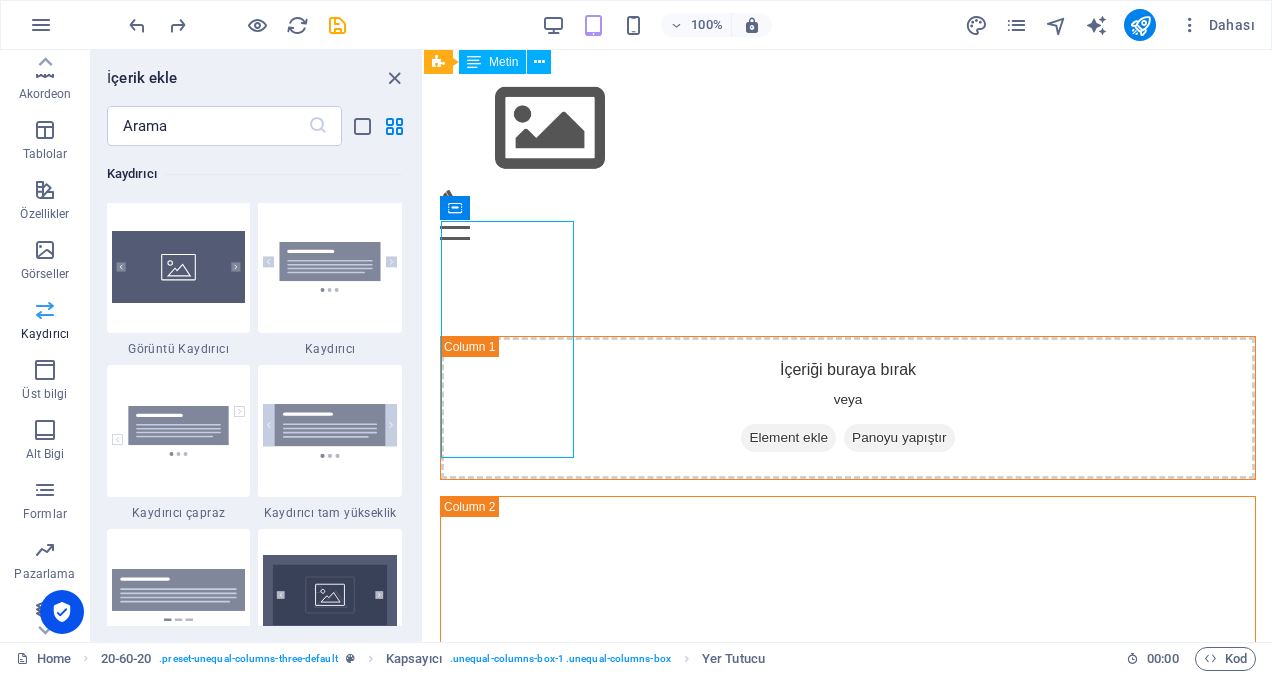 scroll, scrollTop: 11337, scrollLeft: 0, axis: vertical 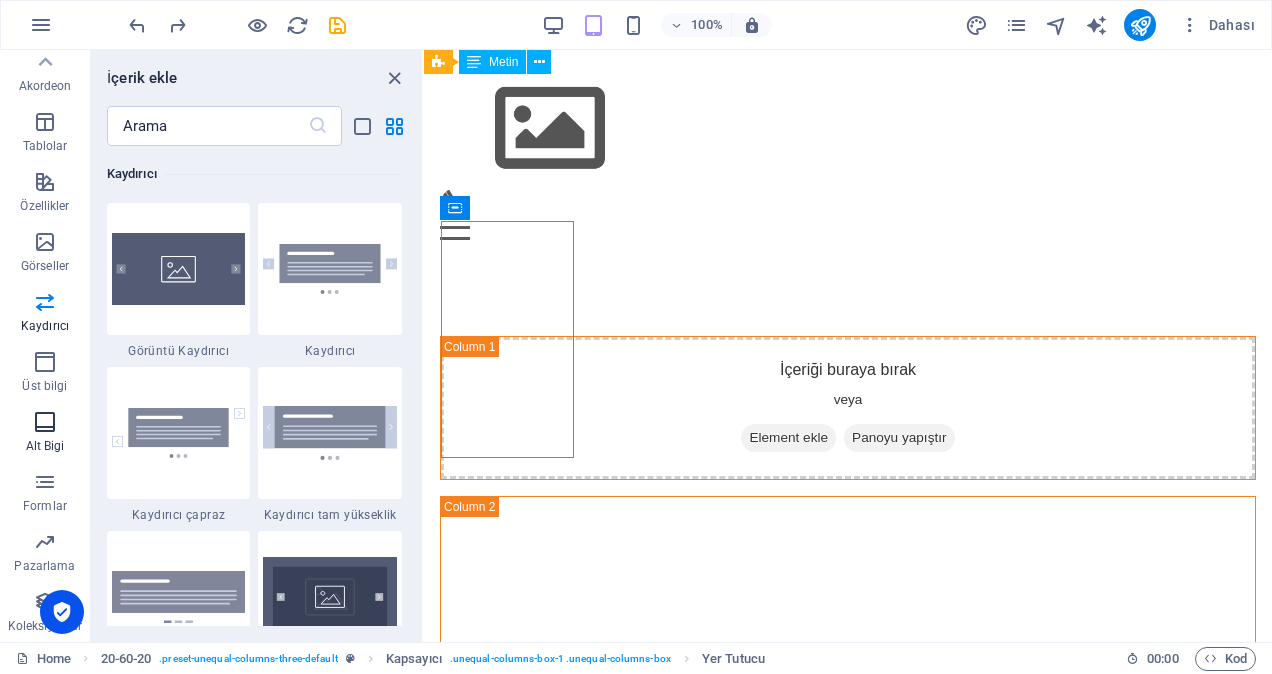 click on "Alt Bigi" at bounding box center [45, 446] 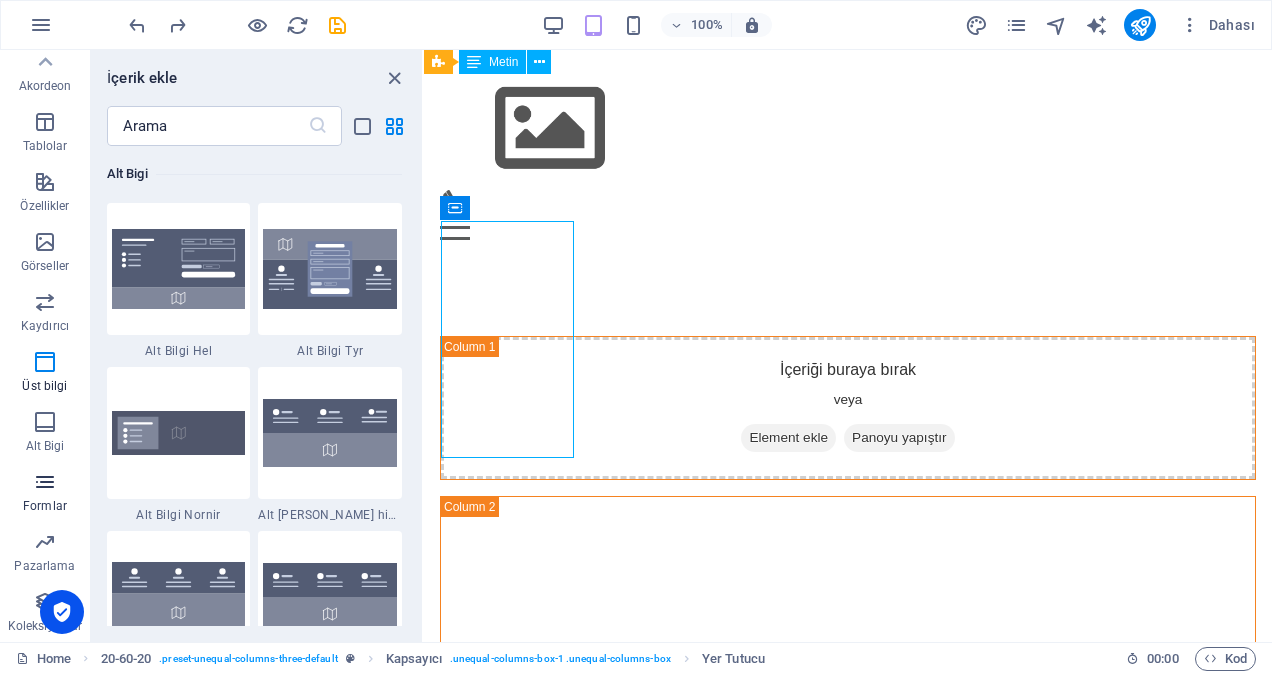click at bounding box center [45, 482] 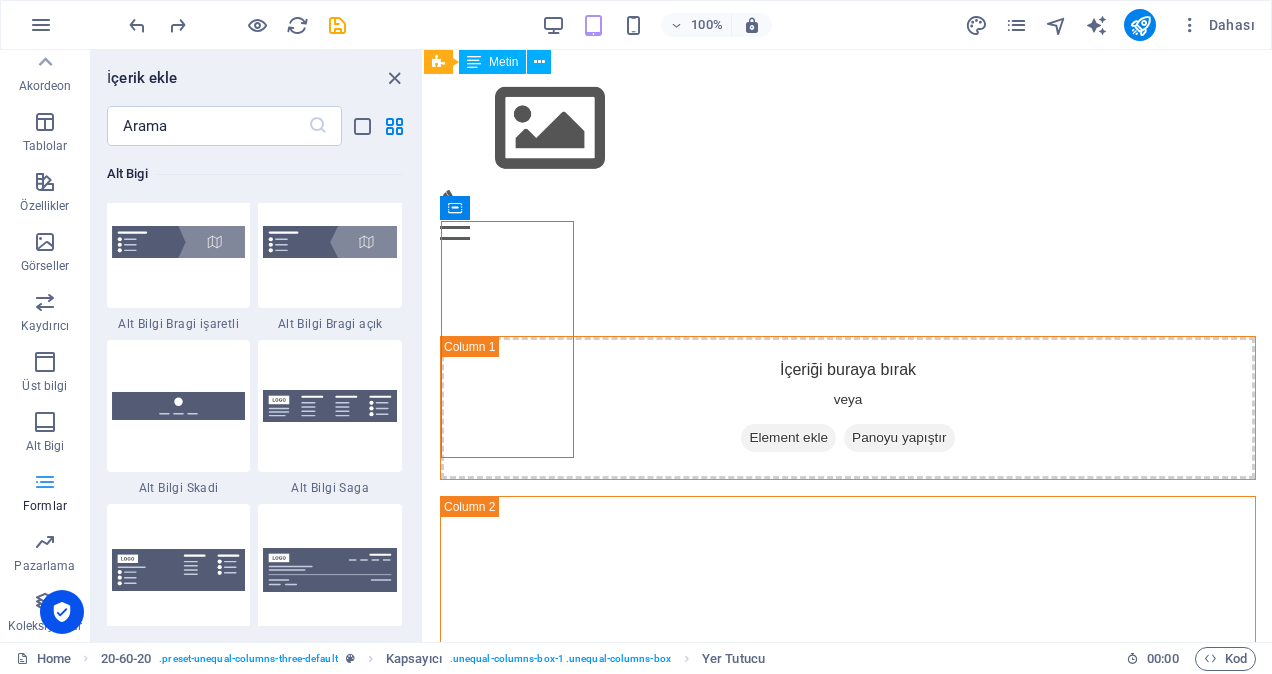 scroll, scrollTop: 14600, scrollLeft: 0, axis: vertical 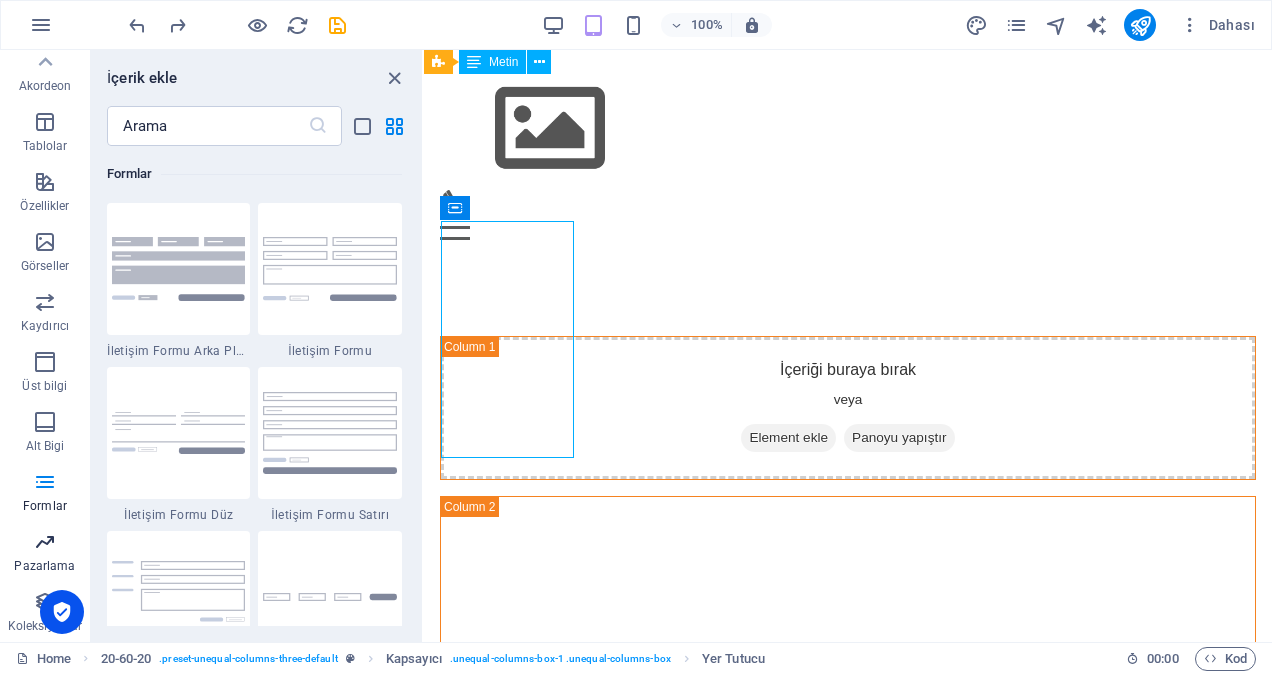 click on "Pazarlama" at bounding box center (45, 552) 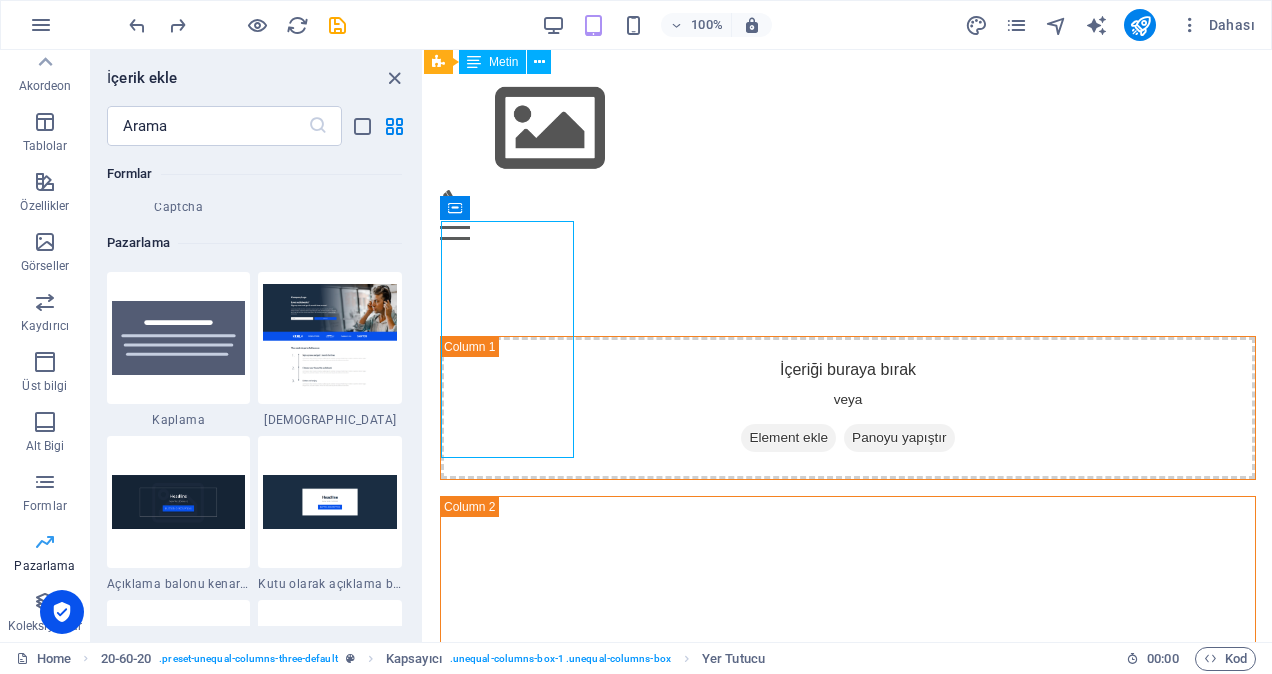 scroll, scrollTop: 16288, scrollLeft: 0, axis: vertical 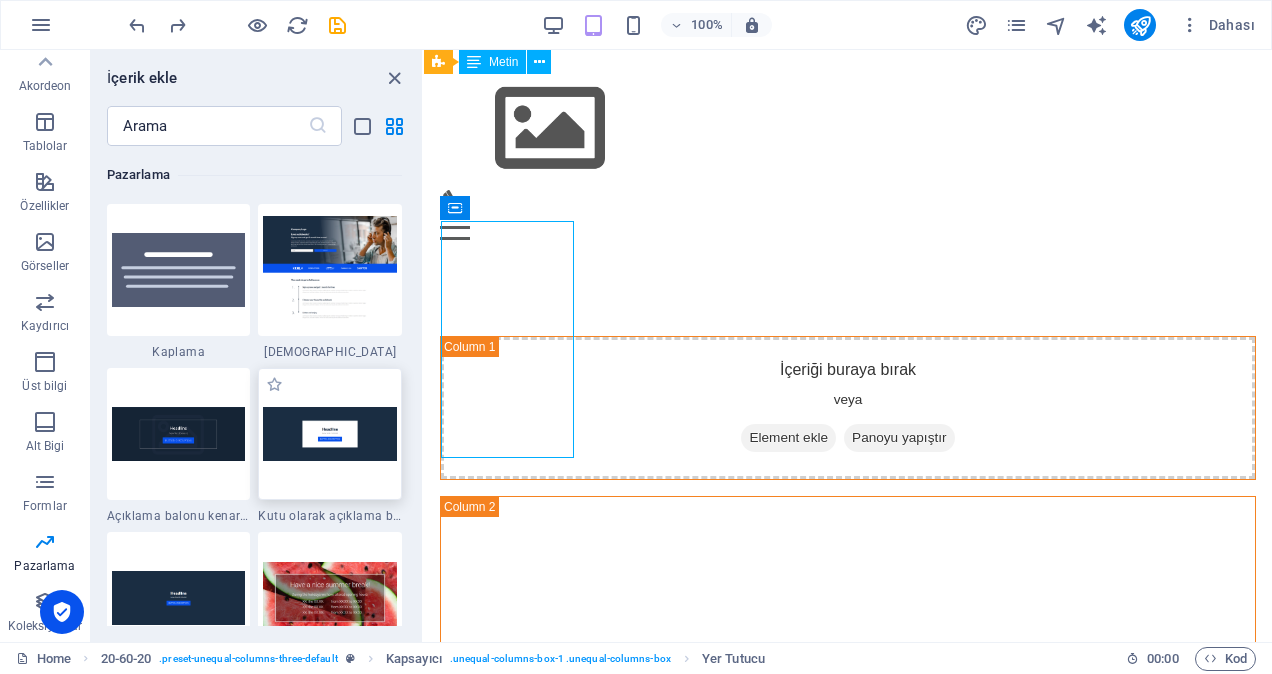 click at bounding box center (330, 433) 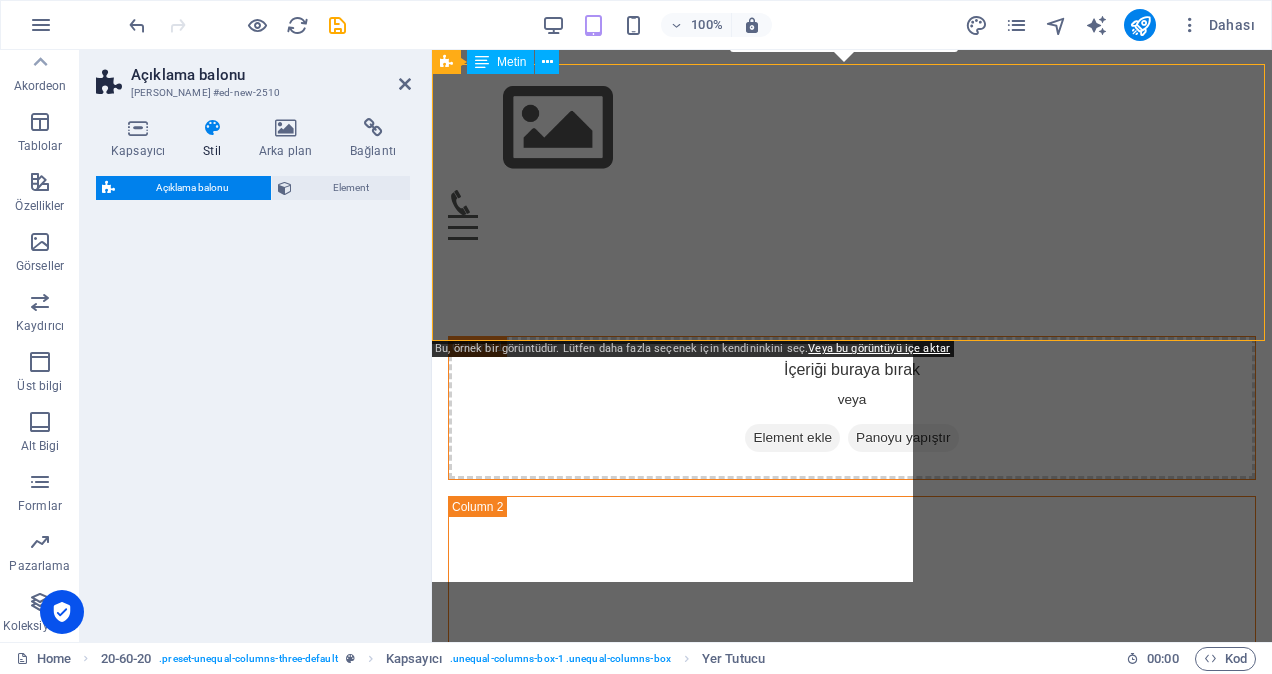 select on "rem" 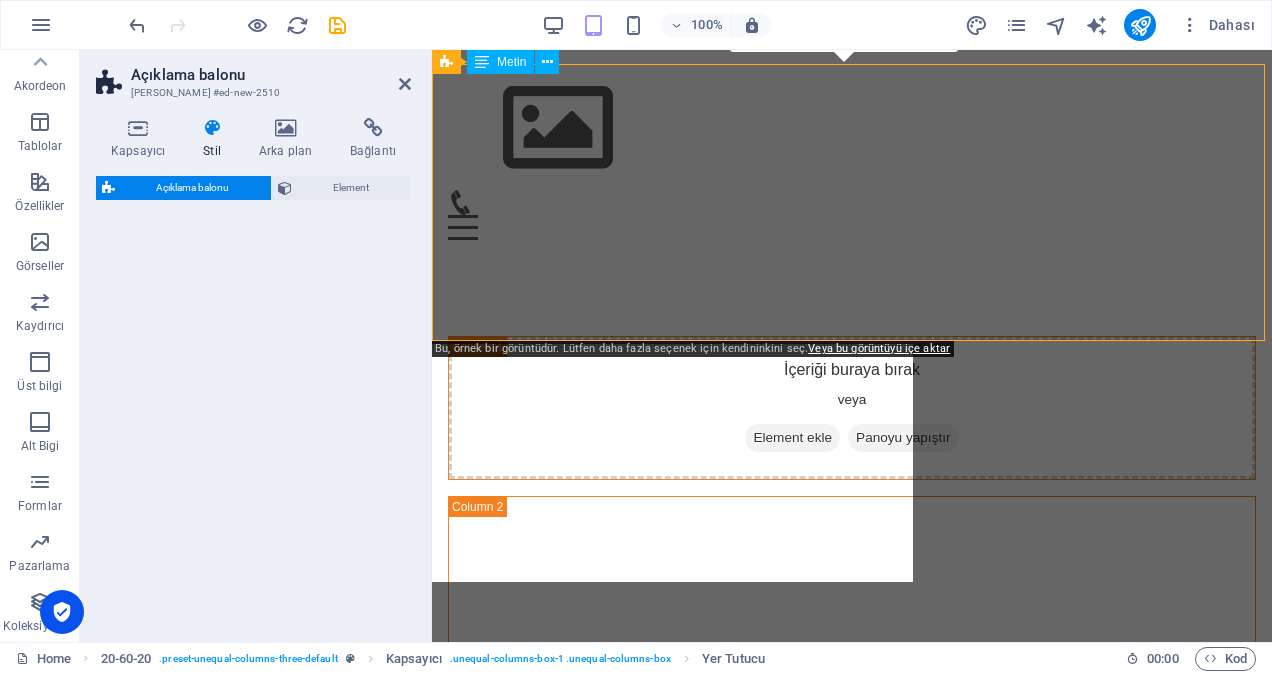 select on "px" 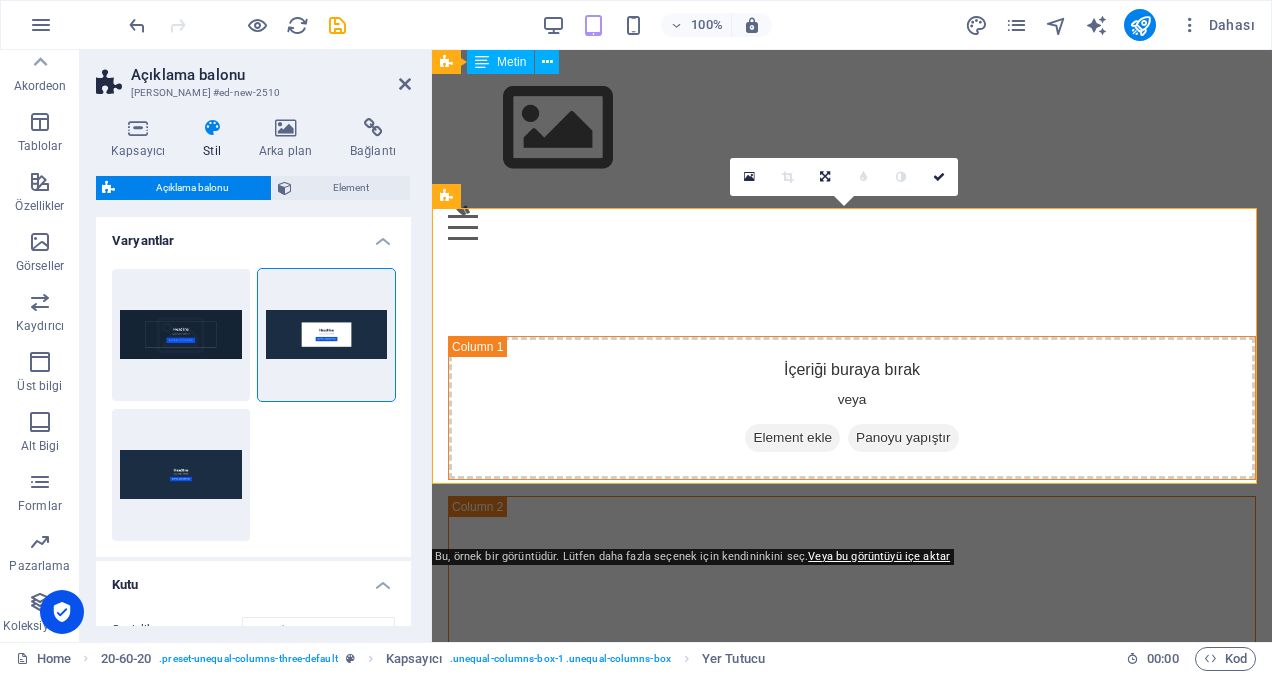 scroll, scrollTop: 580, scrollLeft: 0, axis: vertical 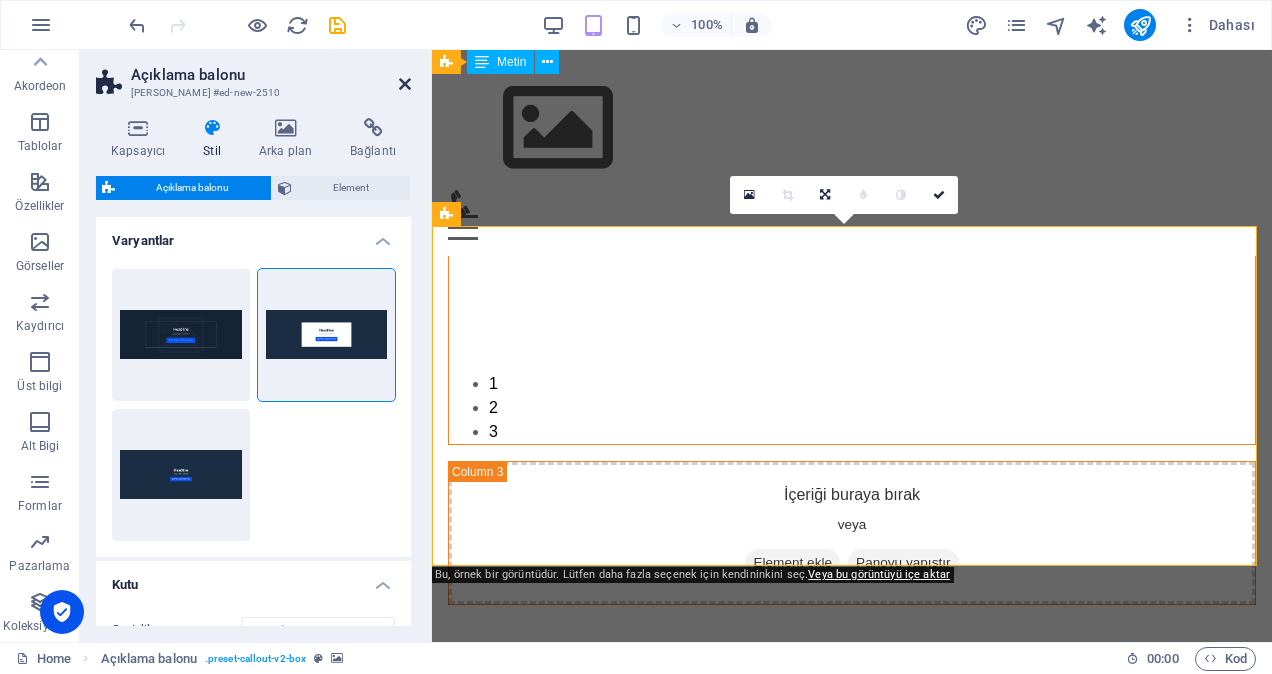 click at bounding box center [405, 84] 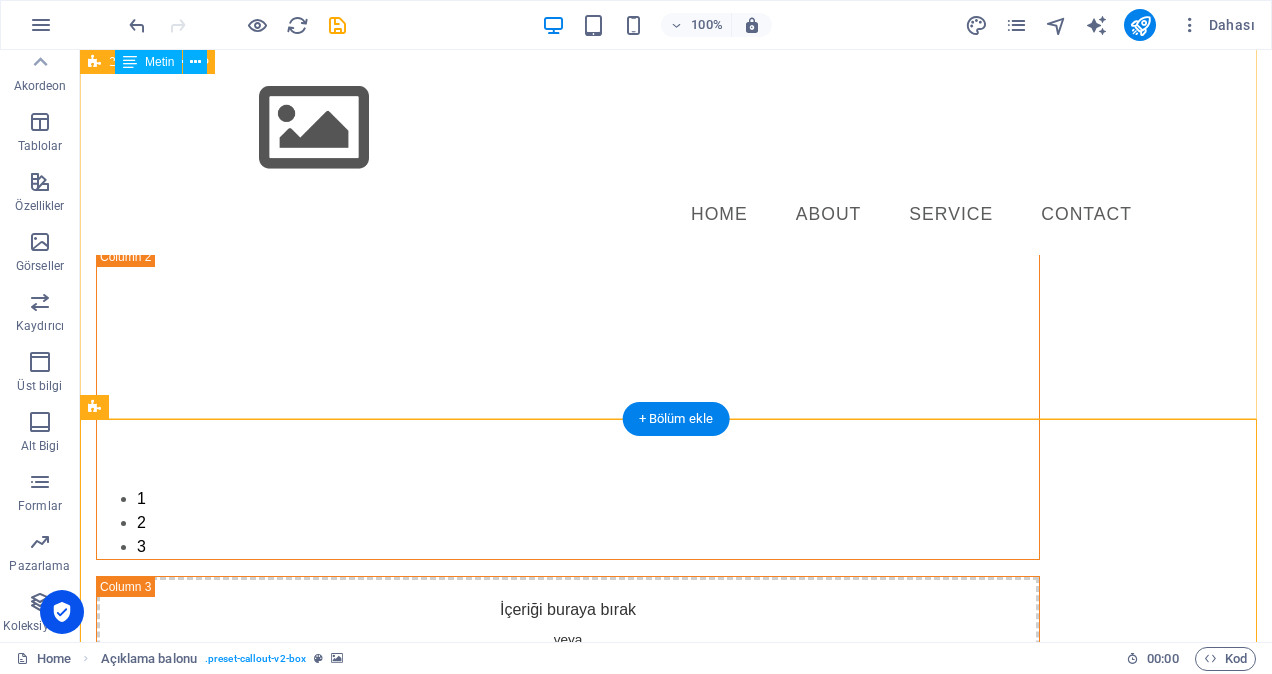 scroll, scrollTop: 360, scrollLeft: 0, axis: vertical 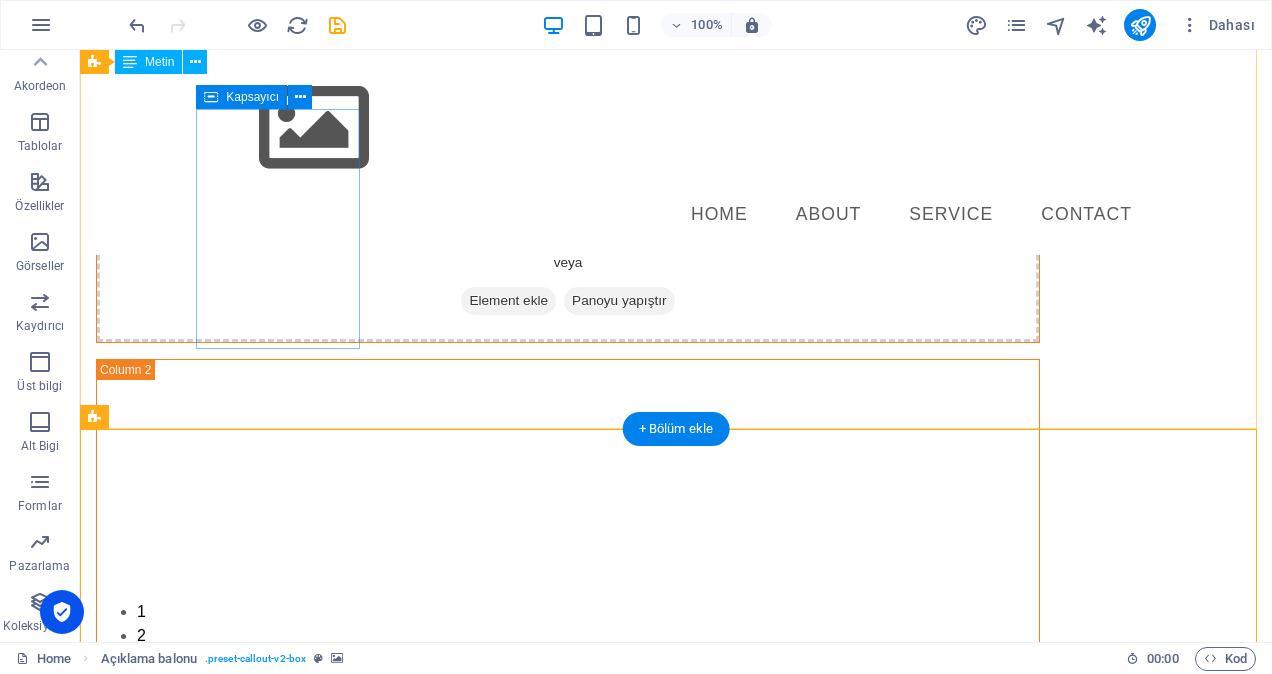drag, startPoint x: 407, startPoint y: 500, endPoint x: 296, endPoint y: 252, distance: 271.70755 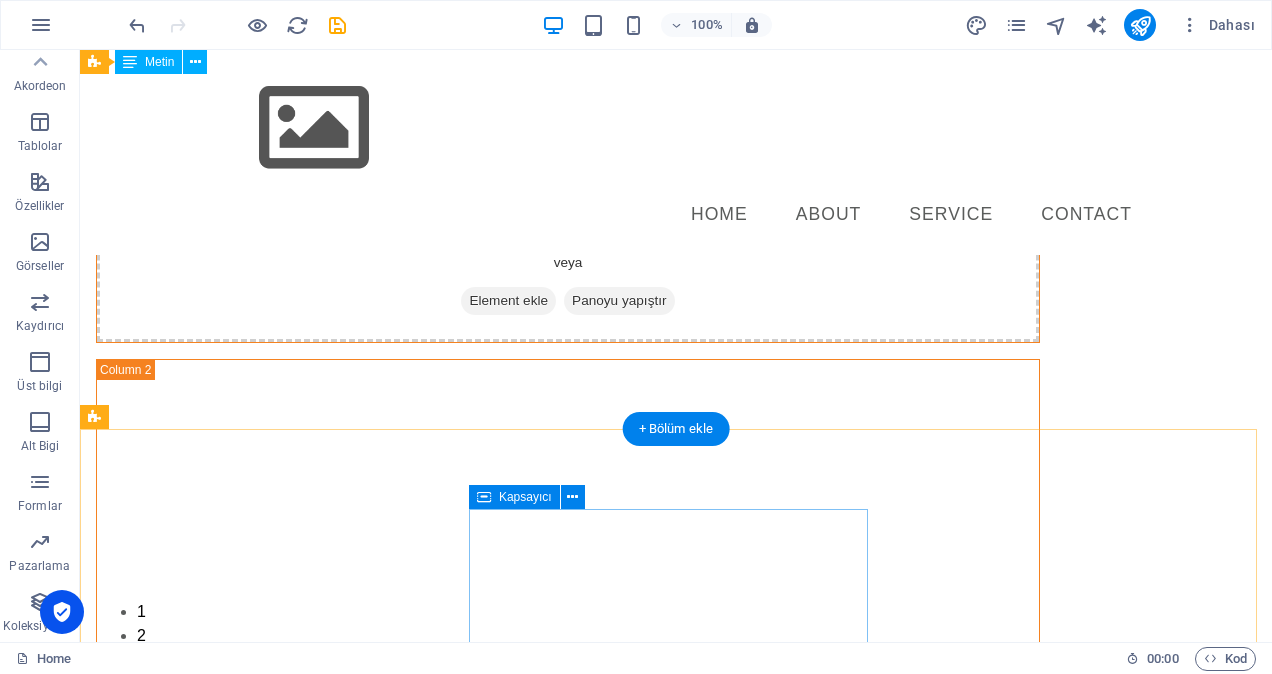 click on "Headline New Text-Element BUTTON" at bounding box center (676, 1433) 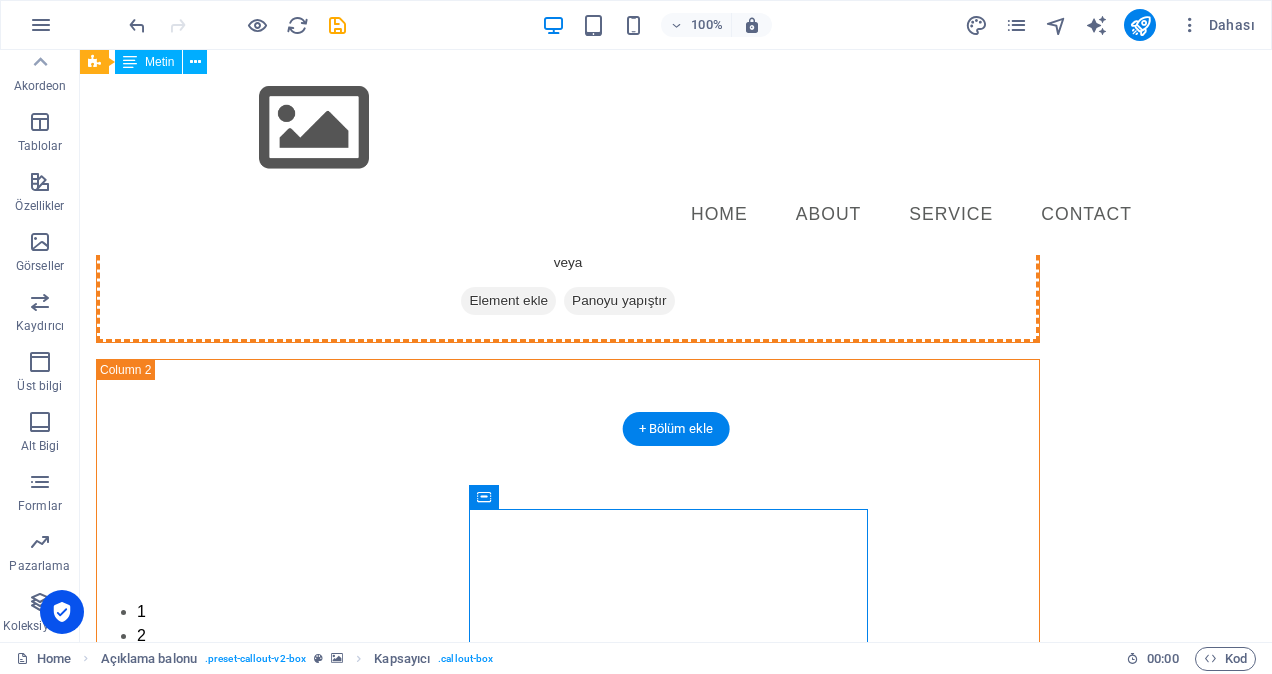 drag, startPoint x: 528, startPoint y: 540, endPoint x: 298, endPoint y: 252, distance: 368.57022 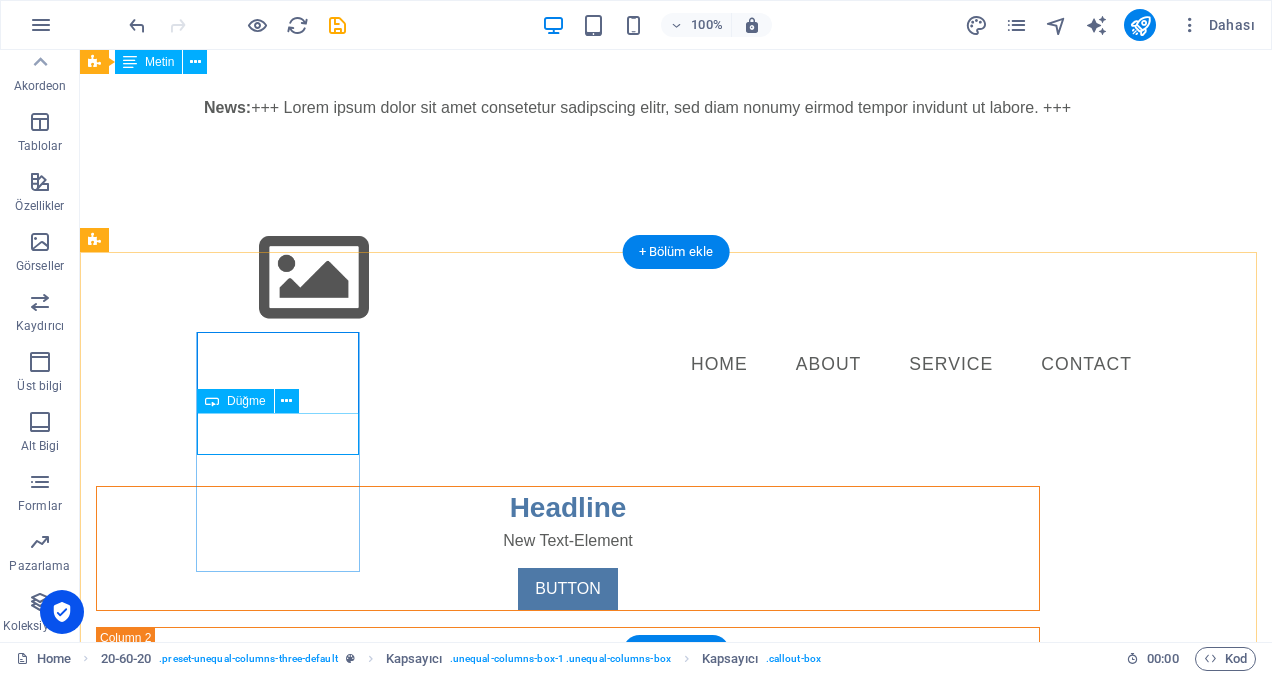 scroll, scrollTop: 160, scrollLeft: 0, axis: vertical 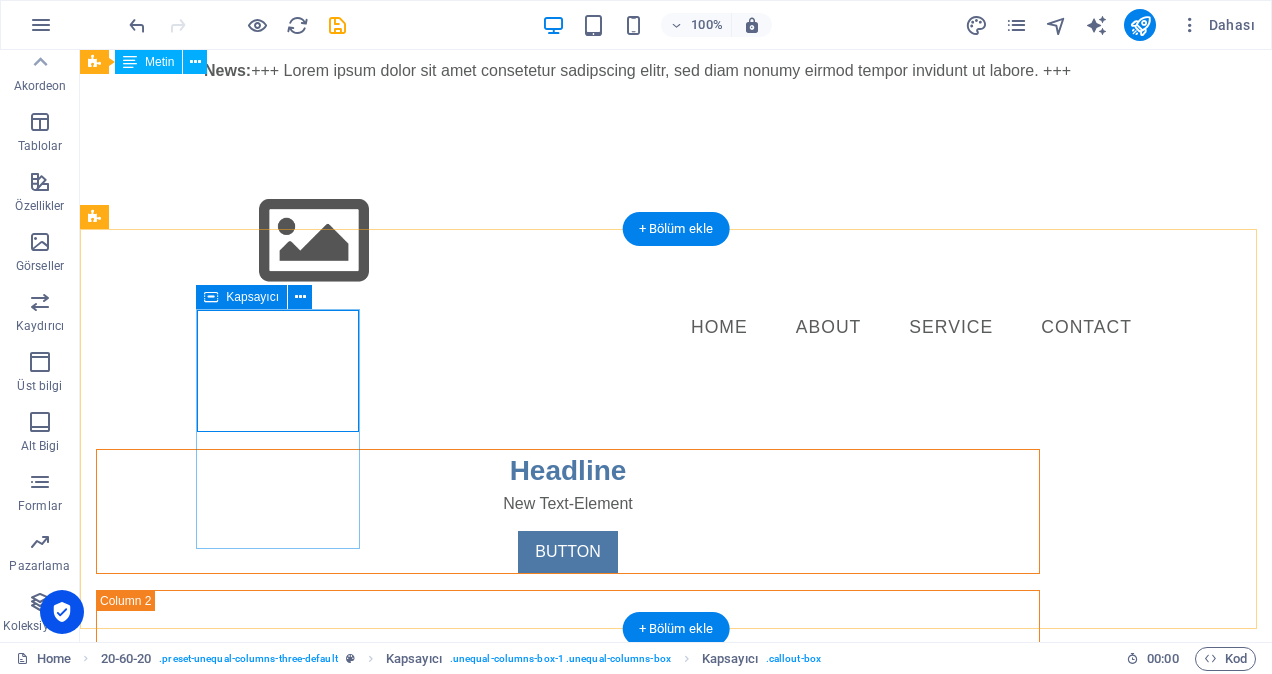 click on "Headline New Text-Element BUTTON" at bounding box center (568, 511) 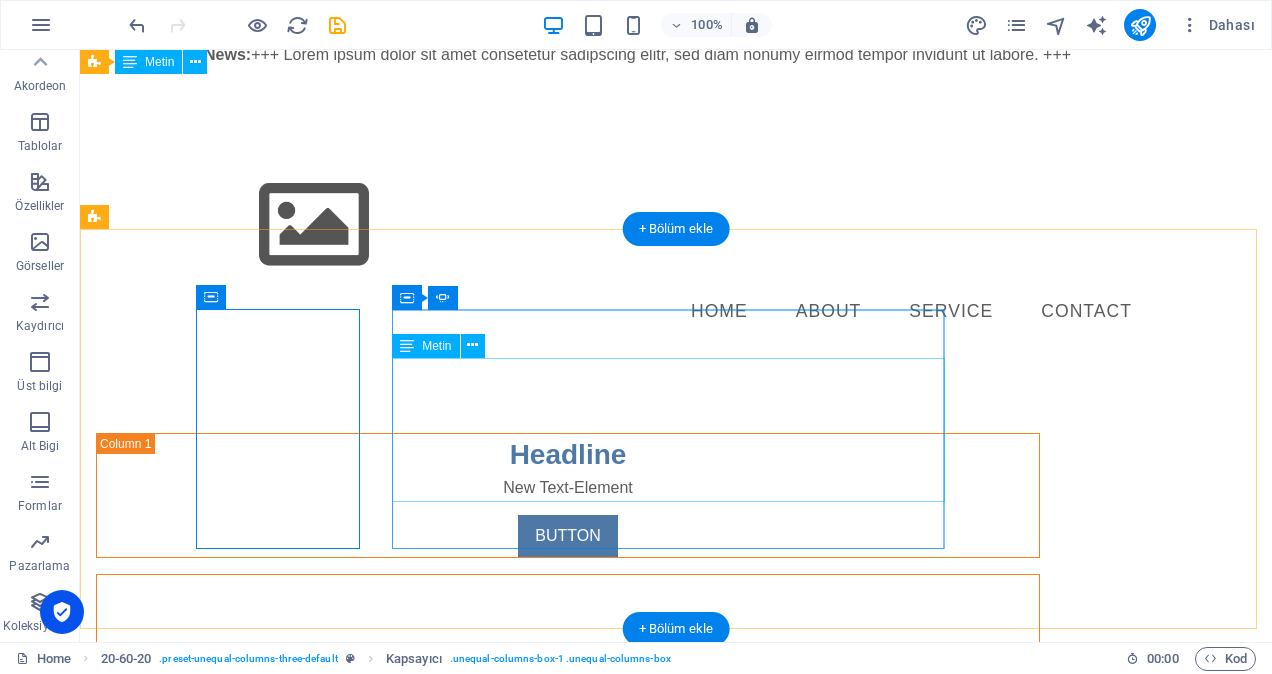 scroll, scrollTop: 260, scrollLeft: 0, axis: vertical 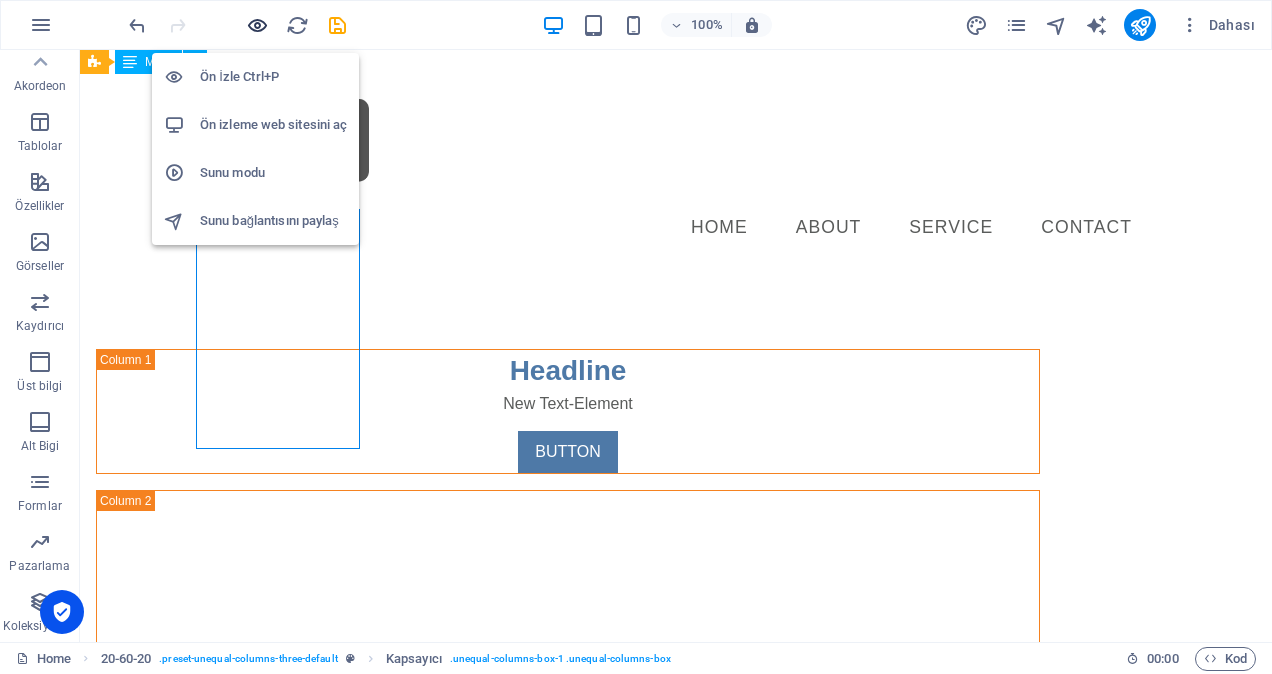click at bounding box center [257, 25] 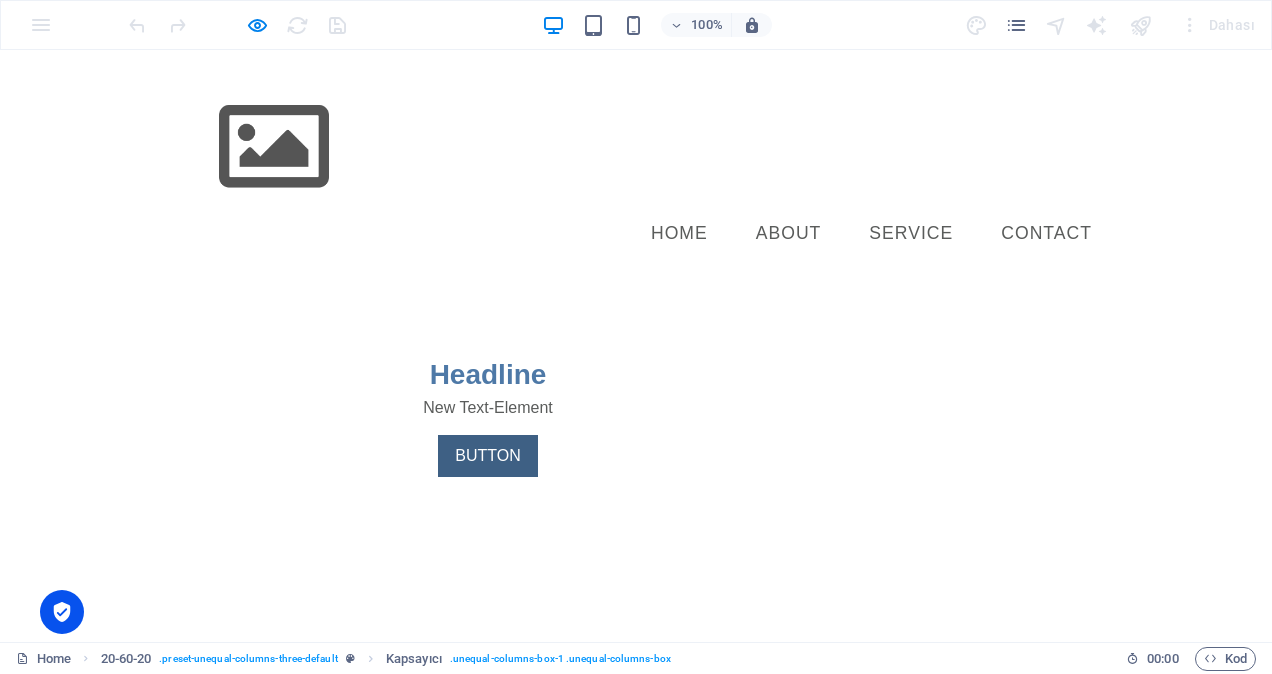 click on "BUTTON" at bounding box center (487, 456) 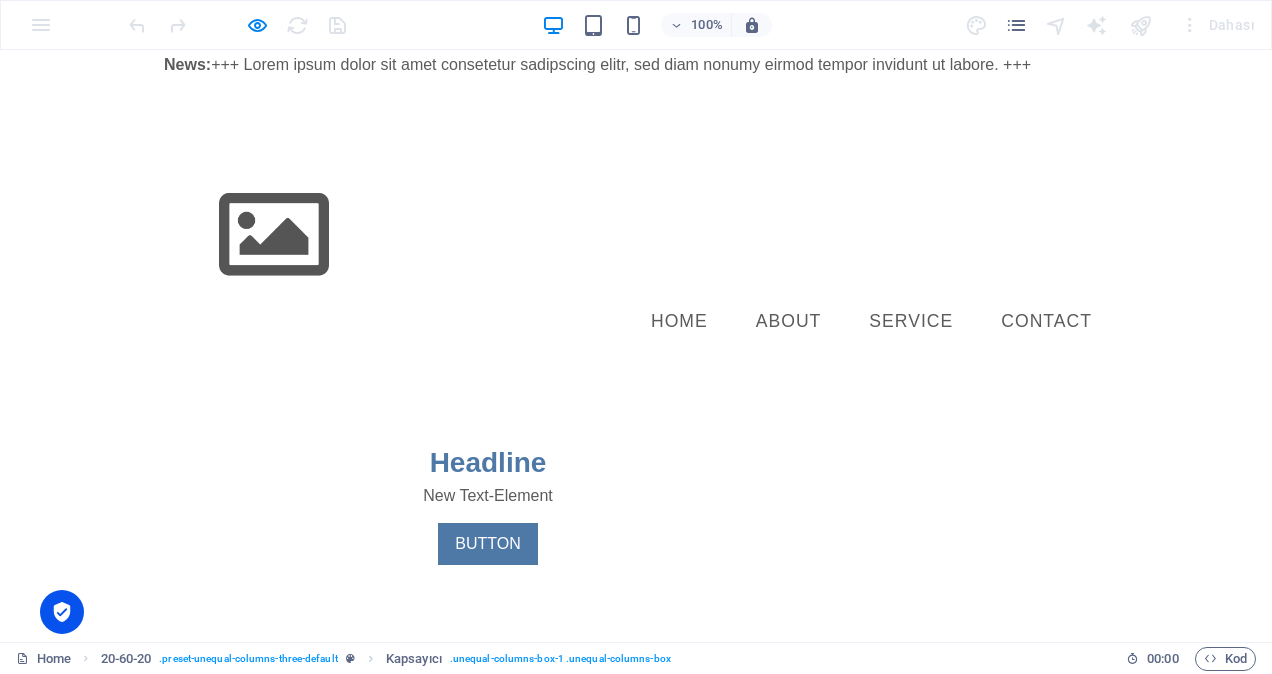 scroll, scrollTop: 60, scrollLeft: 0, axis: vertical 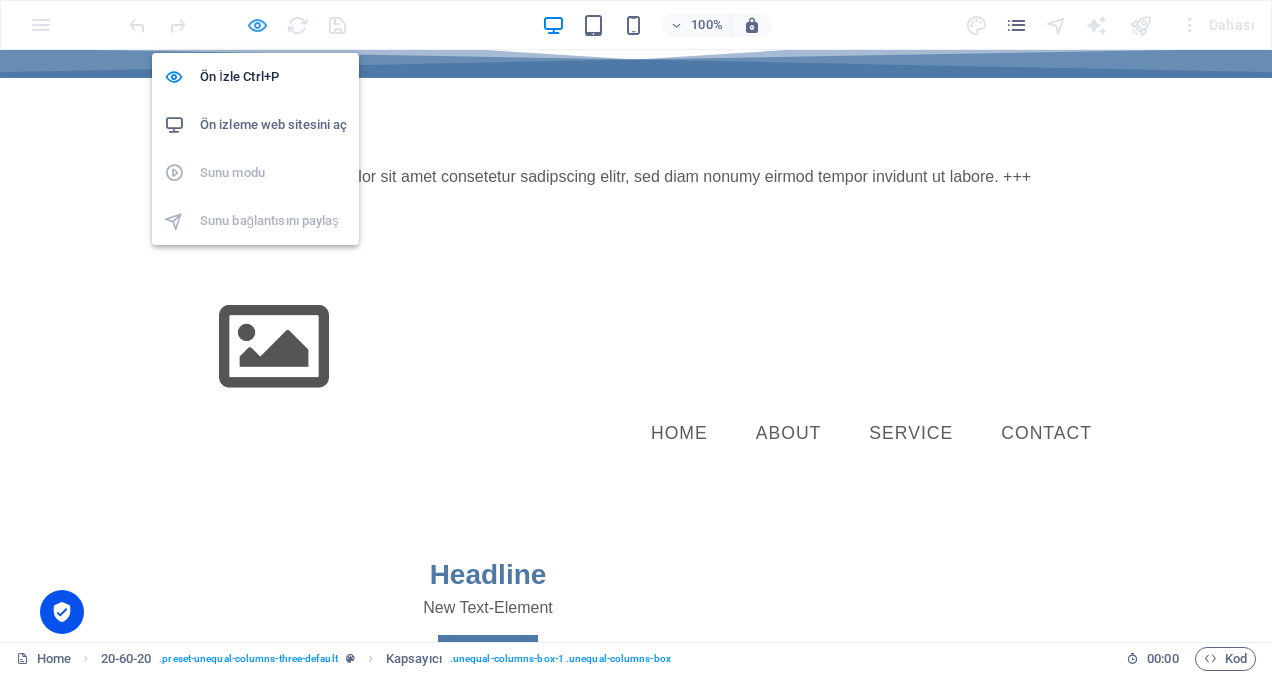 click at bounding box center (257, 25) 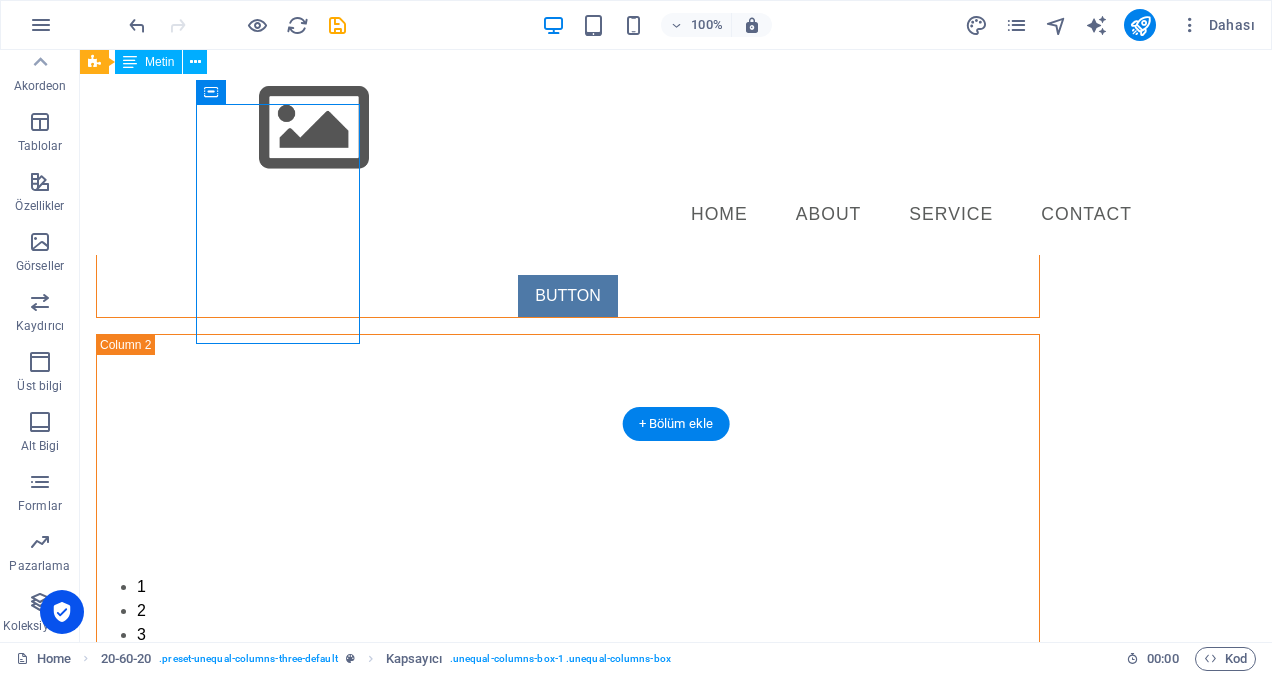 scroll, scrollTop: 66, scrollLeft: 0, axis: vertical 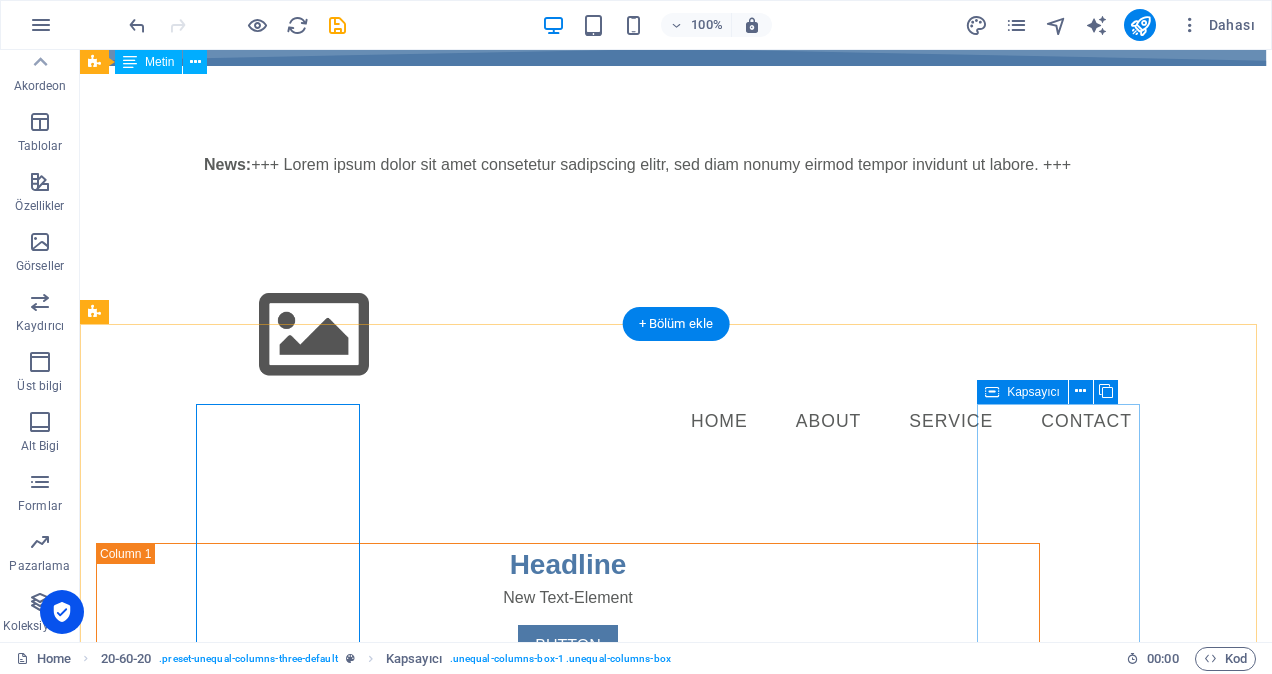 click on "İçeriği buraya bırak veya  Element ekle  Panoyu yapıştır" at bounding box center [568, 1086] 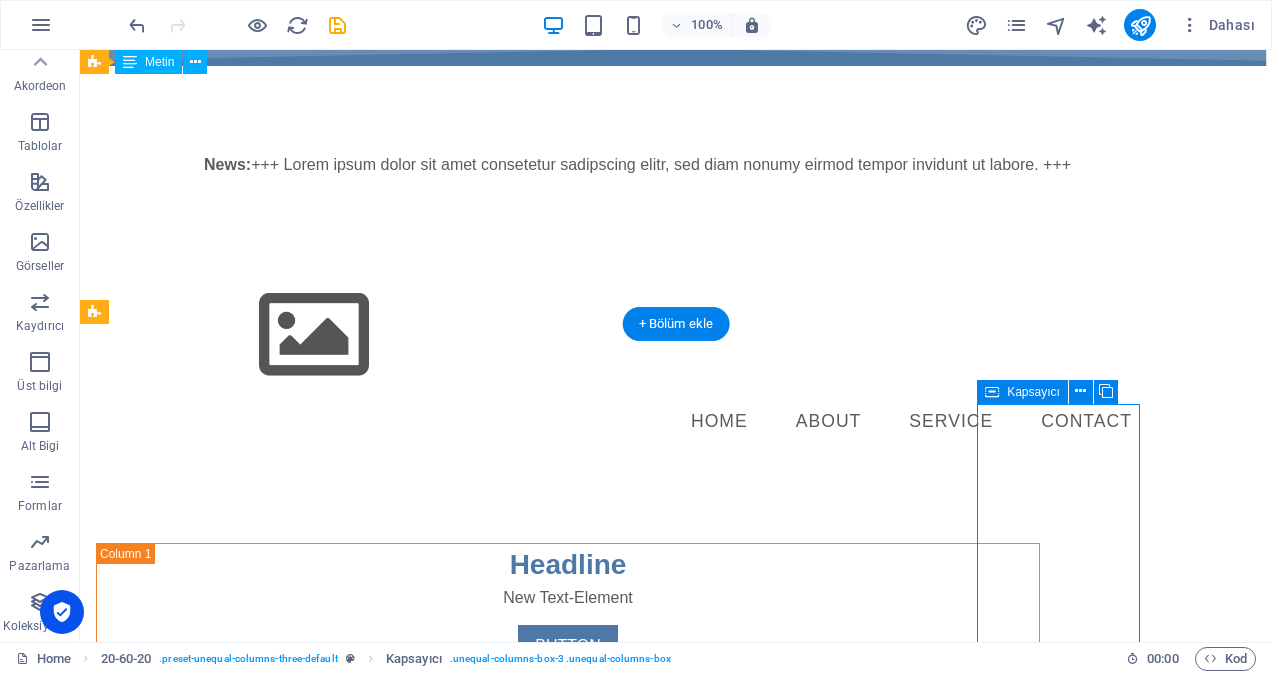 click on "Element ekle" at bounding box center [508, 1116] 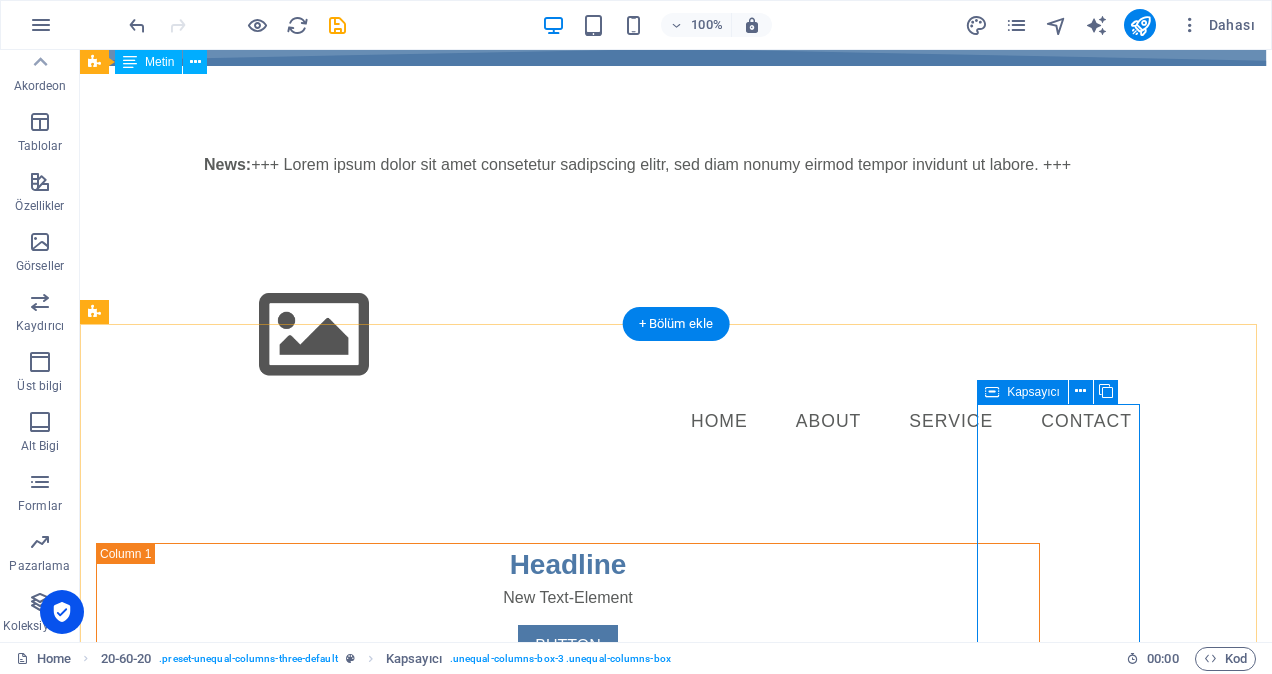 click on "Element ekle" at bounding box center [508, 1116] 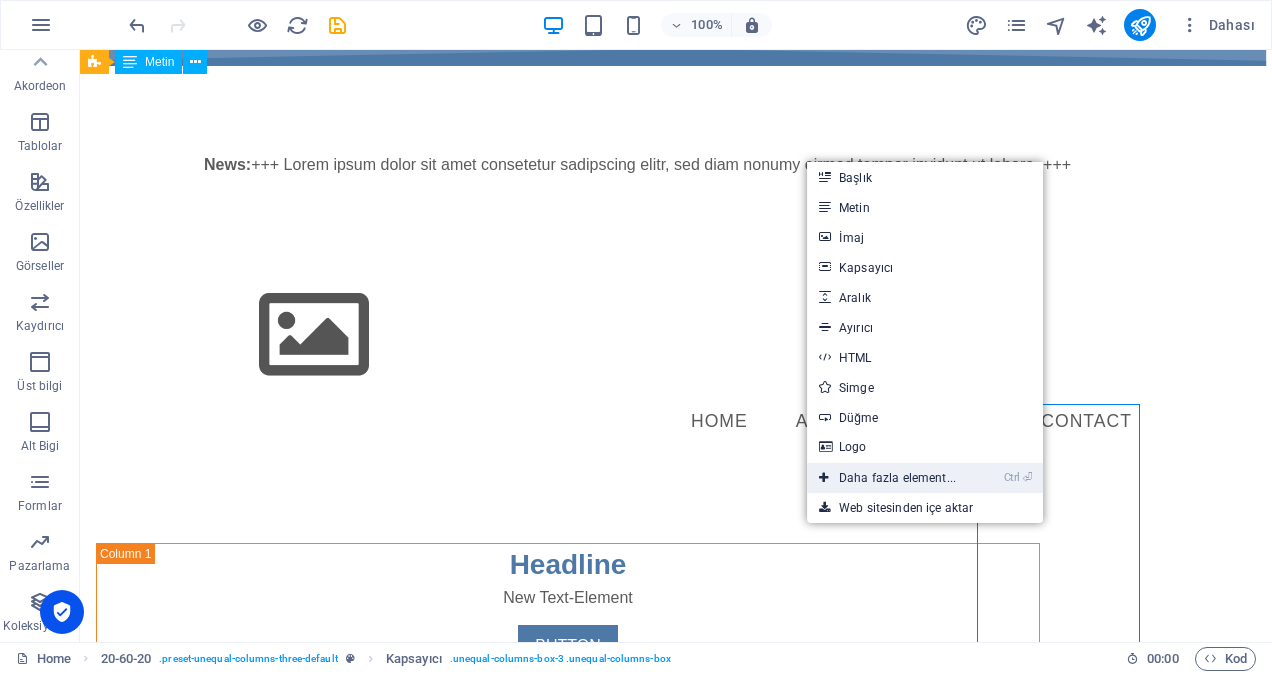 click on "Ctrl ⏎  Daha fazla element..." at bounding box center [887, 478] 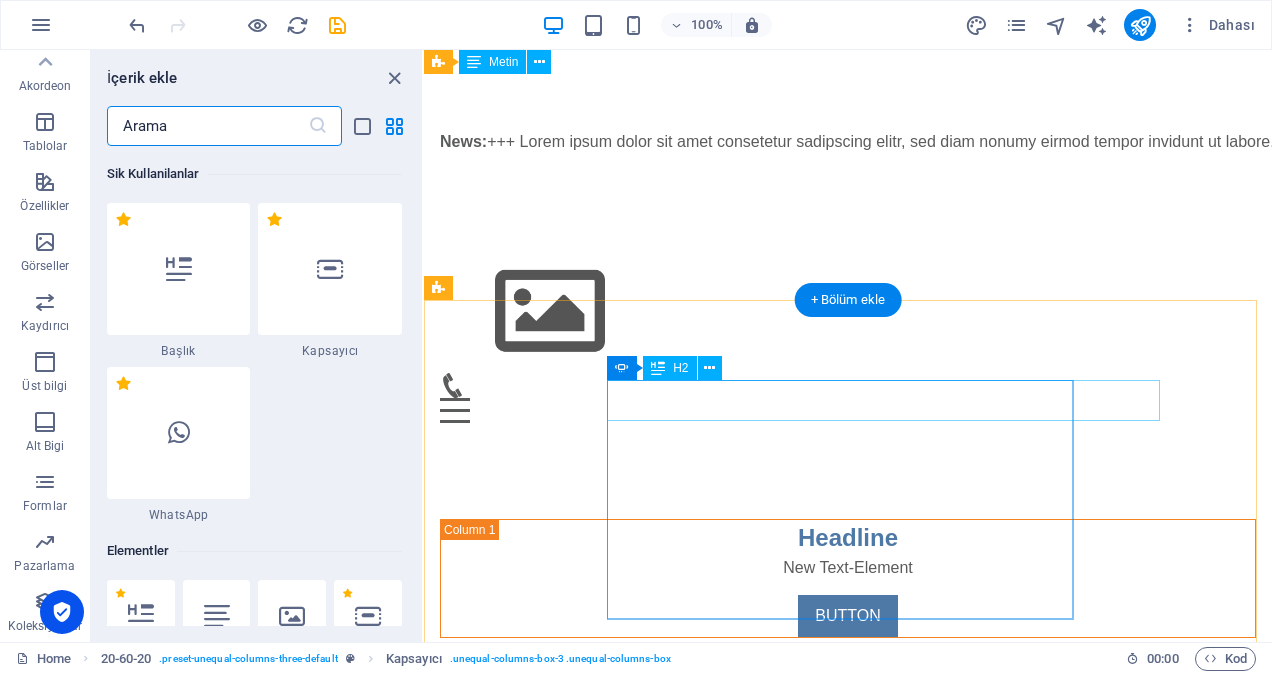 scroll, scrollTop: 90, scrollLeft: 0, axis: vertical 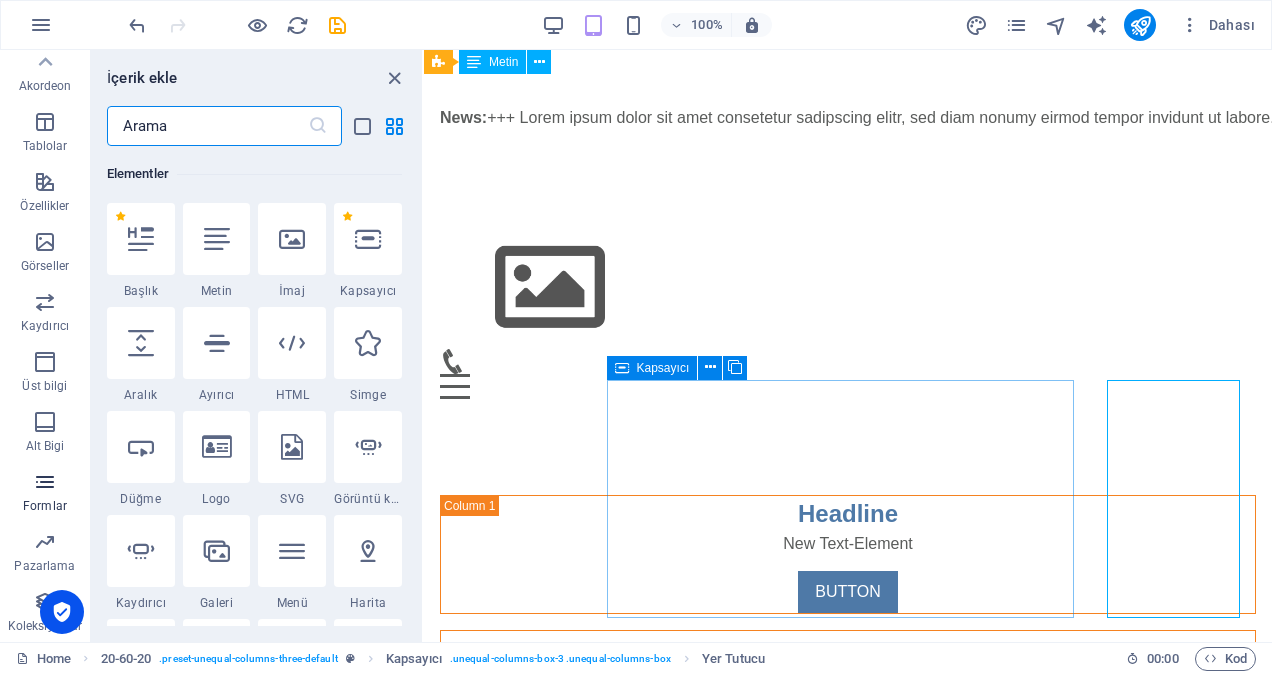 click at bounding box center [45, 482] 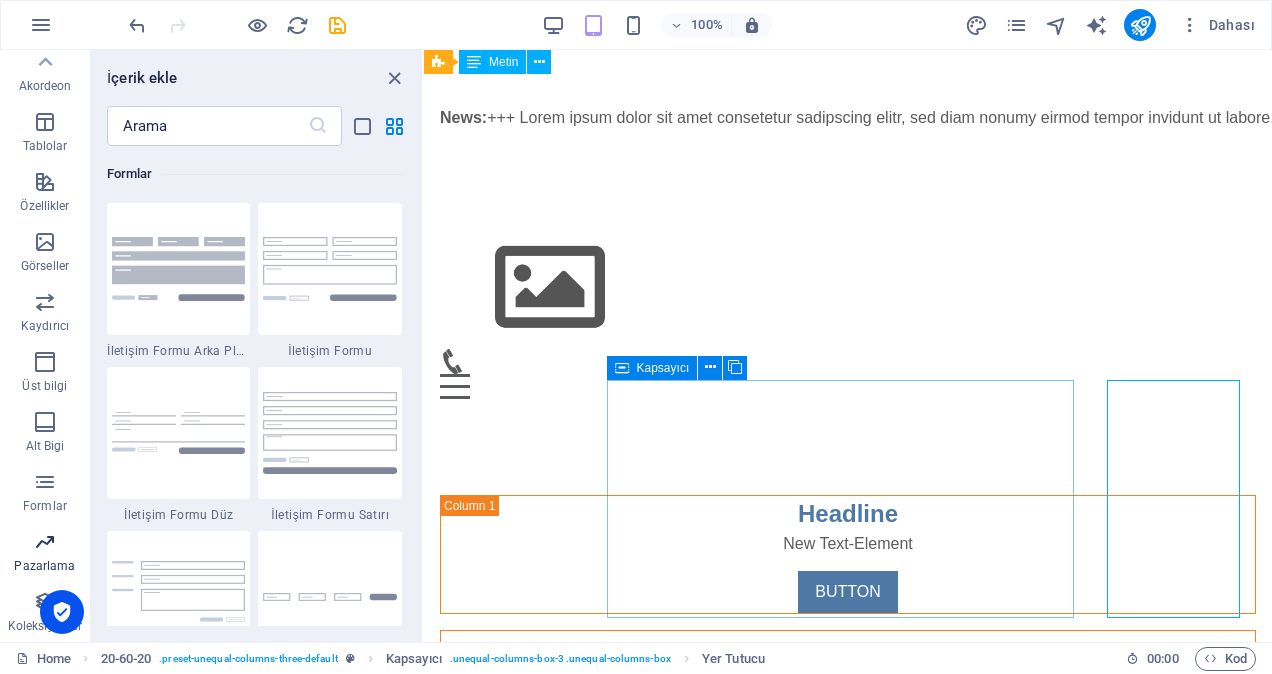 click on "Pazarlama" at bounding box center [45, 554] 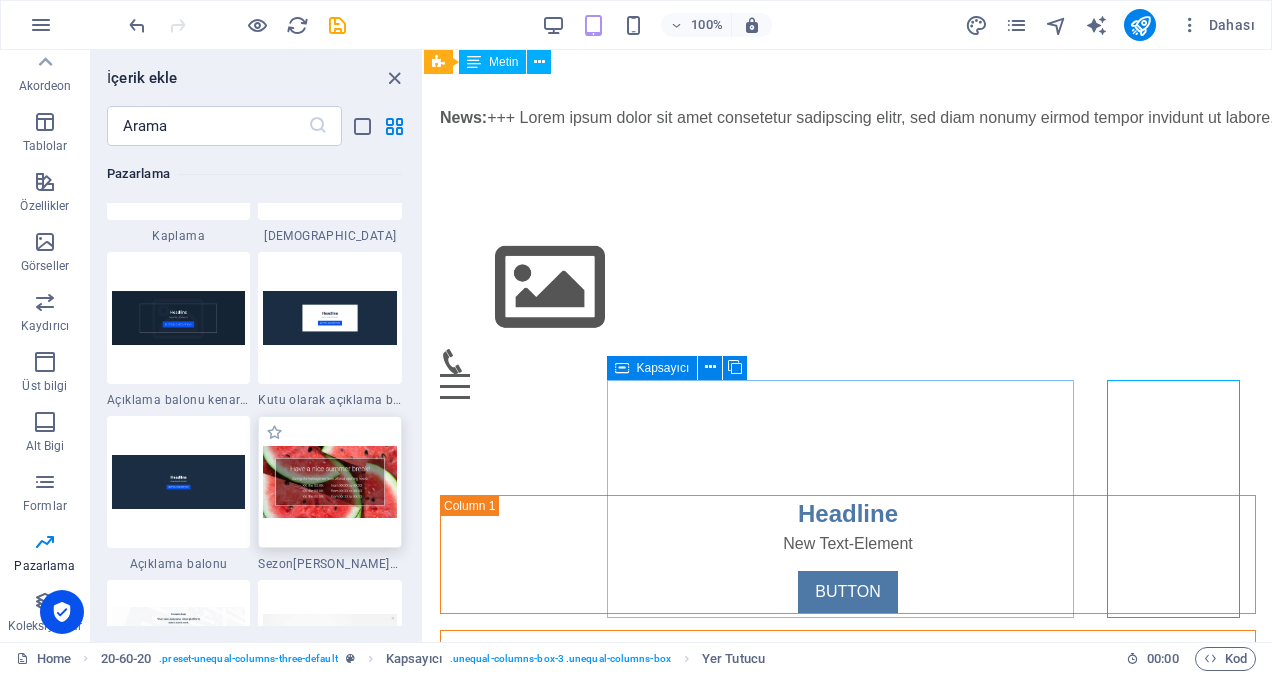 scroll, scrollTop: 16488, scrollLeft: 0, axis: vertical 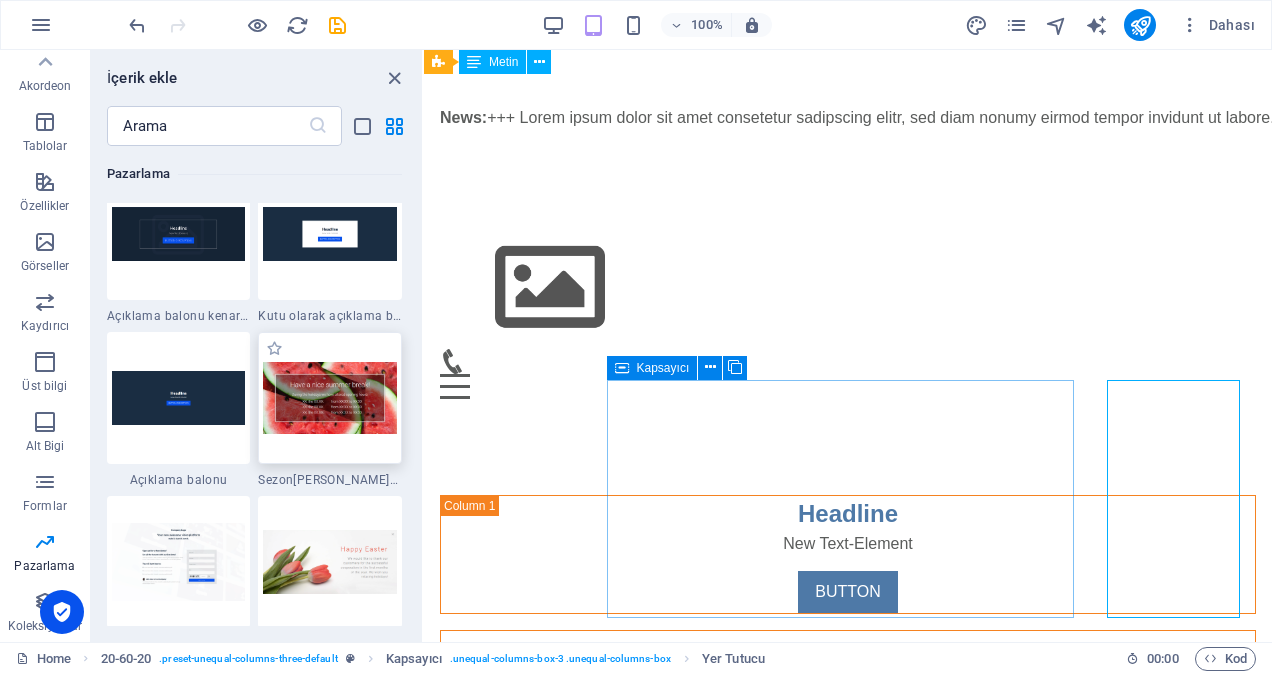 click at bounding box center (330, 398) 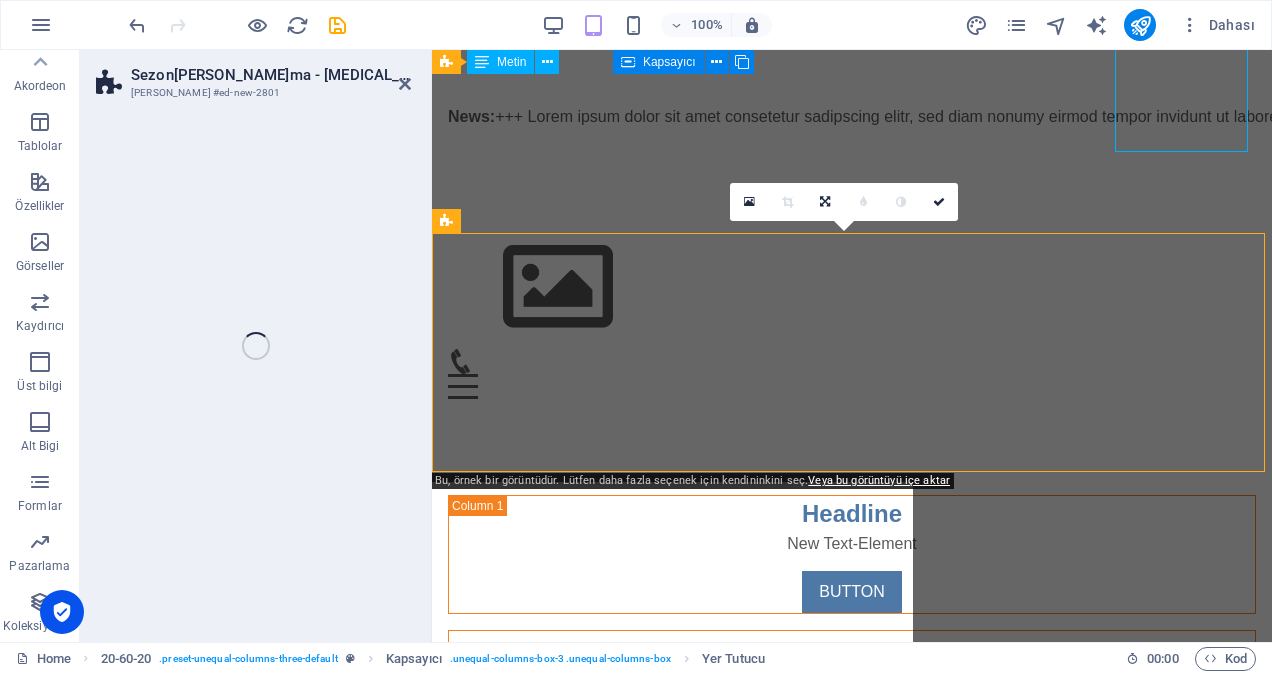 scroll, scrollTop: 555, scrollLeft: 0, axis: vertical 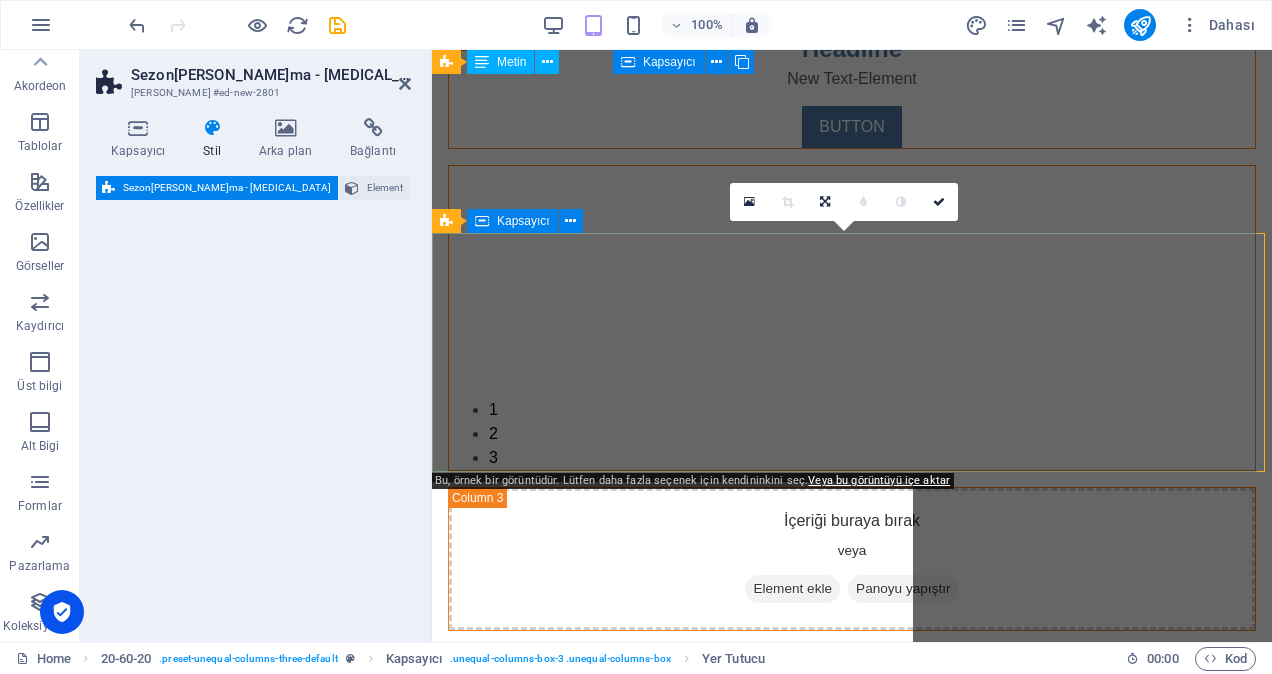 select on "px" 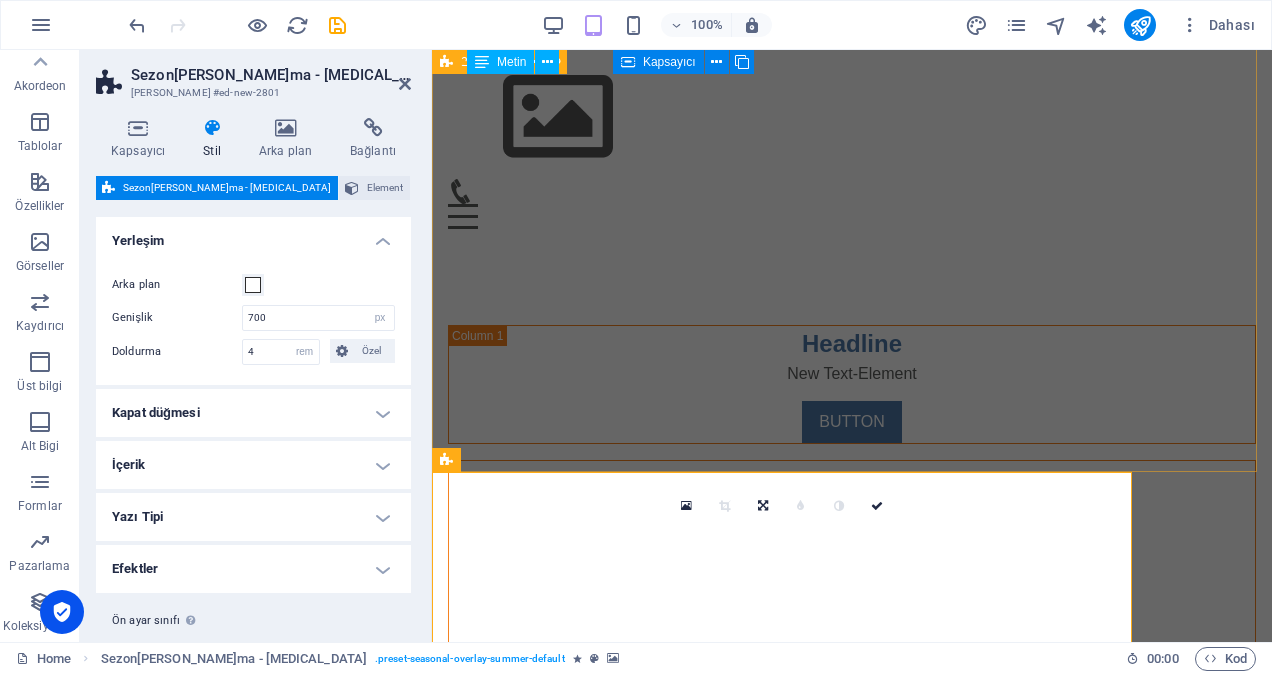 scroll, scrollTop: 255, scrollLeft: 0, axis: vertical 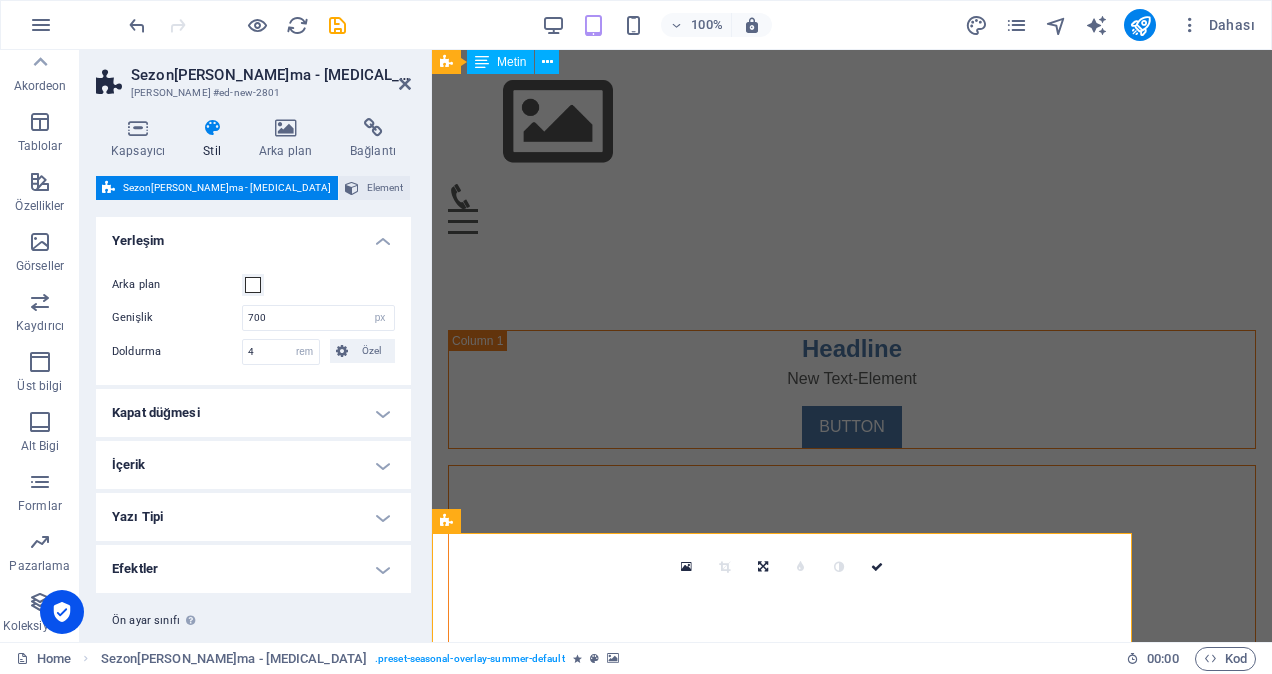 click on "News:  +++ Lorem ipsum dolor sit amet consetetur sadipscing elitr, sed diam nonumy eirmod tempor invidunt ut labore. +++ Menu Home About Service Contact Headline New Text-Element BUTTON Slide 3 Lorem ipsum dolor sit amet, consectetur adipisicing elit. Id, ipsum, quibusdam, temporibus harum culpa unde voluptatem possimus qui molestiae expedita ad aut necessitatibus vel incidunt placeat velit soluta a consectetur laborum illum nobis distinctio nisi facilis! Officiis, illum, aut, quasi dolorem laudantium fuga porro amet provident voluptatibus dicta mollitia neque! Slide 1 Lorem ipsum dolor sit amet, consectetur adipisicing elit. Id, ipsum, quibusdam, temporibus harum culpa unde voluptatem possimus qui molestiae expedita ad aut necessitatibus vel incidunt placeat velit soluta a consectetur laborum illum nobis distinctio nisi facilis! Officiis, illum, aut, quasi dolorem laudantium fuga porro amet provident voluptatibus dicta mollitia neque! Slide 2 Slide 3 Slide 1 1 2 3 İçeriği buraya bırak veya veya veya" at bounding box center (852, 1228) 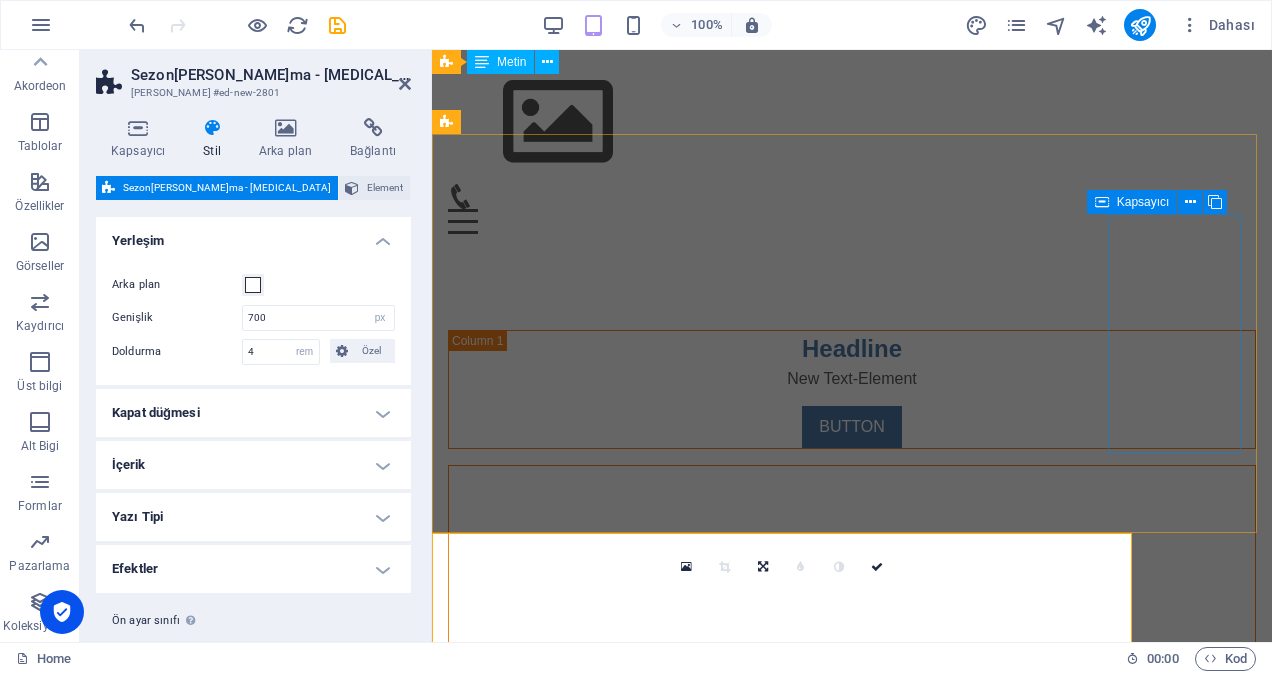 drag, startPoint x: 1037, startPoint y: 560, endPoint x: 1182, endPoint y: 333, distance: 269.3585 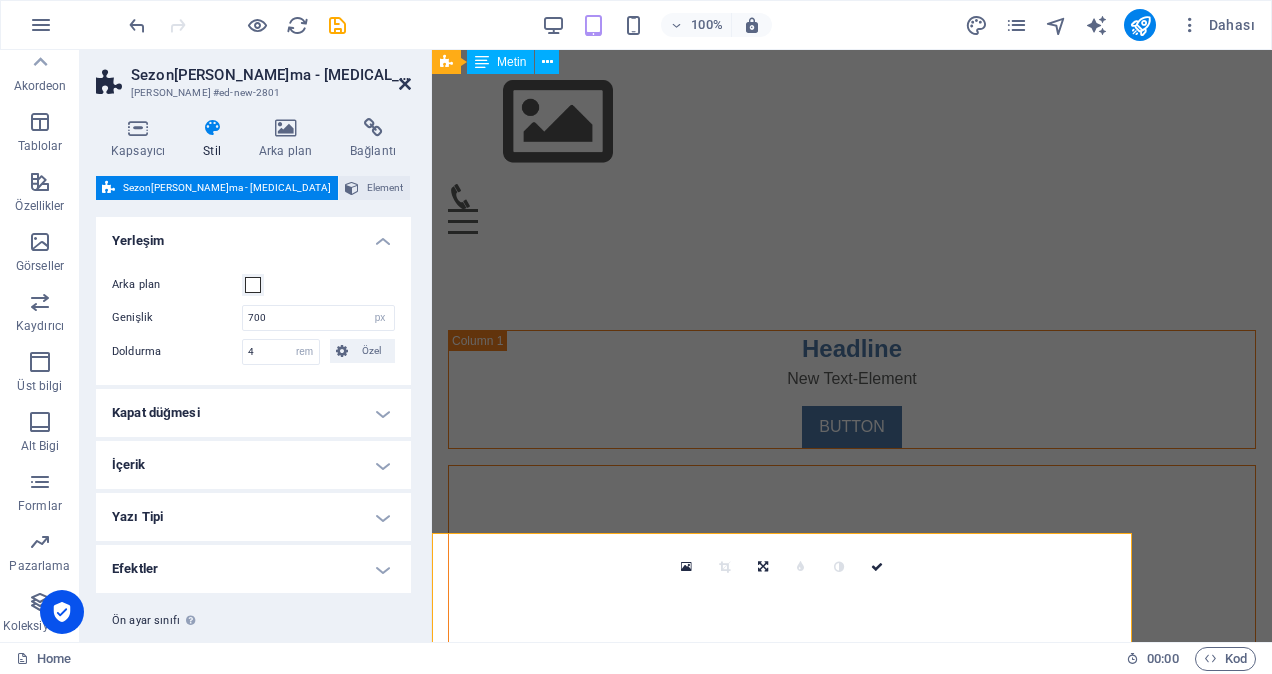 click on "Sezon[PERSON_NAME]ma - [MEDICAL_DATA]" at bounding box center [271, 75] 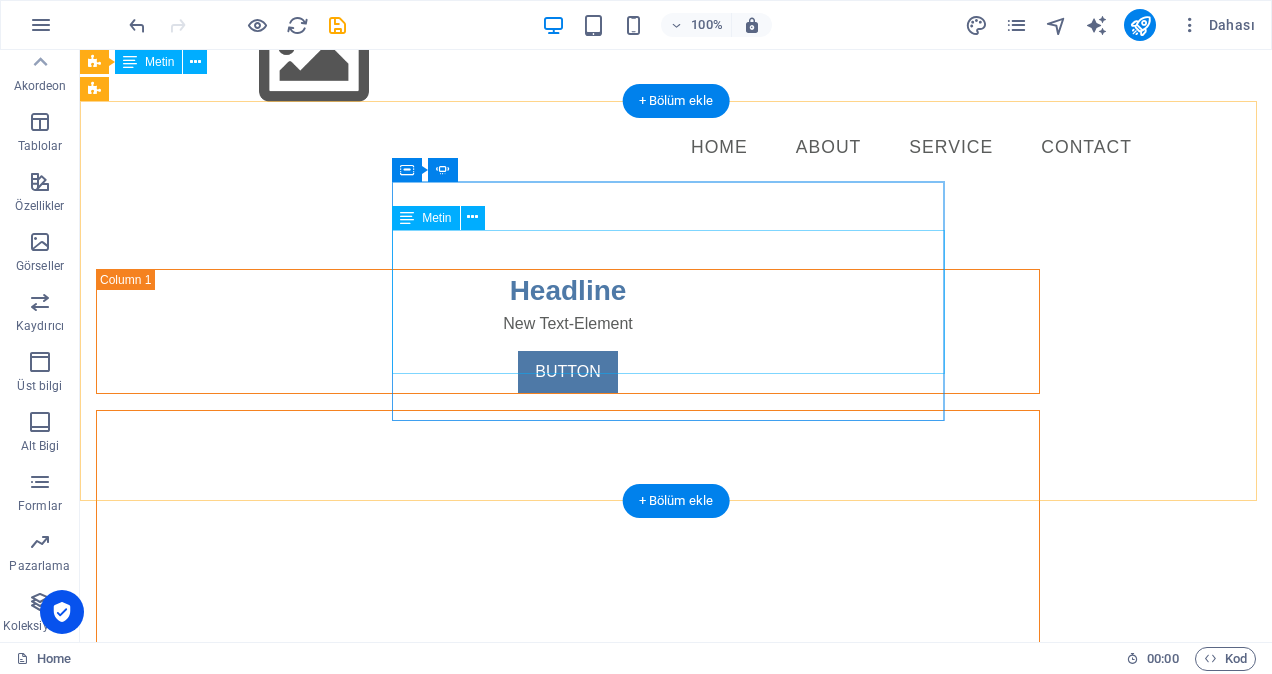 scroll, scrollTop: 455, scrollLeft: 0, axis: vertical 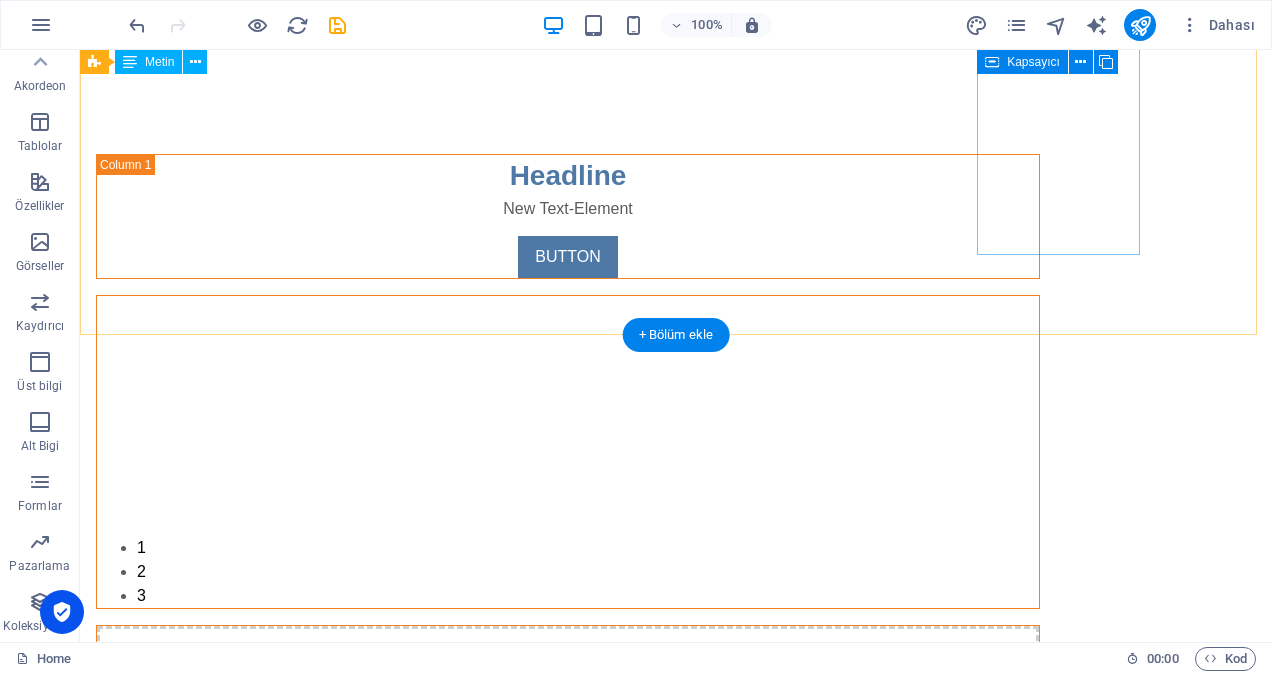 drag, startPoint x: 751, startPoint y: 493, endPoint x: 1029, endPoint y: 144, distance: 446.18942 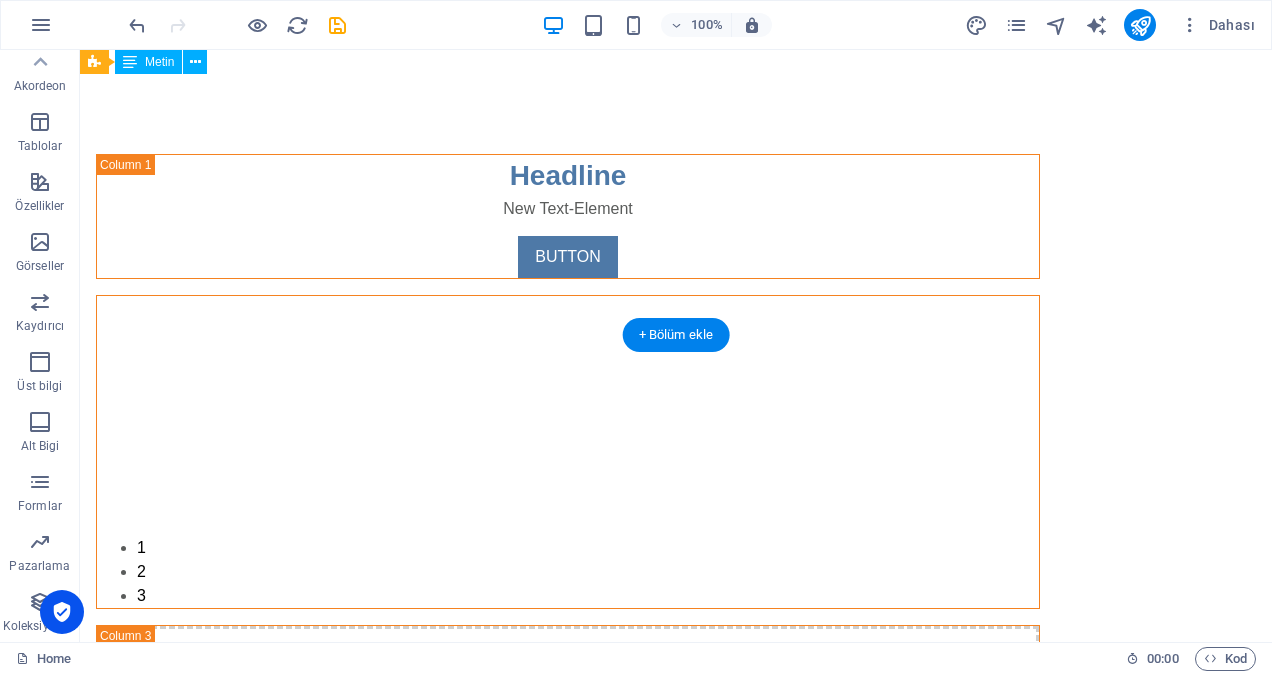 click at bounding box center (430, 1100) 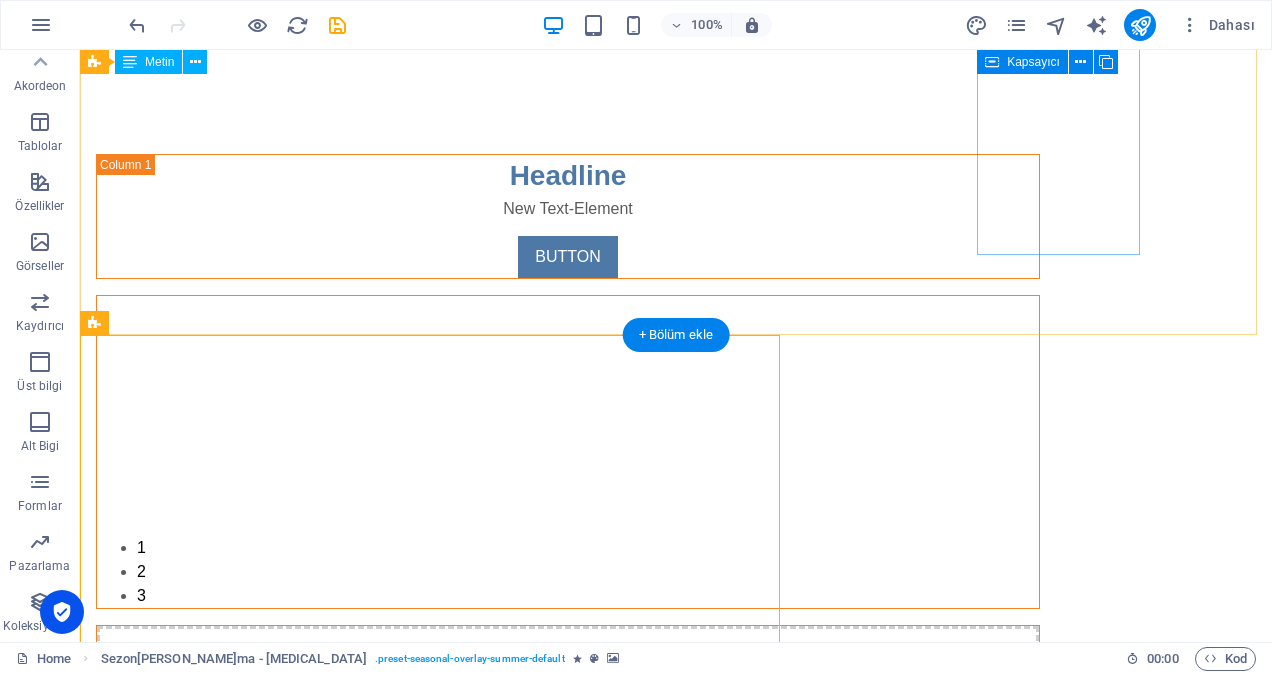 drag, startPoint x: 524, startPoint y: 367, endPoint x: 1055, endPoint y: 116, distance: 587.33466 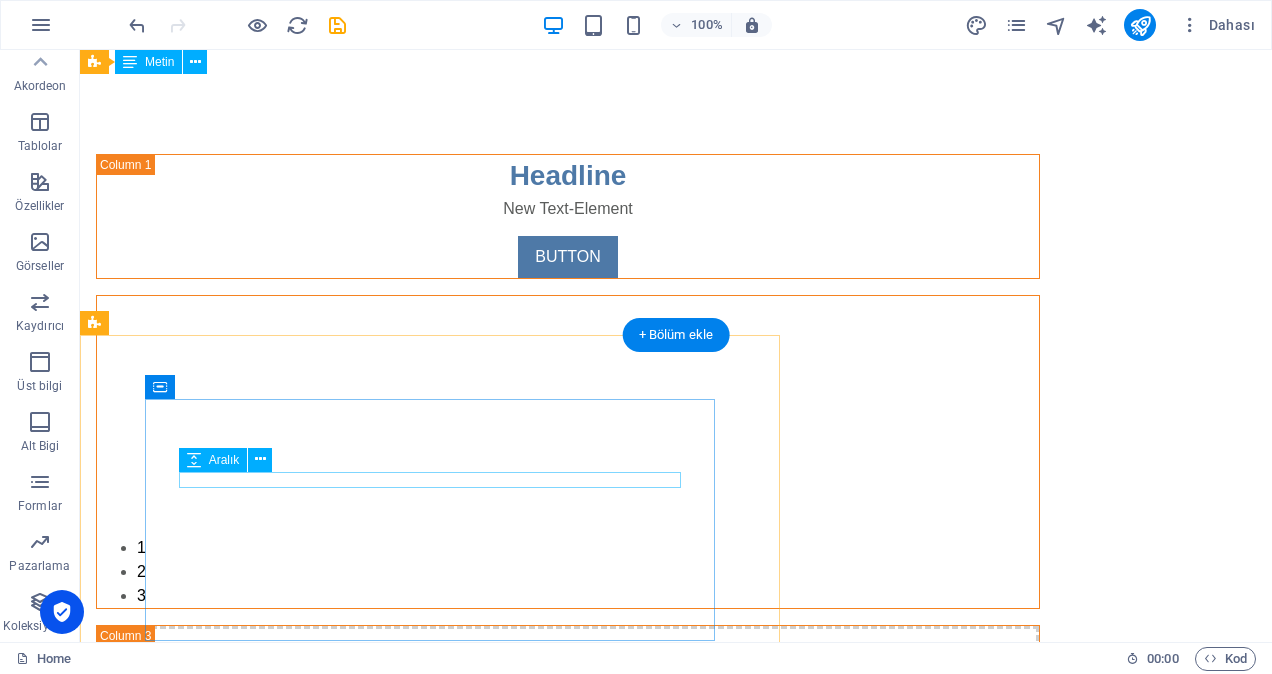 click at bounding box center (430, 1366) 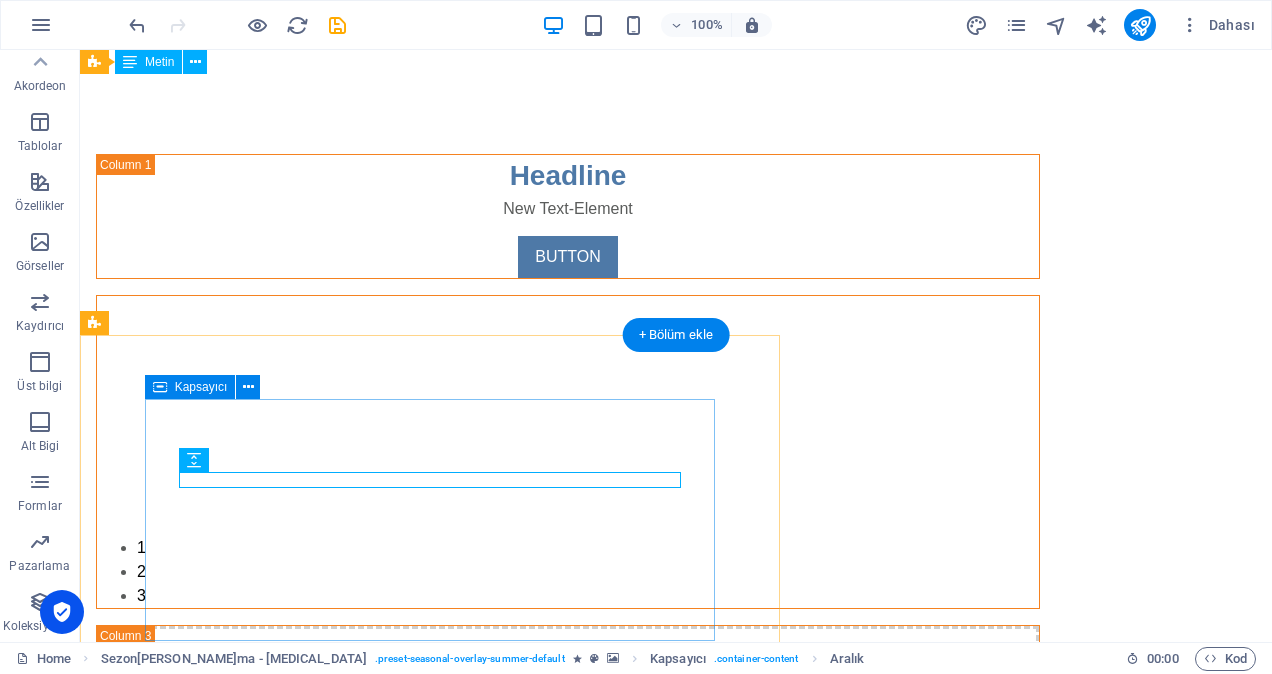 click on "Have a nice summer break! We have altered opening hours during the holidays: XX, the XX.XX. from XX:XX to XX:XX XX, the XX.XX. from XX:XX to XX:XX XX, the XX.XX. from XX:XX to XX:XX" at bounding box center [430, 1407] 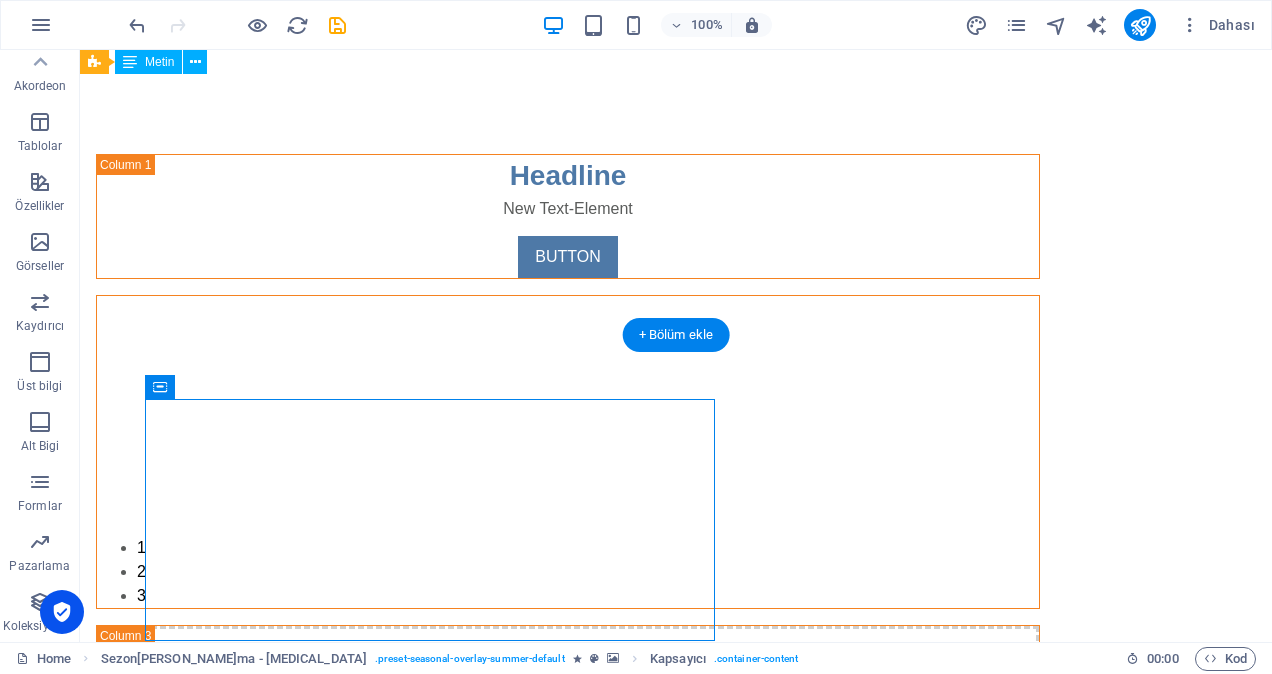 click at bounding box center [430, 1100] 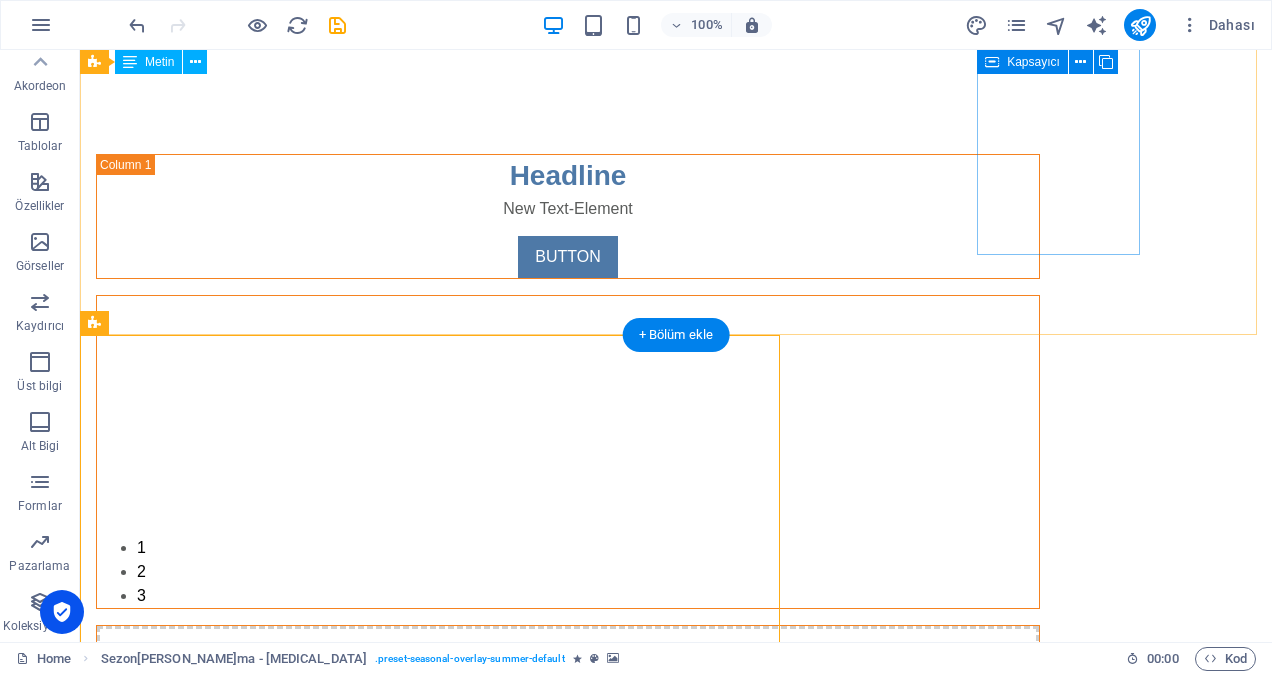 drag, startPoint x: 742, startPoint y: 454, endPoint x: 1072, endPoint y: 96, distance: 486.89218 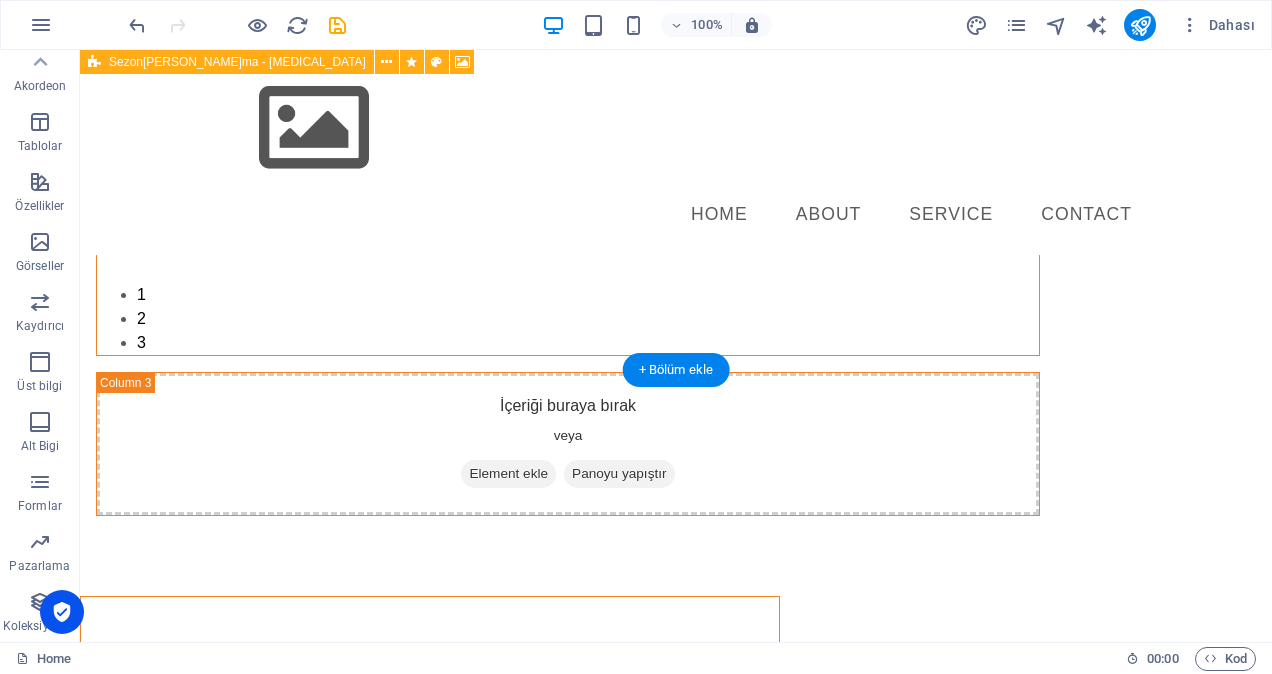 scroll, scrollTop: 655, scrollLeft: 0, axis: vertical 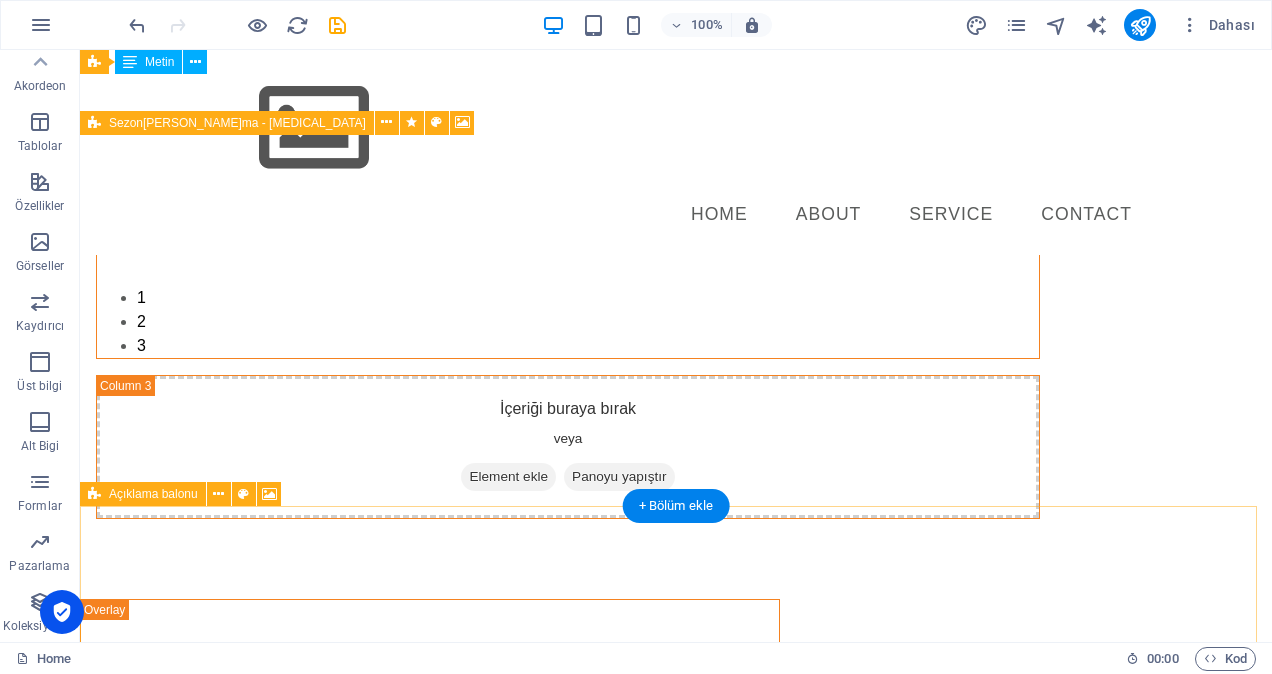 drag, startPoint x: 736, startPoint y: 306, endPoint x: 850, endPoint y: 613, distance: 327.48282 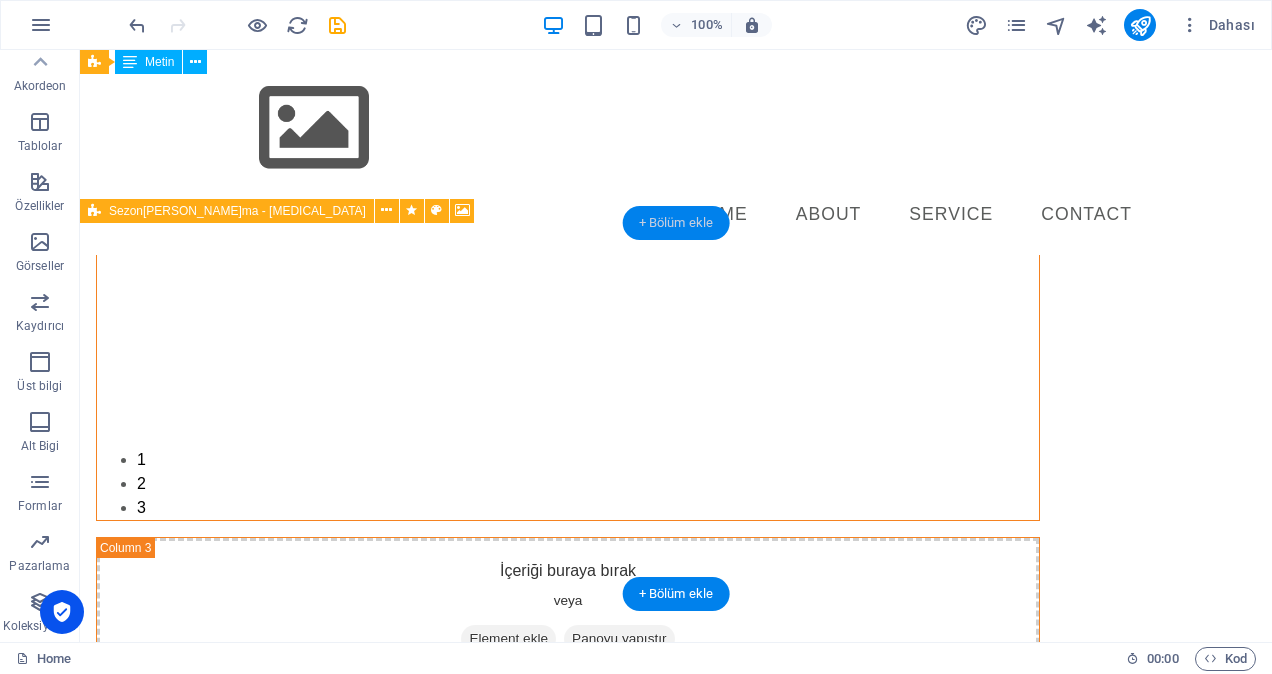 scroll, scrollTop: 355, scrollLeft: 0, axis: vertical 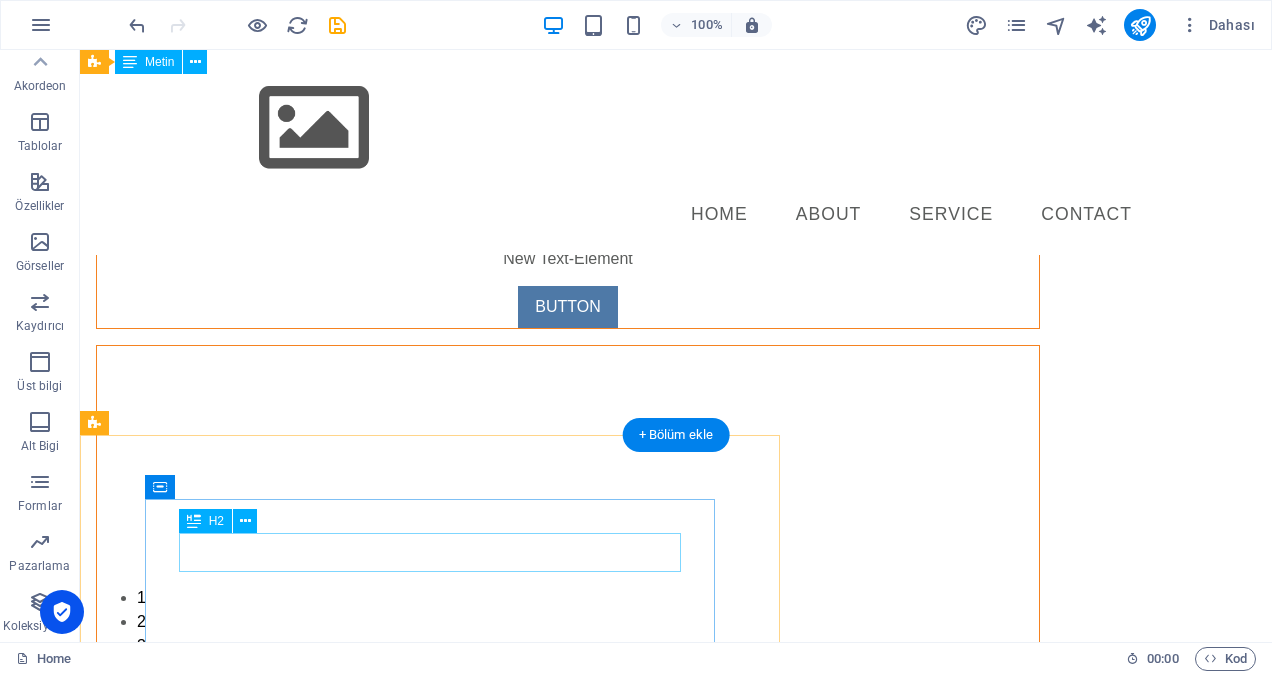 click on "Have a nice summer break!" at bounding box center [430, 1389] 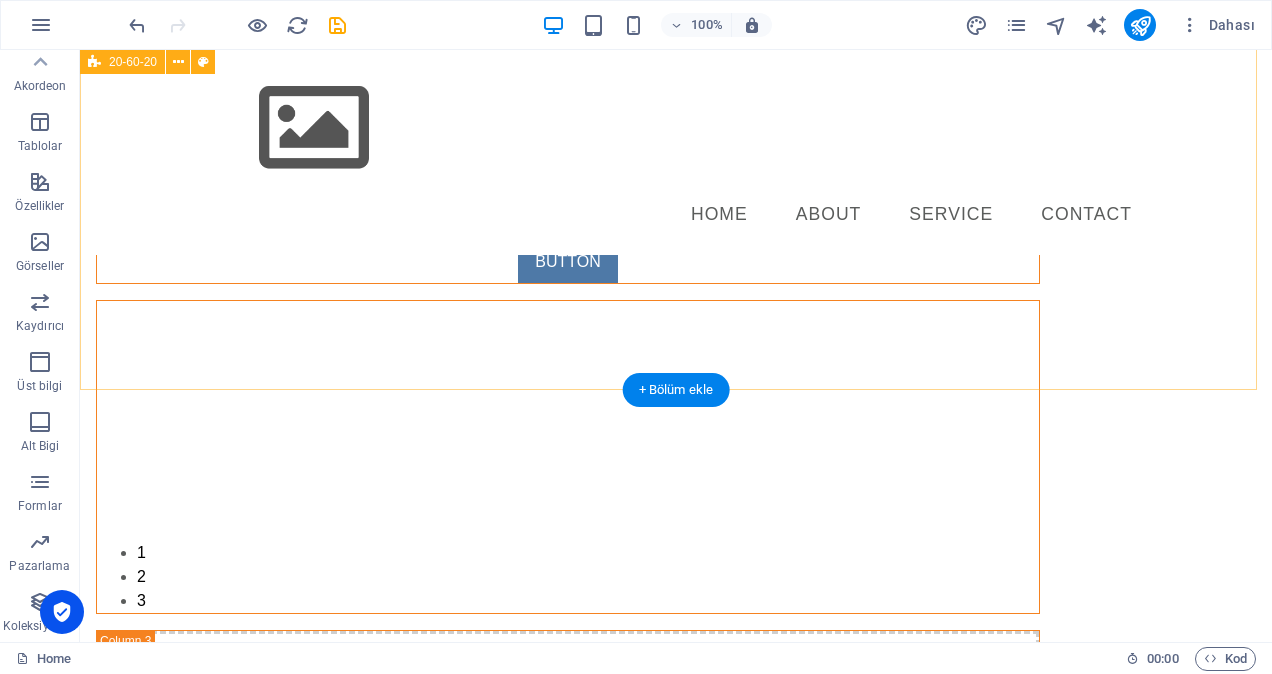 scroll, scrollTop: 300, scrollLeft: 0, axis: vertical 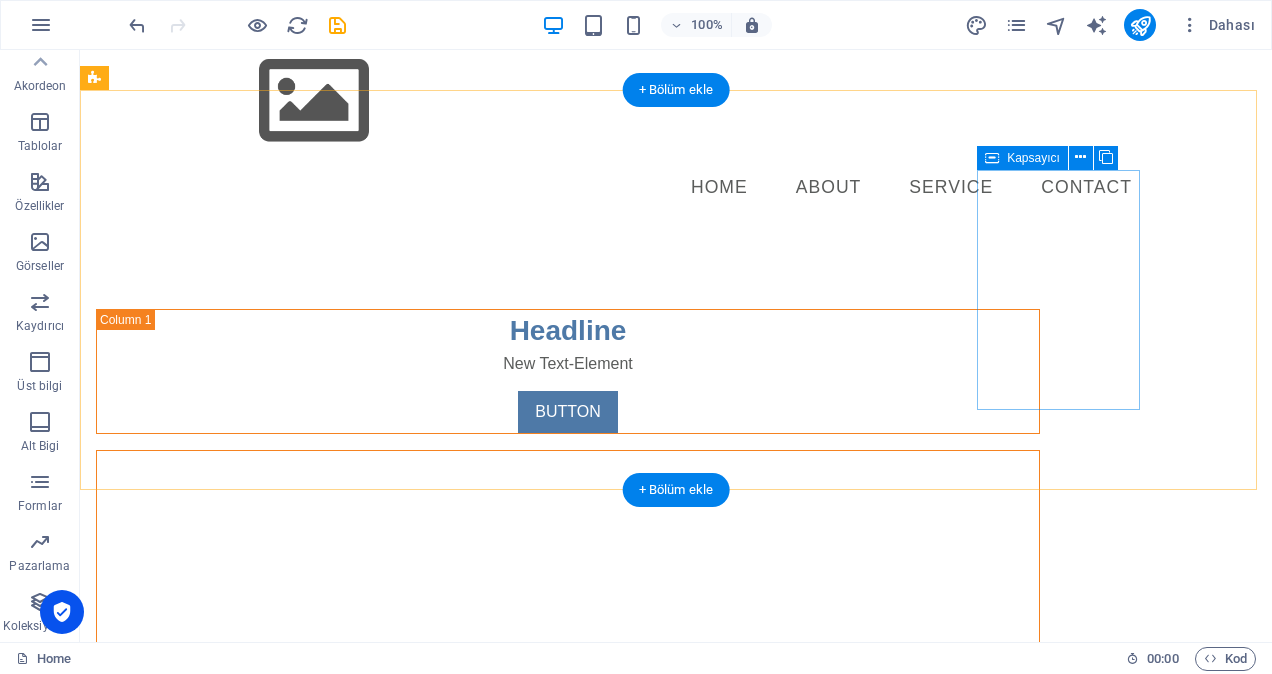 click on "Element ekle" at bounding box center (508, 882) 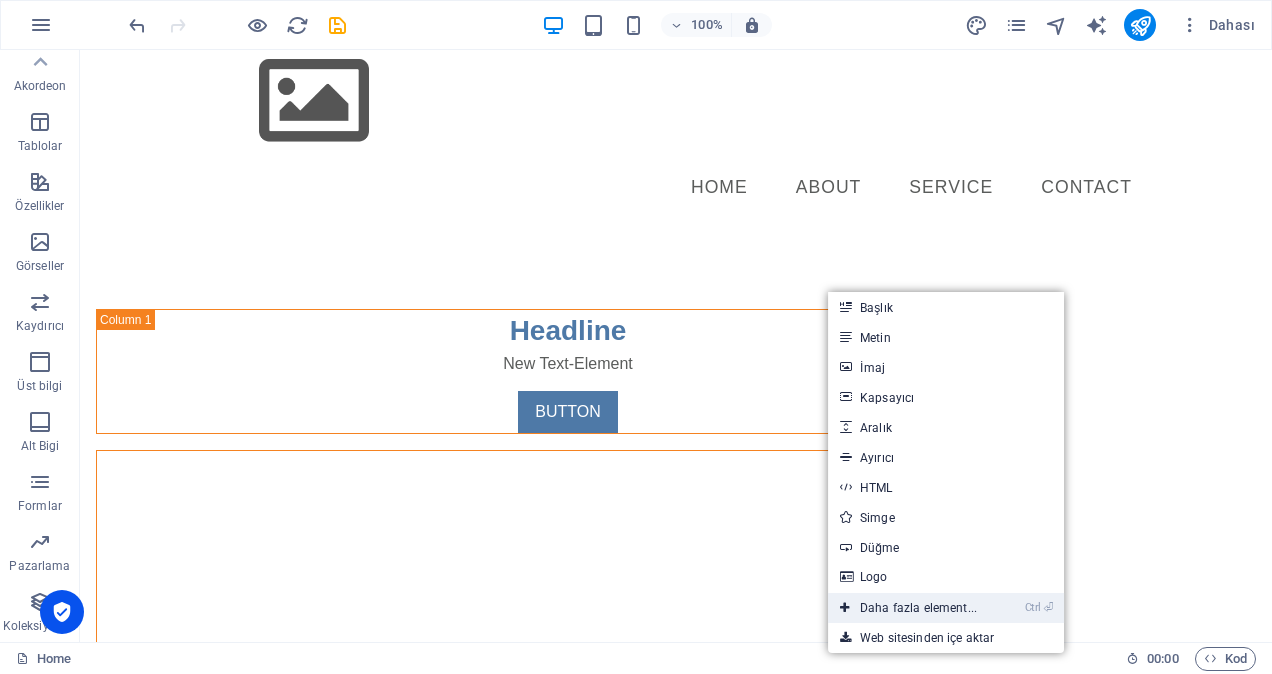 click on "Ctrl ⏎  Daha fazla element..." at bounding box center [946, 608] 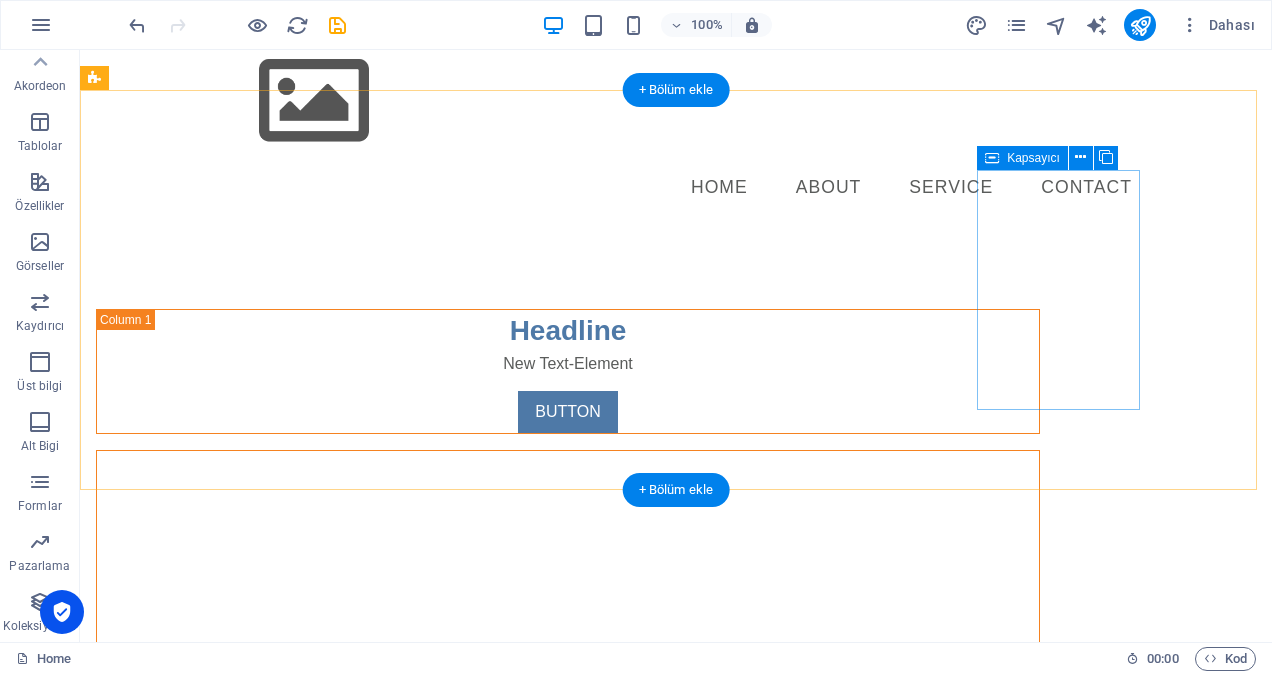click on "Element ekle" at bounding box center [508, 882] 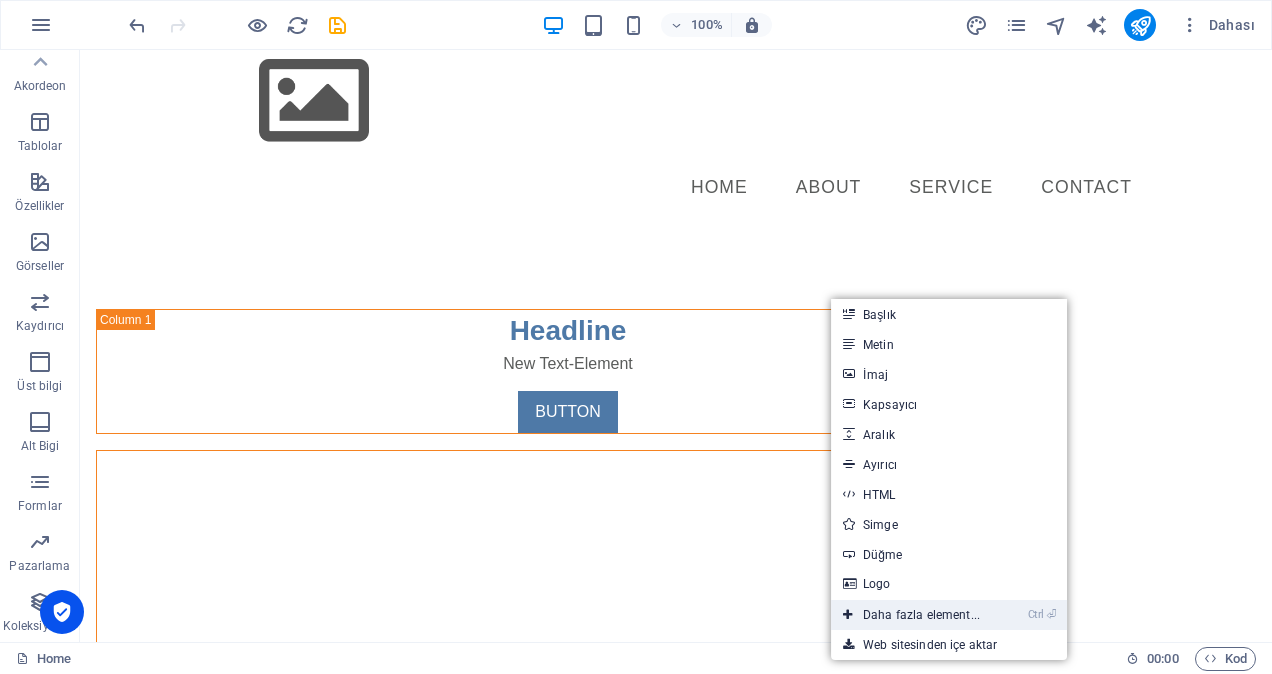 click on "Ctrl ⏎  Daha fazla element..." at bounding box center [911, 615] 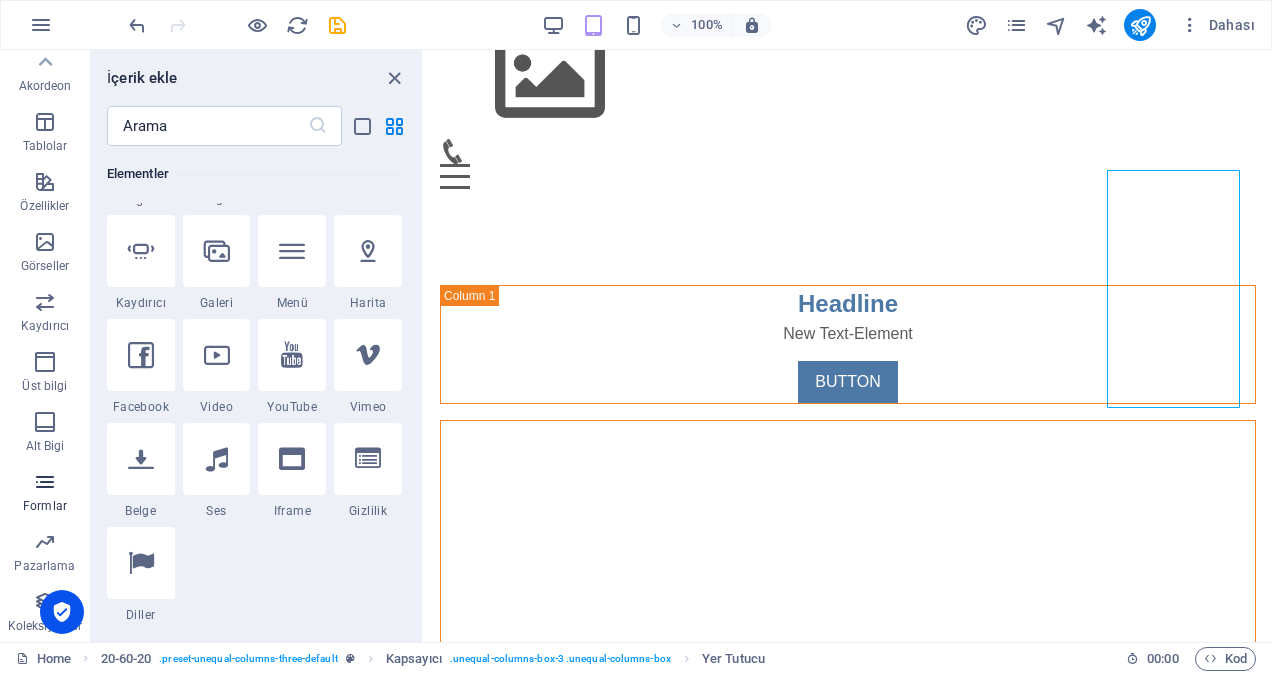 click at bounding box center (45, 482) 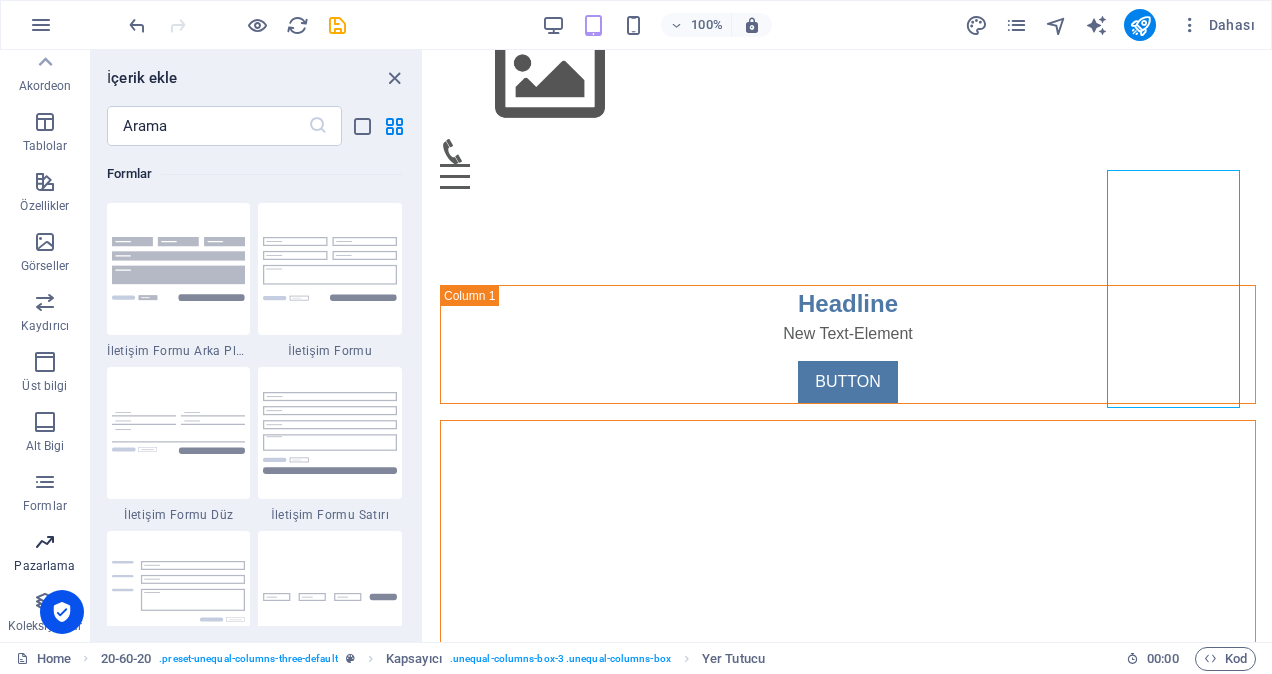 click at bounding box center (45, 542) 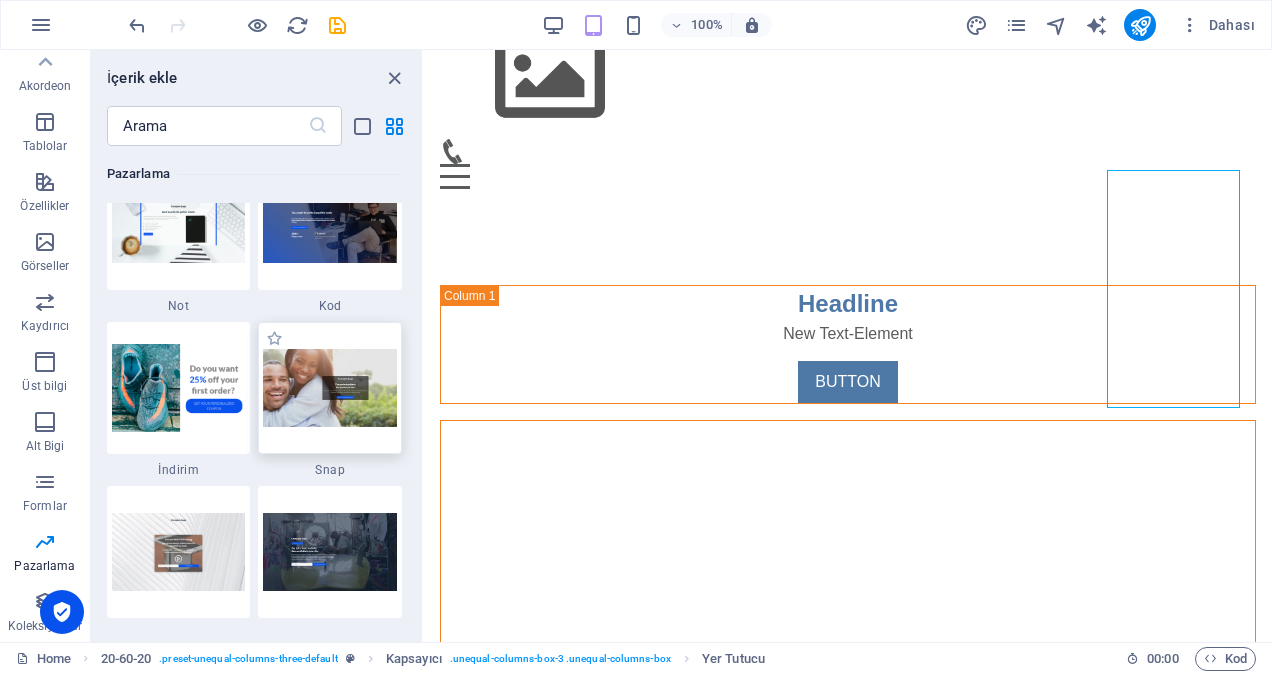 scroll, scrollTop: 17488, scrollLeft: 0, axis: vertical 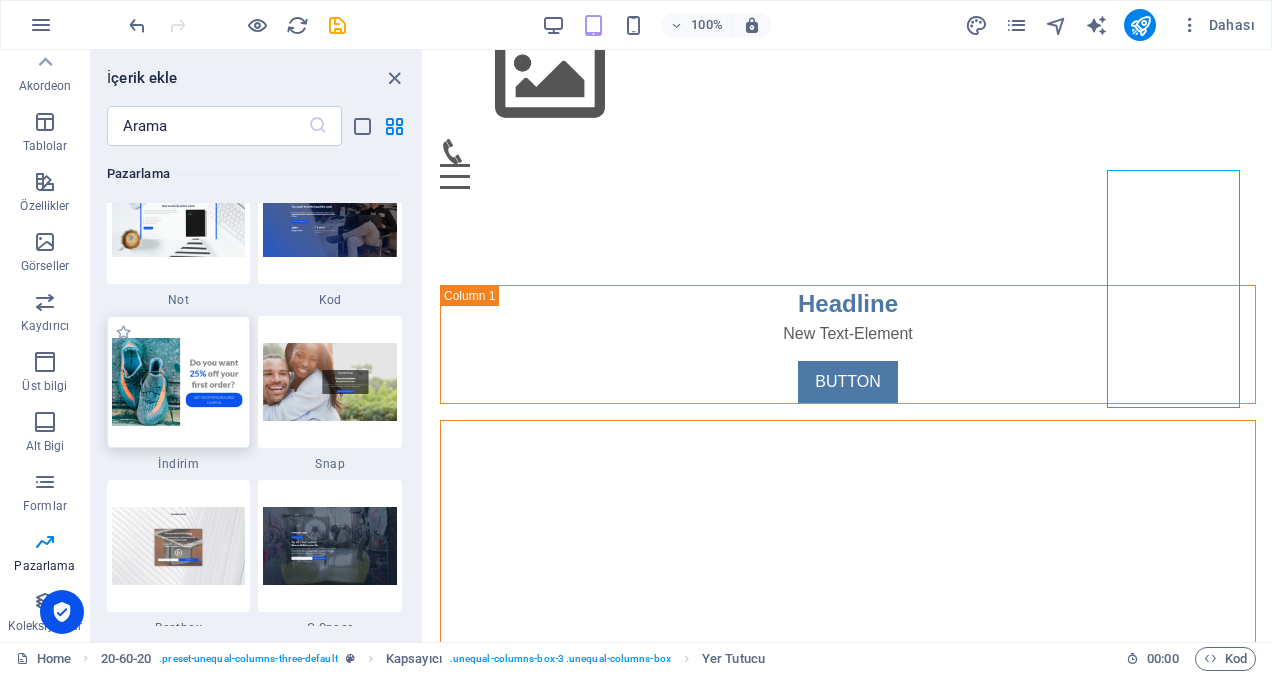click at bounding box center [179, 382] 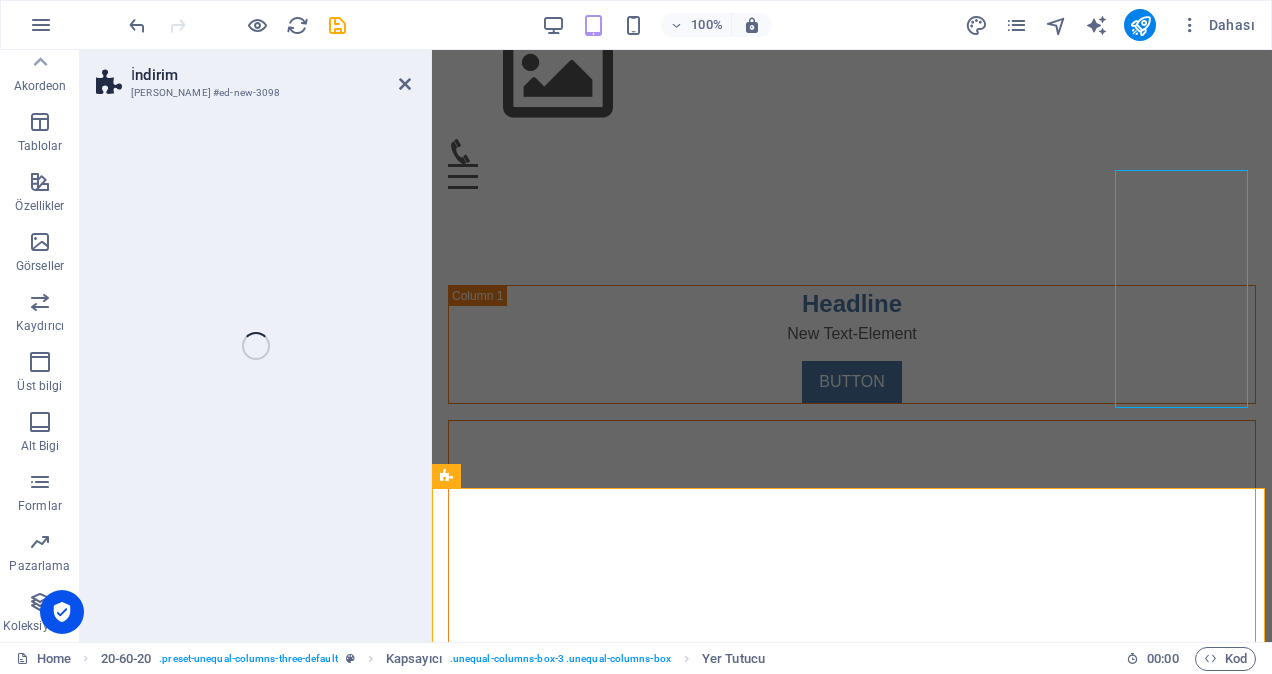 select on "rem" 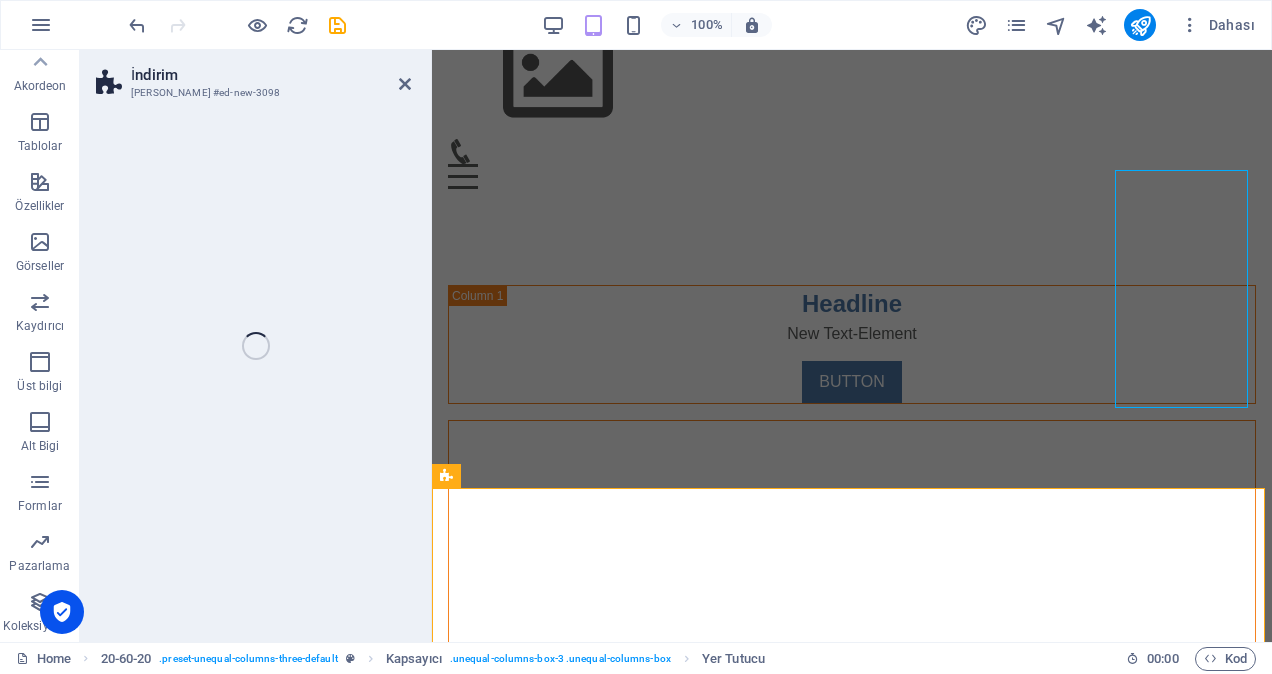 select on "rem" 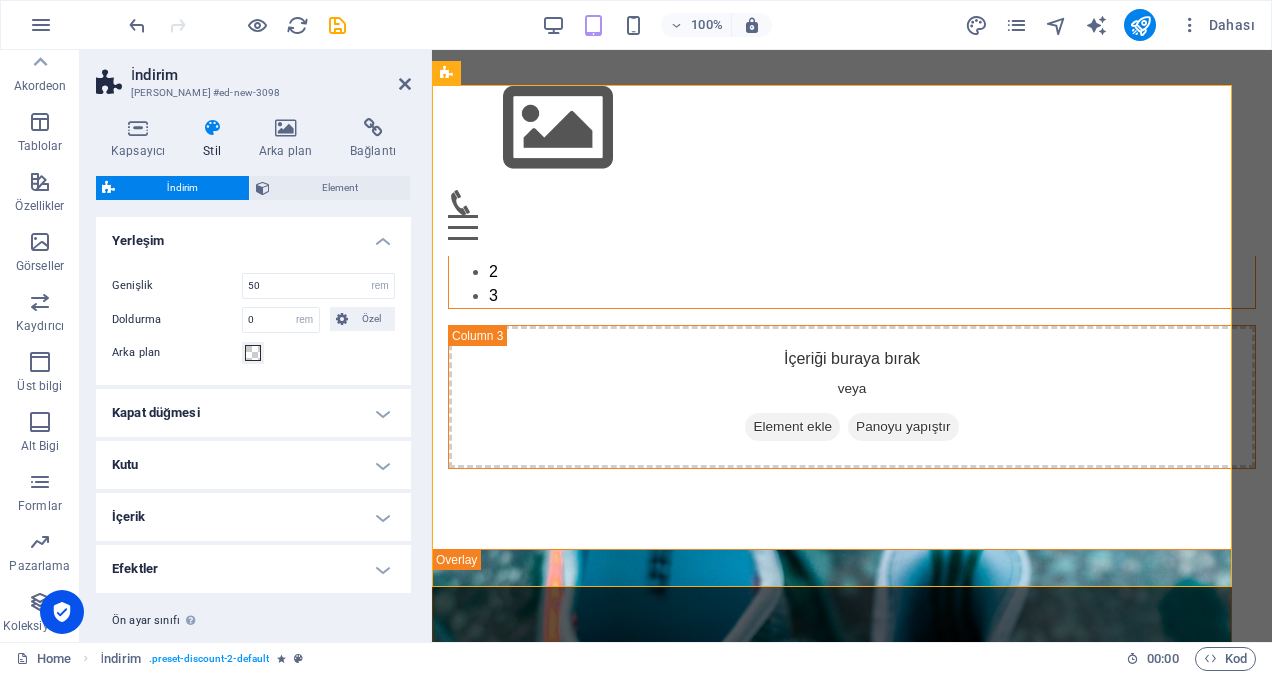scroll, scrollTop: 663, scrollLeft: 0, axis: vertical 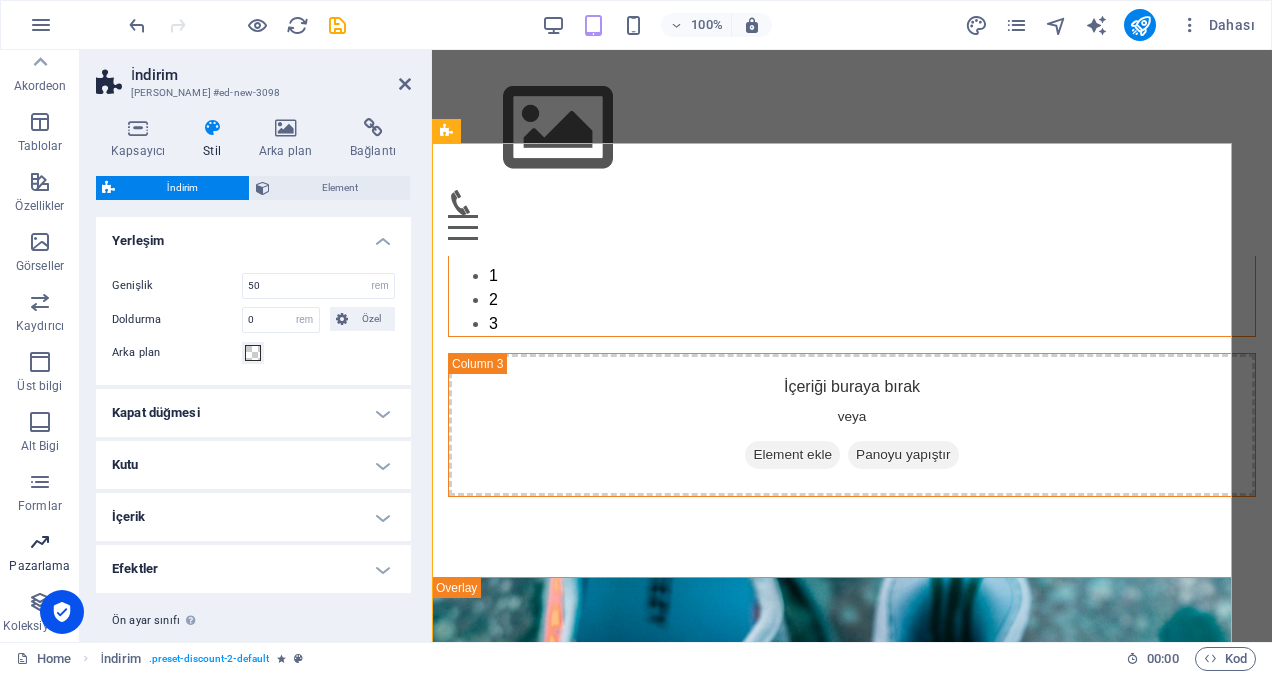 click at bounding box center (40, 542) 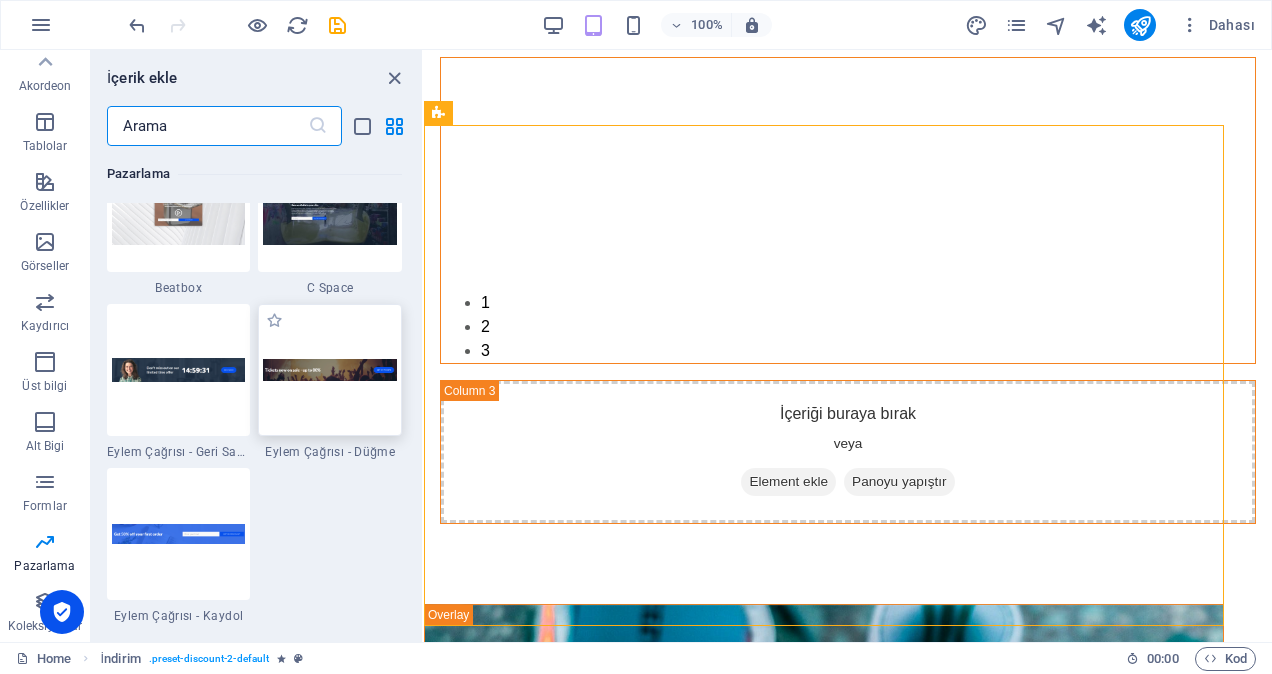 scroll, scrollTop: 17889, scrollLeft: 0, axis: vertical 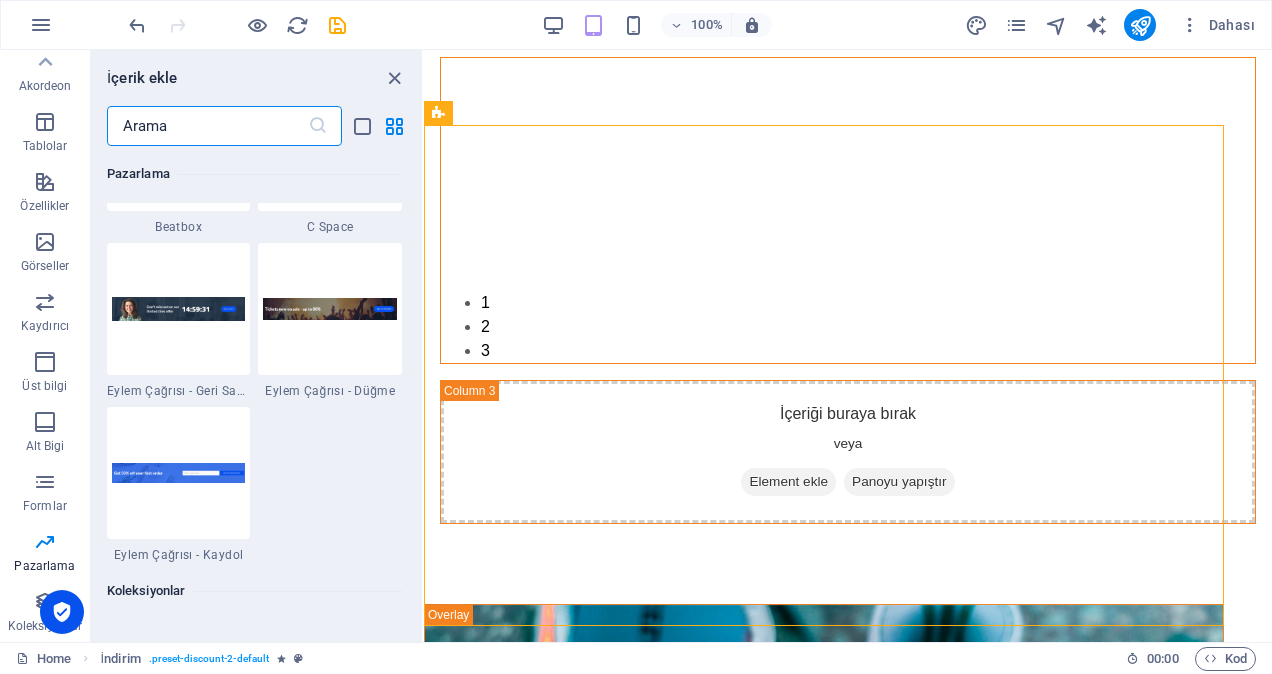 click at bounding box center (179, 473) 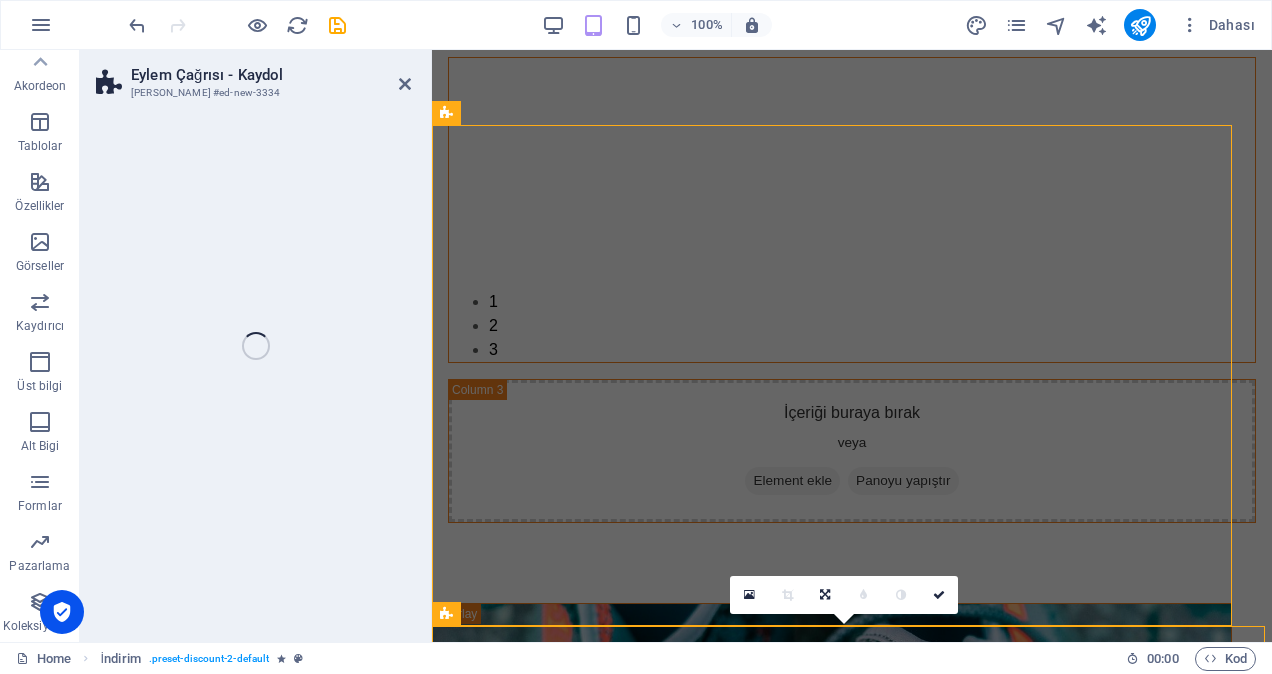 select on "rem" 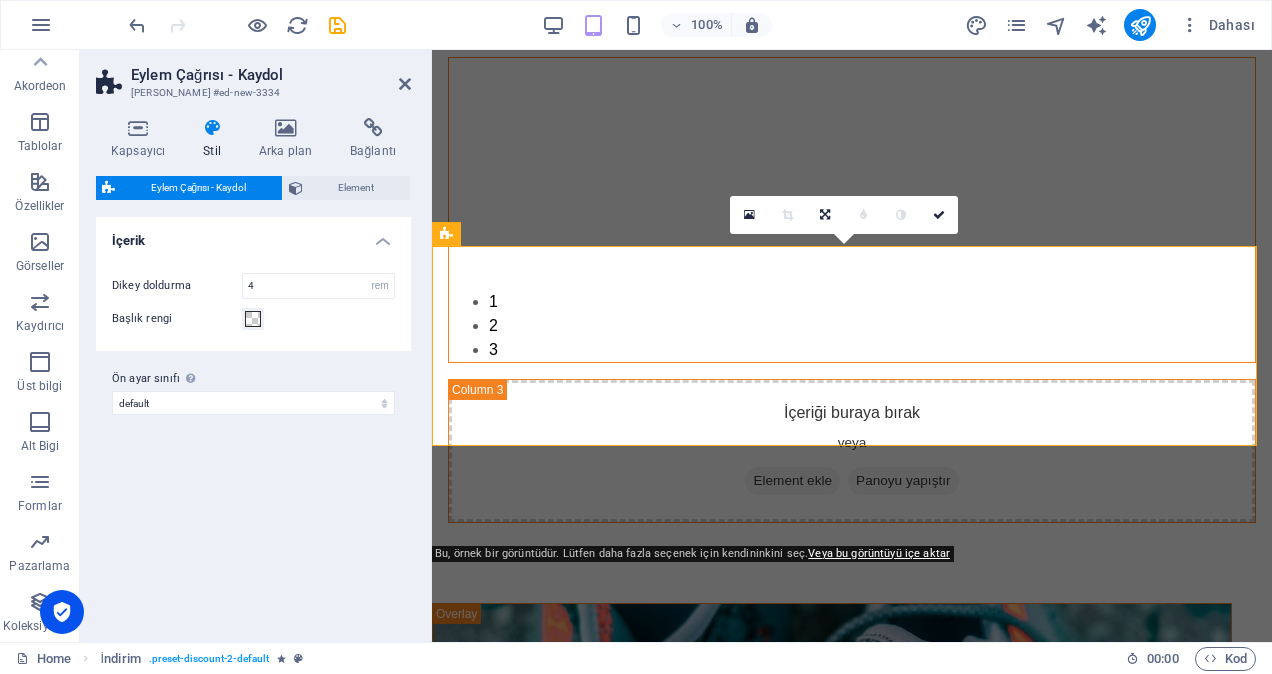 scroll, scrollTop: 1044, scrollLeft: 0, axis: vertical 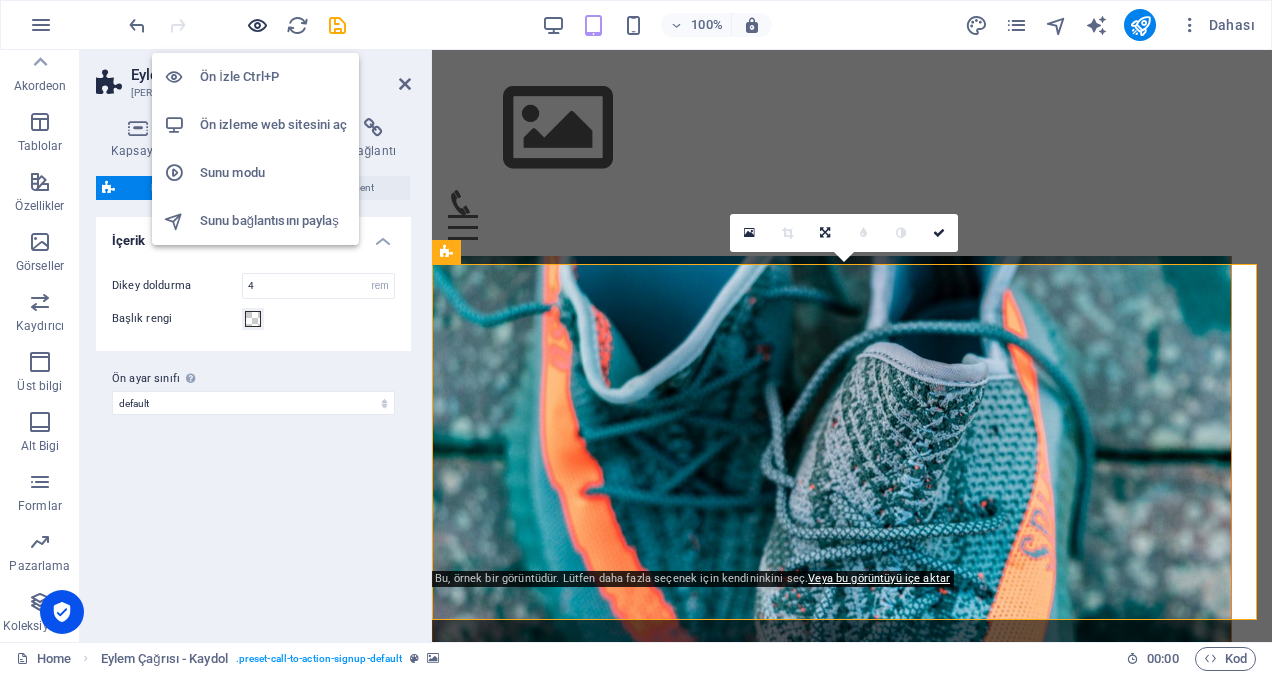 click at bounding box center [257, 25] 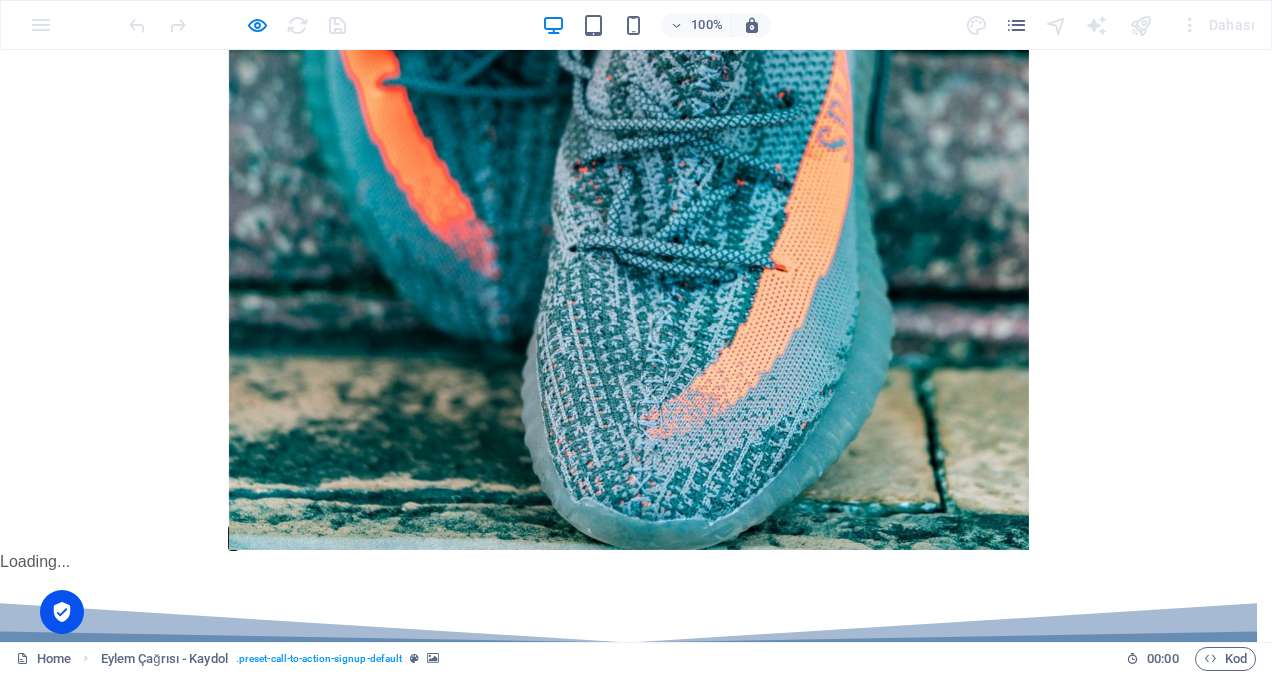 click on "×" at bounding box center (233, 538) 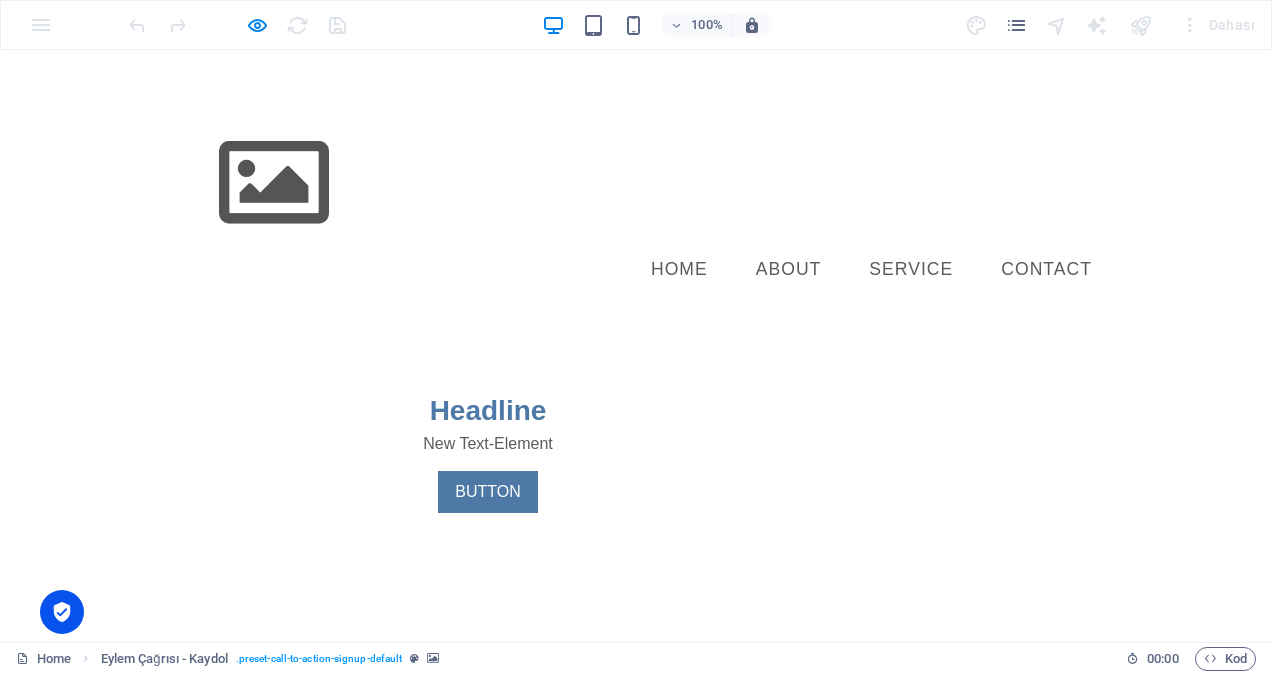 scroll, scrollTop: 0, scrollLeft: 0, axis: both 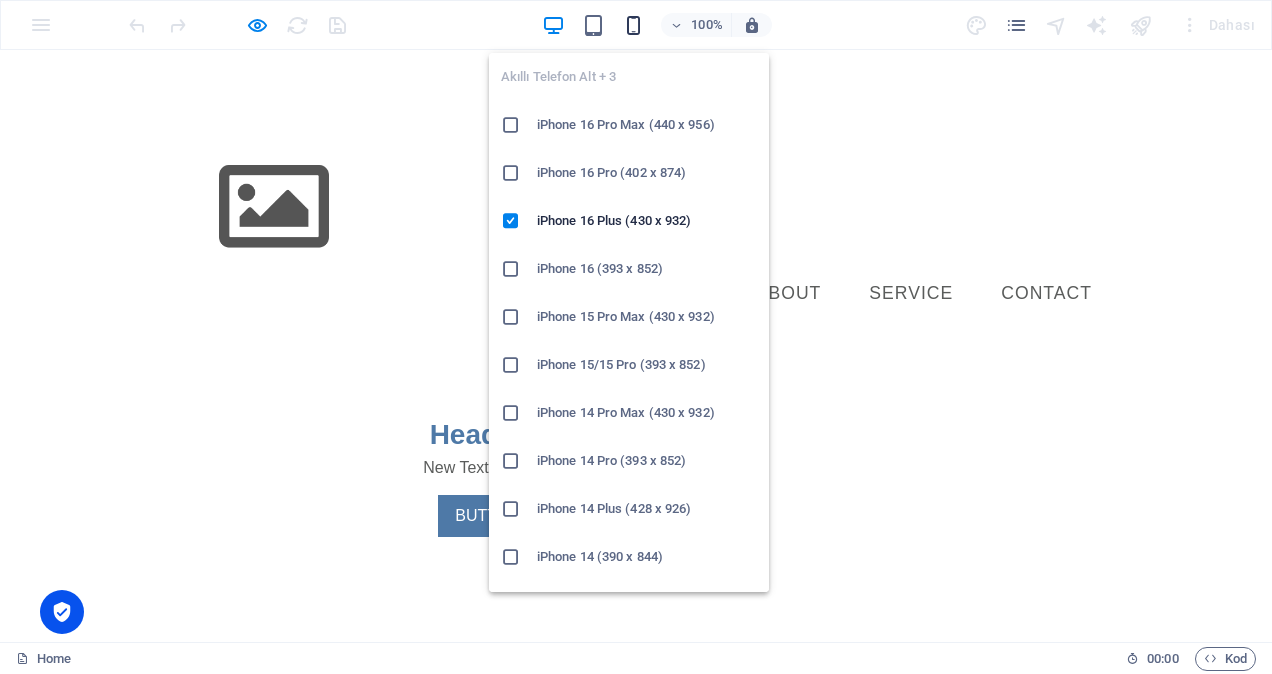 click at bounding box center (633, 25) 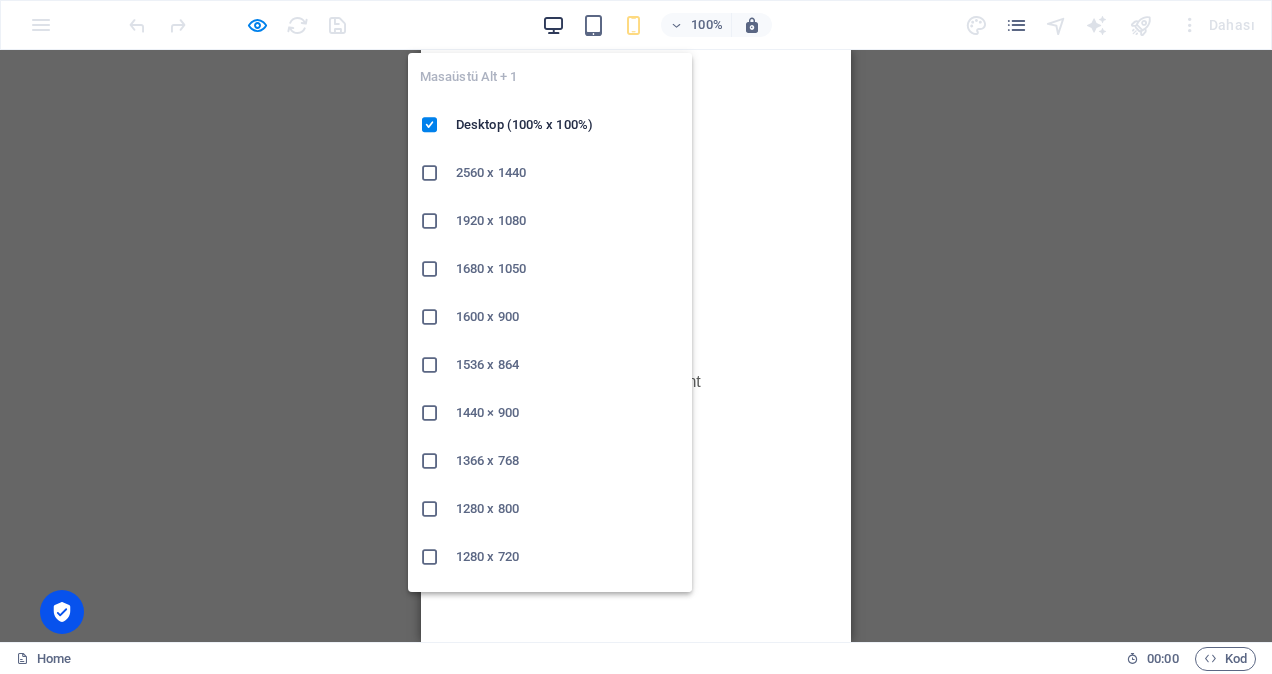 click at bounding box center (553, 25) 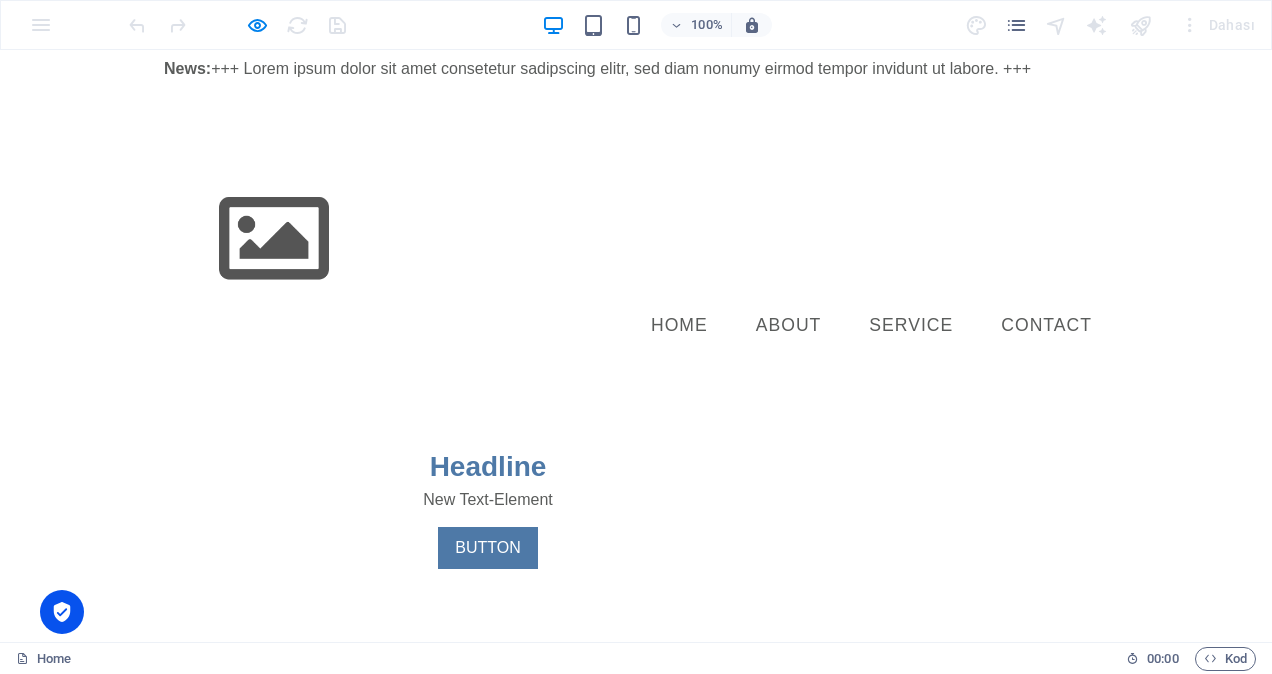 scroll, scrollTop: 200, scrollLeft: 0, axis: vertical 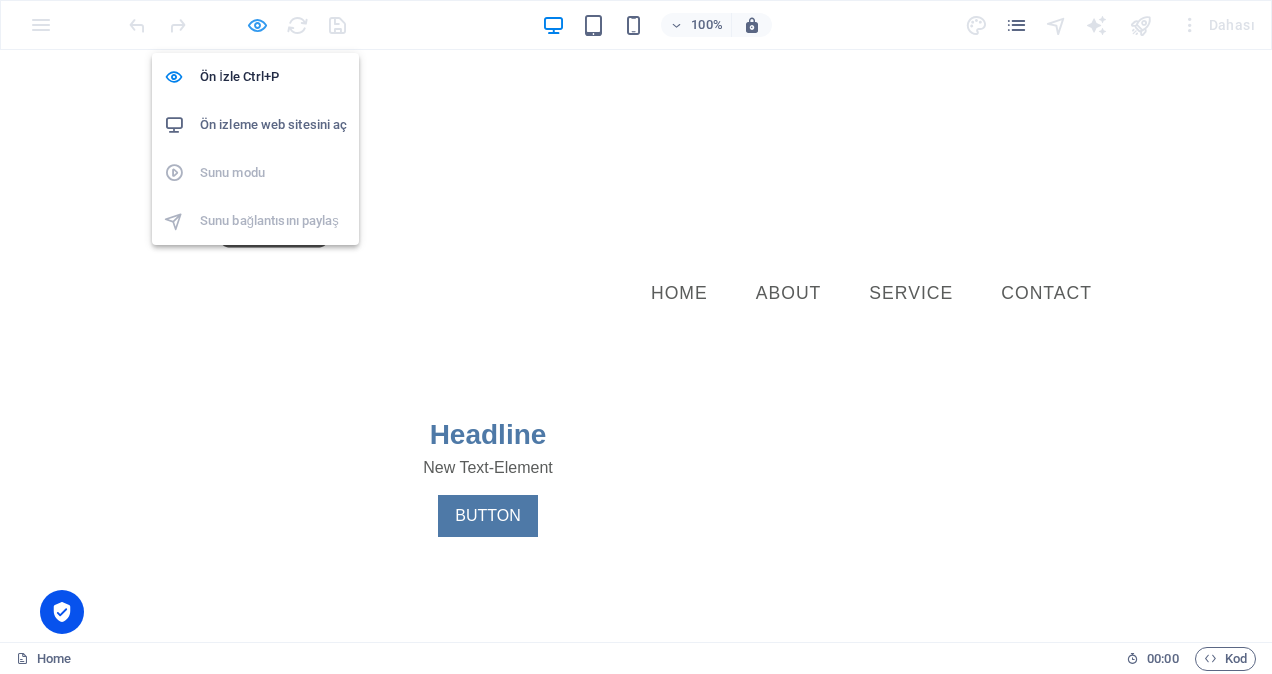 click at bounding box center [257, 25] 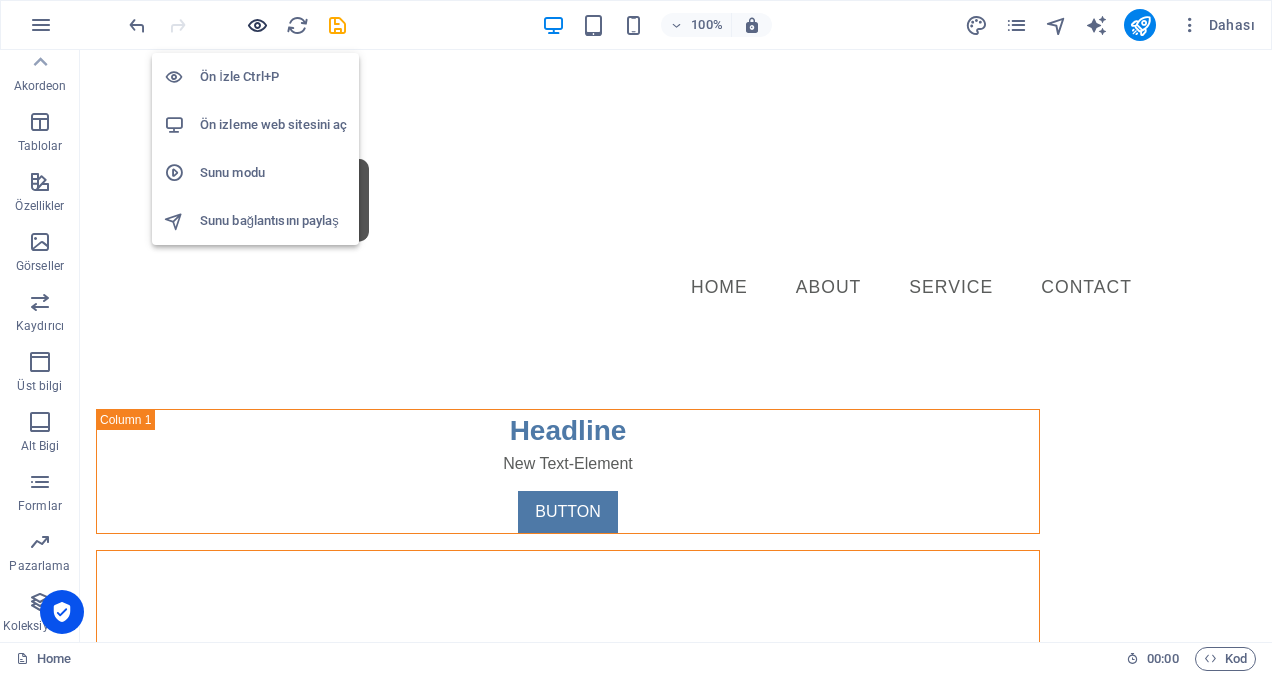 click at bounding box center [257, 25] 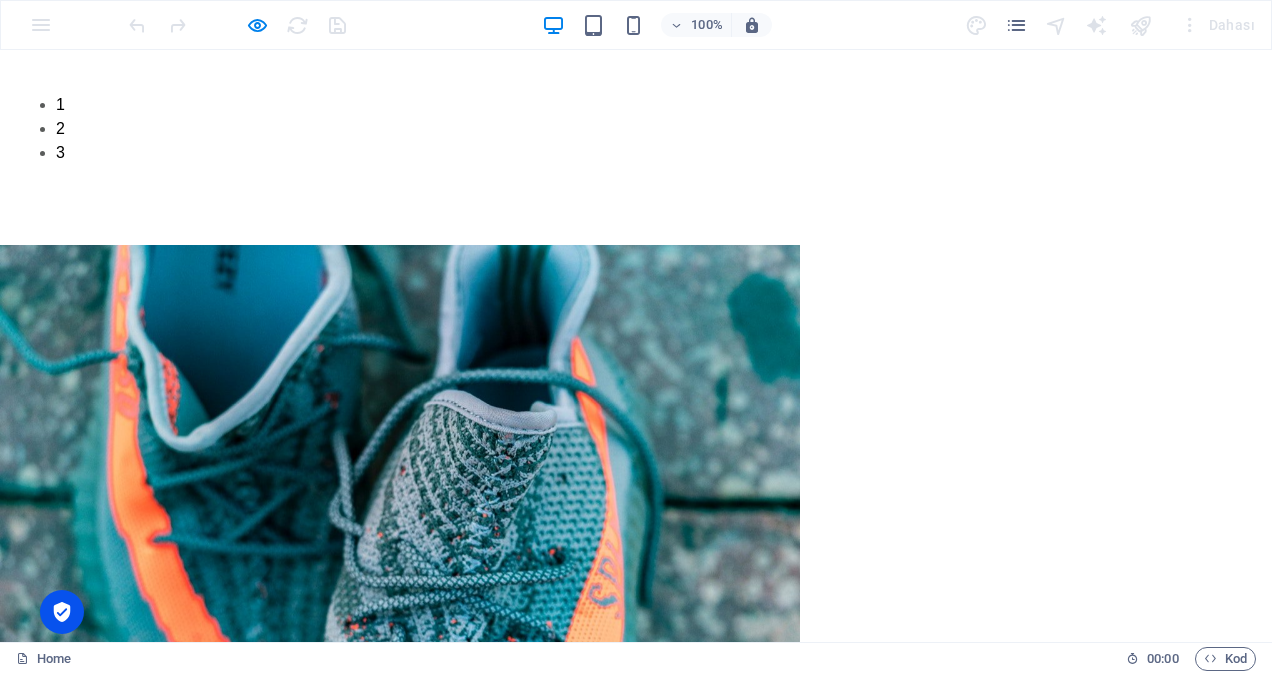scroll, scrollTop: 1149, scrollLeft: 0, axis: vertical 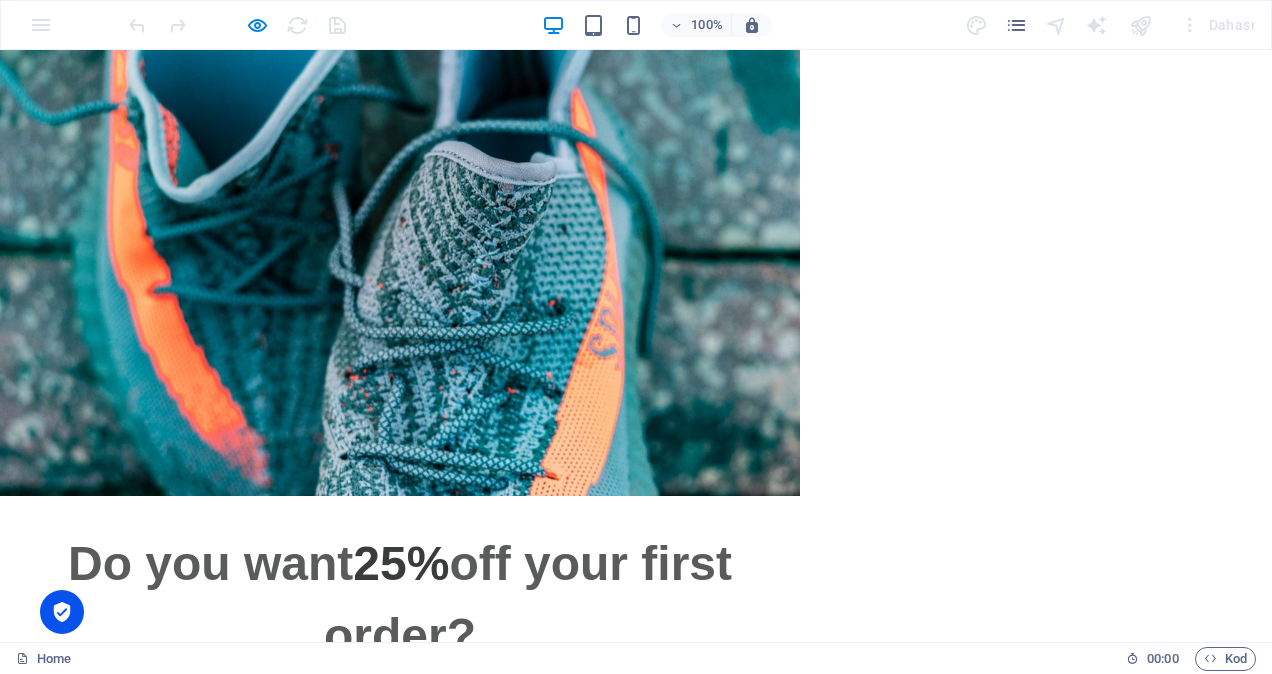 click at bounding box center (296, 1304) 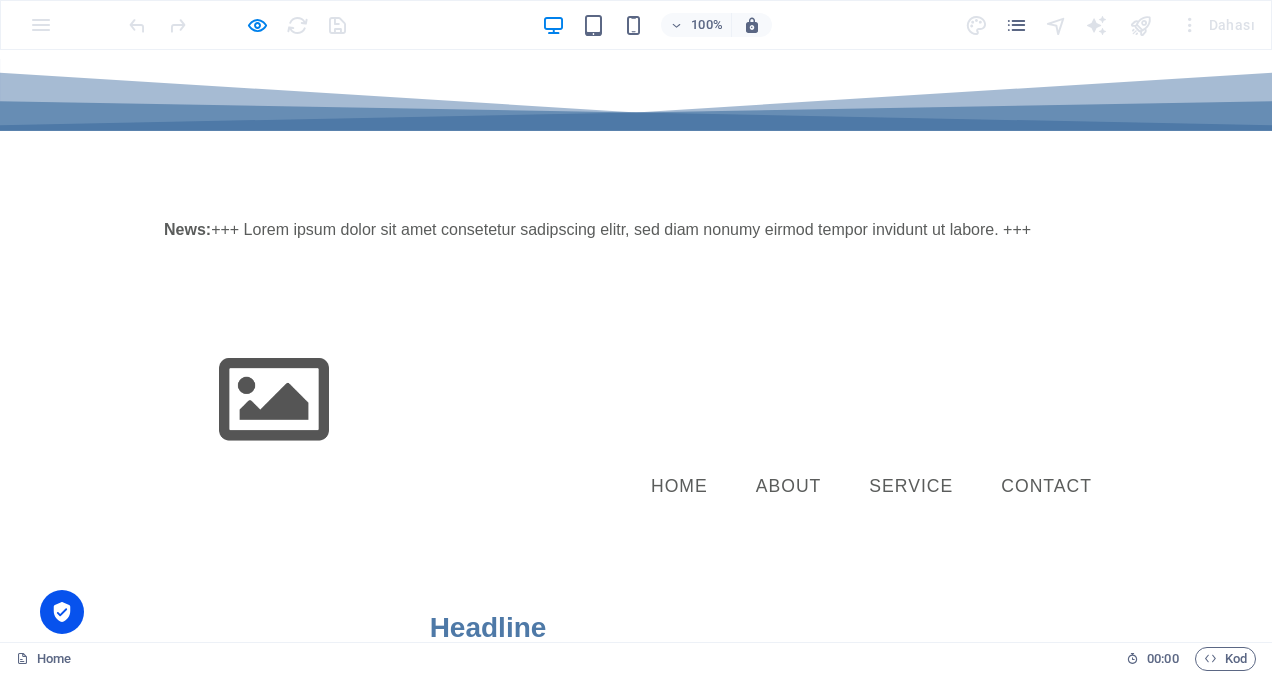 scroll, scrollTop: 0, scrollLeft: 0, axis: both 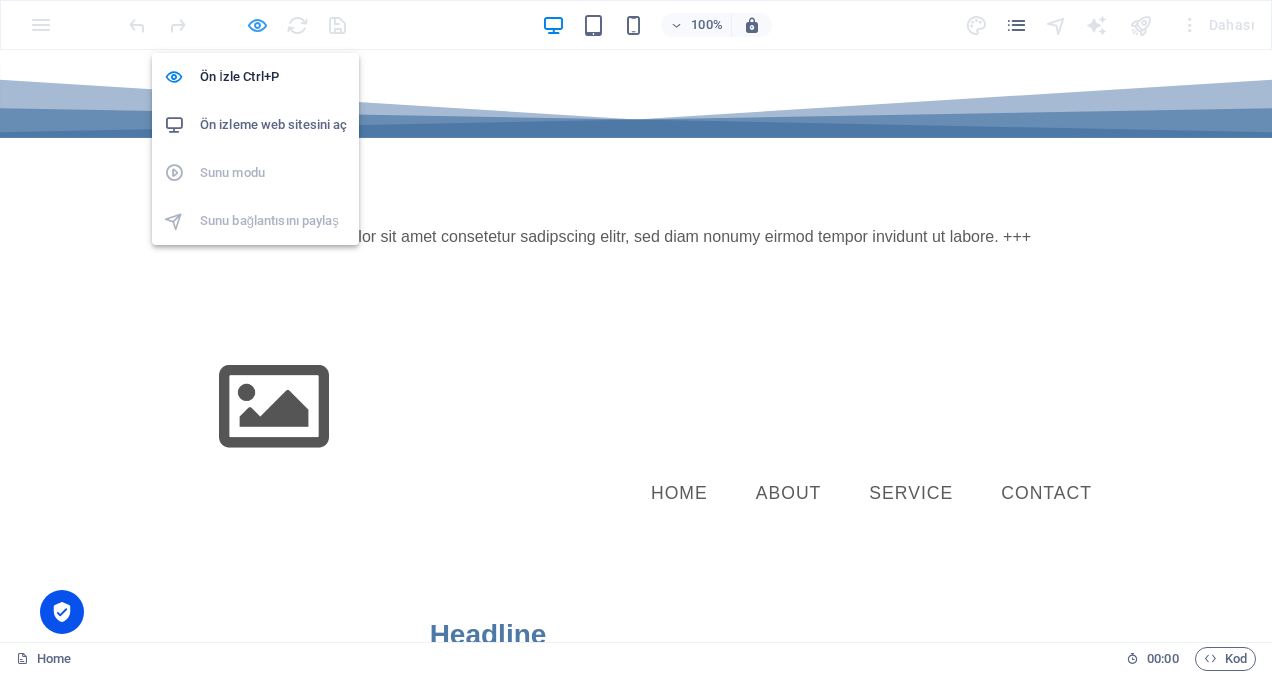 click at bounding box center (257, 25) 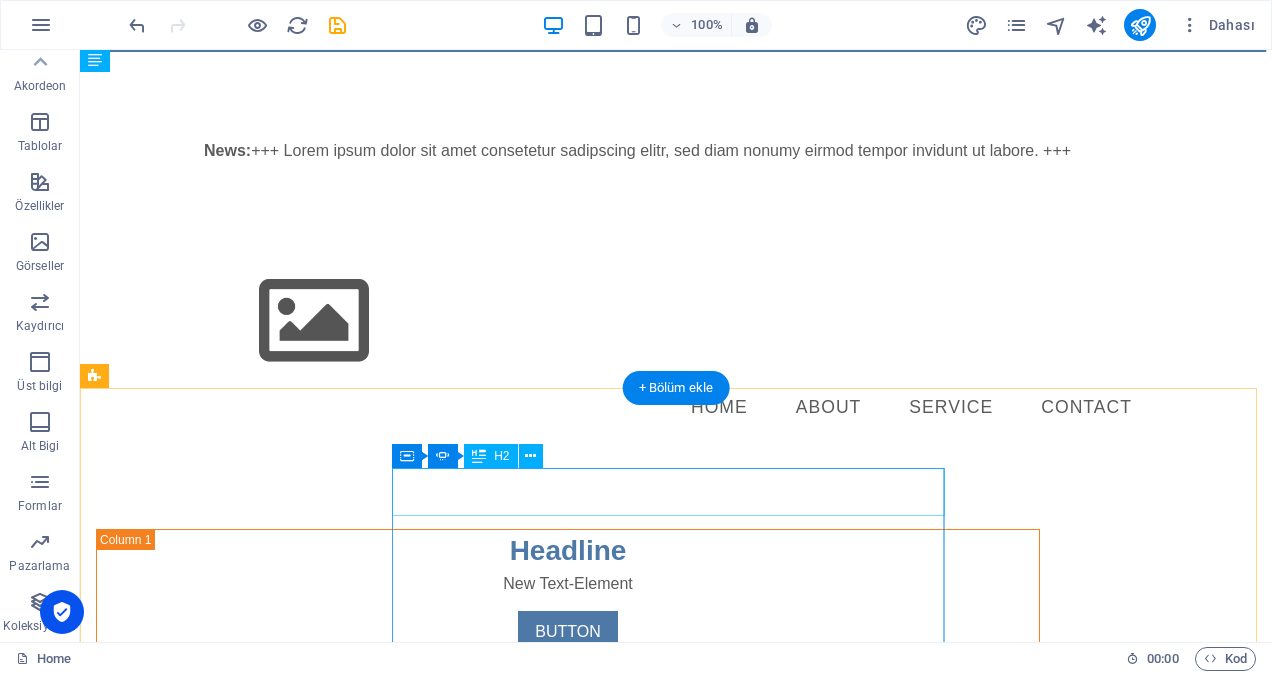 scroll, scrollTop: 200, scrollLeft: 0, axis: vertical 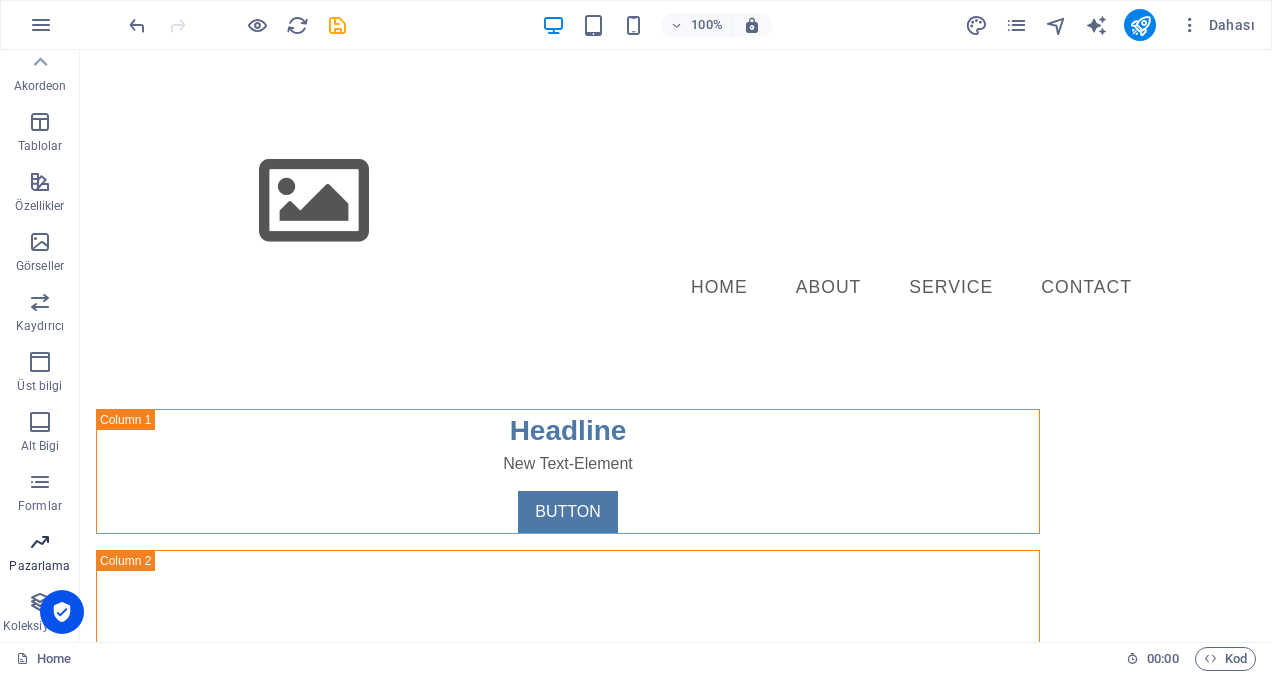 click at bounding box center [40, 542] 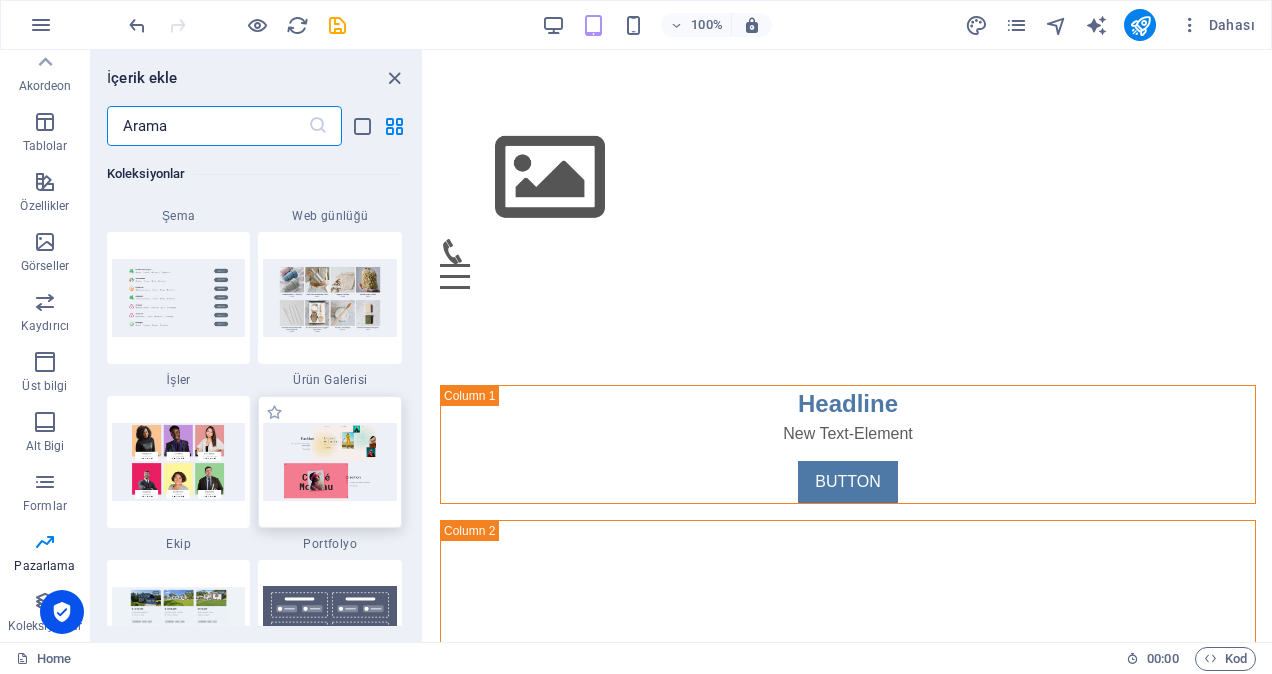 scroll, scrollTop: 18389, scrollLeft: 0, axis: vertical 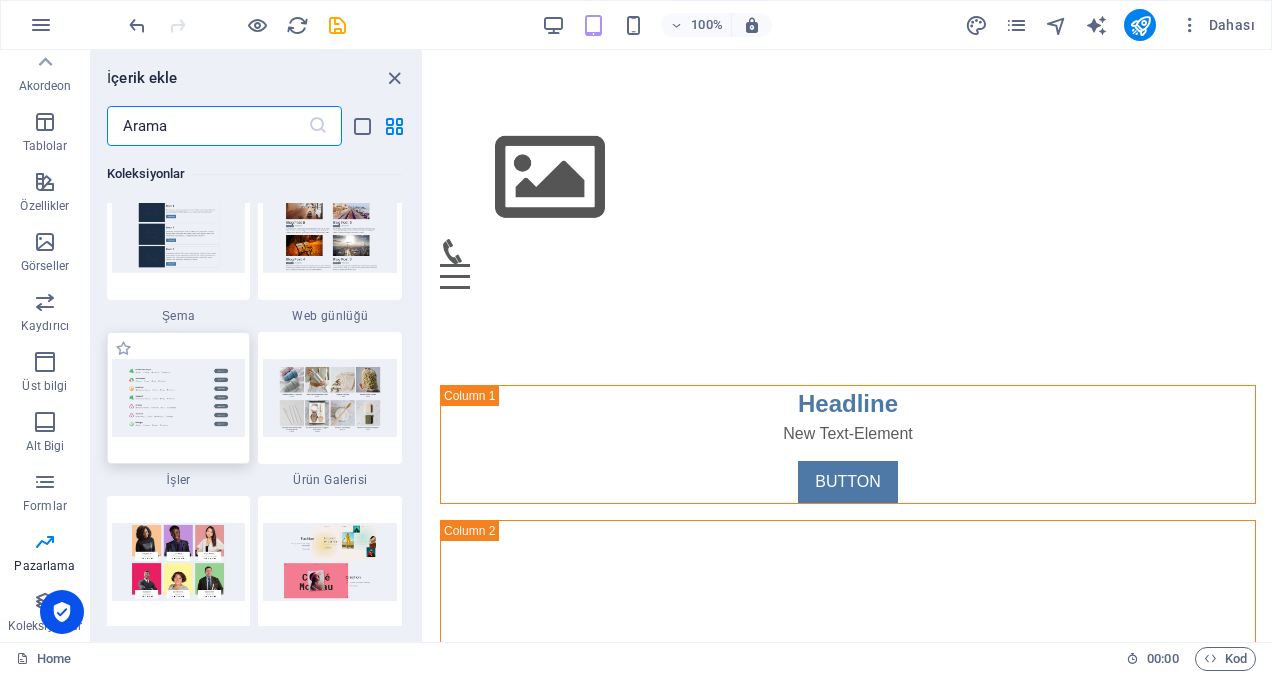 click at bounding box center (179, 398) 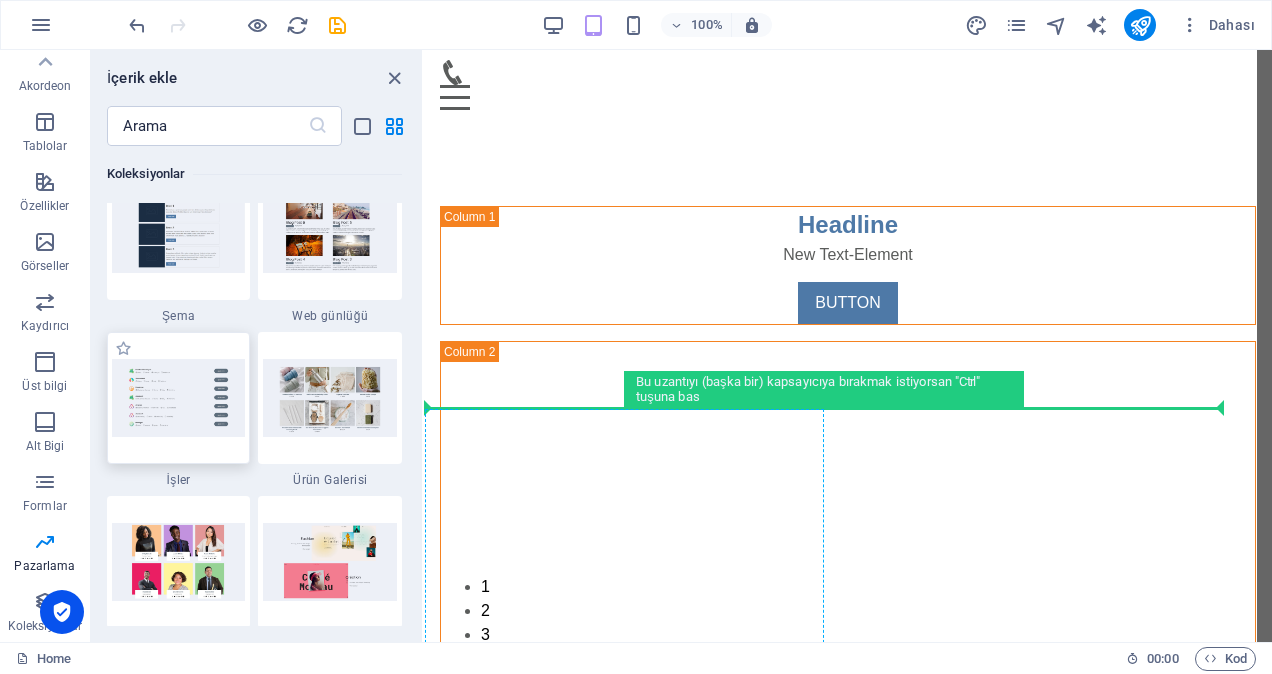 scroll, scrollTop: 380, scrollLeft: 0, axis: vertical 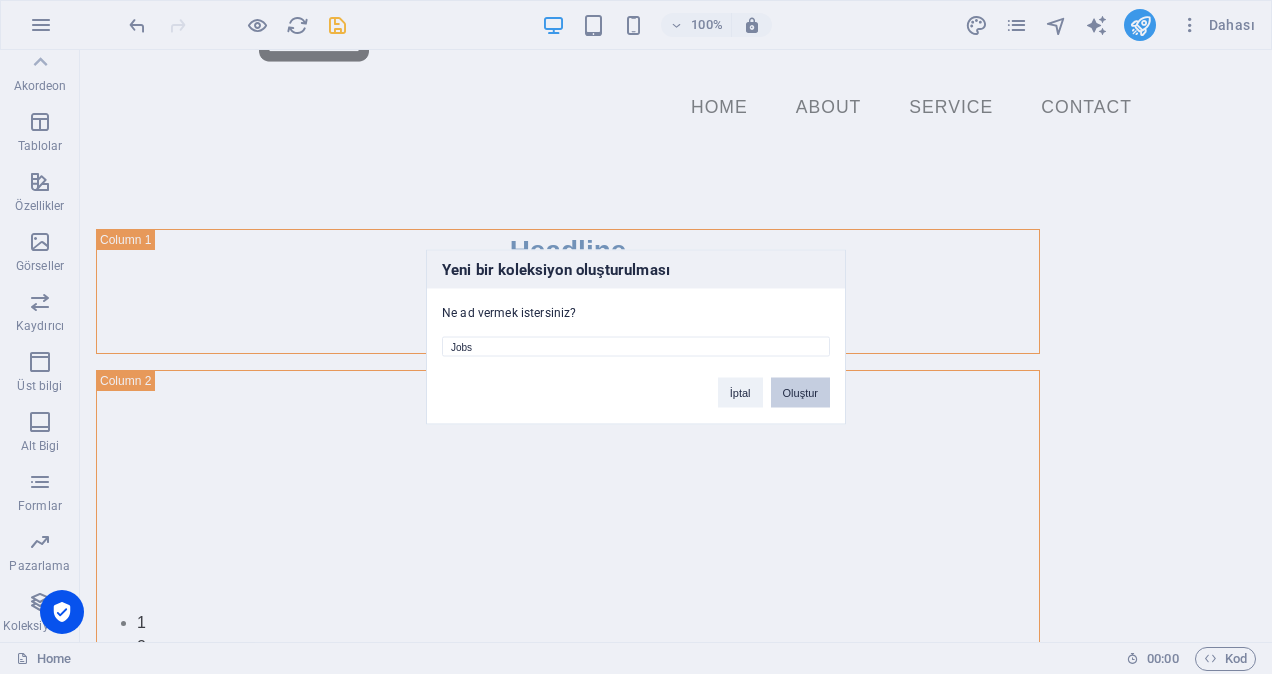 click on "Oluştur" at bounding box center [800, 393] 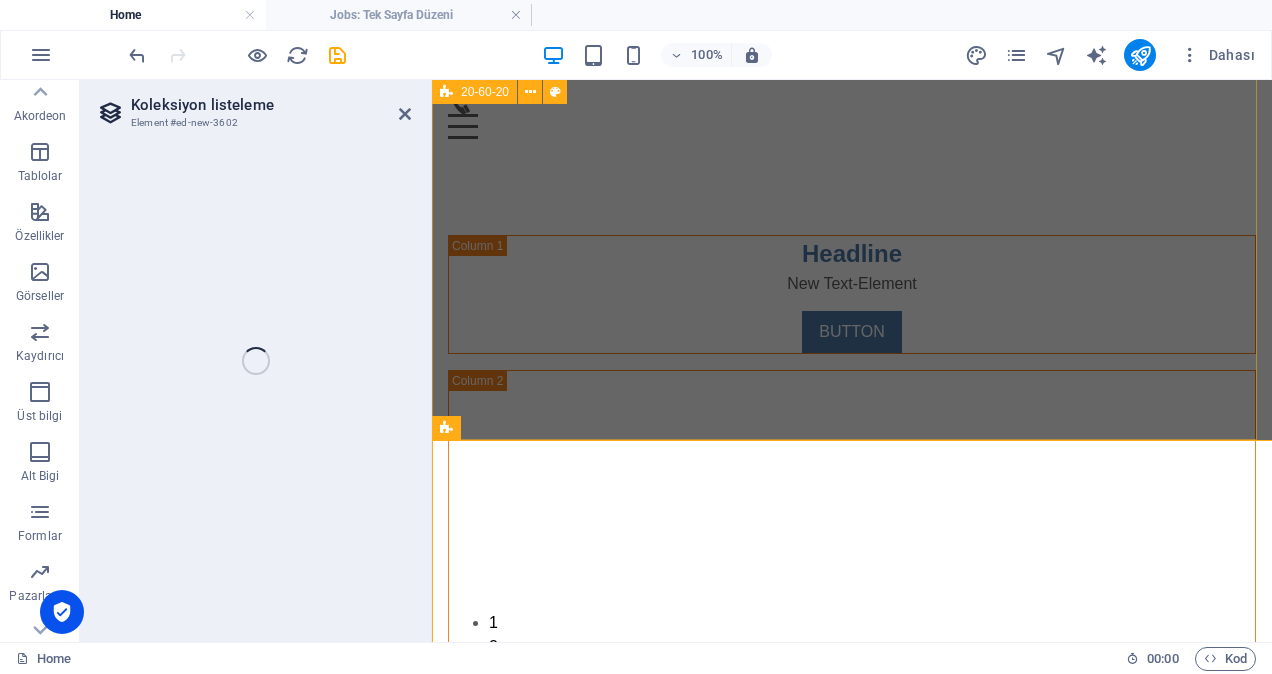 select 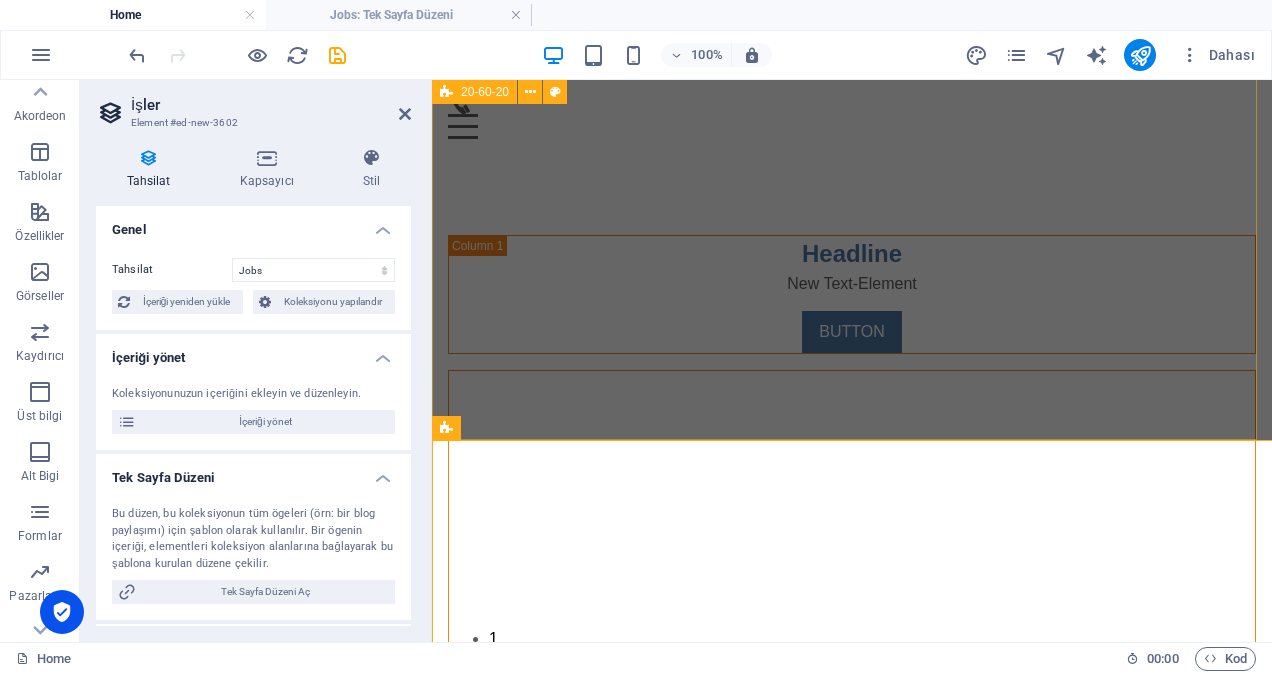 select on "columns.status" 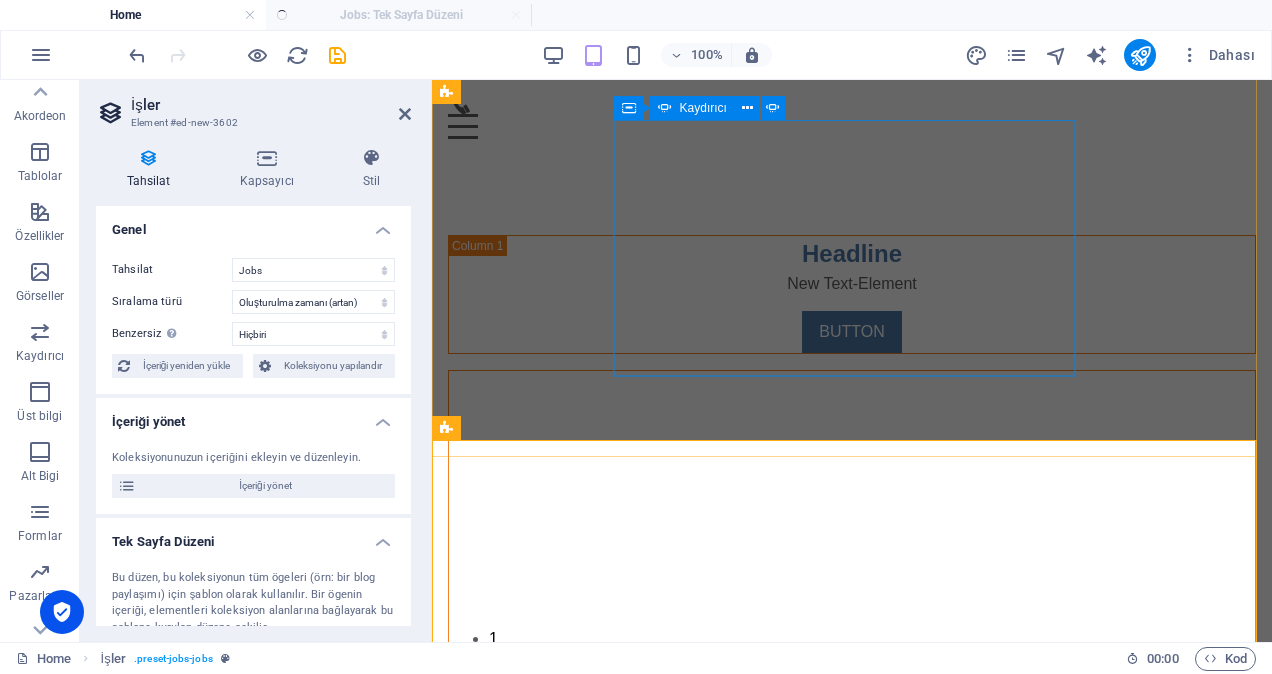 select on "columns.publishing_date_DESC" 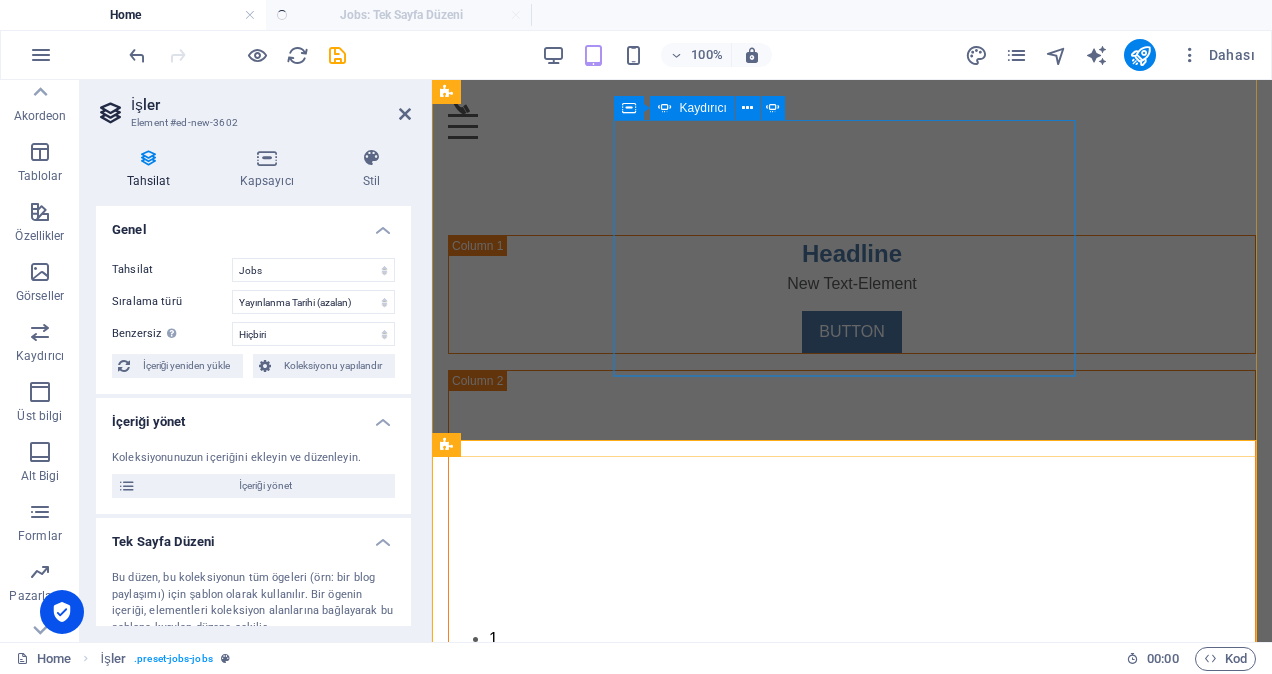 scroll, scrollTop: 0, scrollLeft: 0, axis: both 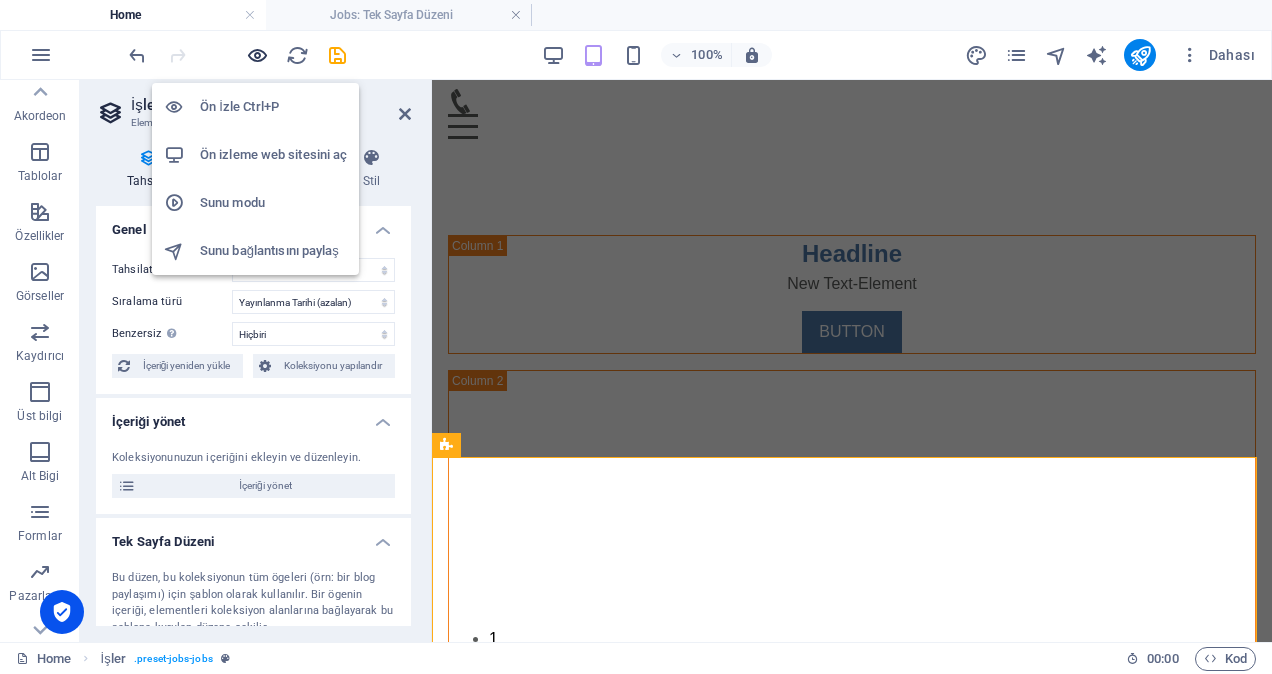 click at bounding box center [257, 55] 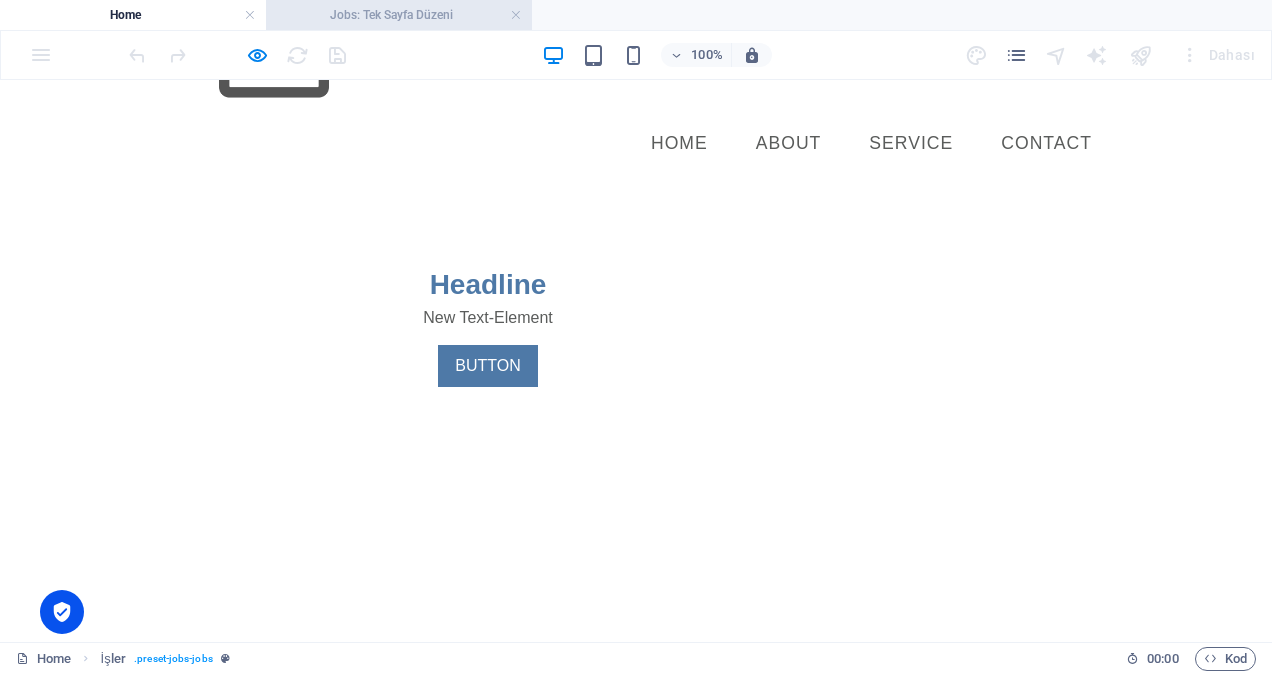 click on "Jobs: Tek Sayfa Düzeni" at bounding box center [399, 15] 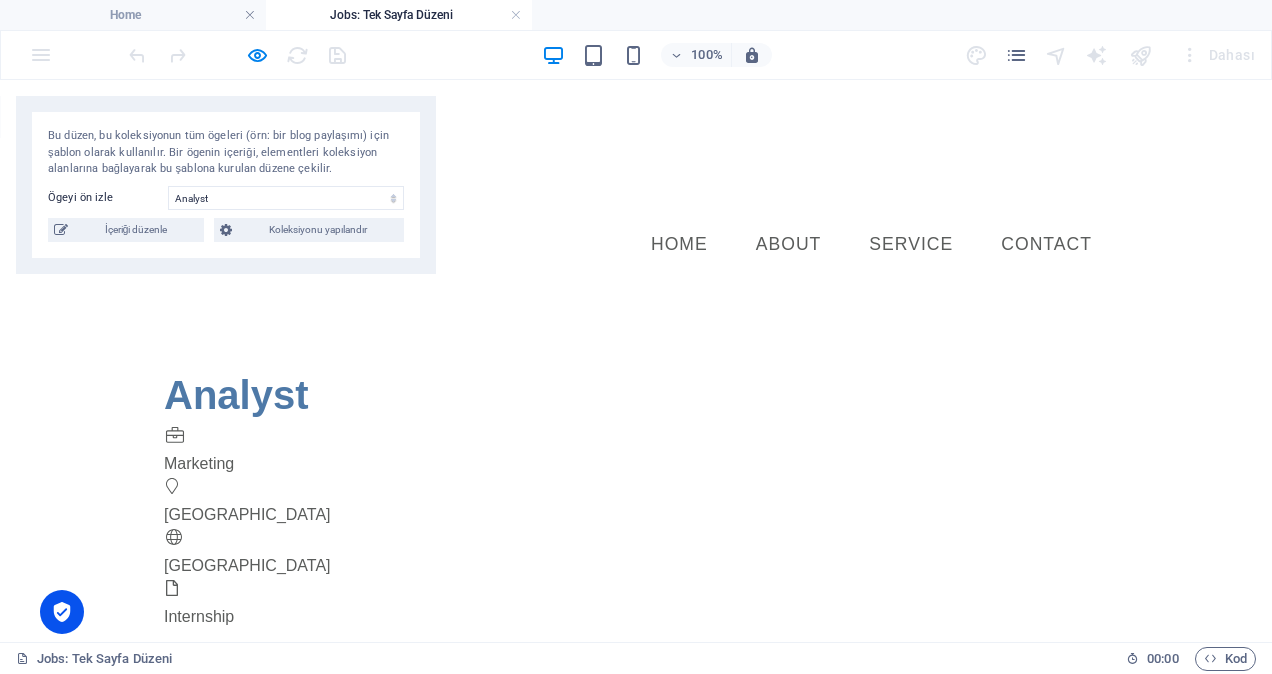 scroll, scrollTop: 0, scrollLeft: 0, axis: both 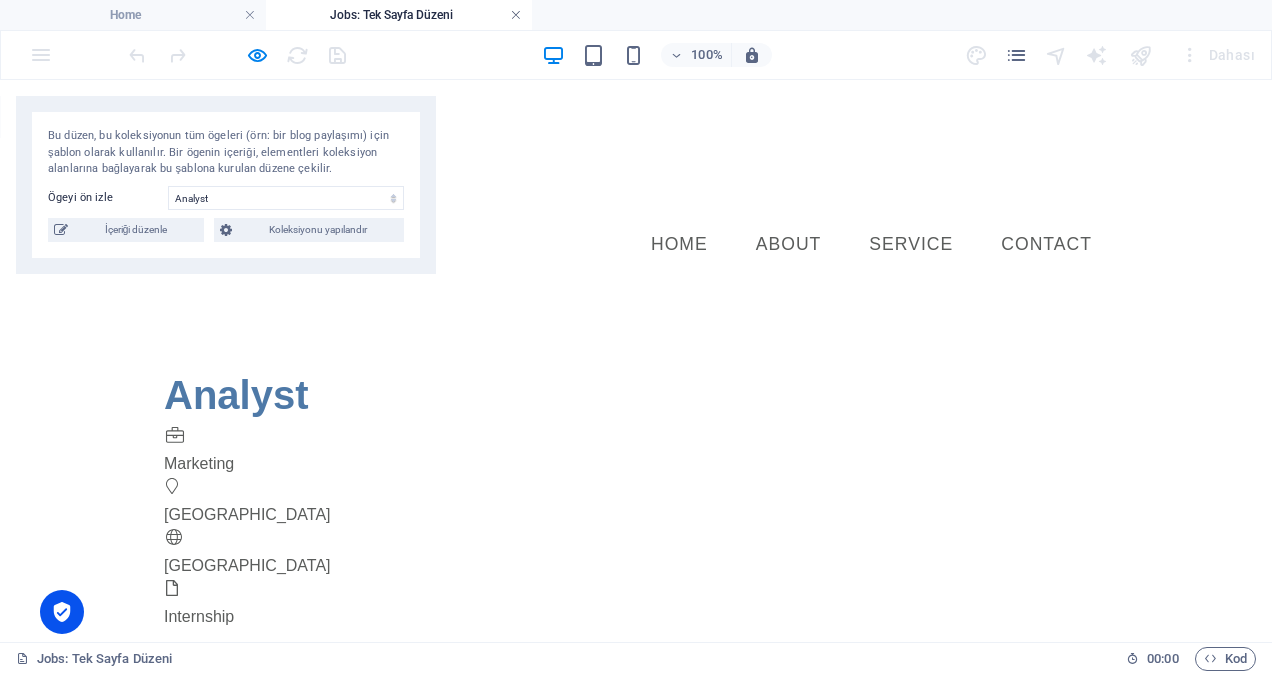 click at bounding box center [516, 15] 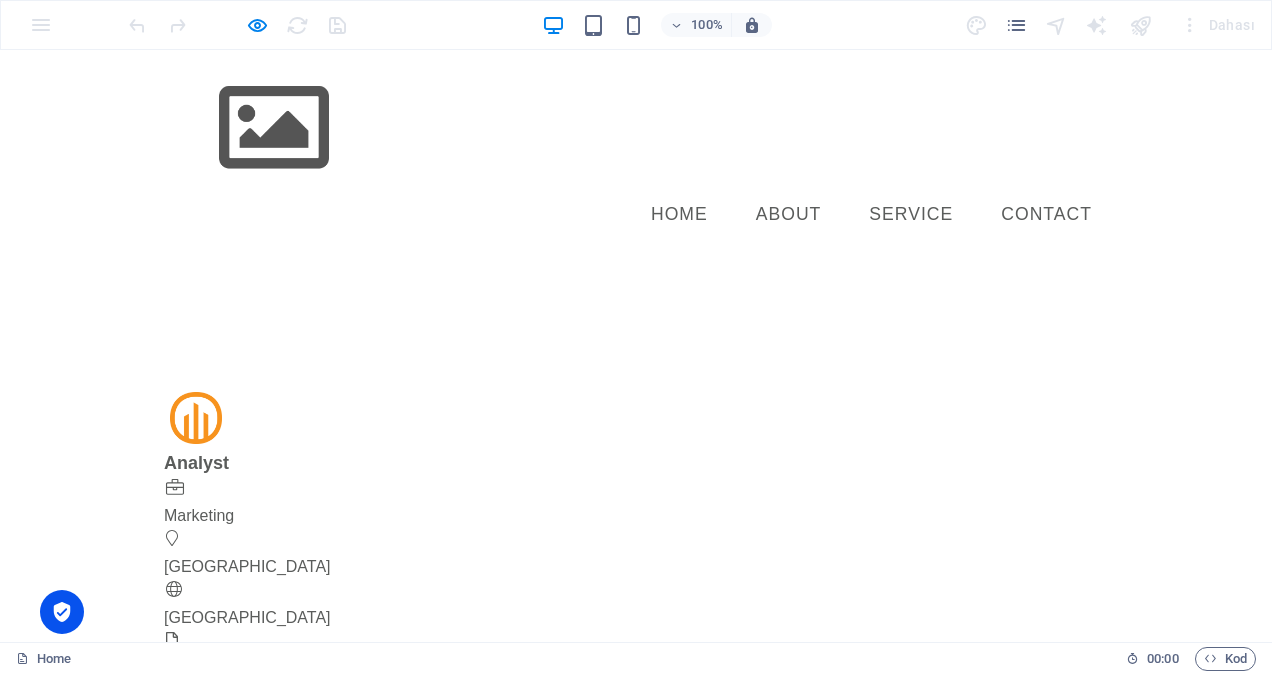 scroll, scrollTop: 680, scrollLeft: 0, axis: vertical 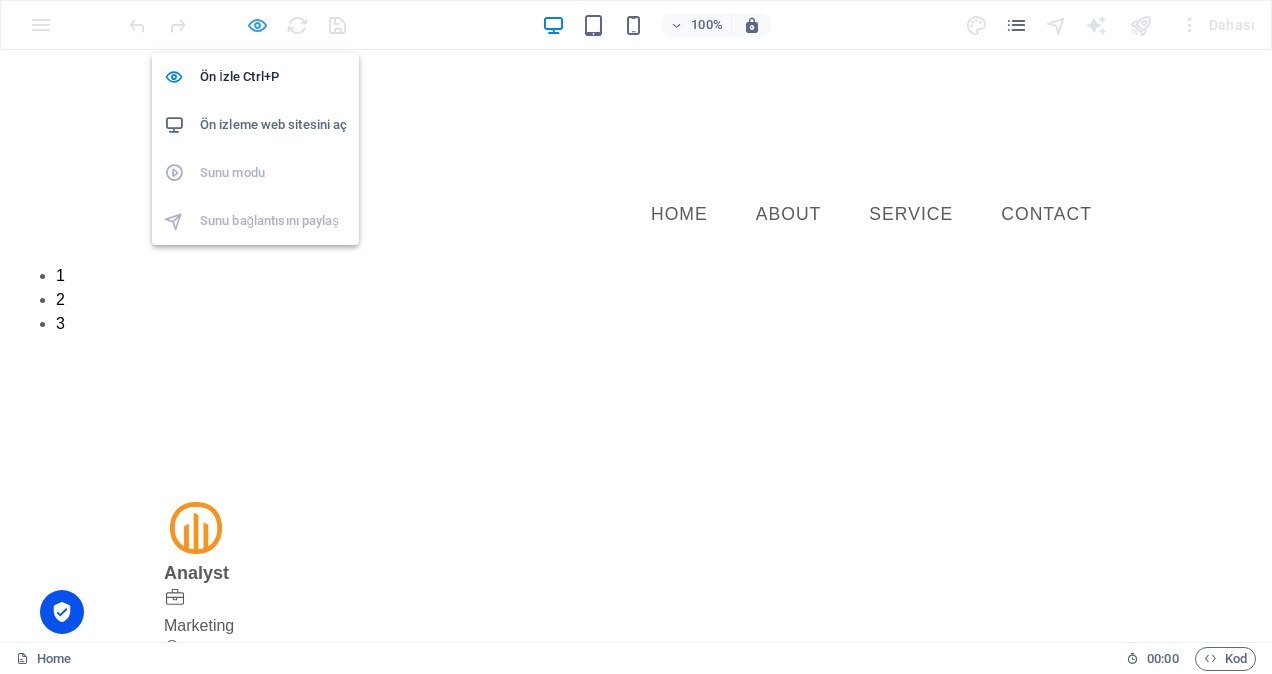 click at bounding box center (257, 25) 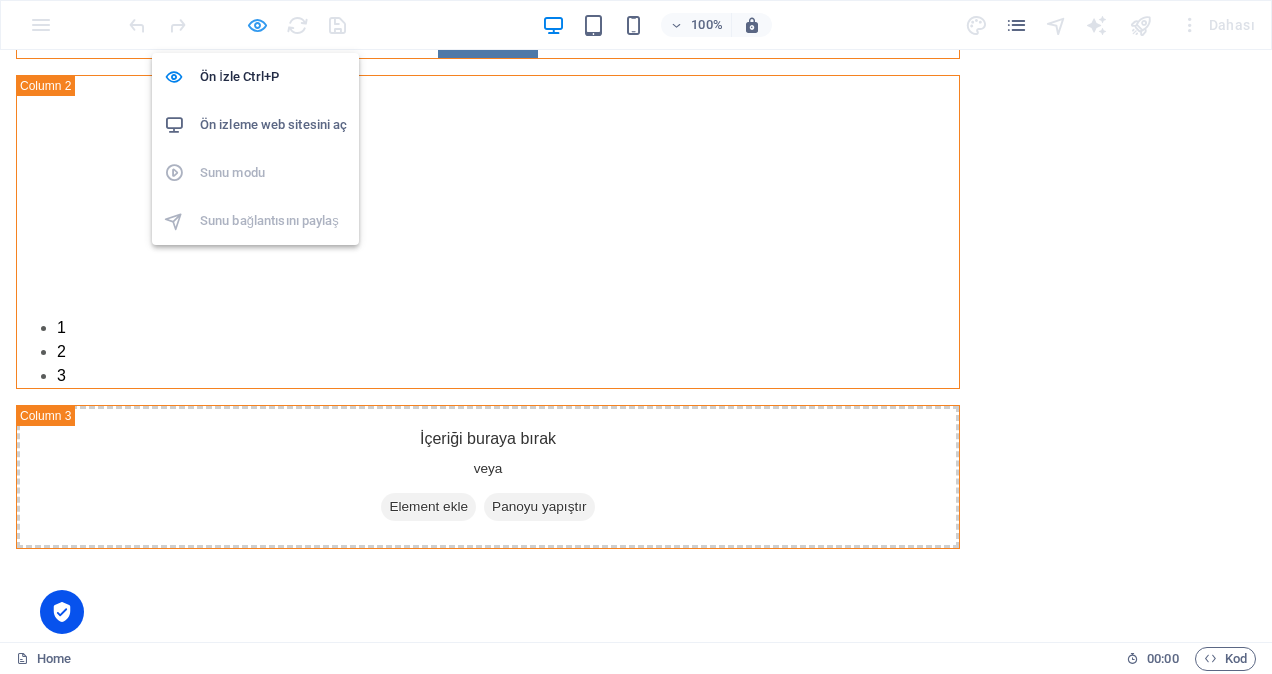 select on "columns.publishing_date_DESC" 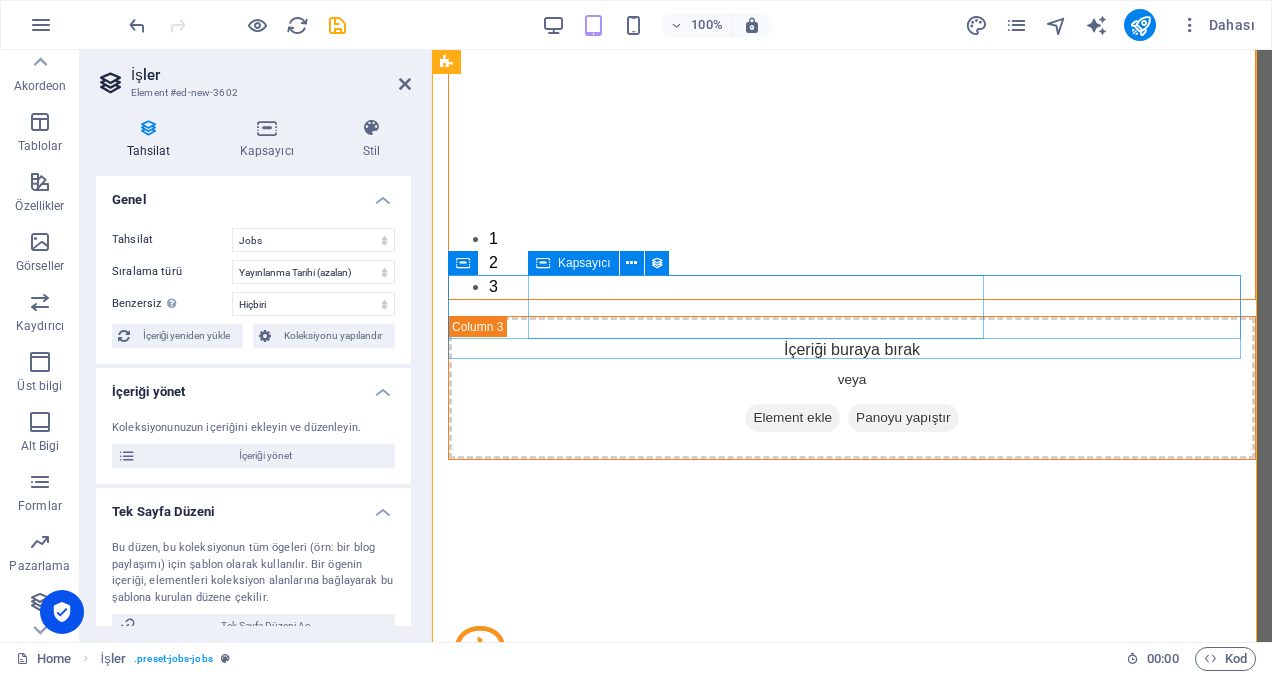 scroll, scrollTop: 780, scrollLeft: 0, axis: vertical 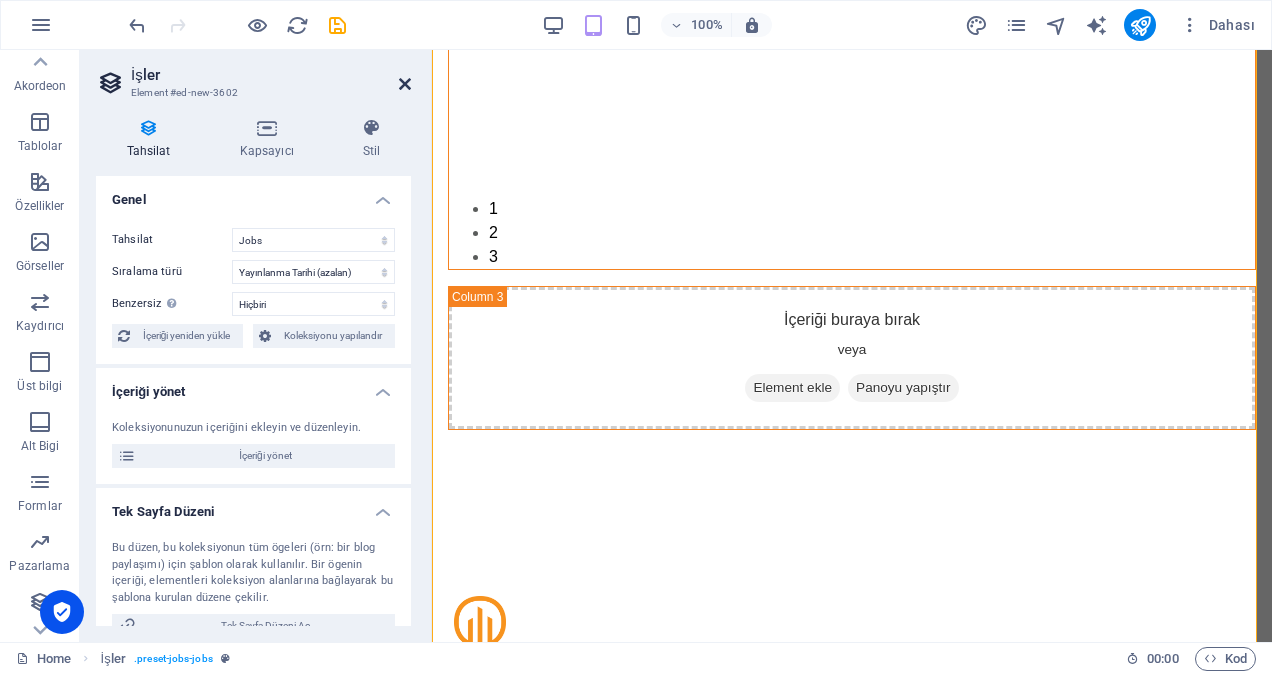 drag, startPoint x: 403, startPoint y: 84, endPoint x: 316, endPoint y: 38, distance: 98.4124 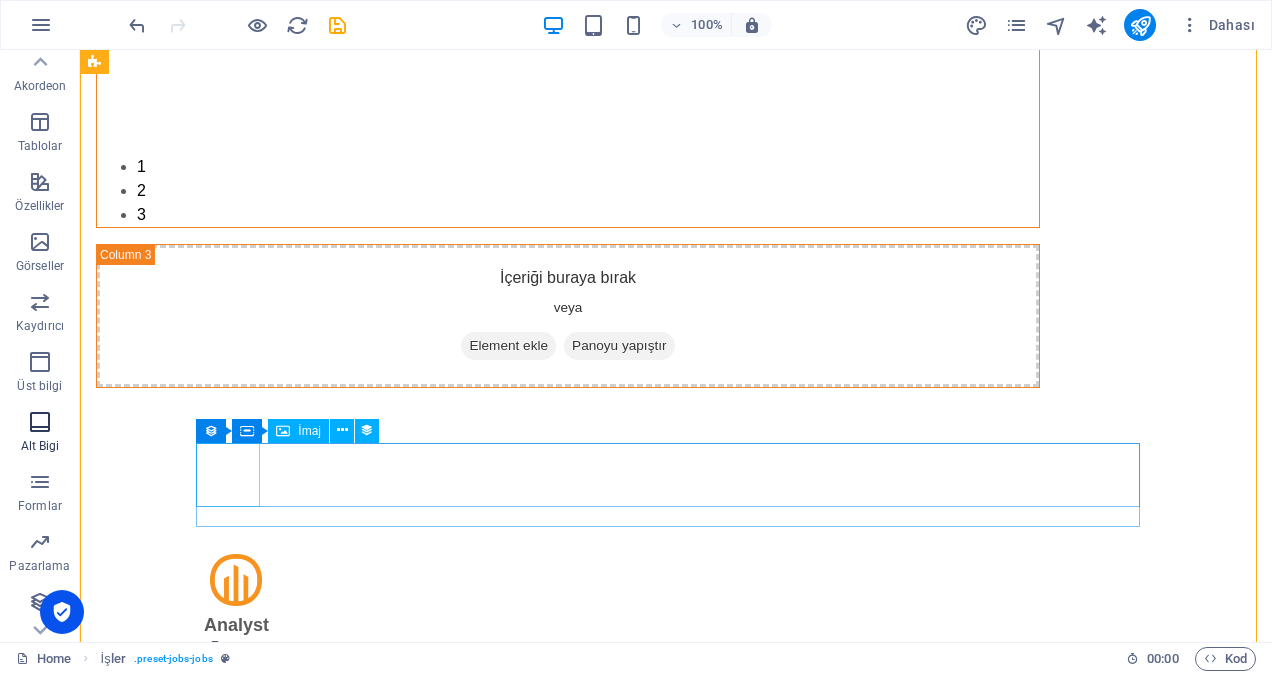 scroll, scrollTop: 863, scrollLeft: 0, axis: vertical 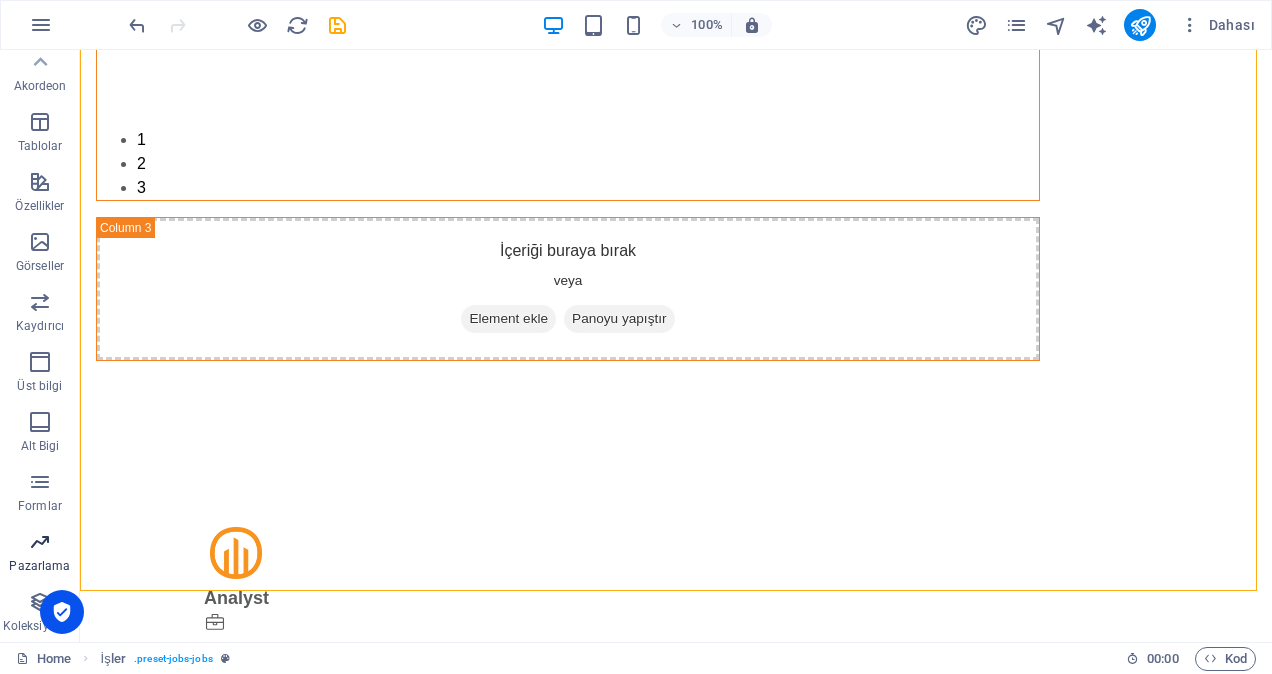 click at bounding box center (40, 542) 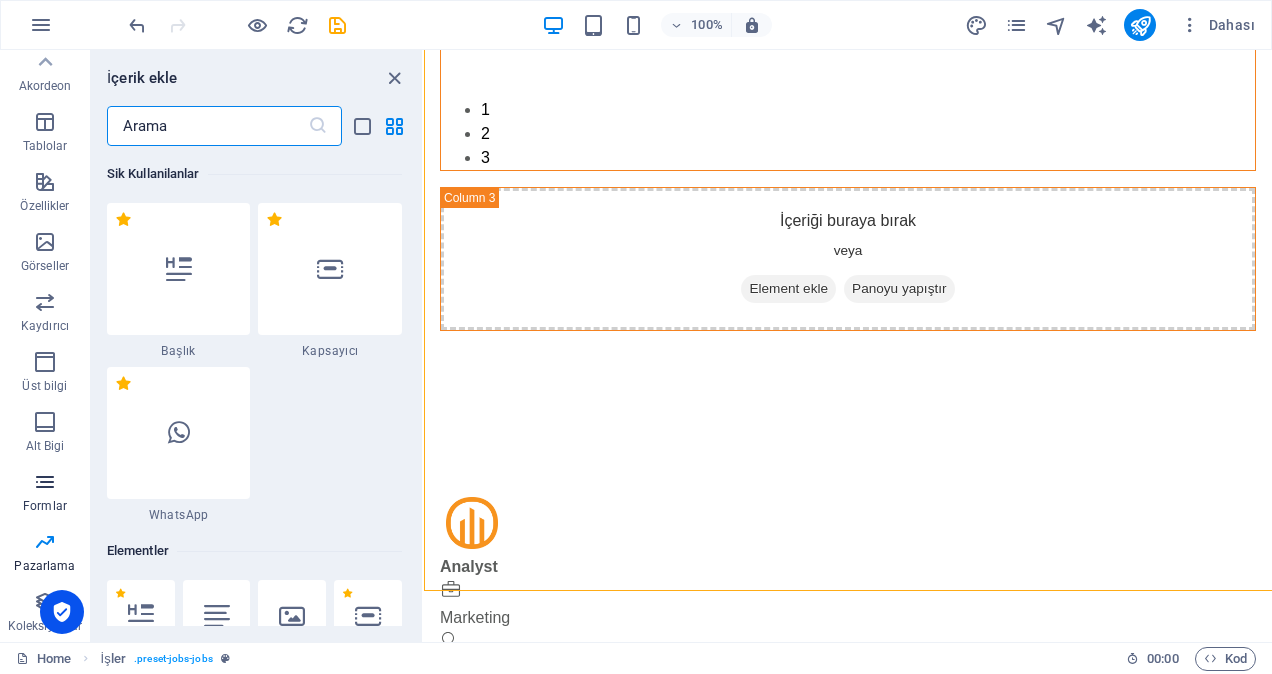 scroll, scrollTop: 862, scrollLeft: 0, axis: vertical 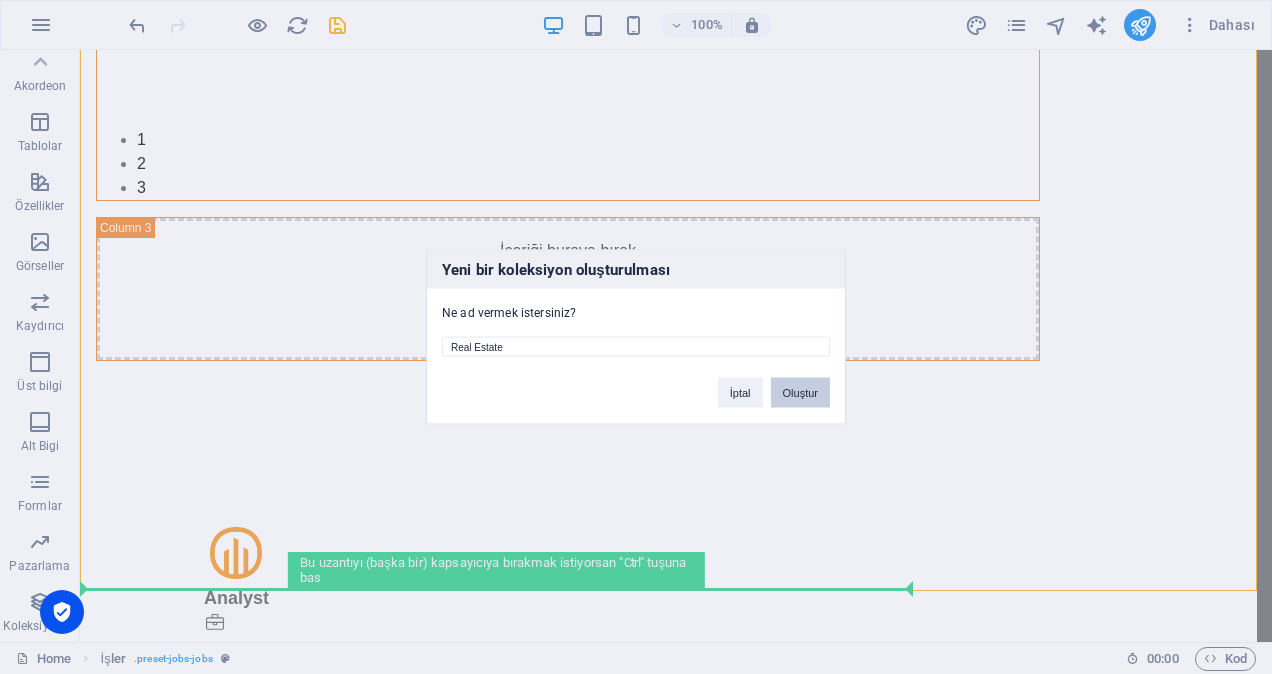 click on "Oluştur" at bounding box center [800, 393] 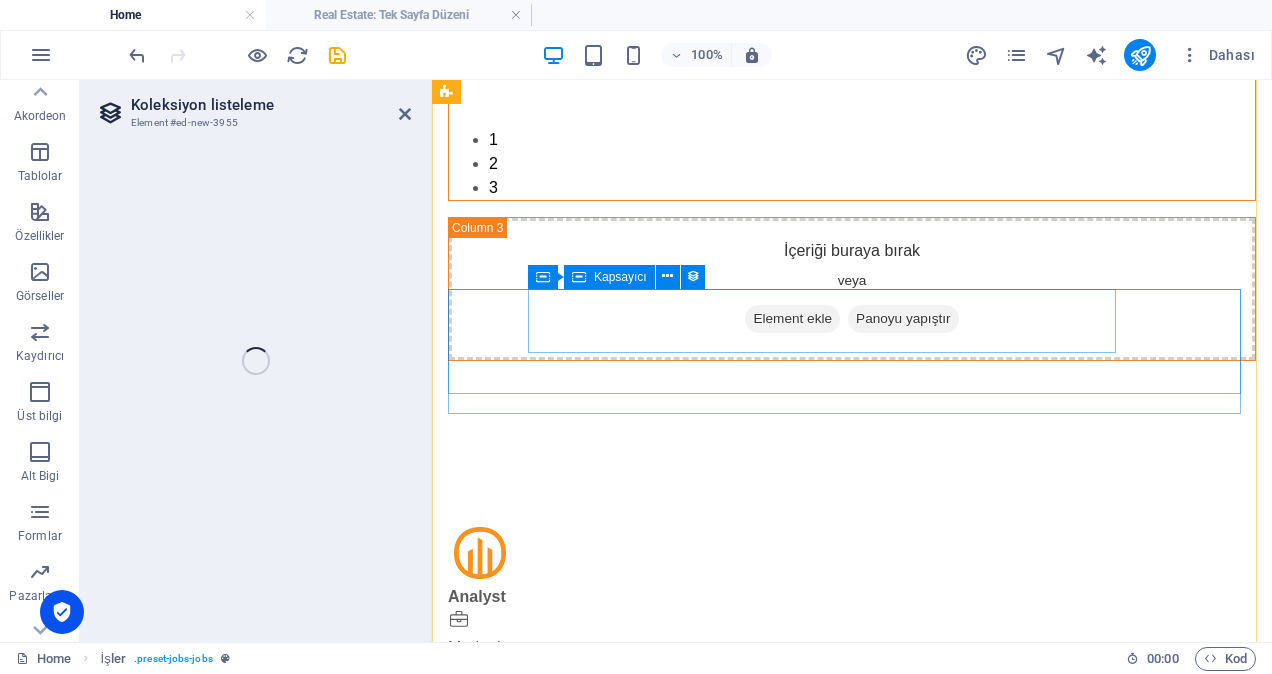 select on "68717a09090eb0089007f44e" 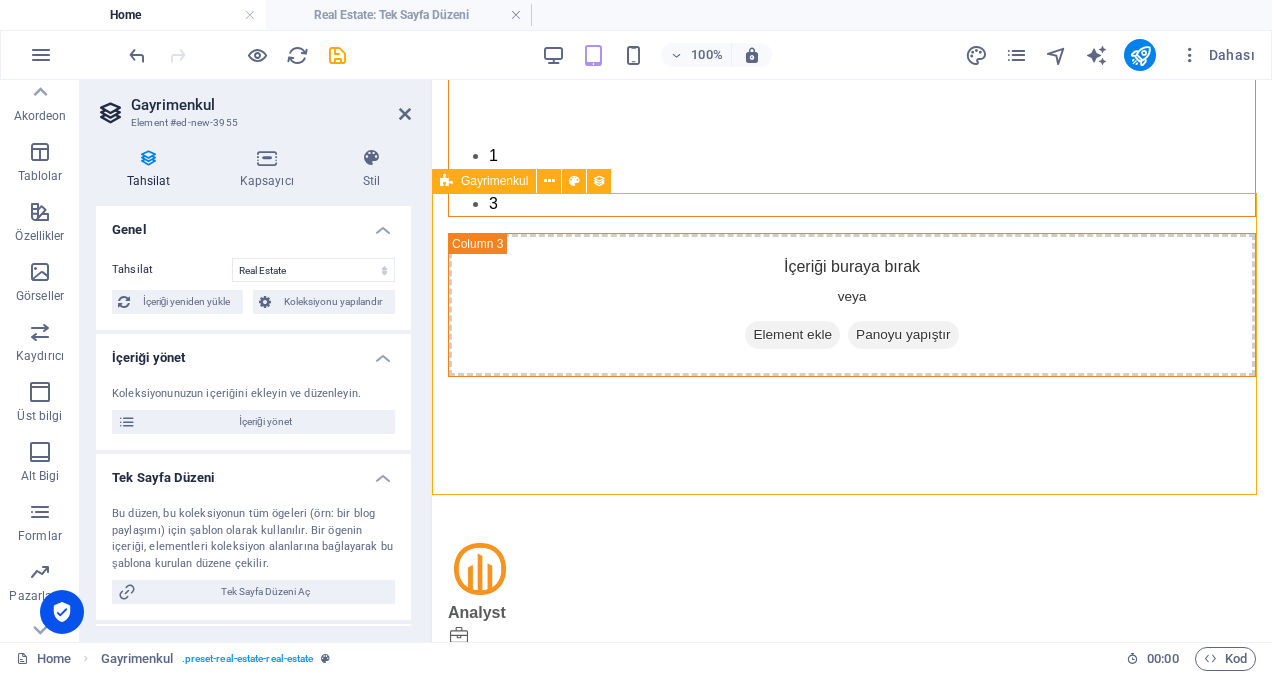 scroll, scrollTop: 1290, scrollLeft: 0, axis: vertical 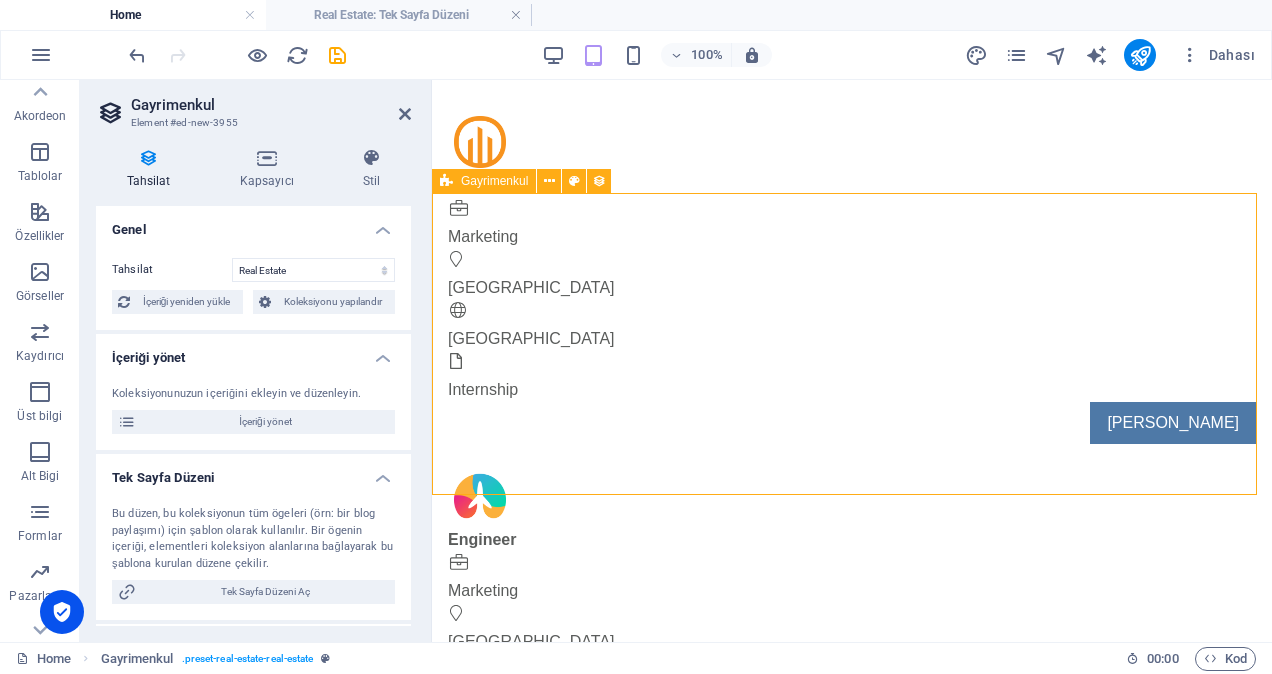 select on "createdAt_DESC" 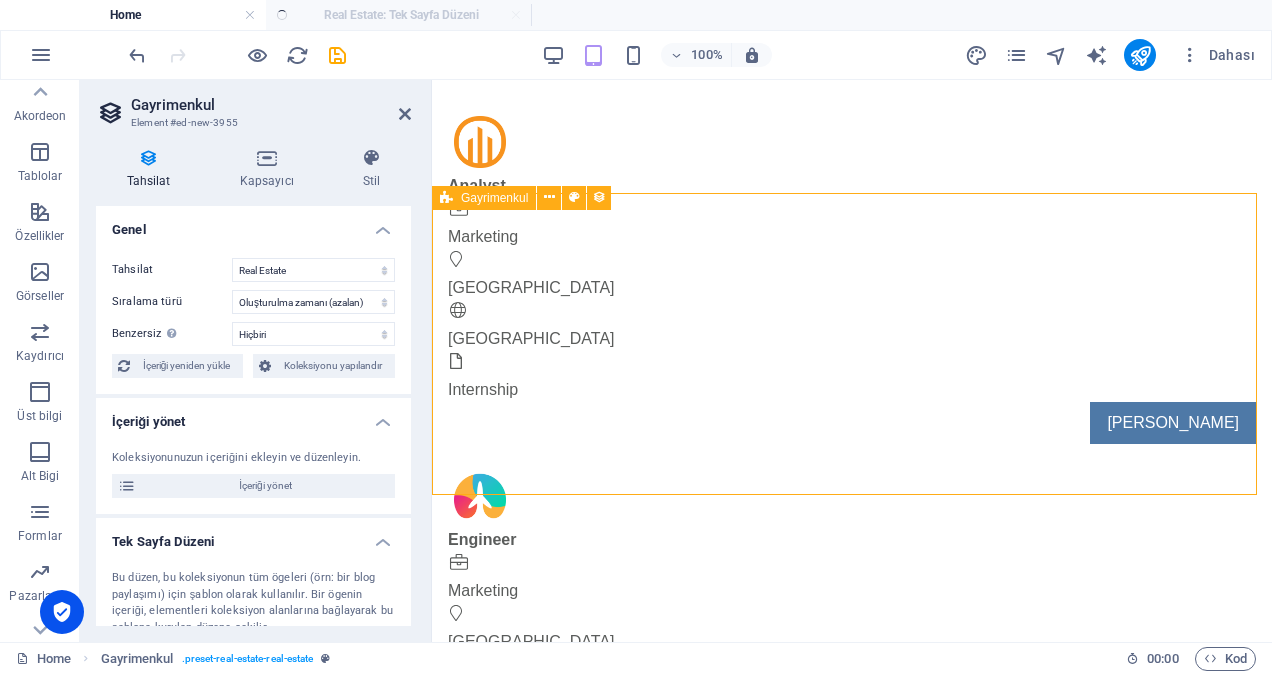 scroll, scrollTop: 0, scrollLeft: 0, axis: both 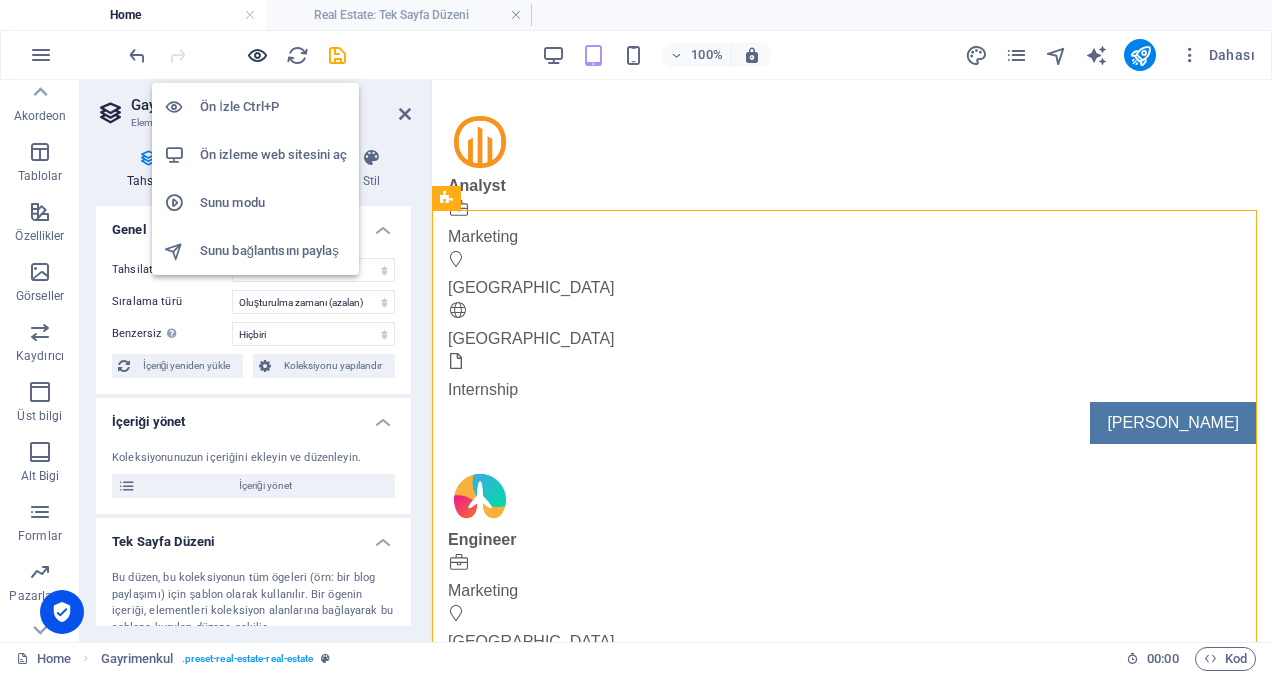 click at bounding box center (257, 55) 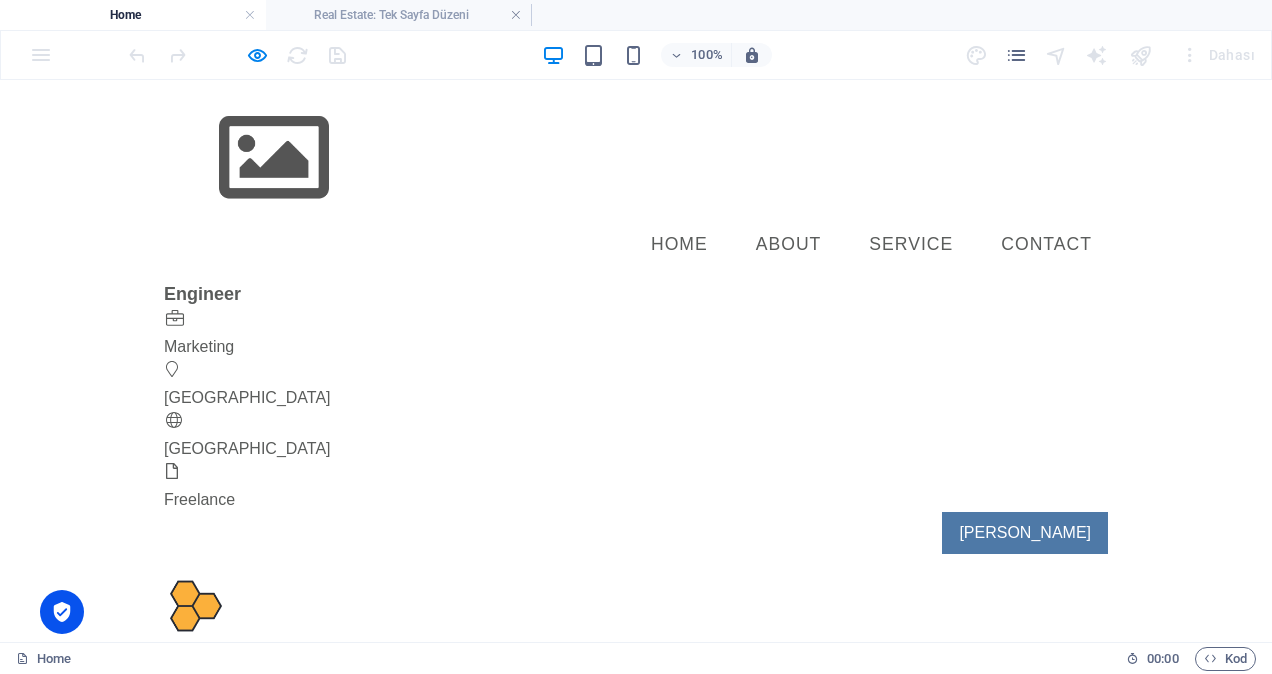 scroll, scrollTop: 1090, scrollLeft: 0, axis: vertical 